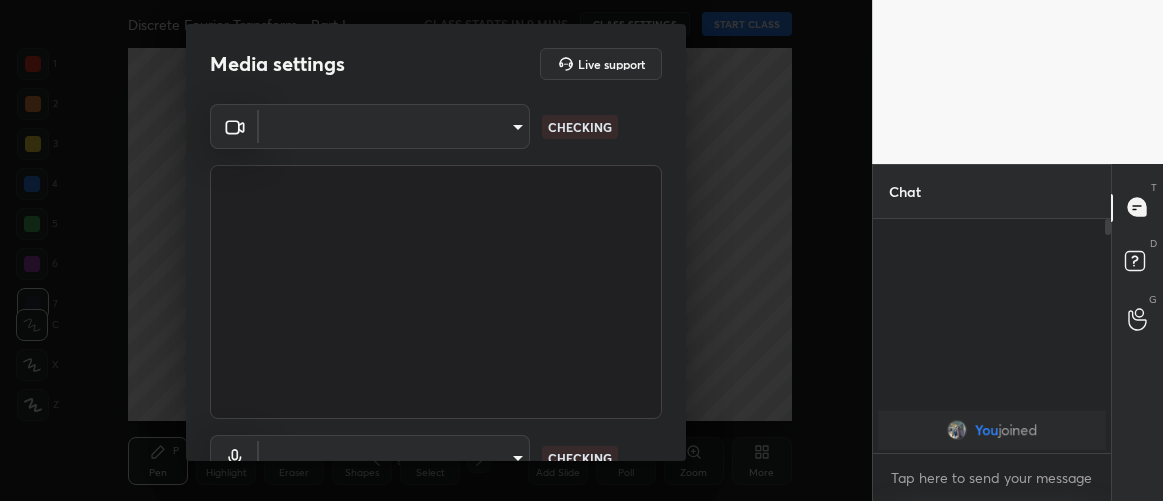 scroll, scrollTop: 0, scrollLeft: 0, axis: both 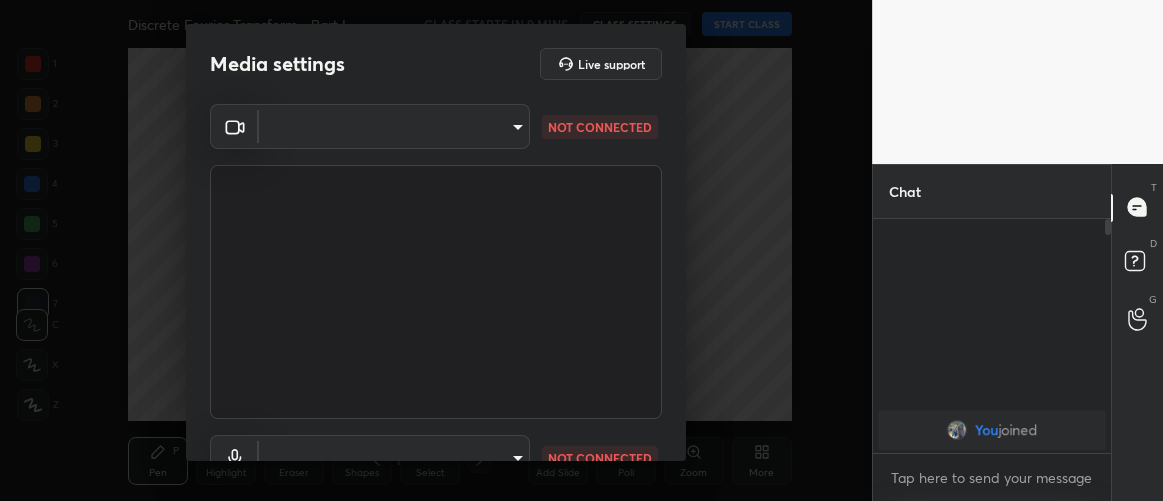type on "35c4a768e563fe6e1c903404e246e02083655b096a1491f14ea5728ef294d39e" 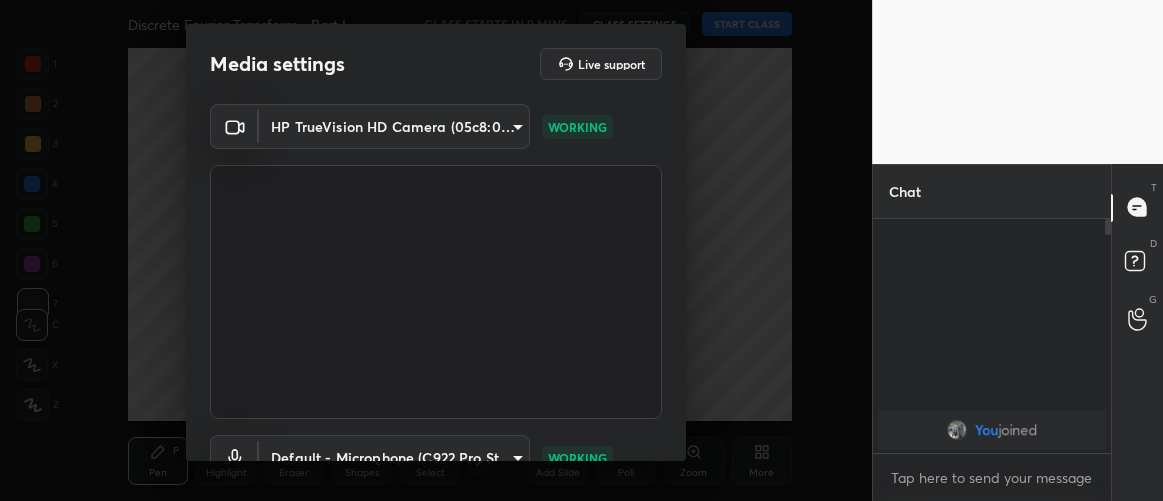 scroll, scrollTop: 154, scrollLeft: 0, axis: vertical 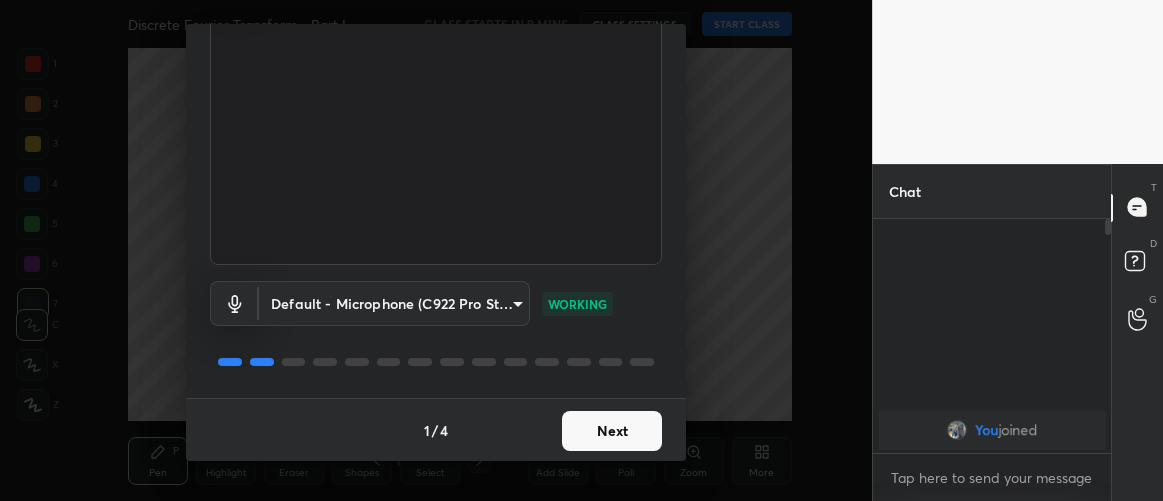 click on "Next" at bounding box center (612, 431) 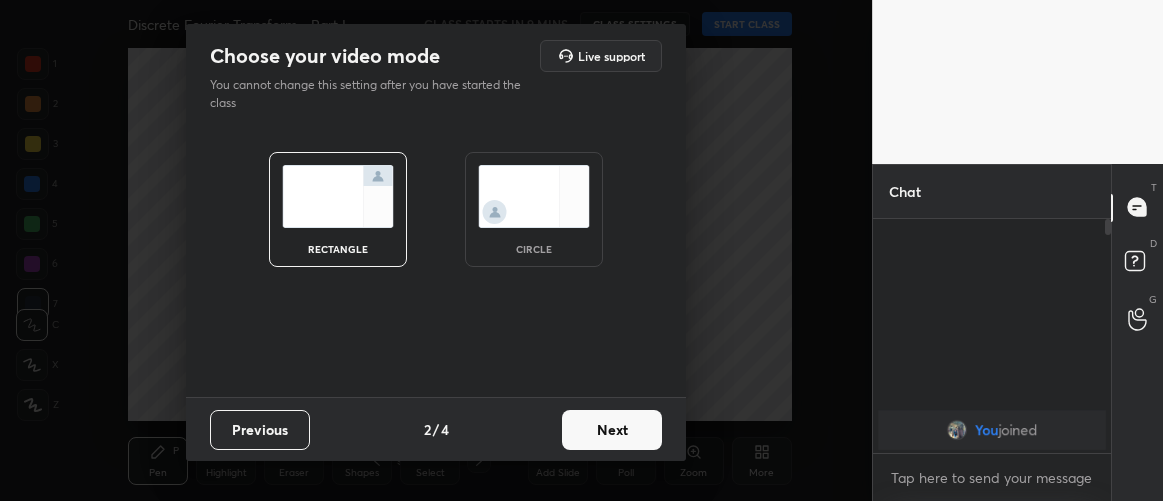 scroll, scrollTop: 0, scrollLeft: 0, axis: both 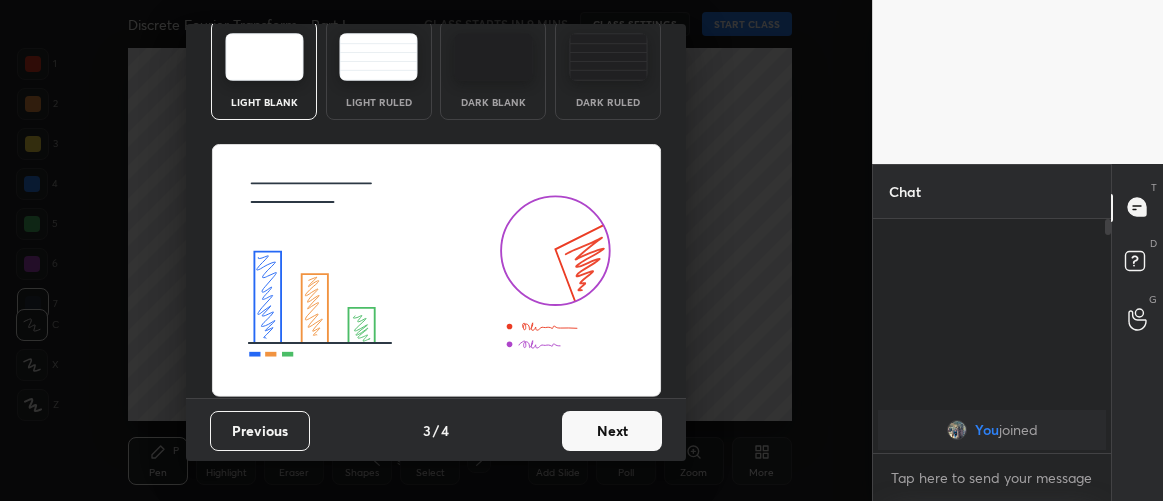 click on "Next" at bounding box center [612, 431] 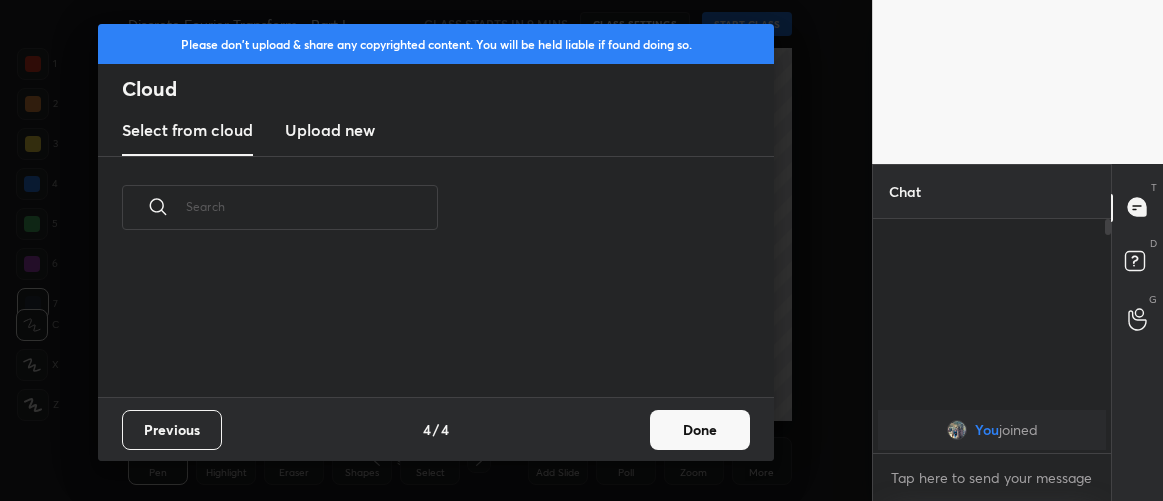 scroll, scrollTop: 0, scrollLeft: 0, axis: both 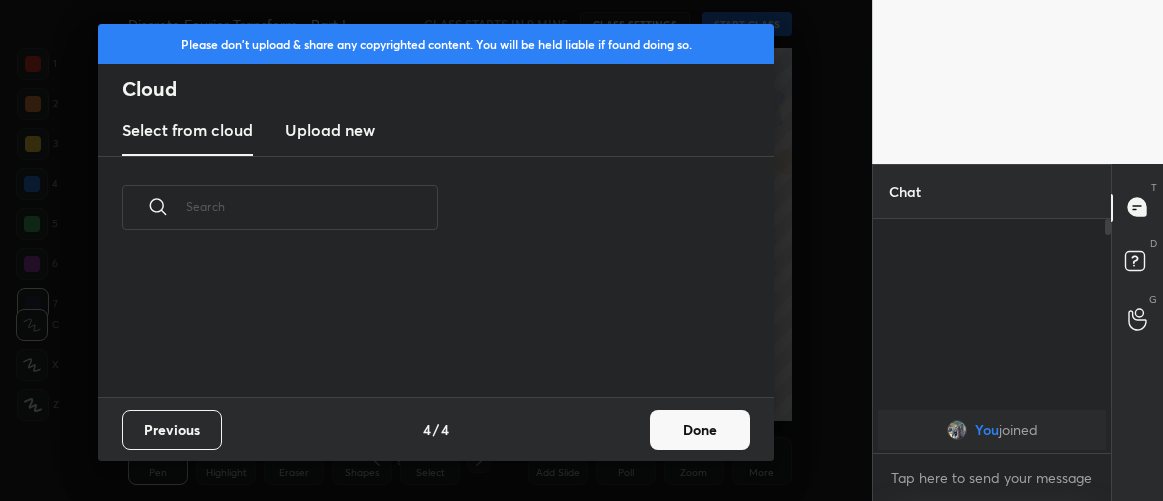 click on "Done" at bounding box center (700, 430) 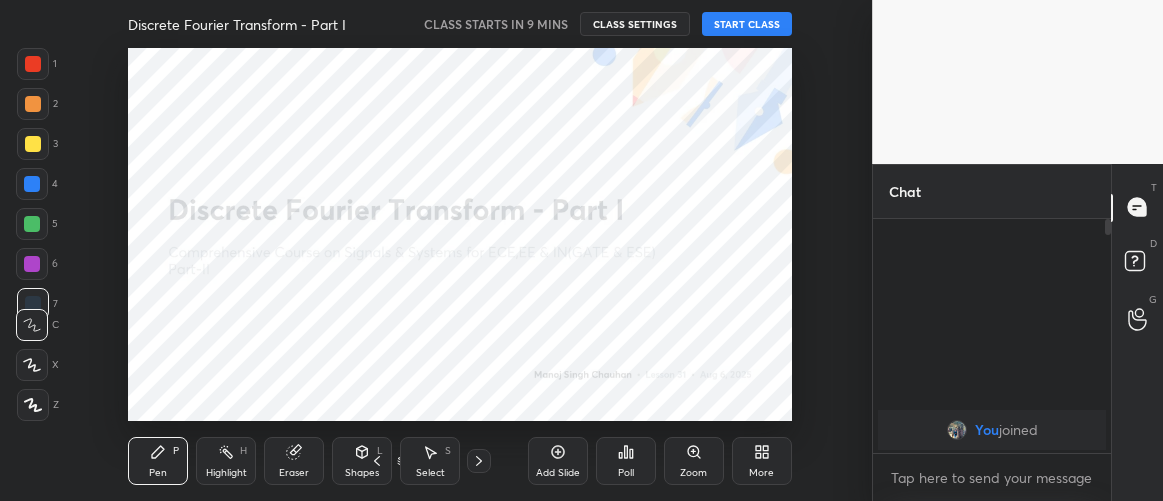 click 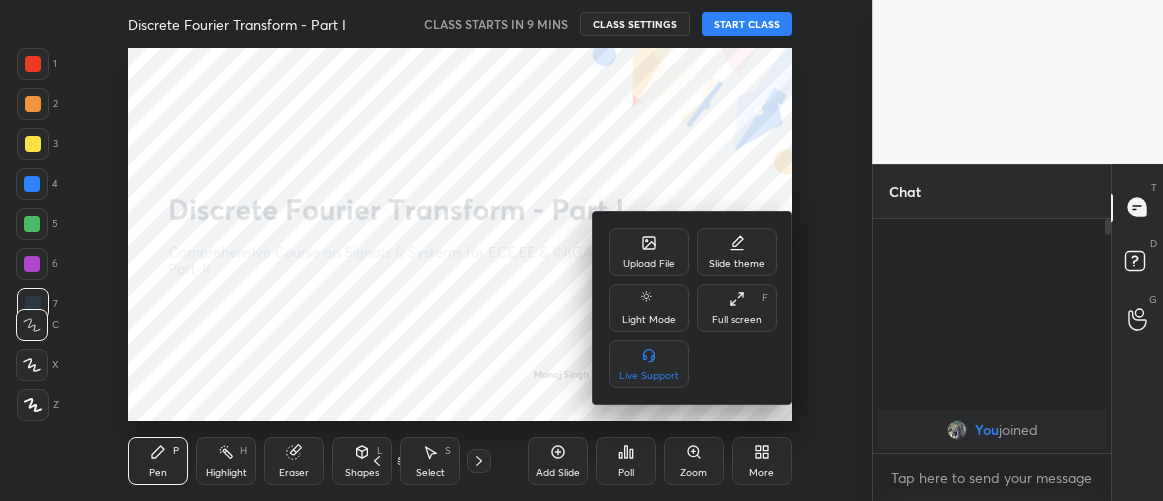 click on "Full screen F" at bounding box center [737, 308] 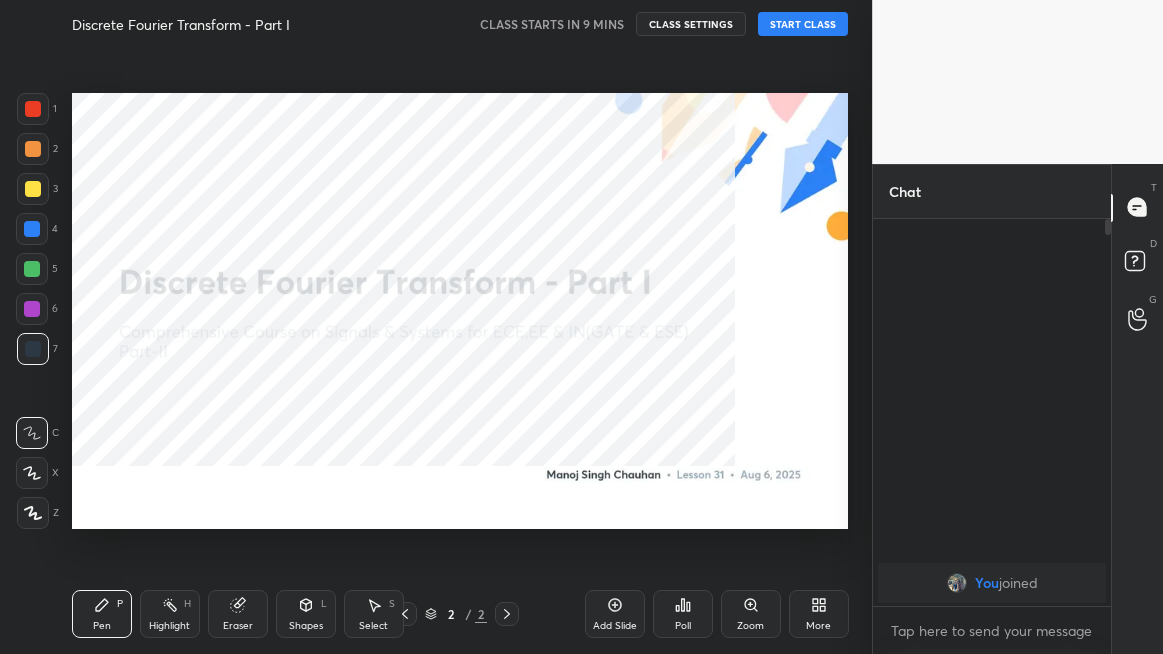 scroll, scrollTop: 99473, scrollLeft: 99207, axis: both 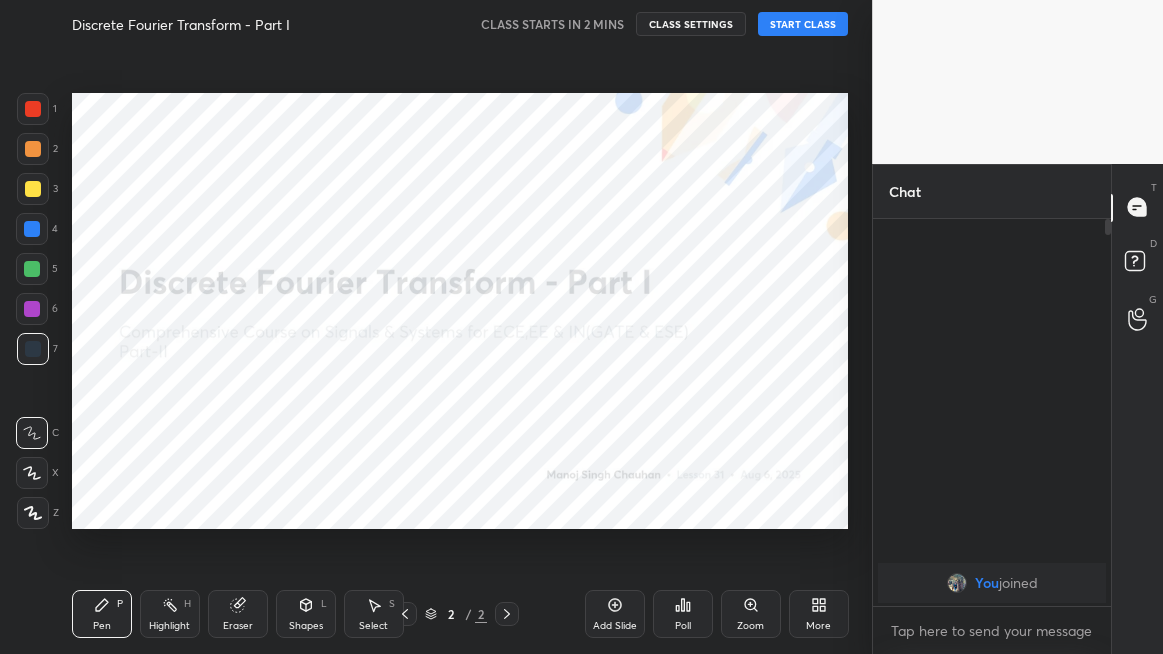 click on "START CLASS" at bounding box center (803, 24) 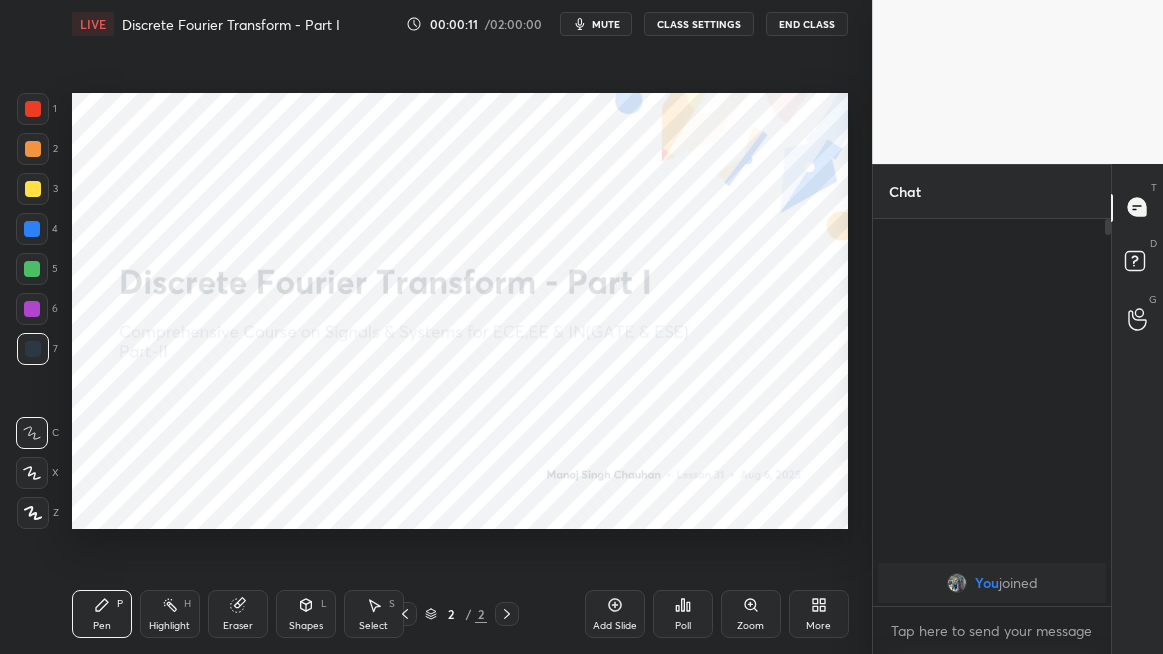 click at bounding box center (33, 109) 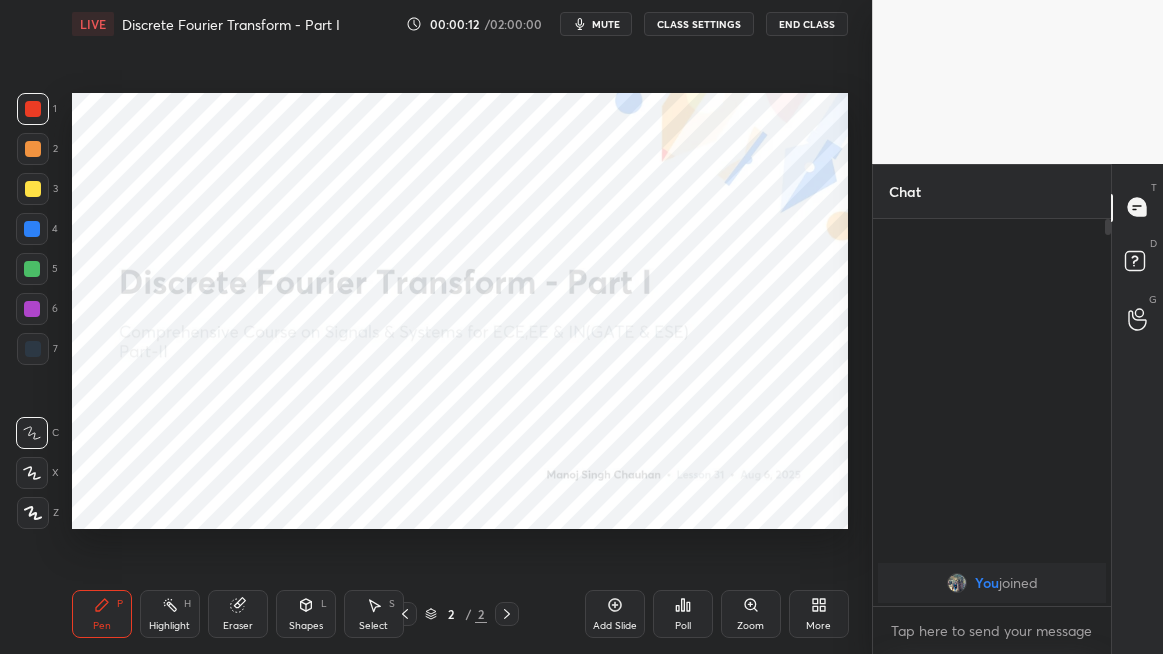 click 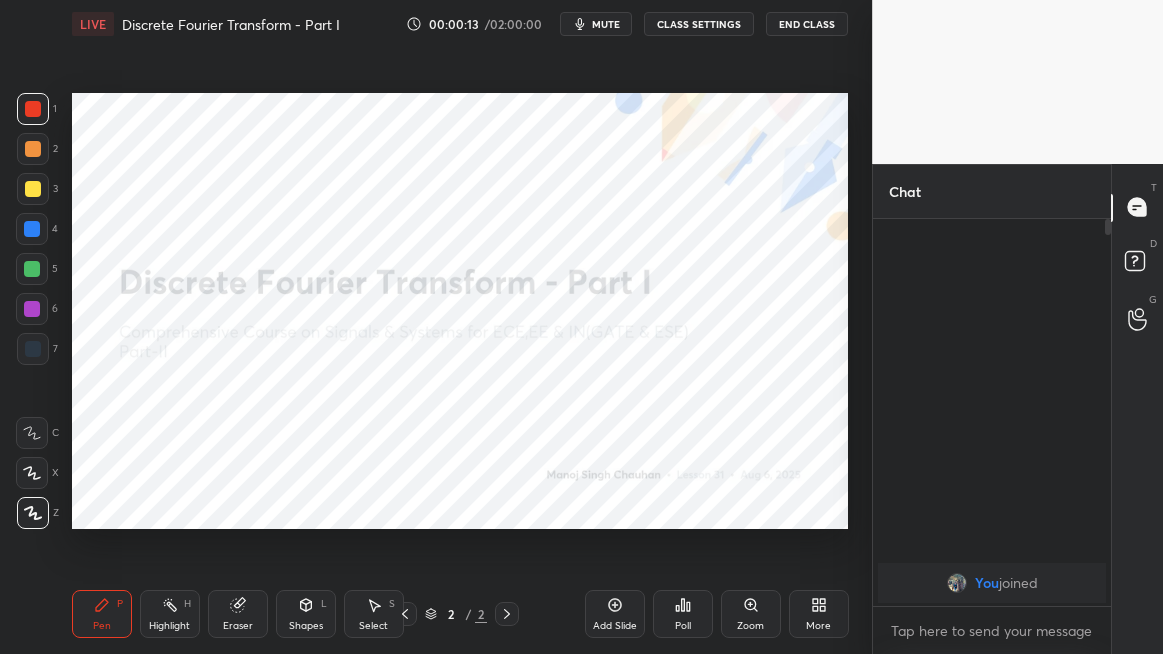 click on "Highlight" at bounding box center [169, 626] 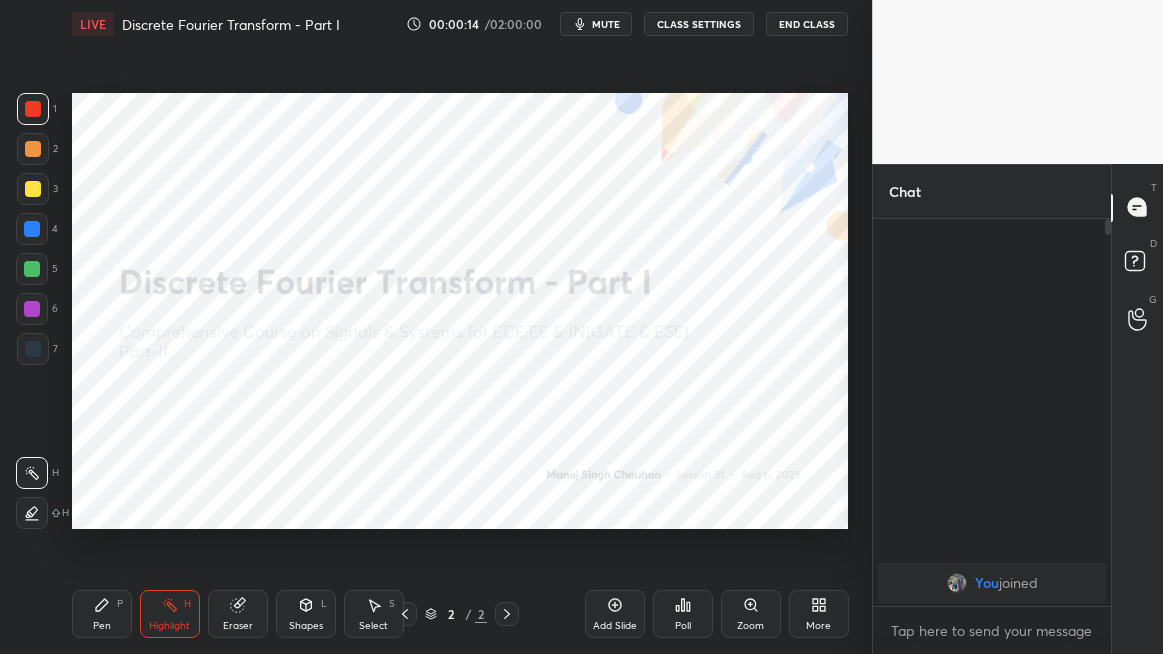 click on "Eraser" at bounding box center [238, 614] 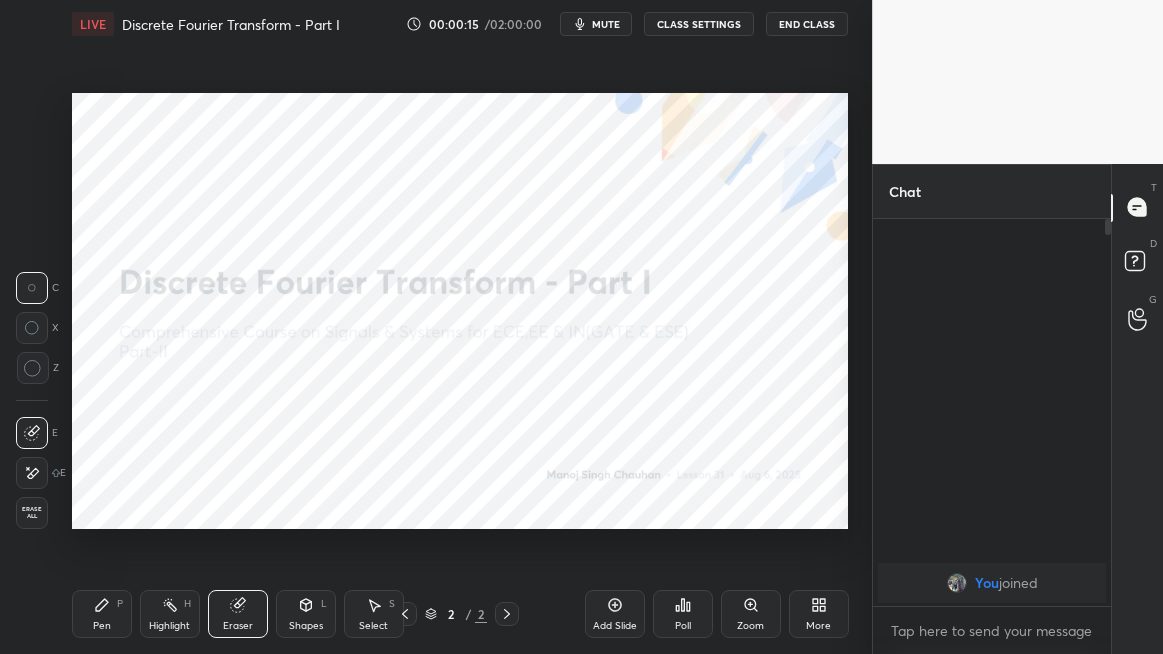click 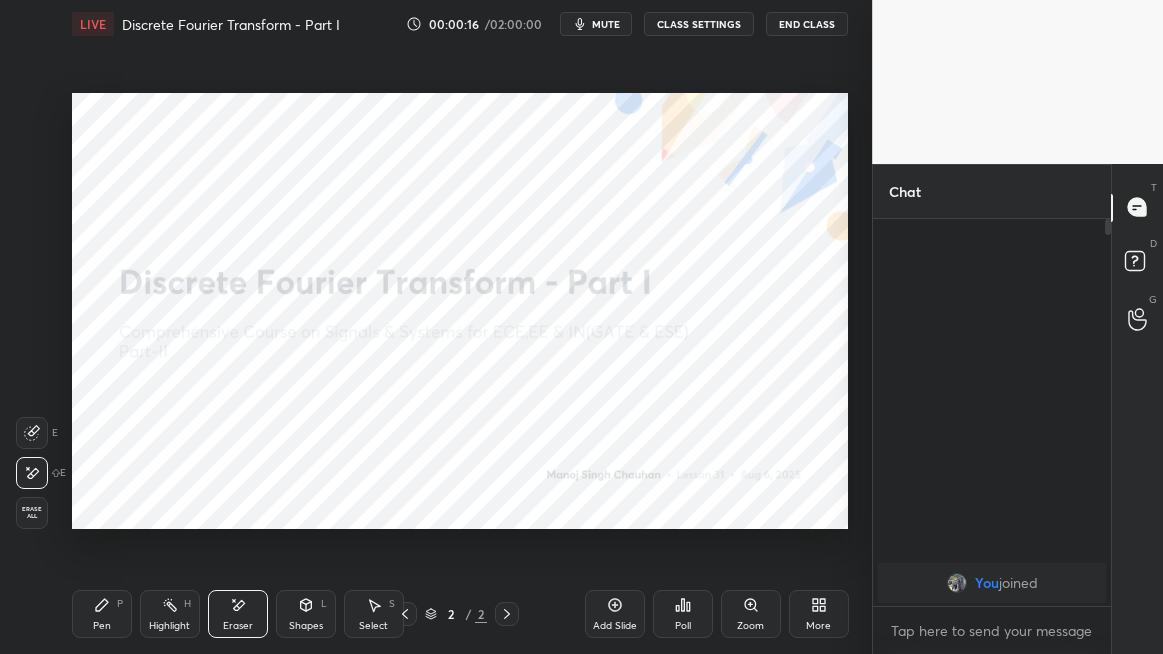 click 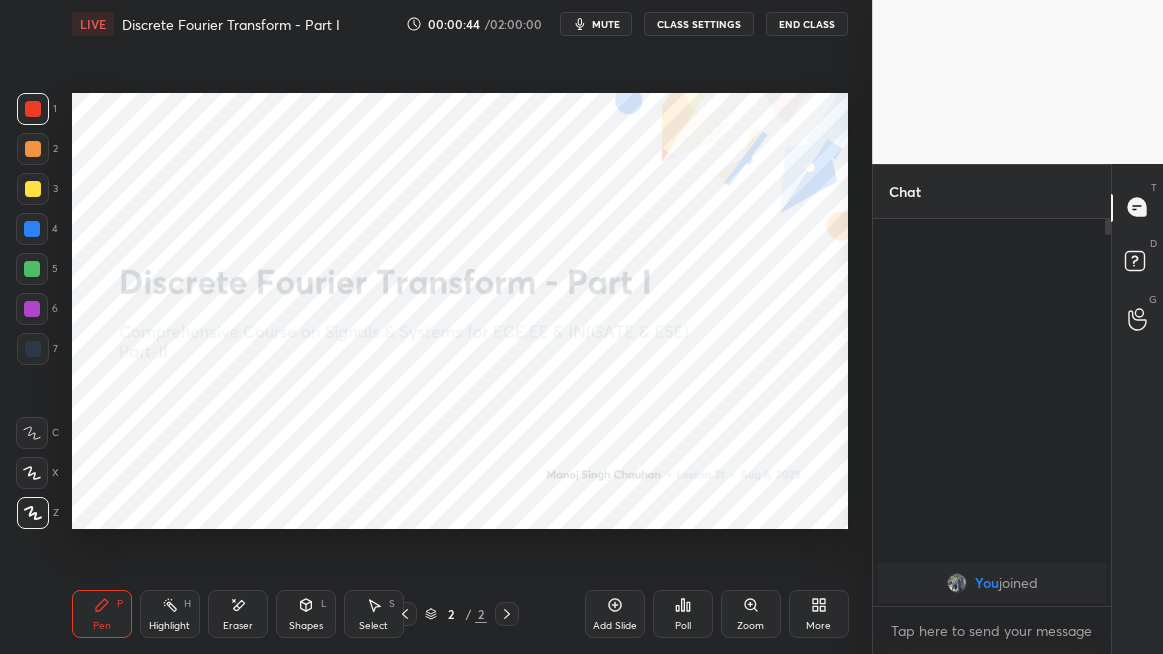 click 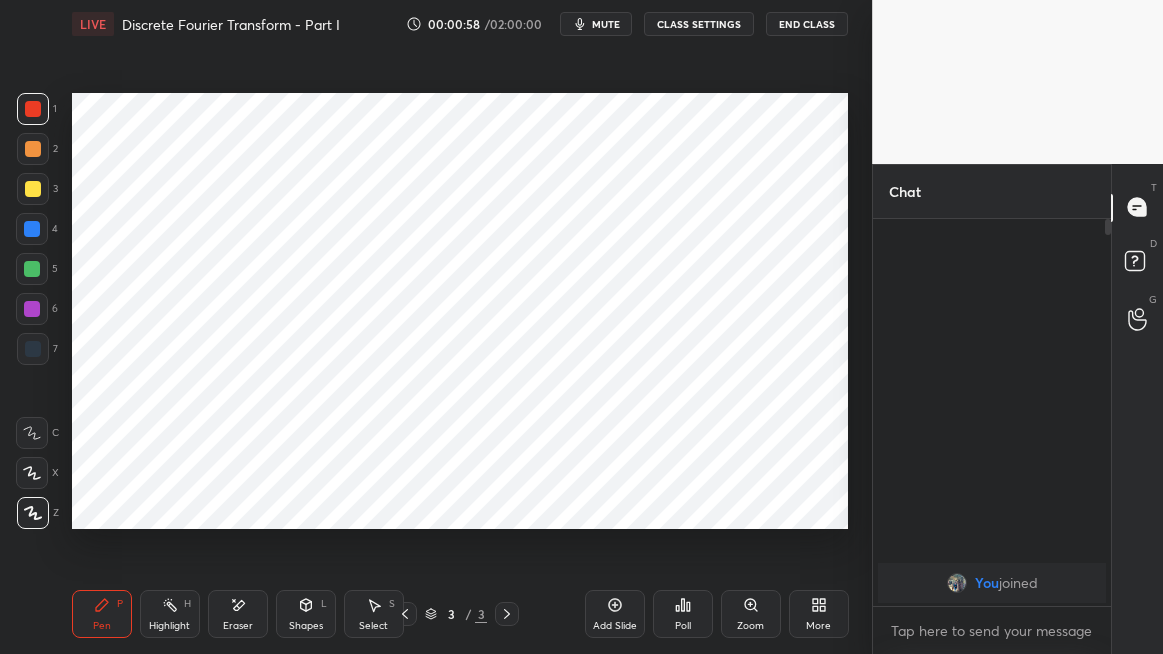click at bounding box center (33, 109) 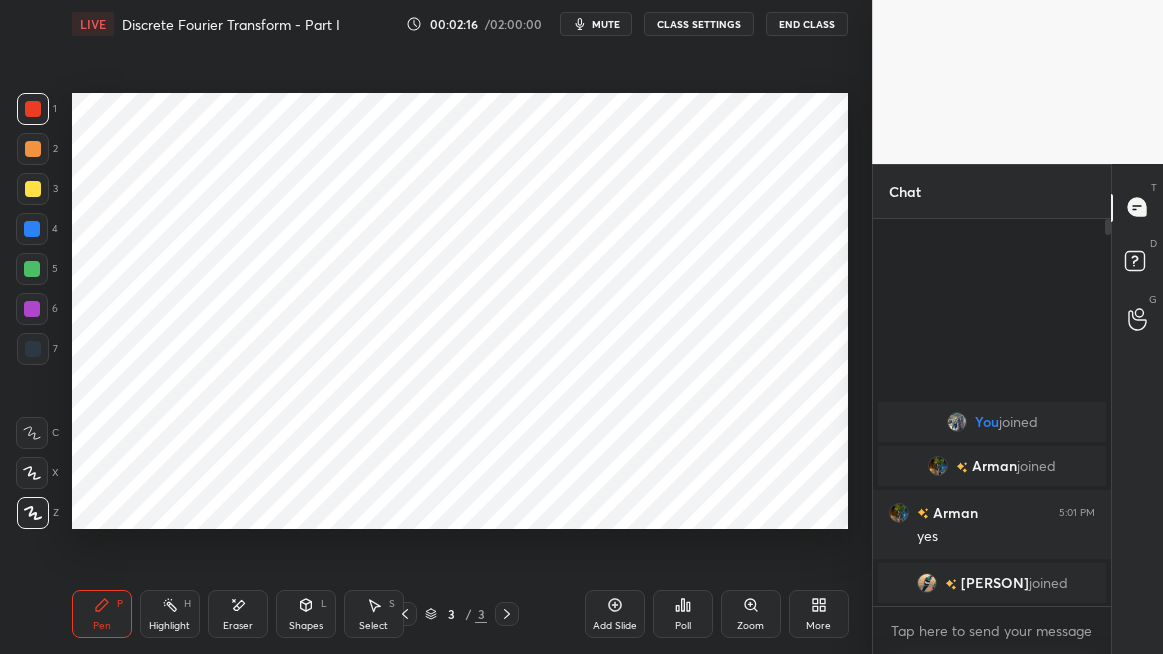click at bounding box center [32, 229] 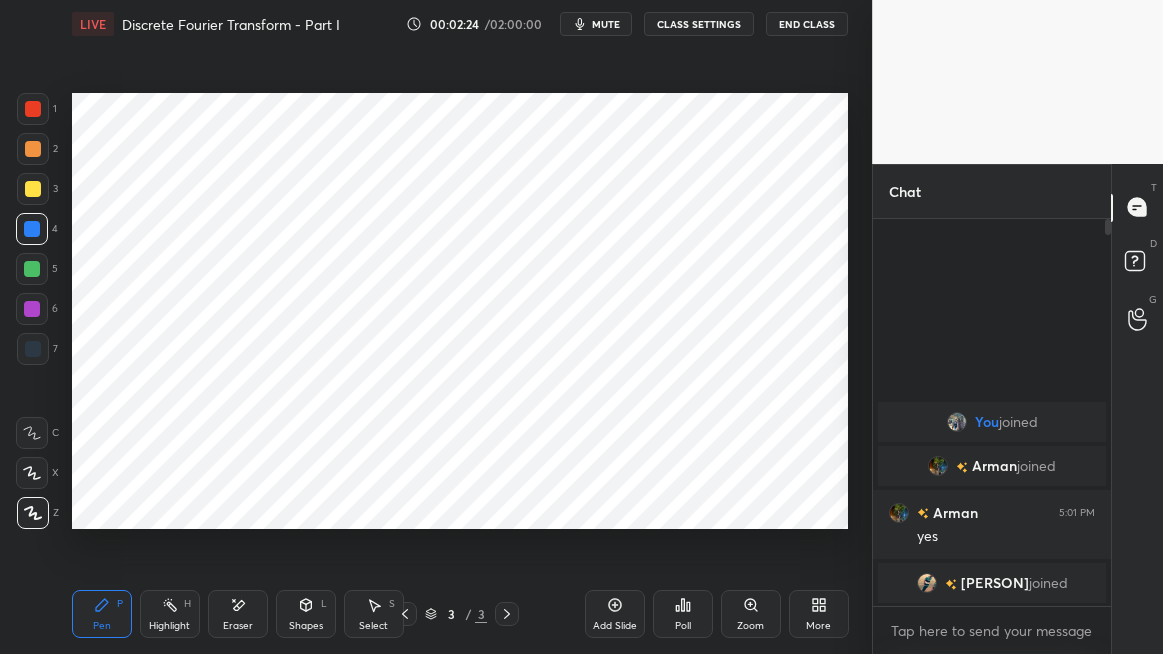 click on "Shapes" at bounding box center (306, 626) 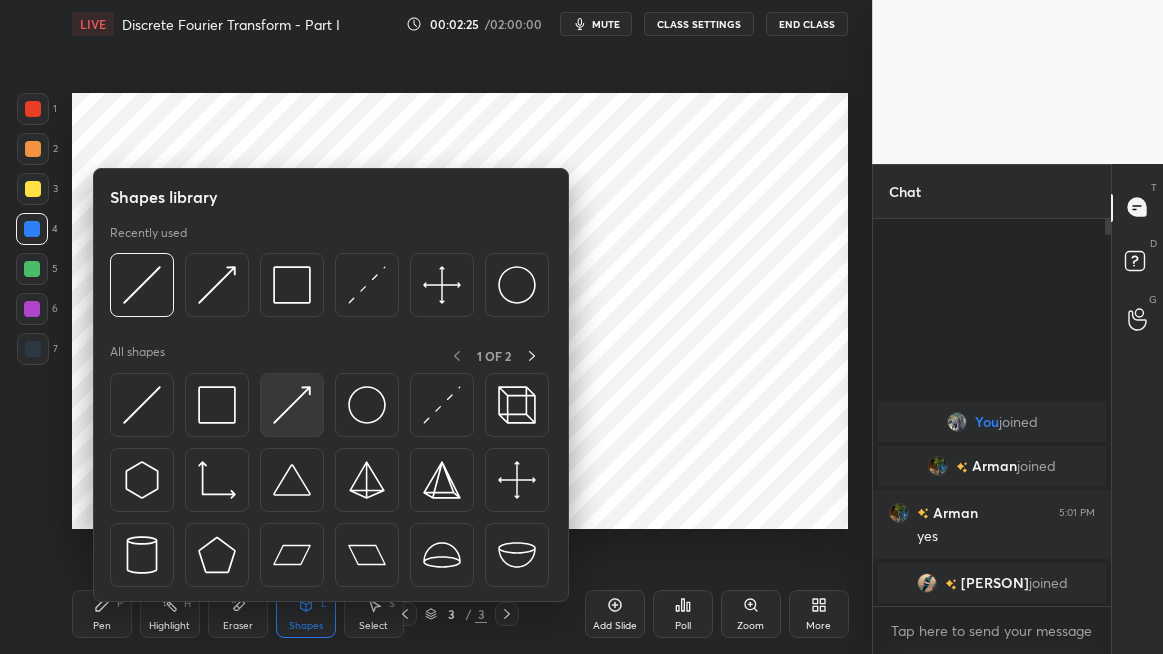 click at bounding box center (292, 405) 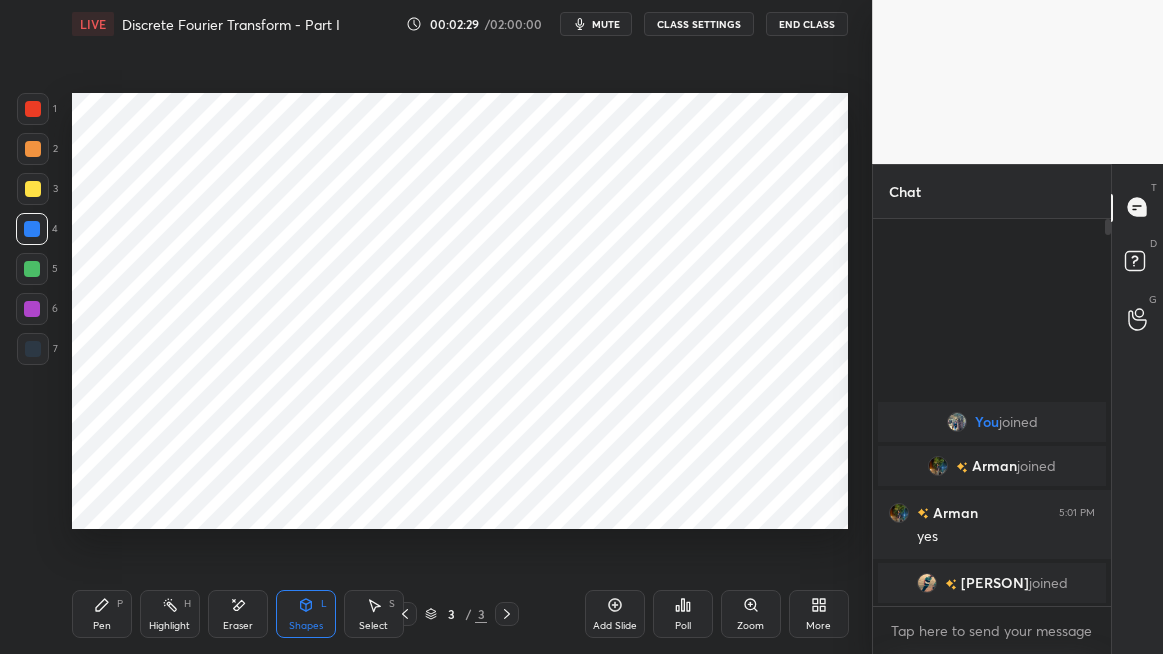 click on "Pen P" at bounding box center [102, 614] 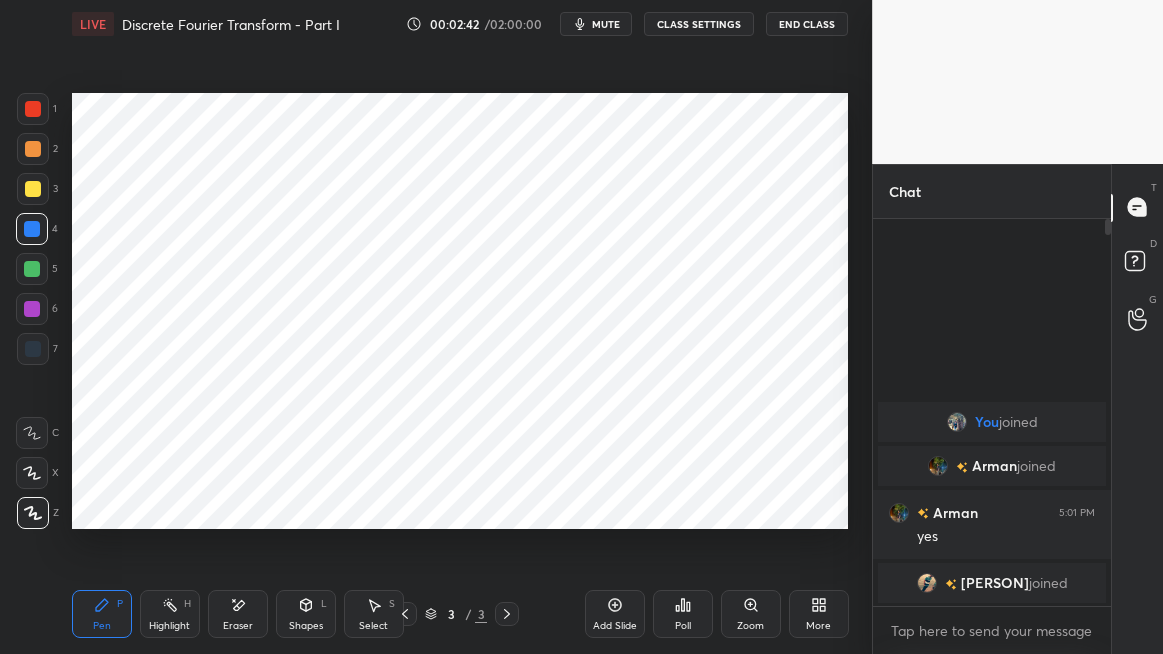 click on "Shapes" at bounding box center (306, 626) 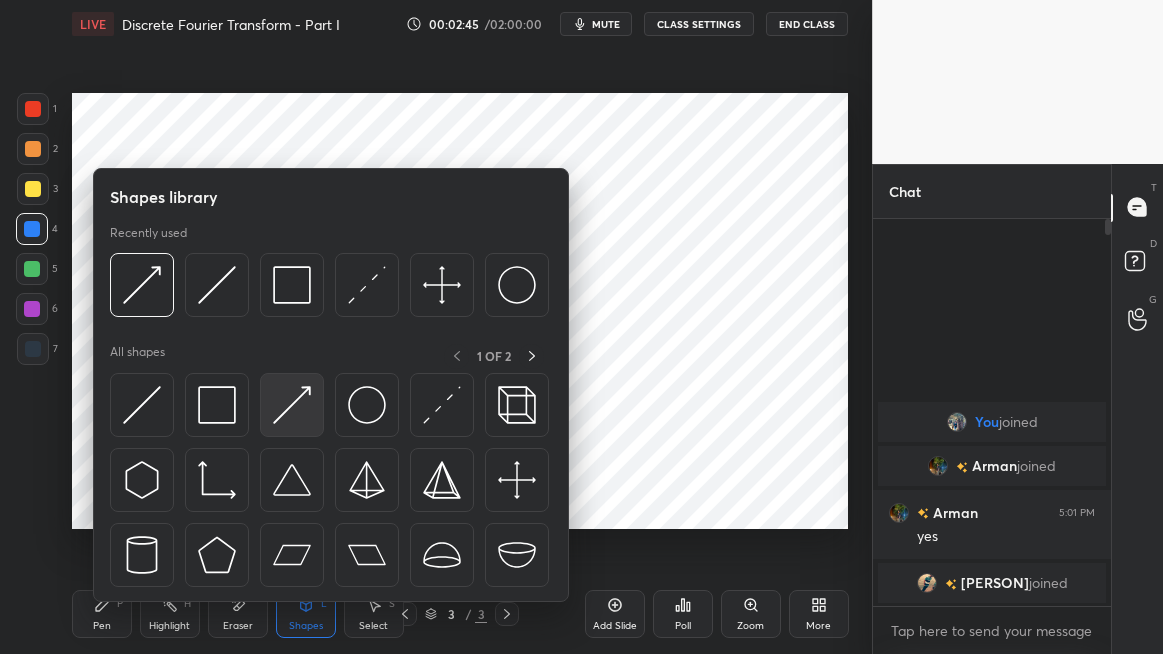 click at bounding box center [292, 405] 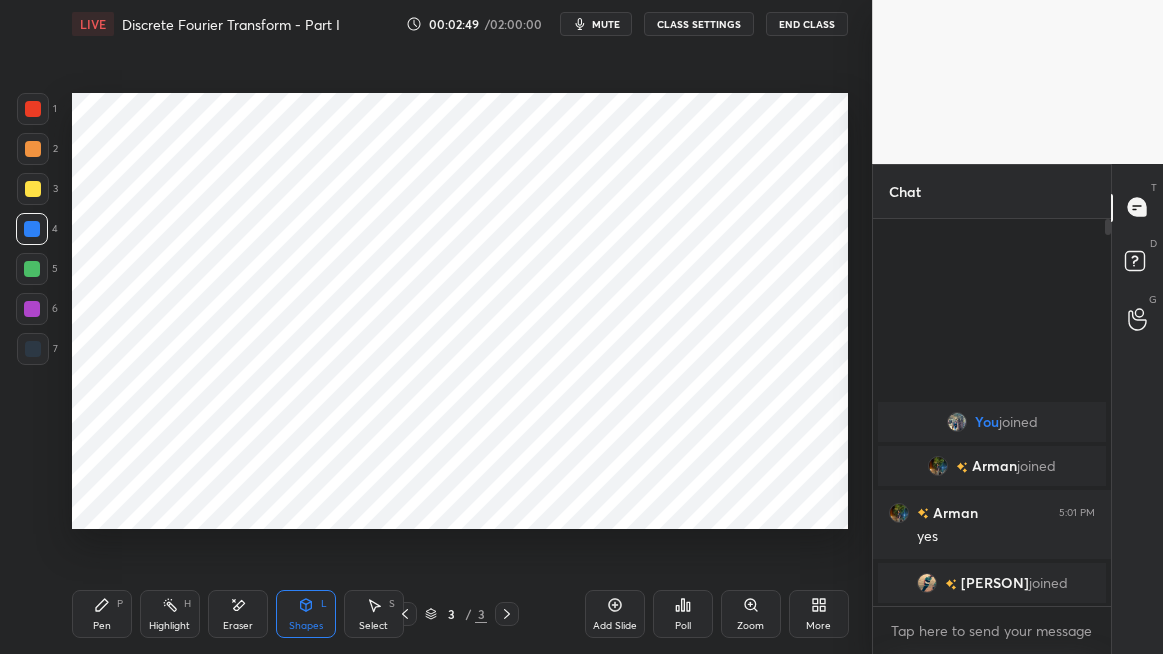 click 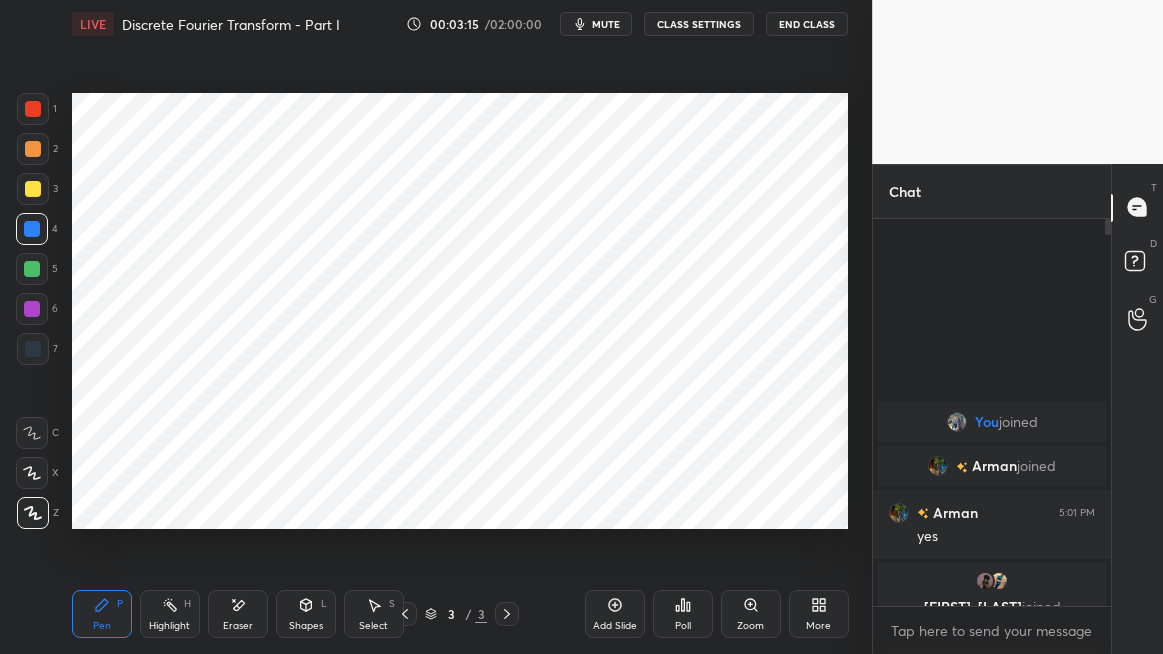 click at bounding box center (32, 309) 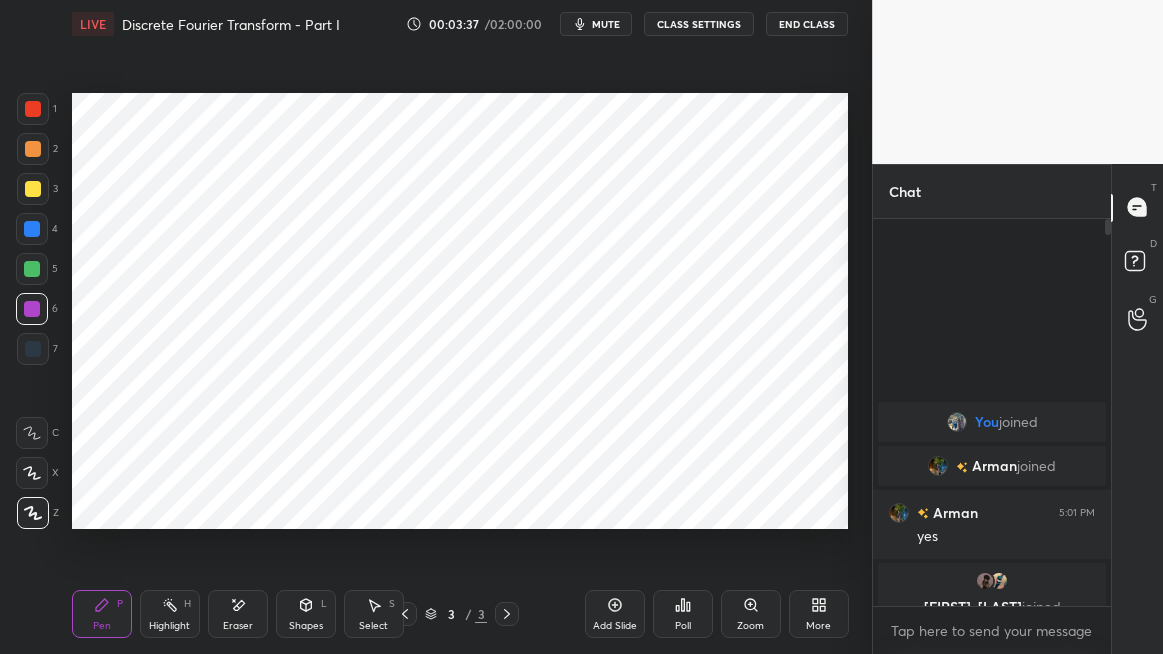 click on "Shapes L" at bounding box center [306, 614] 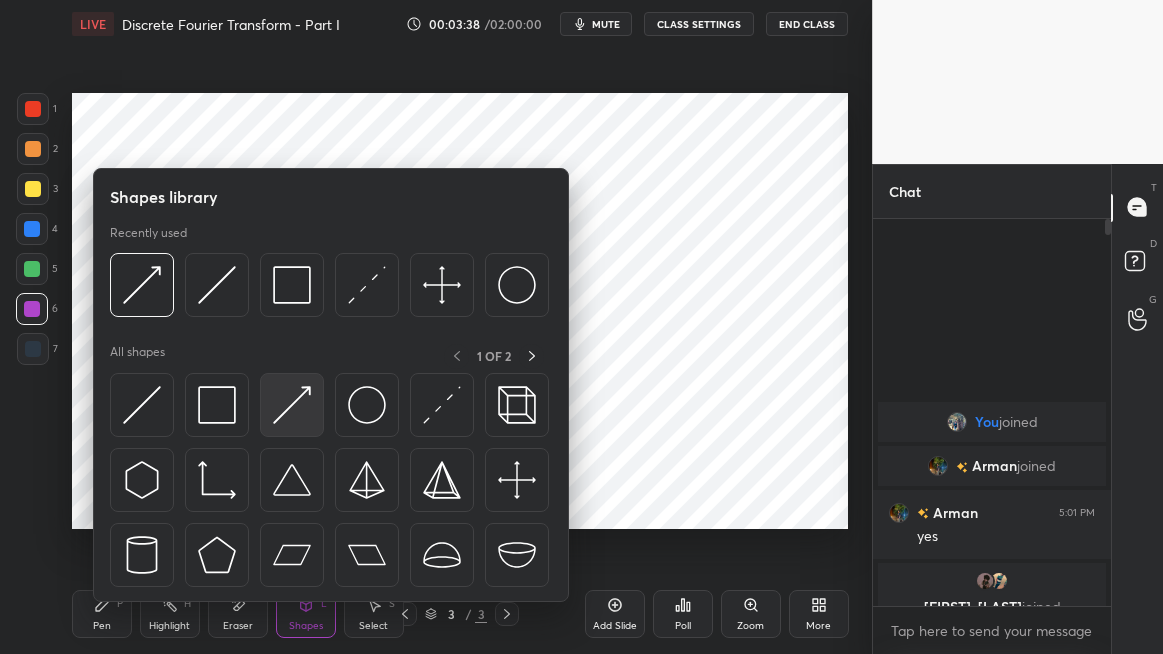 click at bounding box center [292, 405] 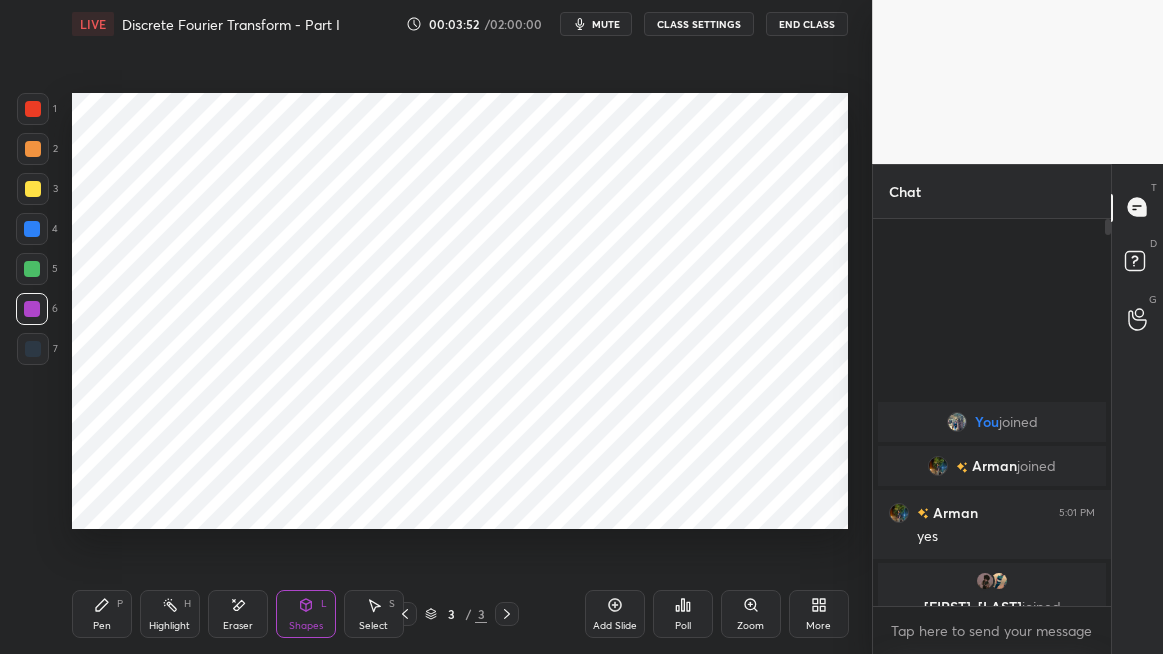 click on "Pen P" at bounding box center (102, 614) 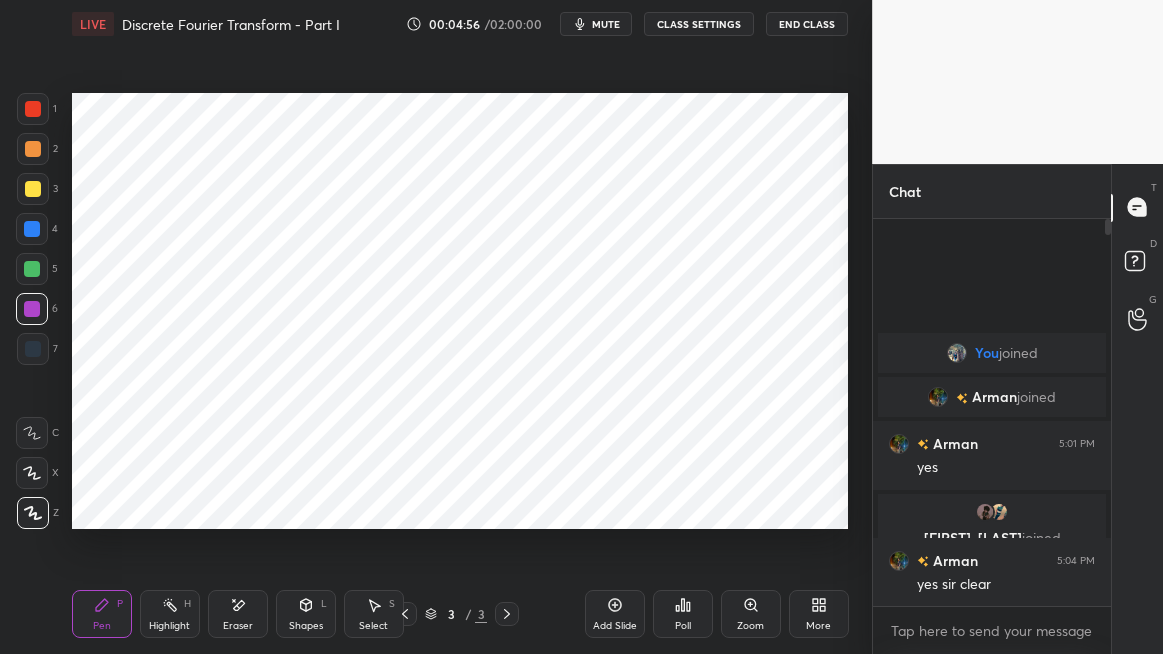 click 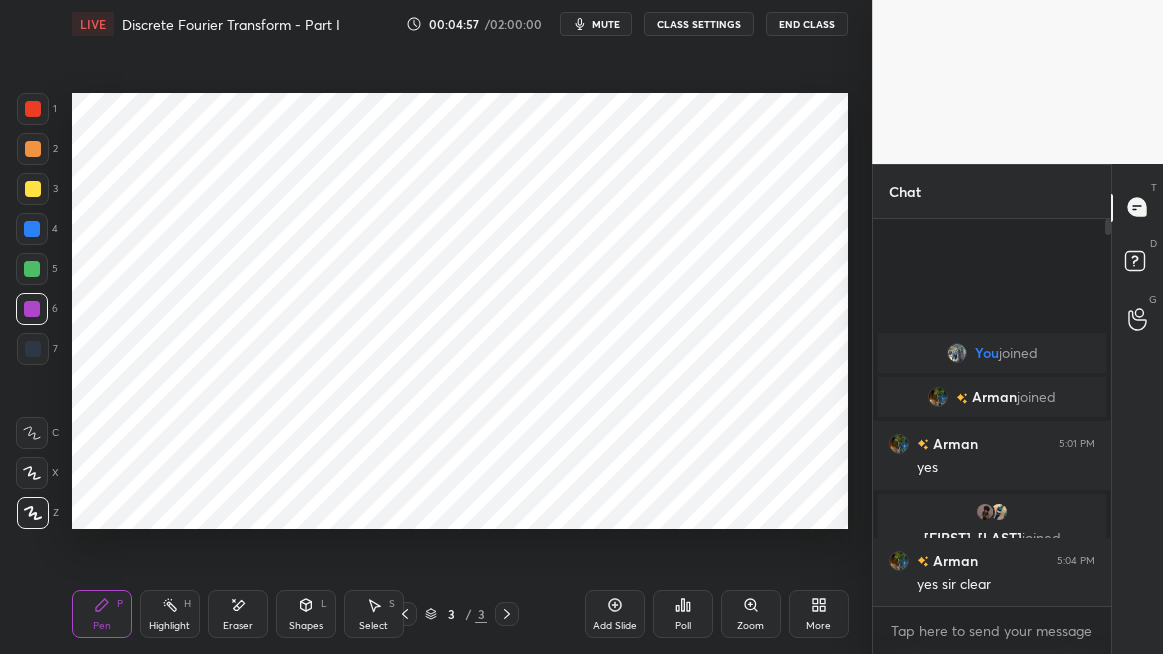 click 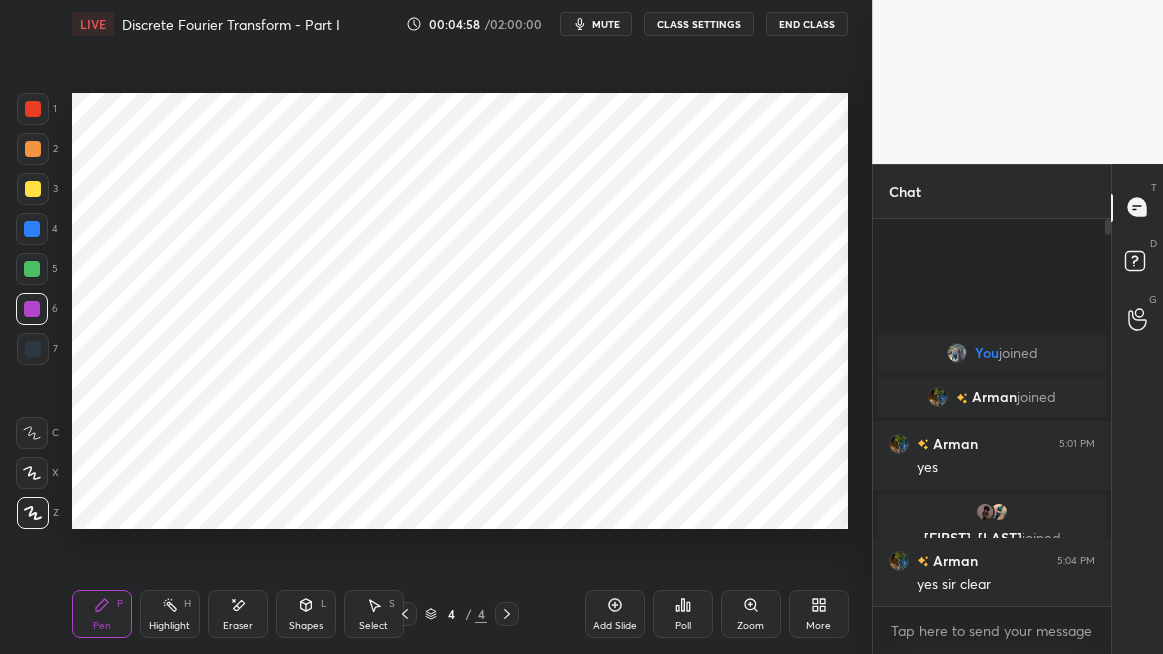 click at bounding box center [33, 109] 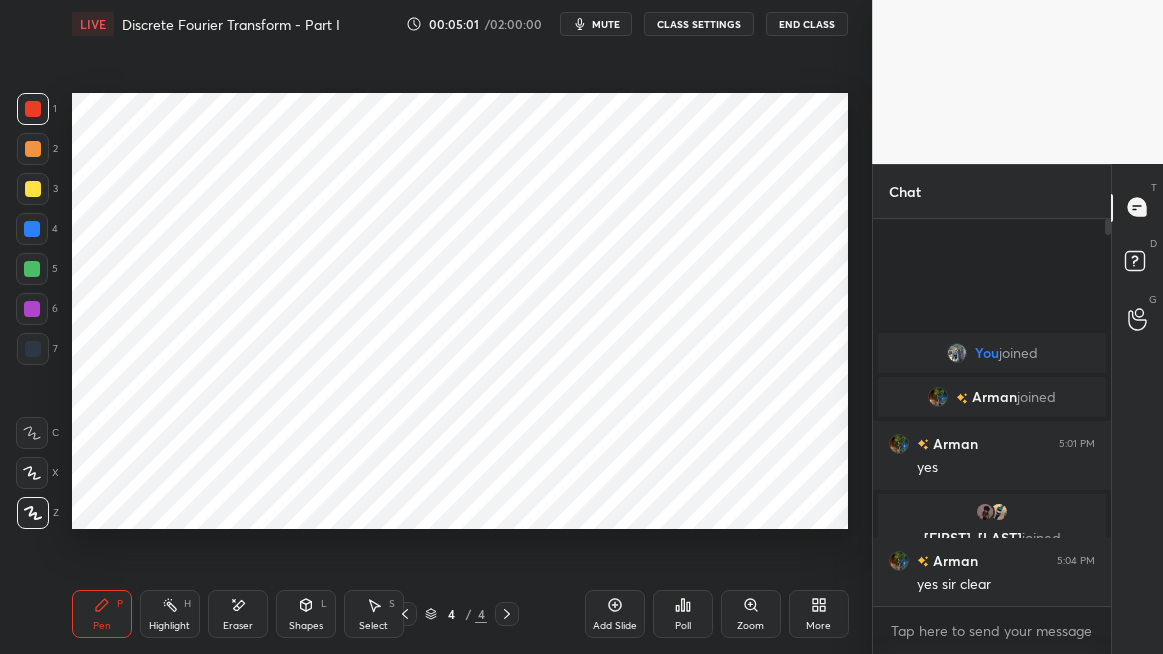 click 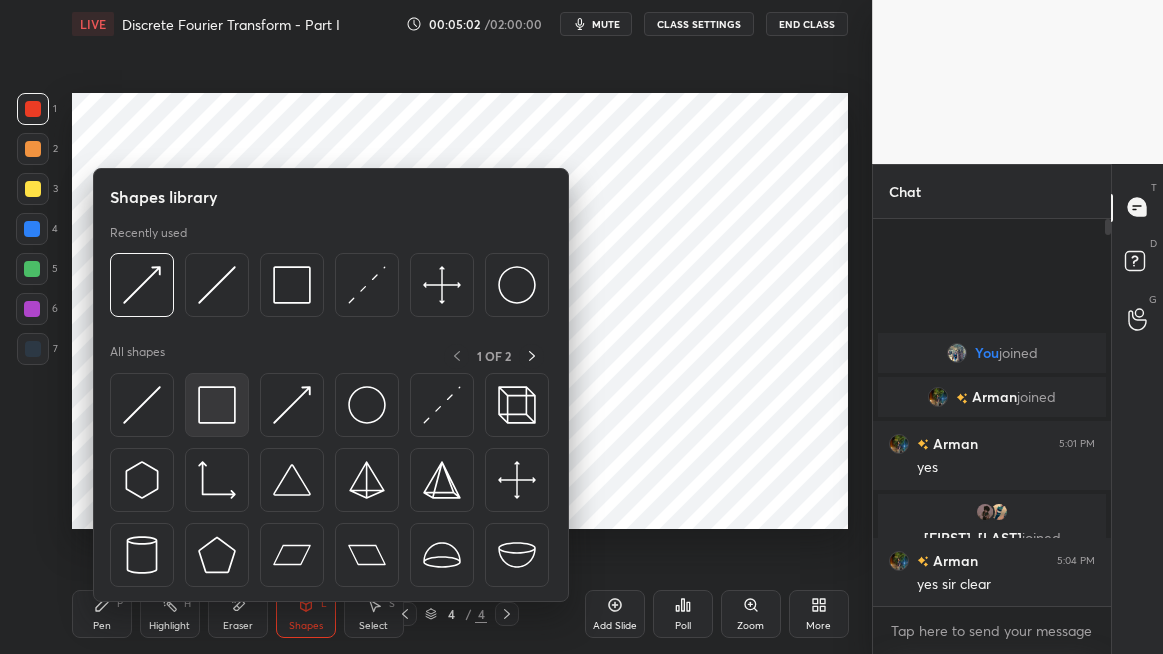 click at bounding box center [217, 405] 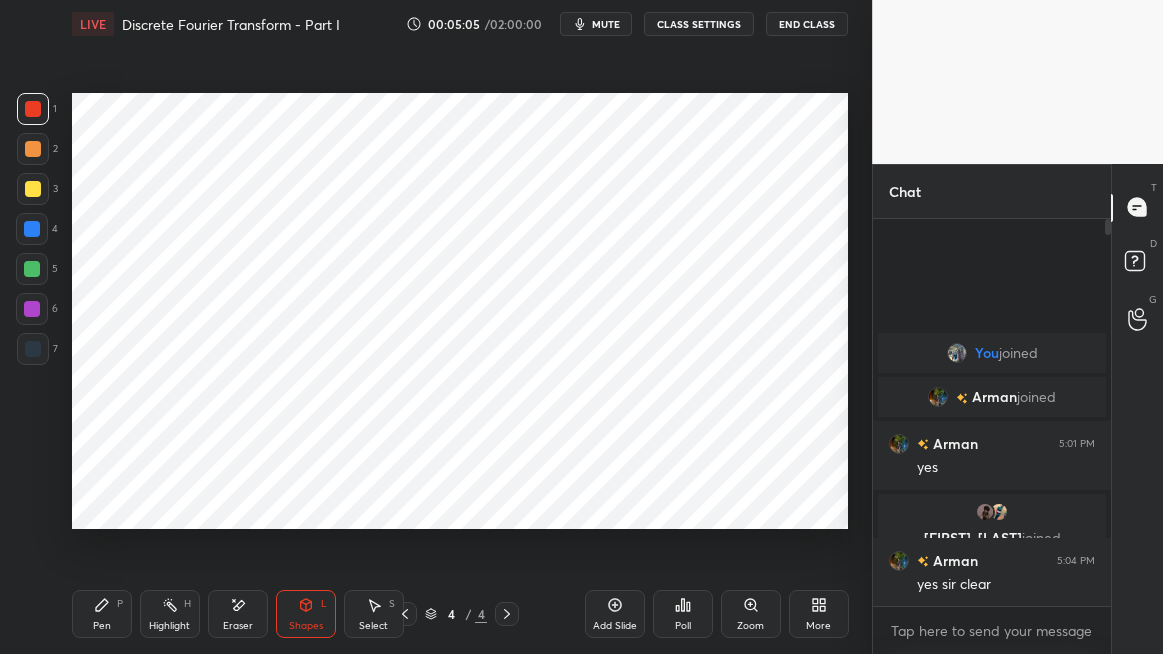 click on "Shapes L" at bounding box center [306, 614] 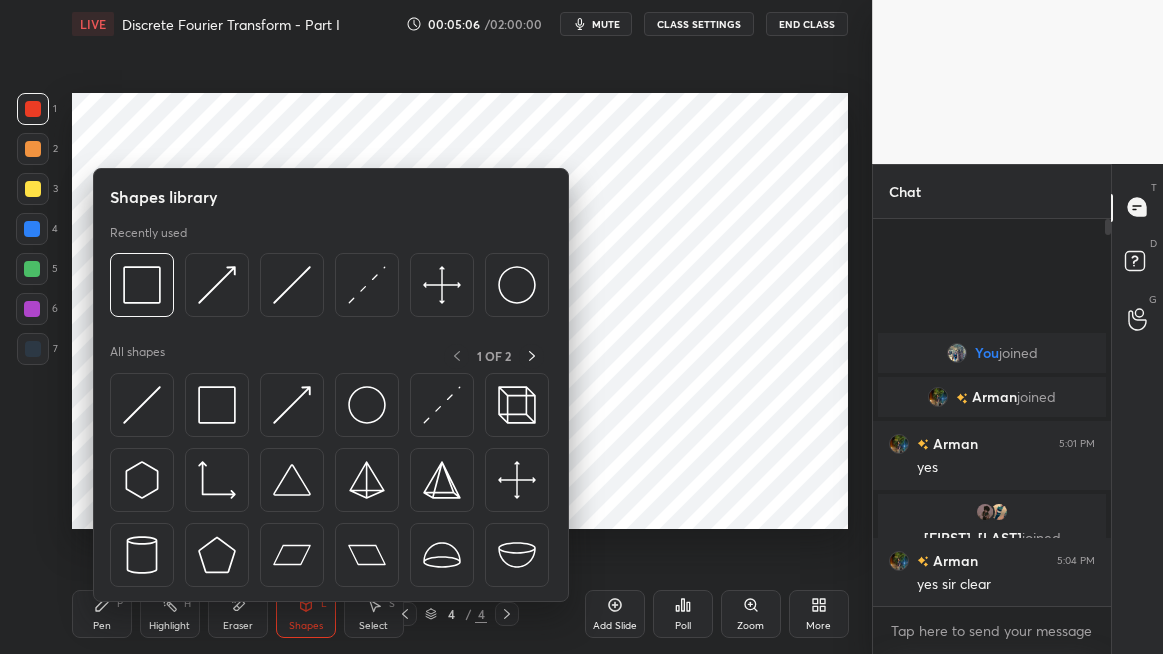 click on "Pen" at bounding box center (102, 626) 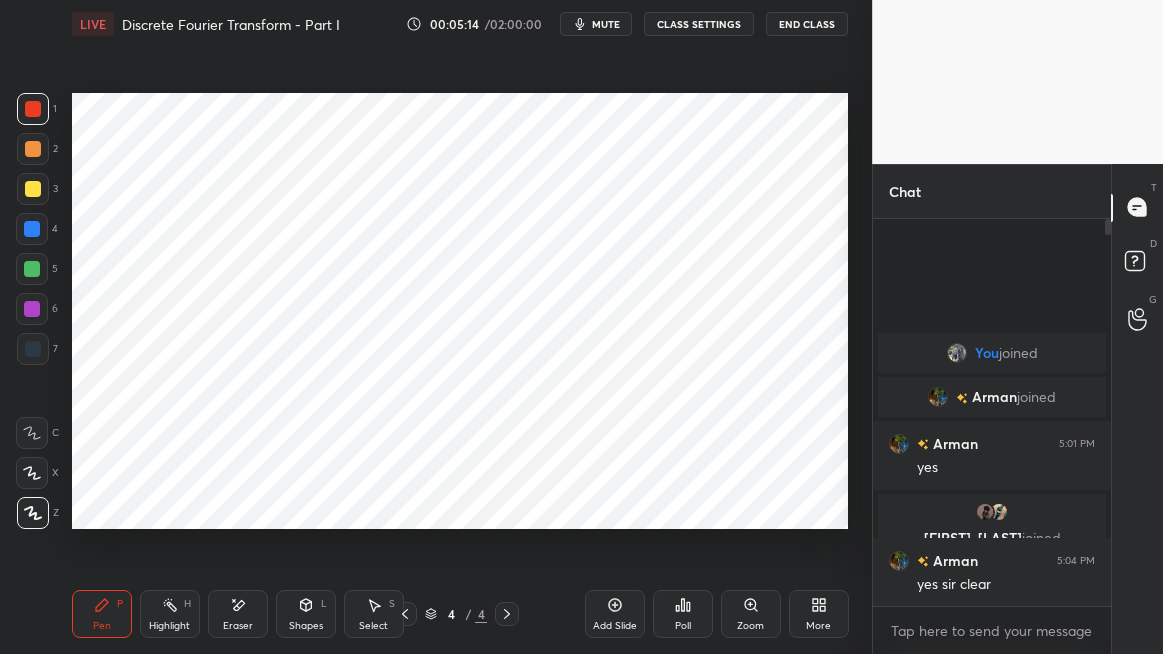 click at bounding box center (32, 229) 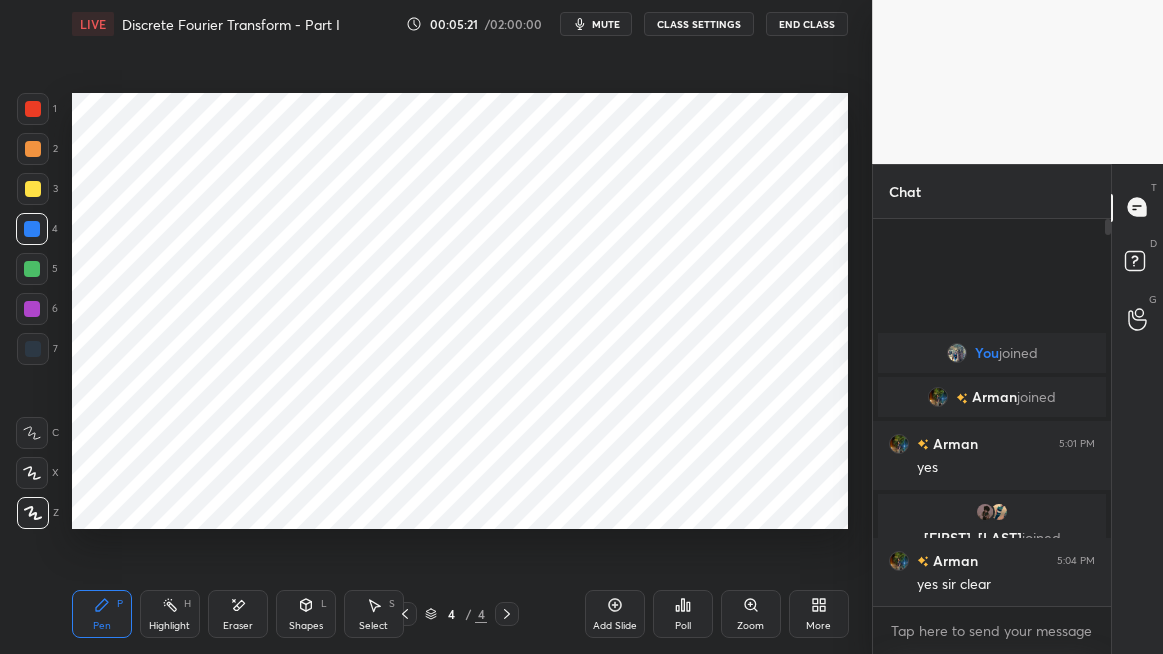 click on "Shapes L" at bounding box center [306, 614] 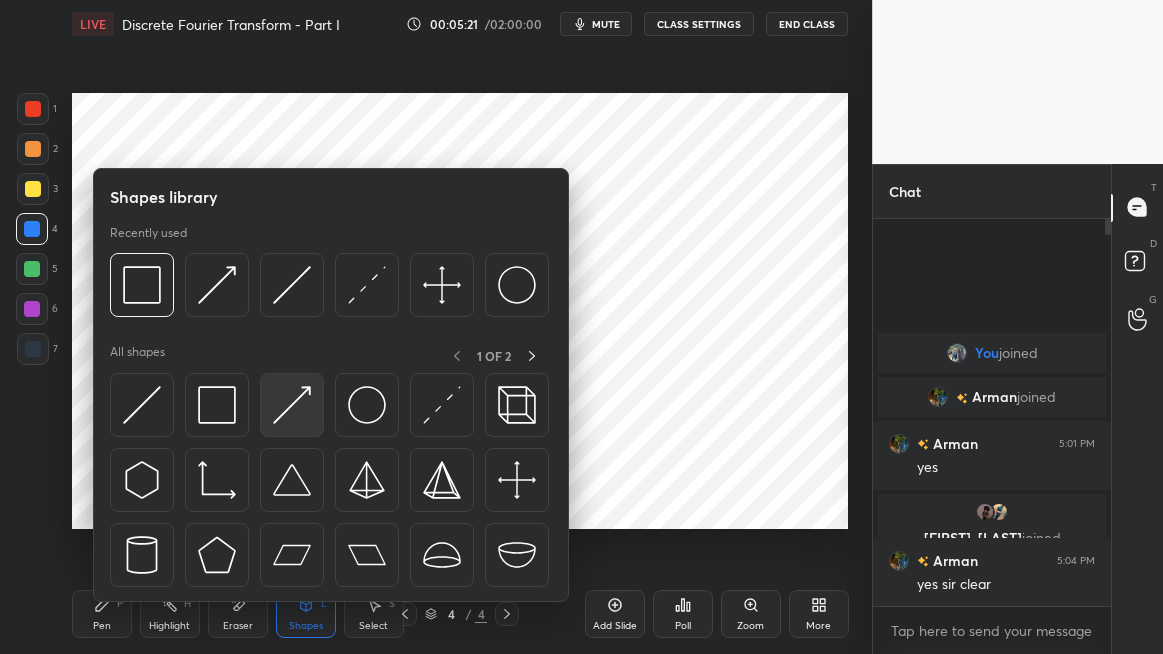 click at bounding box center (292, 405) 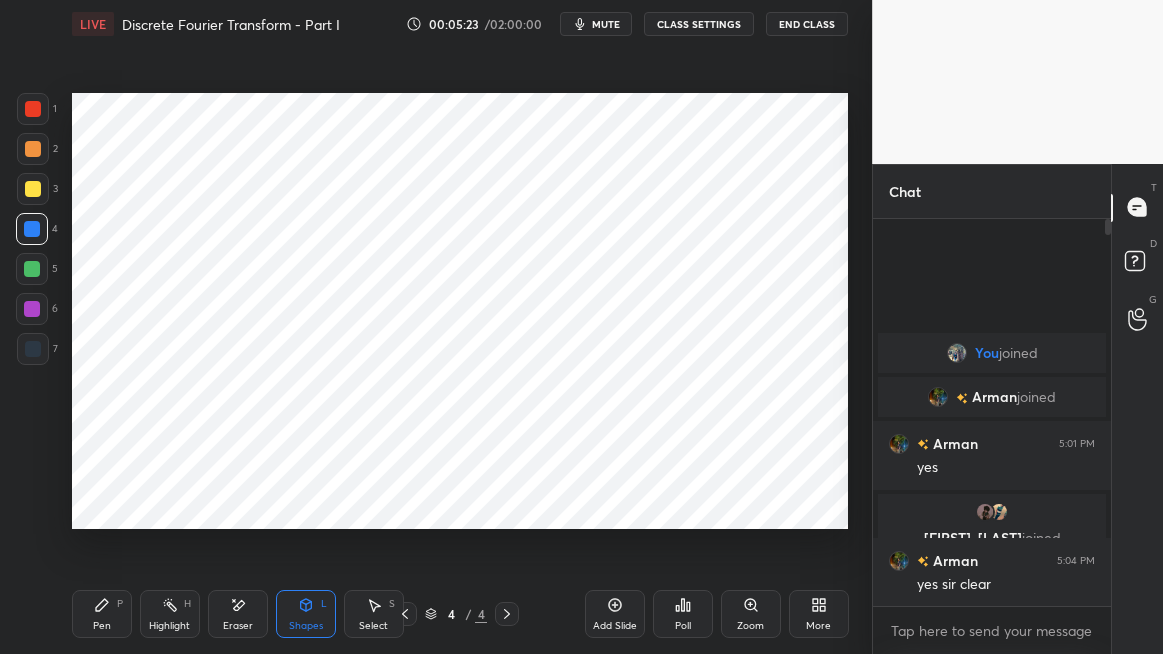 click at bounding box center (33, 109) 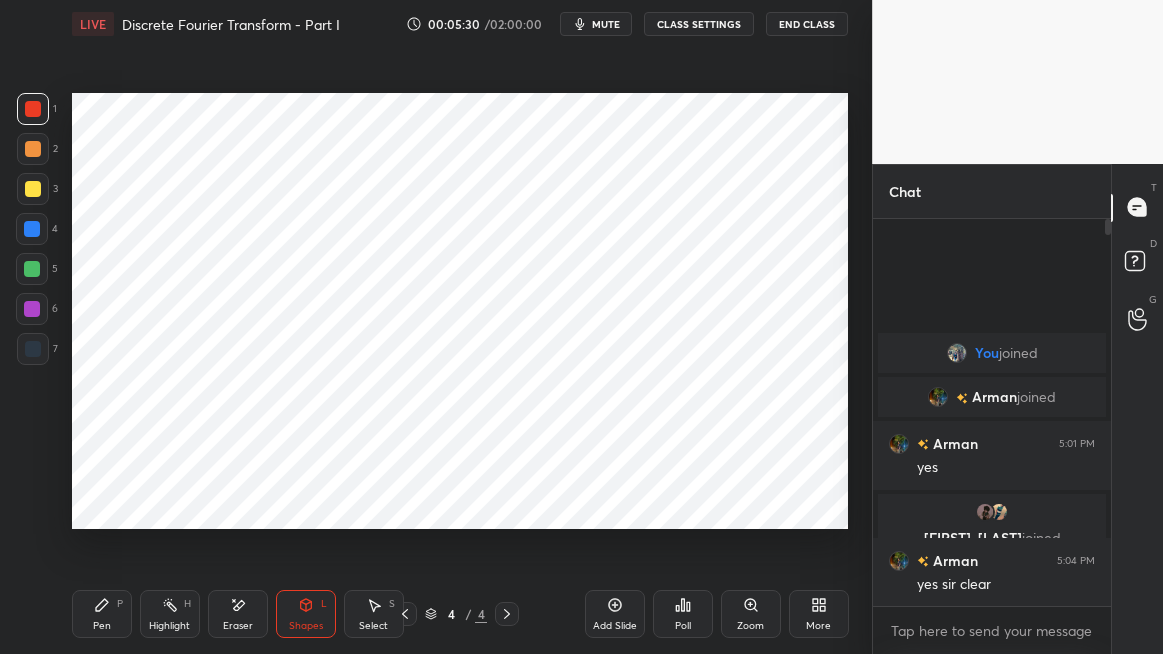 click 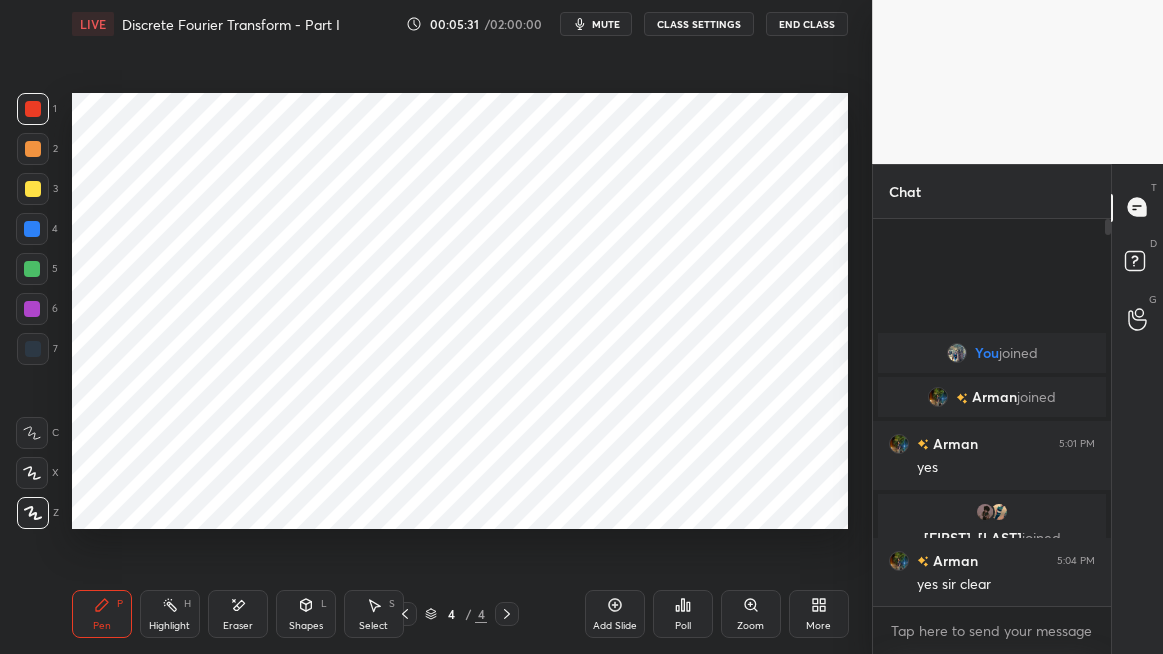click at bounding box center [32, 229] 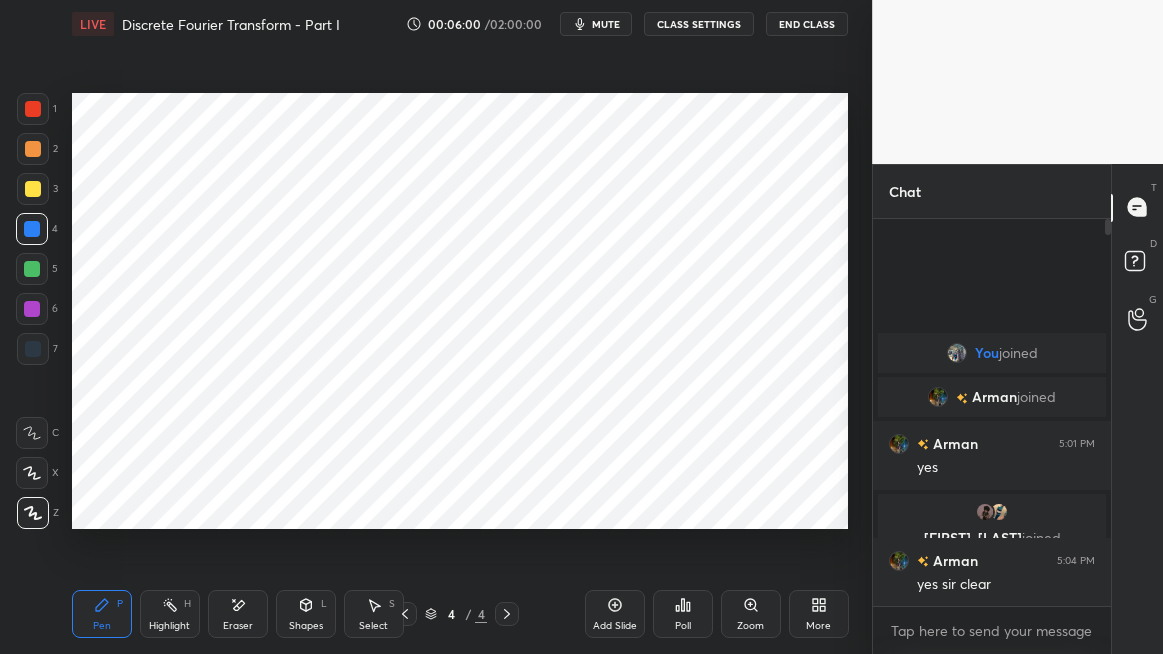 click at bounding box center [32, 269] 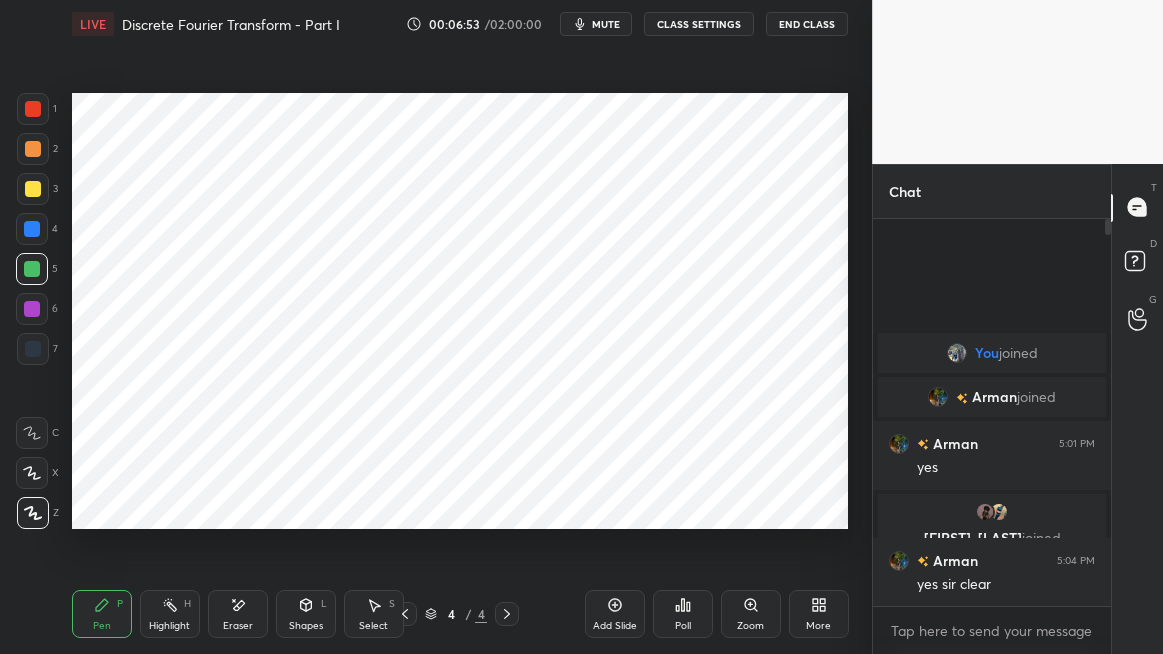 click at bounding box center [32, 309] 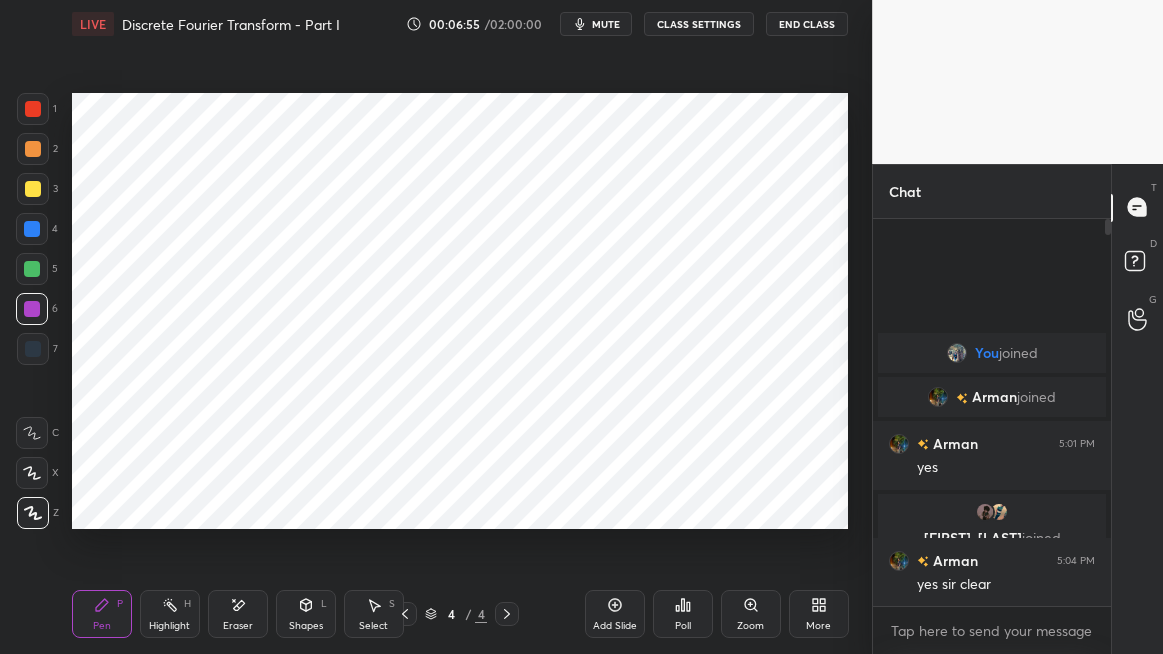 click on "Select S" at bounding box center [374, 614] 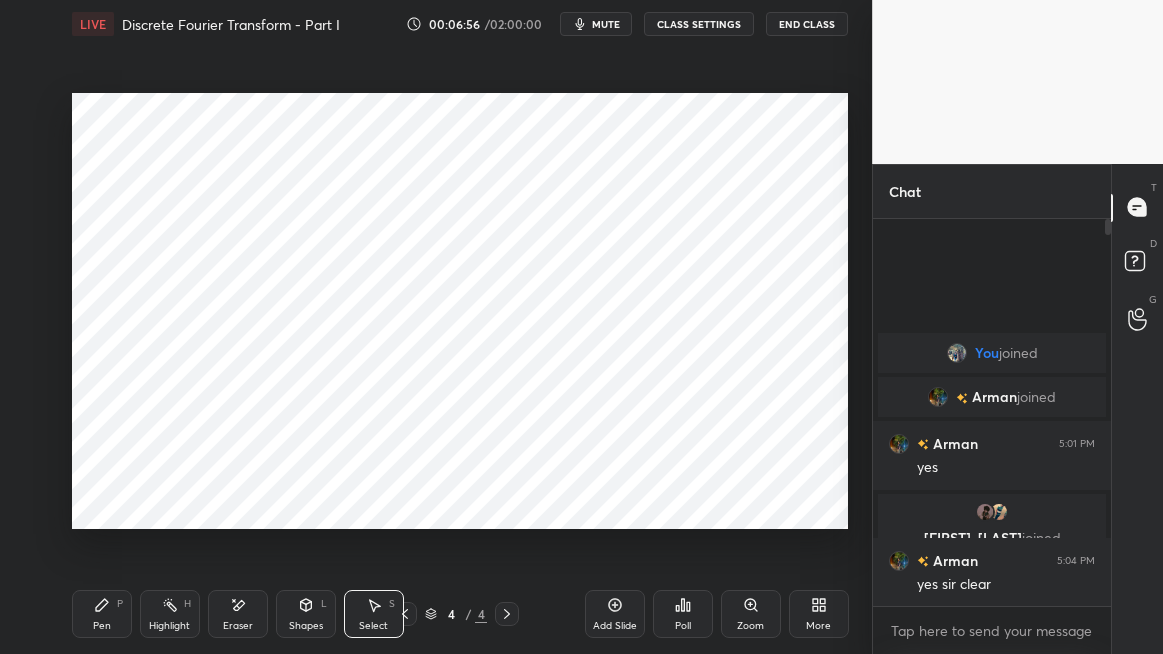click 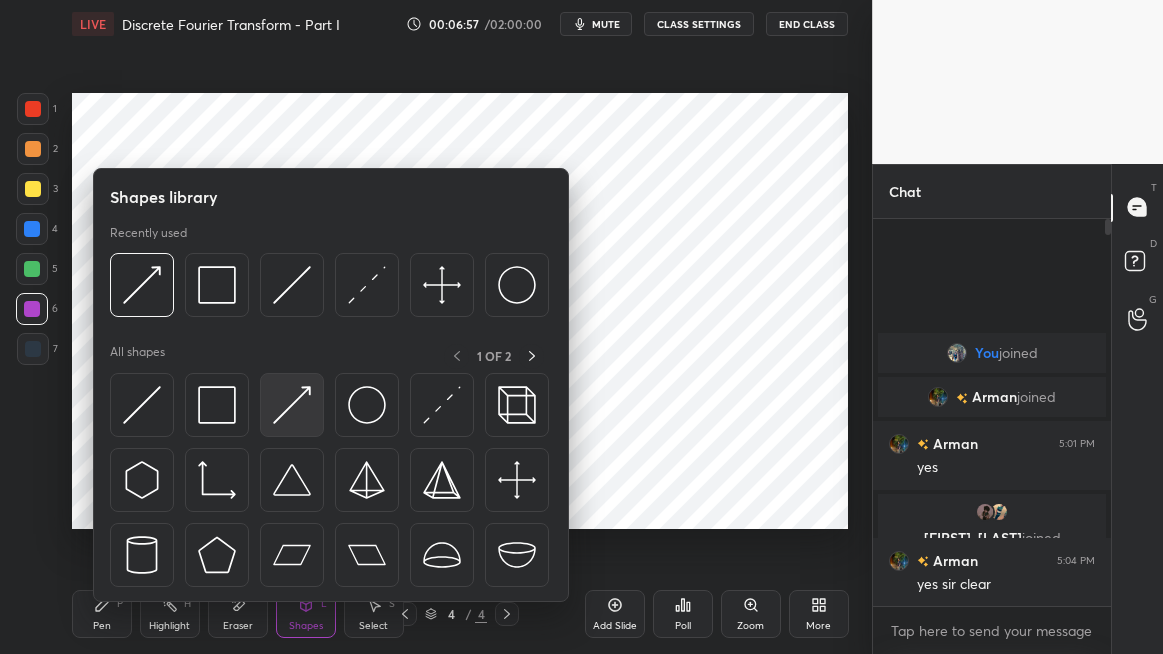 click at bounding box center (292, 405) 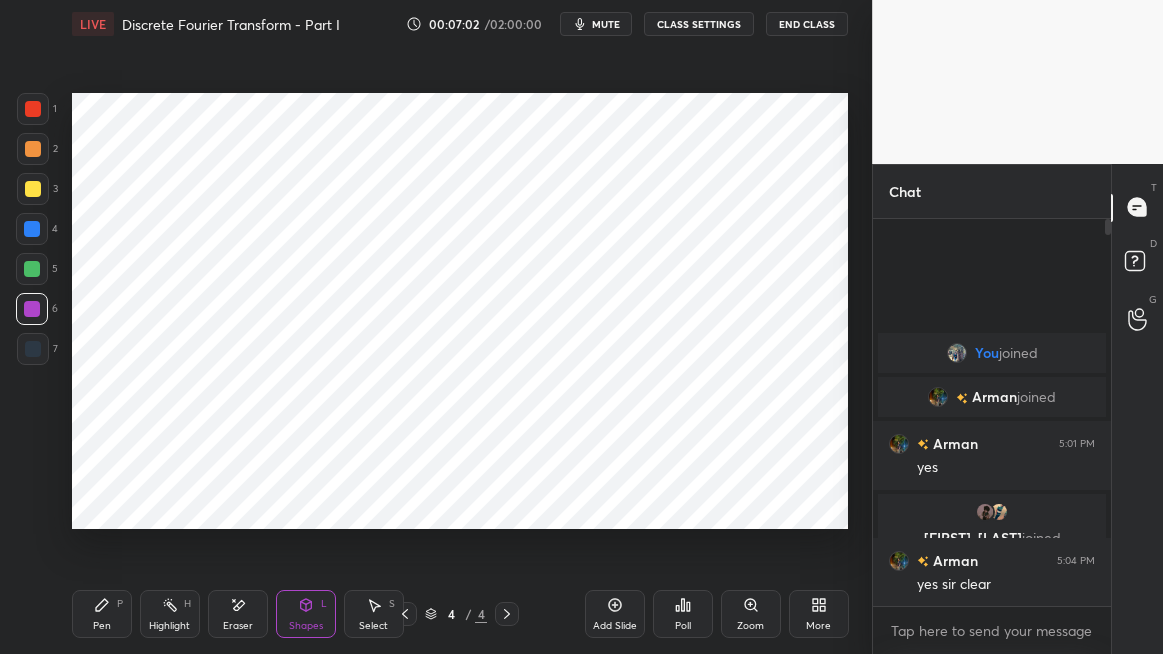 click on "Pen P" at bounding box center (102, 614) 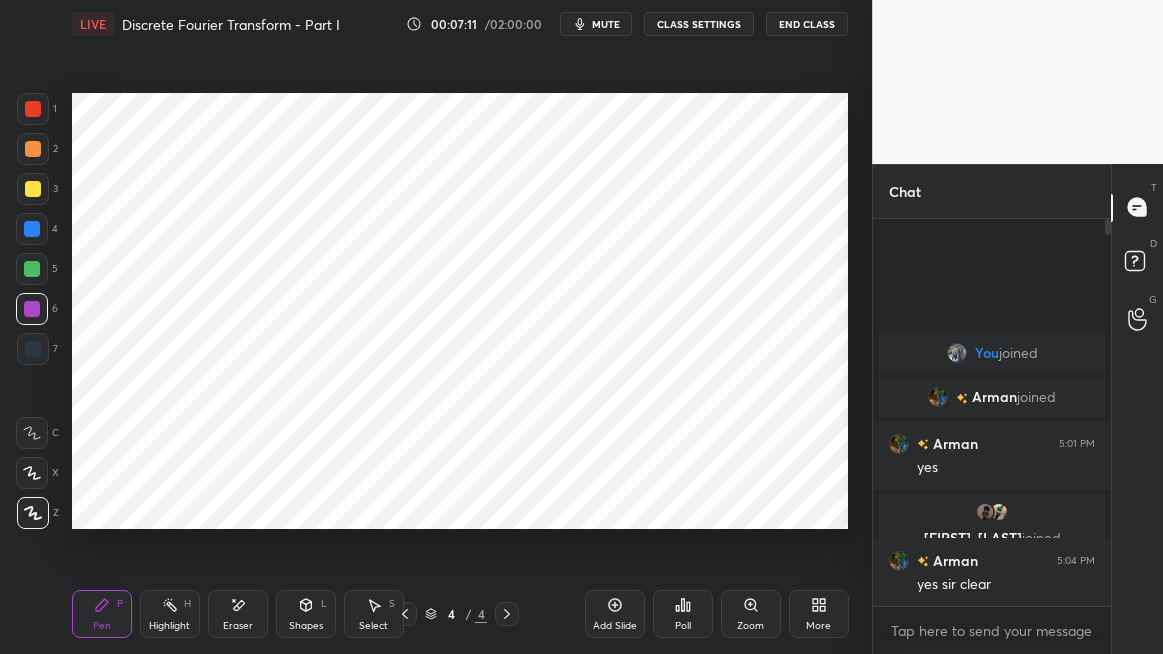 click at bounding box center (33, 109) 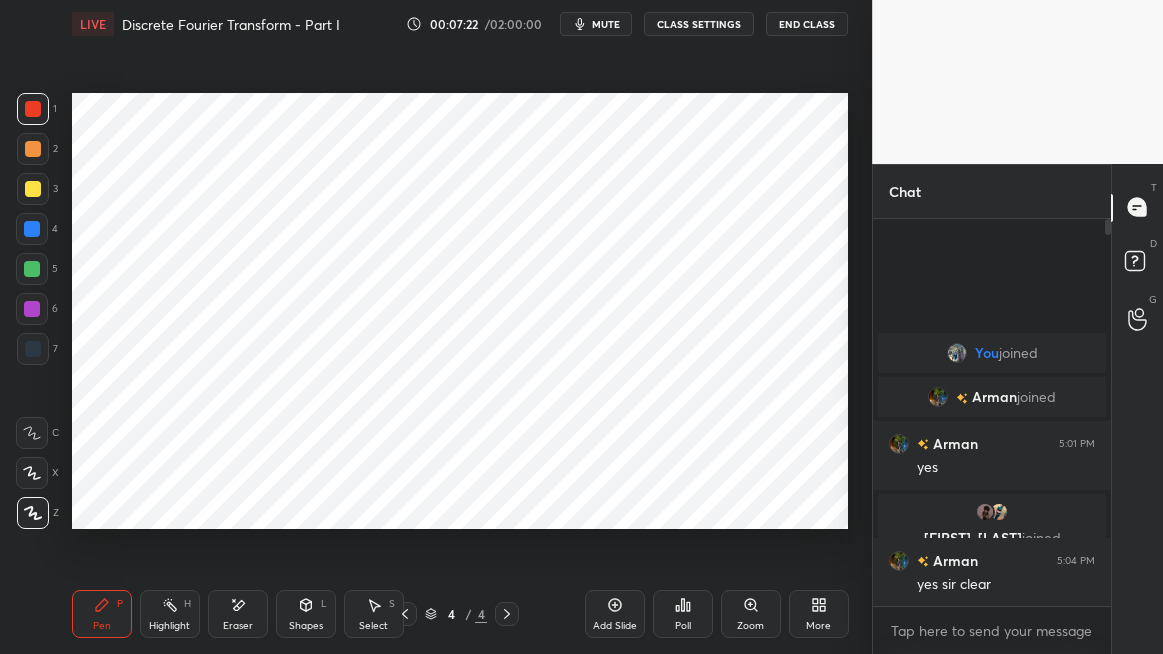 click on "mute" at bounding box center (606, 24) 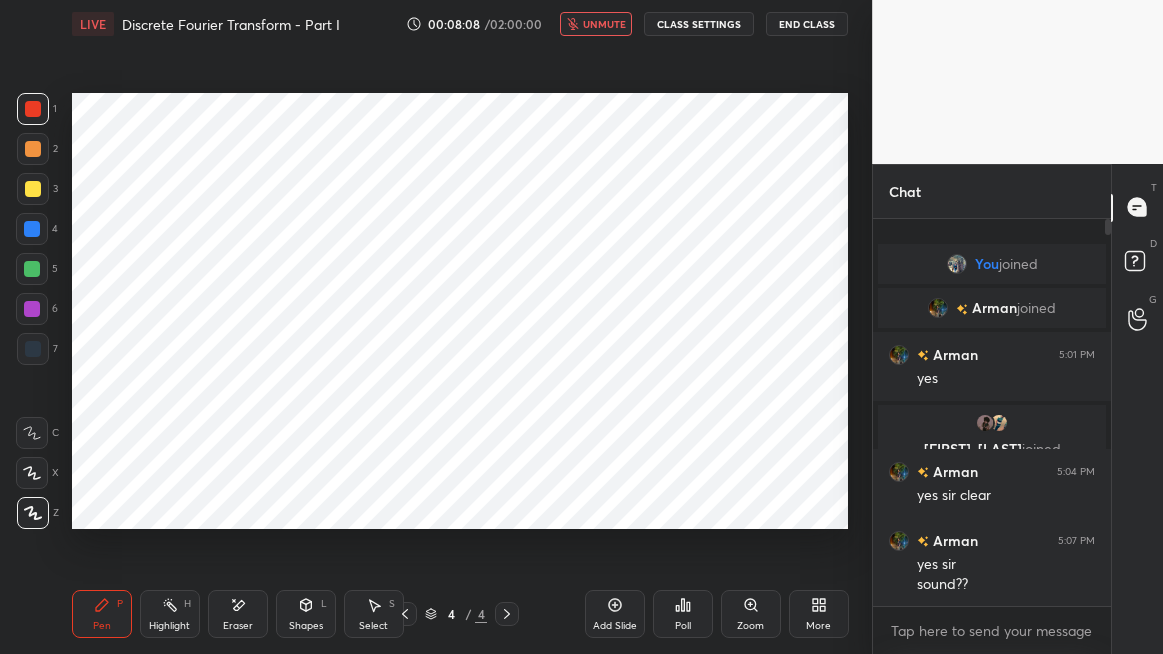 click on "unmute" at bounding box center (604, 24) 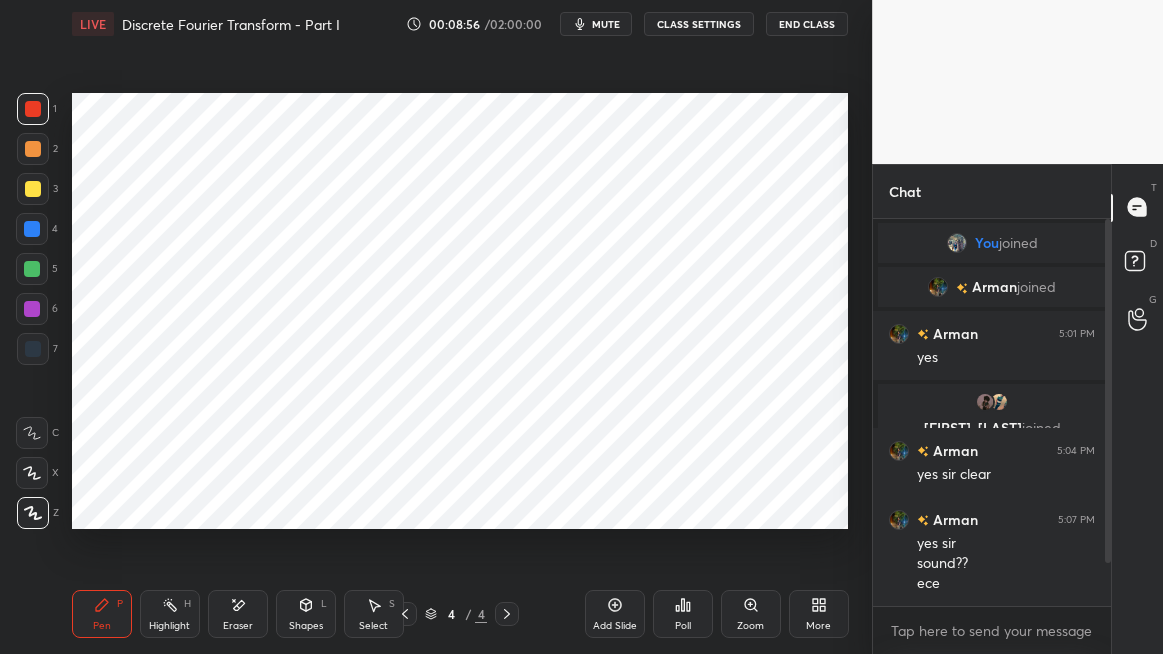 scroll, scrollTop: 67, scrollLeft: 0, axis: vertical 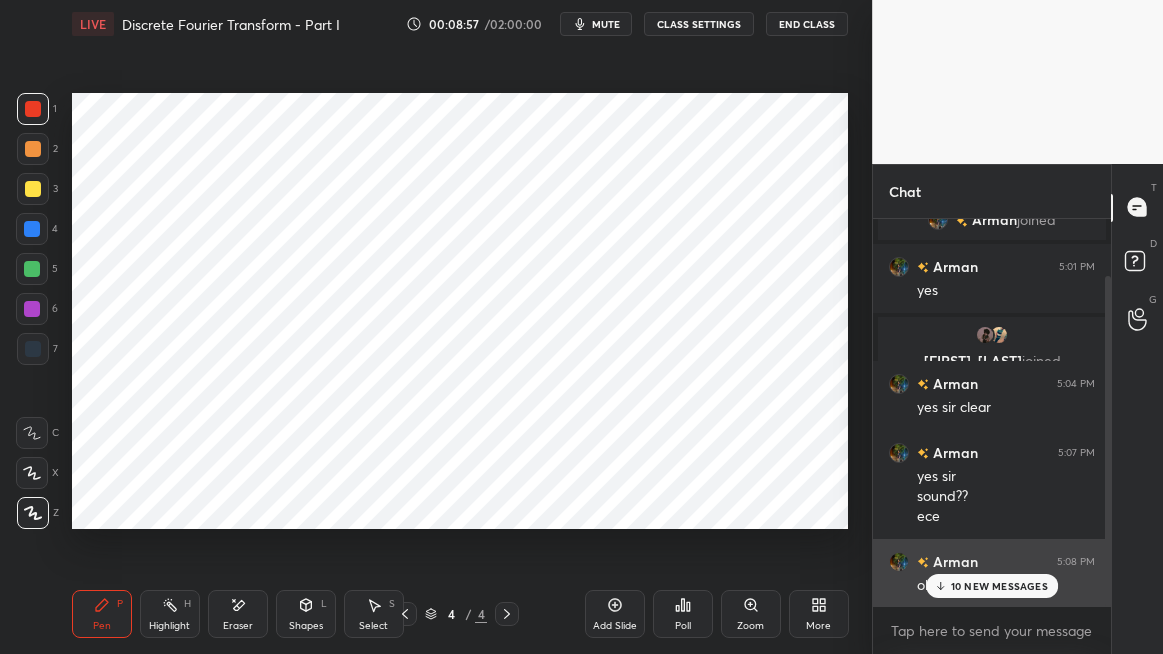 click on "10 NEW MESSAGES" at bounding box center [999, 586] 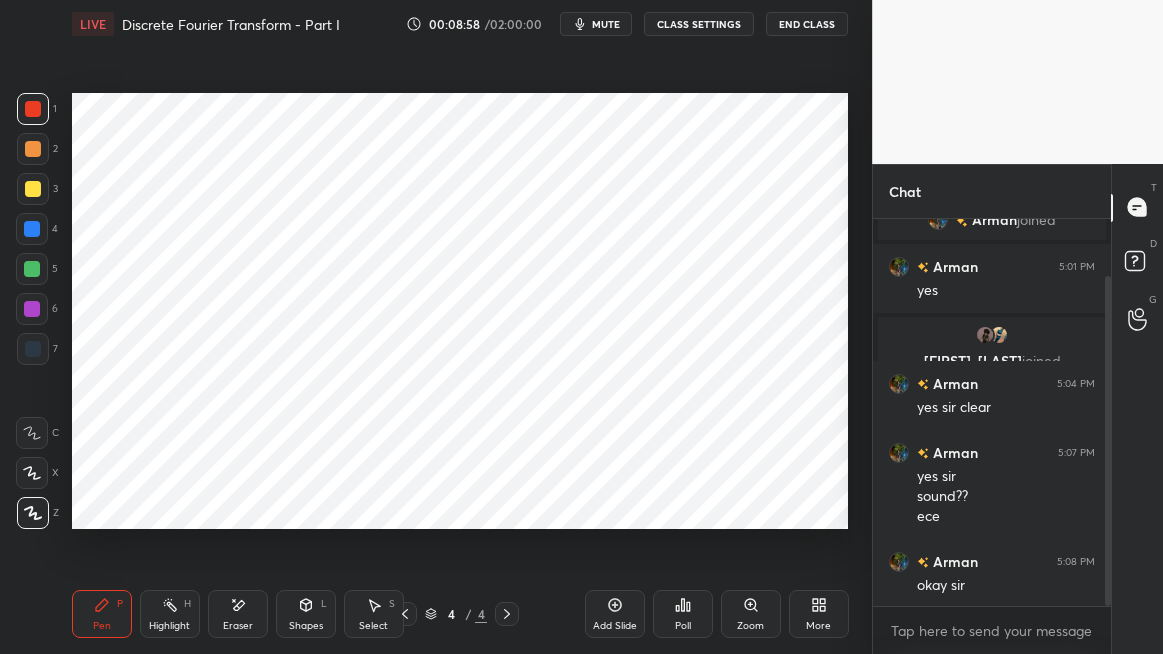 click on "Eraser" at bounding box center [238, 626] 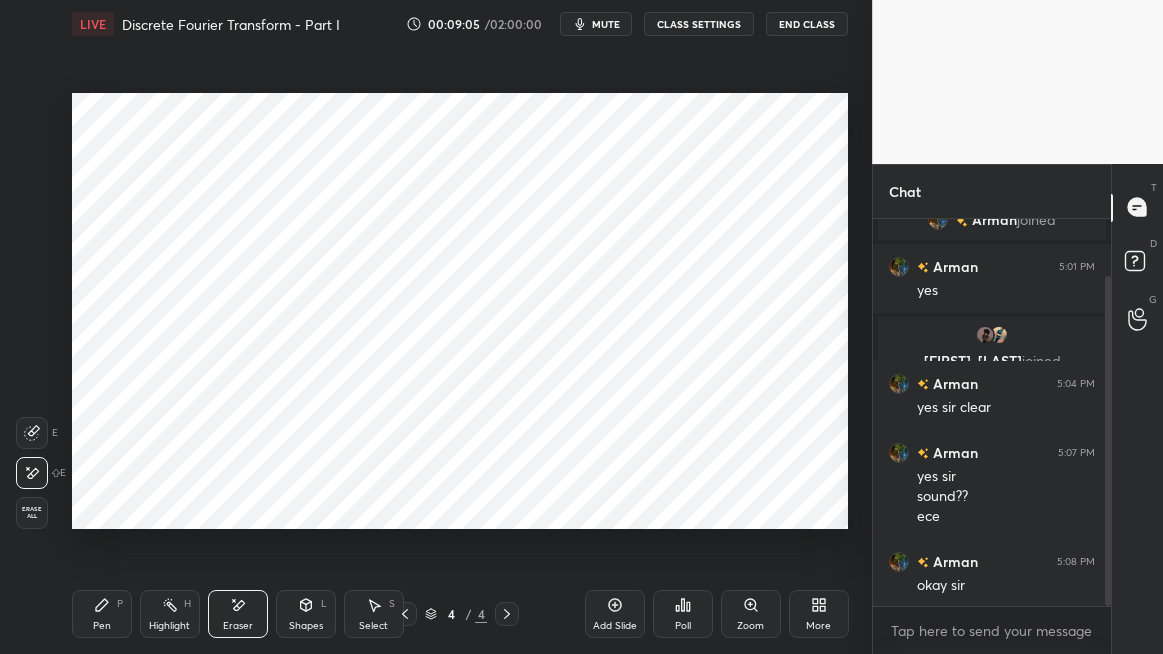 click 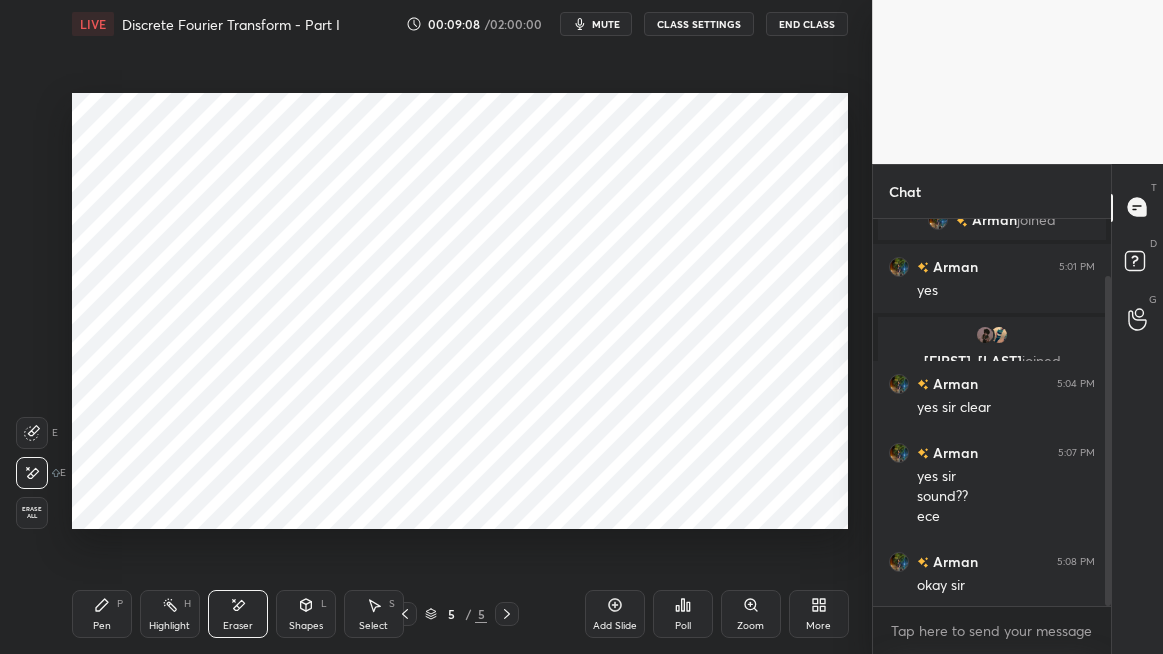 click on "Pen P" at bounding box center (102, 614) 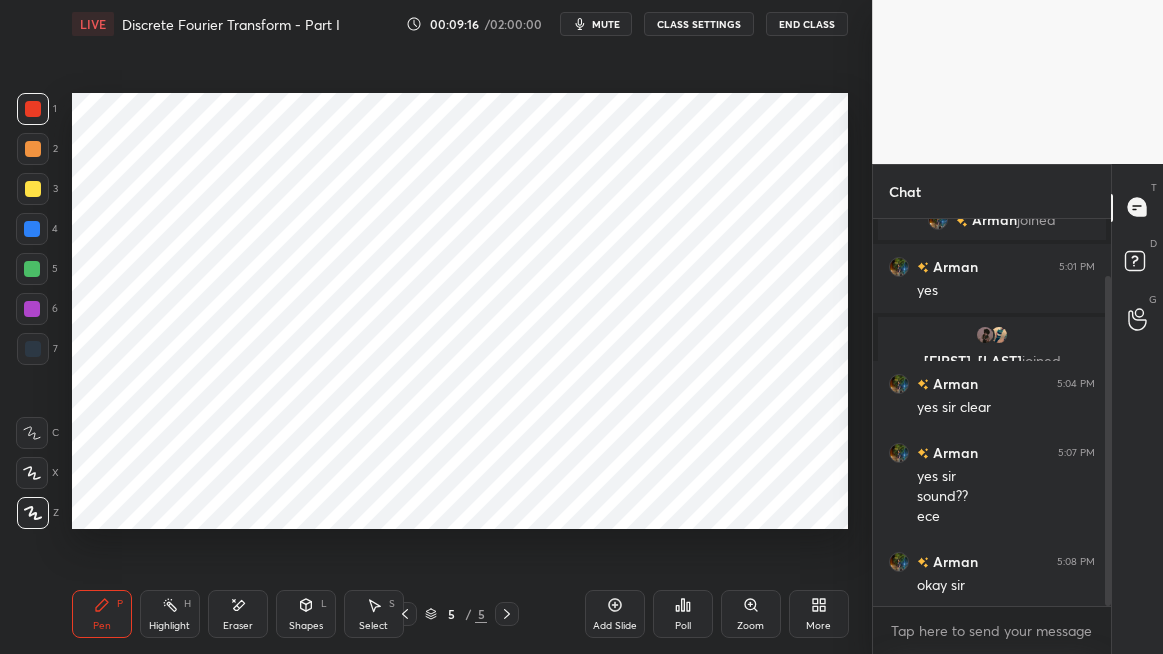 click 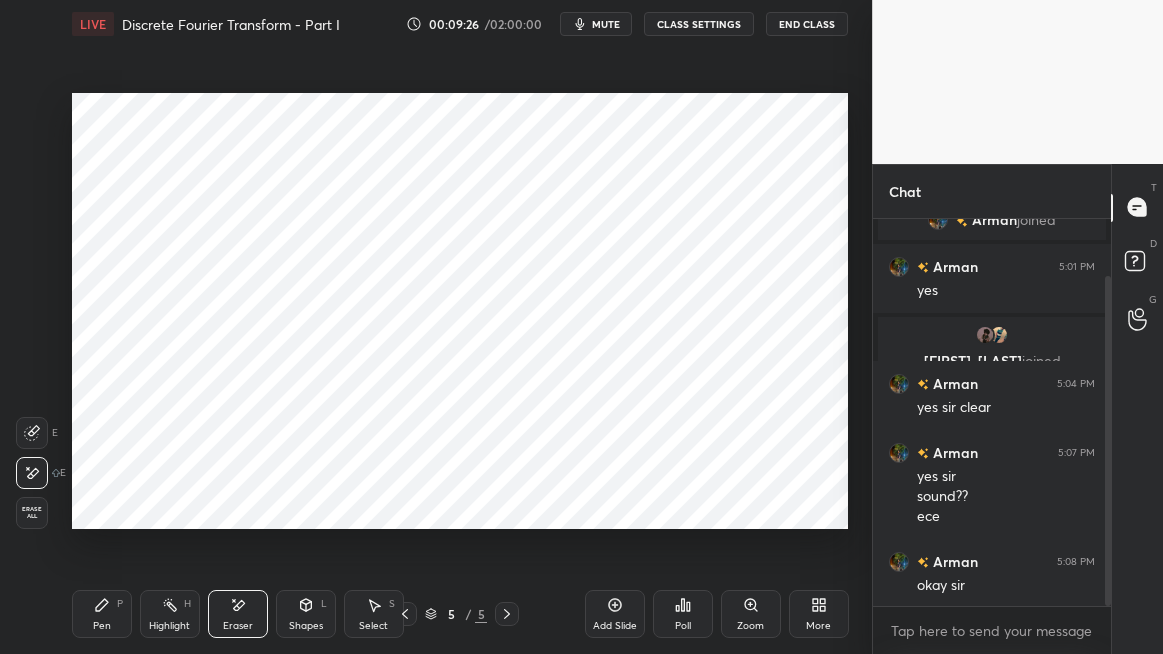 click on "Pen" at bounding box center [102, 626] 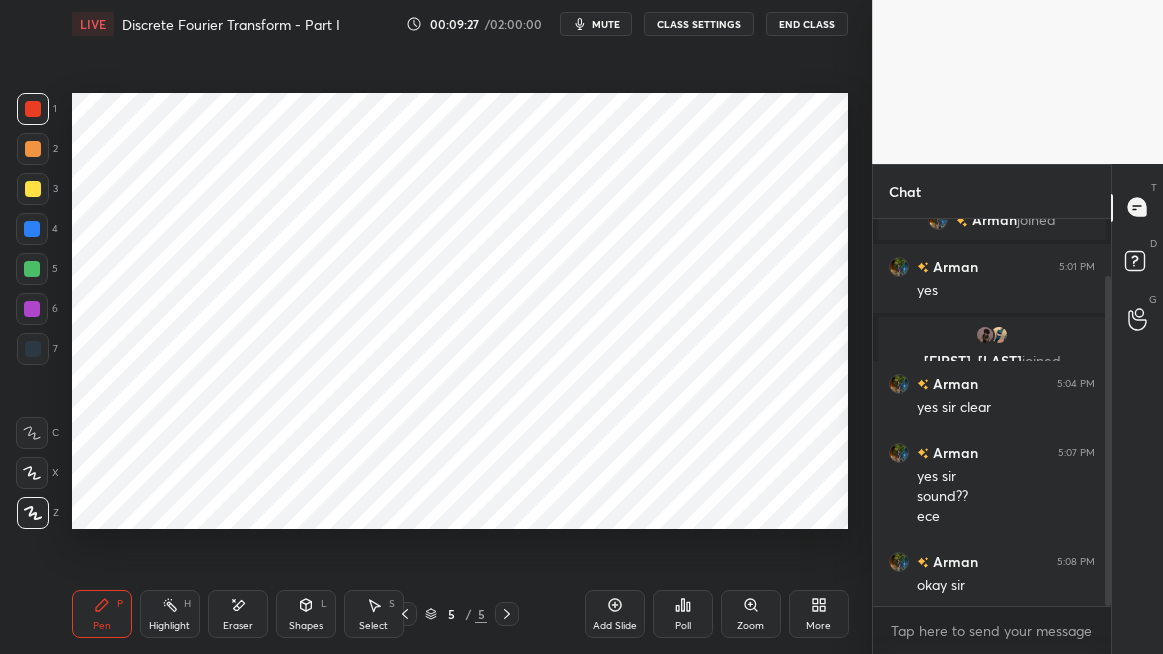click at bounding box center (32, 309) 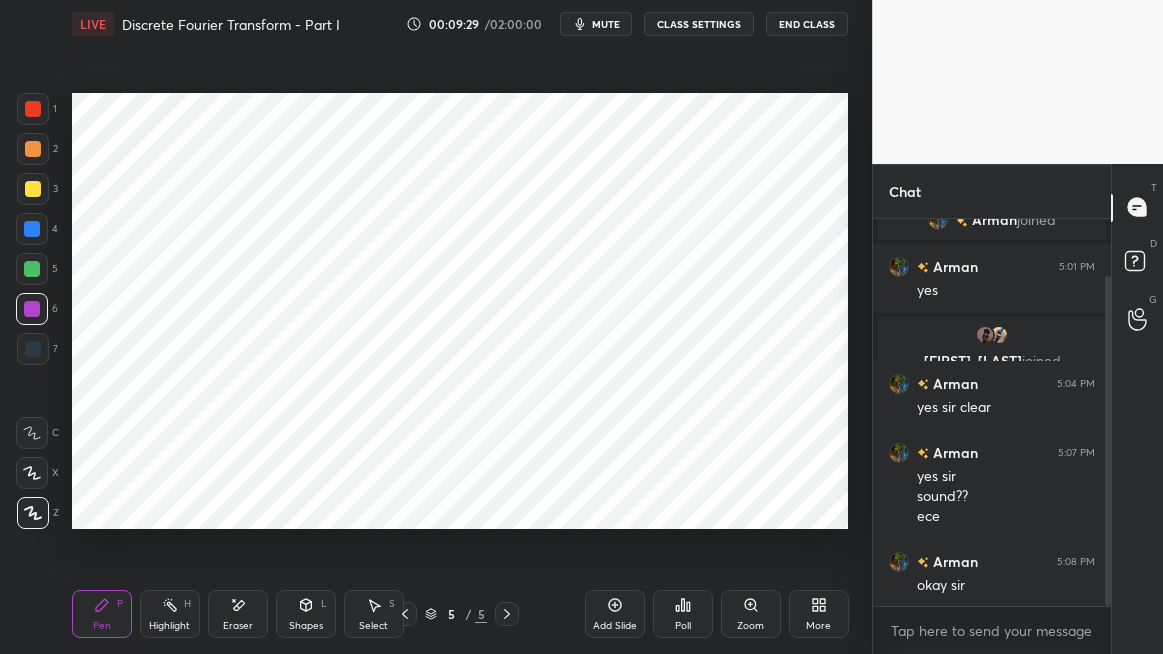 click 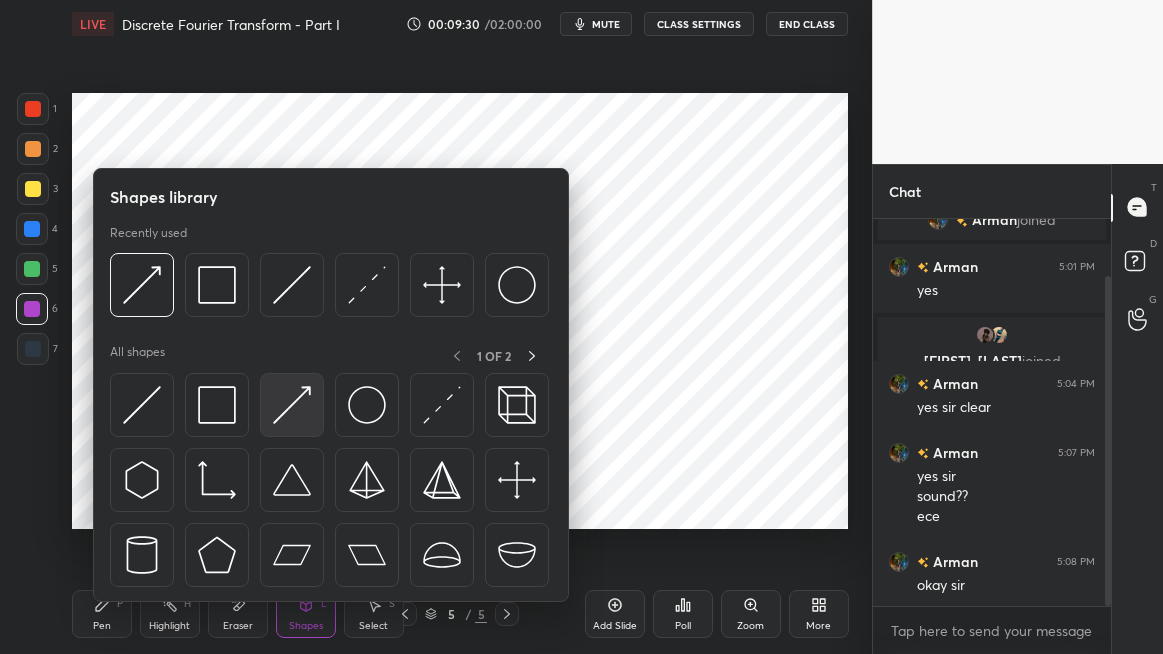 click at bounding box center [292, 405] 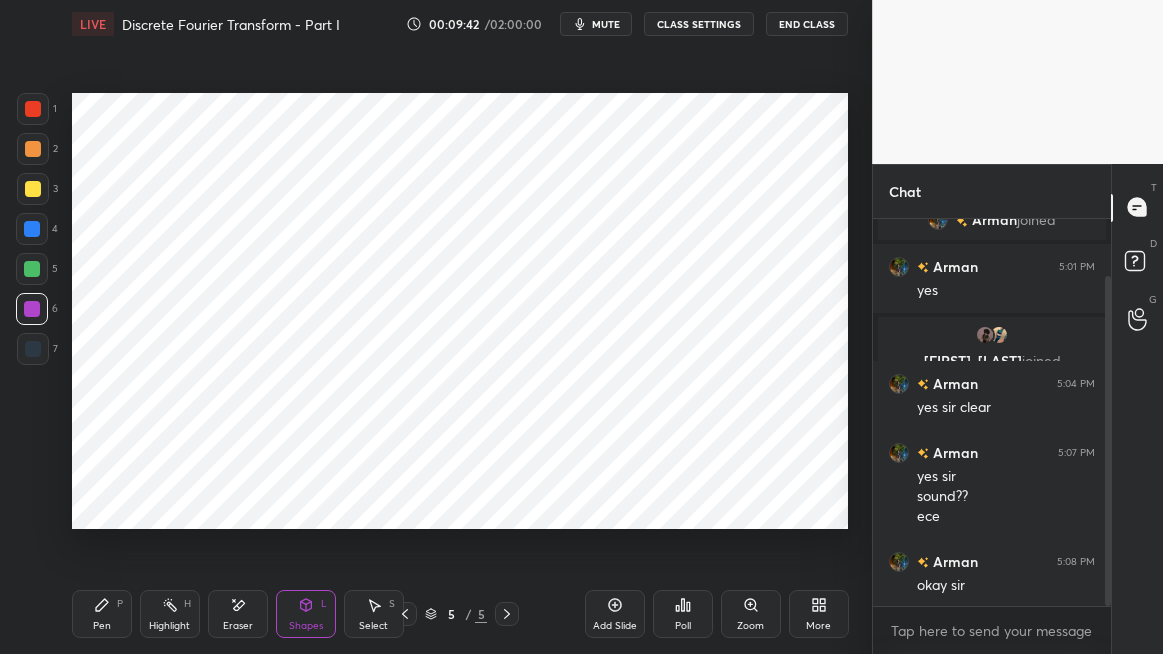 click 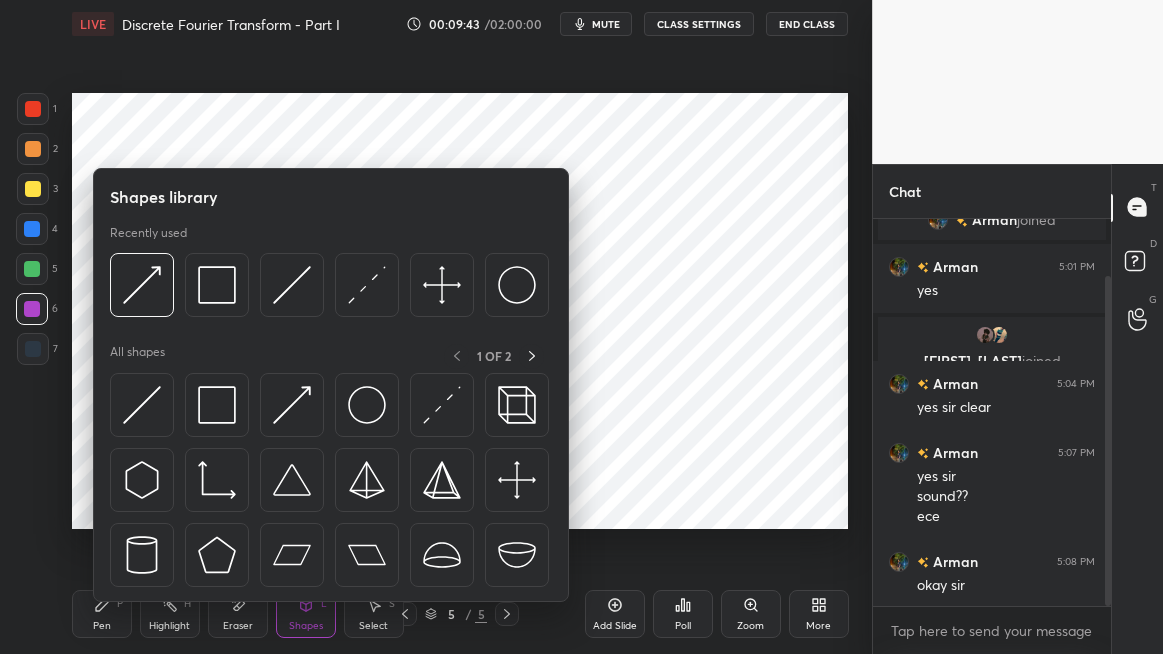 click at bounding box center [217, 405] 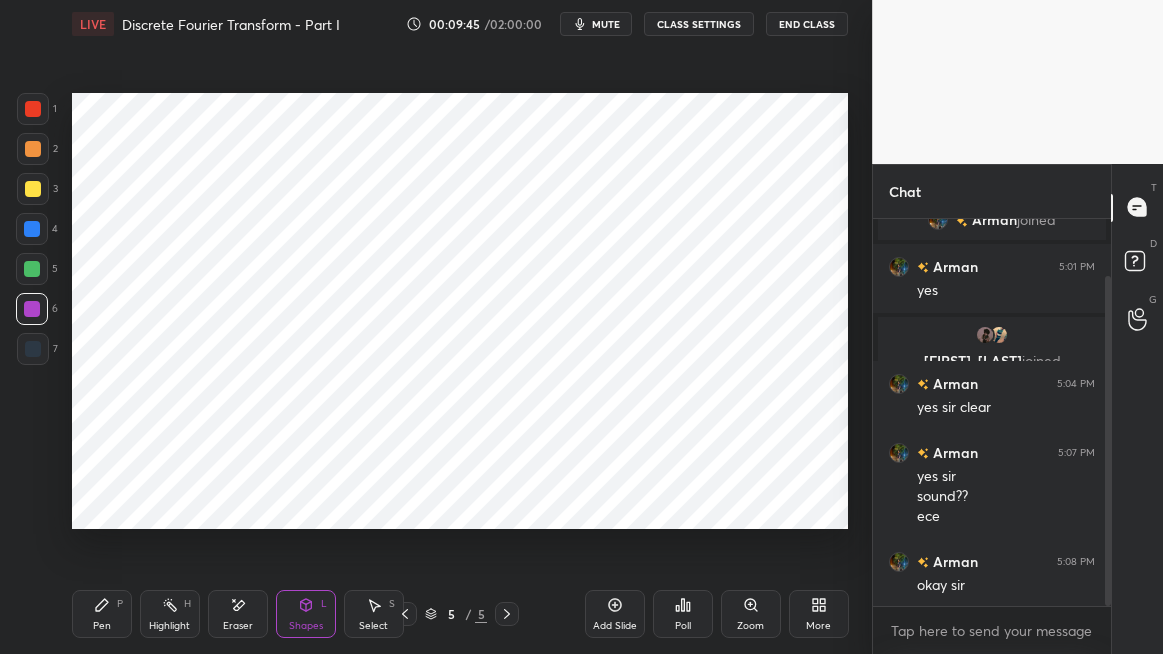 click at bounding box center (32, 229) 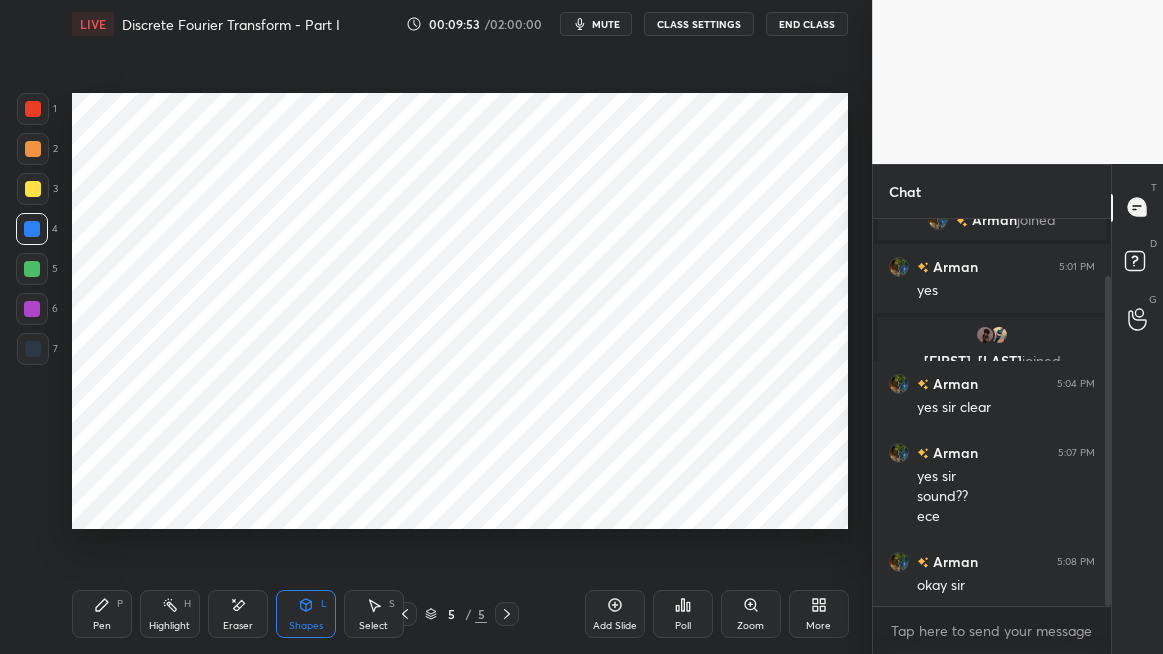 click 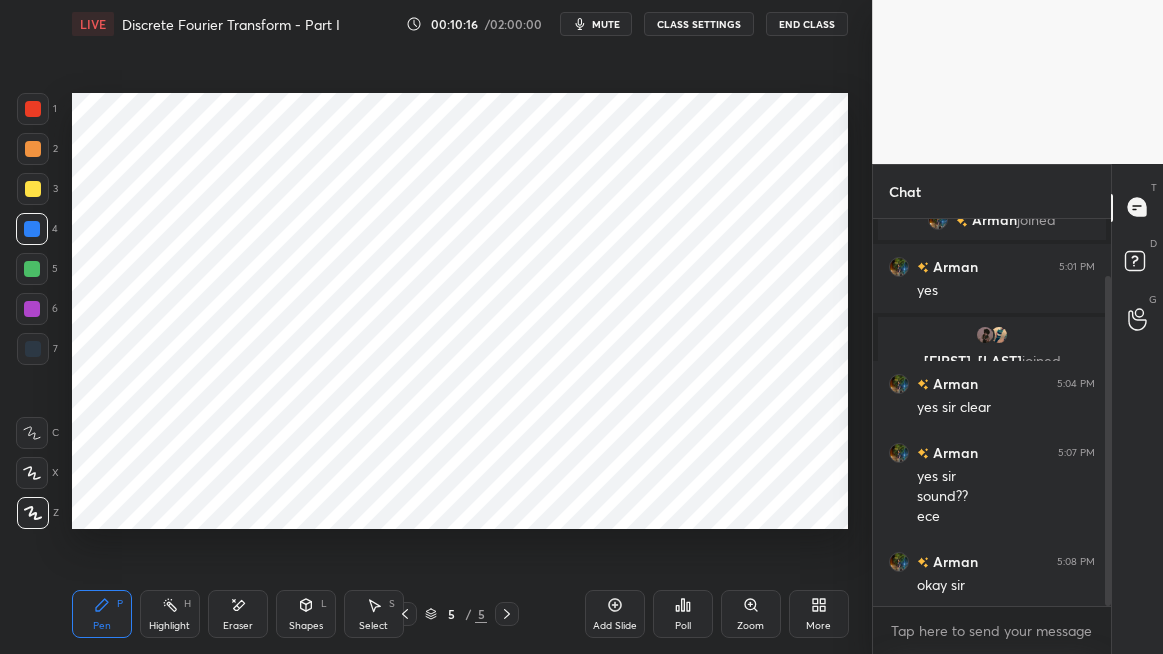 click at bounding box center [32, 269] 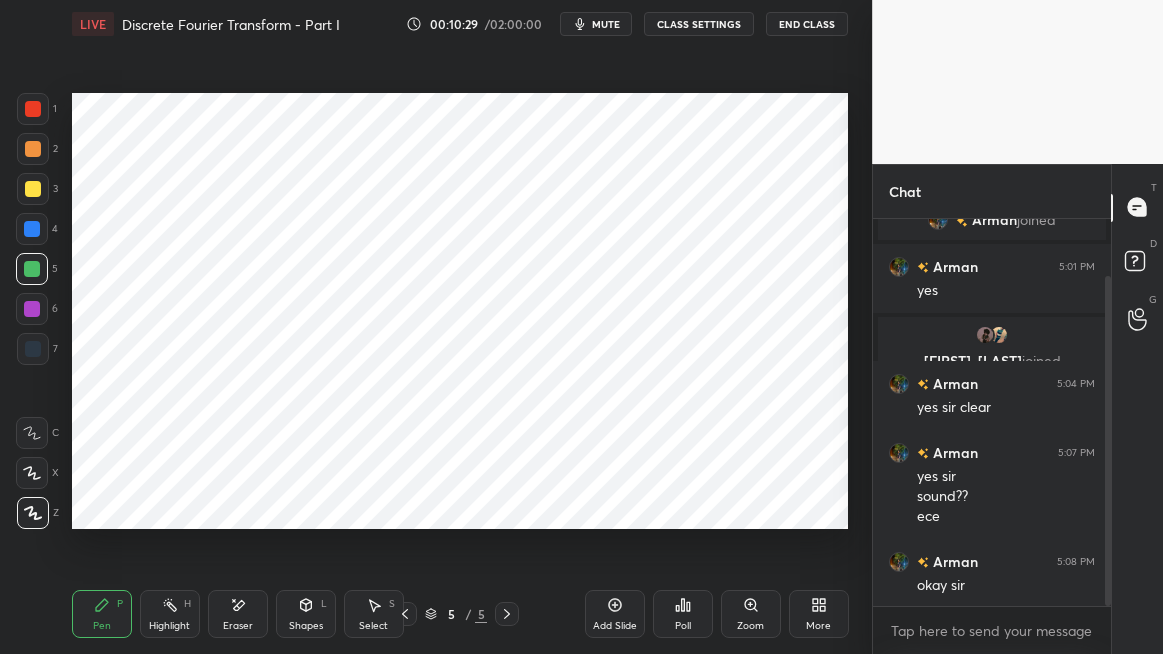 click at bounding box center [32, 309] 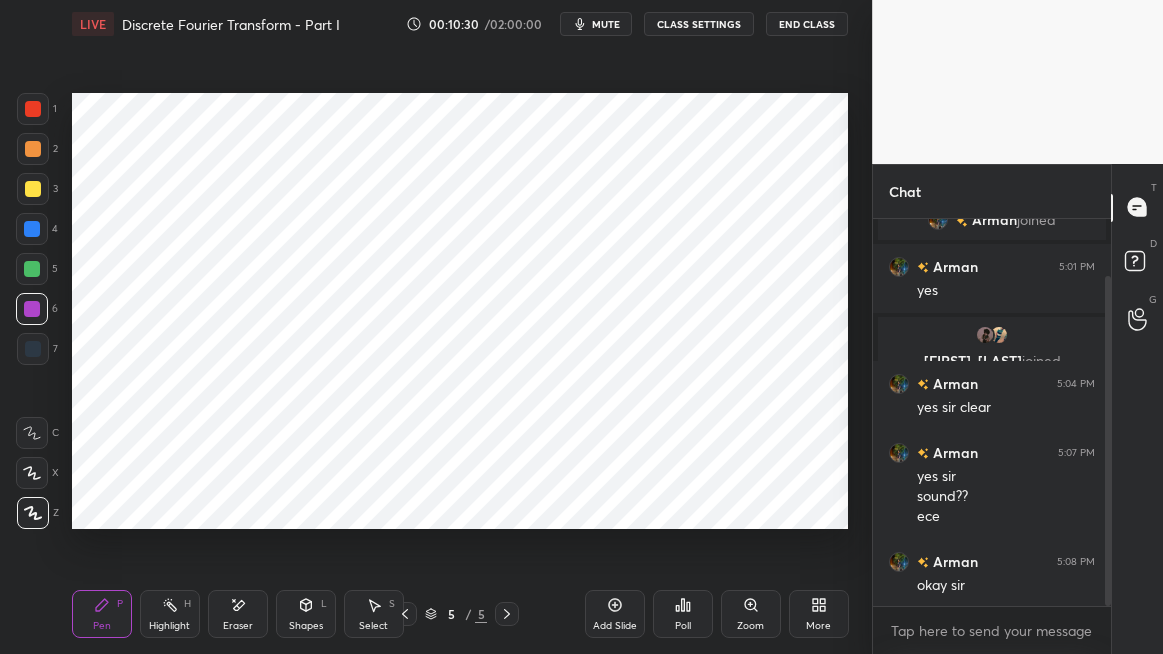 click on "Shapes L" at bounding box center [306, 614] 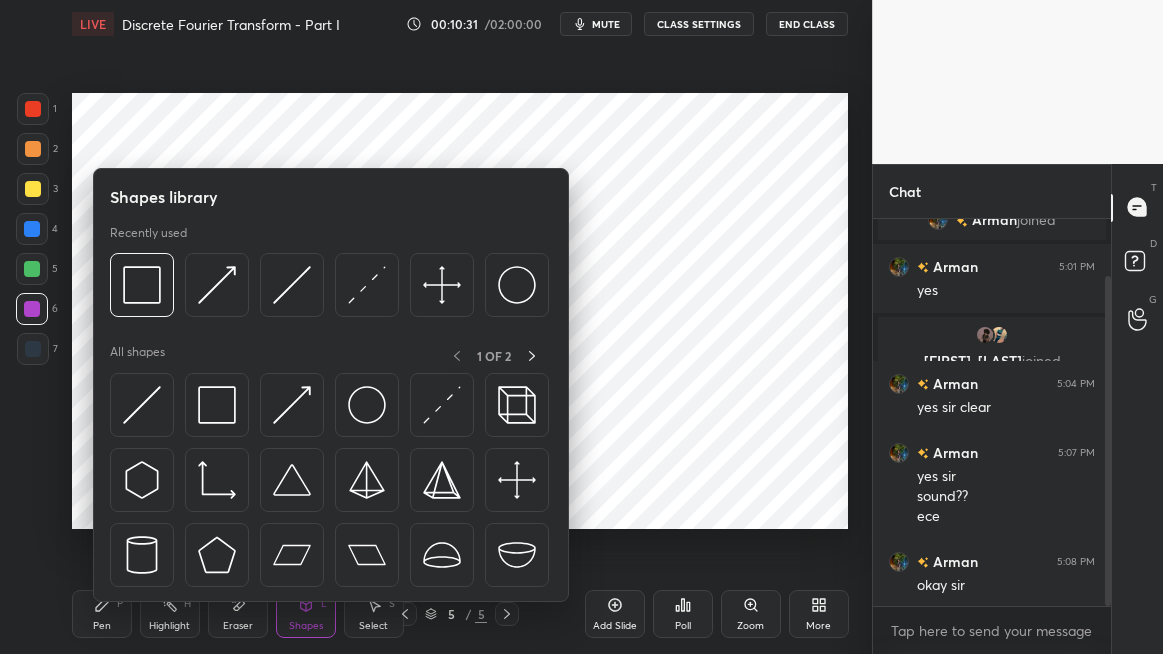 click at bounding box center [292, 405] 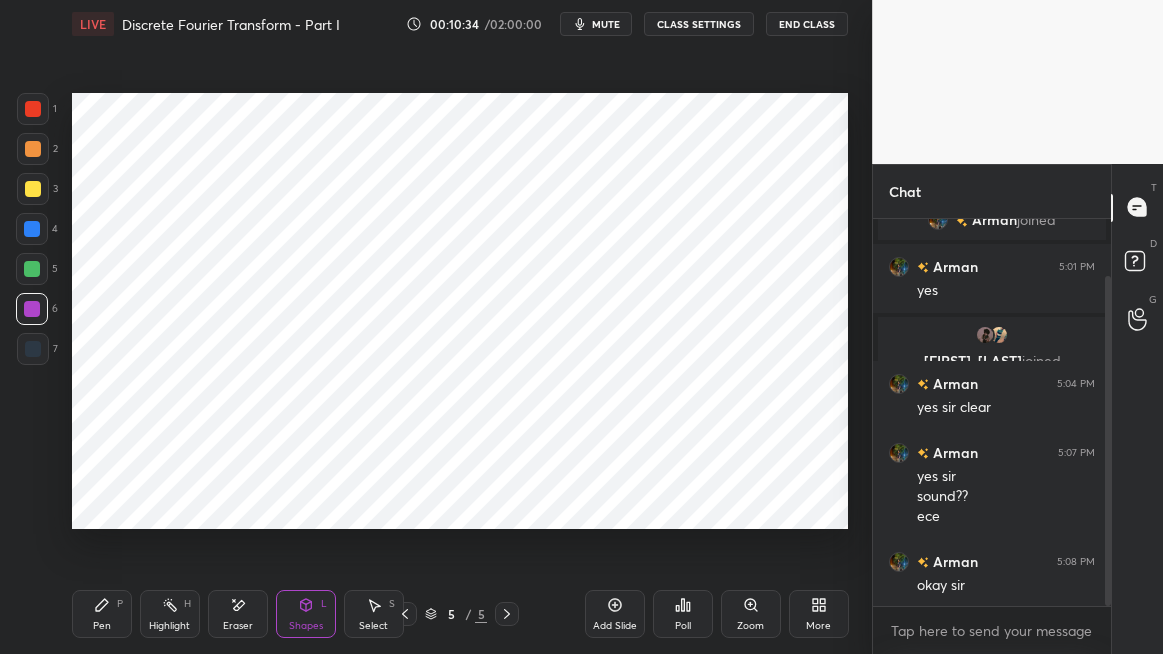 click on "Pen P" at bounding box center (102, 614) 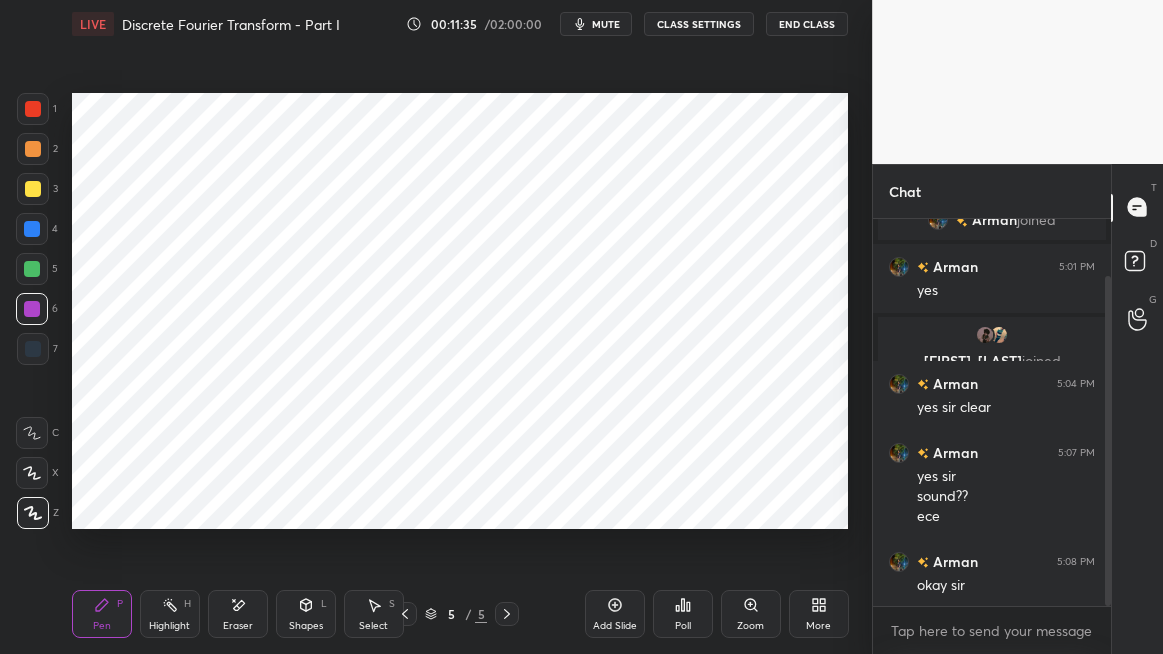 click at bounding box center (32, 269) 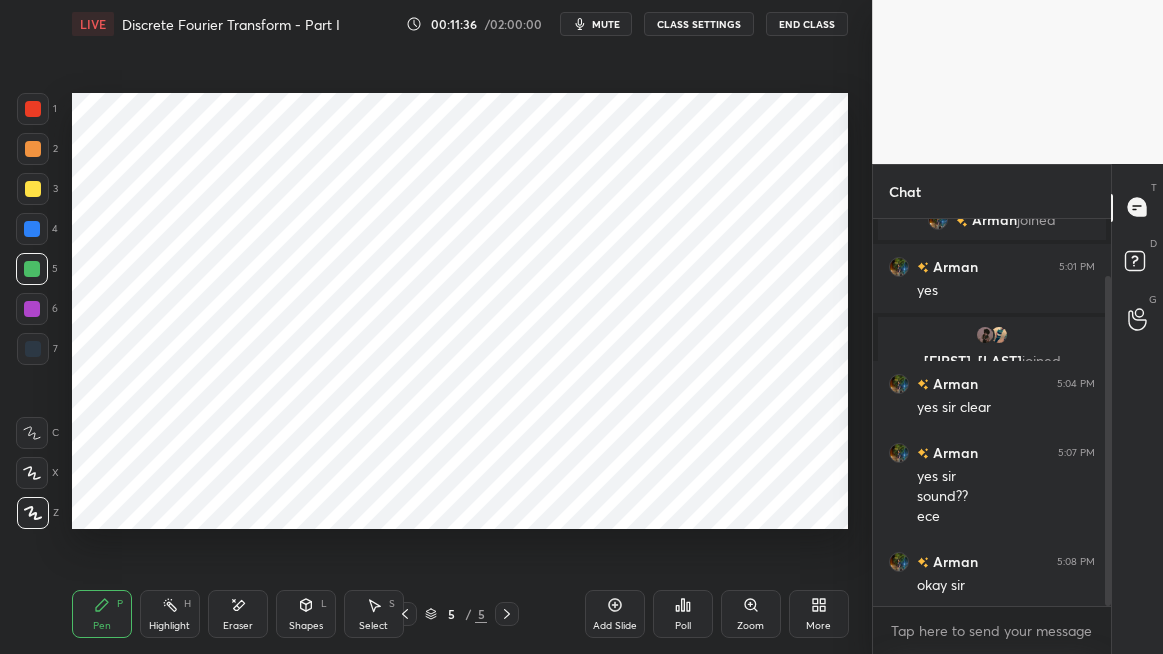 click on "Select S" at bounding box center (374, 614) 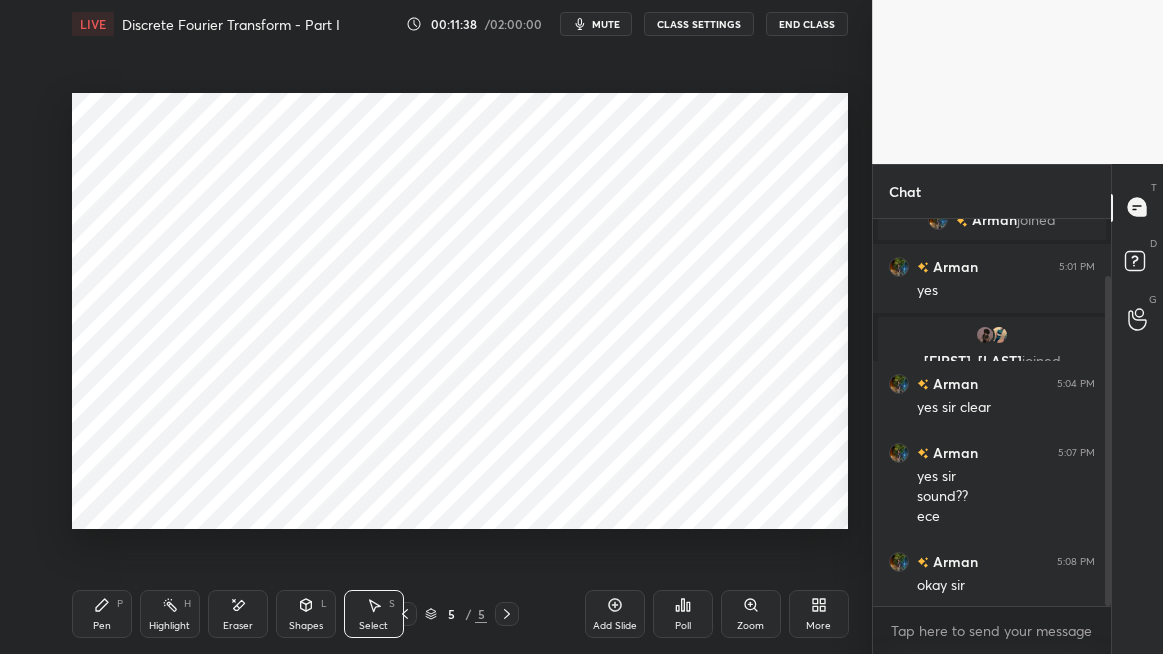 click on "Shapes L" at bounding box center (306, 614) 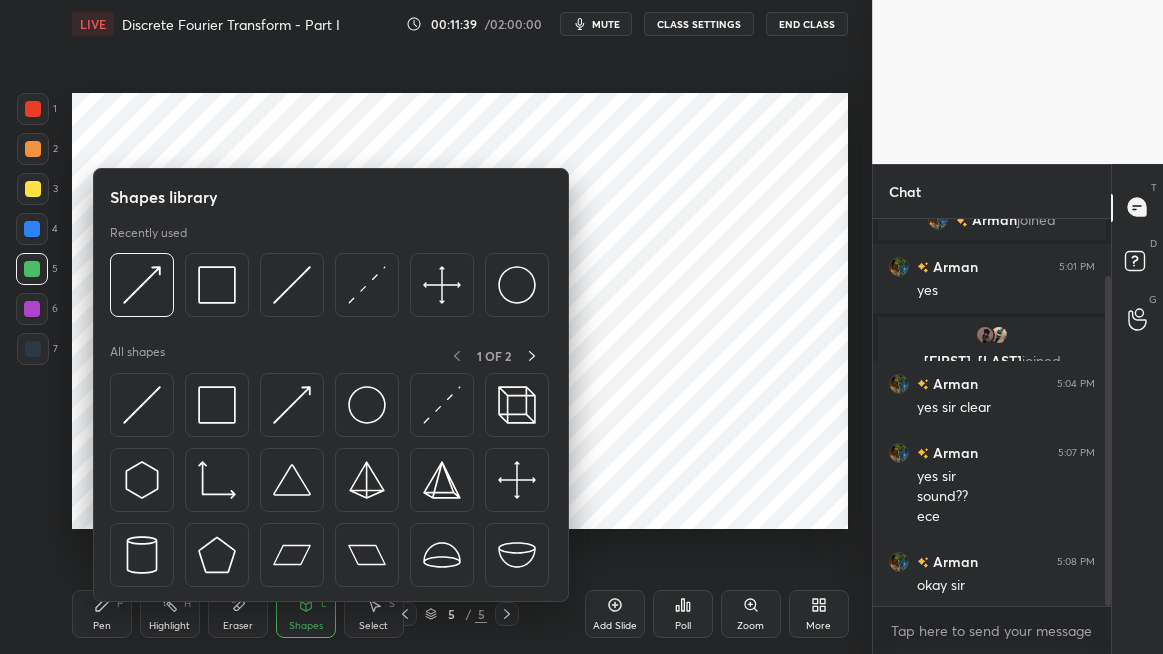 click at bounding box center (292, 405) 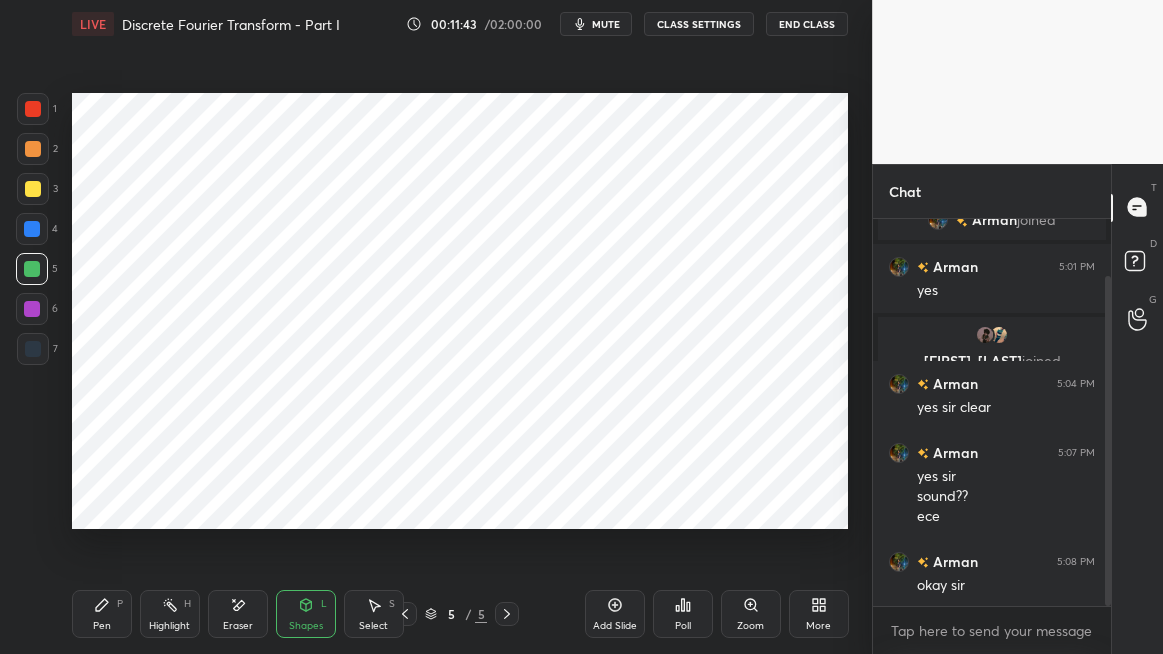 click on "Shapes L" at bounding box center [306, 614] 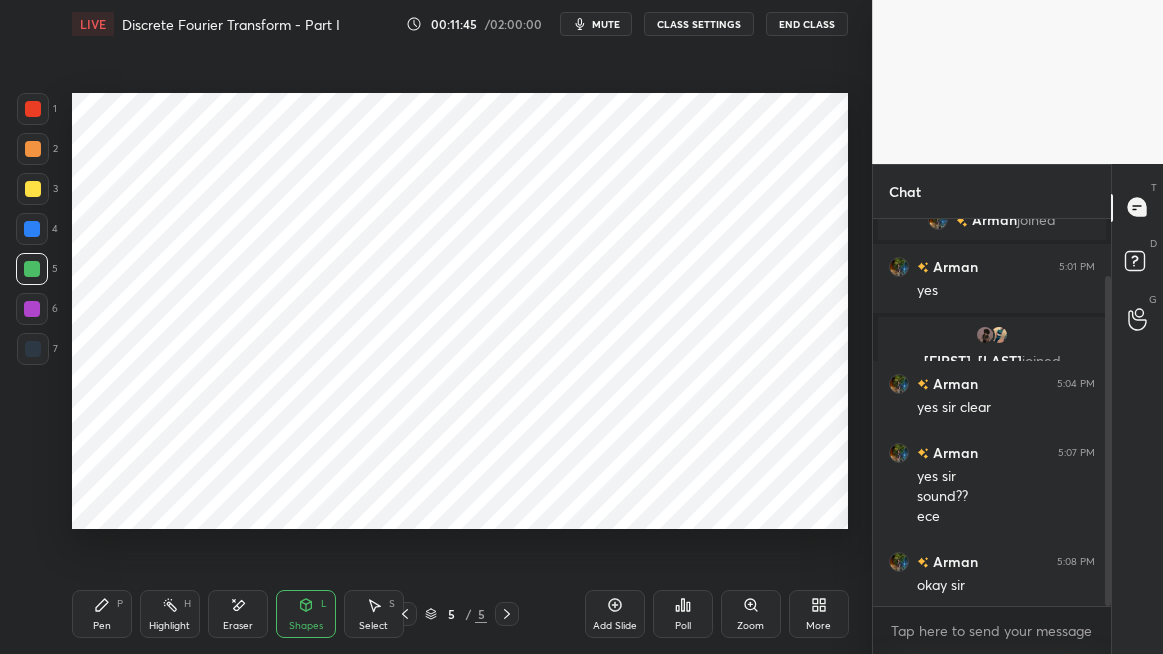 click on "Eraser" at bounding box center [238, 614] 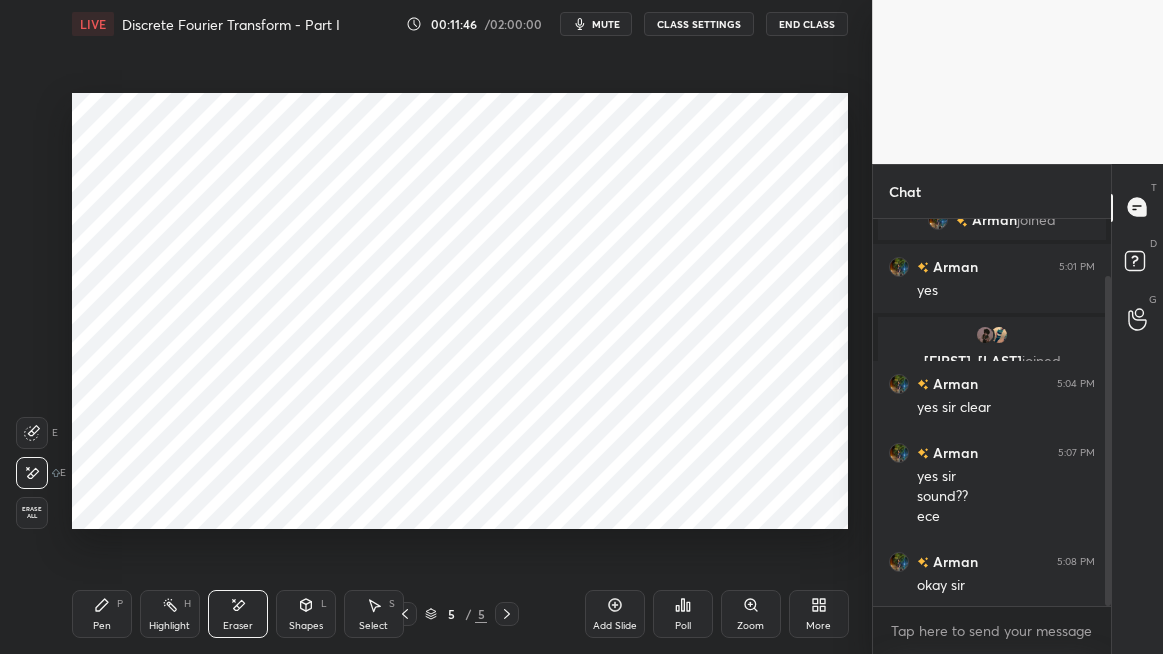 click on "Shapes L" at bounding box center [306, 614] 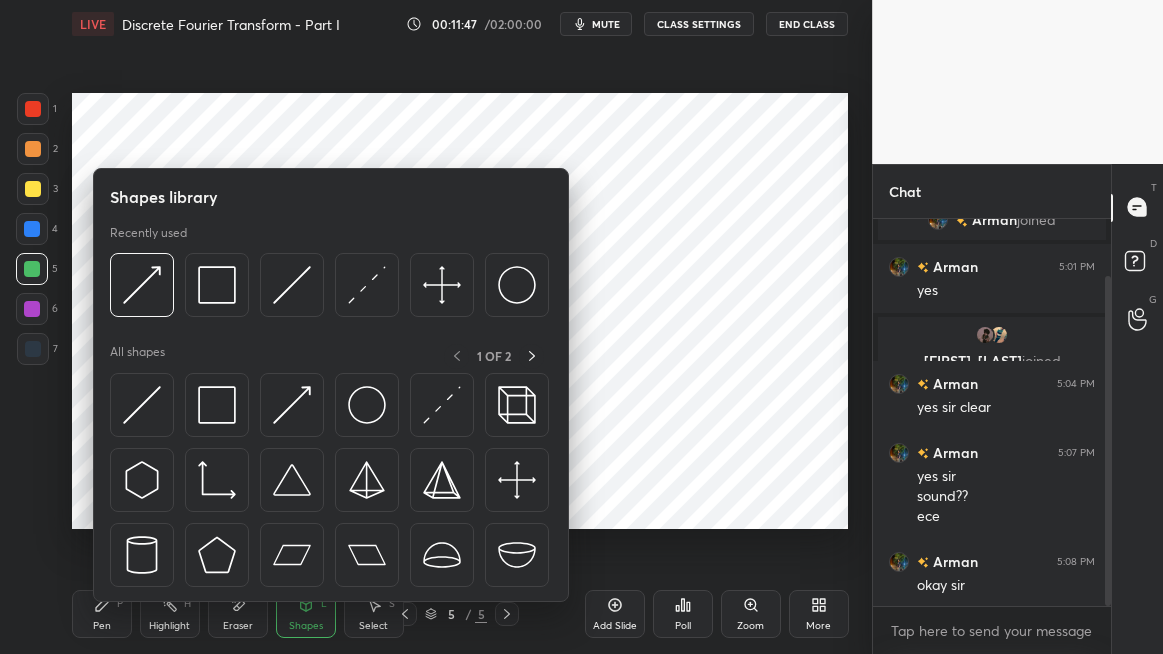 click at bounding box center [142, 405] 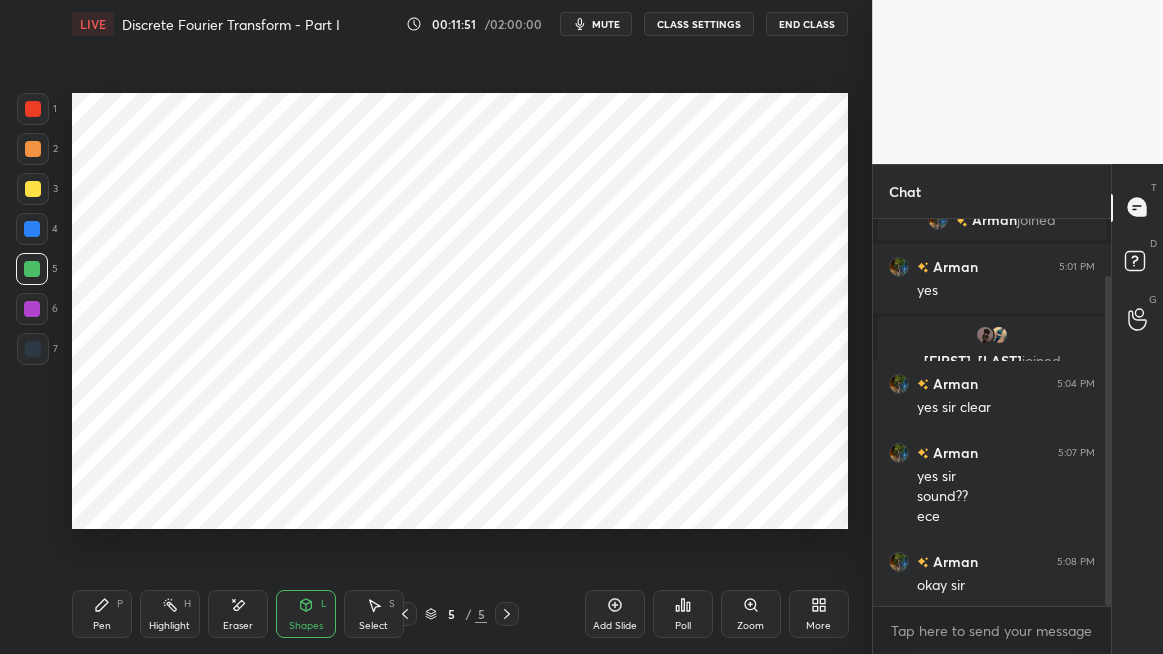 click 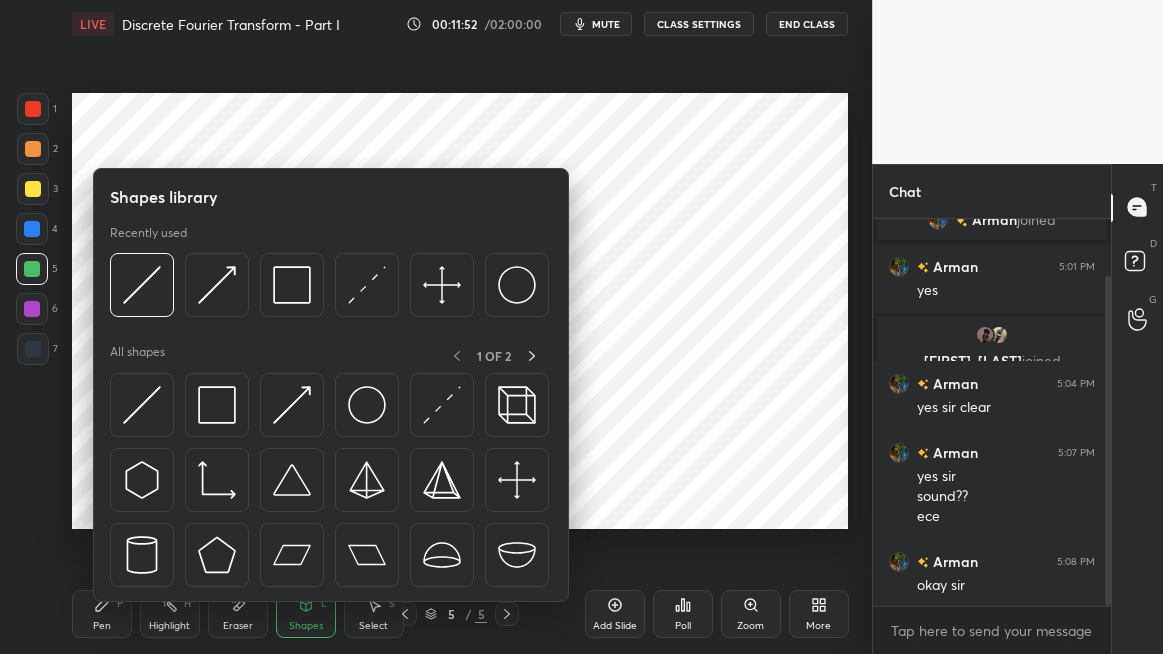 click at bounding box center [292, 405] 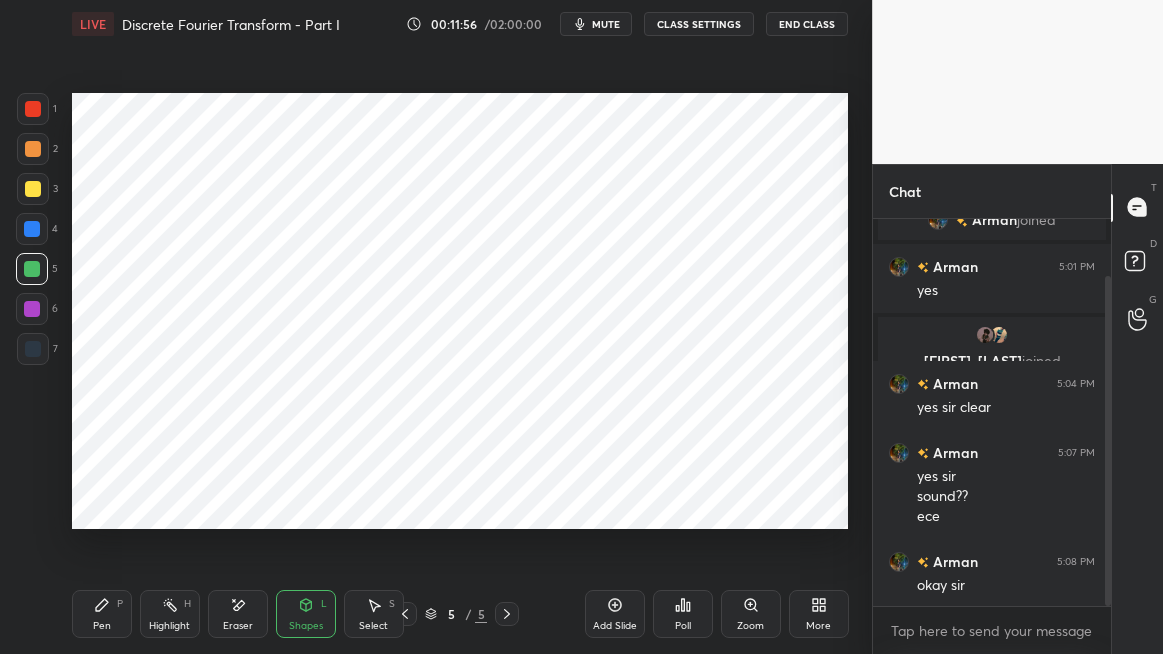 click on "Pen P" at bounding box center [102, 614] 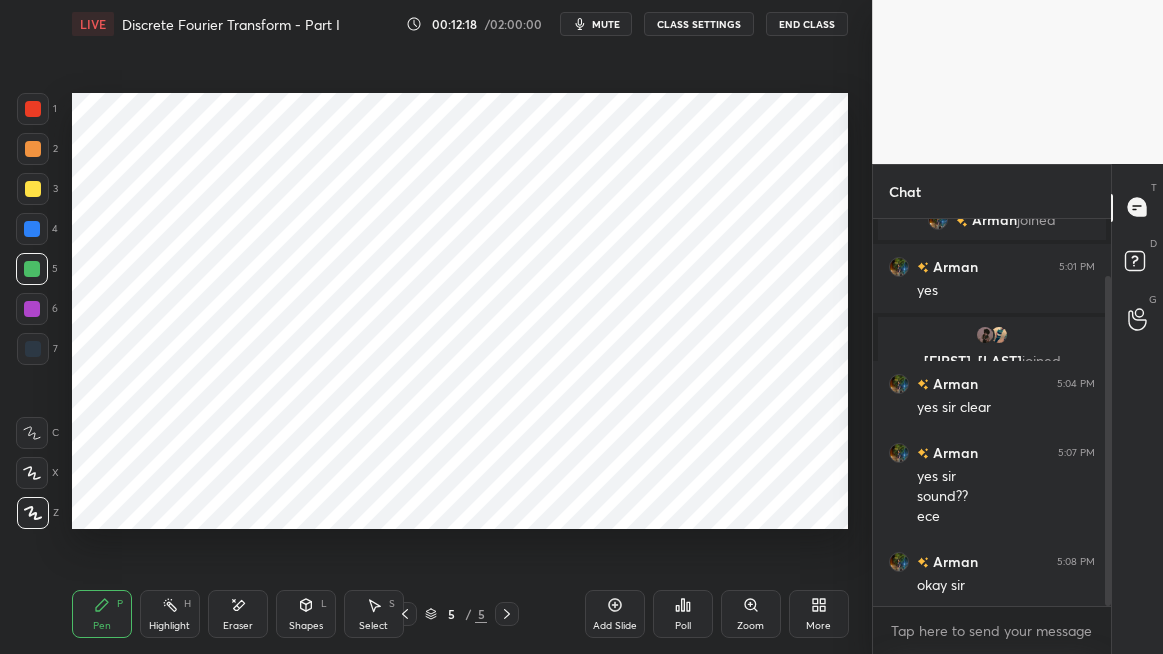 click at bounding box center [32, 309] 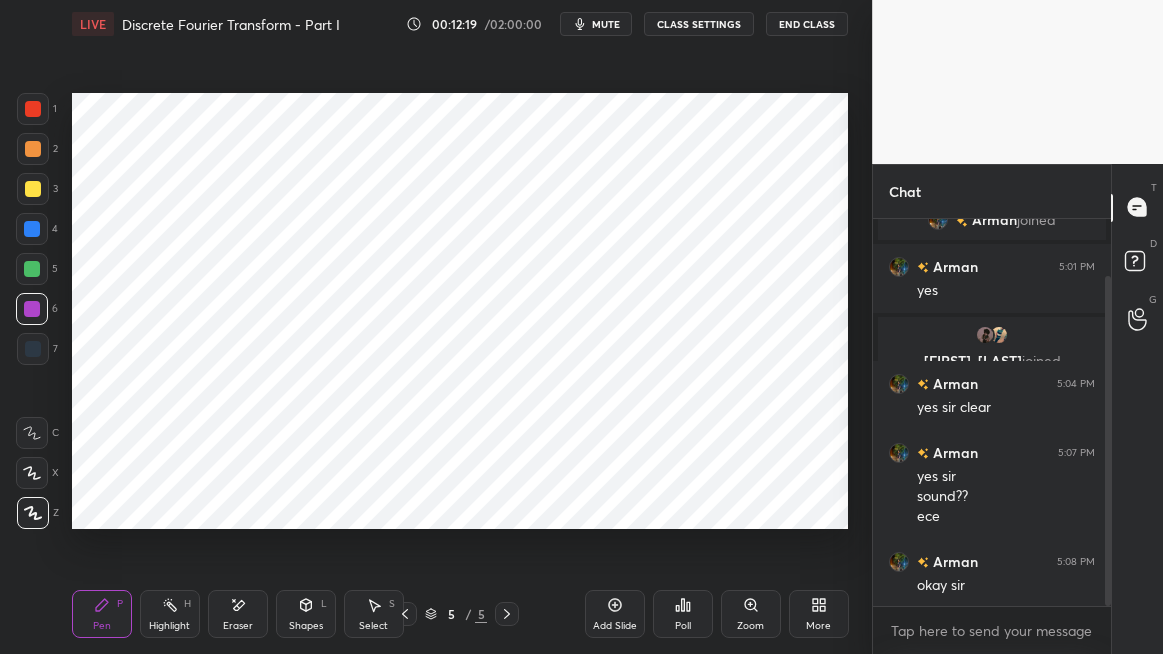click 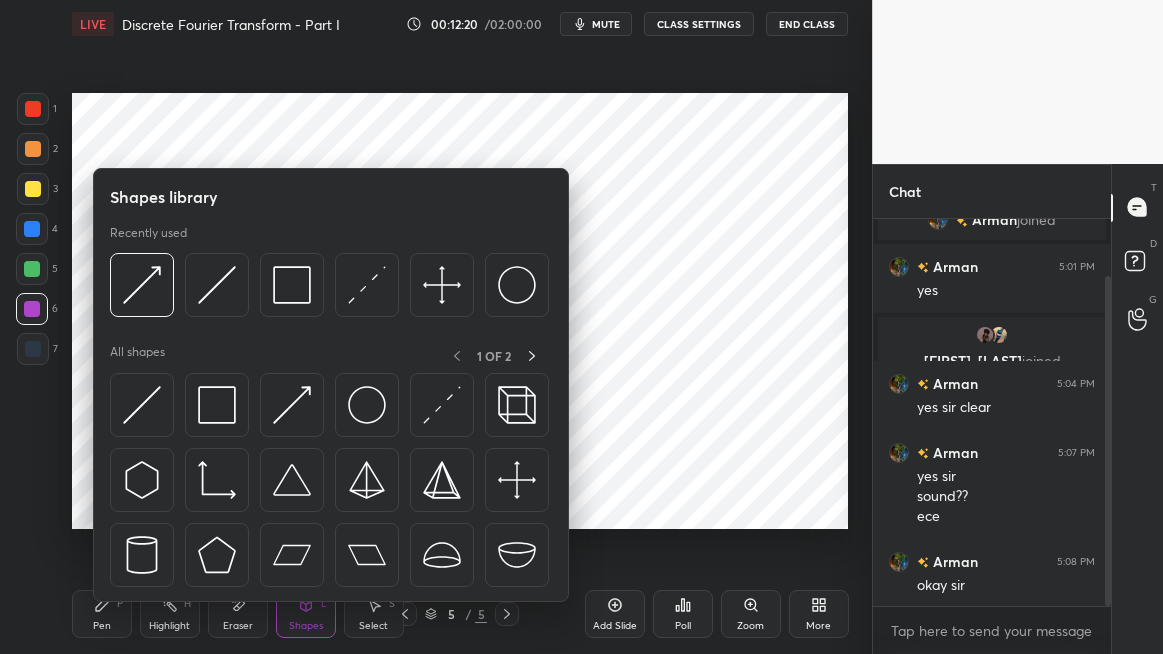 click at bounding box center [292, 405] 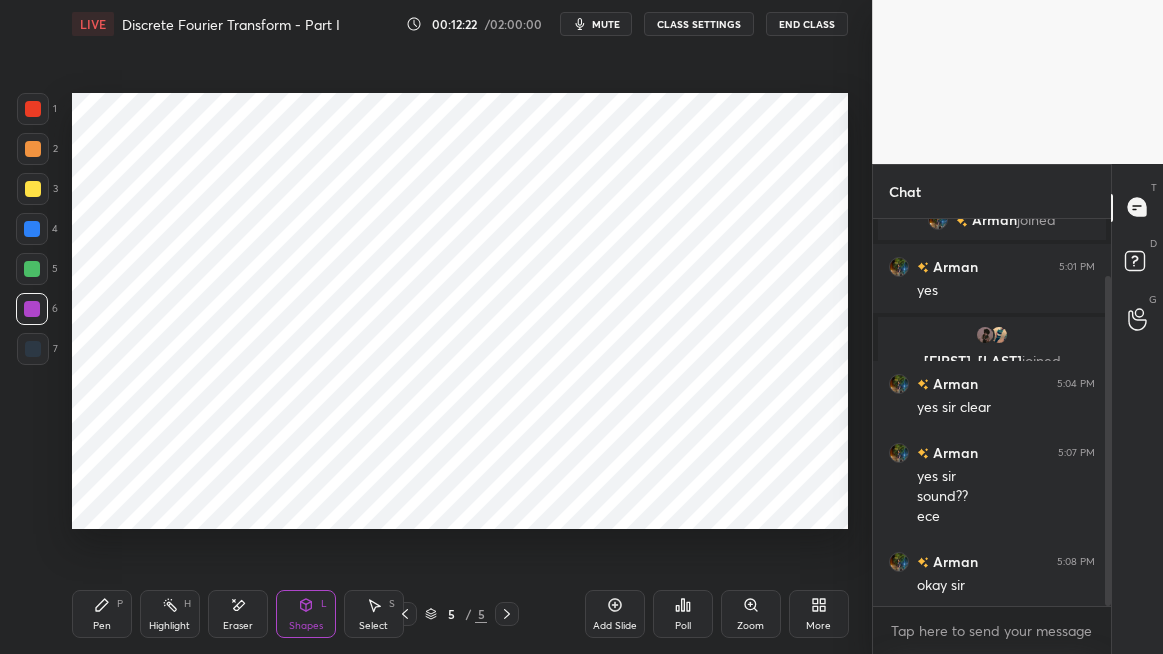 click at bounding box center (33, 349) 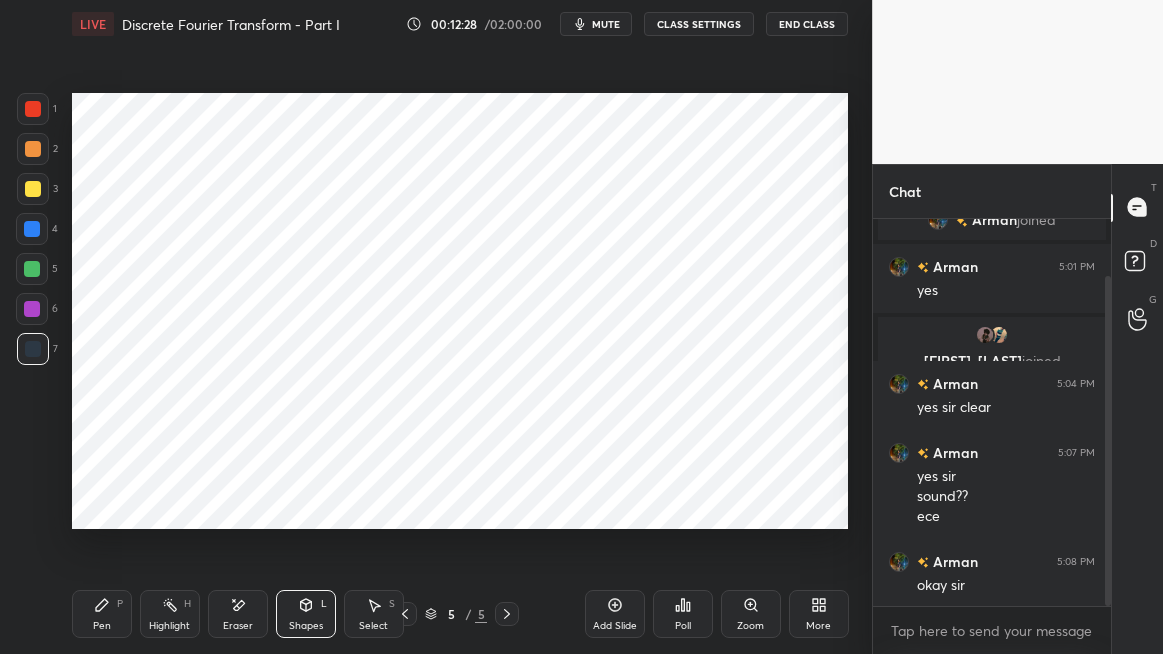 click on "Pen P" at bounding box center (102, 614) 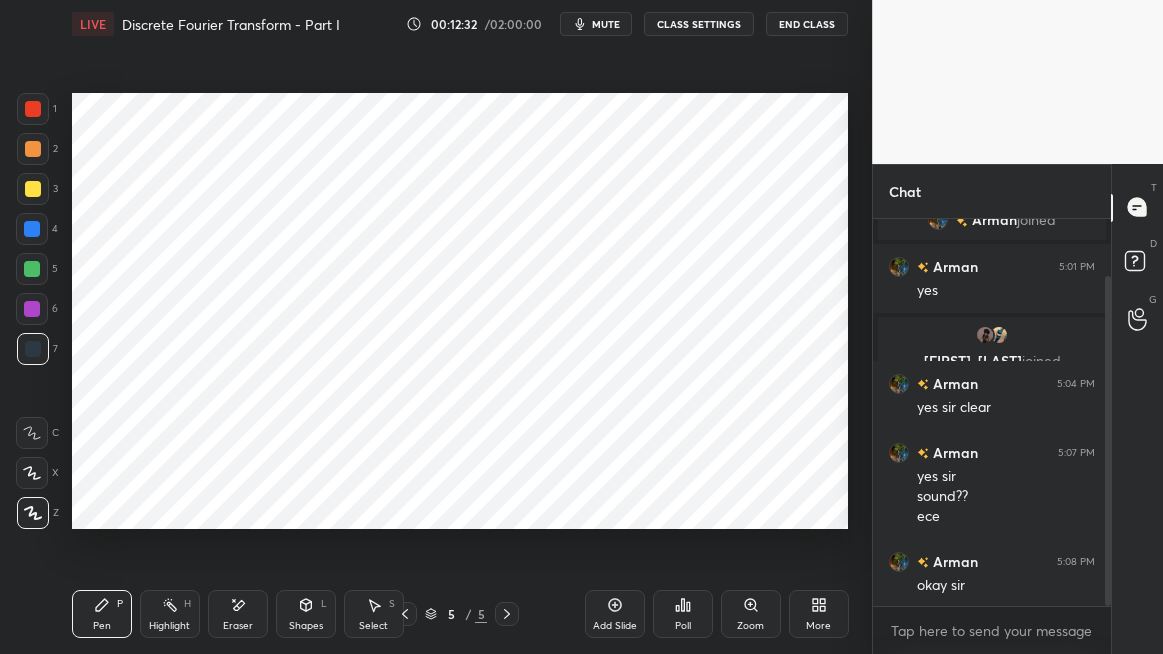 click 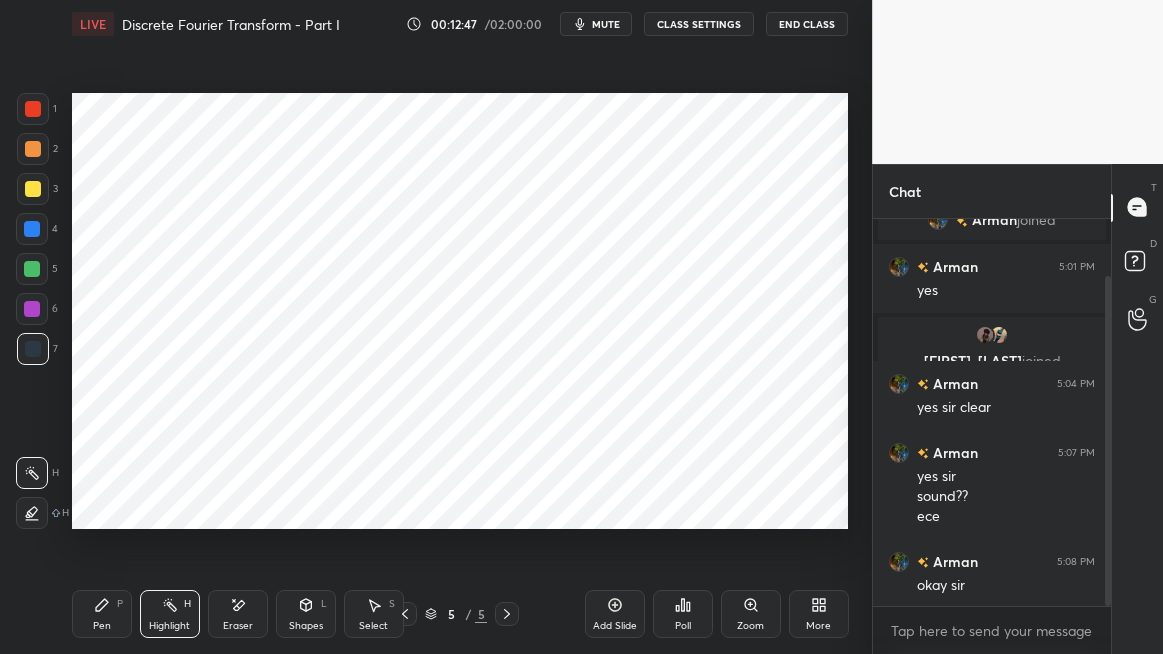 click on "Shapes L" at bounding box center [306, 614] 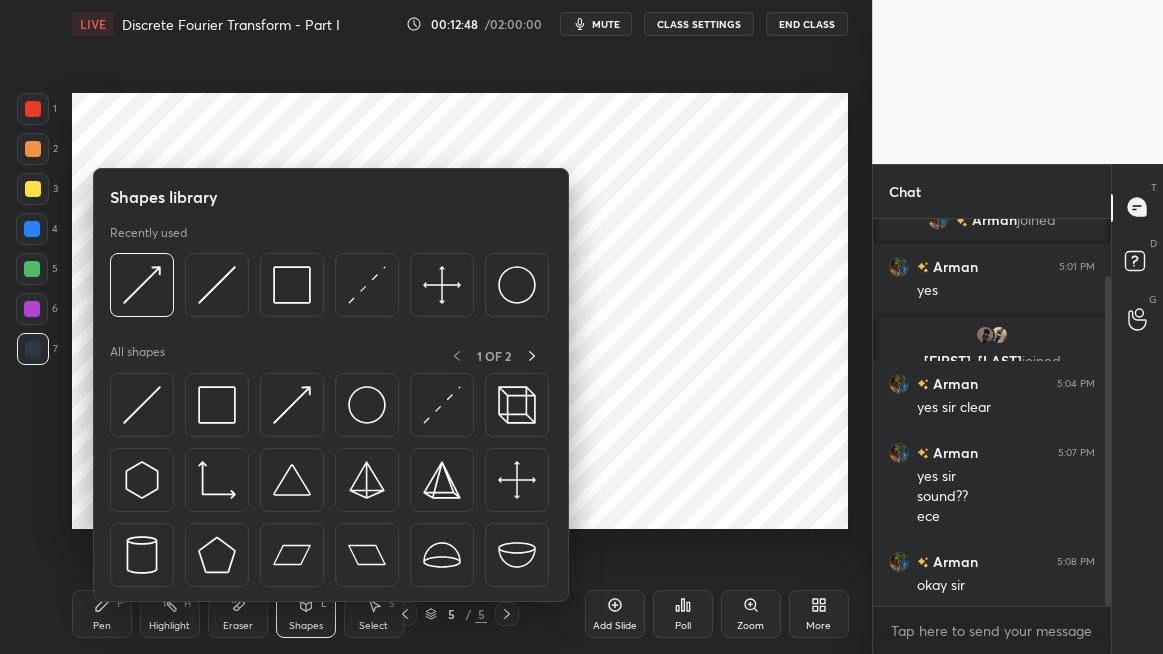 click at bounding box center (142, 405) 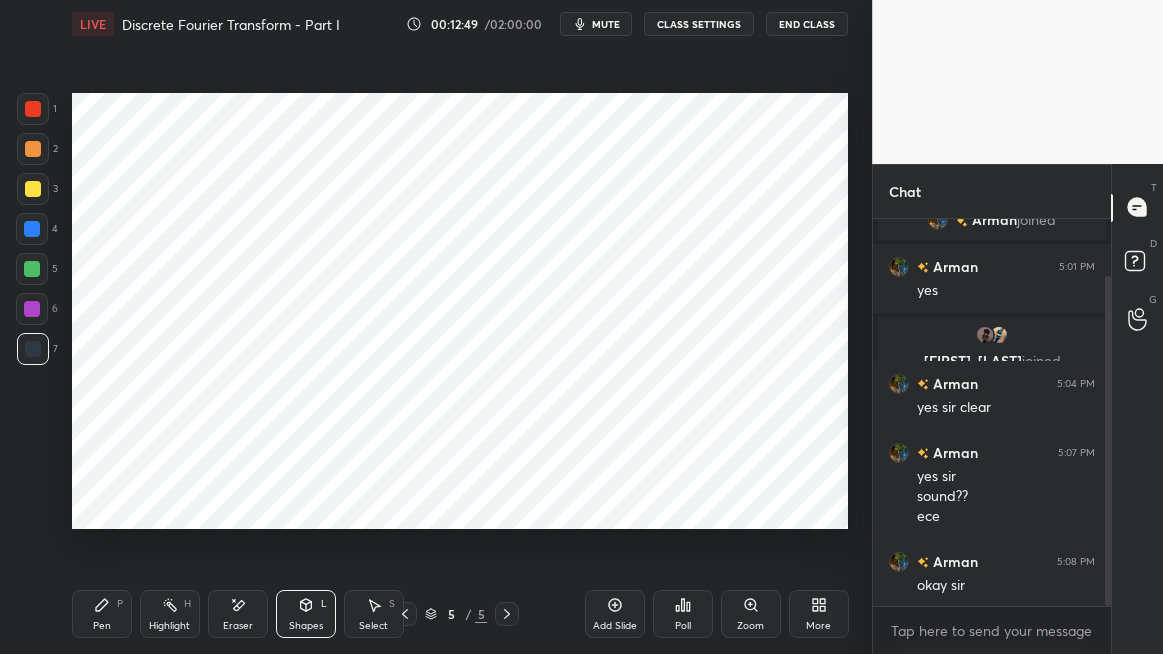 click at bounding box center (33, 109) 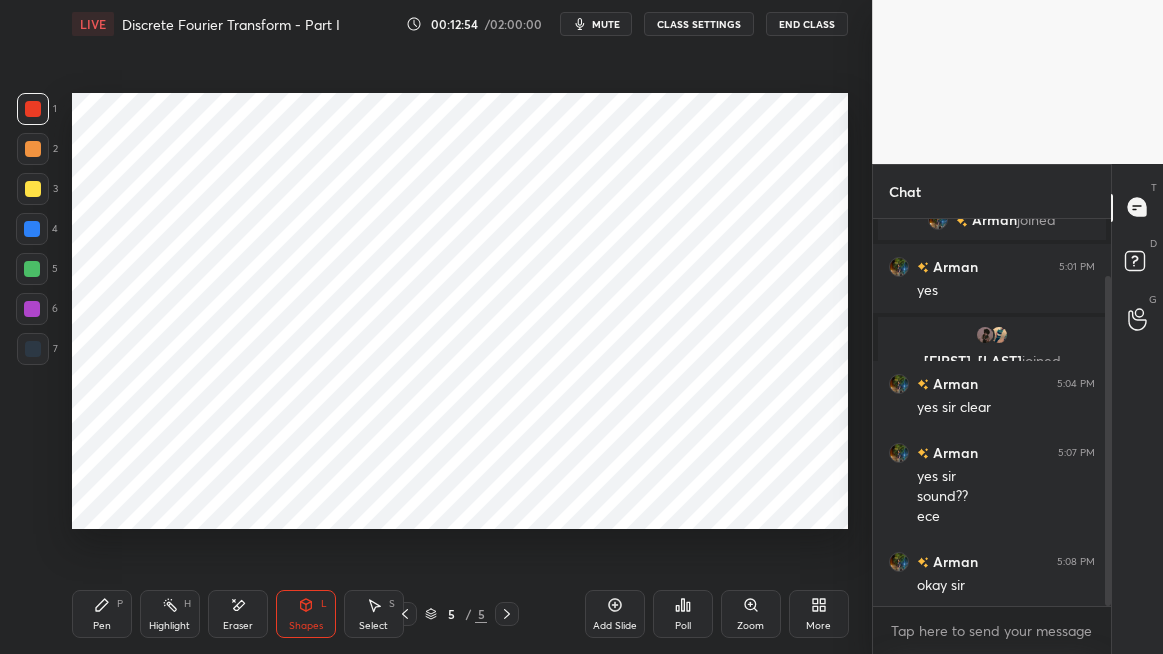 click 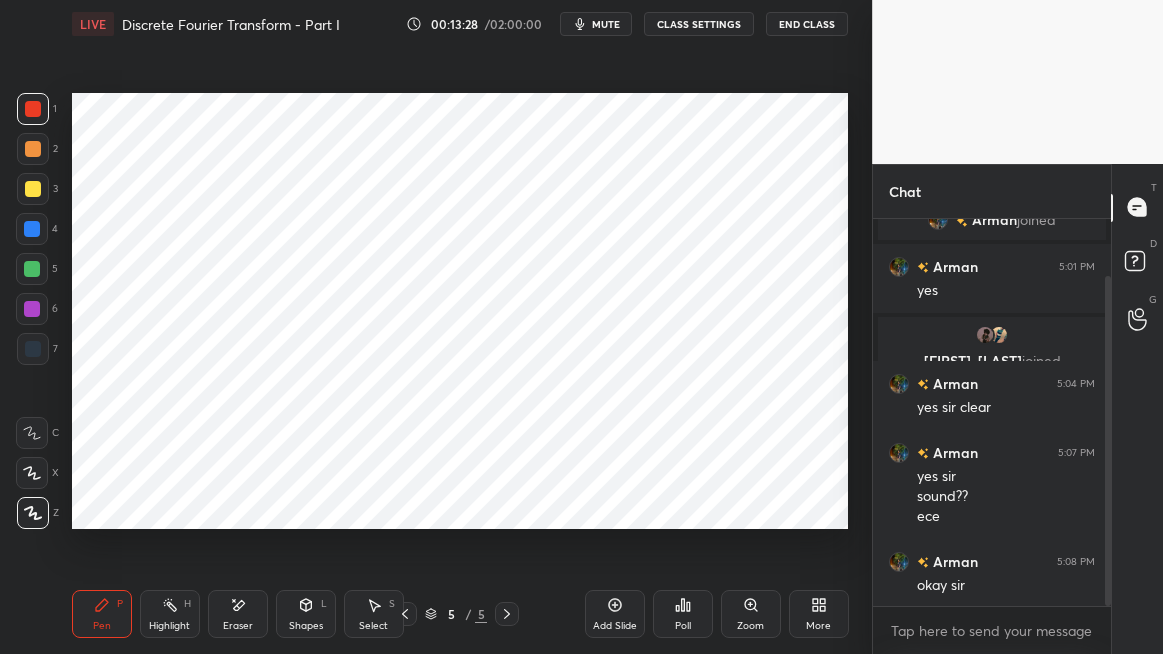click on "Highlight H" at bounding box center [170, 614] 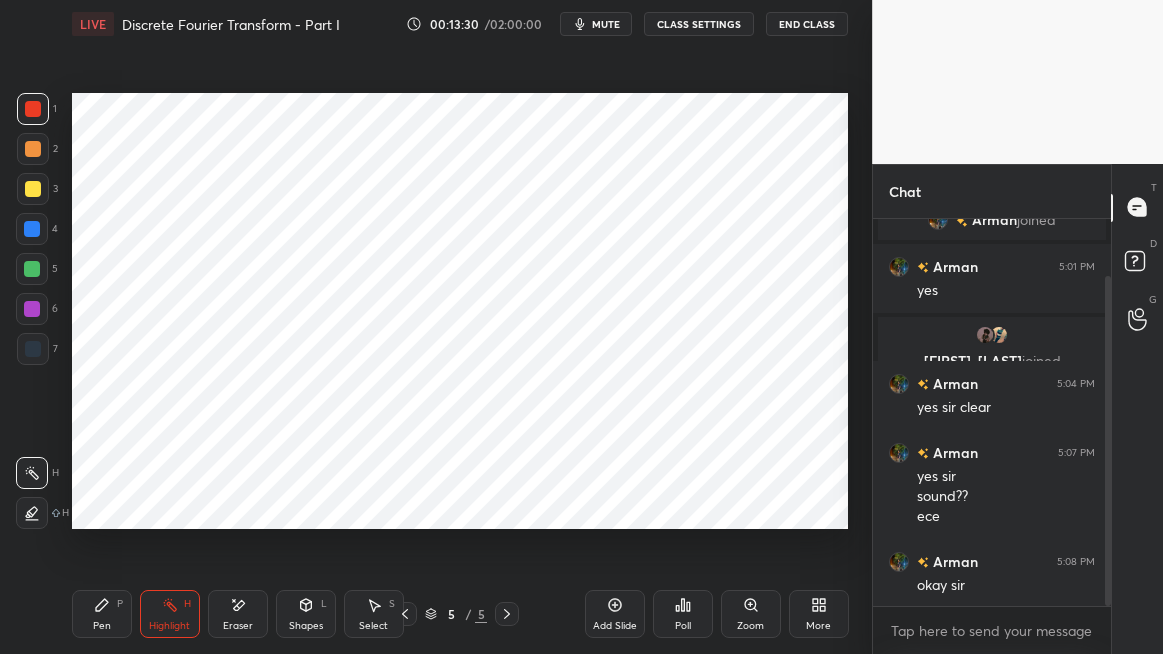 click at bounding box center (32, 269) 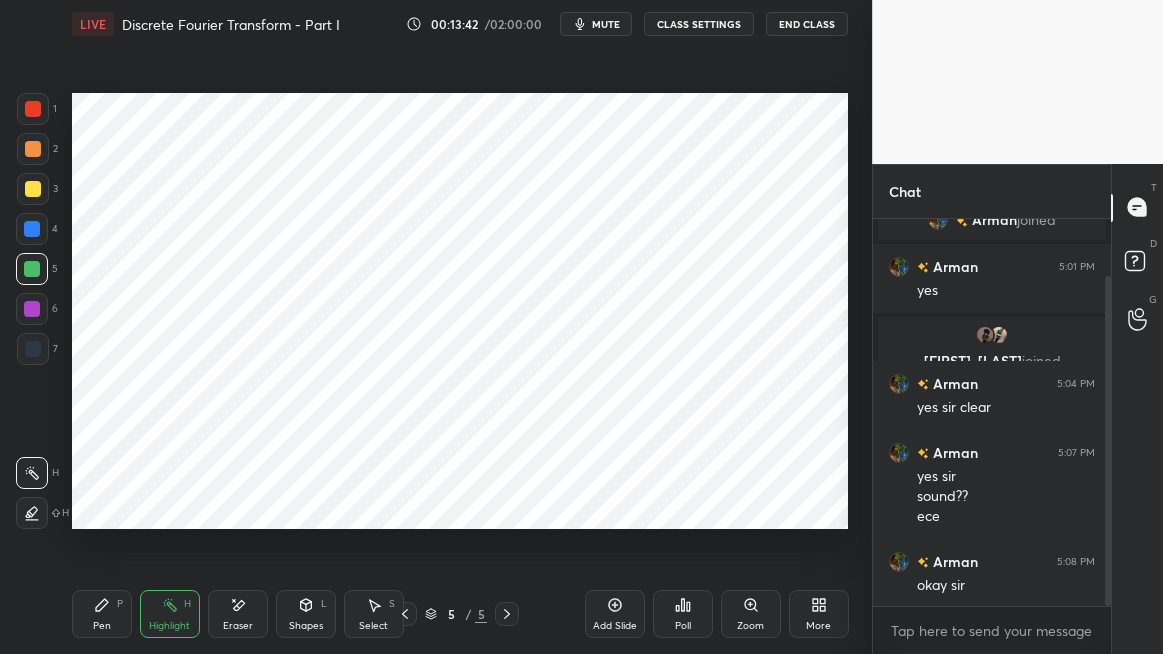 click on "Pen" at bounding box center (102, 626) 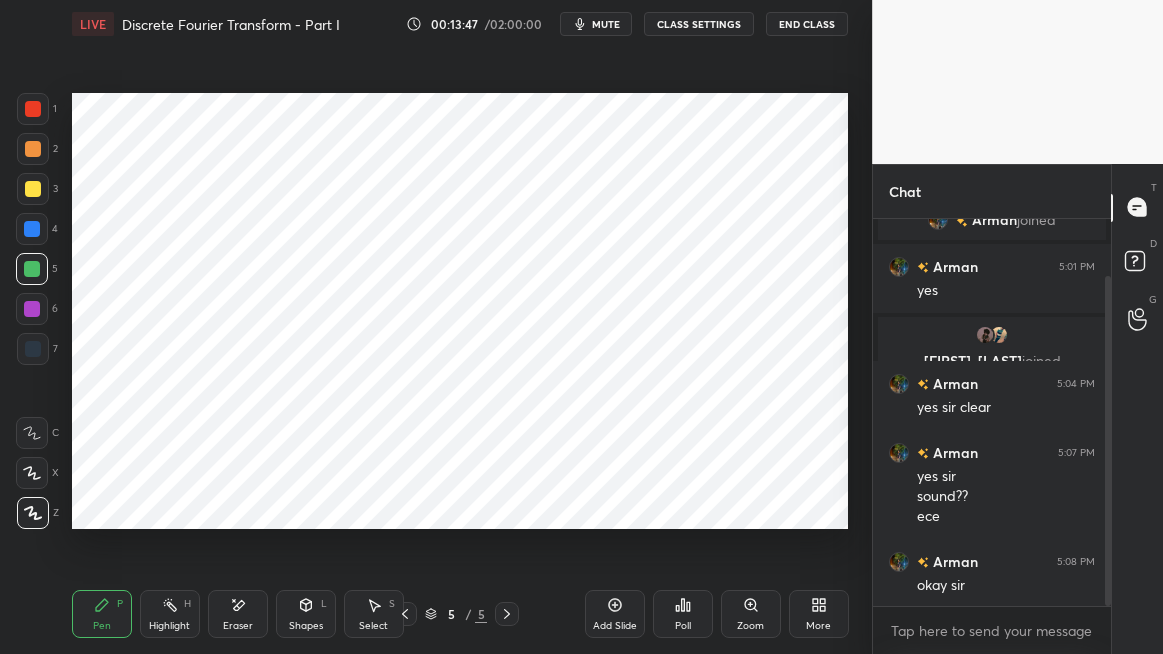 scroll, scrollTop: 136, scrollLeft: 0, axis: vertical 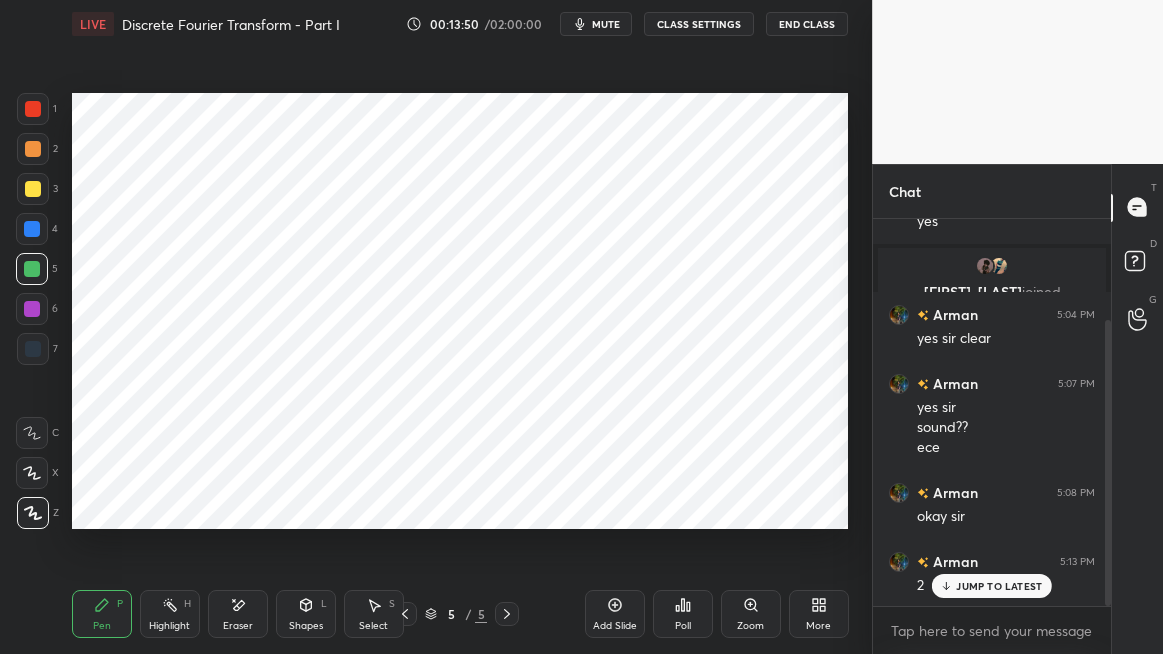 click at bounding box center [32, 269] 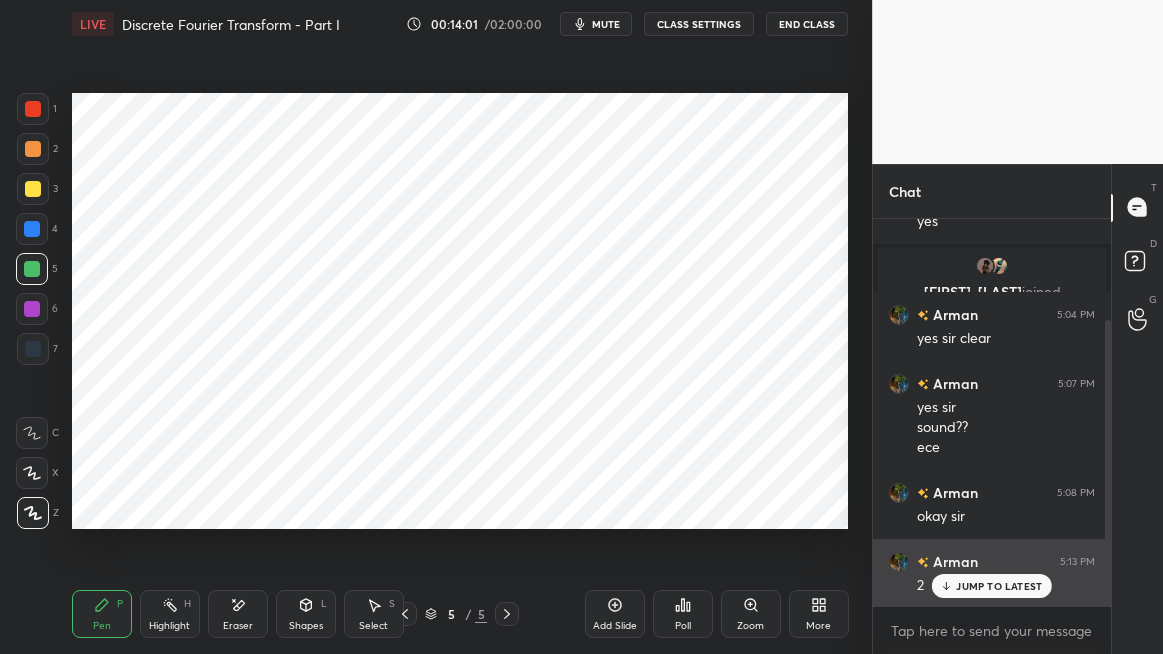 click on "JUMP TO LATEST" at bounding box center [999, 586] 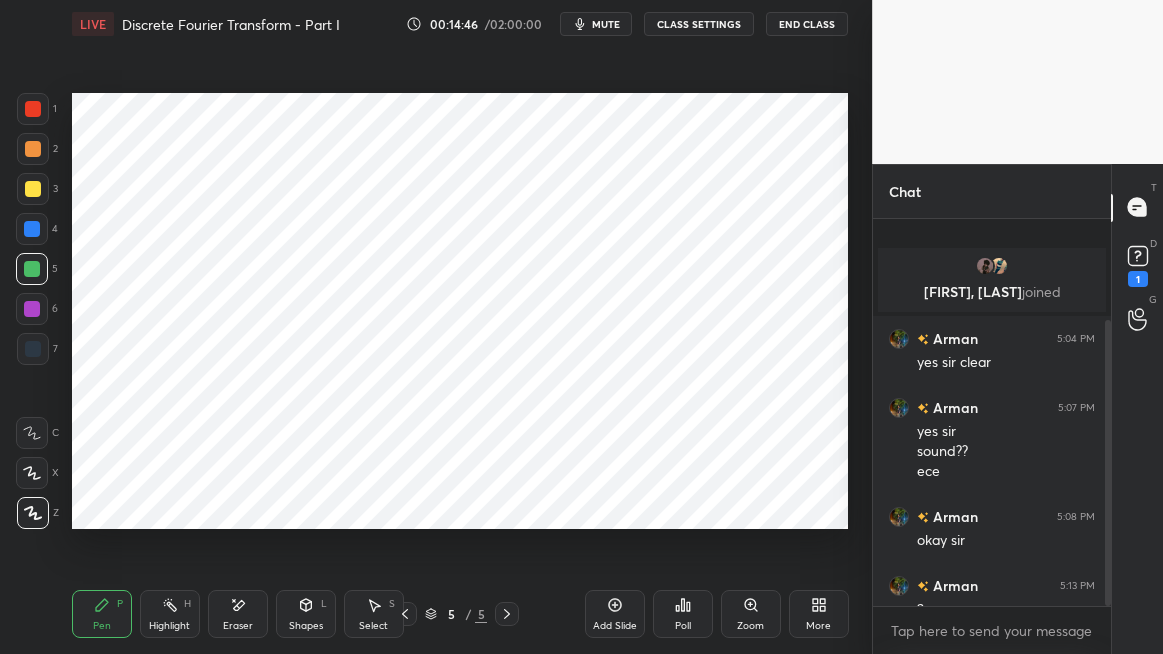 scroll, scrollTop: 247, scrollLeft: 0, axis: vertical 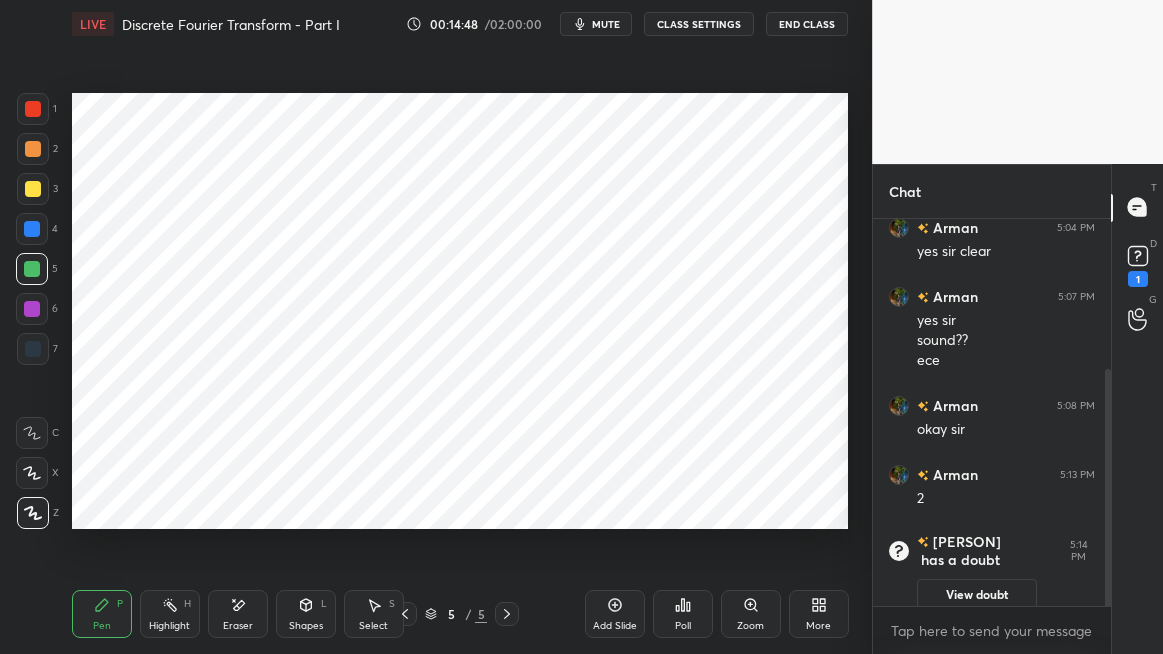 click on "View doubt" at bounding box center (977, 595) 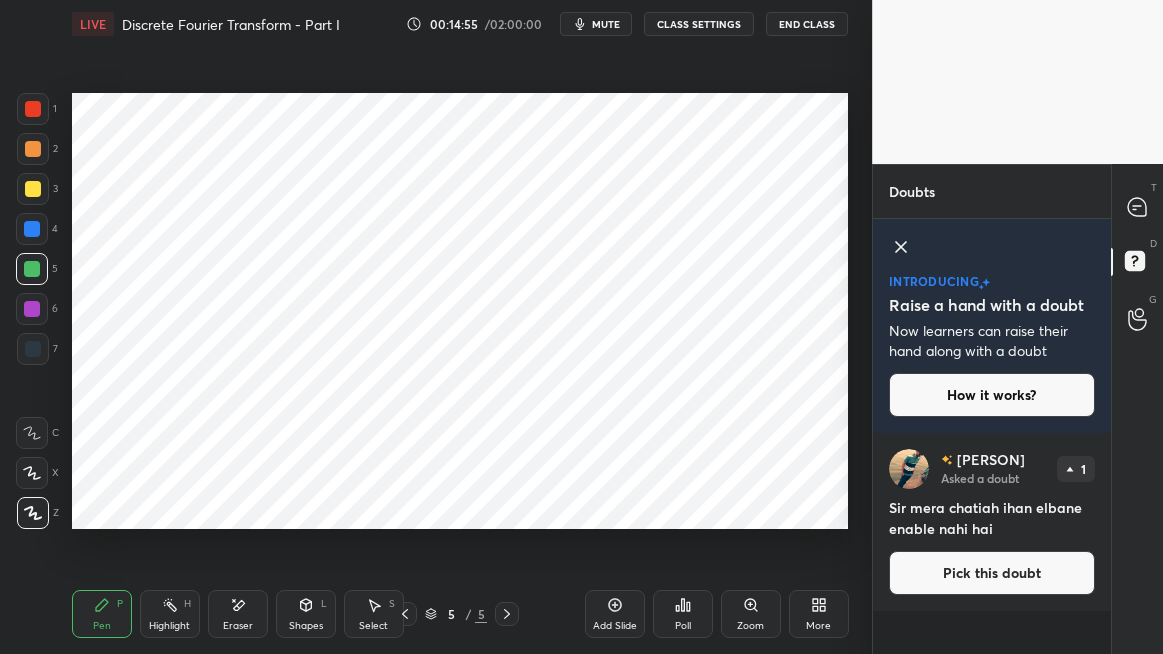 click on "Pick this doubt" at bounding box center (992, 573) 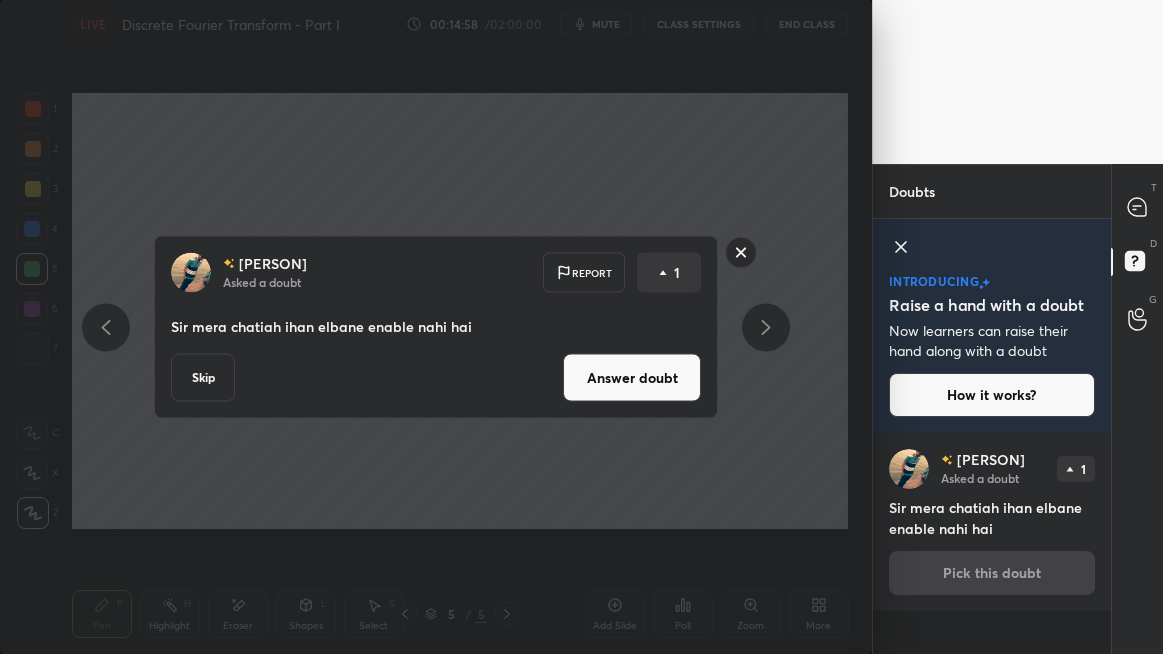click 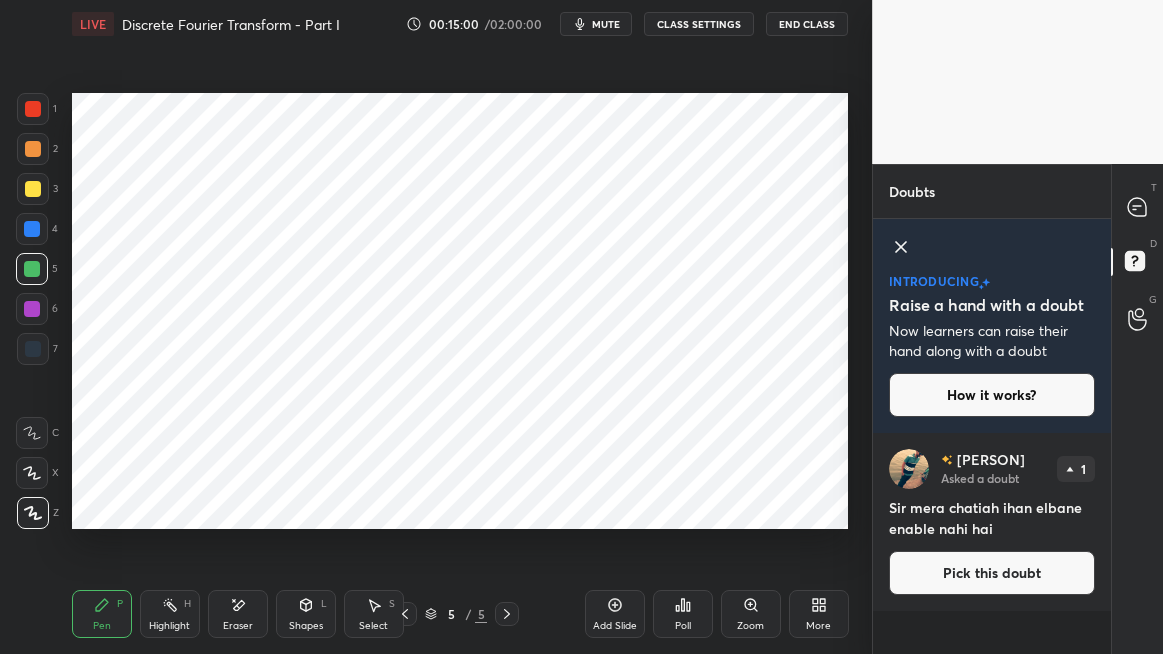 click 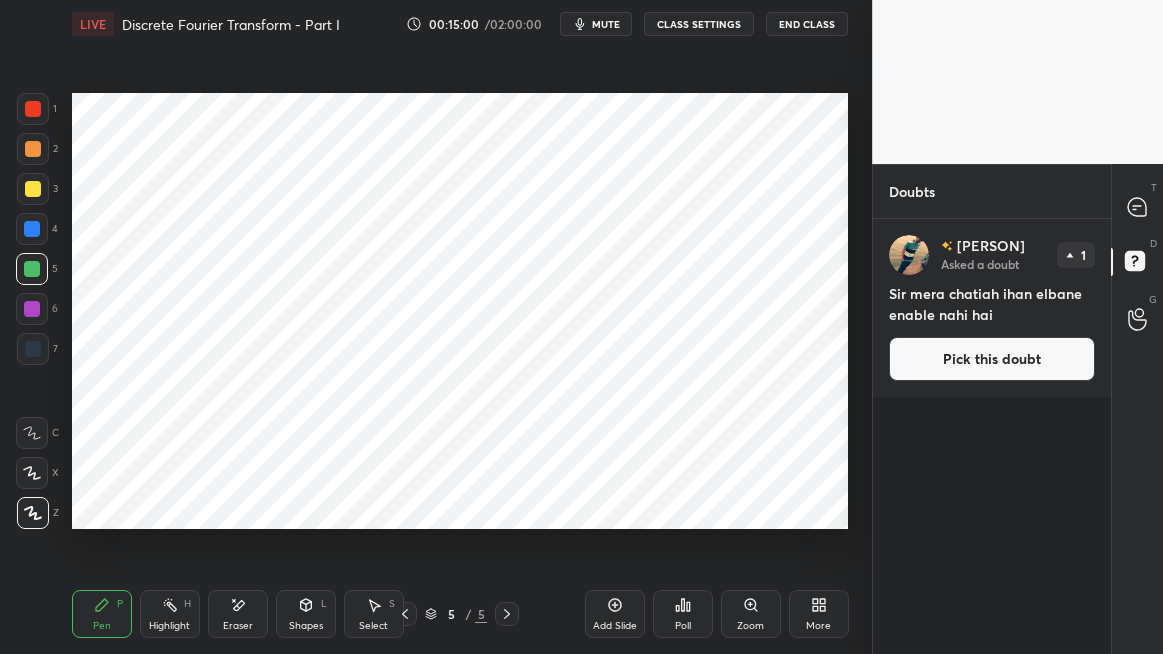 scroll, scrollTop: 6, scrollLeft: 6, axis: both 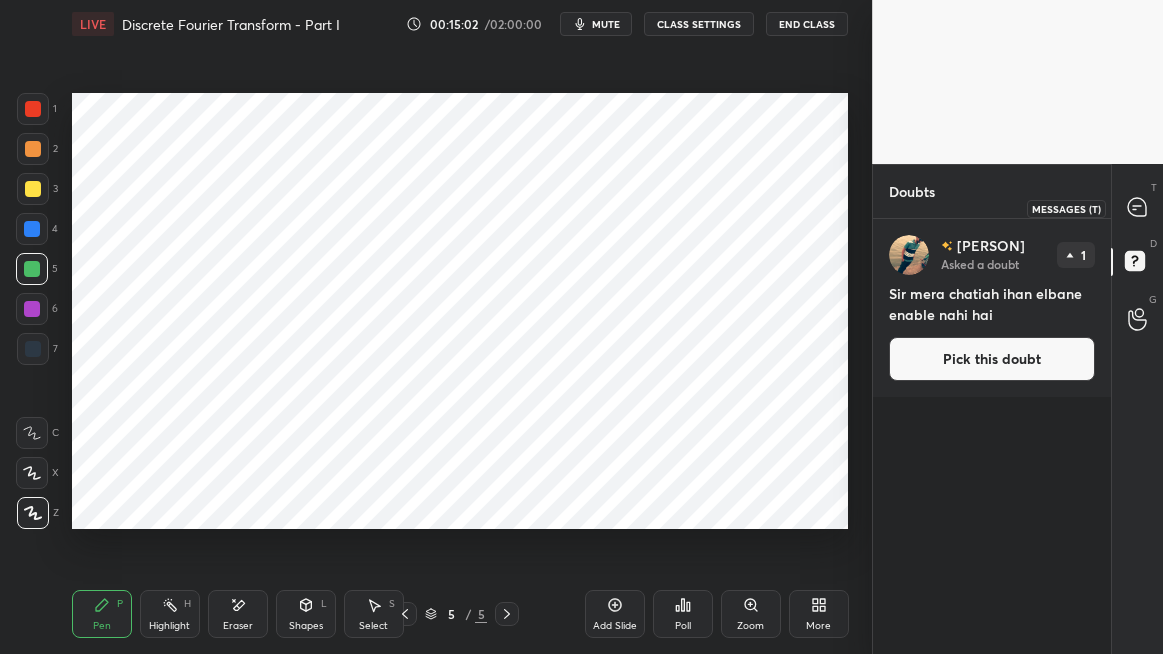 click 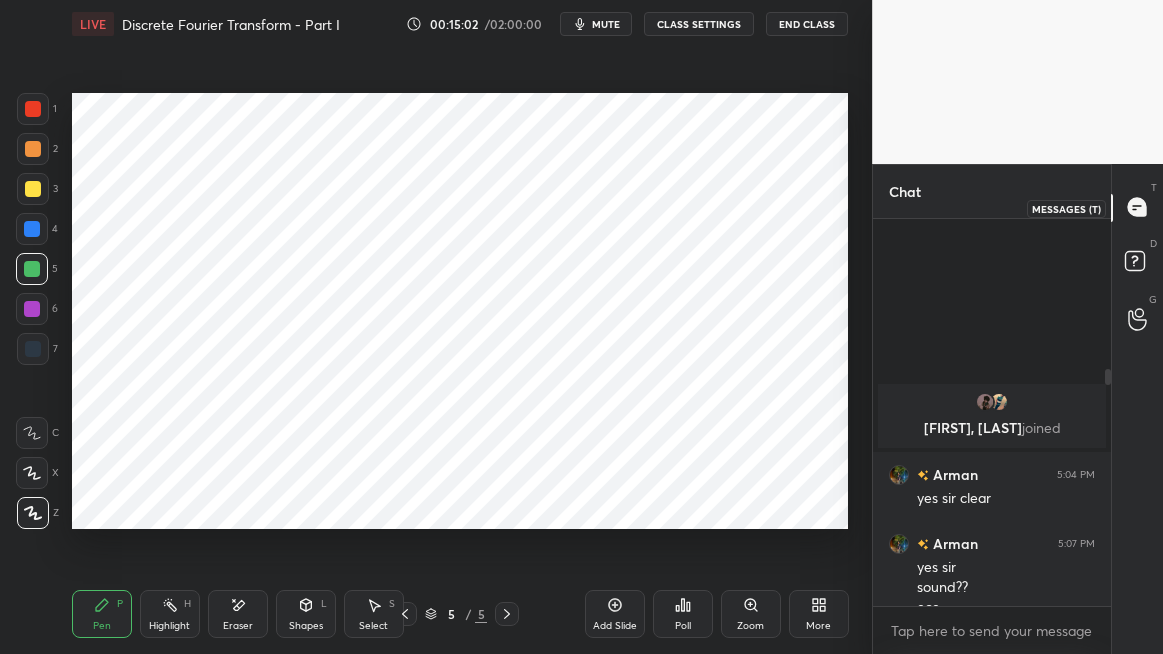 scroll, scrollTop: 247, scrollLeft: 0, axis: vertical 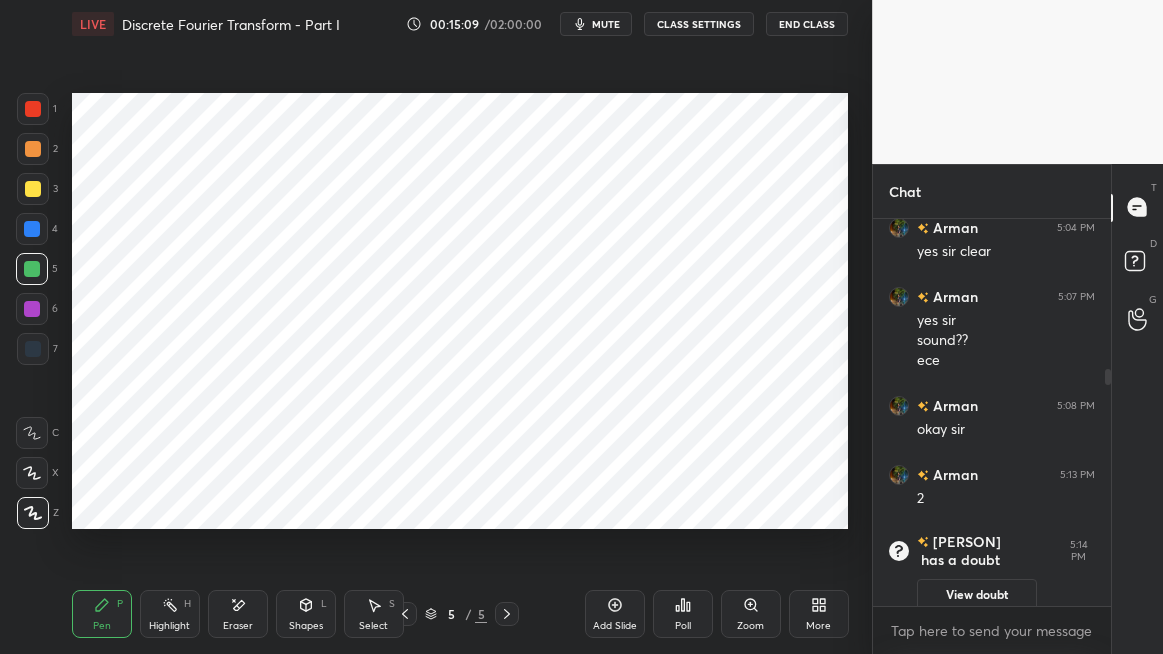 click 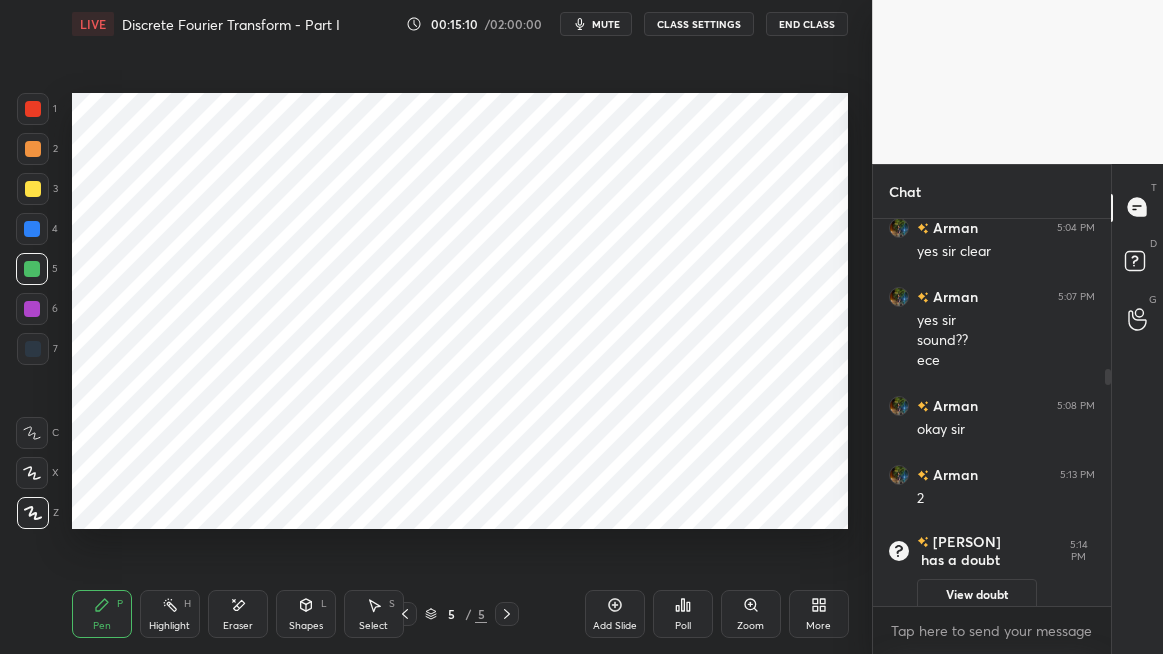 click on "Add Slide" at bounding box center [615, 614] 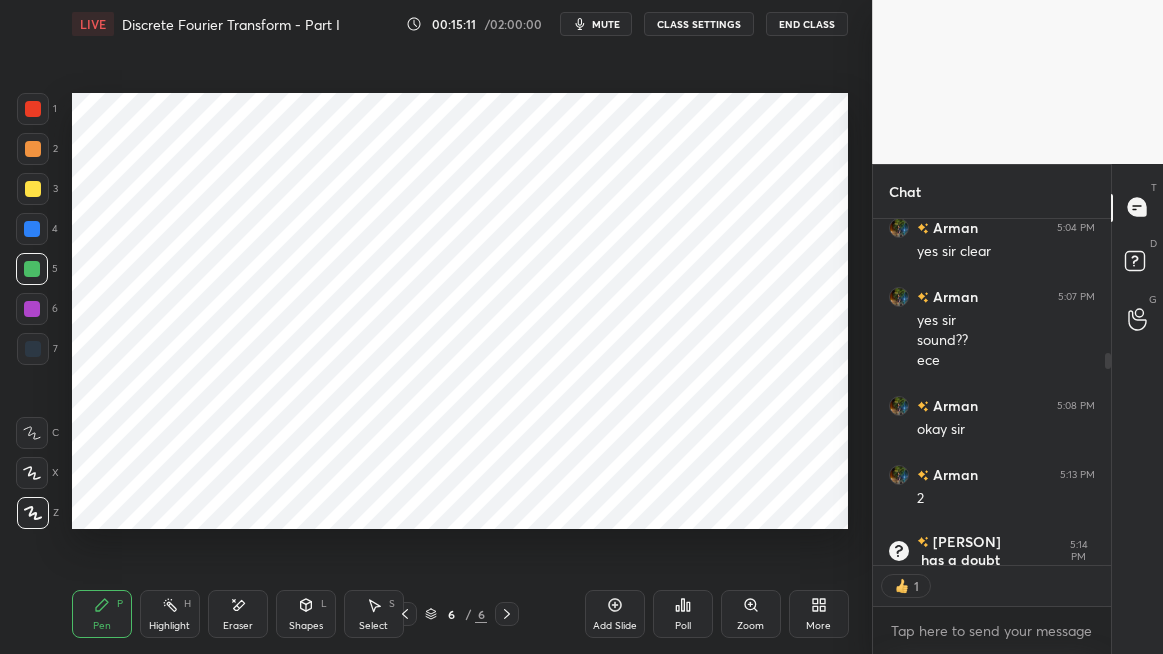scroll, scrollTop: 341, scrollLeft: 232, axis: both 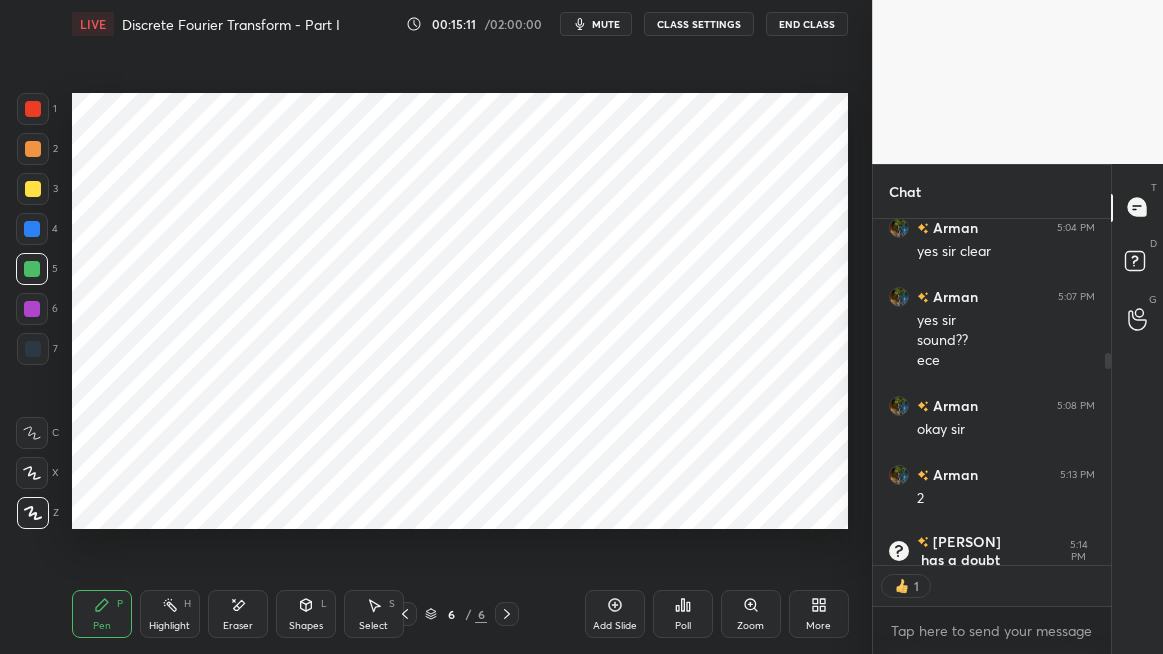 click at bounding box center (33, 109) 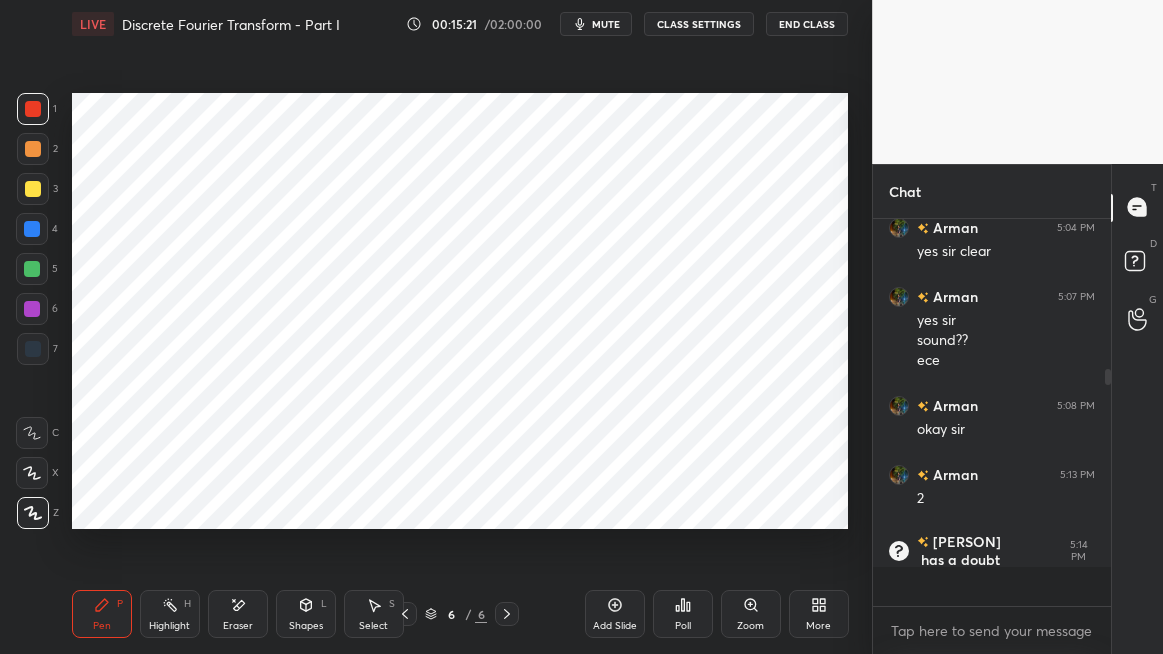 scroll, scrollTop: 6, scrollLeft: 6, axis: both 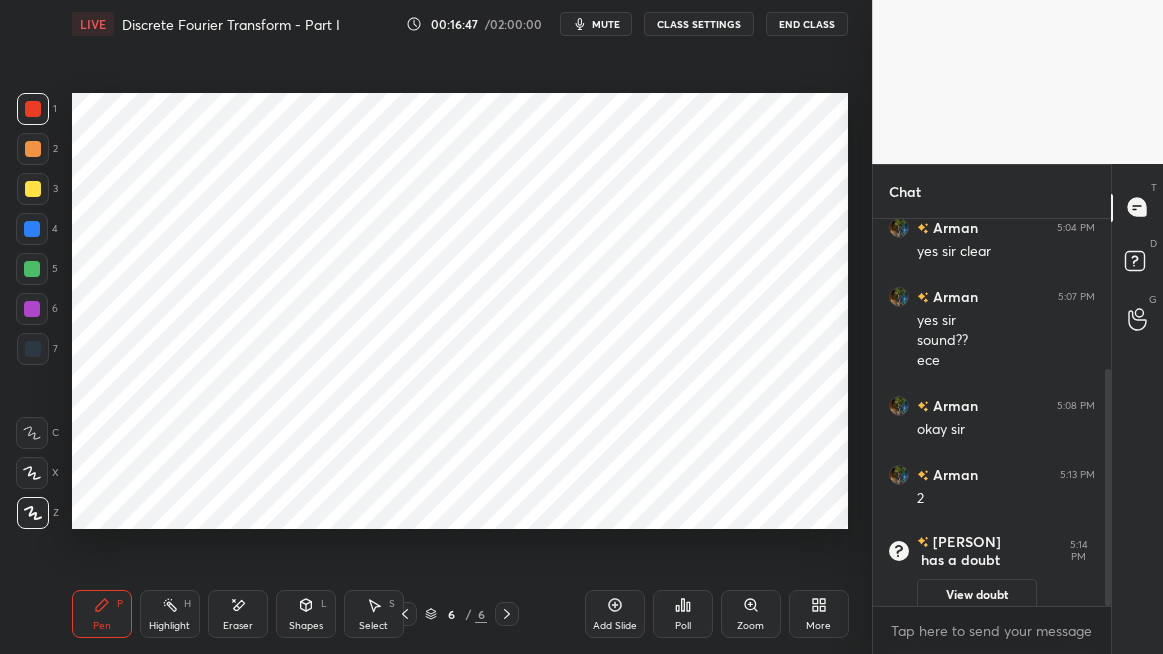 click on "mute" at bounding box center [606, 24] 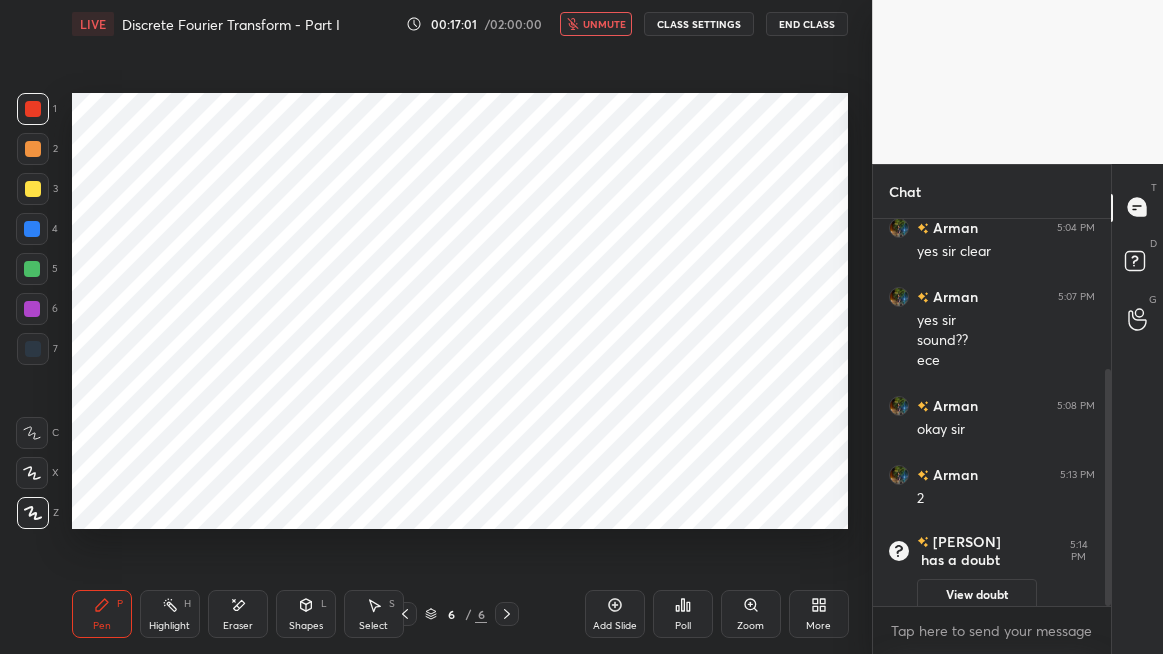 click at bounding box center (32, 229) 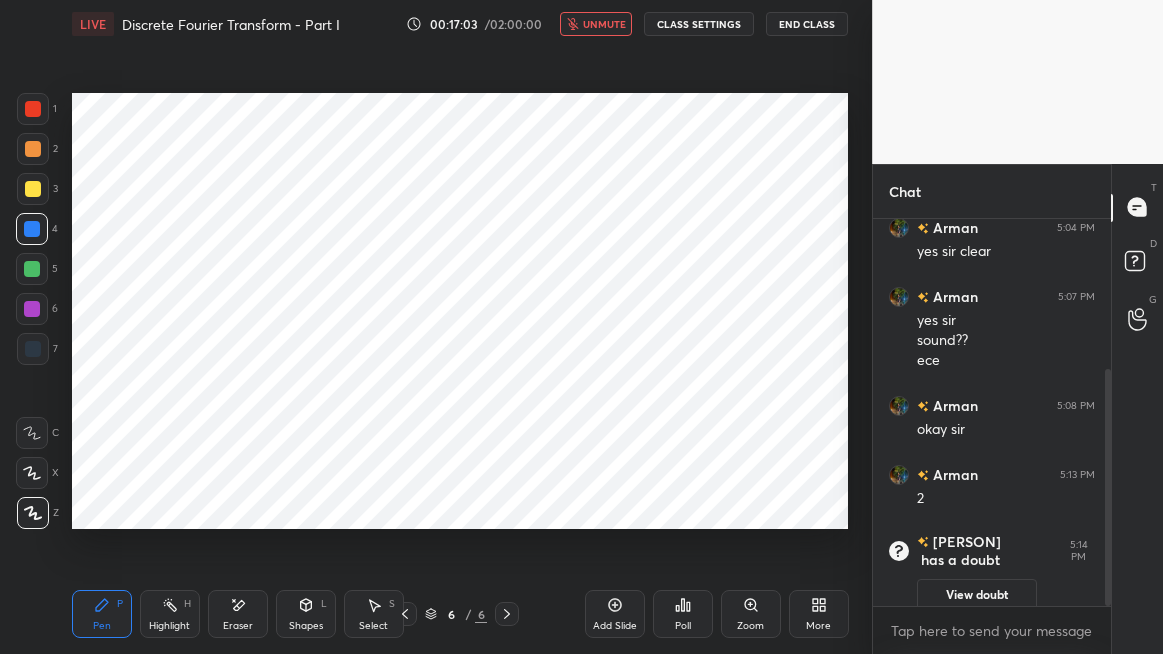 click on "Shapes L" at bounding box center (306, 614) 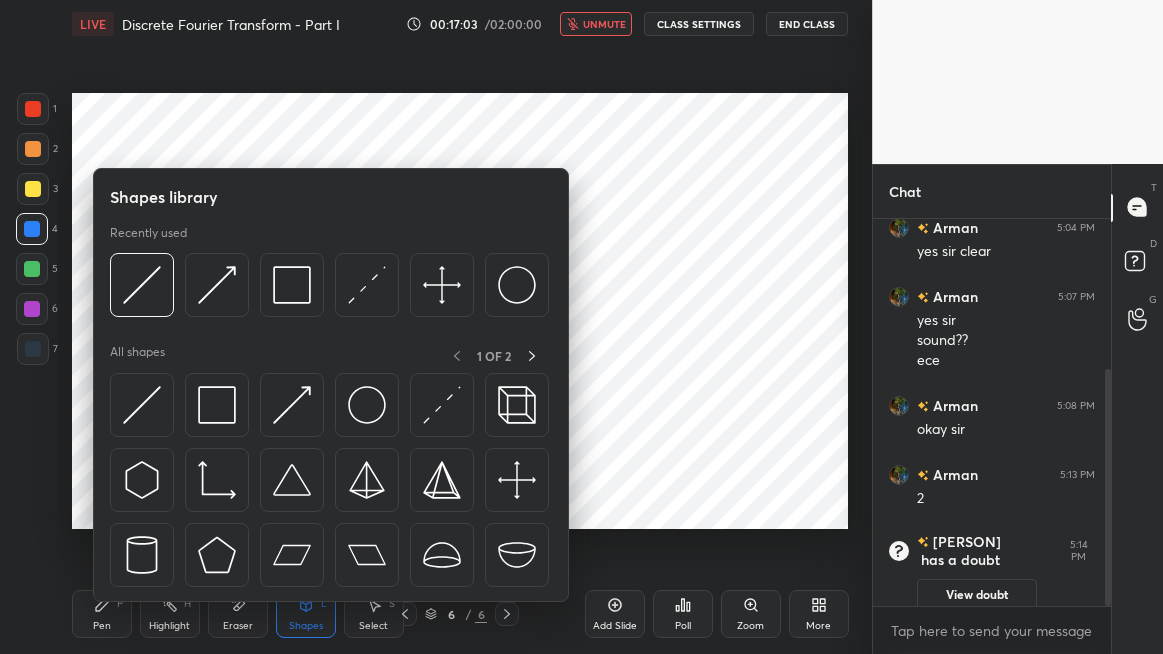 click at bounding box center (292, 405) 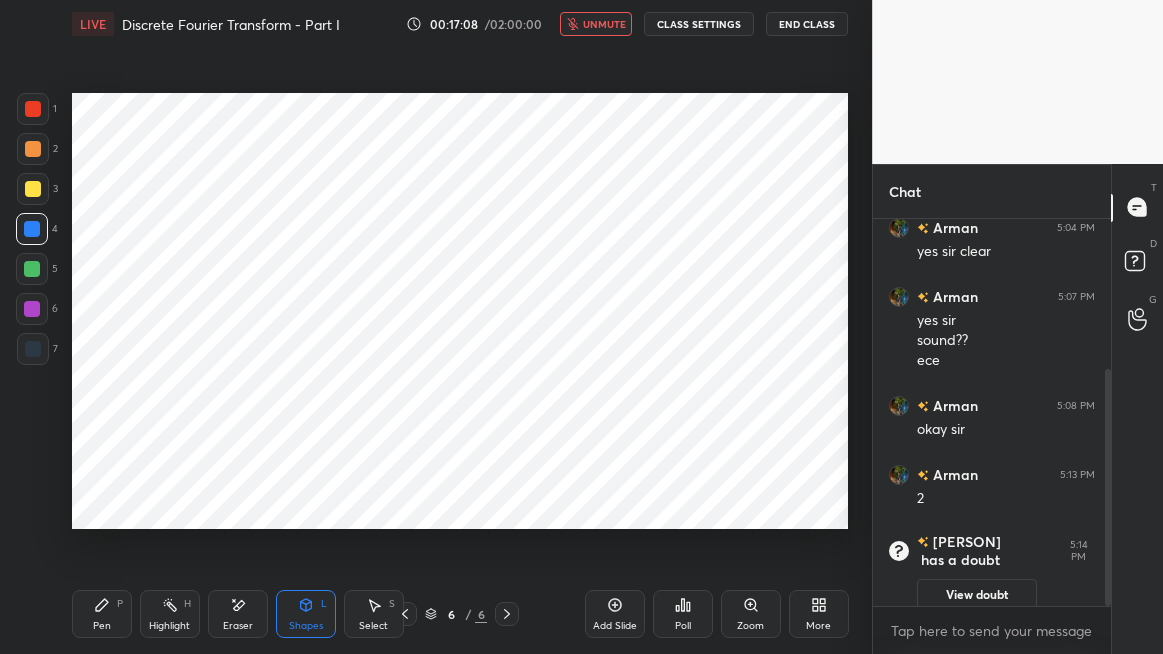 click on "Pen" at bounding box center (102, 626) 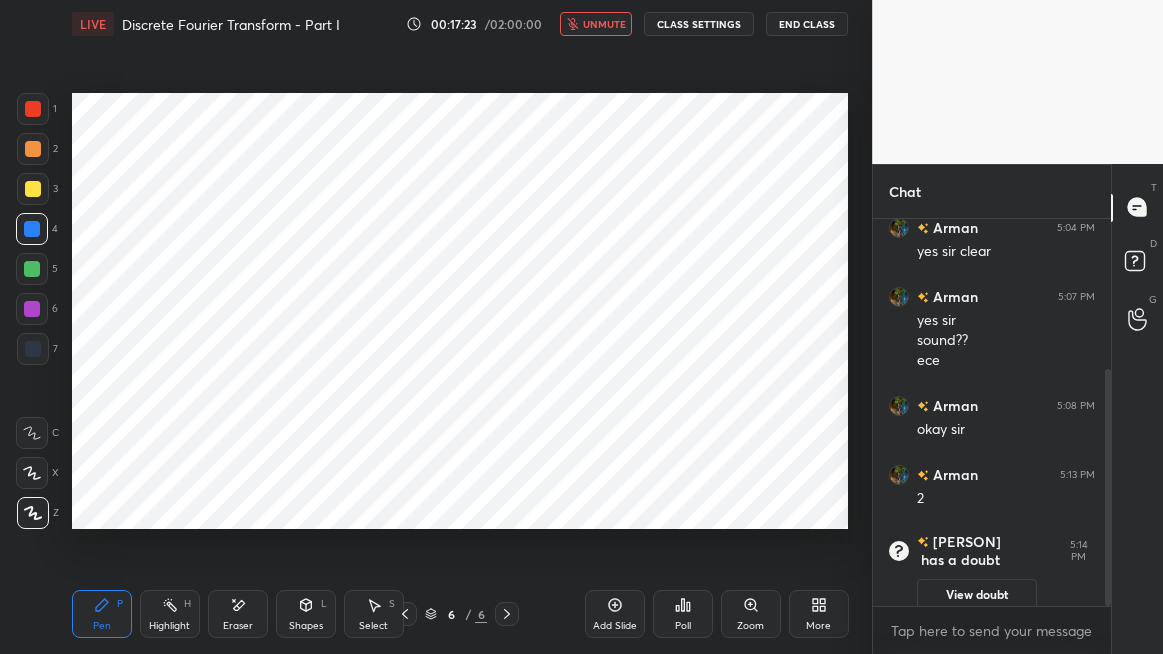 click at bounding box center (32, 269) 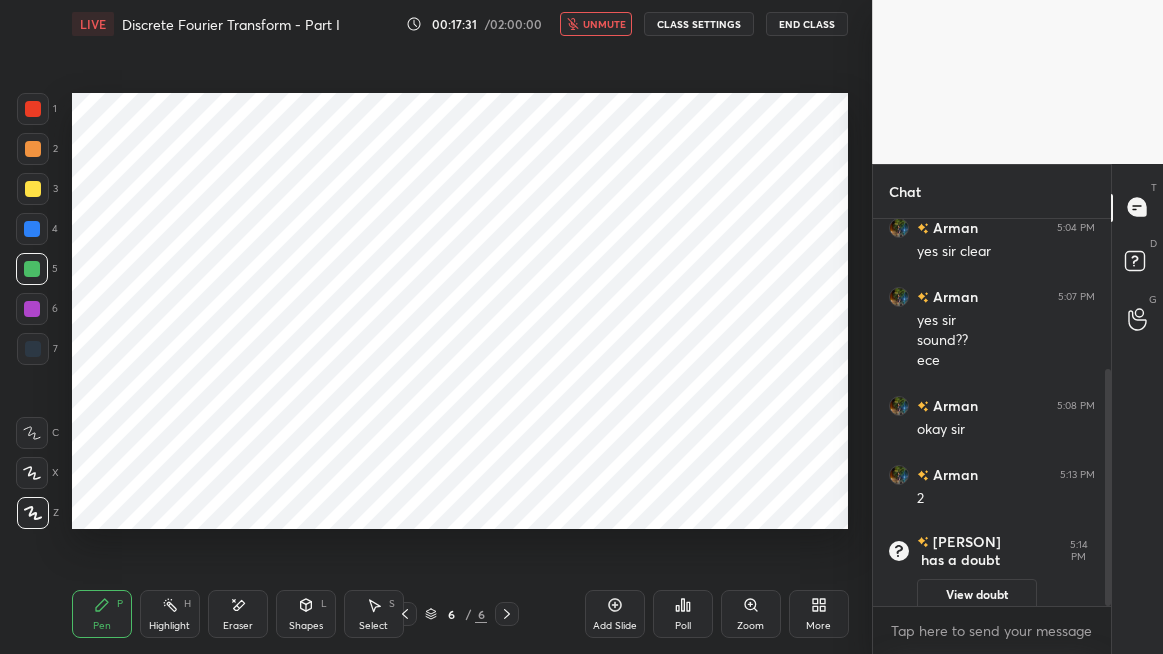 click on "Shapes L" at bounding box center [306, 614] 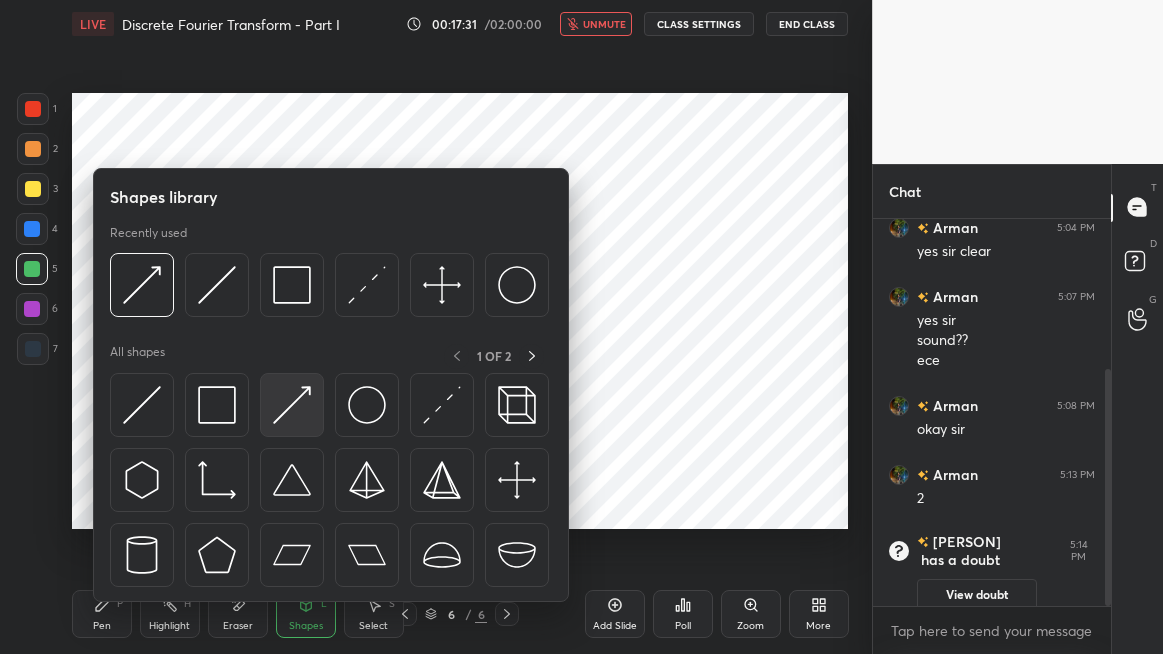 click at bounding box center [292, 405] 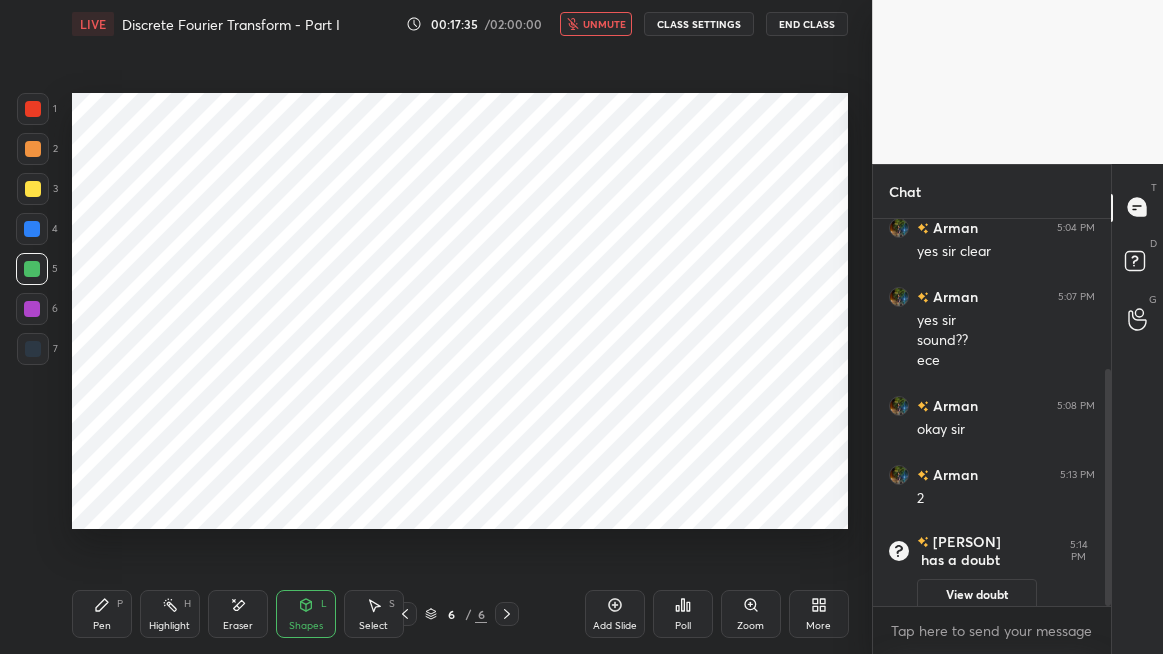 click on "Pen P" at bounding box center (102, 614) 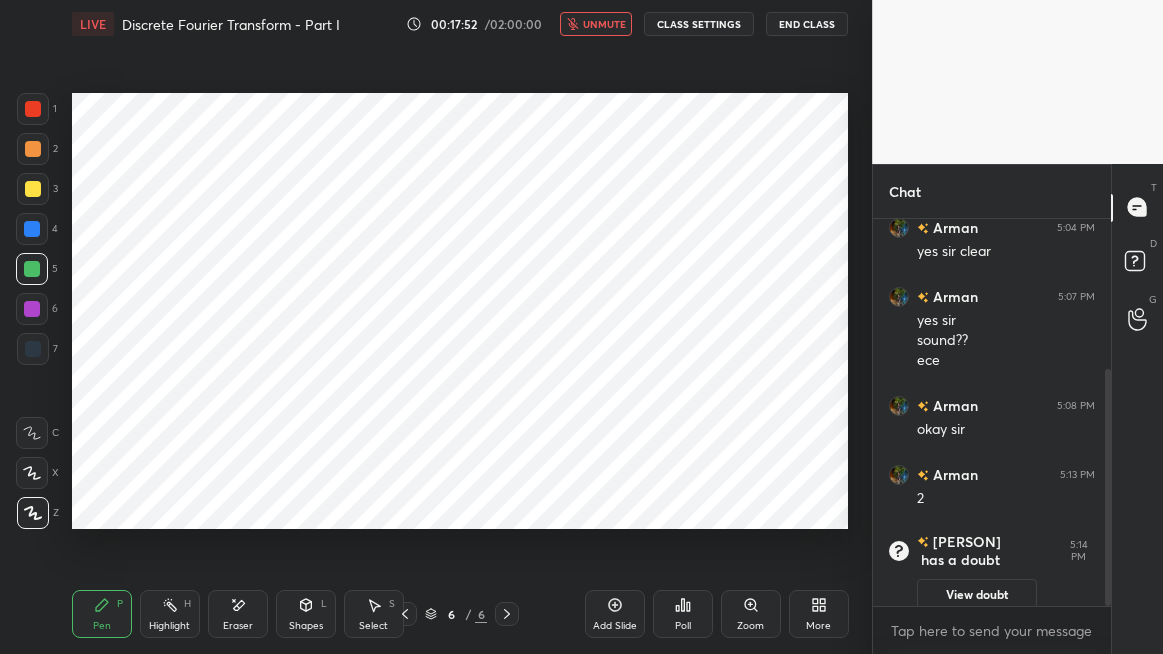 click 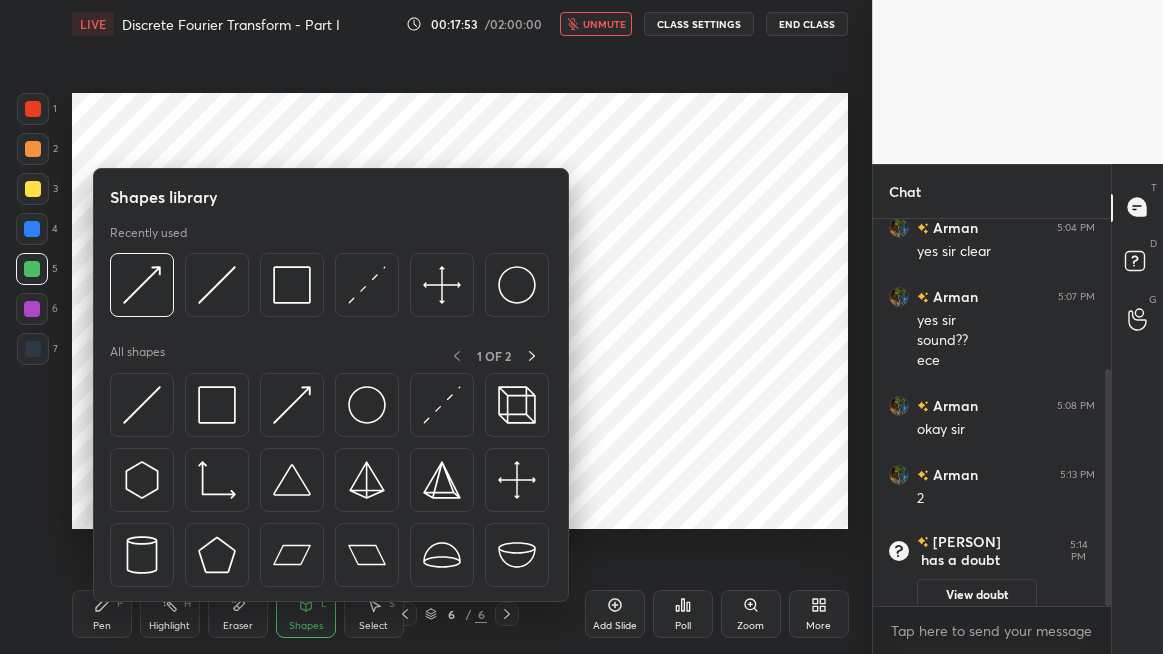click at bounding box center (292, 405) 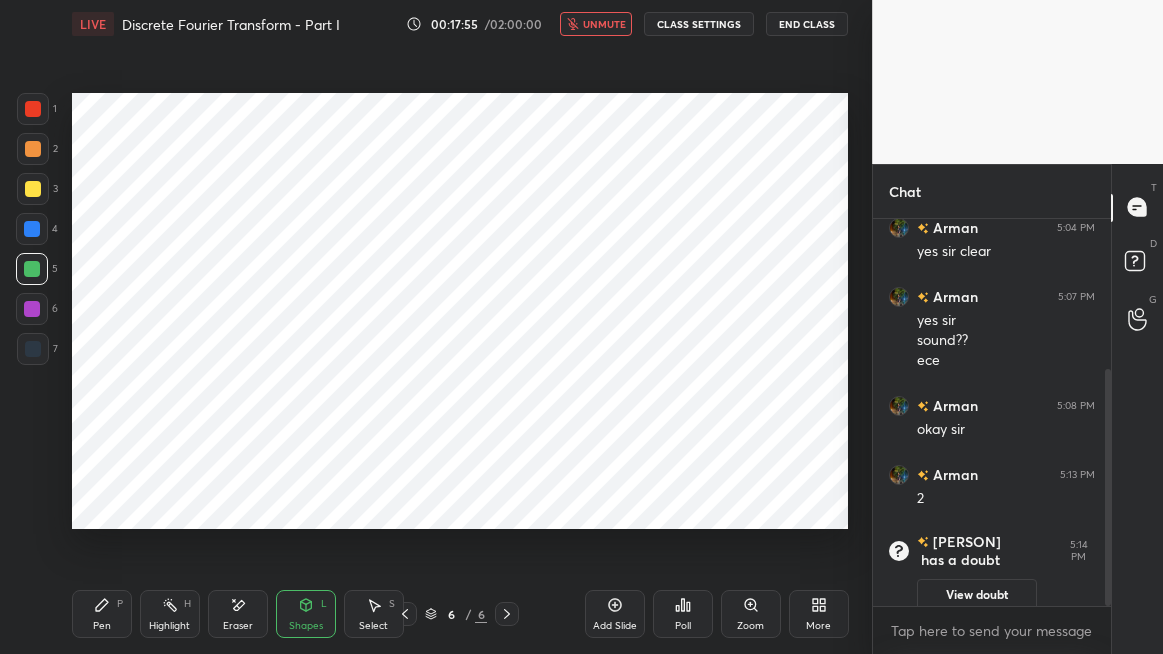 click on "Pen P" at bounding box center (102, 614) 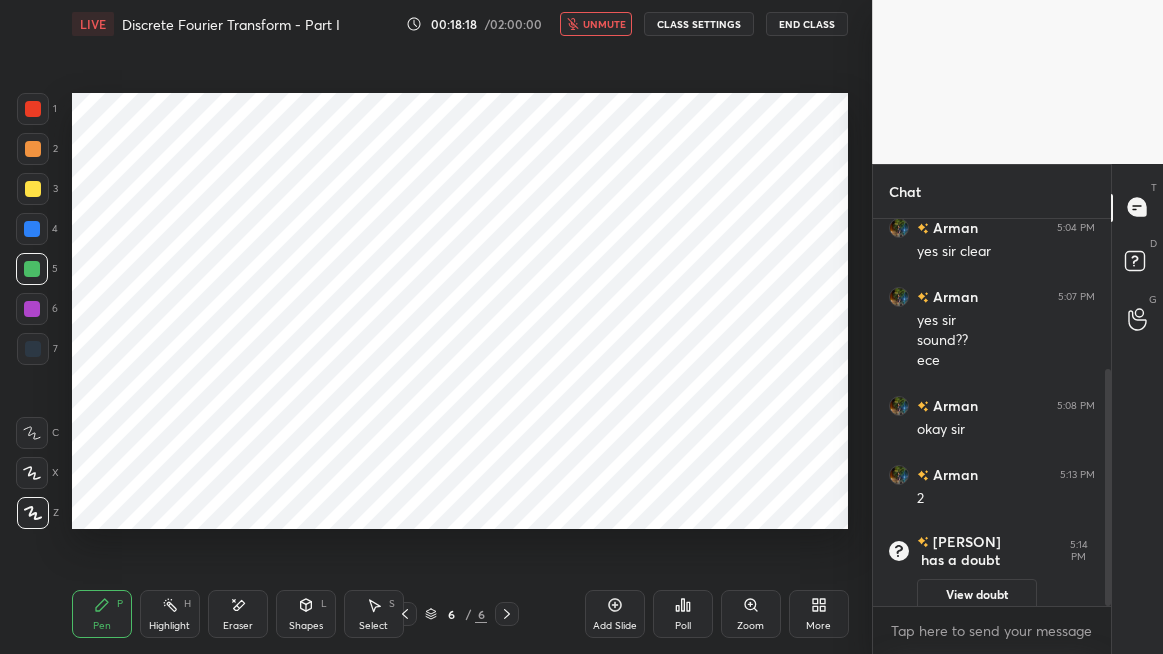 click 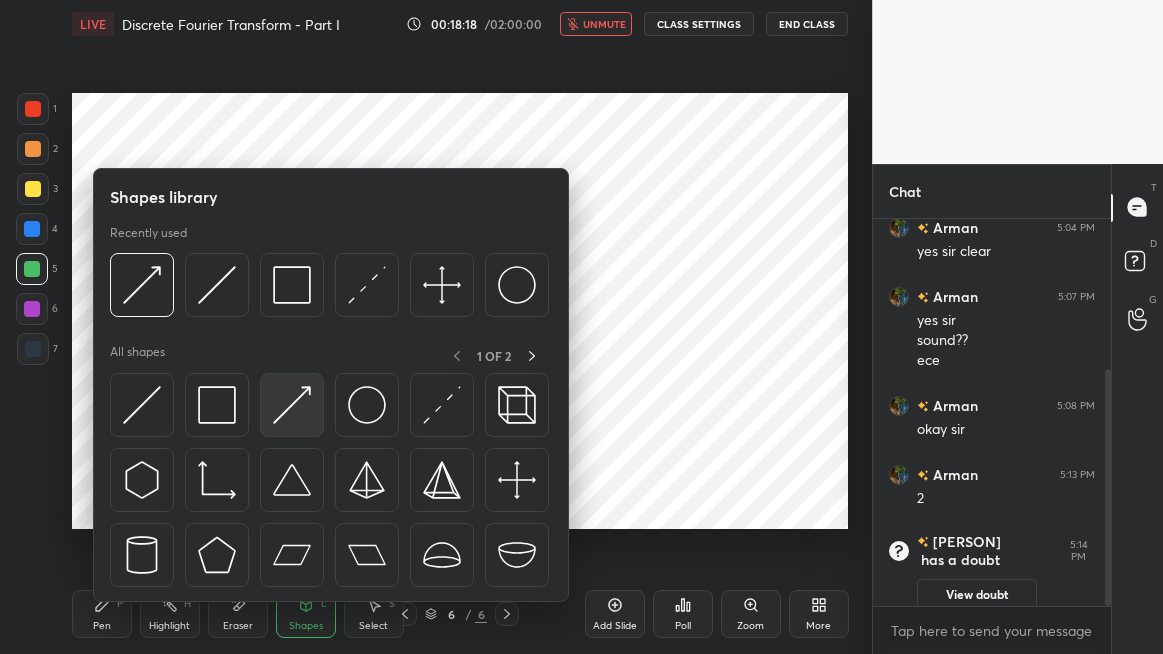 click at bounding box center (292, 405) 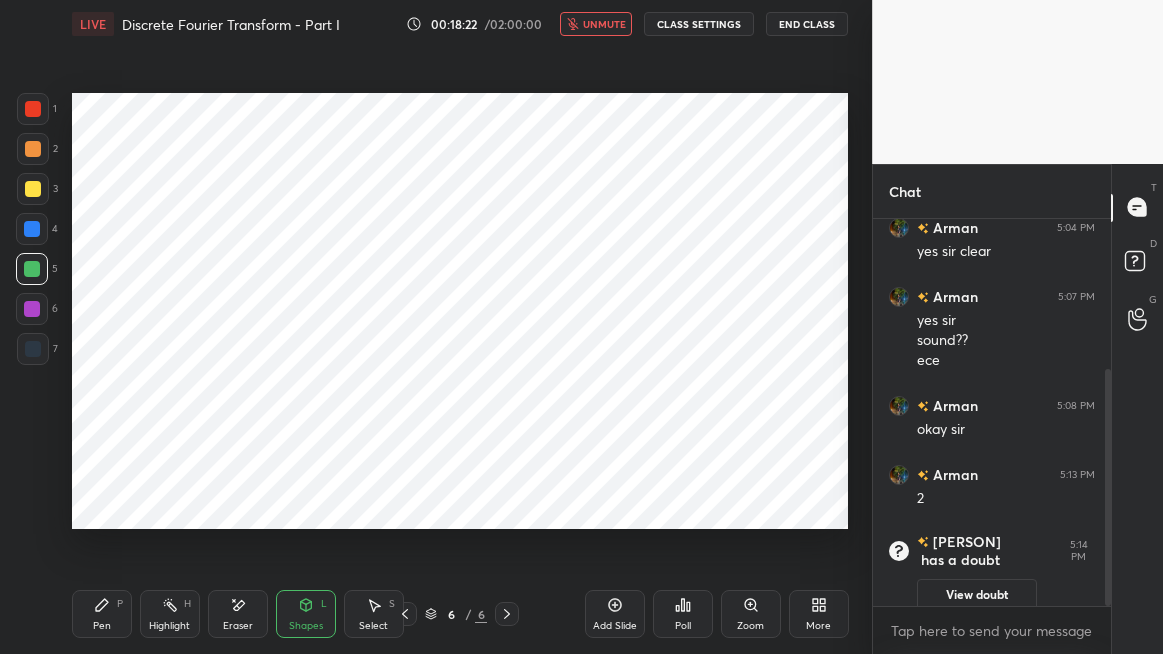 click on "Pen P" at bounding box center (102, 614) 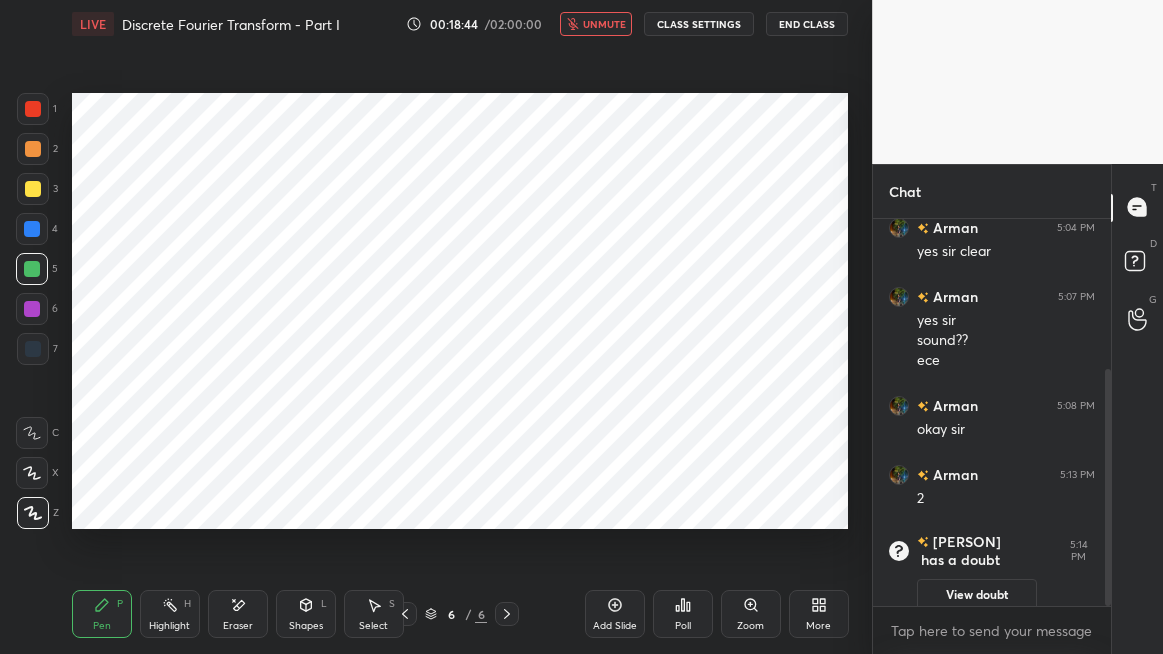 click on "unmute" at bounding box center (604, 24) 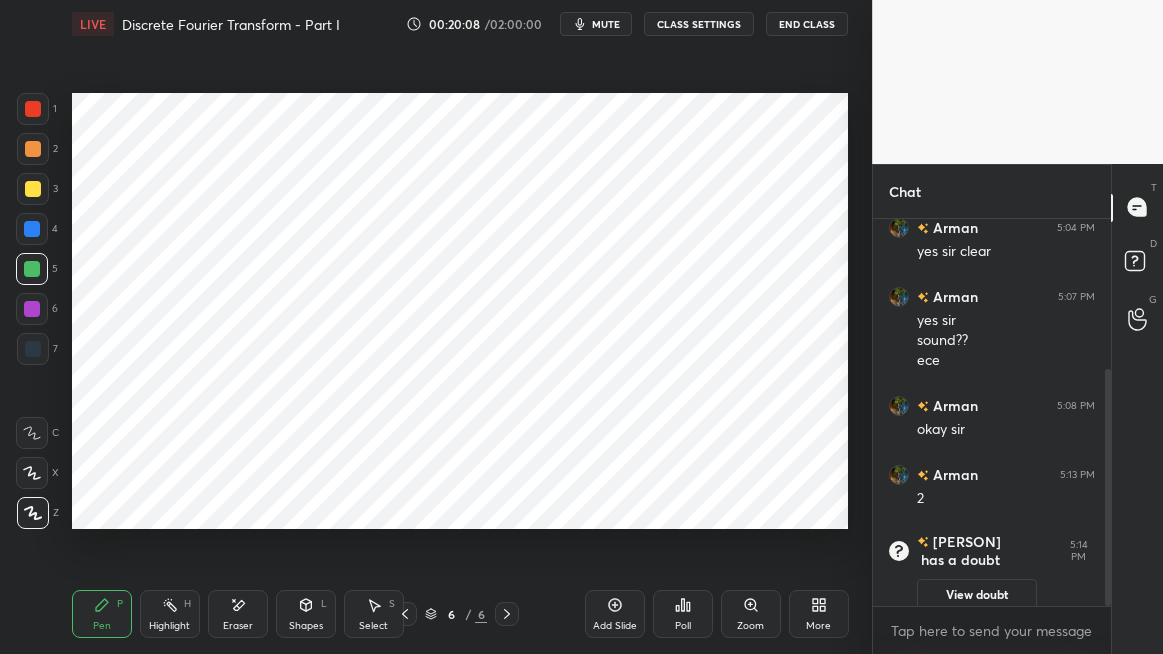click on "Shapes L" at bounding box center [306, 614] 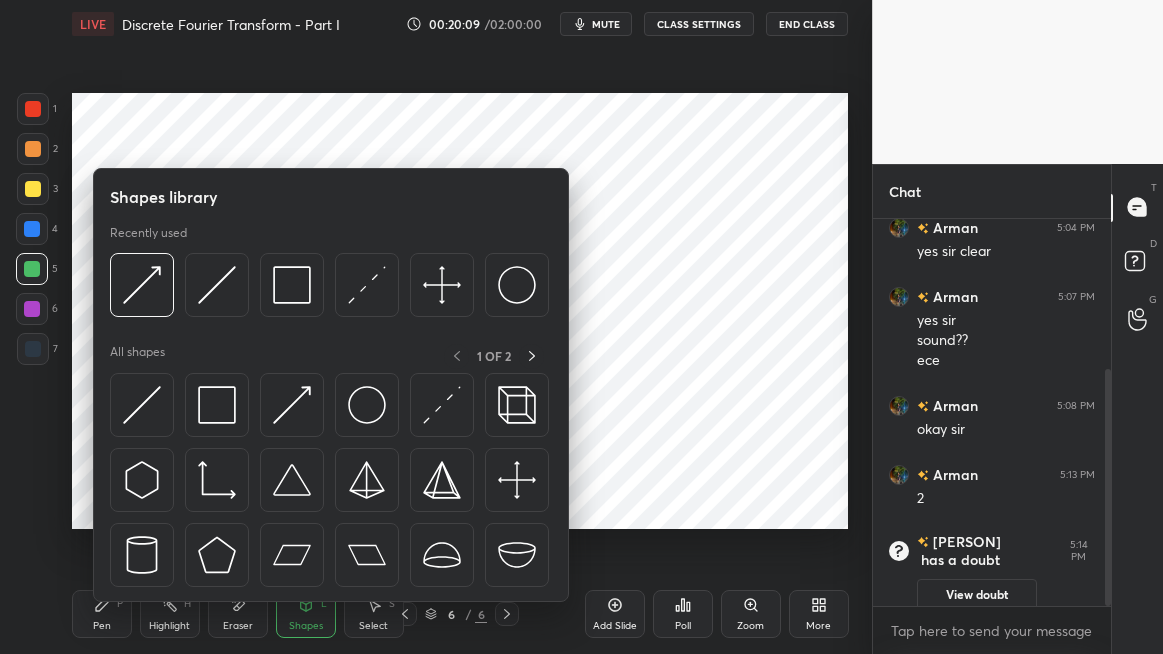 click on "Select" at bounding box center (373, 626) 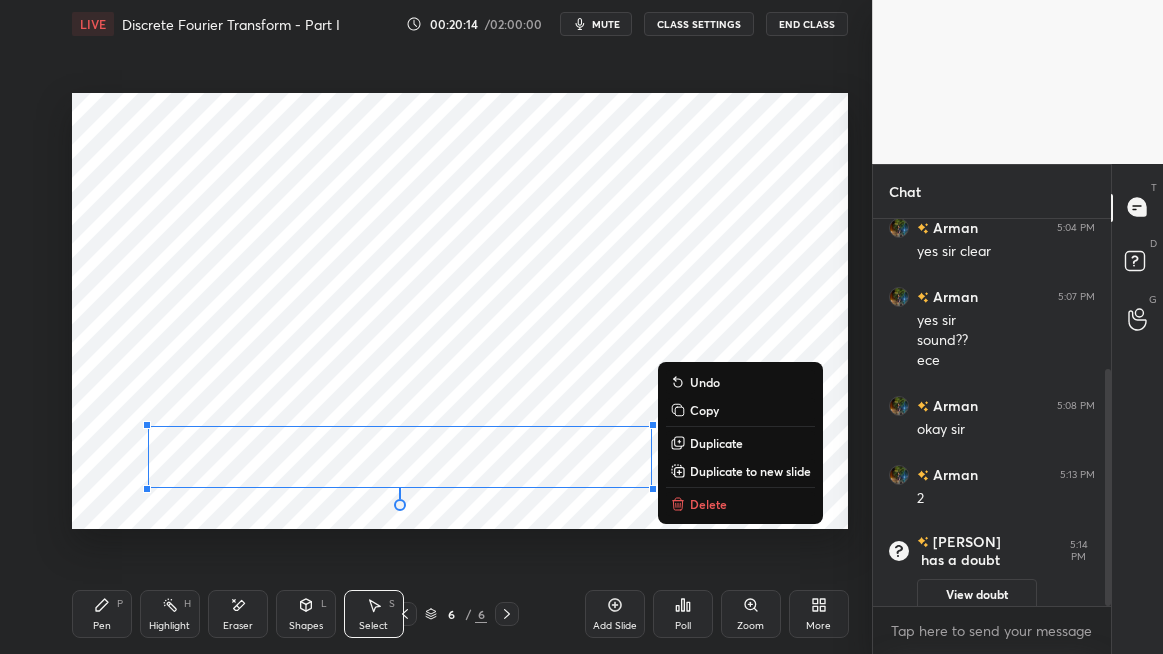 click on "Copy" at bounding box center [704, 410] 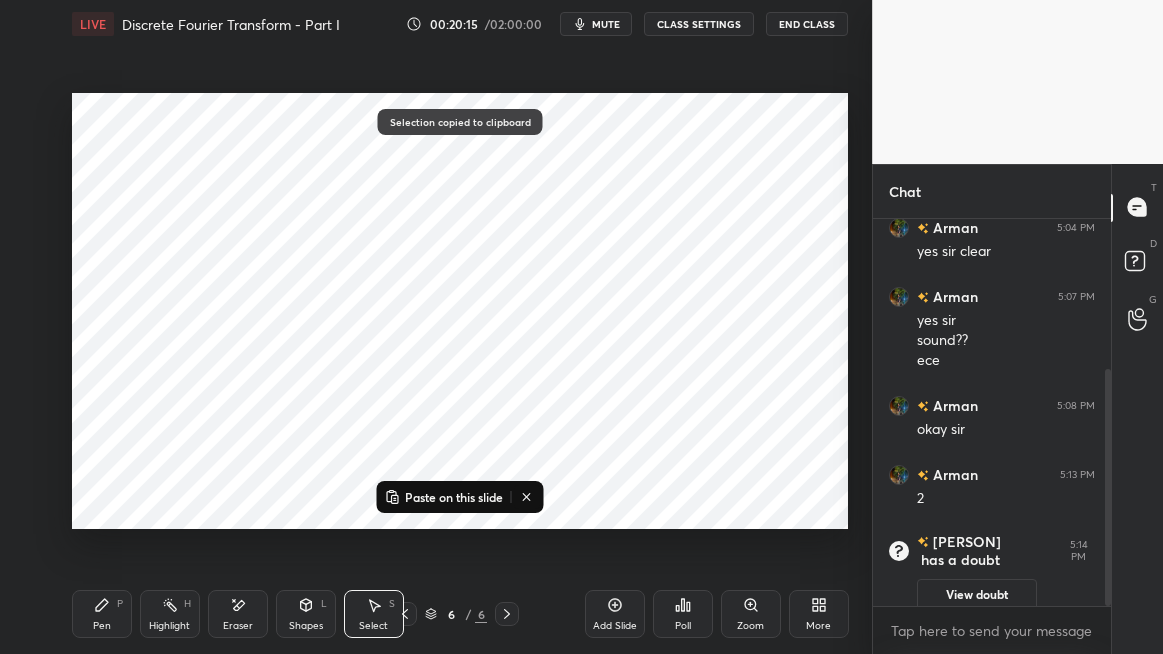 click 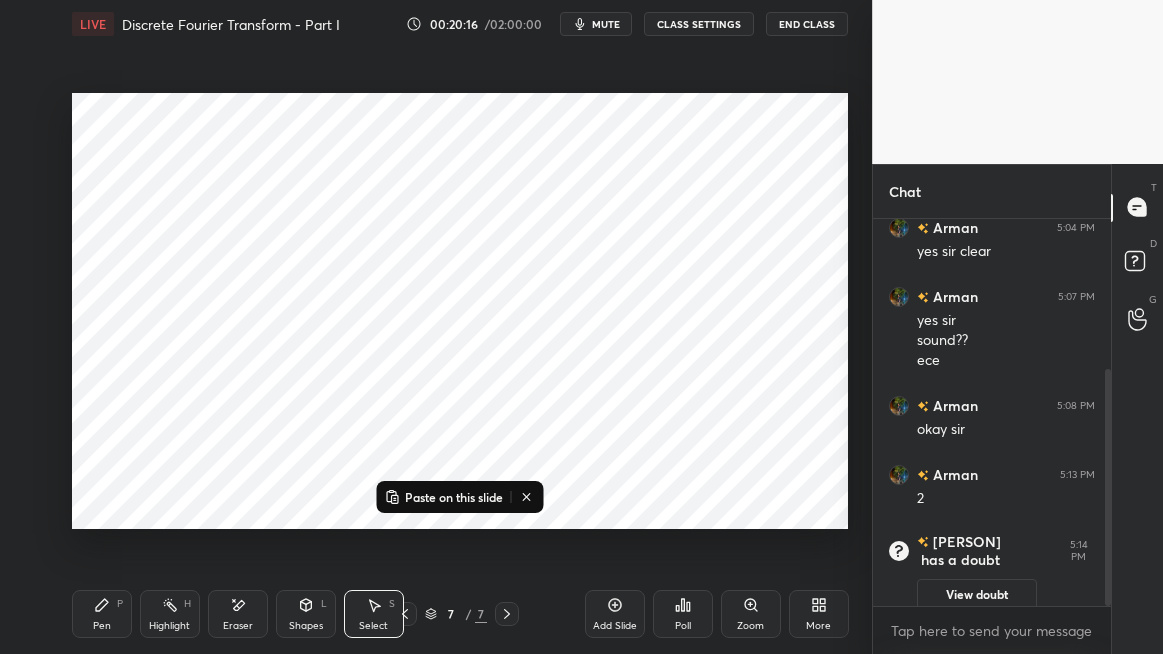 click on "Paste on this slide" at bounding box center [454, 497] 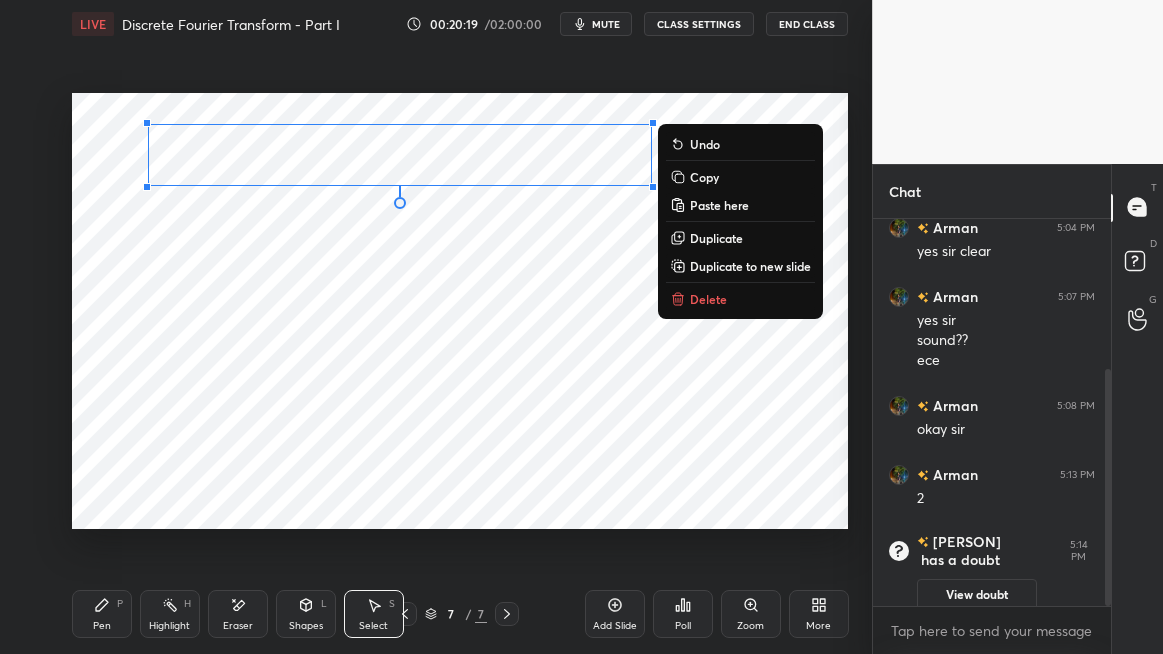click 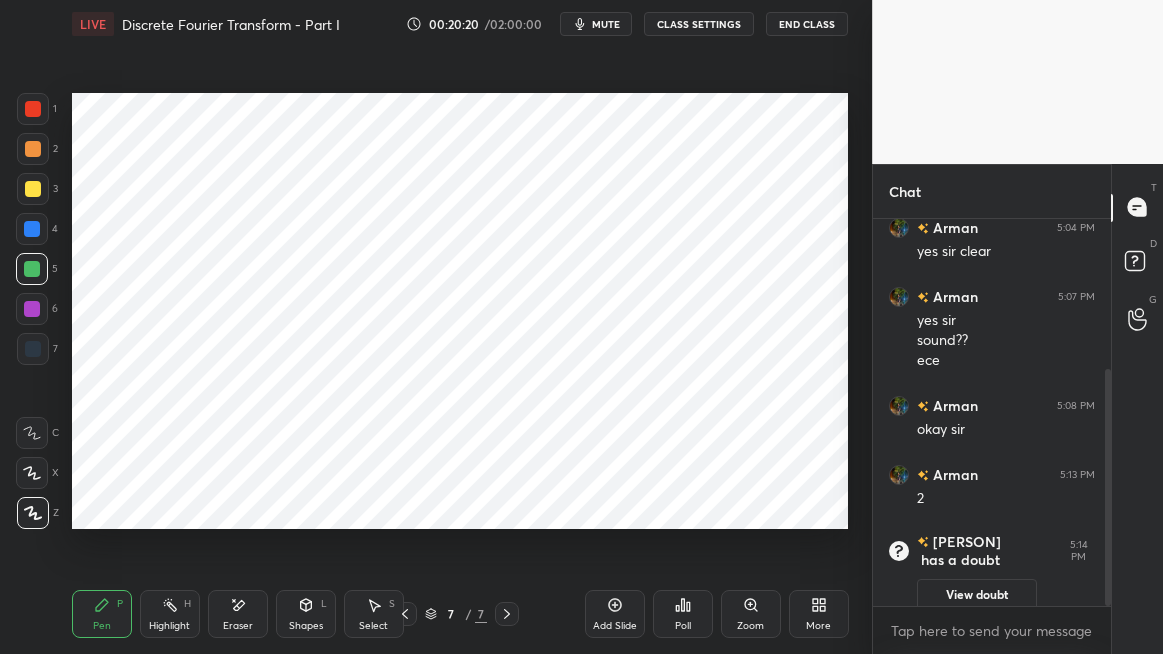click at bounding box center [32, 229] 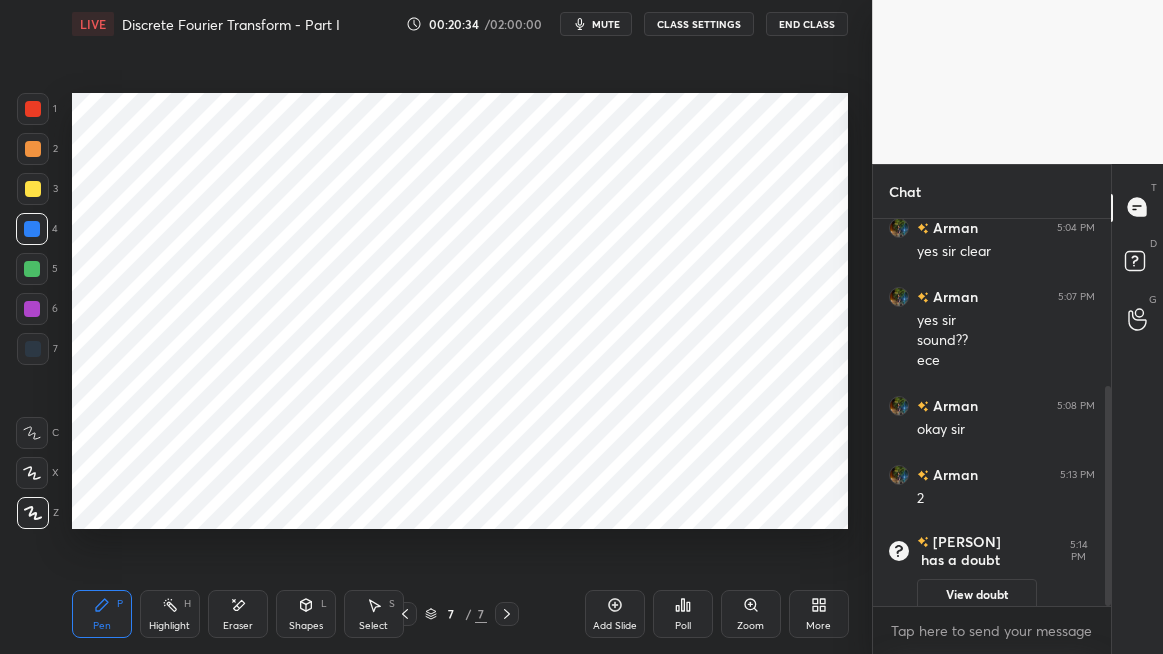 scroll, scrollTop: 295, scrollLeft: 0, axis: vertical 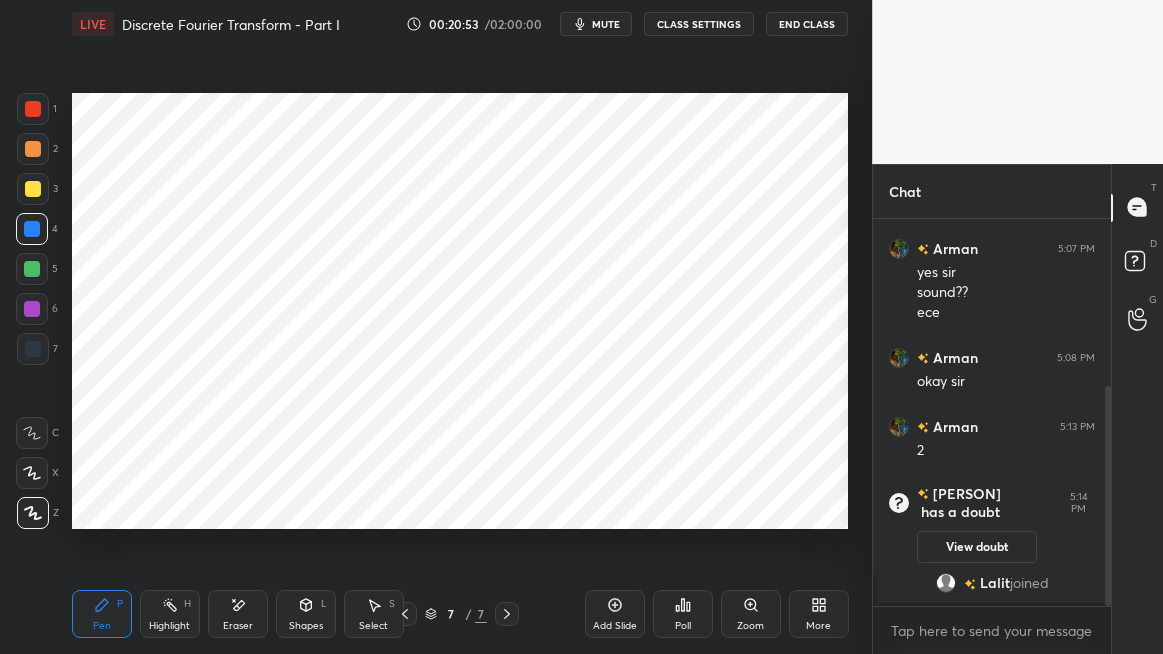 click at bounding box center (32, 269) 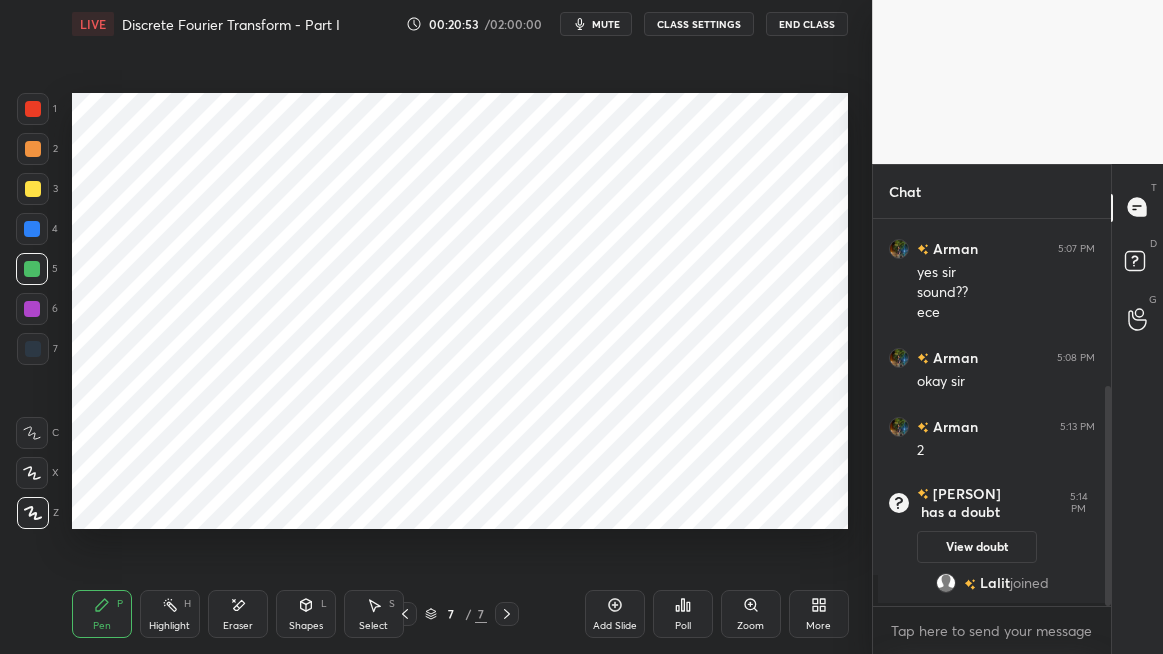 click at bounding box center [32, 309] 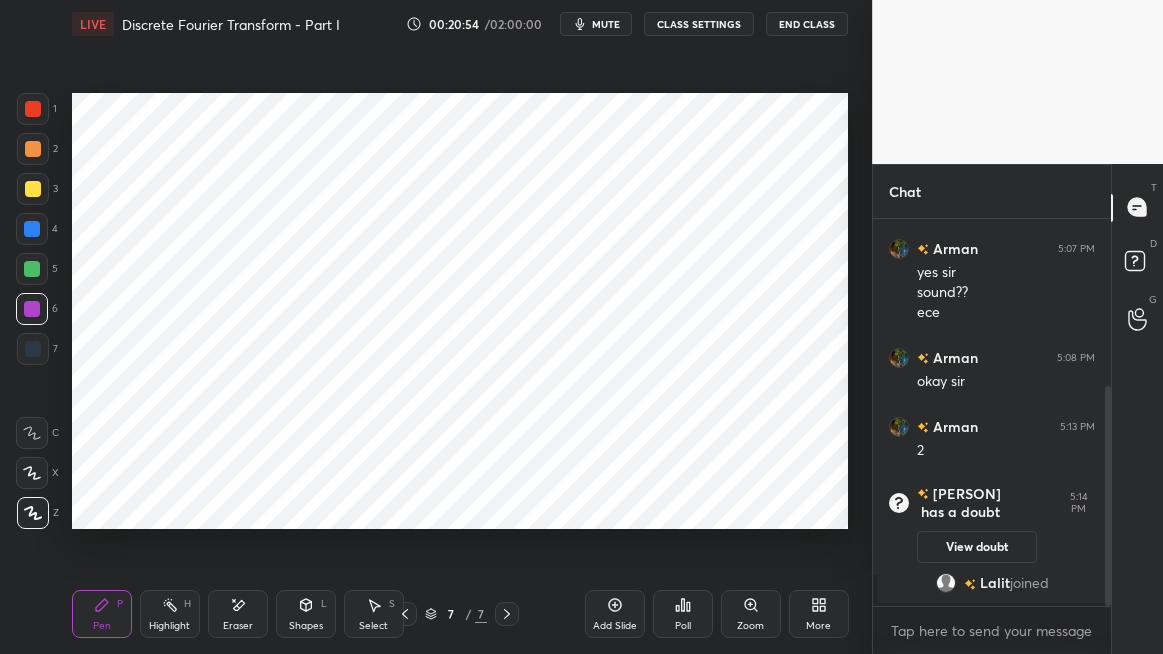 click on "Shapes L" at bounding box center [306, 614] 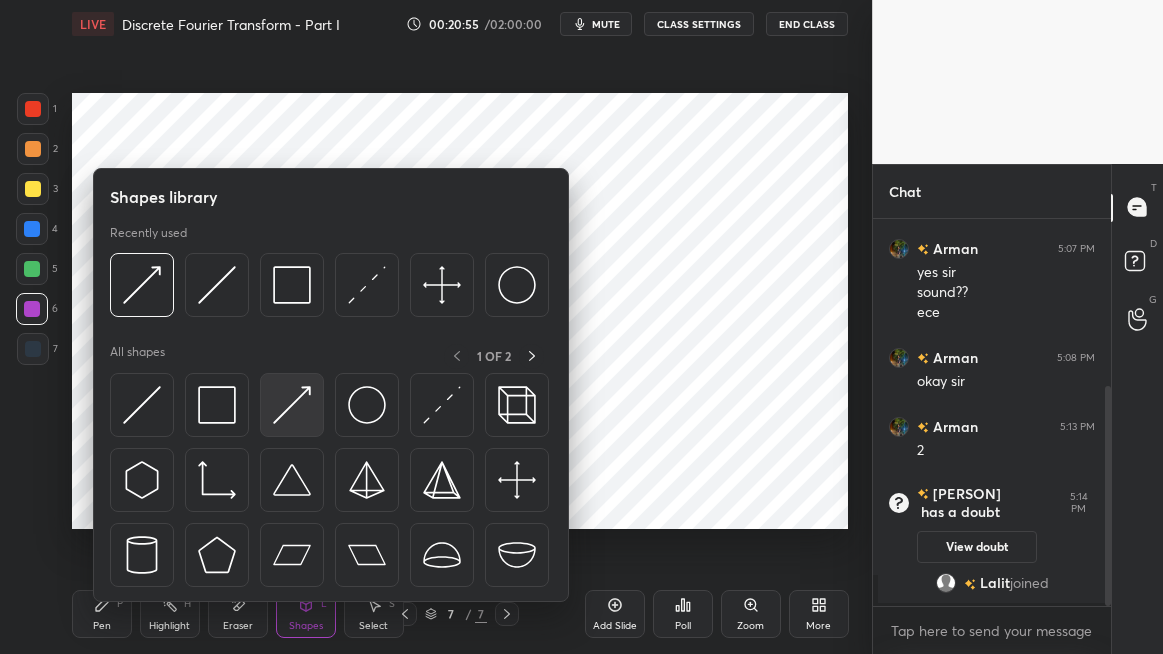 click at bounding box center [292, 405] 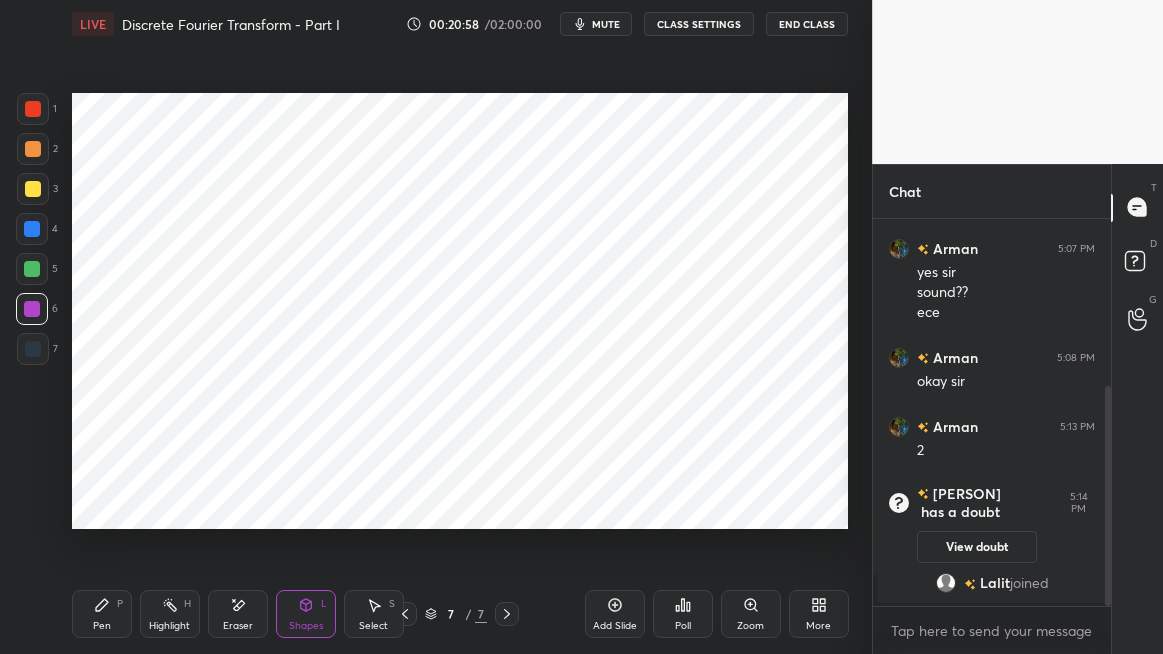 click on "Pen P" at bounding box center (102, 614) 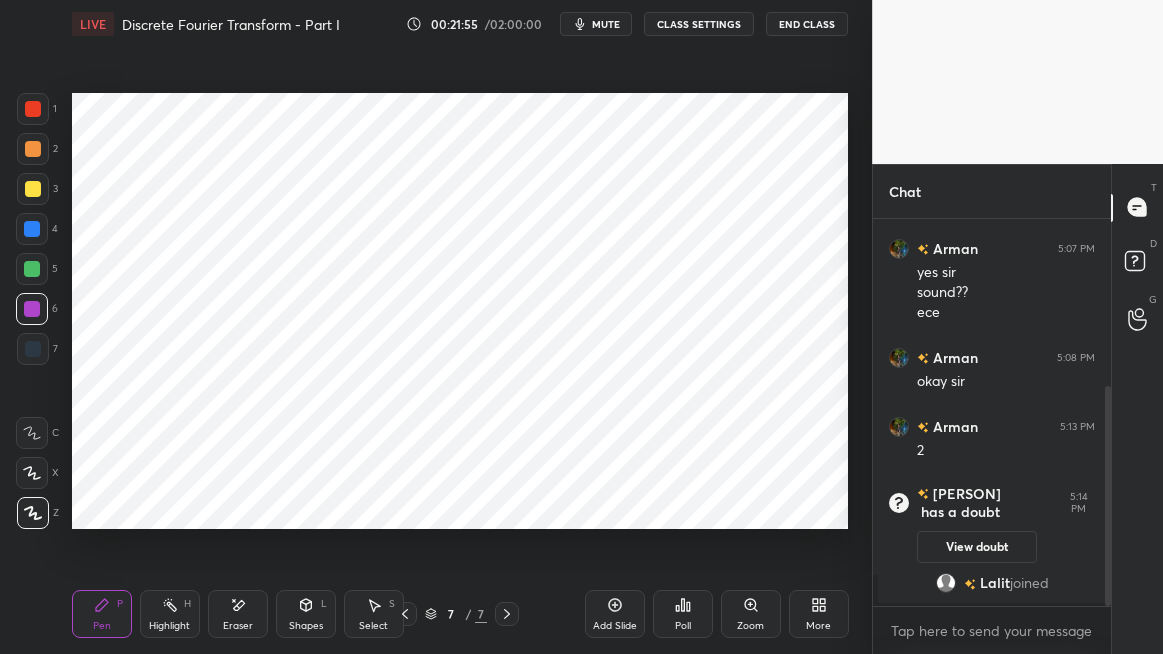 click 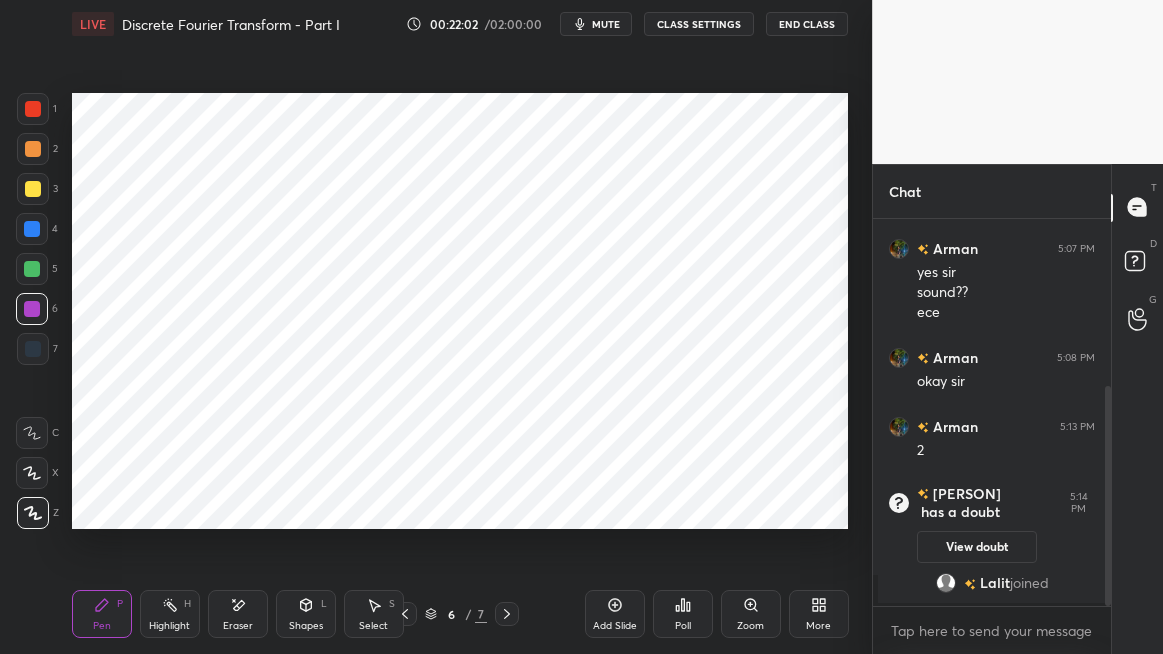 click 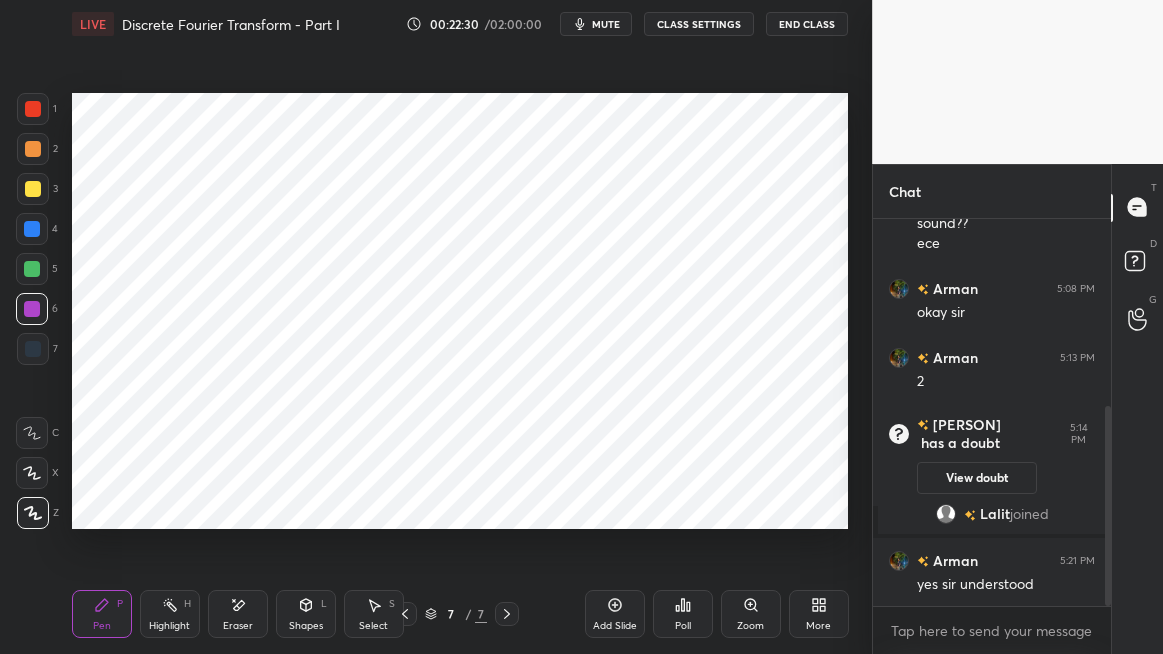 scroll, scrollTop: 450, scrollLeft: 0, axis: vertical 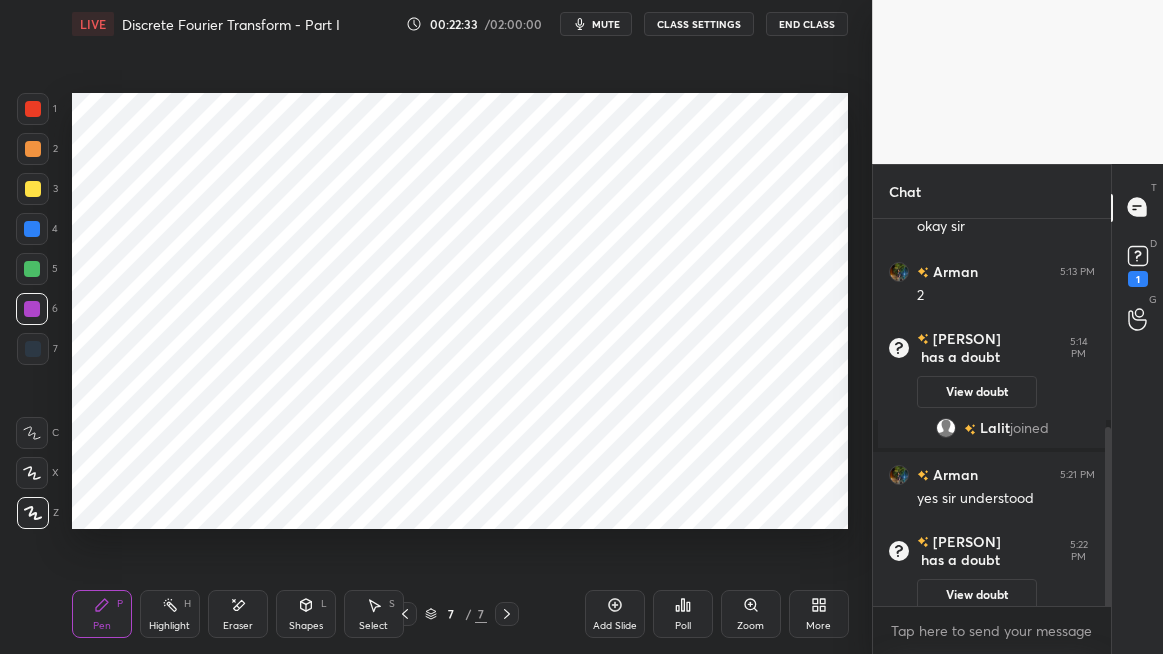 click on "View doubt" at bounding box center (977, 595) 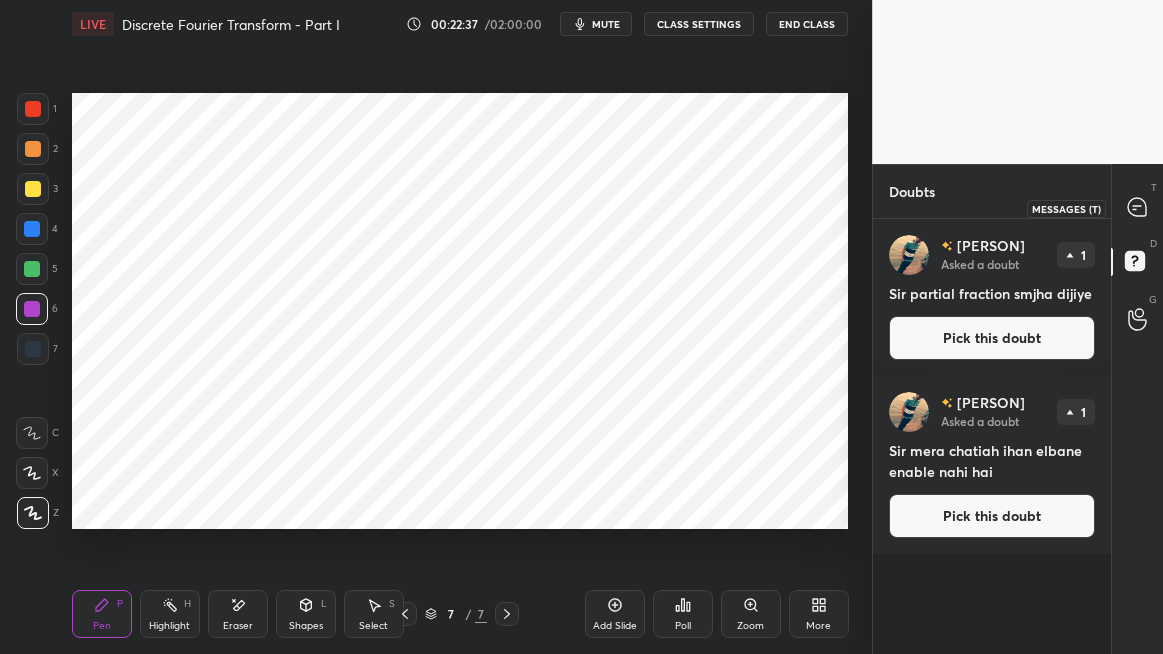 click 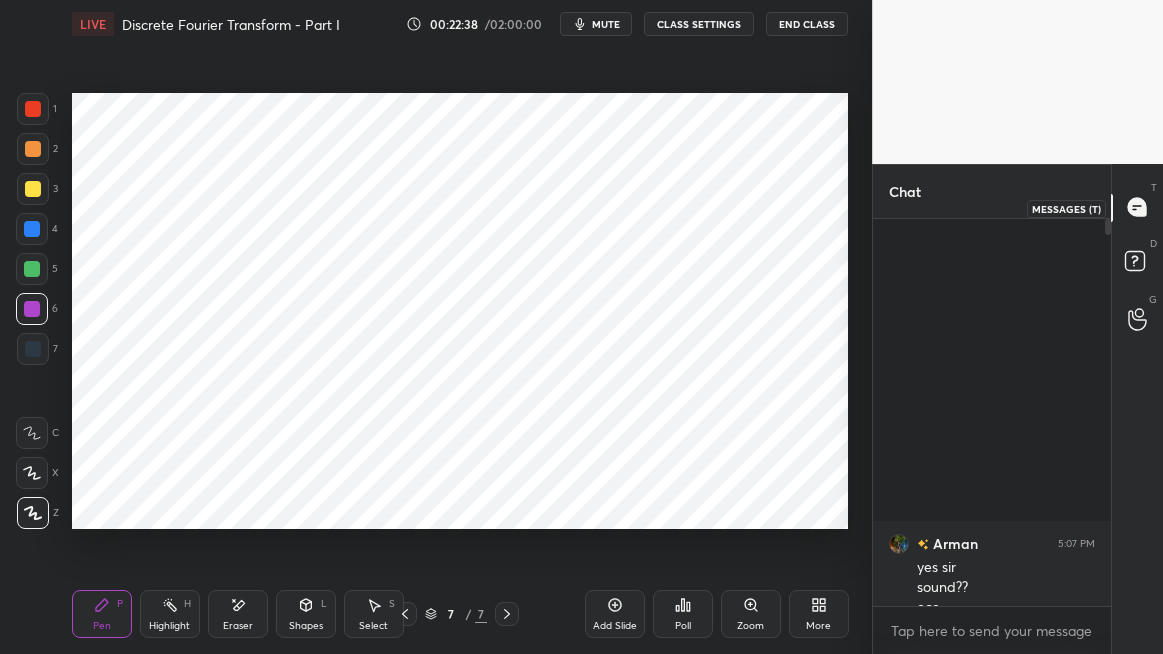 scroll, scrollTop: 450, scrollLeft: 0, axis: vertical 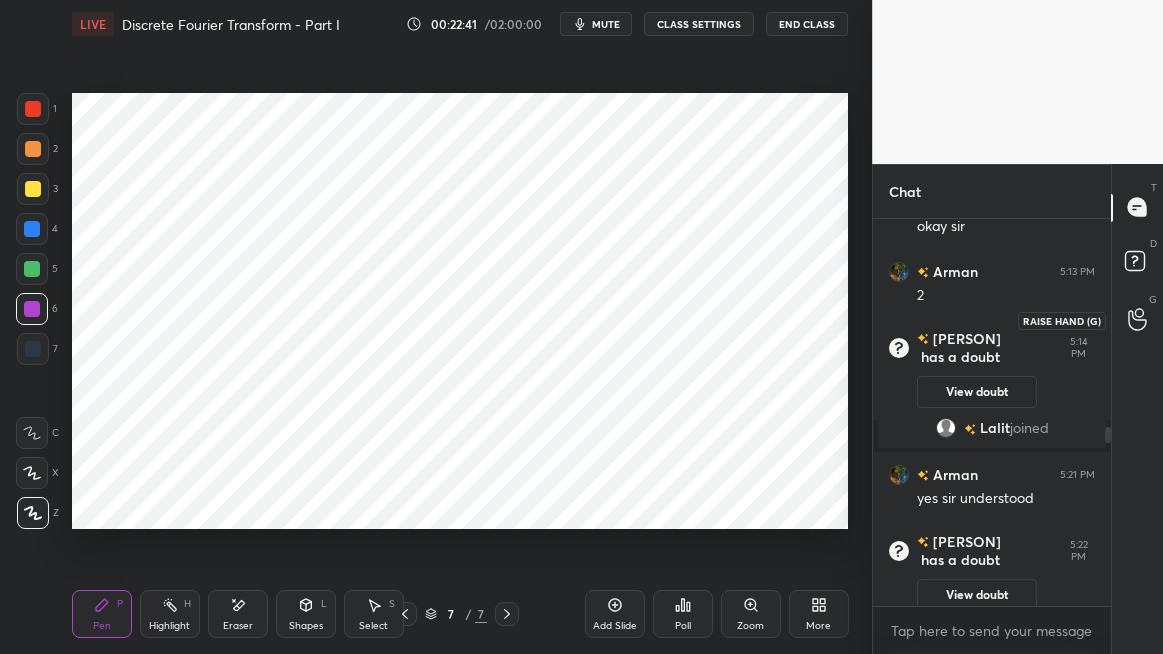 click 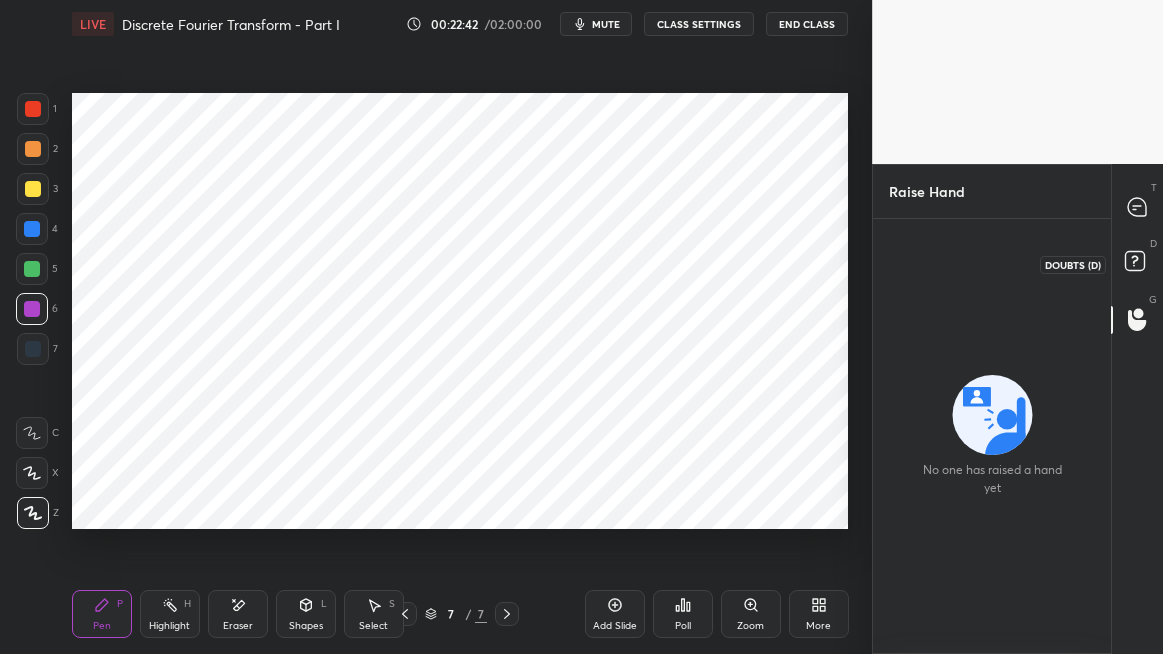 click 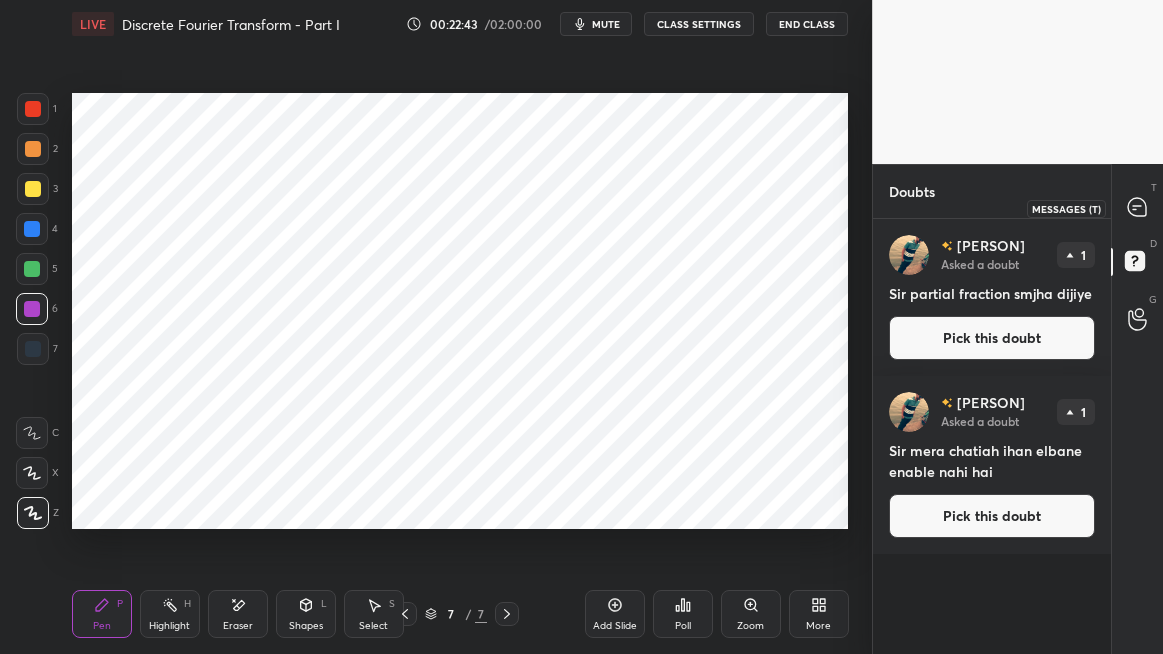 click 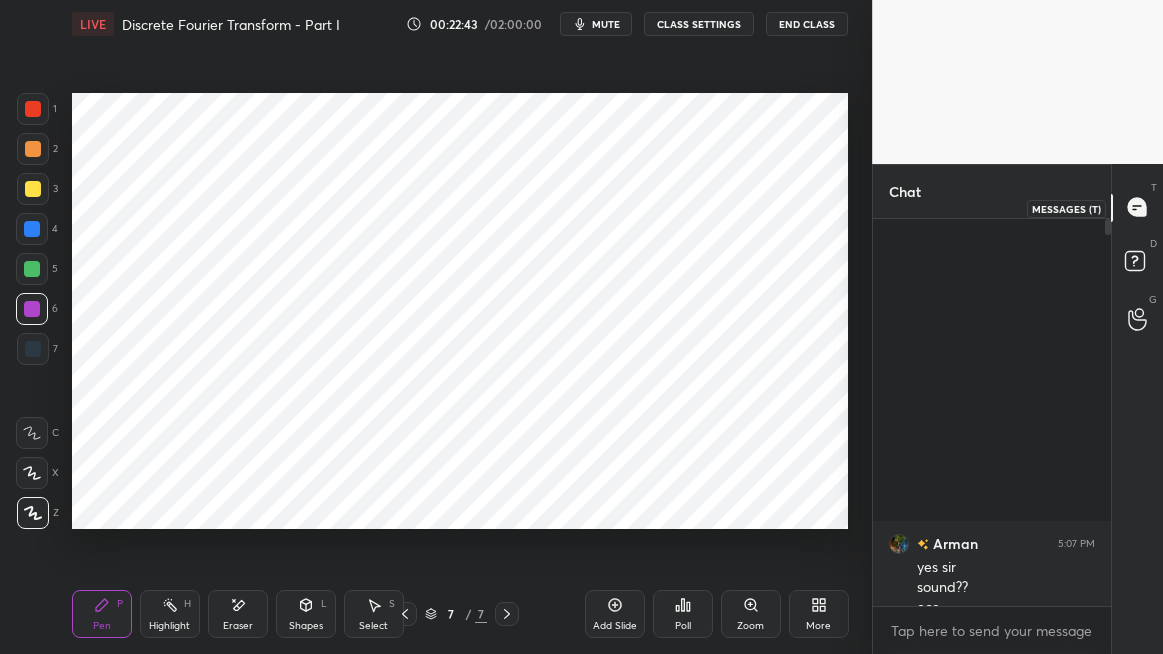 scroll, scrollTop: 450, scrollLeft: 0, axis: vertical 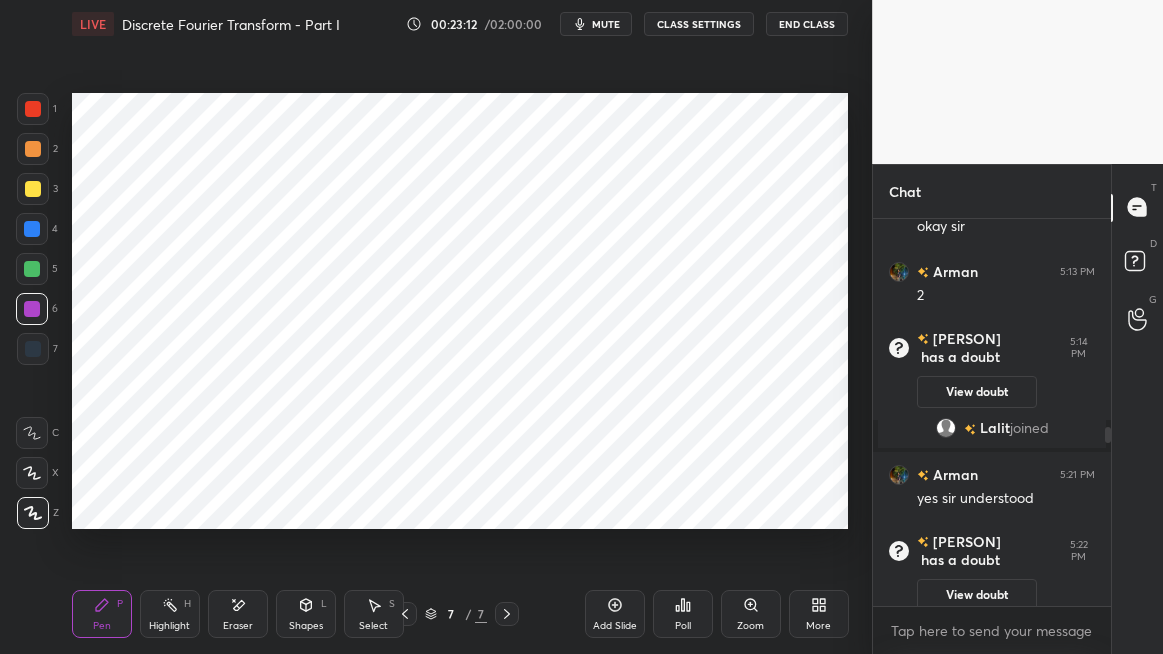 click on "Eraser" at bounding box center (238, 614) 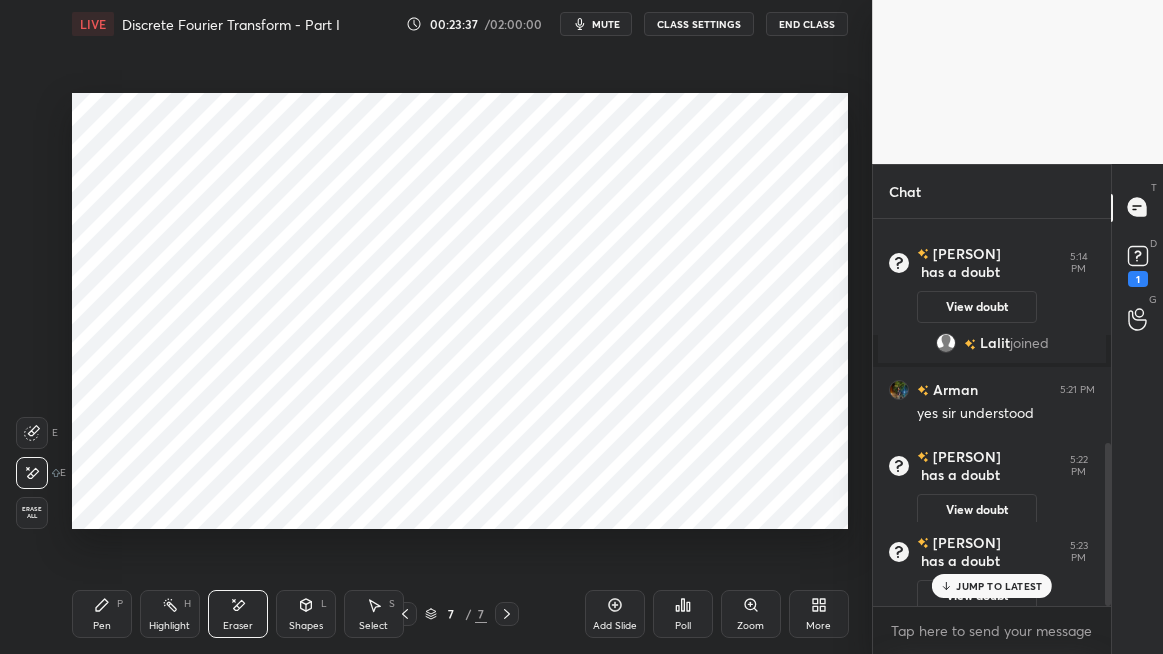 scroll, scrollTop: 604, scrollLeft: 0, axis: vertical 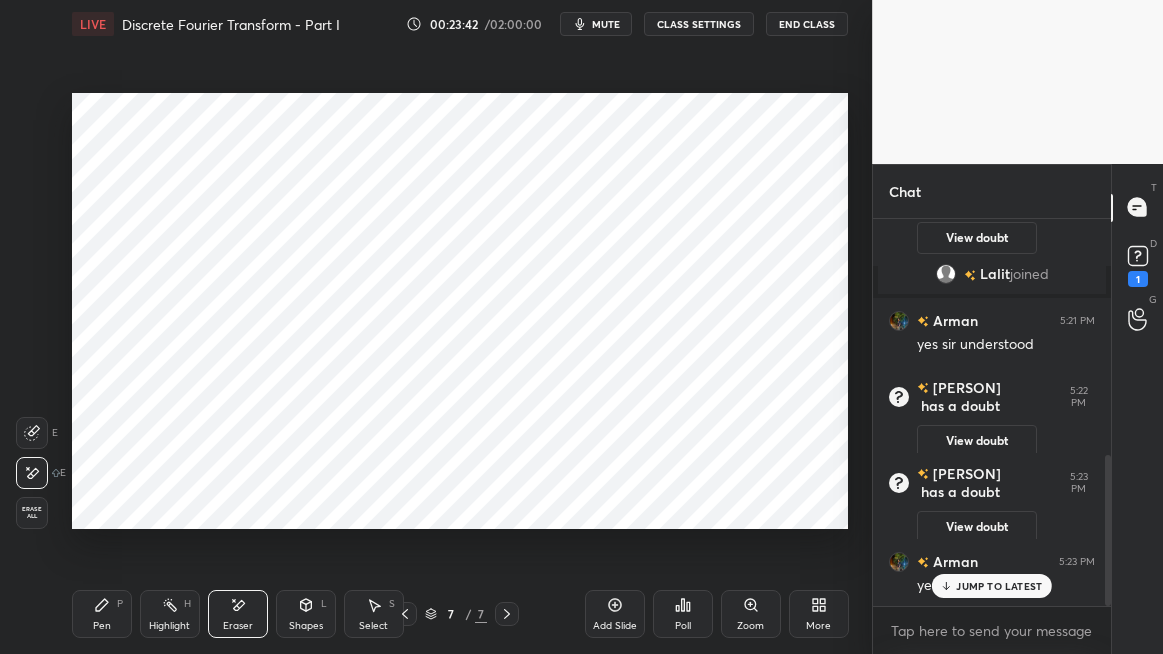 click on "View doubt" at bounding box center [977, 527] 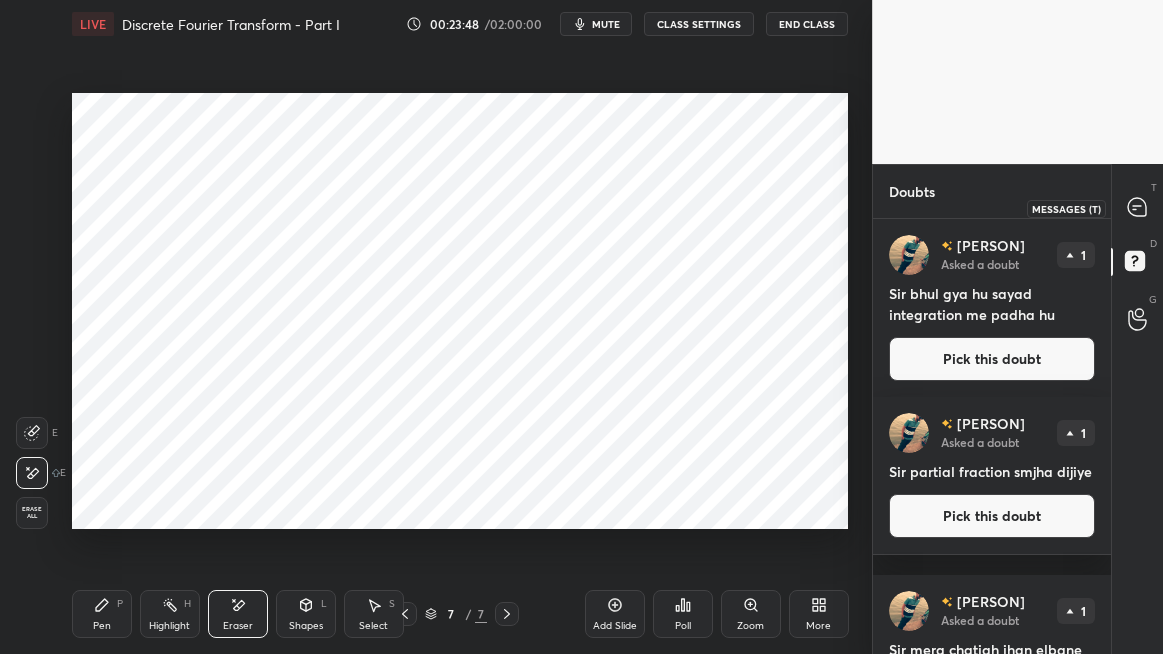click 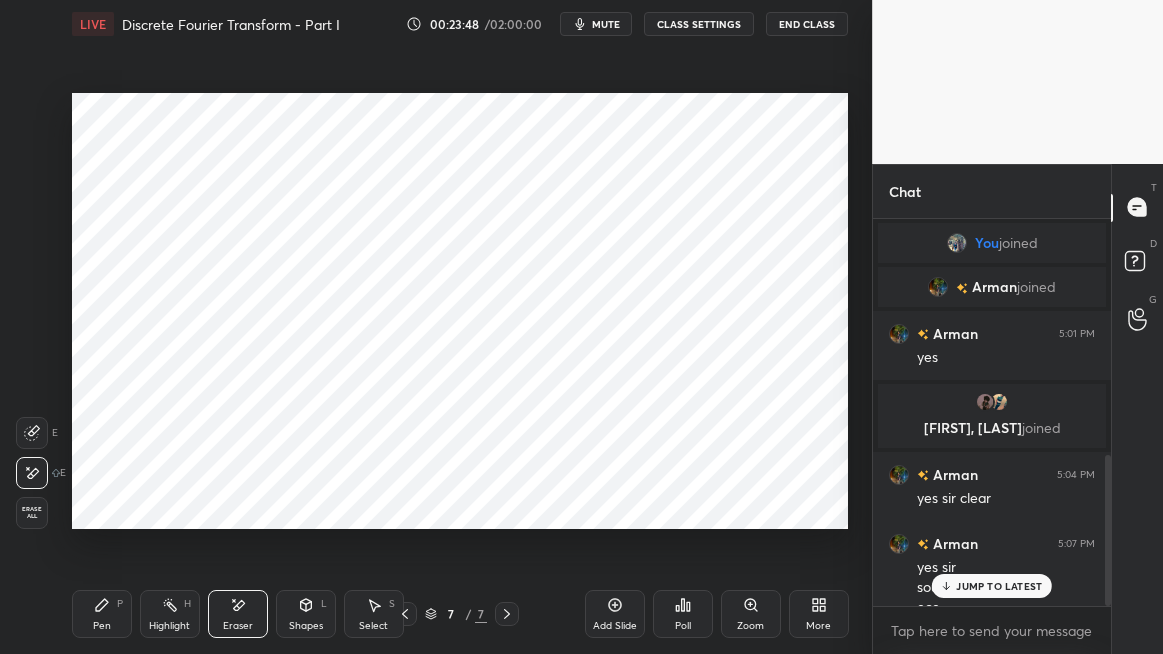 scroll, scrollTop: 604, scrollLeft: 0, axis: vertical 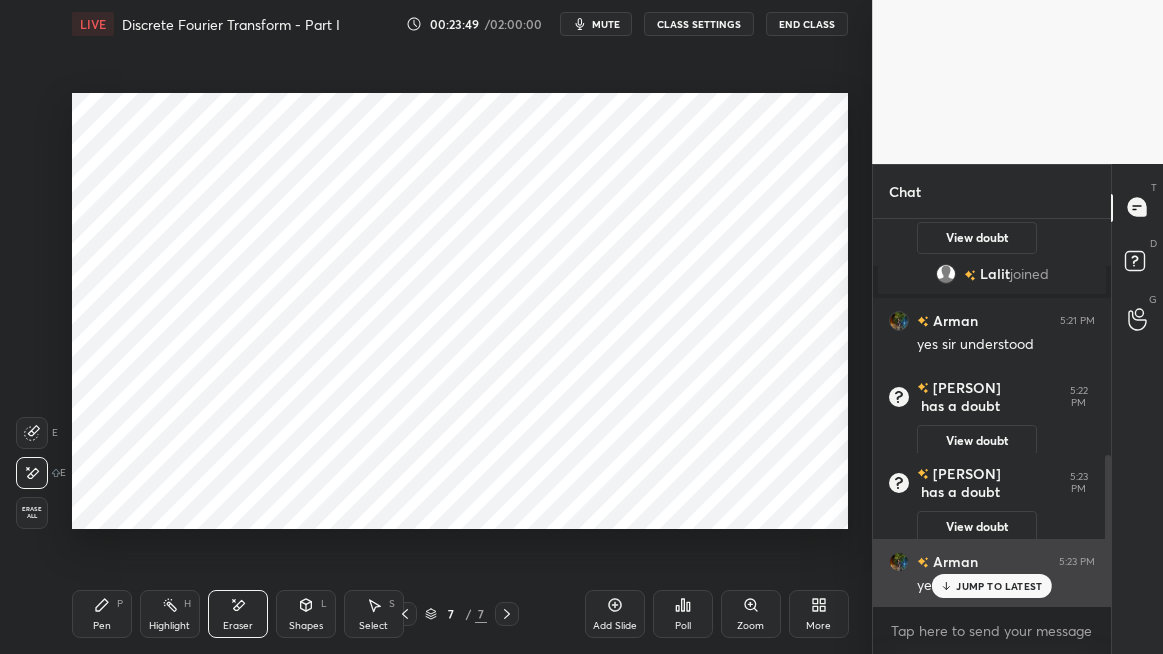 click on "JUMP TO LATEST" at bounding box center [999, 586] 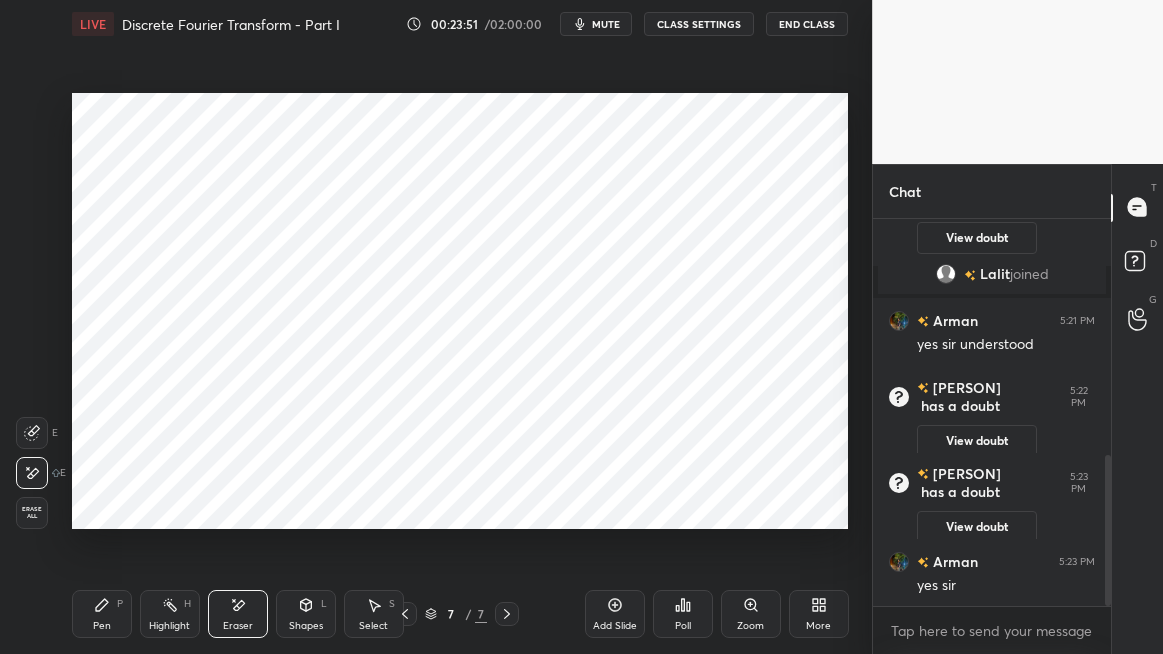 click 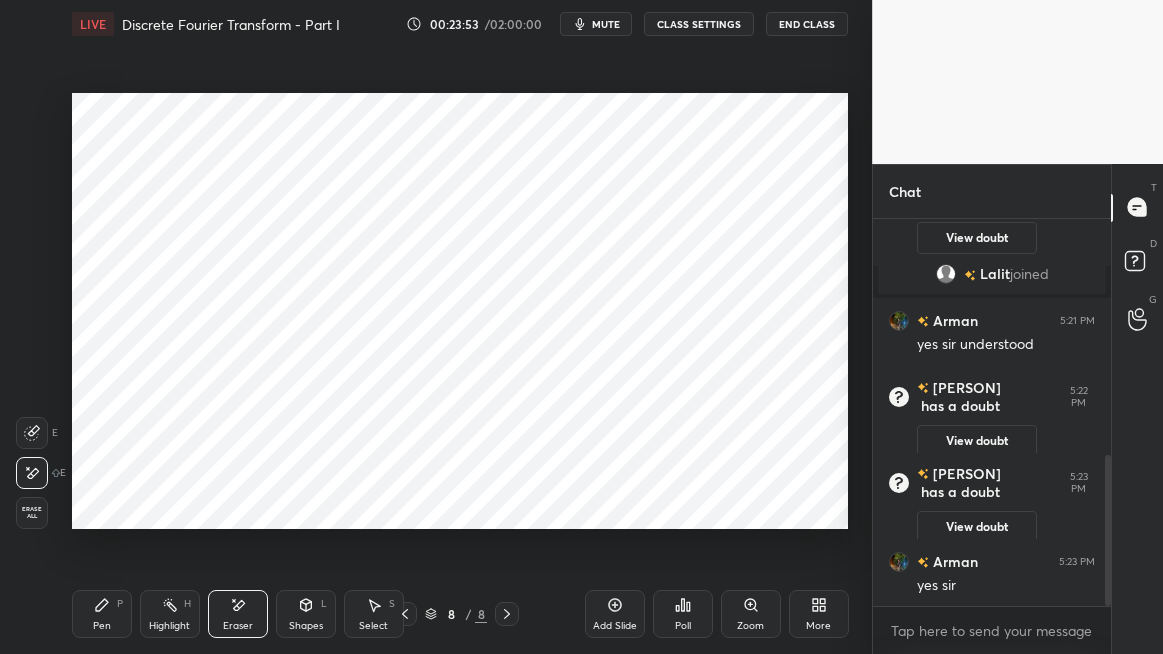 click 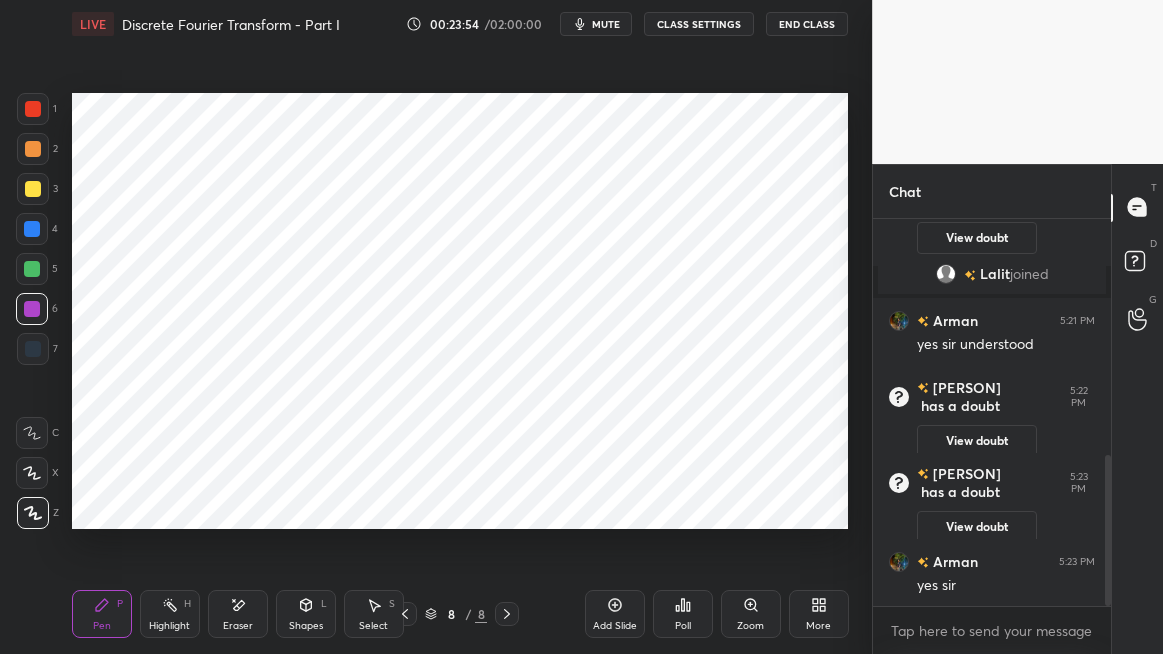 click at bounding box center [33, 109] 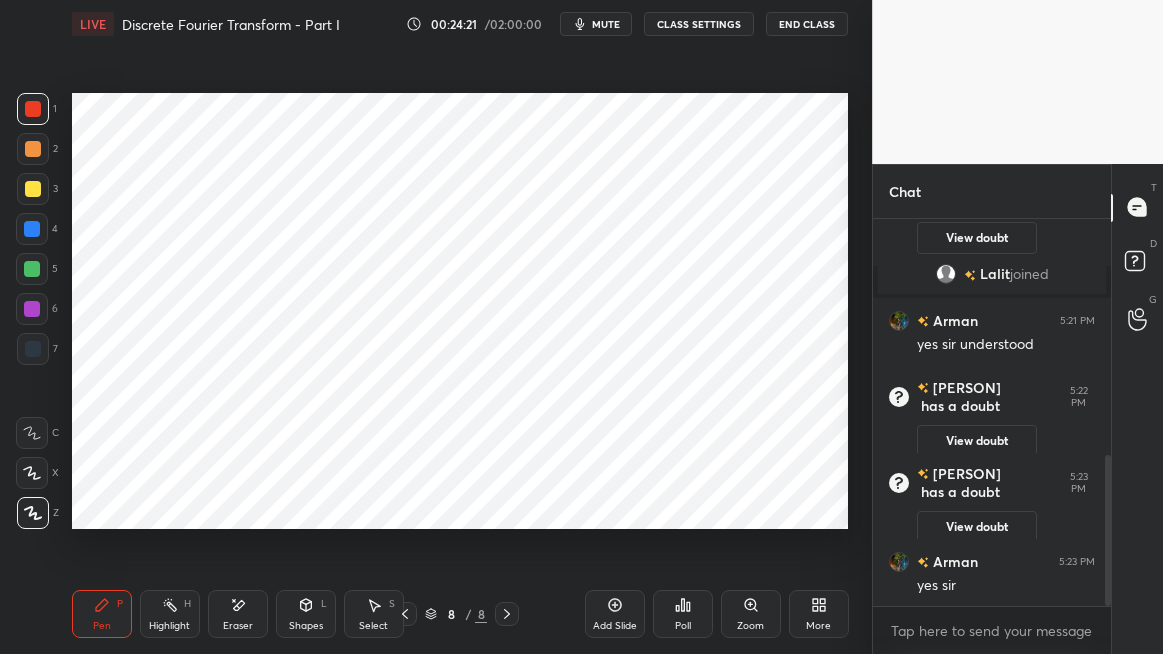 click 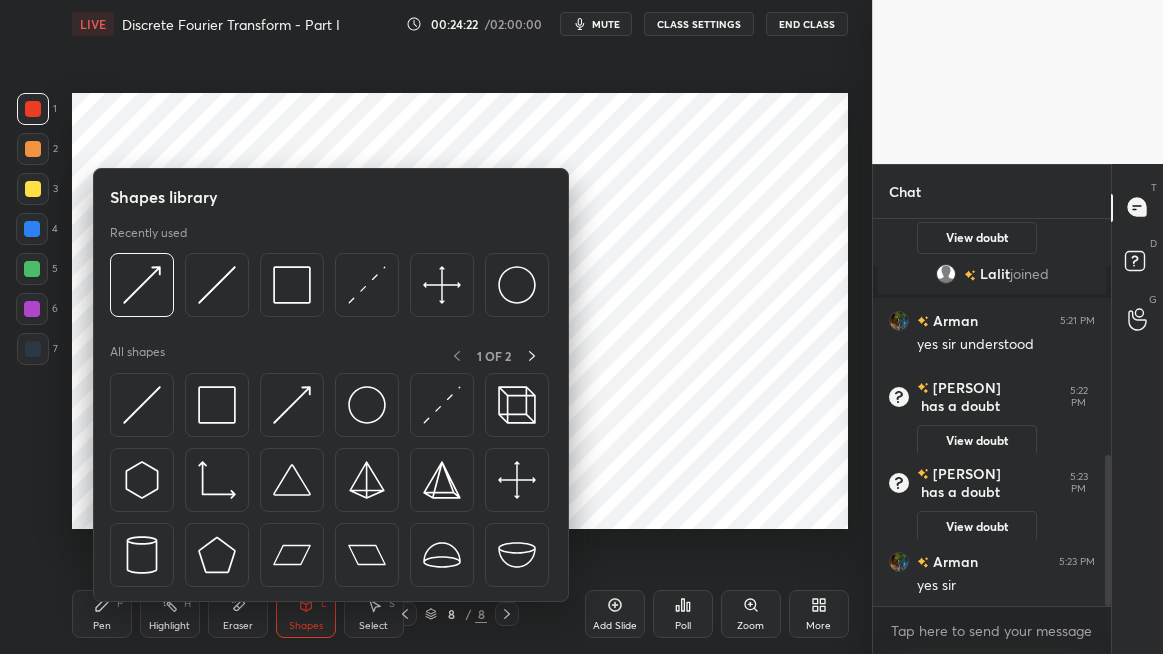 click at bounding box center (217, 405) 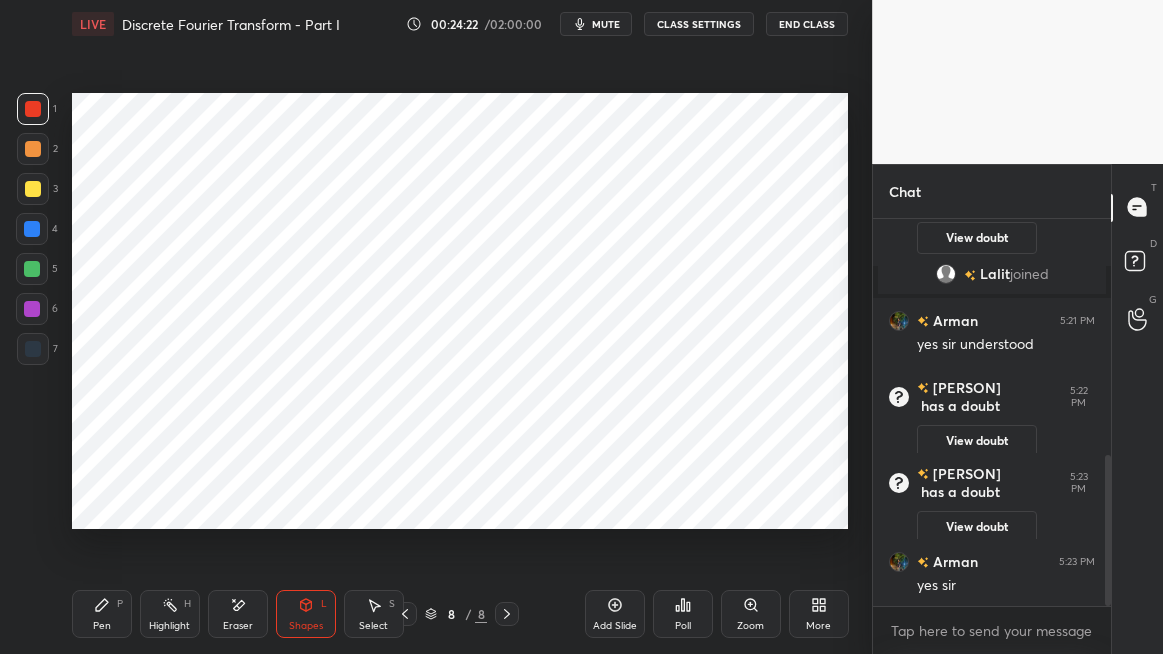 scroll, scrollTop: 652, scrollLeft: 0, axis: vertical 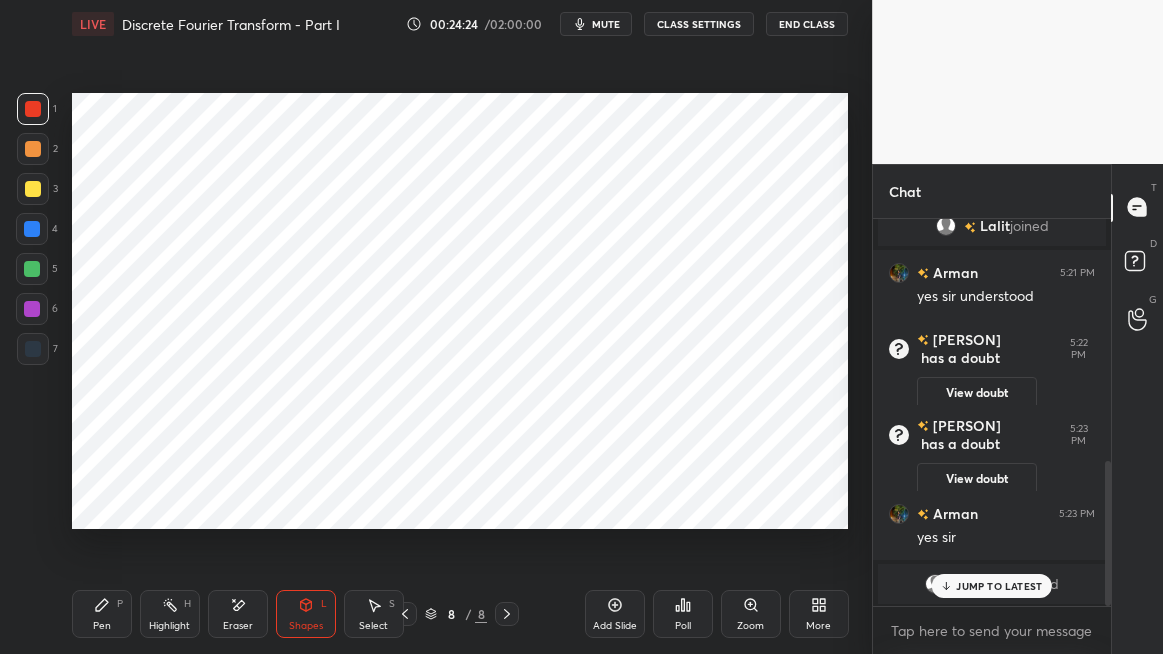 click on "JUMP TO LATEST" at bounding box center (999, 586) 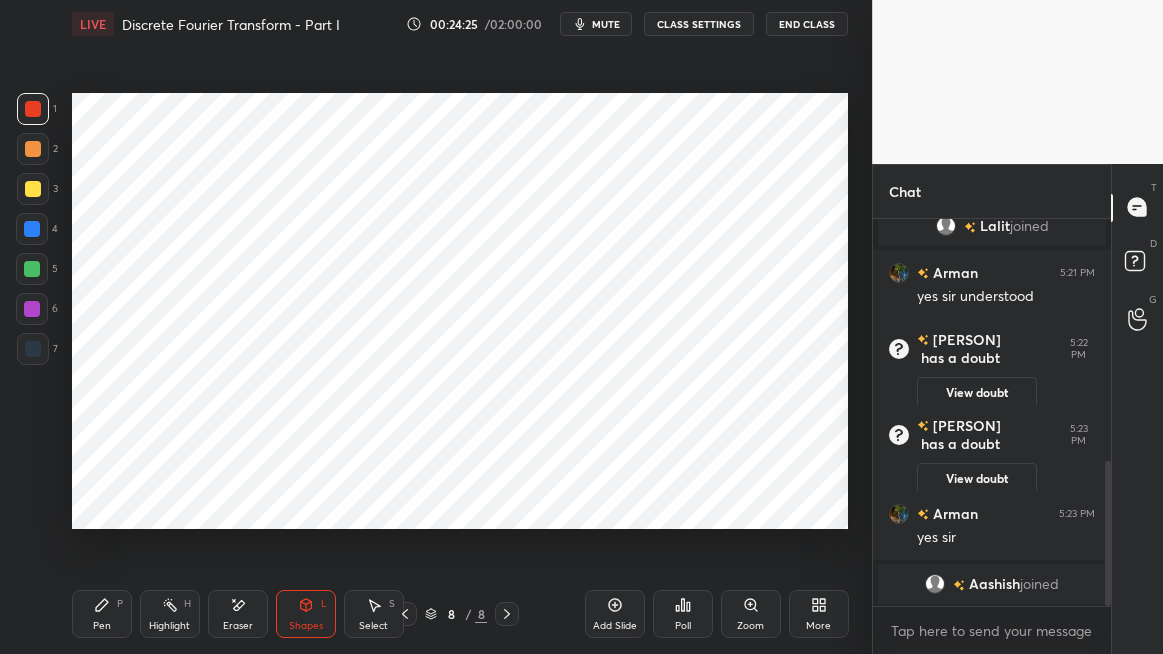 click at bounding box center (32, 229) 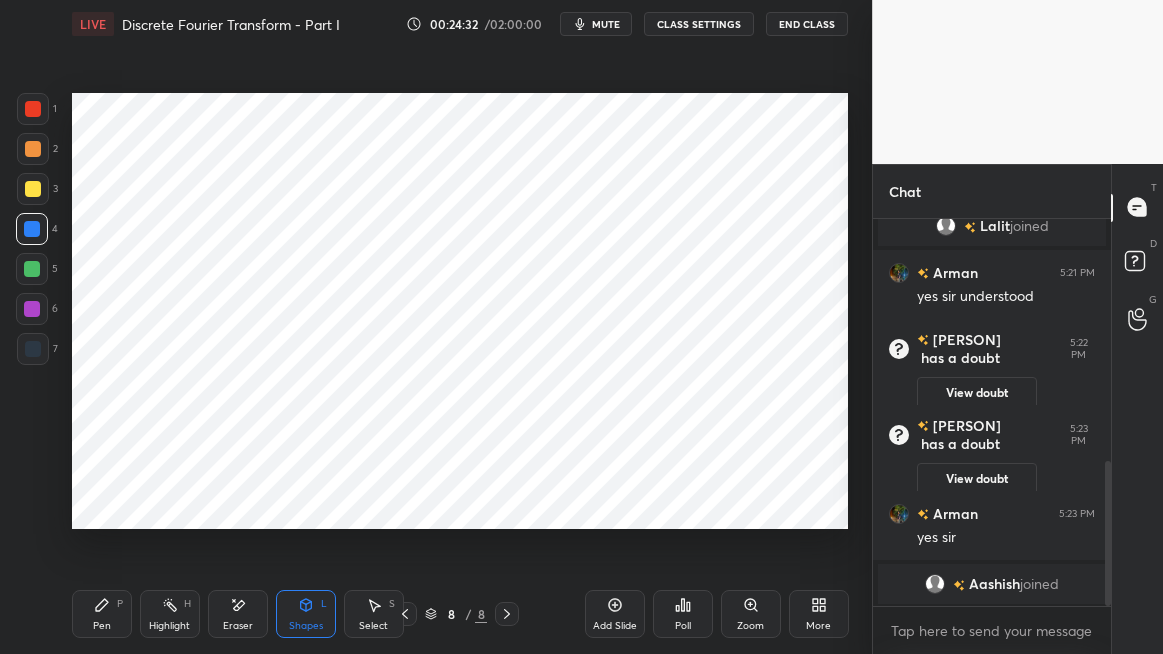 click on "Shapes L" at bounding box center [306, 614] 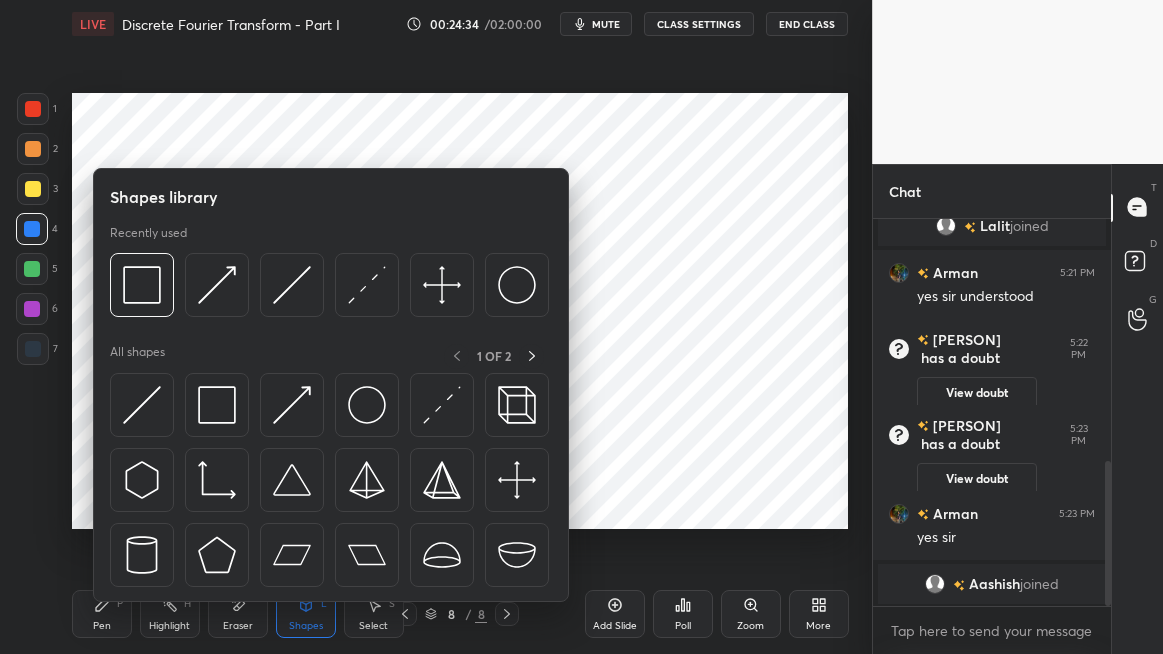 click at bounding box center [292, 405] 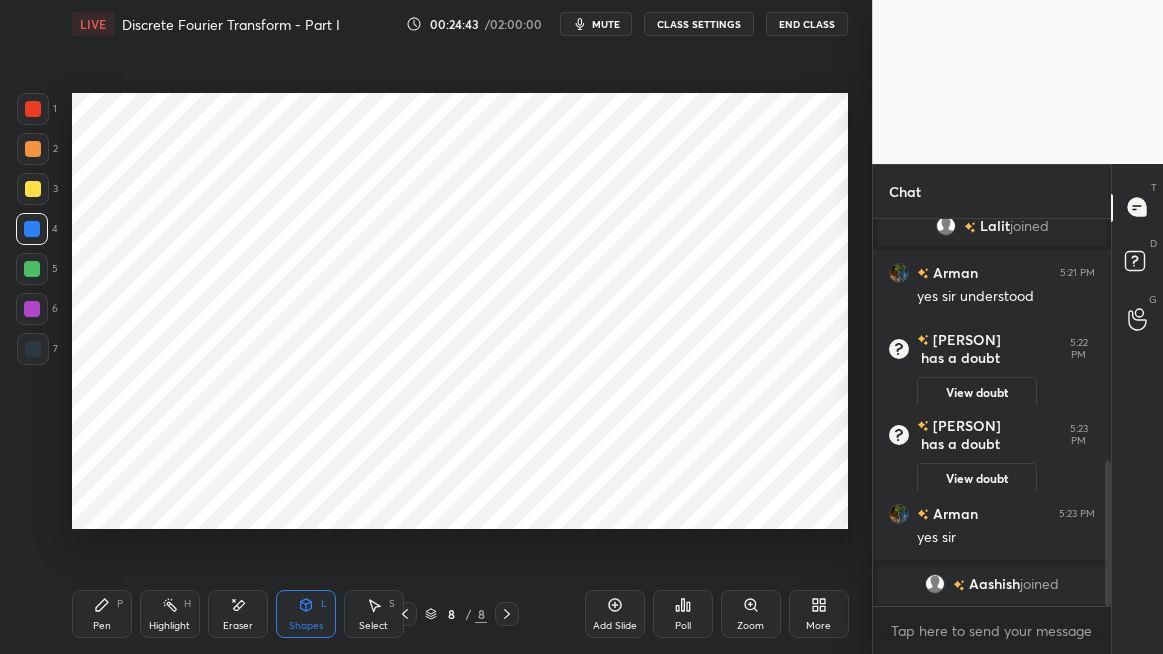 click on "Pen P" at bounding box center (102, 614) 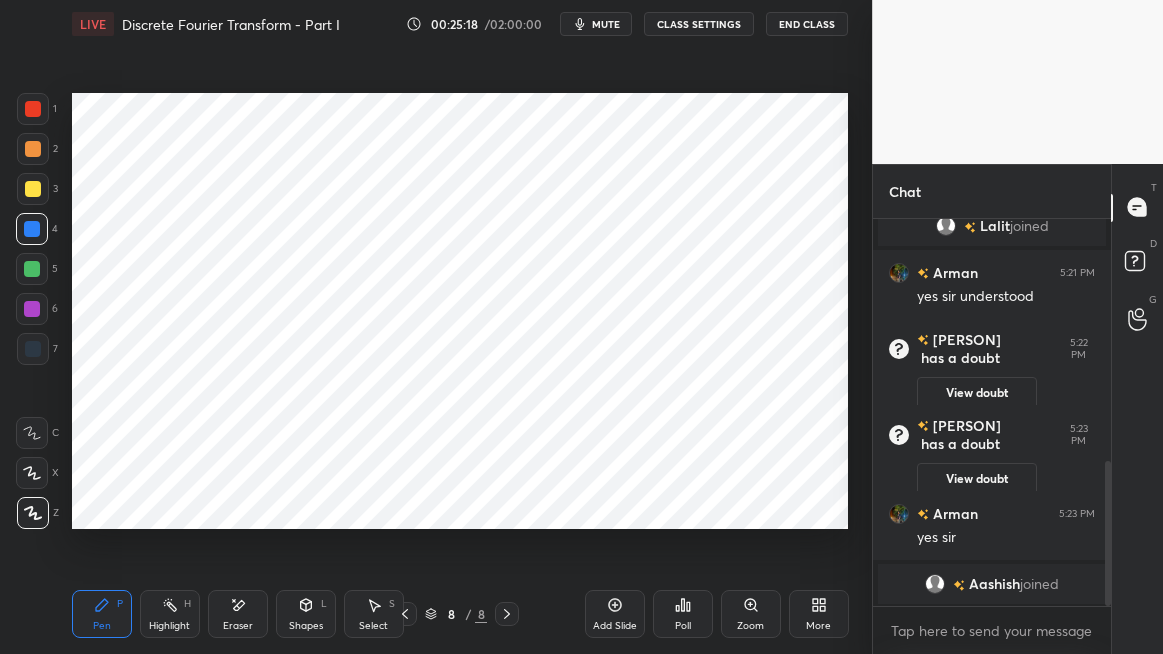 click 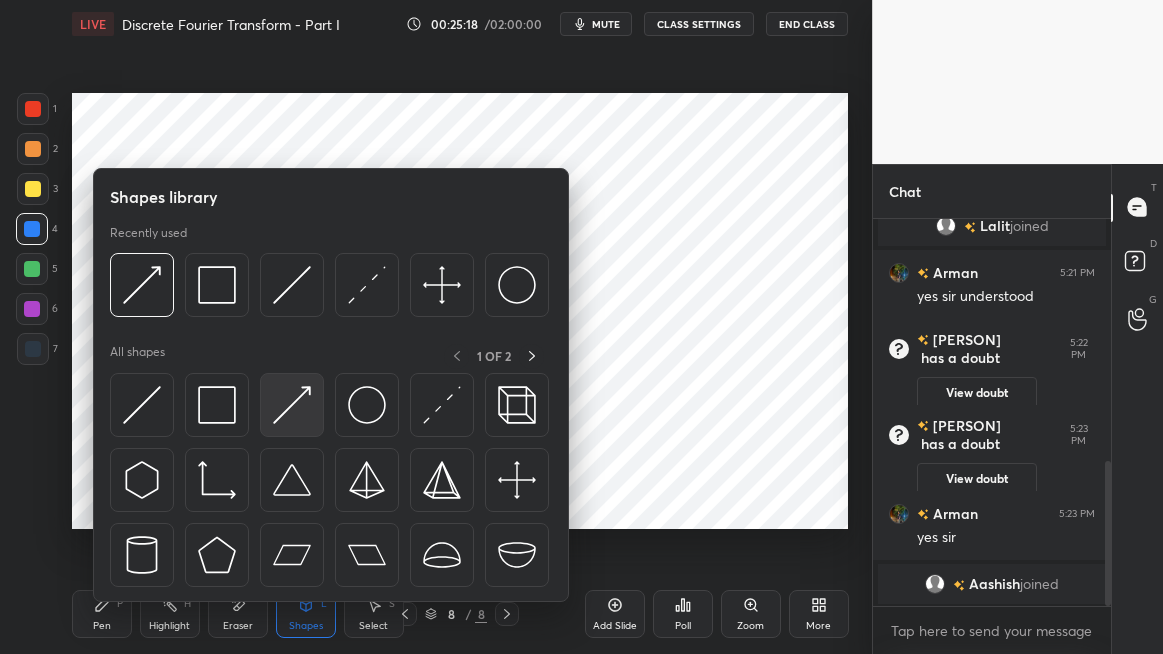 click at bounding box center [292, 405] 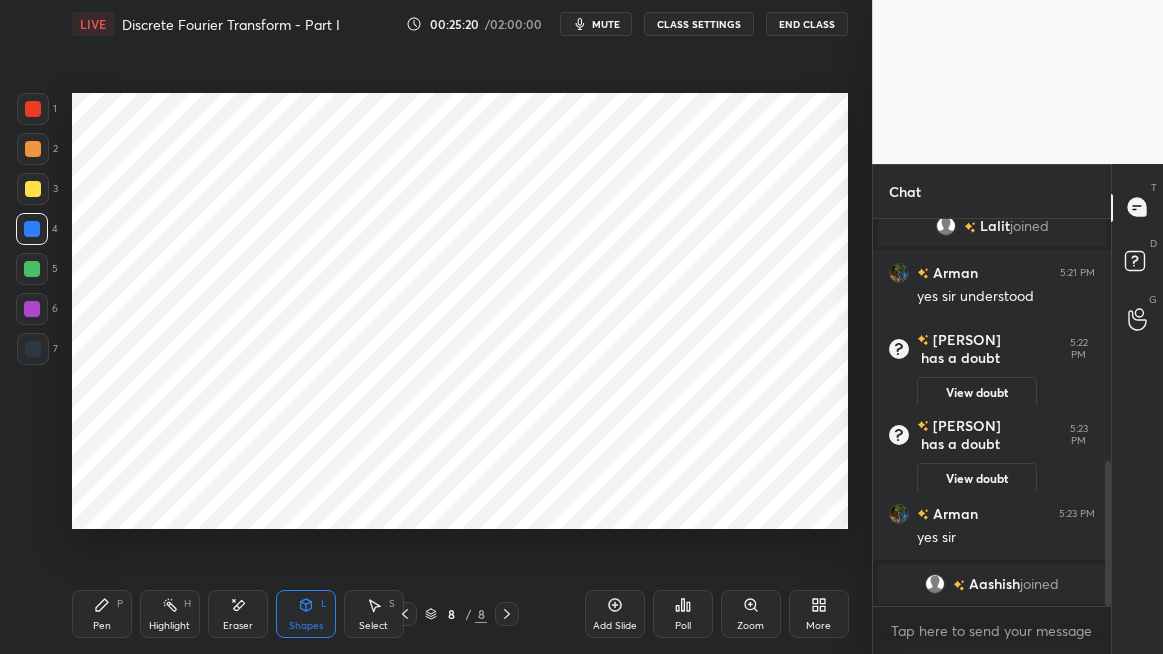 click on "Shapes L" at bounding box center (306, 614) 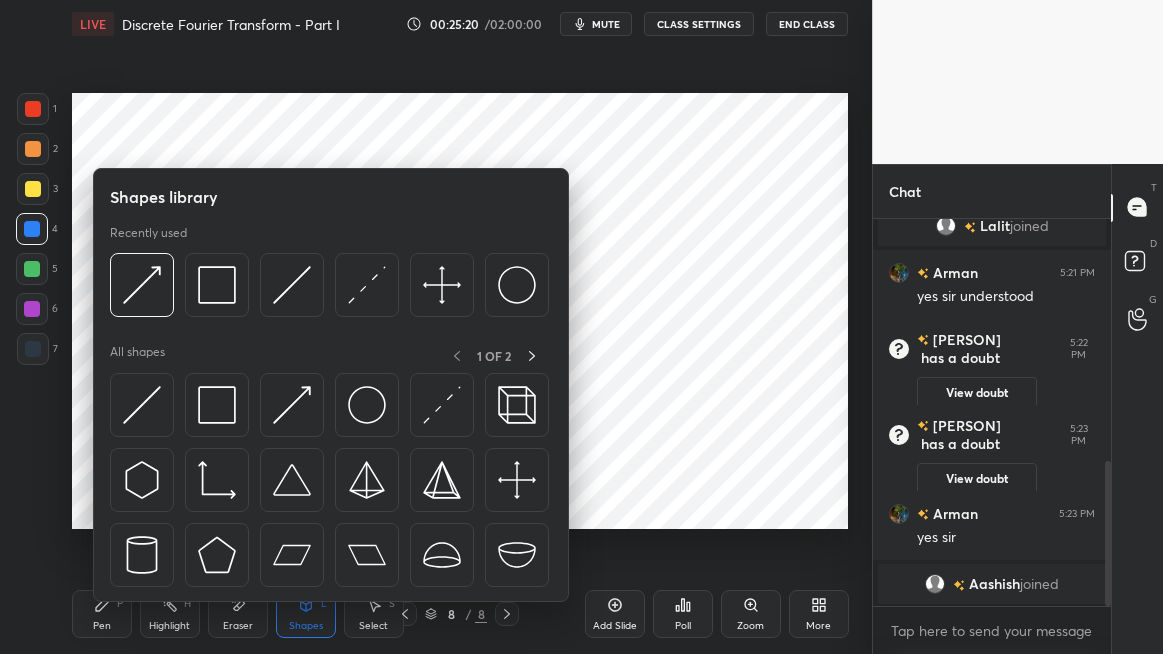 click at bounding box center [142, 405] 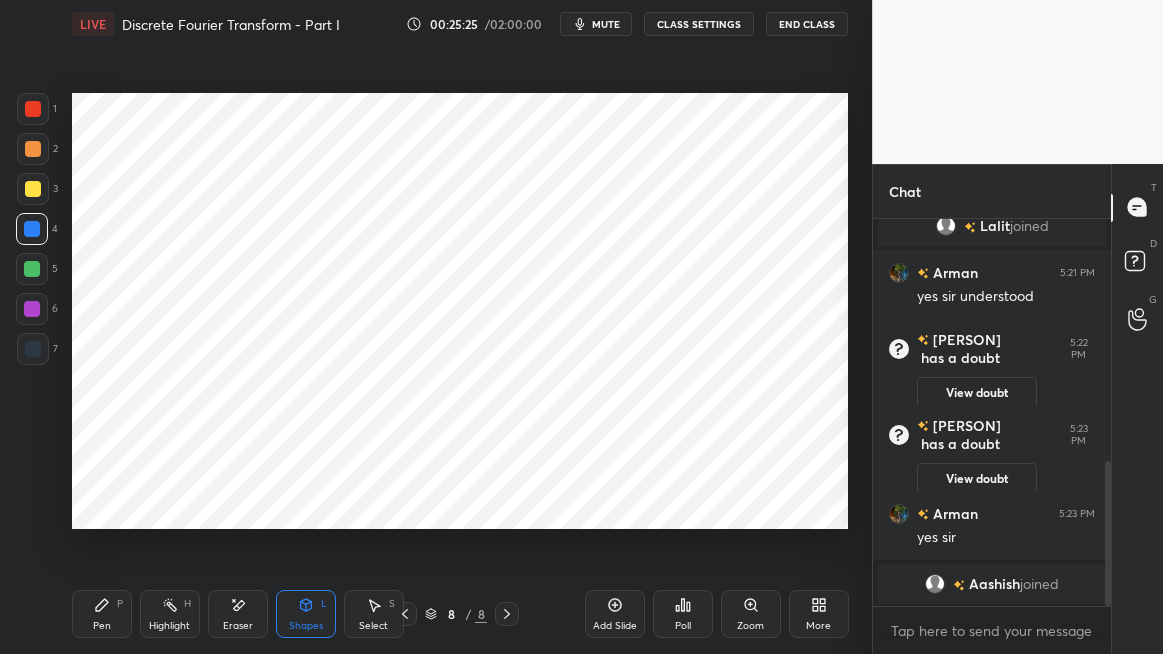 click 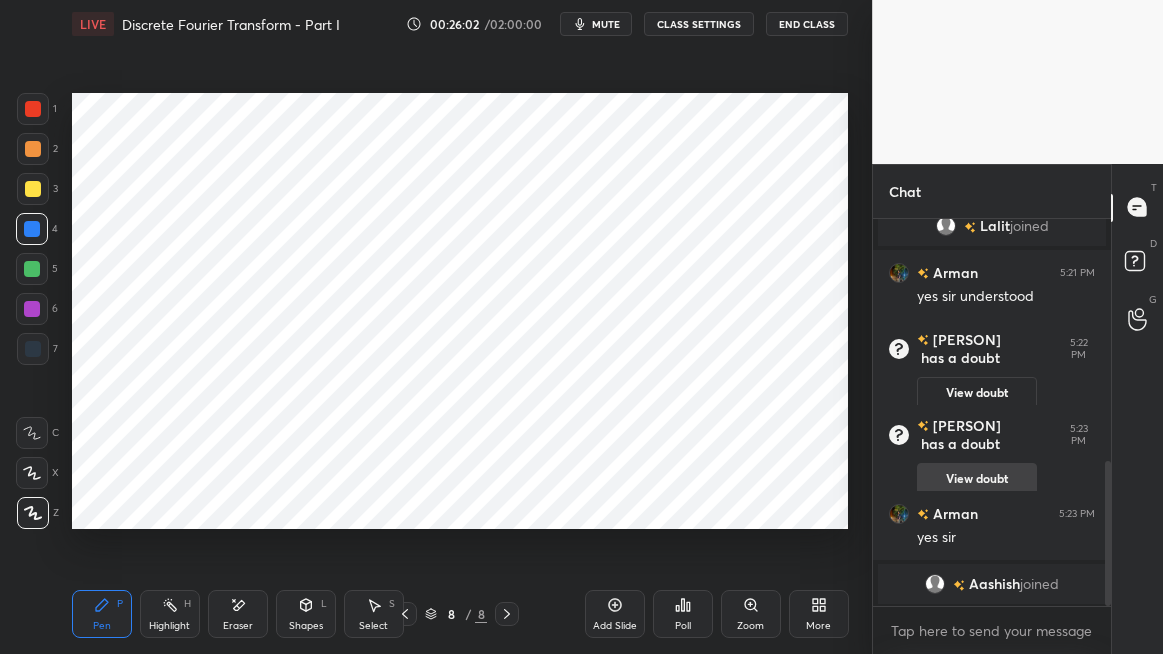scroll, scrollTop: 653, scrollLeft: 0, axis: vertical 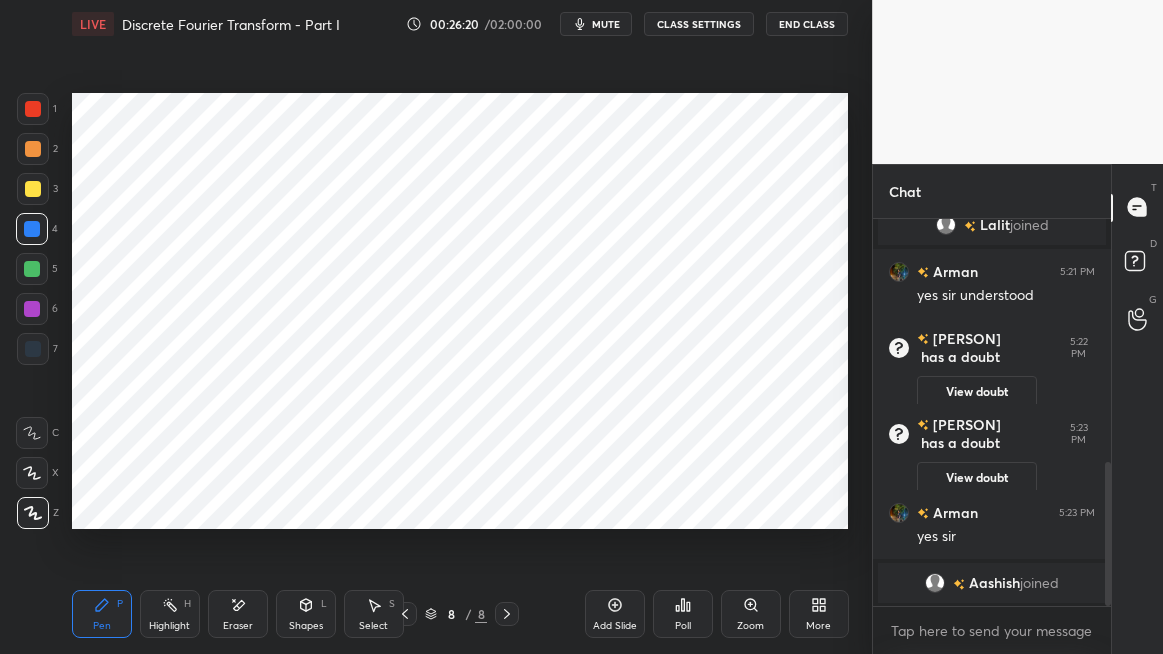 click on "mute" at bounding box center [606, 24] 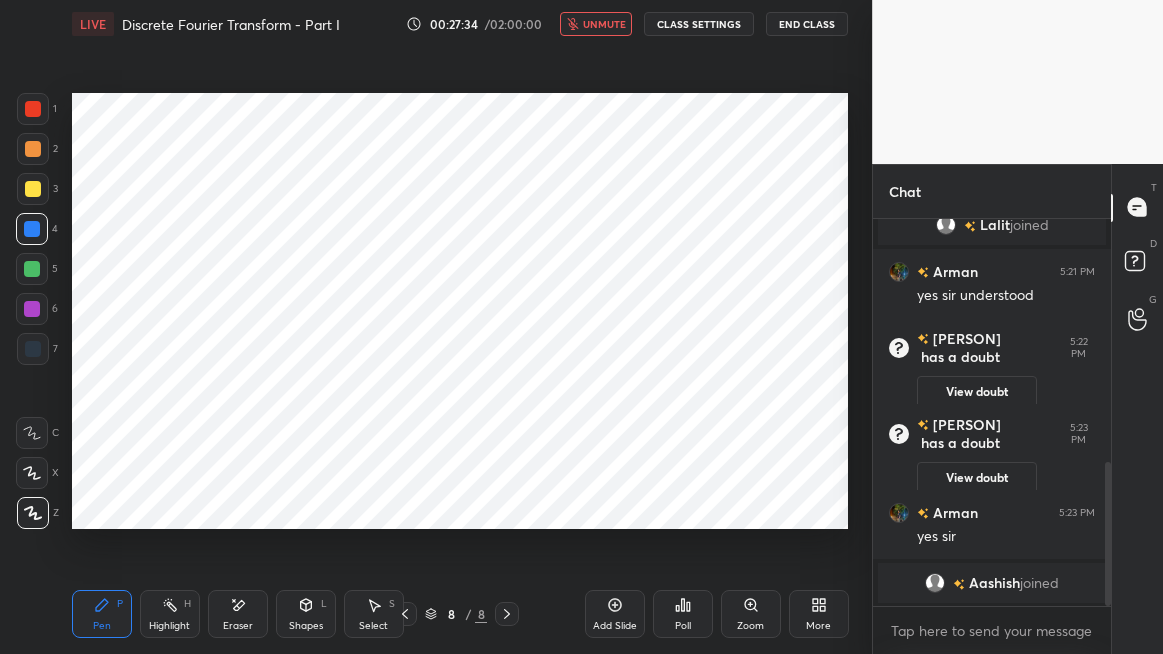 click on "End Class" at bounding box center (807, 24) 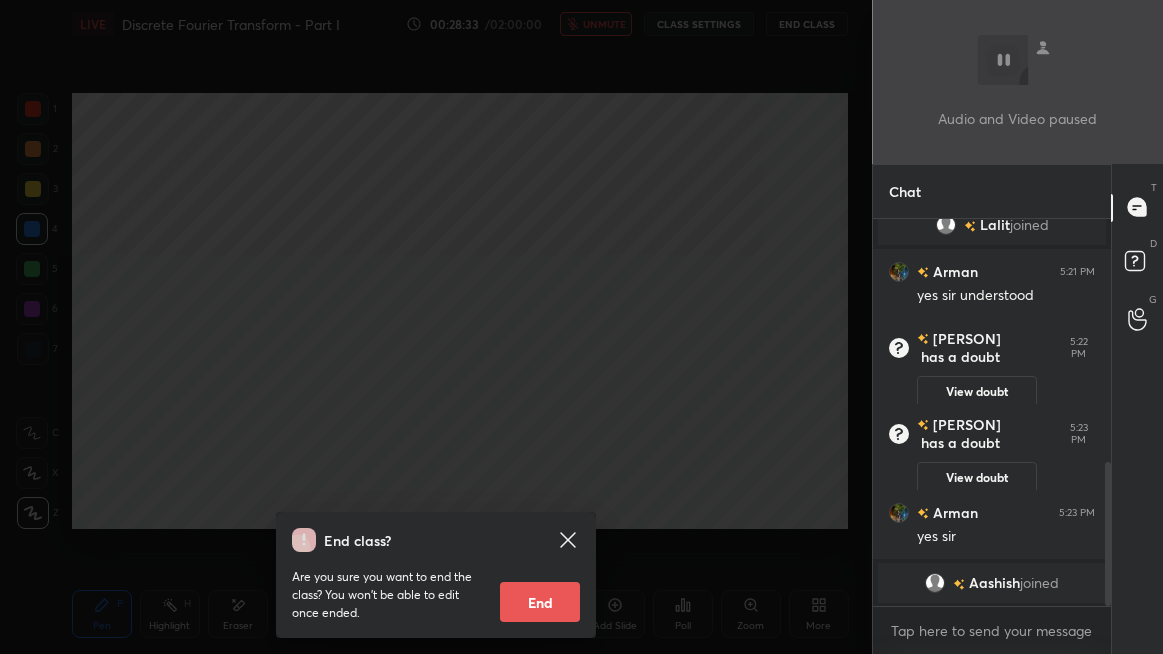 click on "End class? Are you sure you want to end the class? You won’t be able to edit once ended. End" at bounding box center (436, 327) 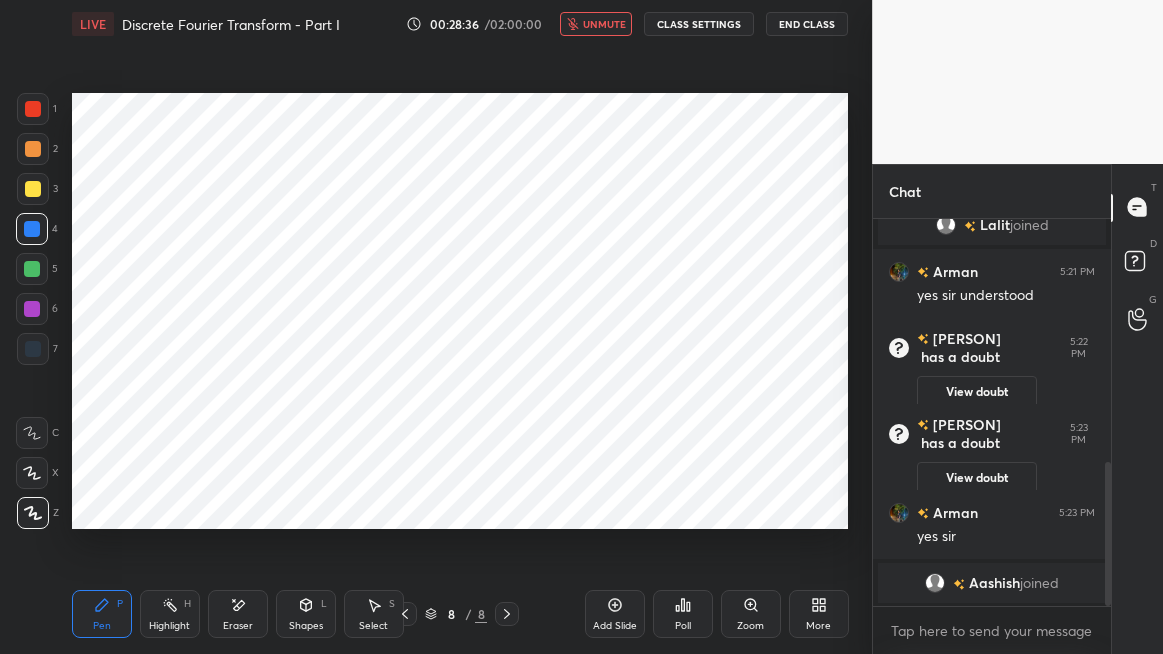 click at bounding box center (32, 269) 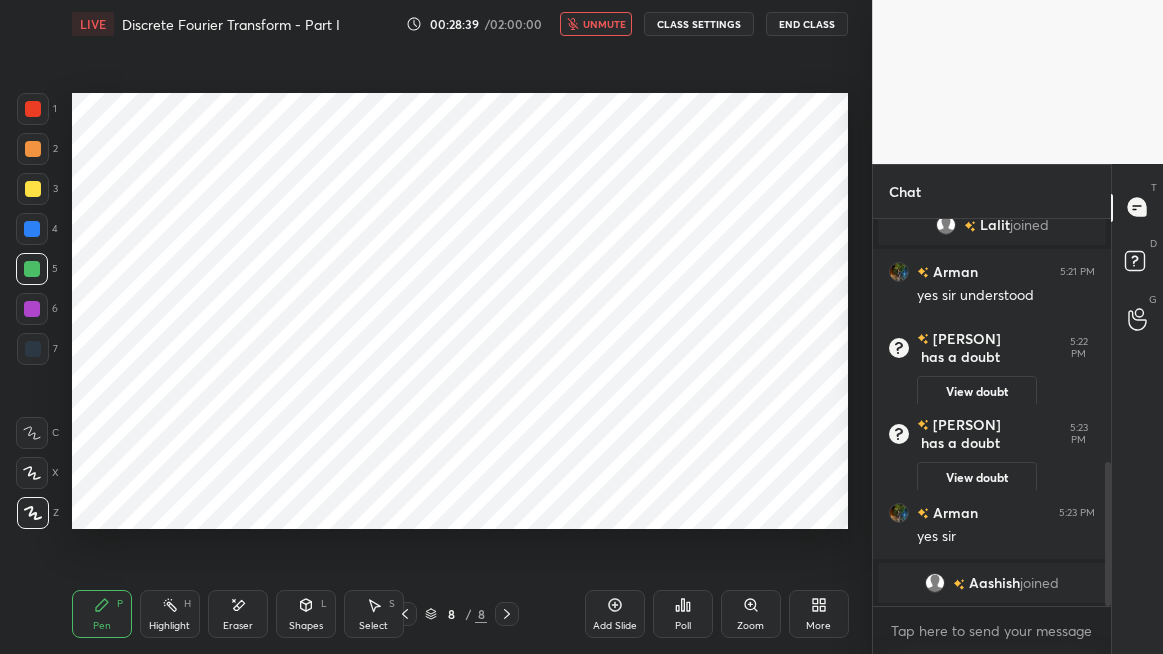 click on "unmute" at bounding box center [604, 24] 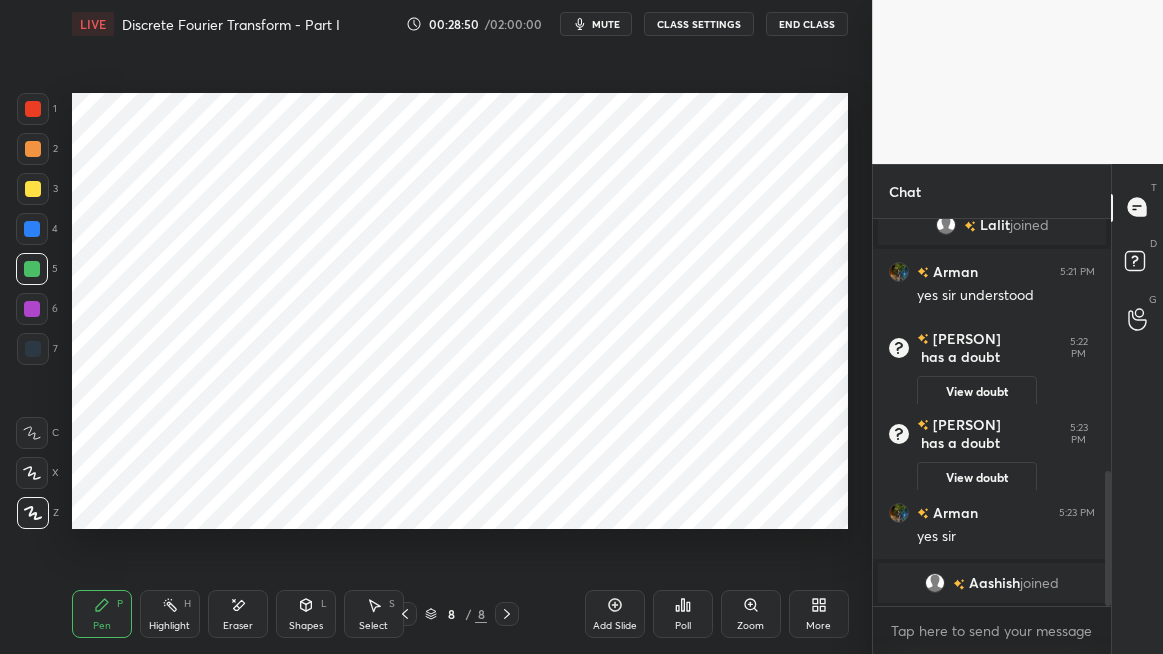 scroll, scrollTop: 721, scrollLeft: 0, axis: vertical 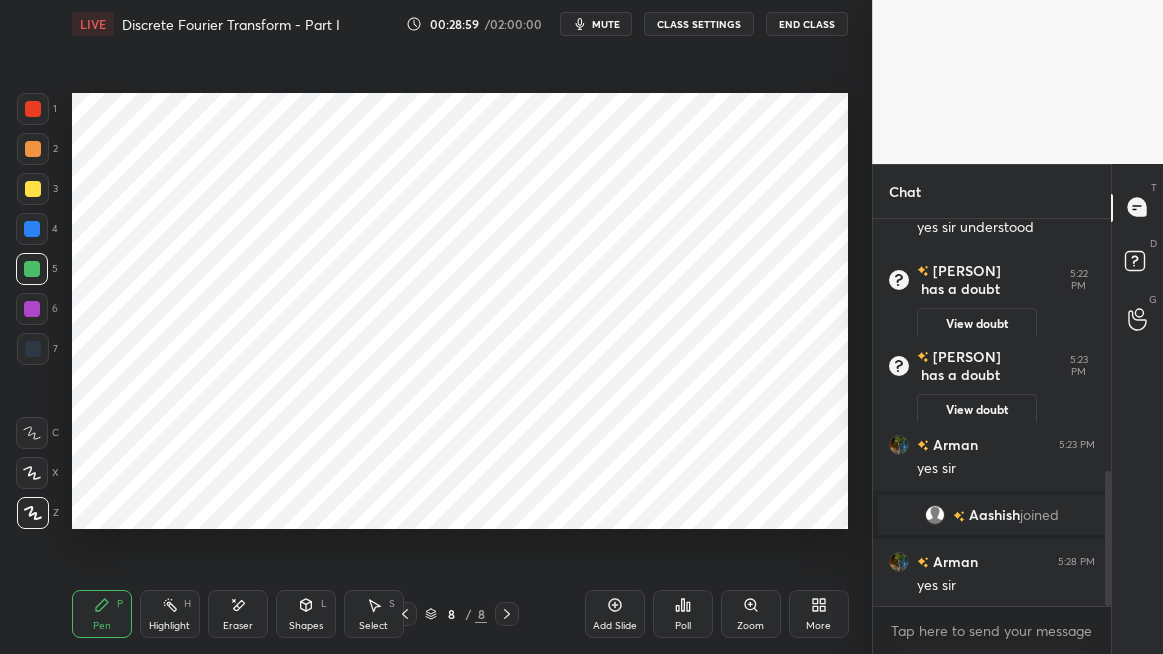 click at bounding box center [32, 309] 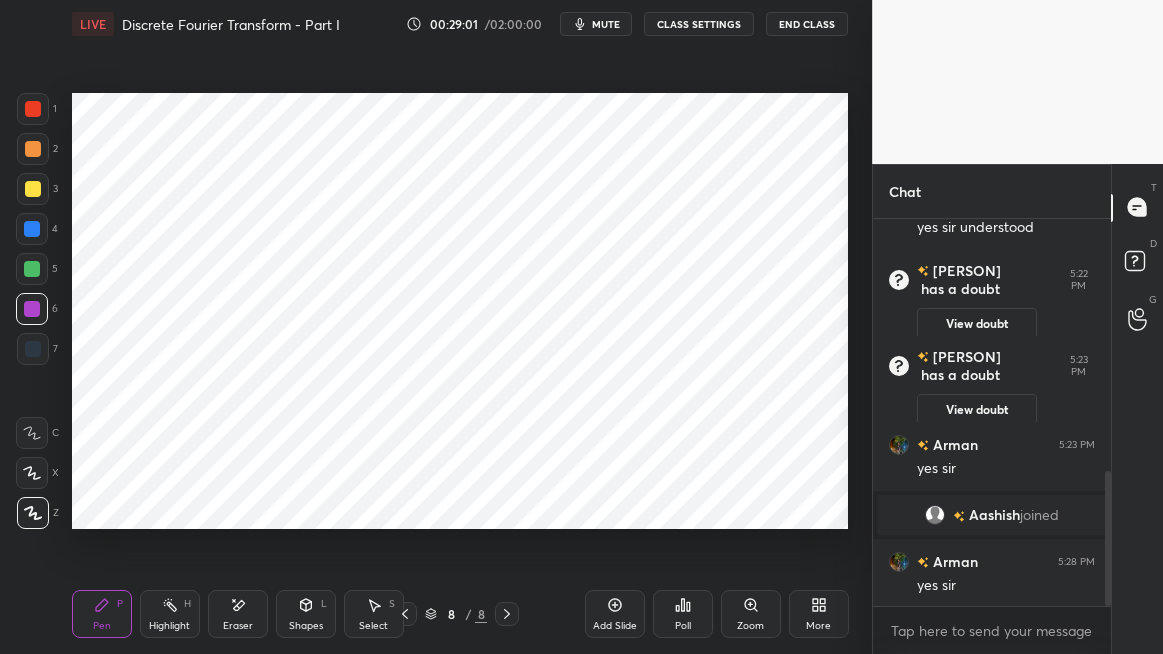 click at bounding box center [33, 109] 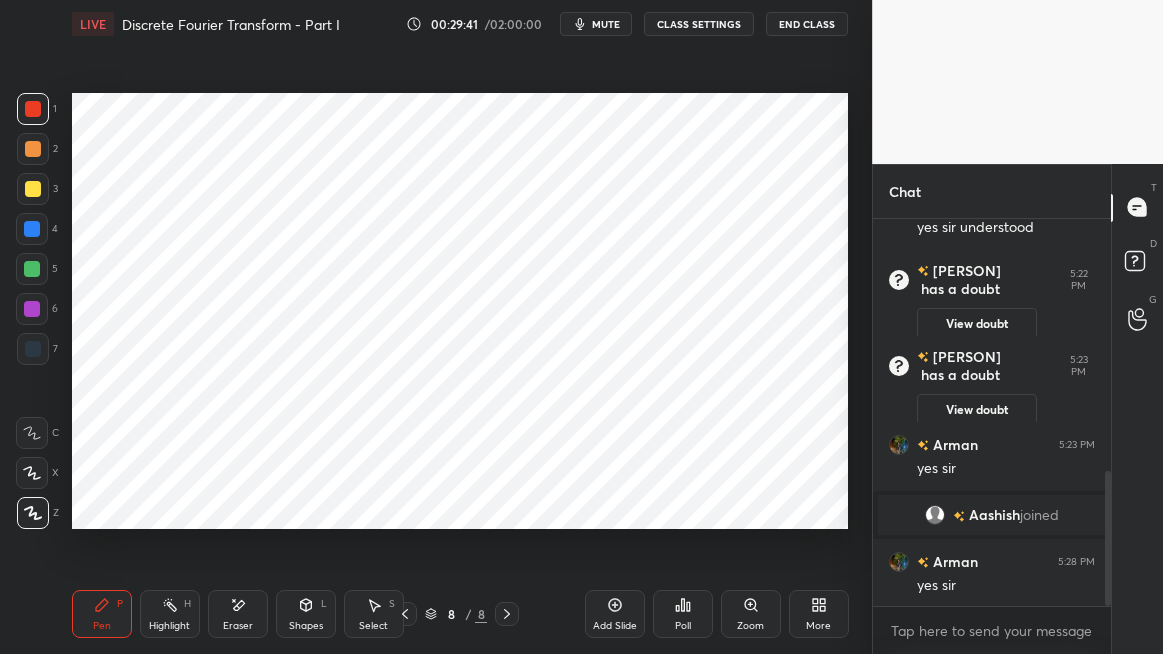 click on "mute" at bounding box center (606, 24) 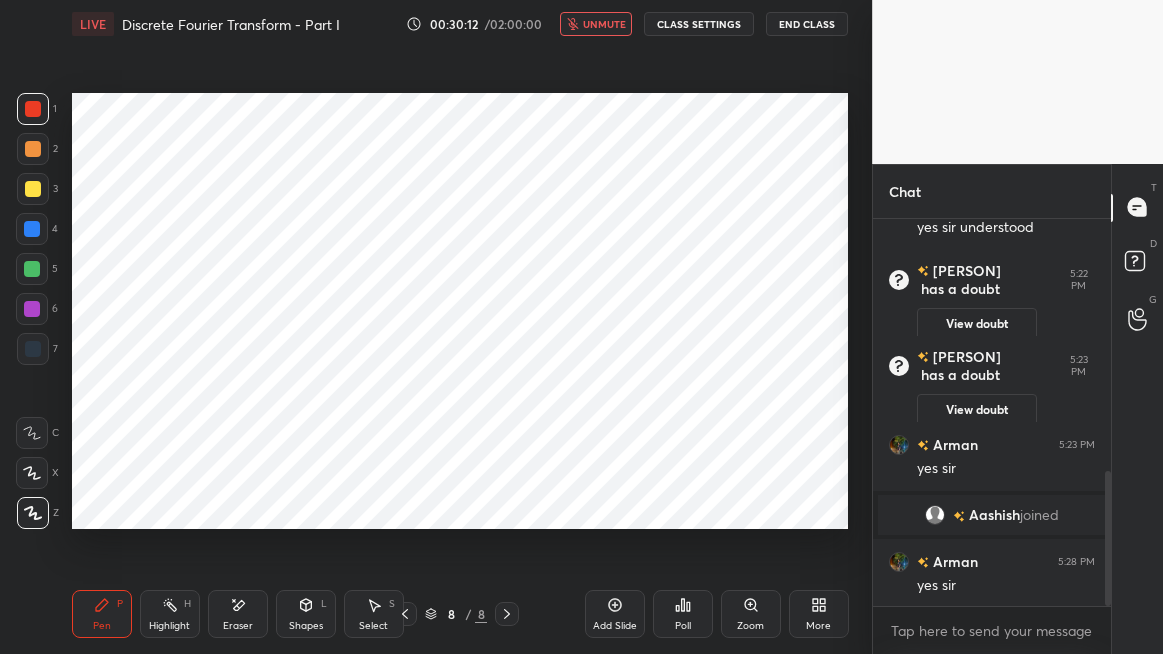 click on "Shapes L" at bounding box center (306, 614) 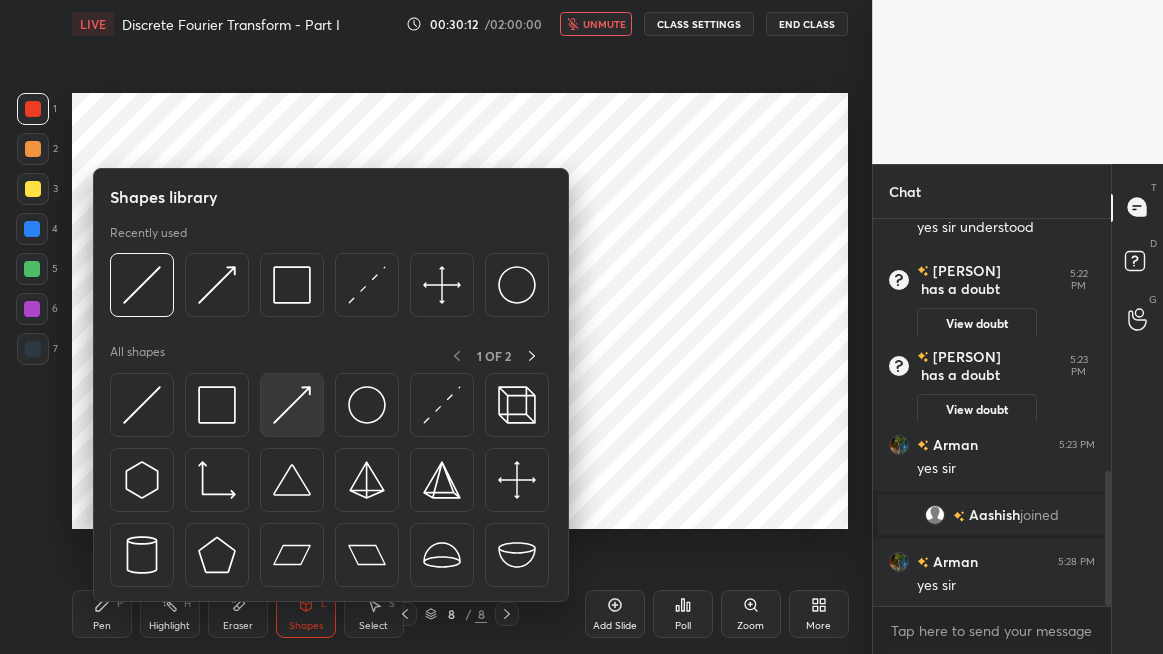 click at bounding box center [292, 405] 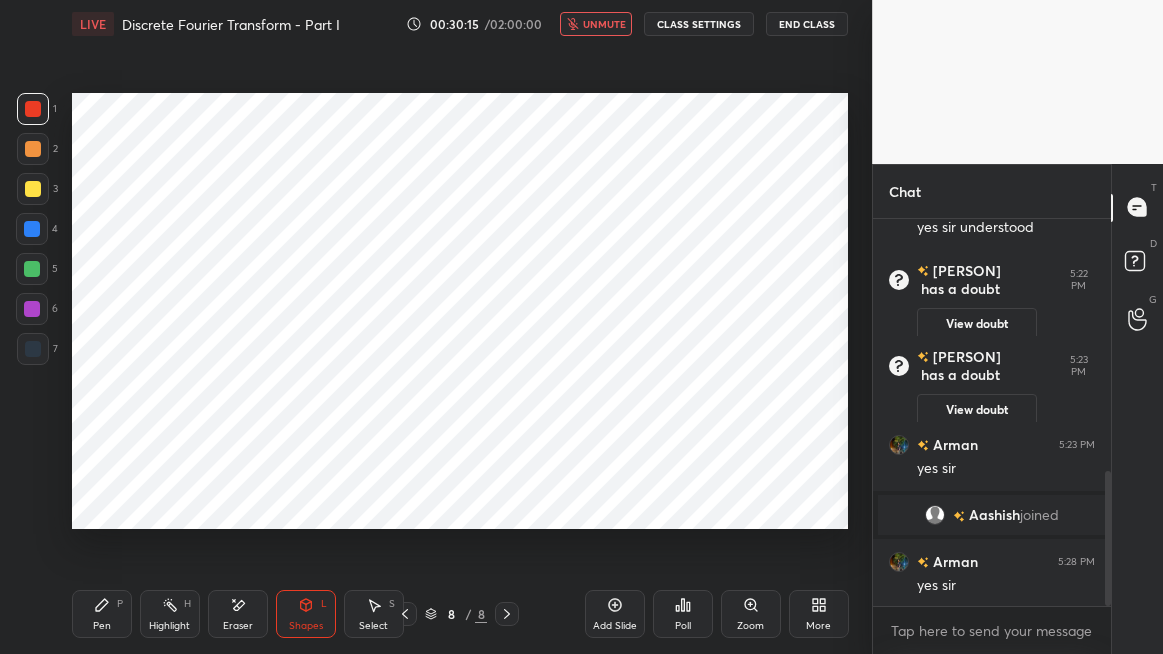 click 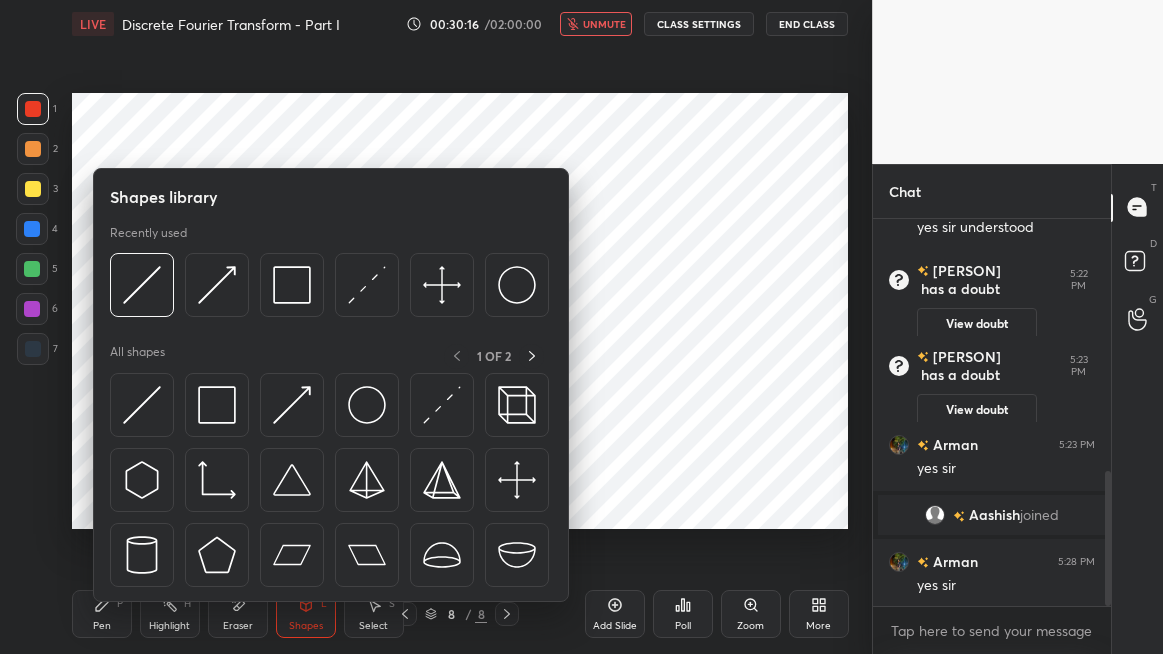 click at bounding box center [442, 405] 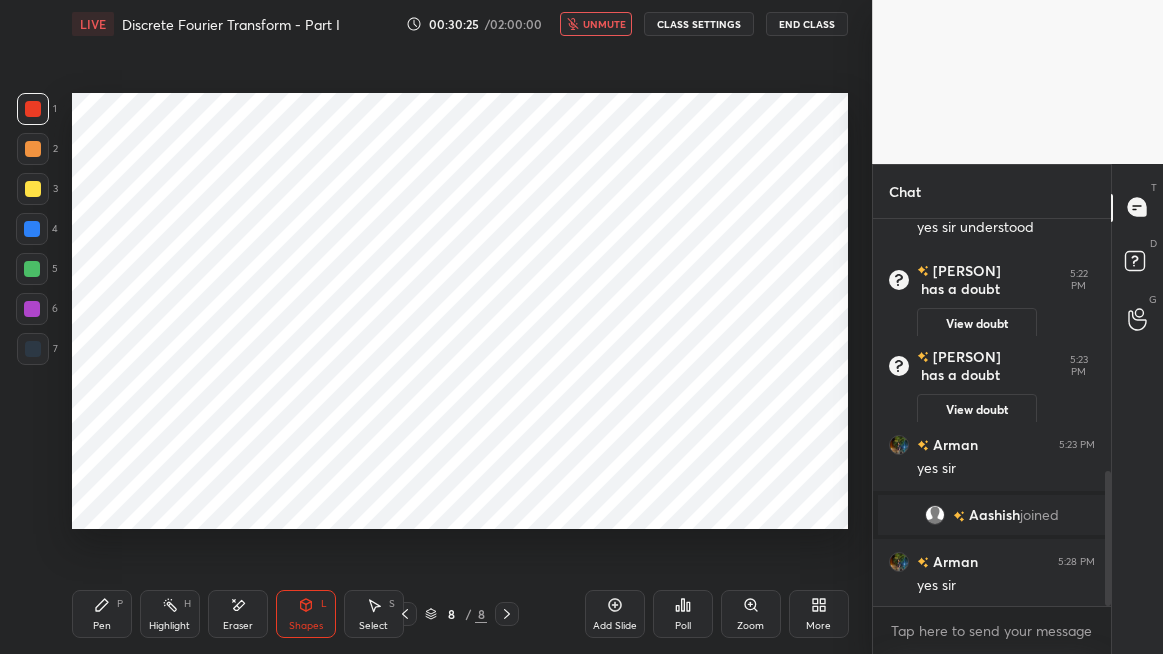 click on "Pen P" at bounding box center [102, 614] 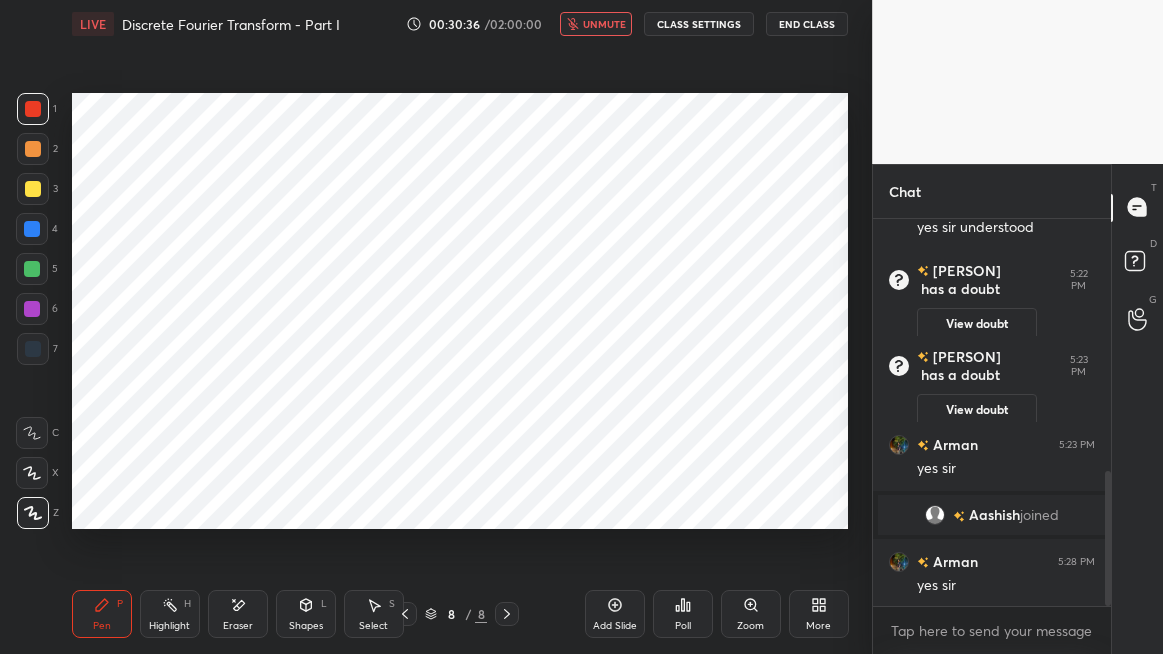 click on "unmute" at bounding box center (604, 24) 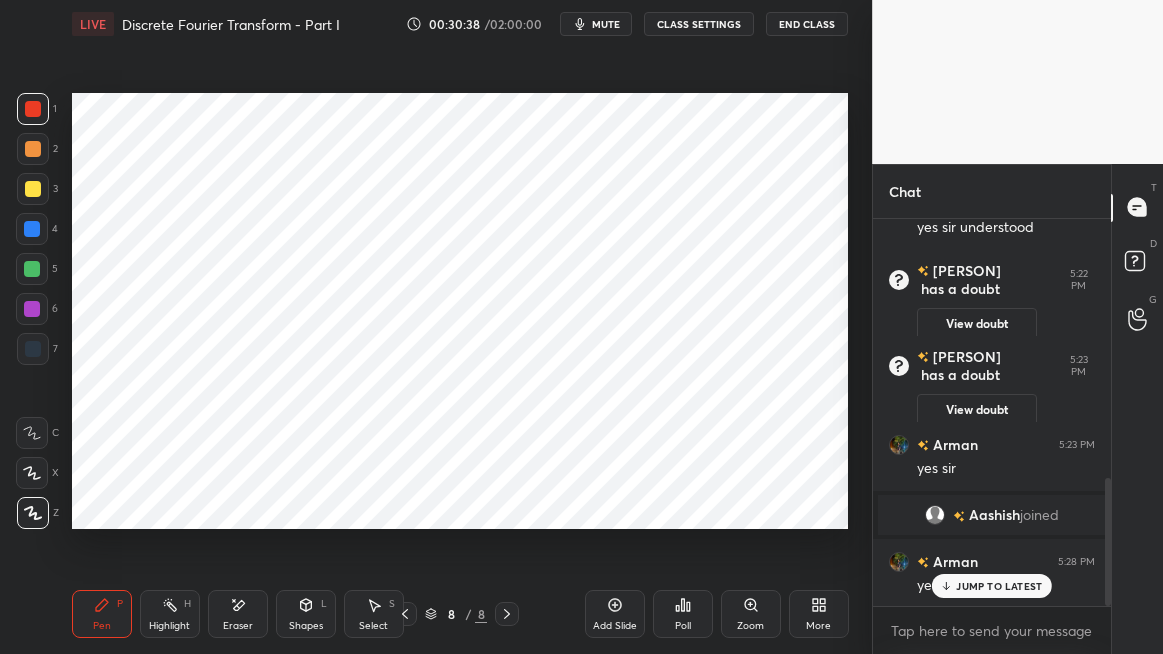 scroll, scrollTop: 790, scrollLeft: 0, axis: vertical 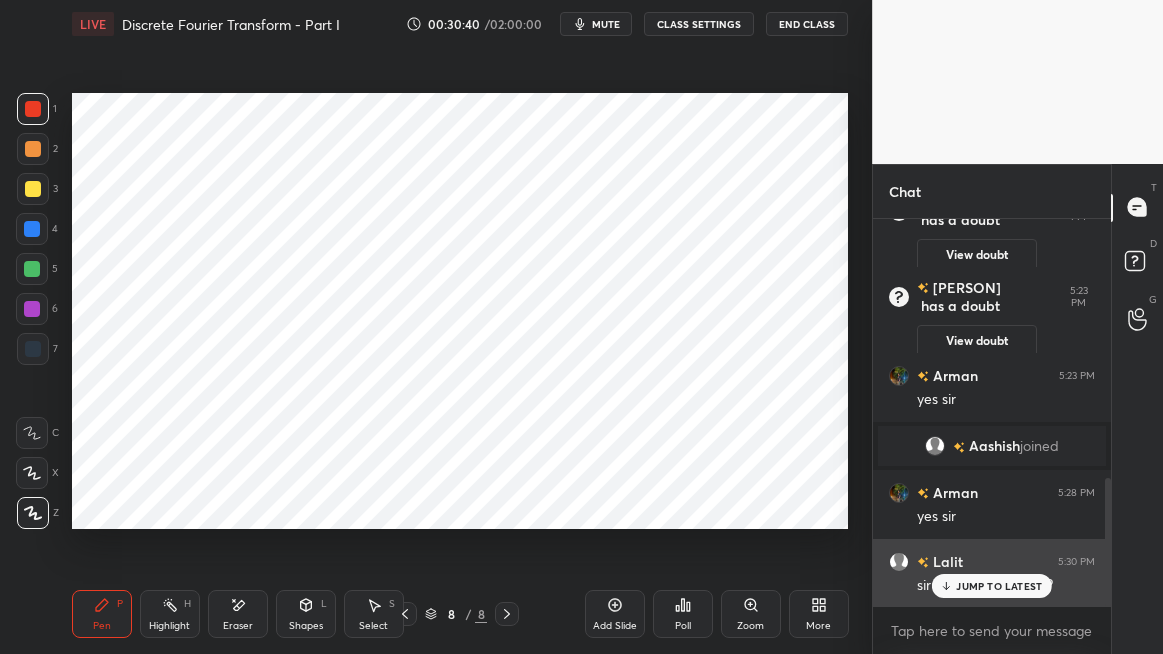click on "JUMP TO LATEST" at bounding box center [999, 586] 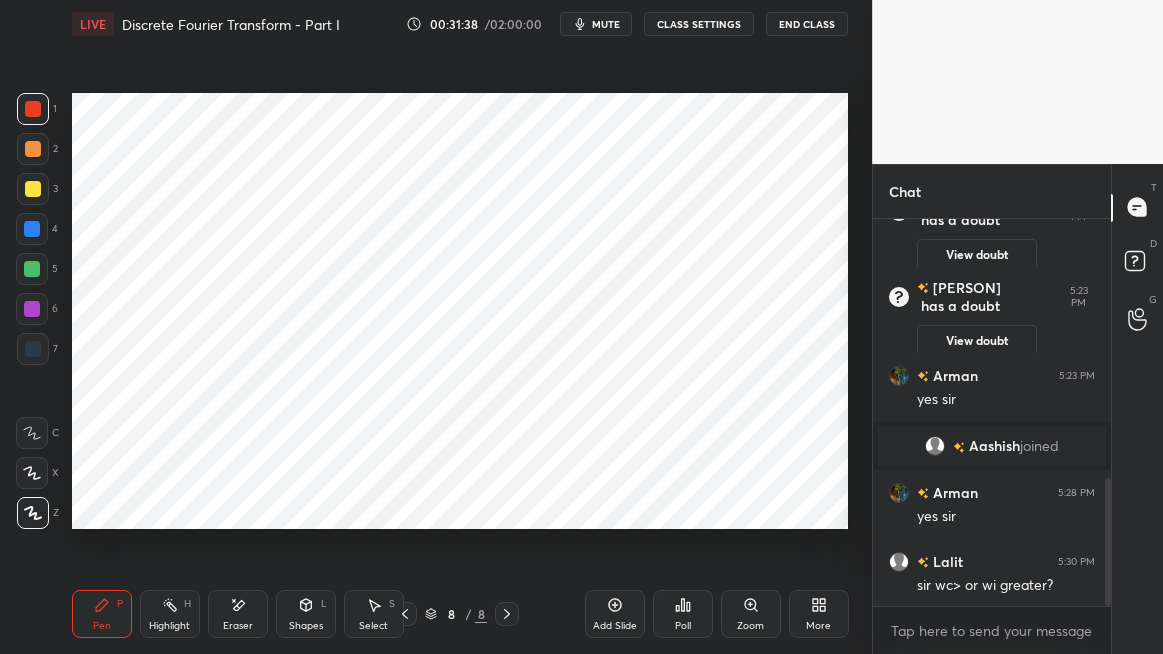 click on "mute" at bounding box center (606, 24) 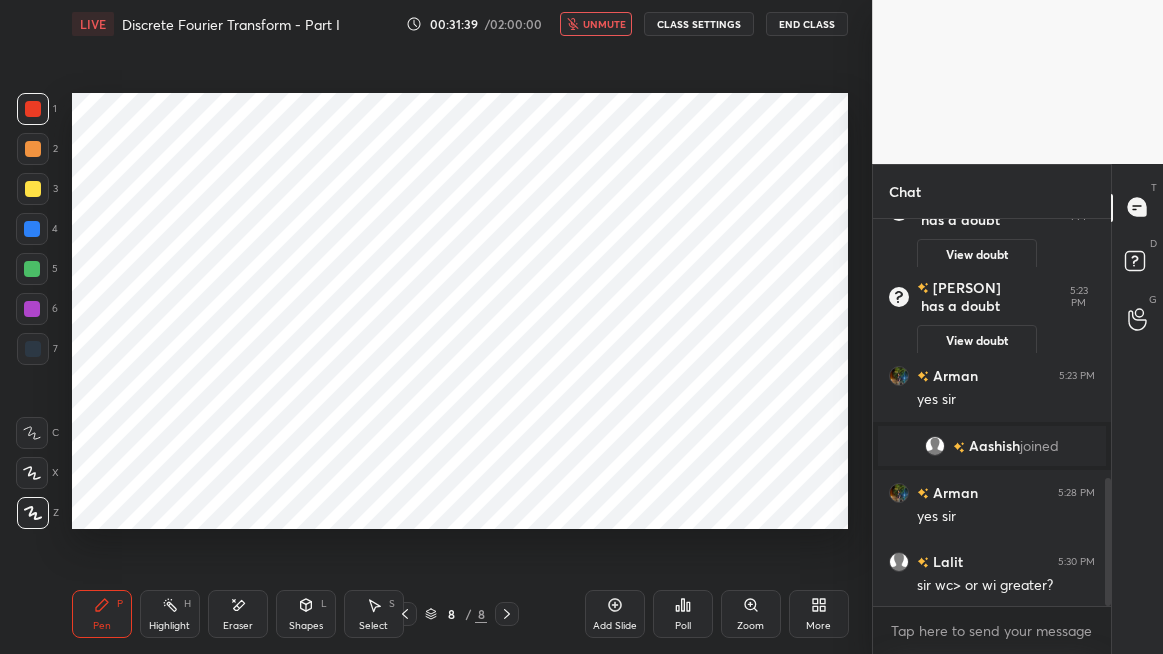 click on "End Class" at bounding box center [807, 24] 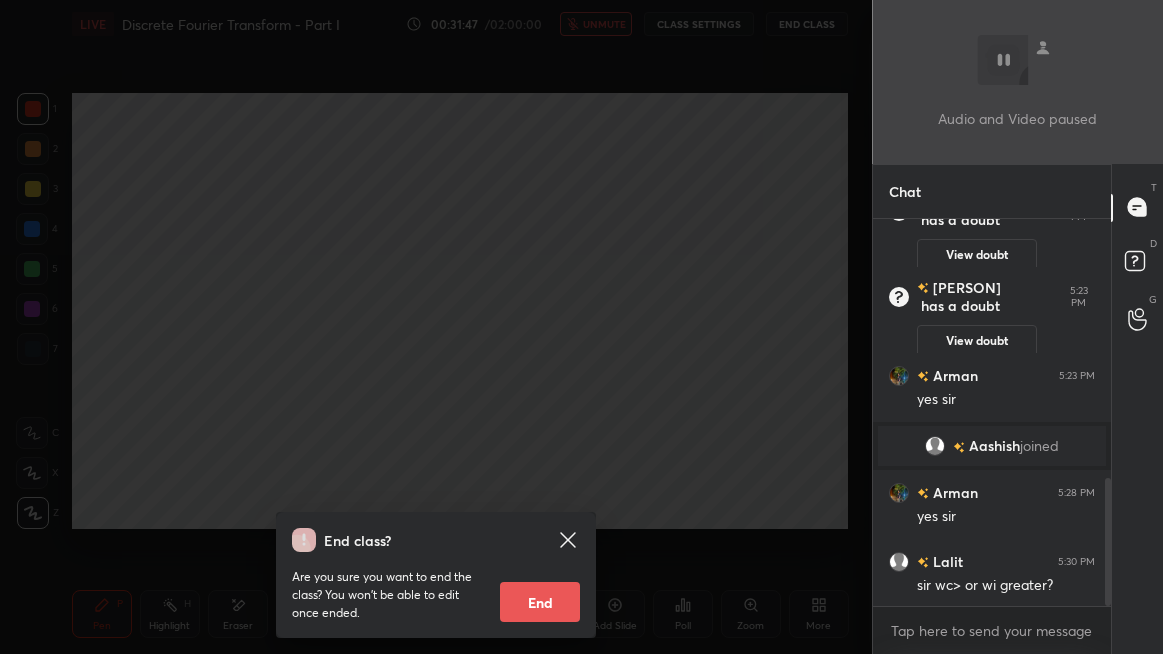 click on "End class? Are you sure you want to end the class? You won’t be able to edit once ended. End" at bounding box center [436, 327] 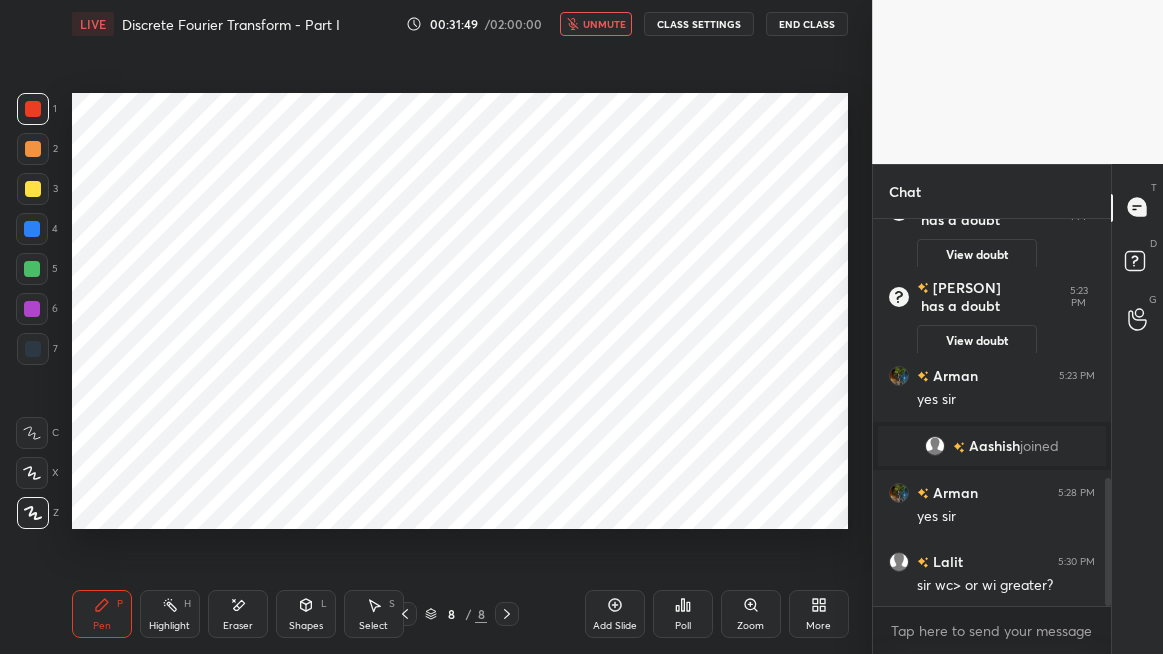 click on "unmute" at bounding box center [604, 24] 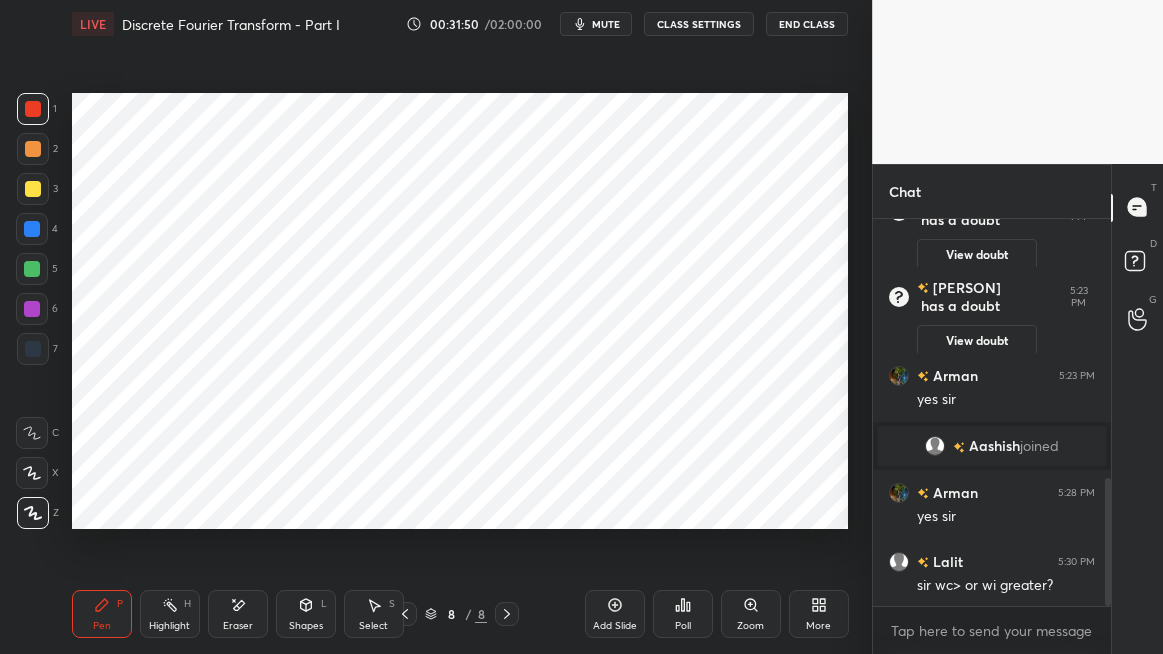 click on "Poll" at bounding box center [683, 614] 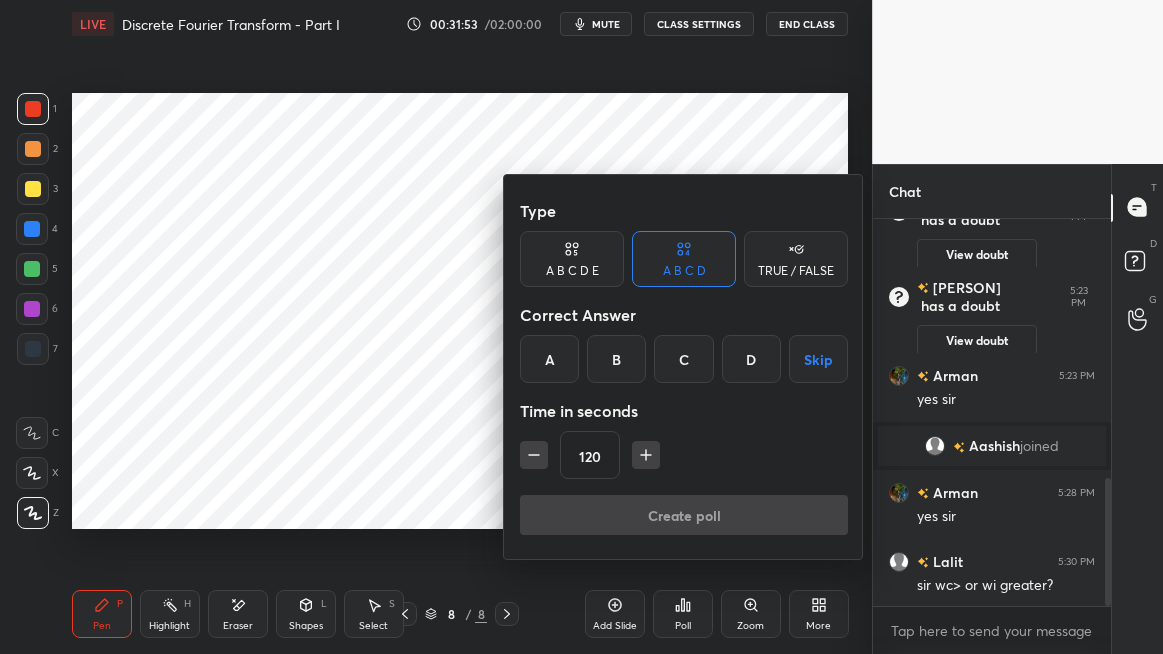 click 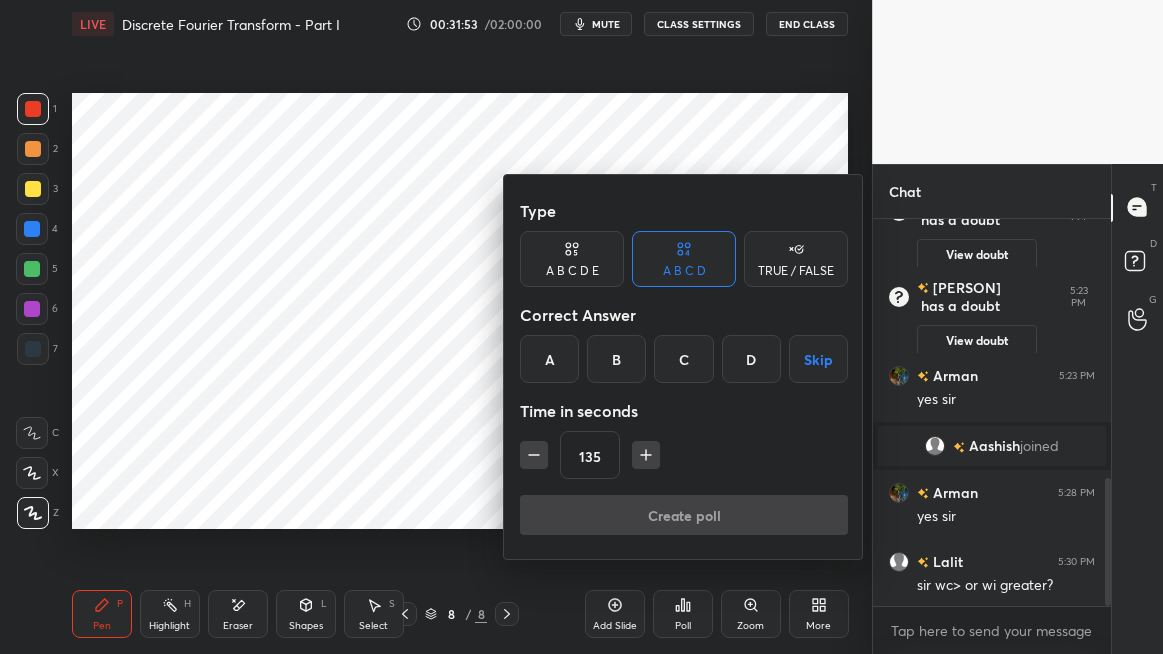 click 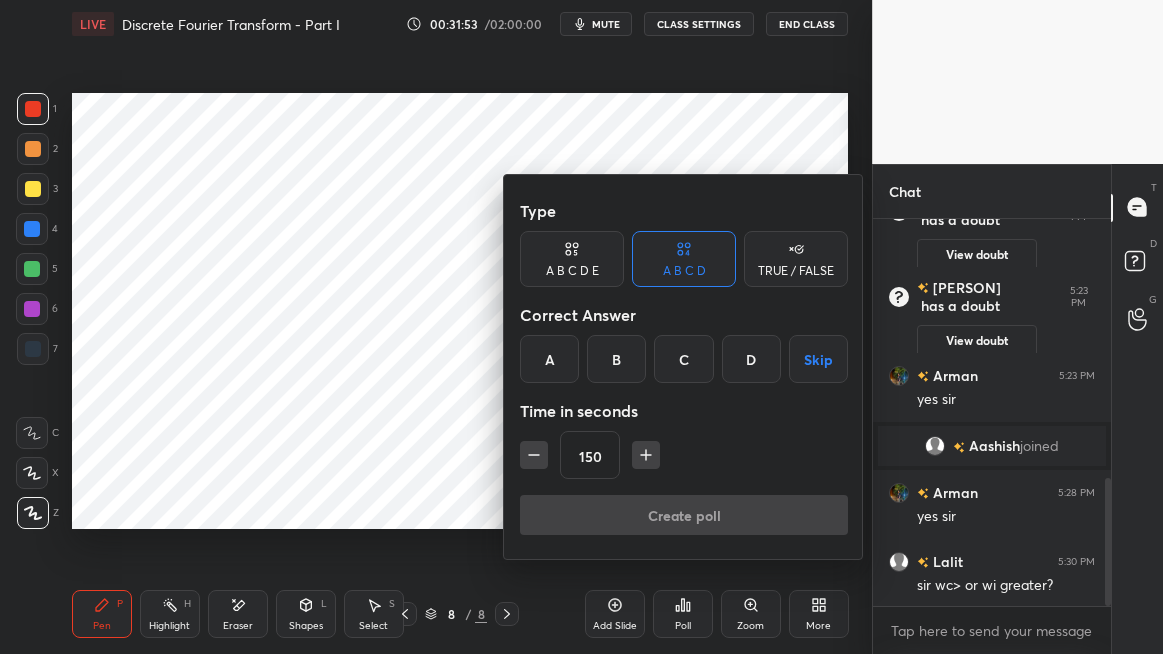 click 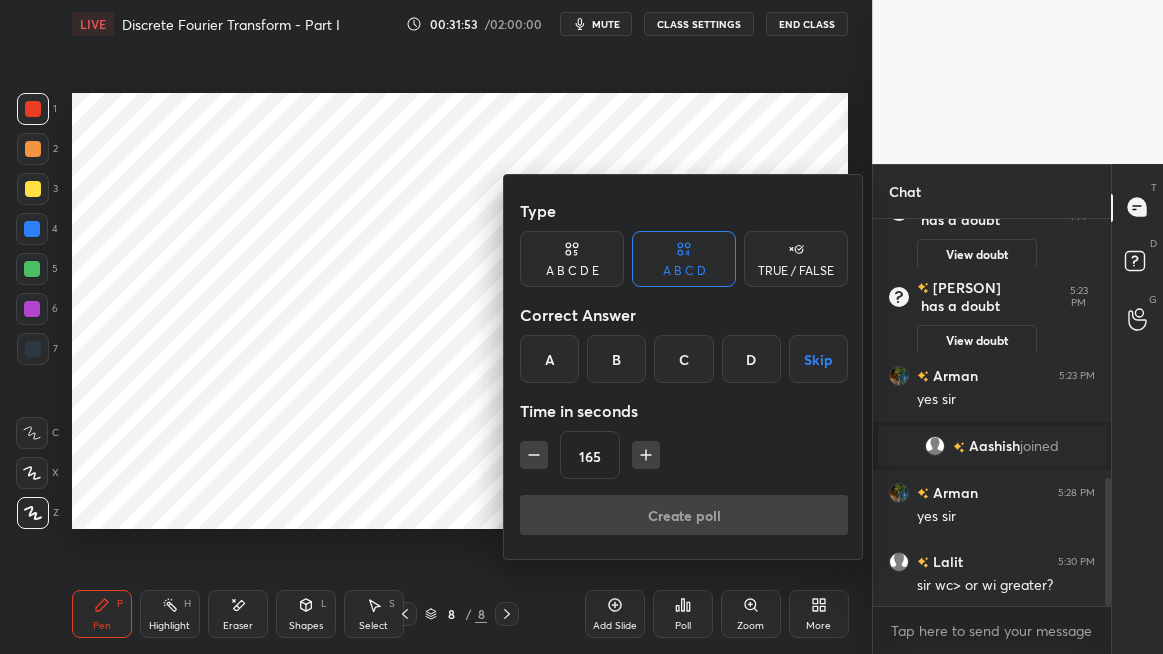 click 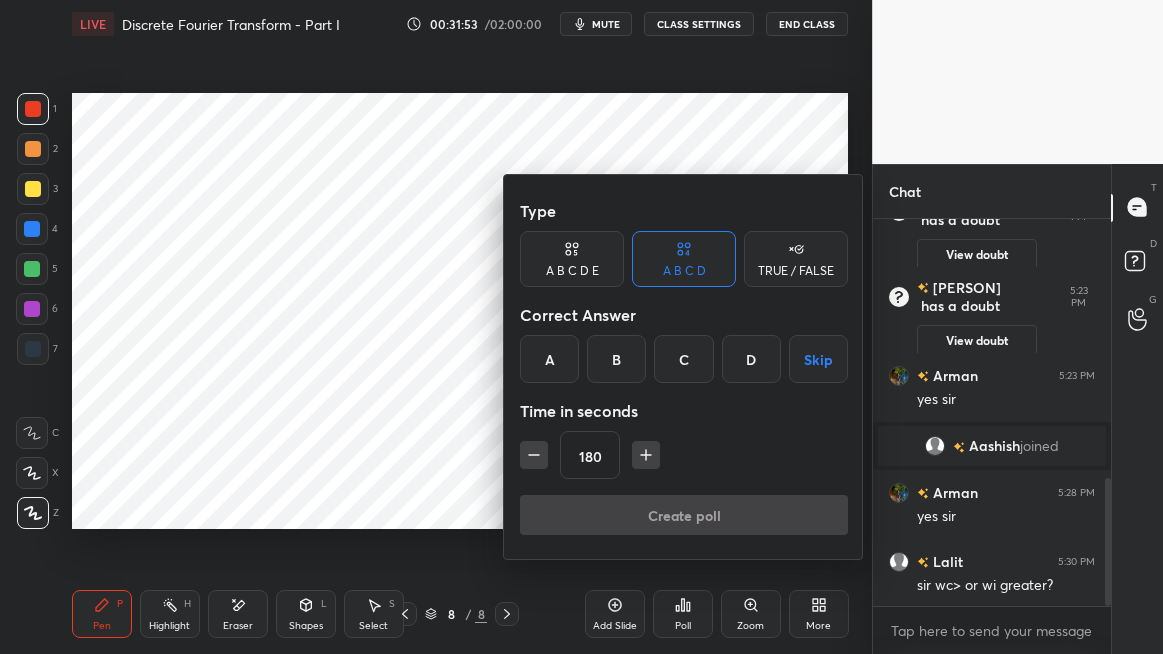 click 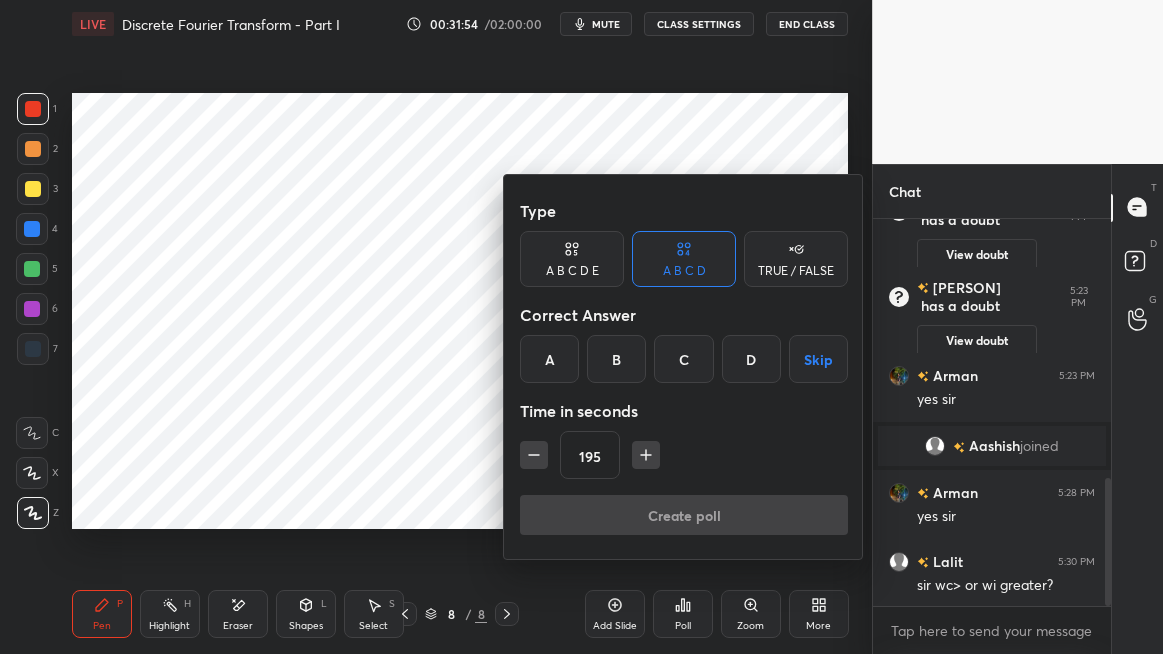 click 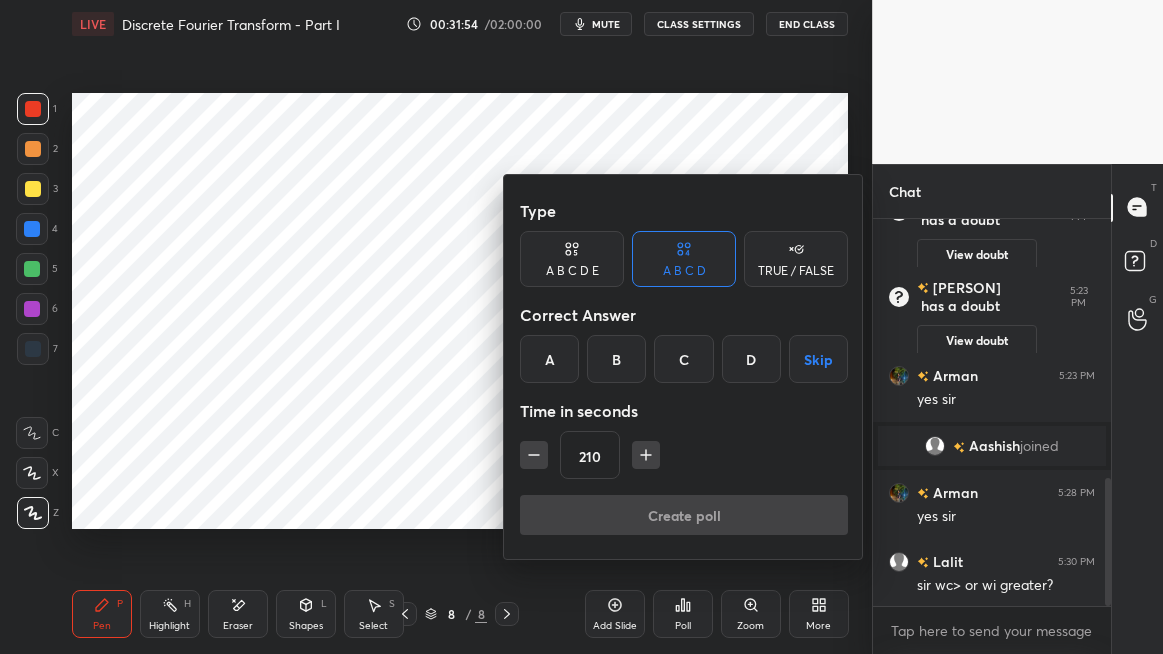 click 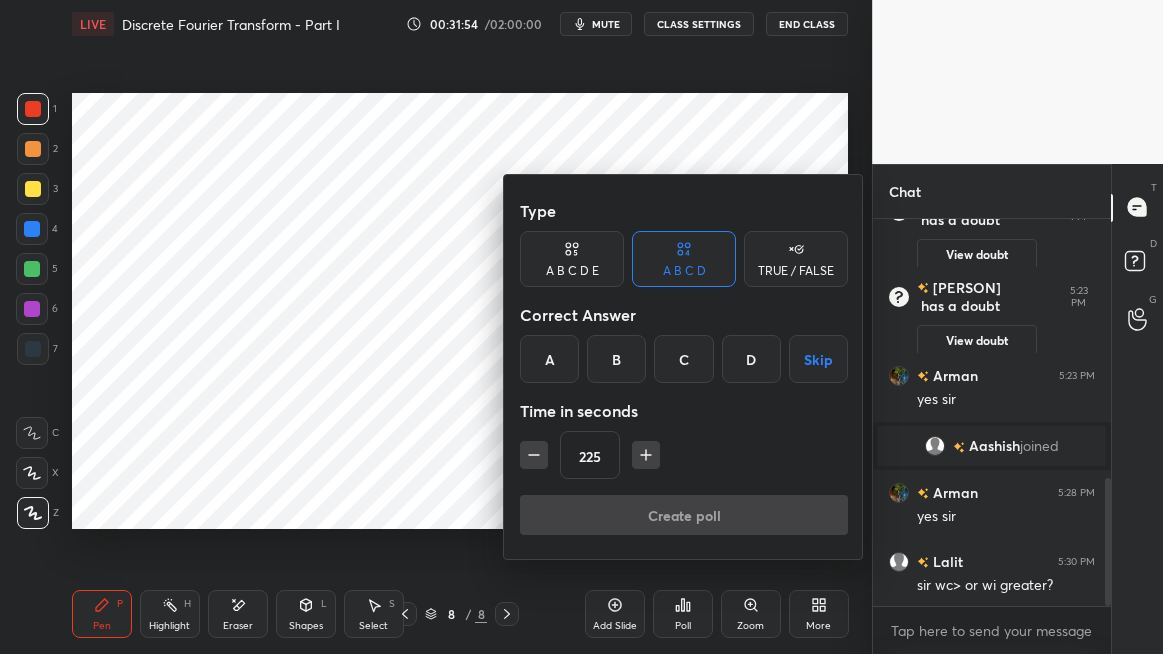 click 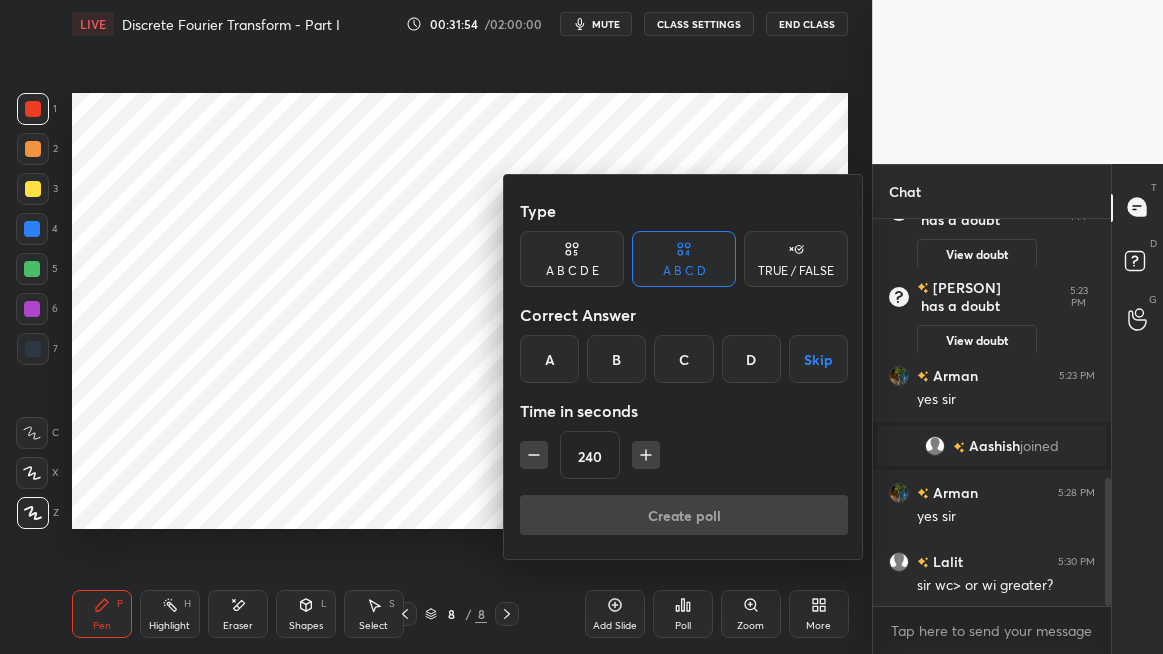 click 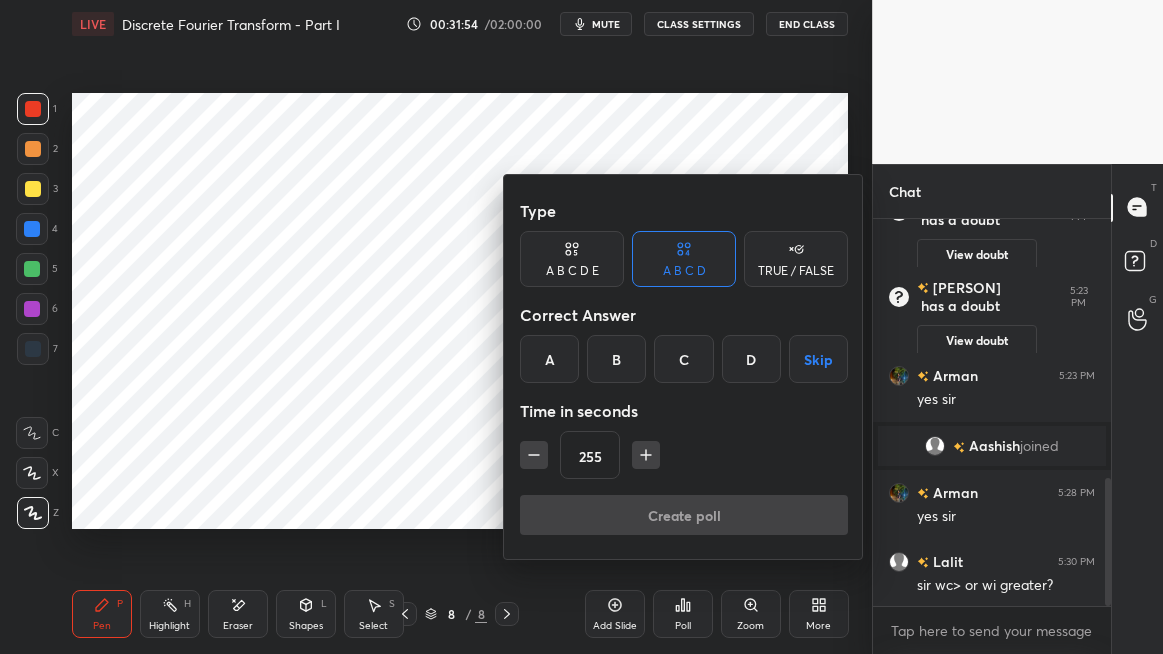 click 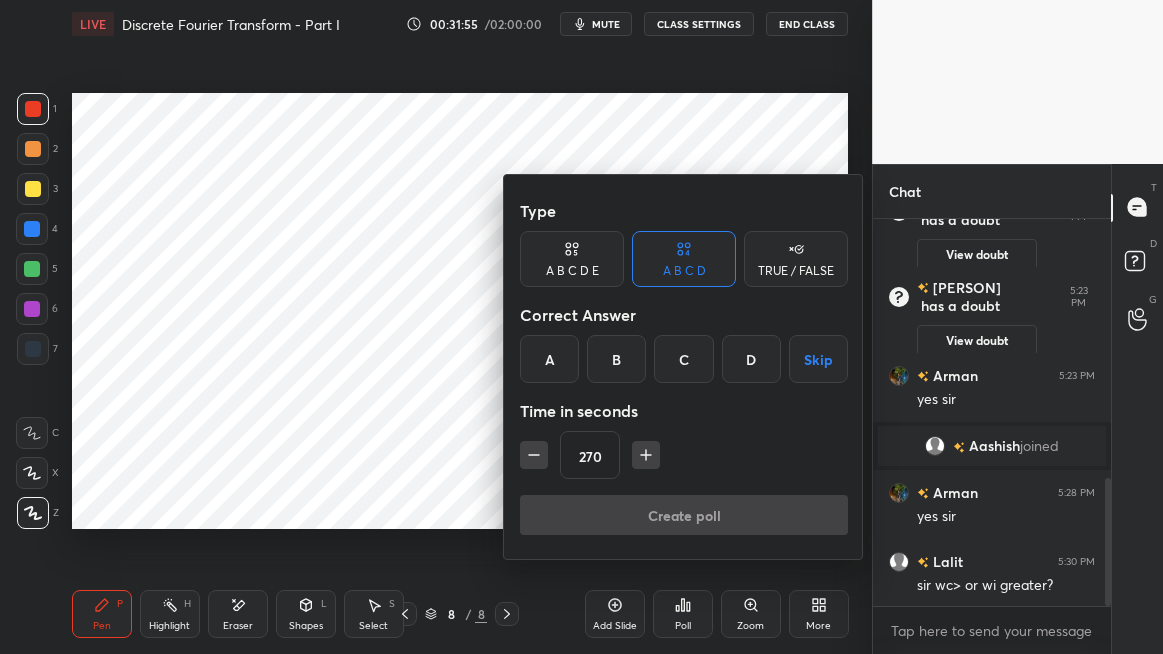 click 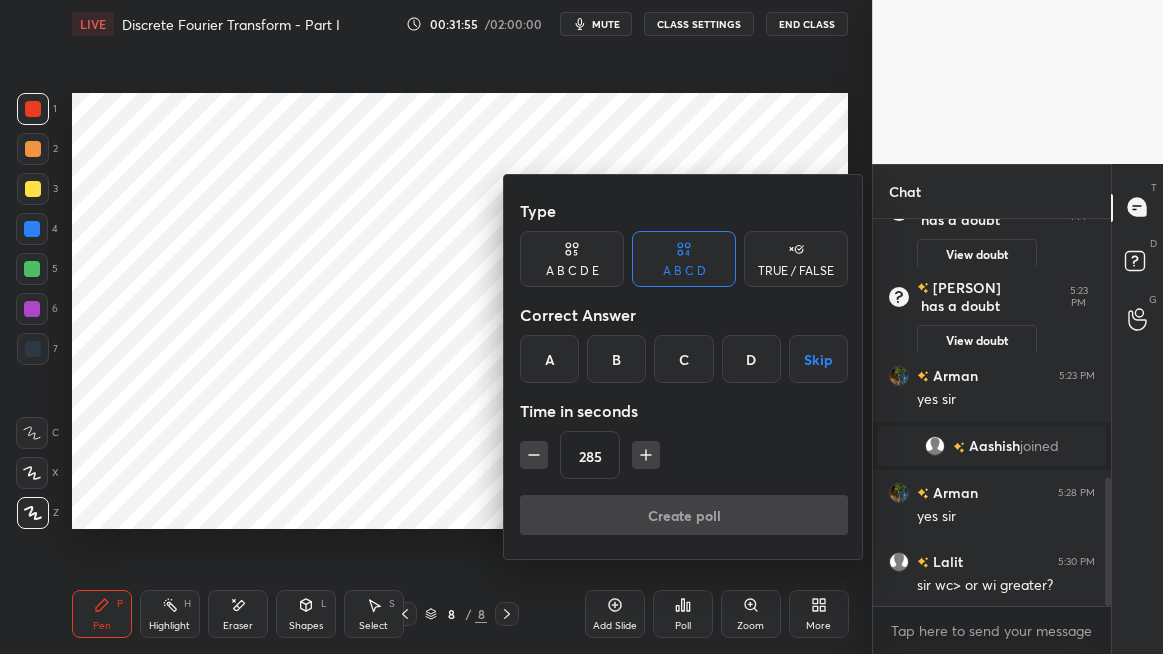 click 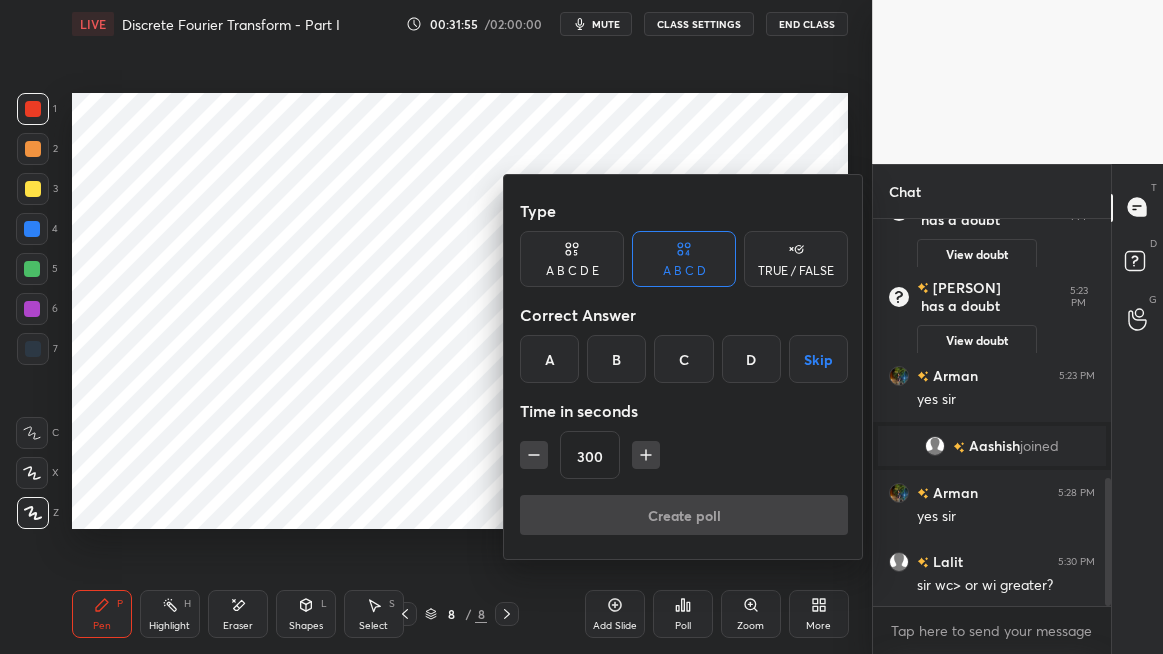 click 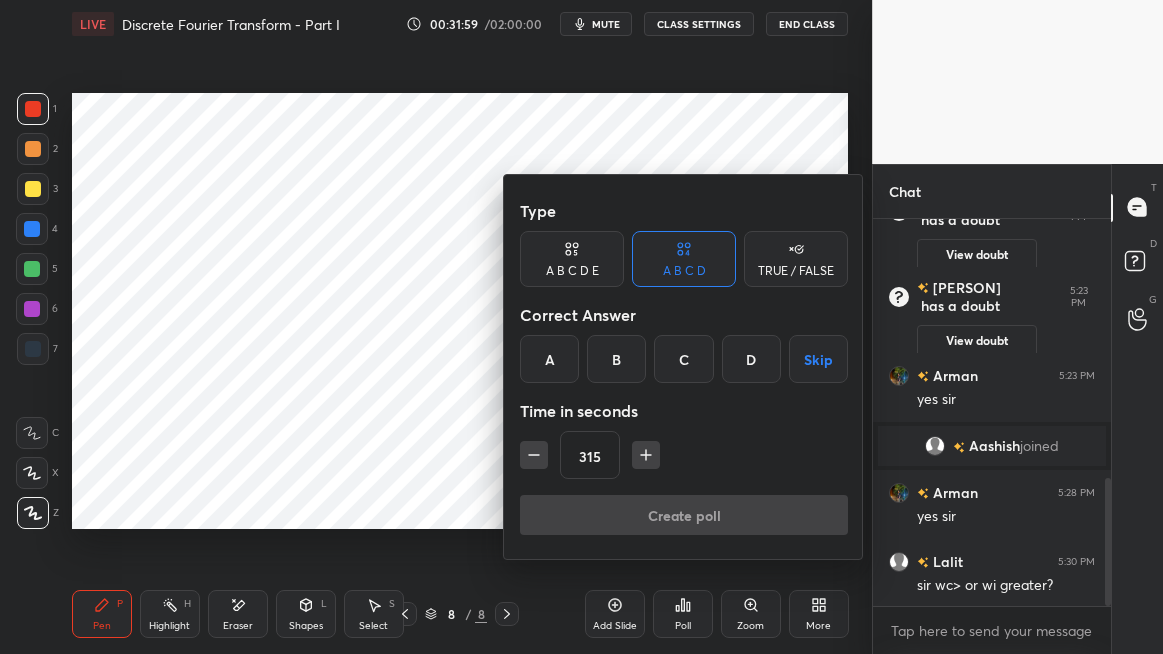 click 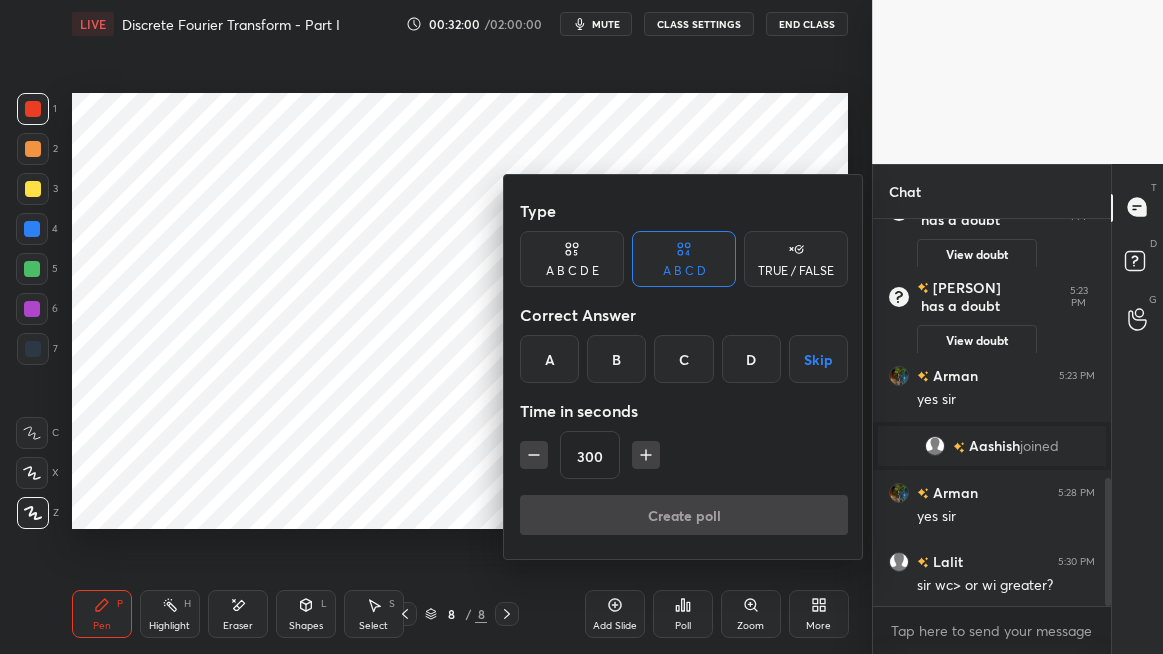 click on "Skip" at bounding box center [818, 359] 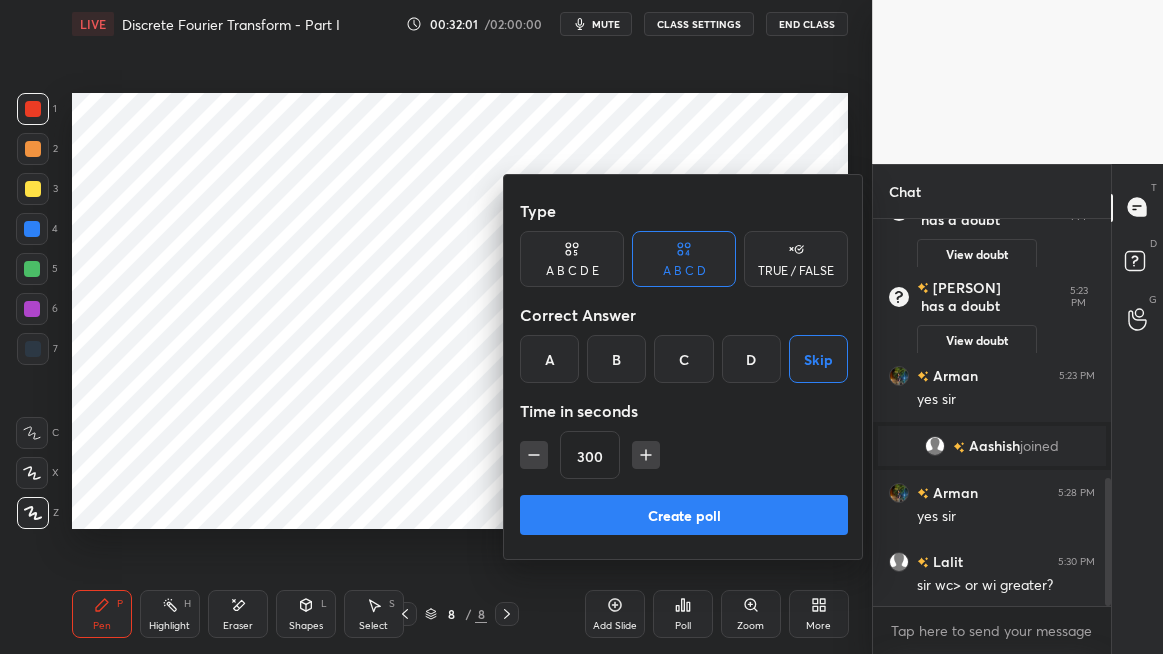 click on "Create poll" at bounding box center [684, 515] 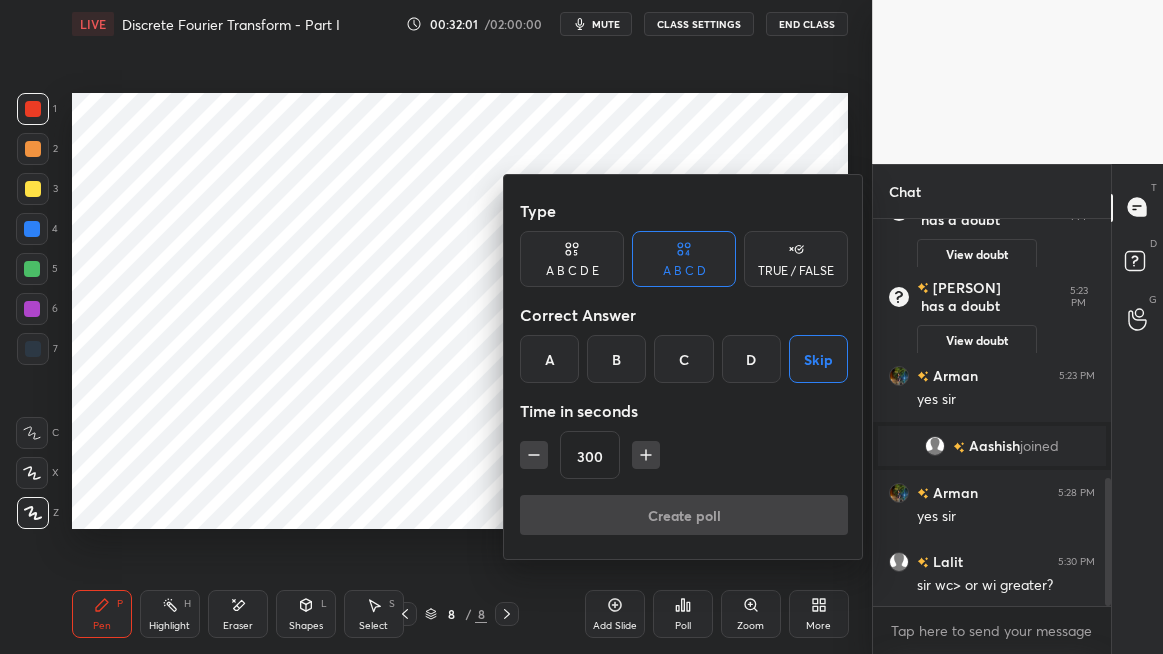 scroll, scrollTop: 340, scrollLeft: 232, axis: both 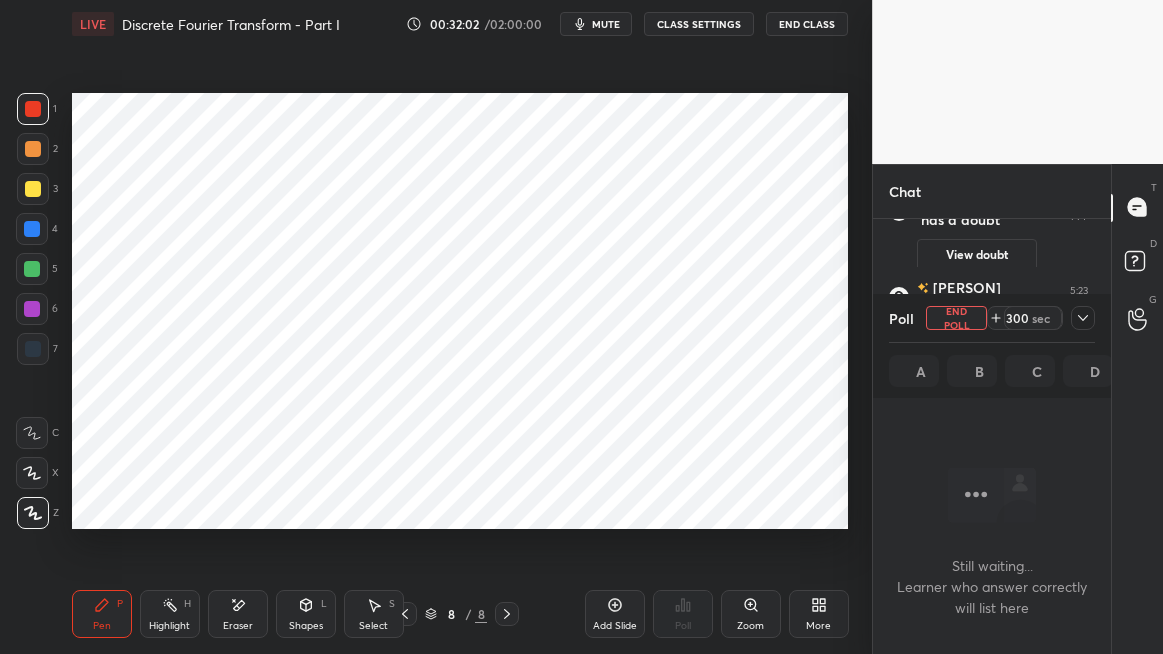 click 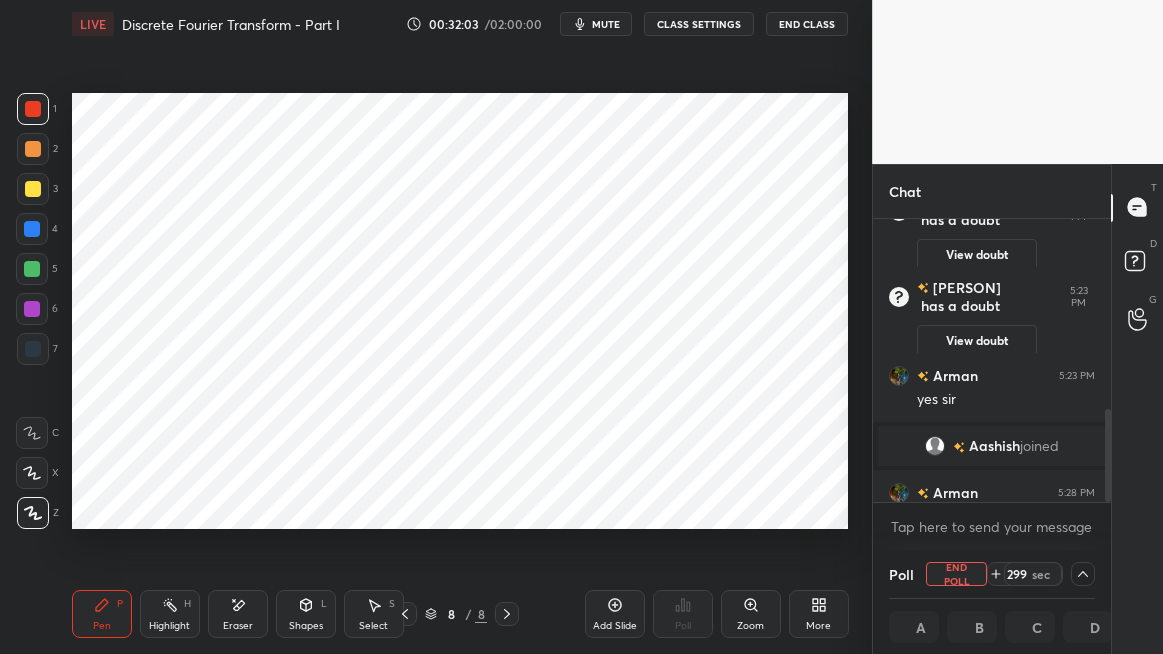scroll, scrollTop: 894, scrollLeft: 0, axis: vertical 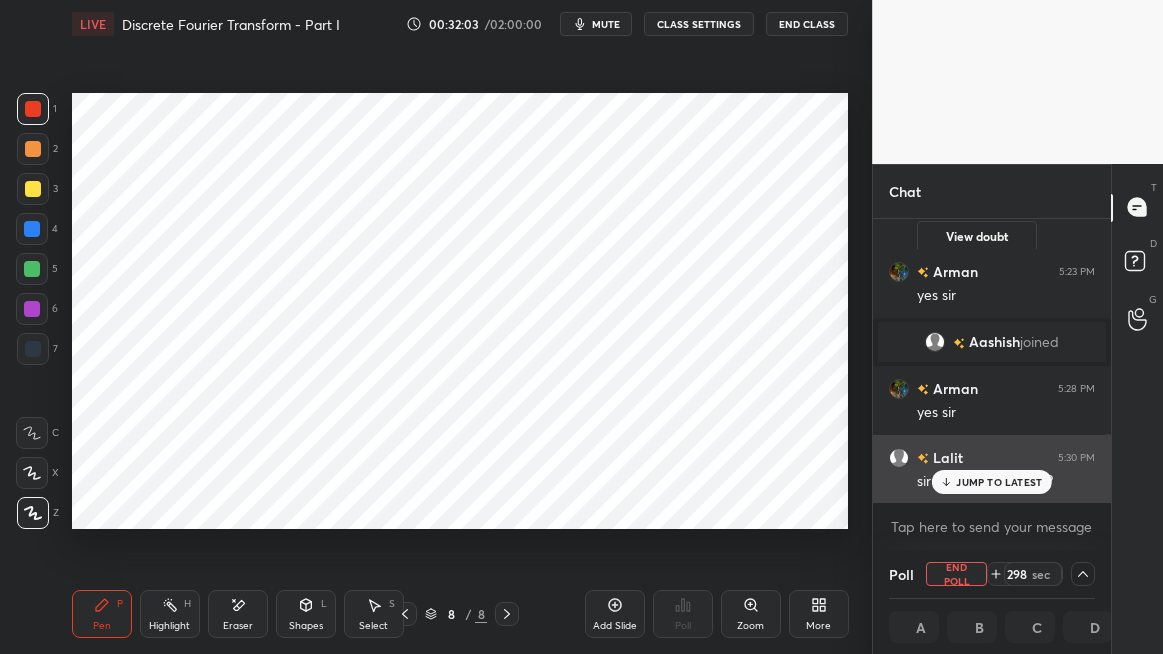 click on "JUMP TO LATEST" at bounding box center (999, 482) 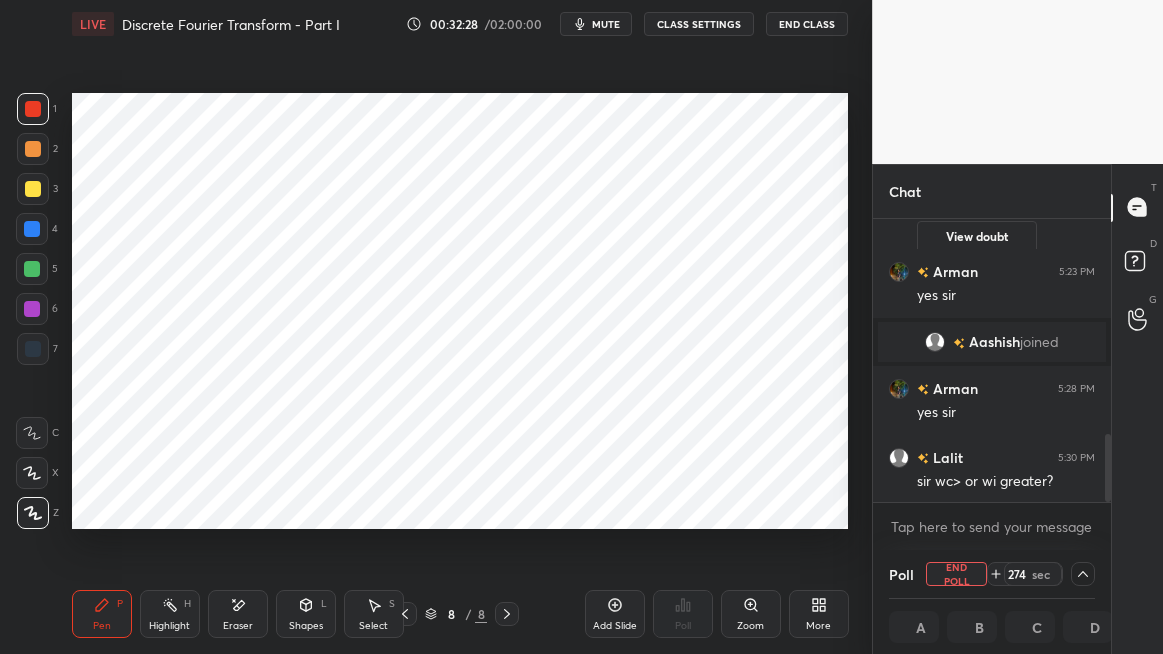 click on "mute" at bounding box center (606, 24) 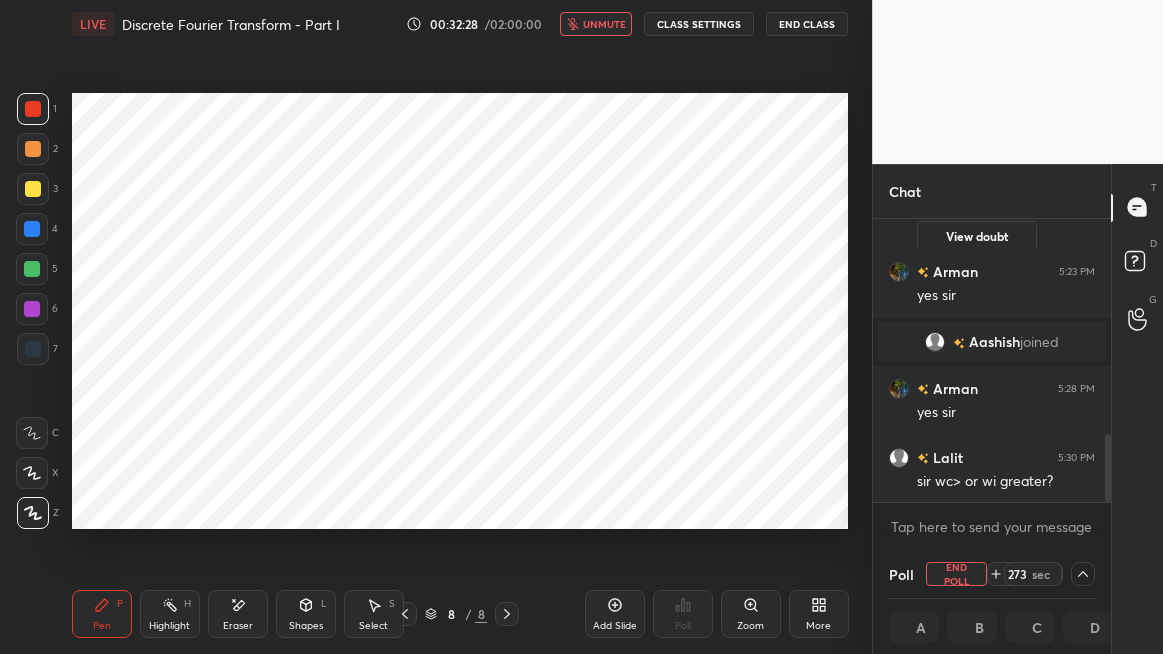click on "End Class" at bounding box center (807, 24) 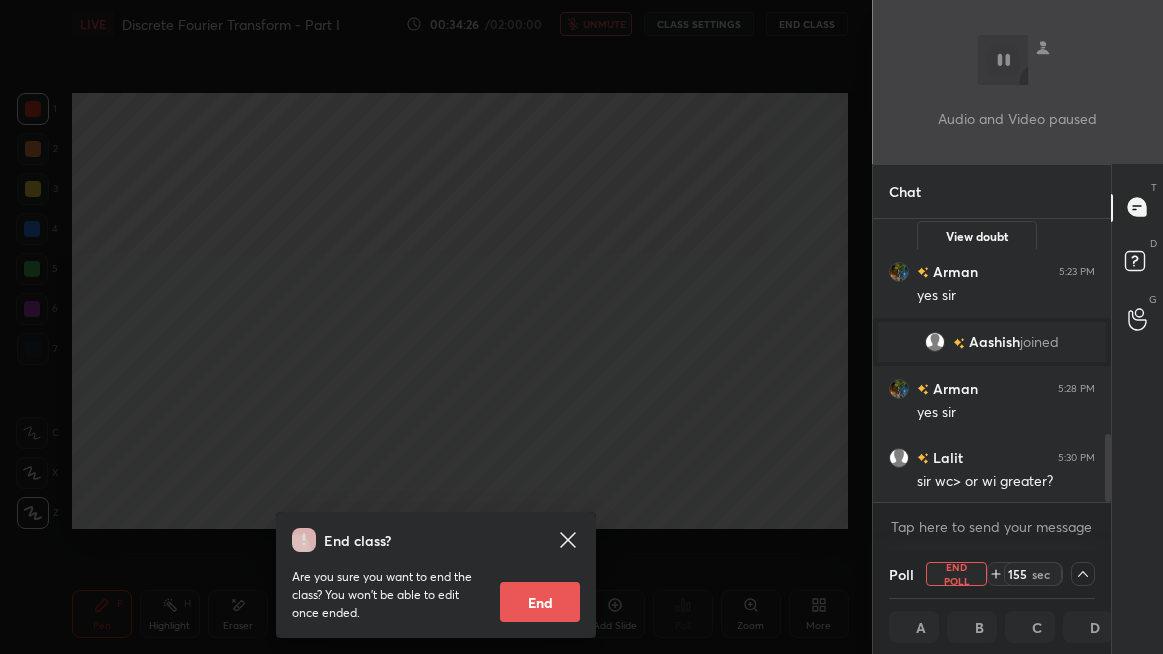 click on "End class? Are you sure you want to end the class? You won’t be able to edit once ended. End" at bounding box center (436, 327) 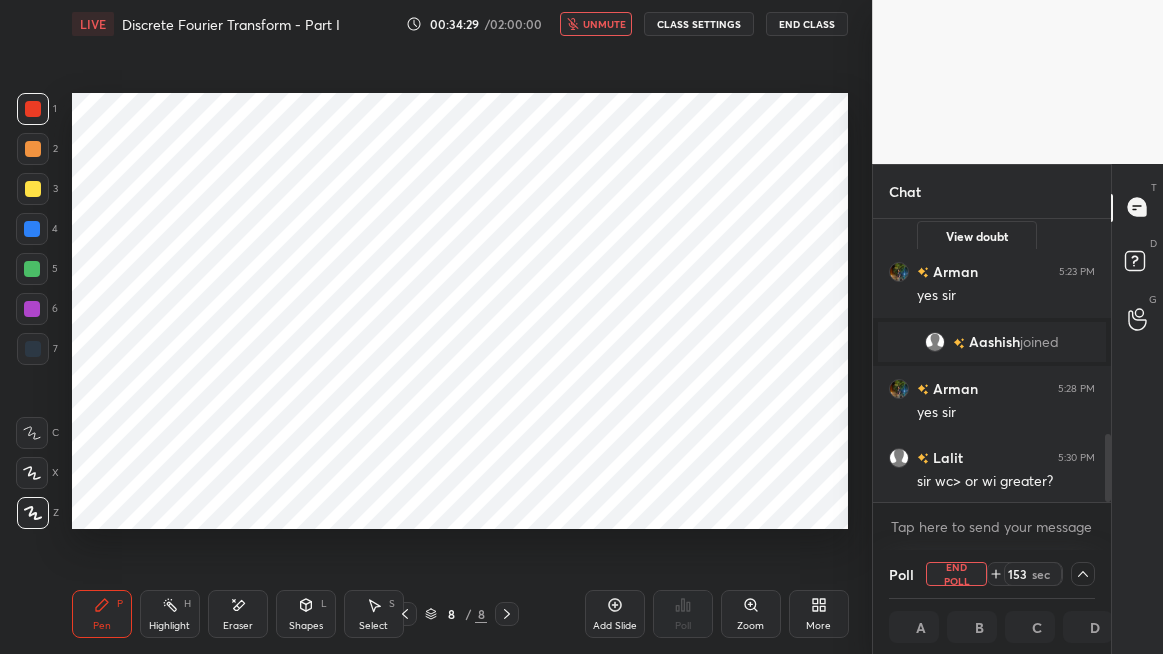 click on "unmute" at bounding box center [604, 24] 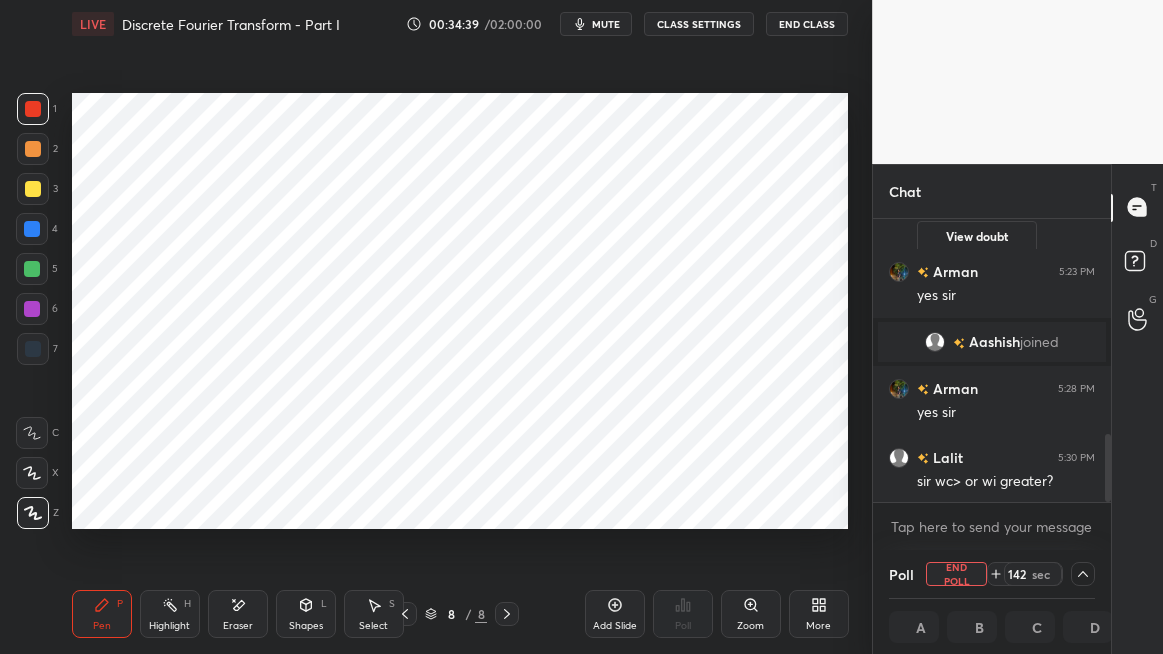 click on "mute" at bounding box center (606, 24) 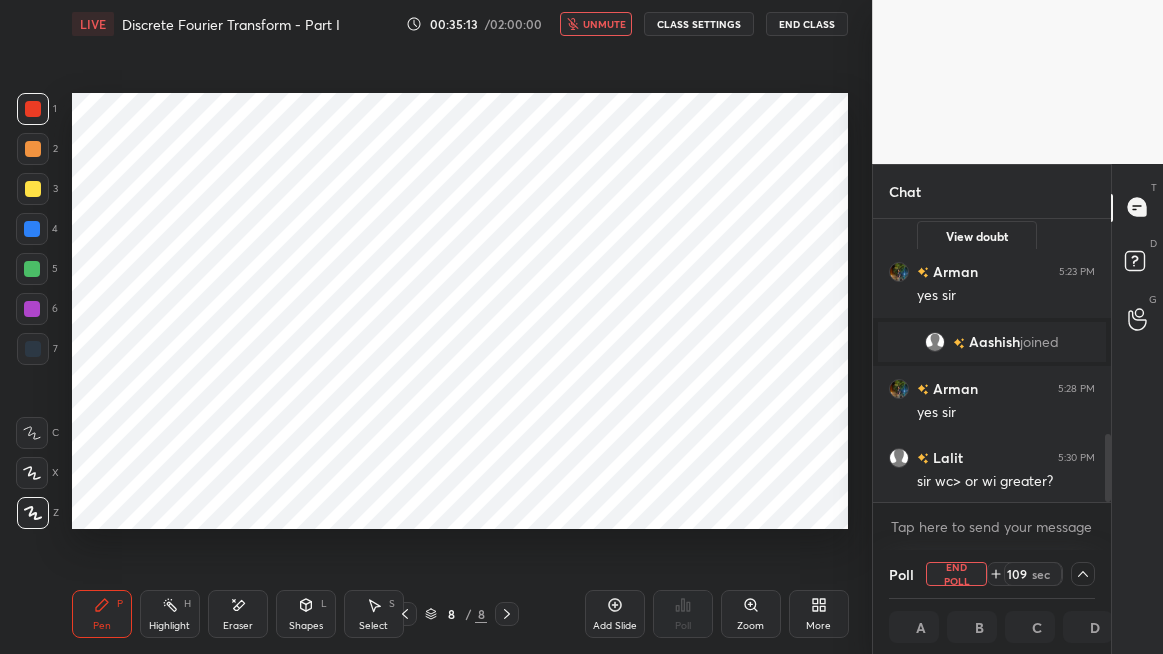 click on "unmute" at bounding box center [604, 24] 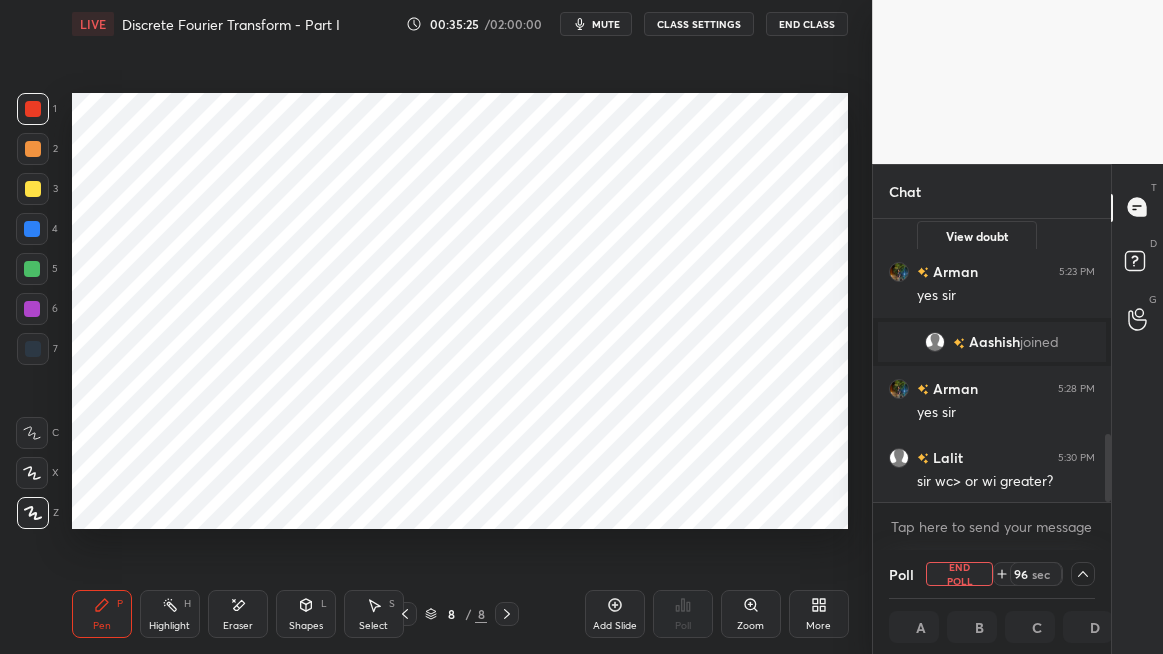 click on "mute" at bounding box center [606, 24] 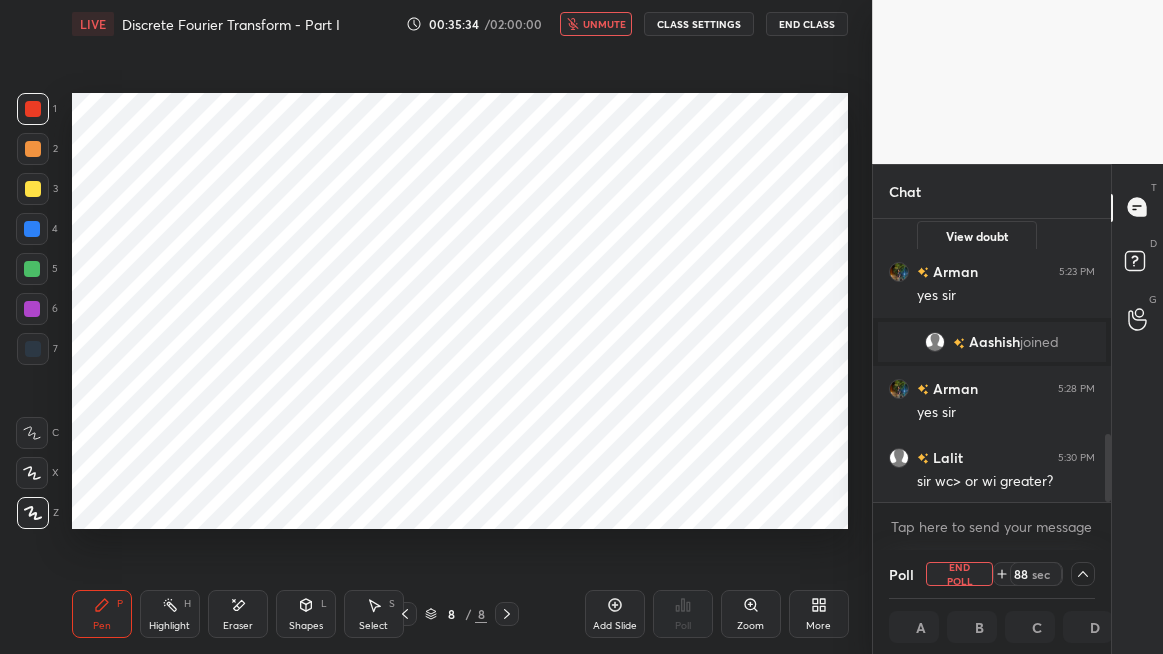 click on "unmute" at bounding box center [604, 24] 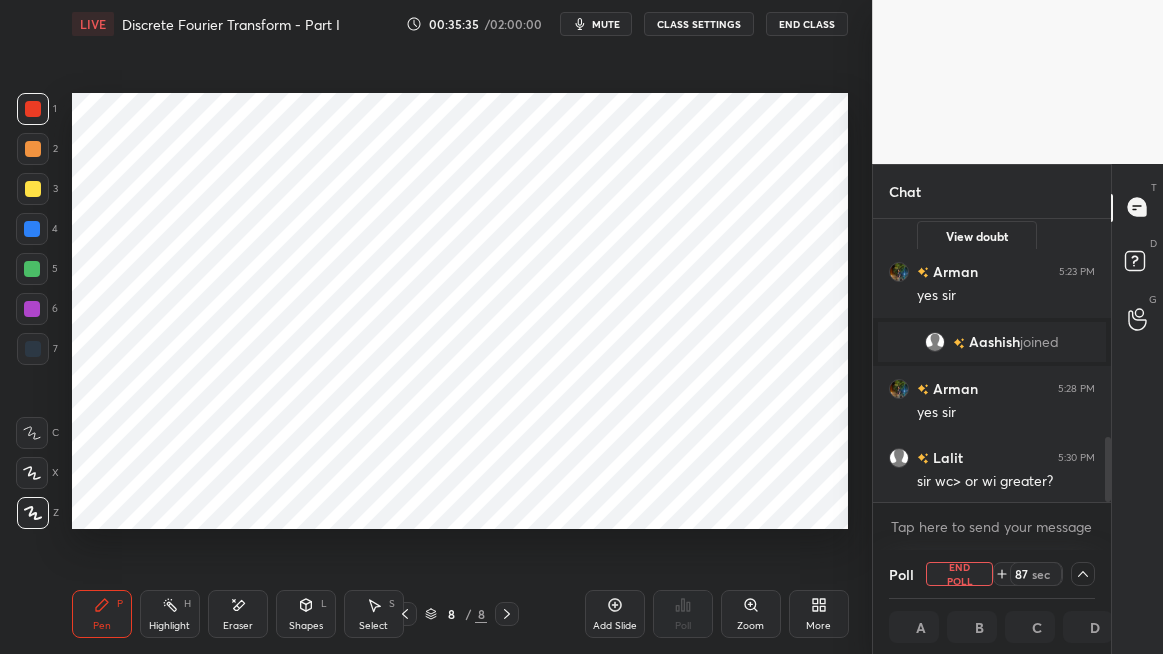 scroll, scrollTop: 963, scrollLeft: 0, axis: vertical 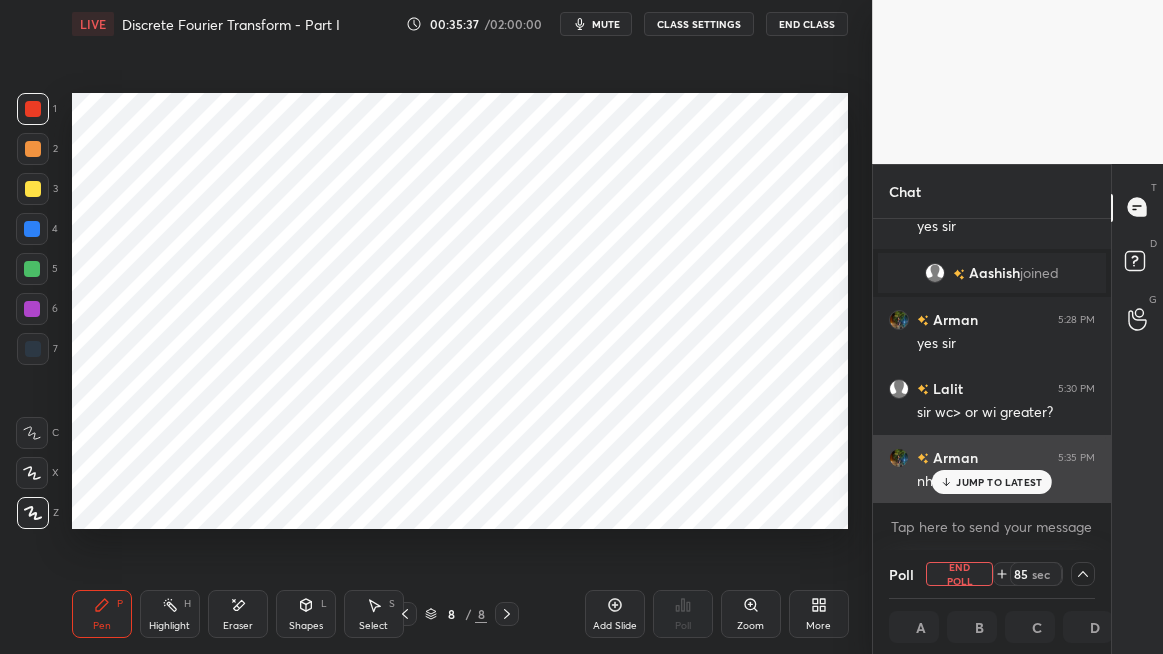 click on "JUMP TO LATEST" at bounding box center [999, 482] 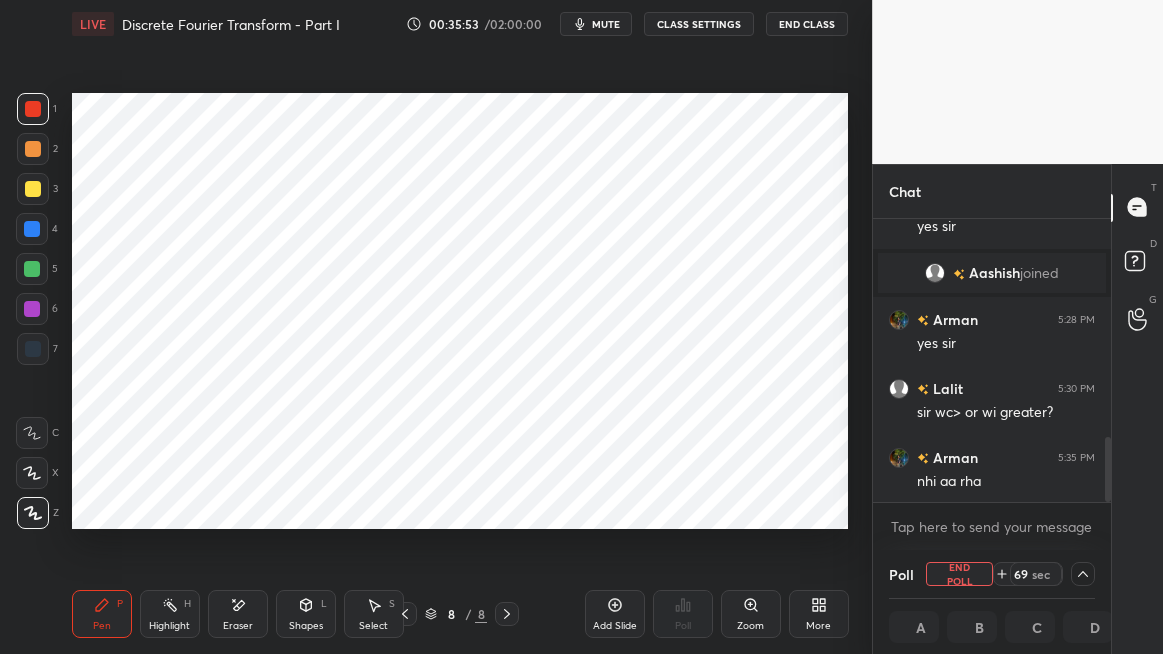 click at bounding box center (507, 614) 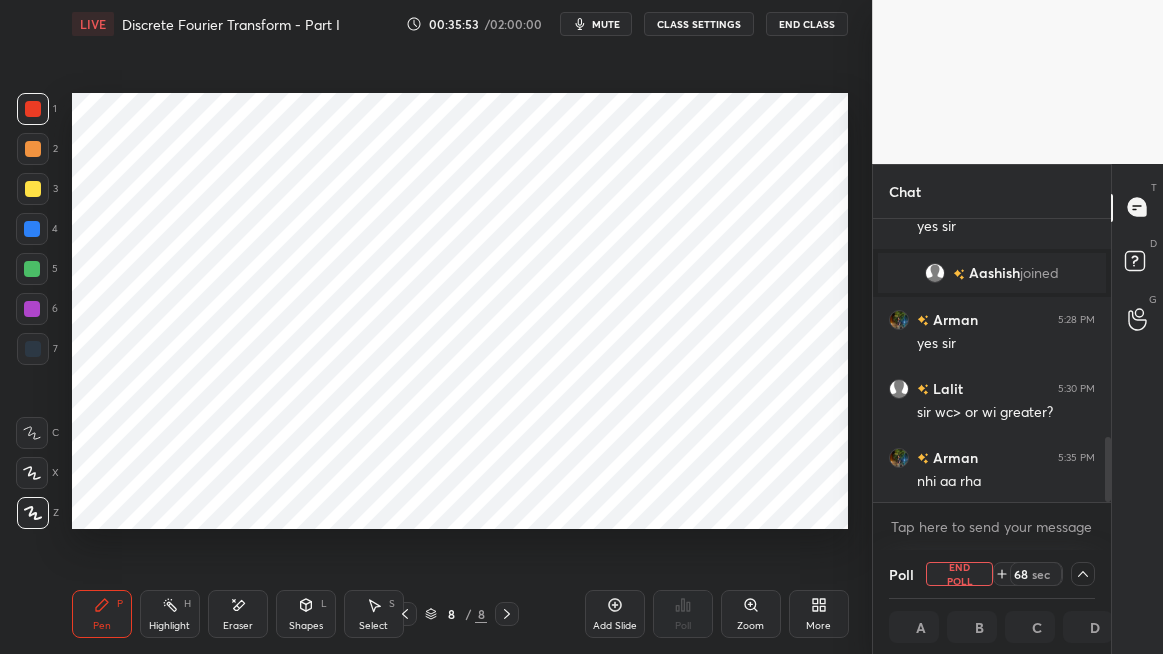 click 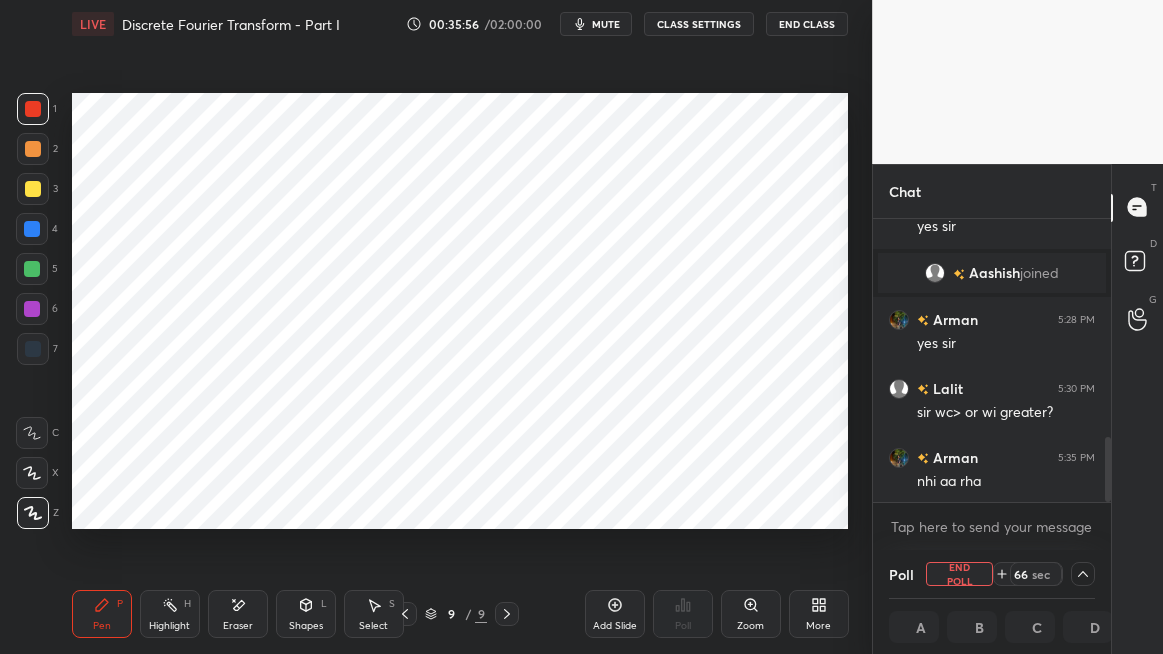 click at bounding box center (33, 109) 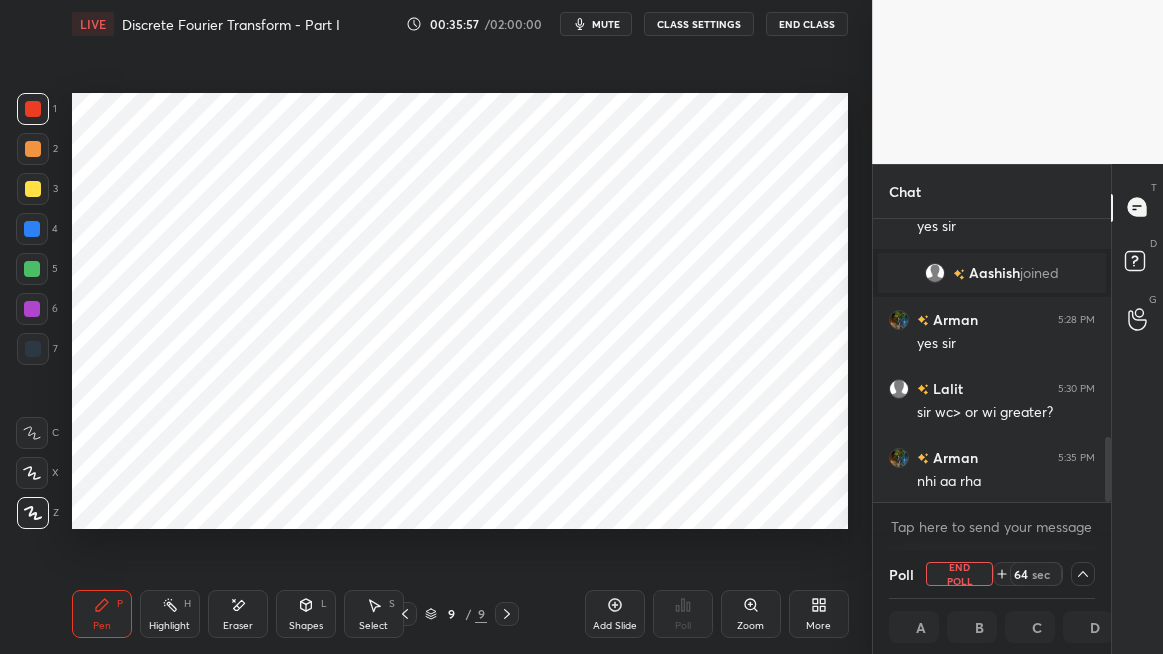 click at bounding box center (32, 229) 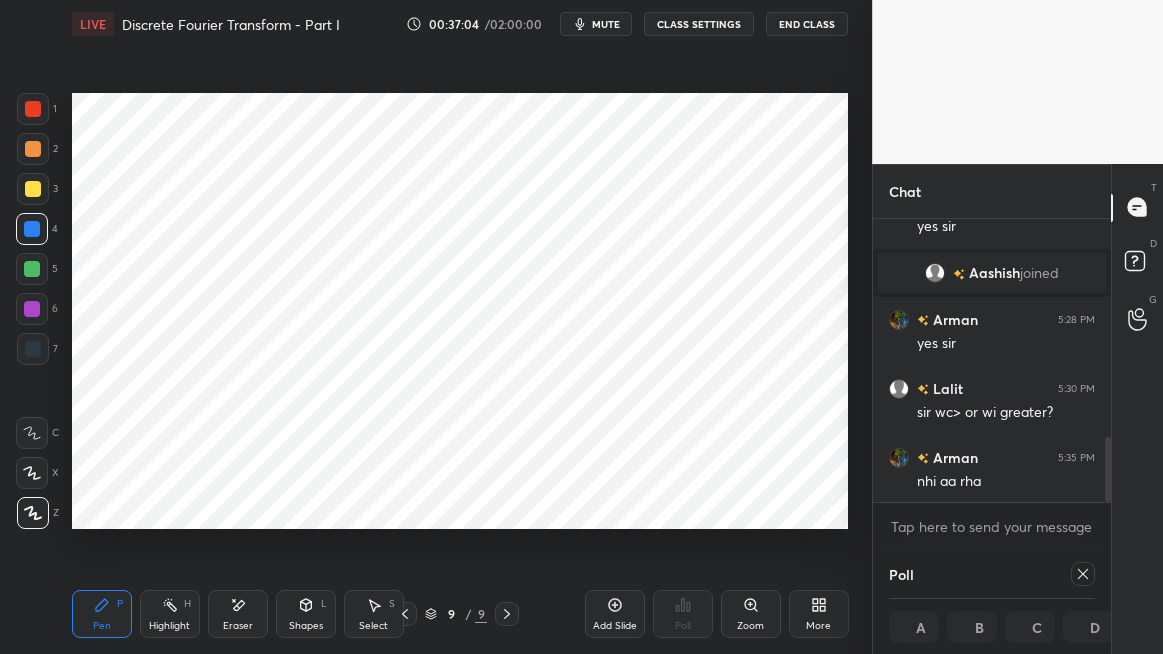 click 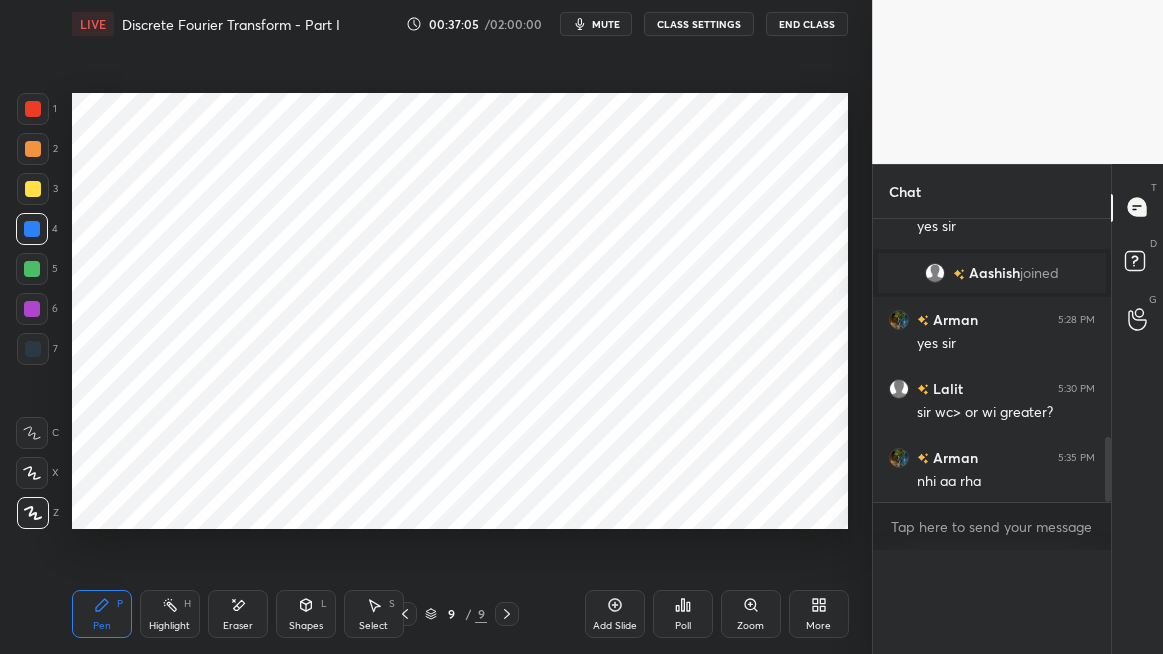 scroll, scrollTop: 6, scrollLeft: 6, axis: both 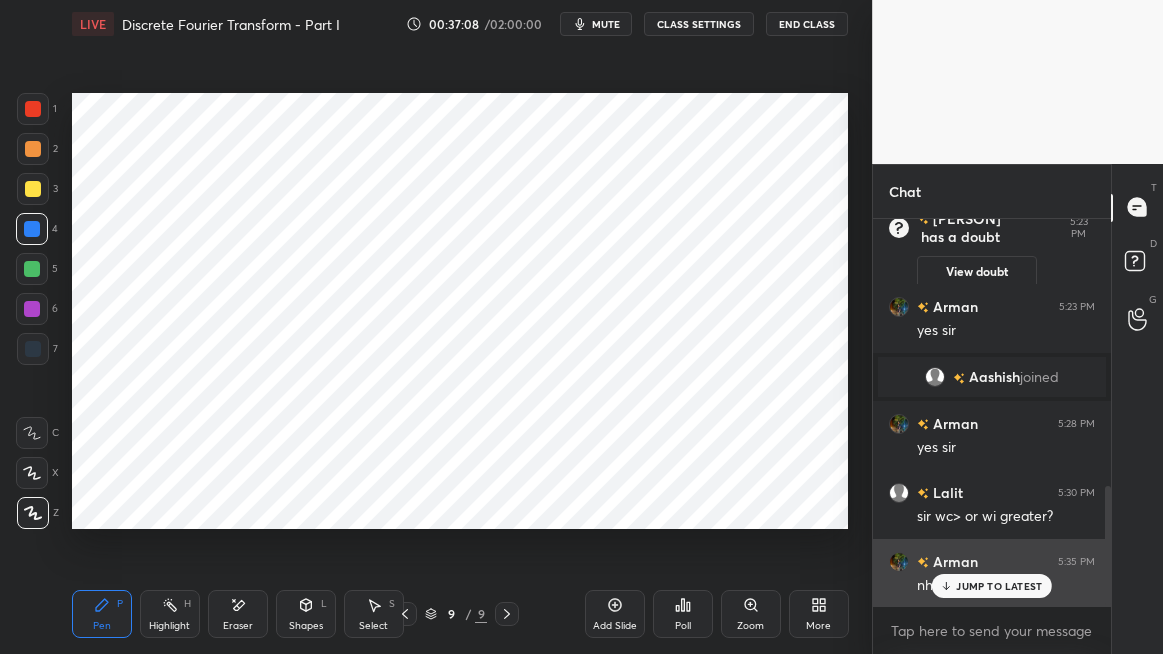 click 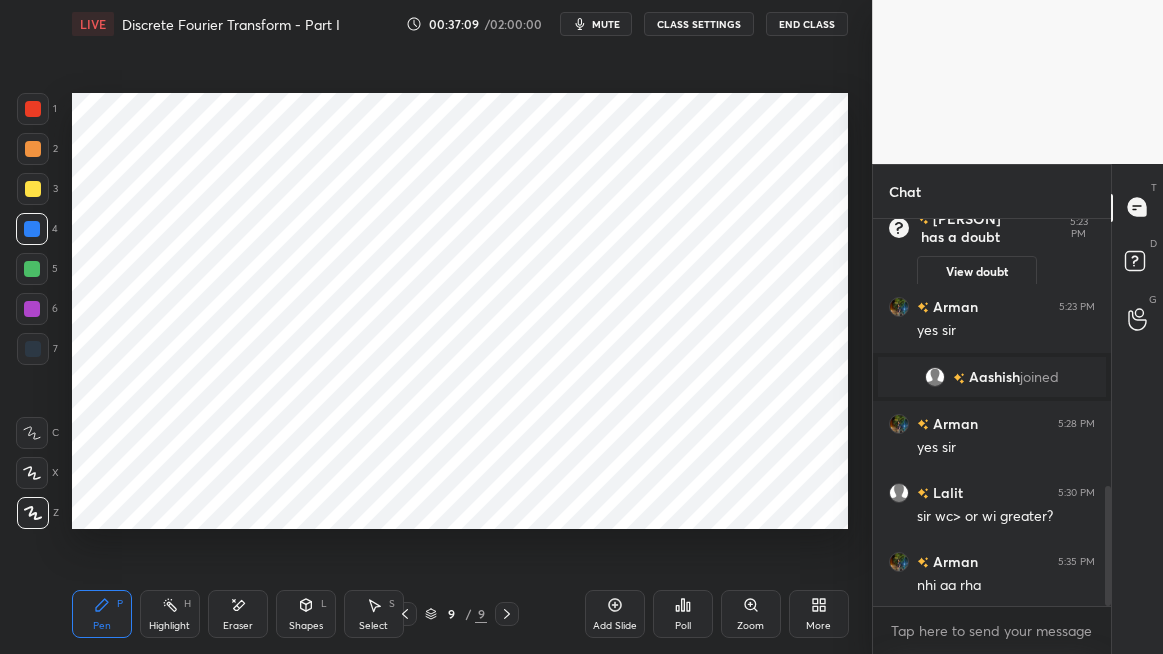 scroll, scrollTop: 929, scrollLeft: 0, axis: vertical 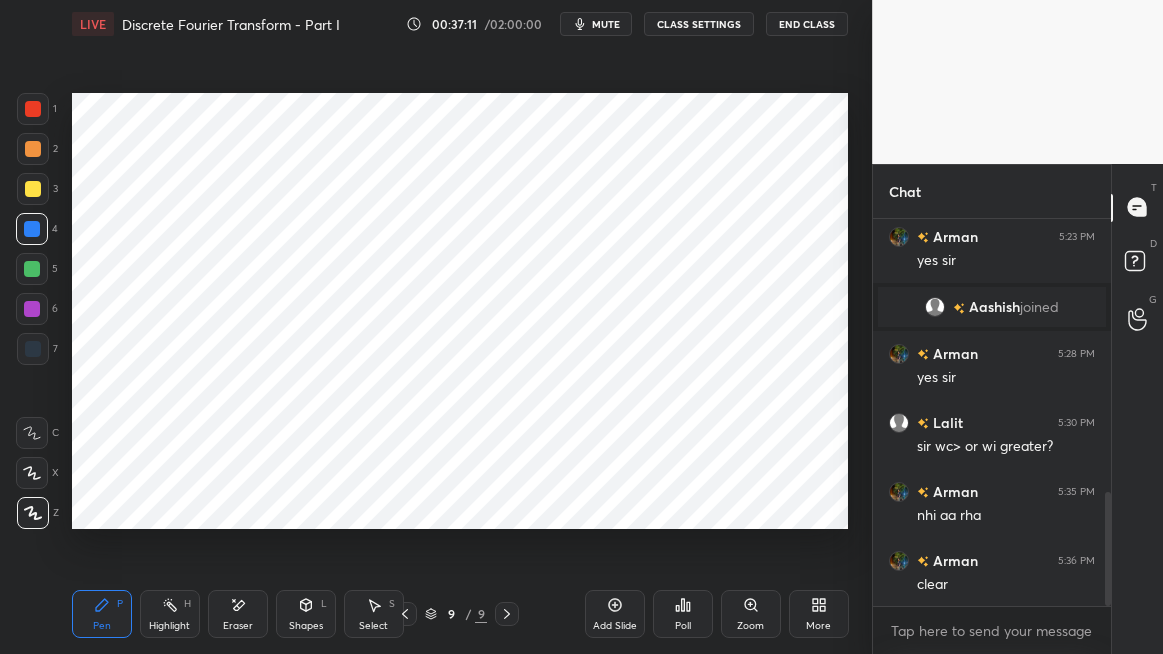 click at bounding box center (32, 269) 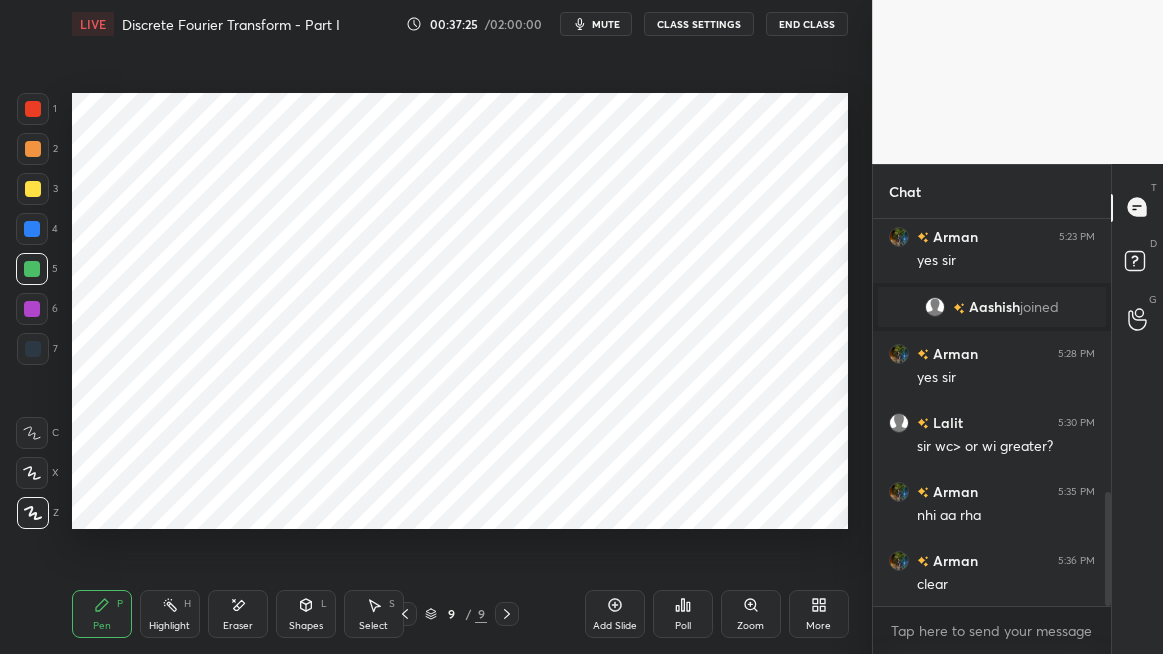 click on "Shapes L" at bounding box center [306, 614] 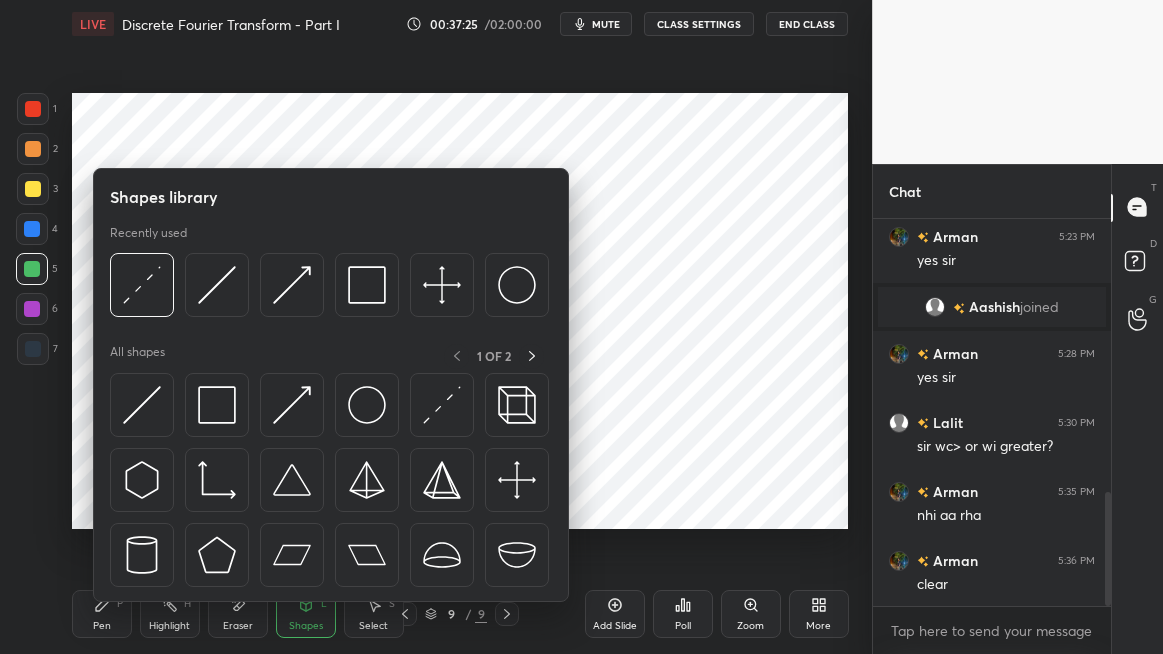 click at bounding box center (292, 405) 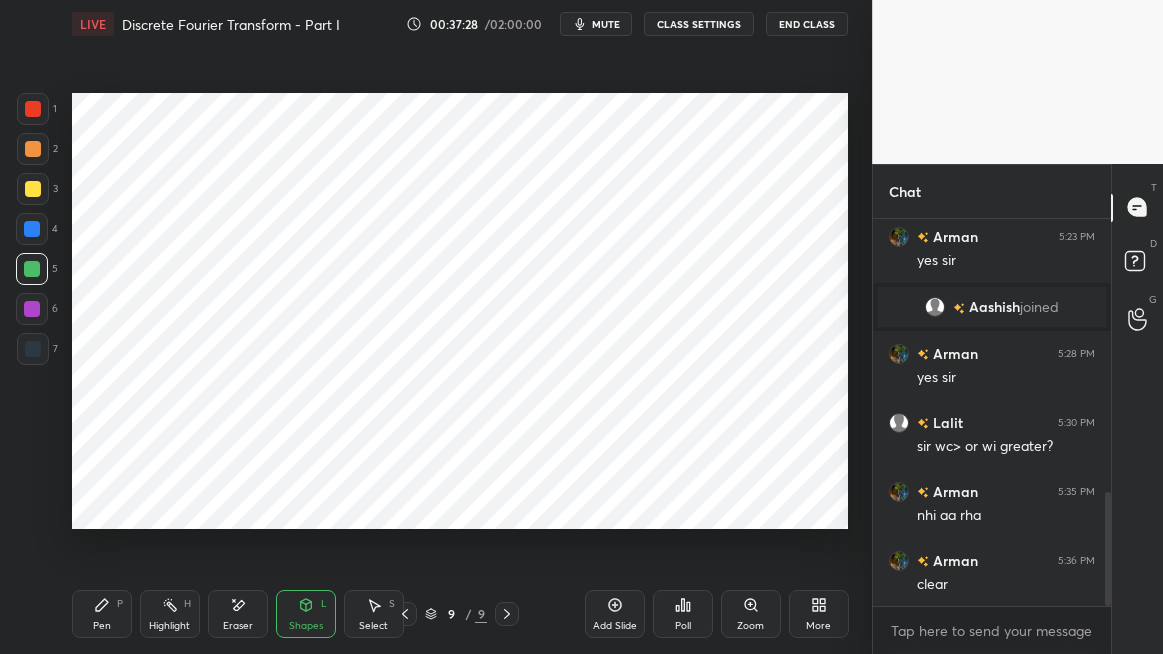 click 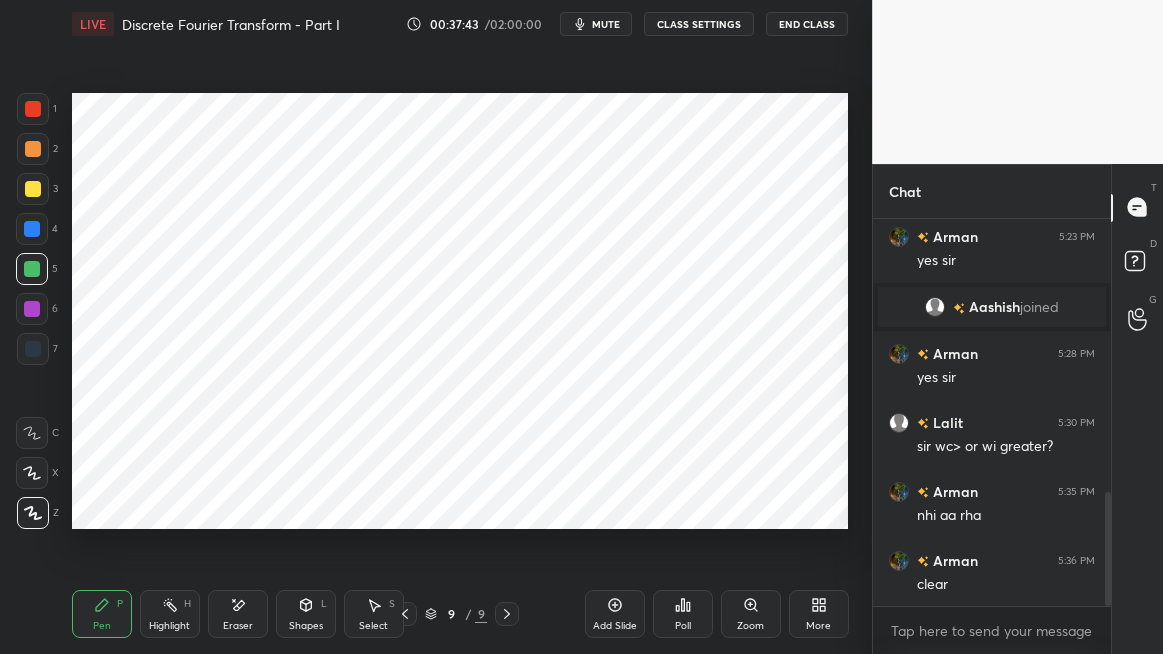 click on "Highlight" at bounding box center (169, 626) 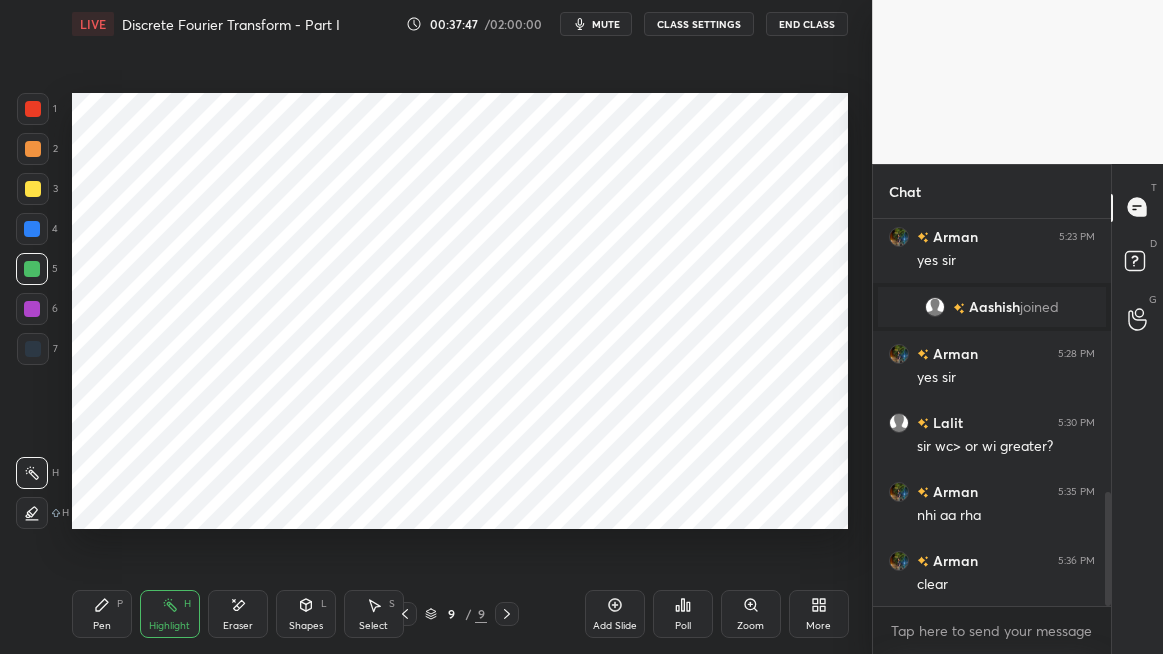 click 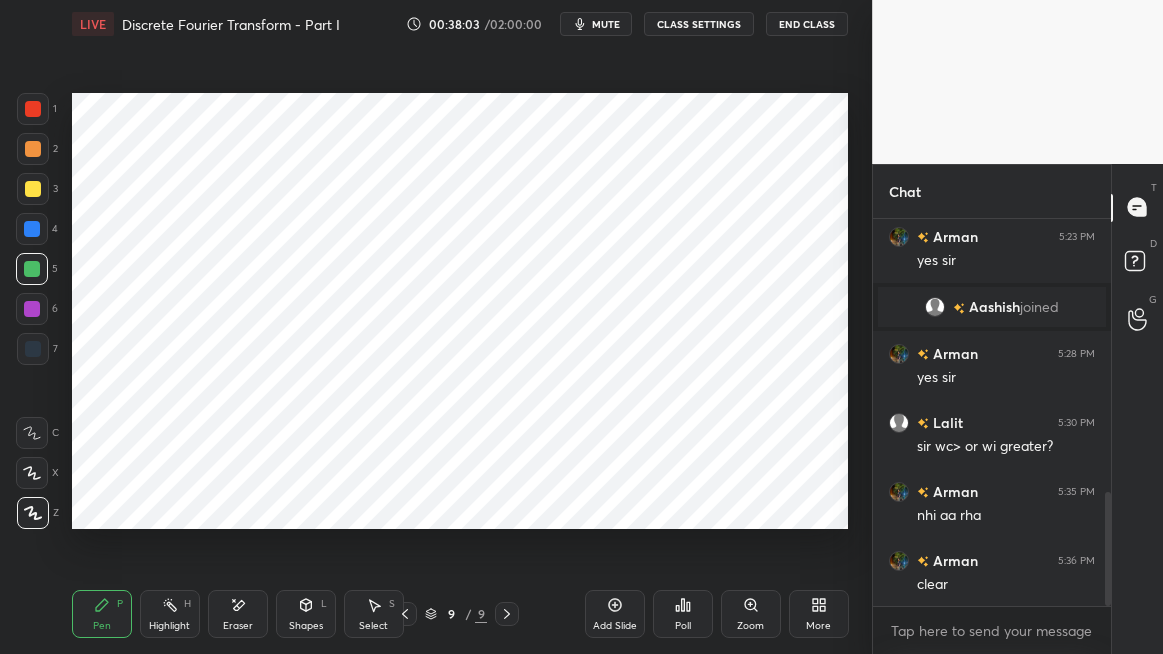 click on "Shapes L" at bounding box center [306, 614] 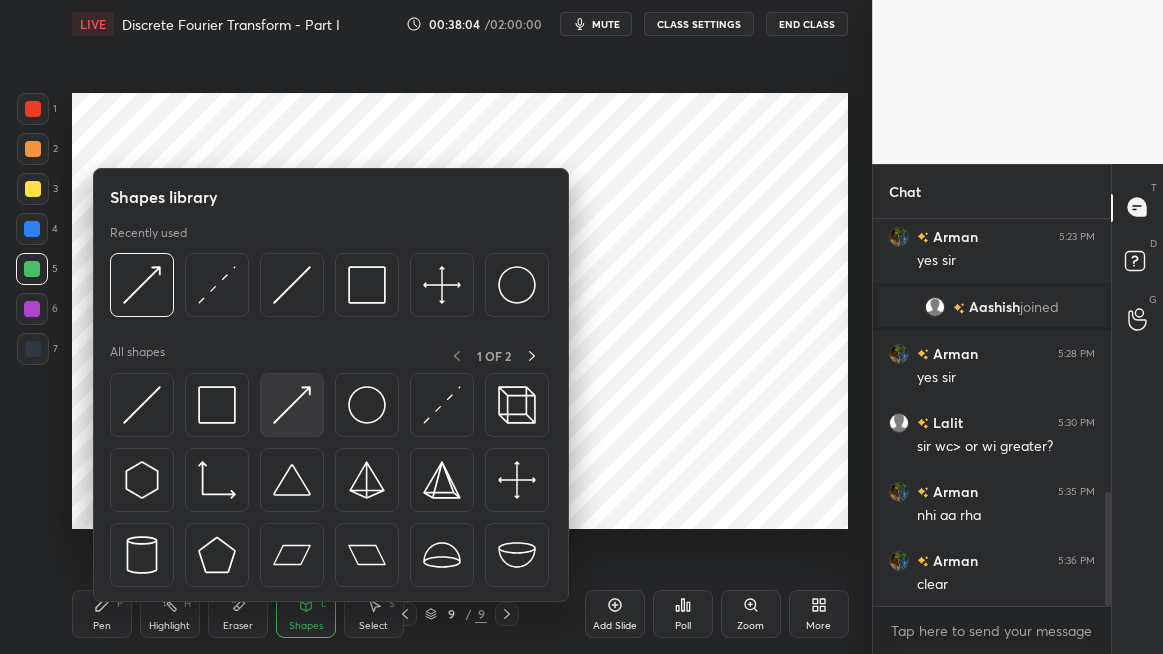 click at bounding box center (292, 405) 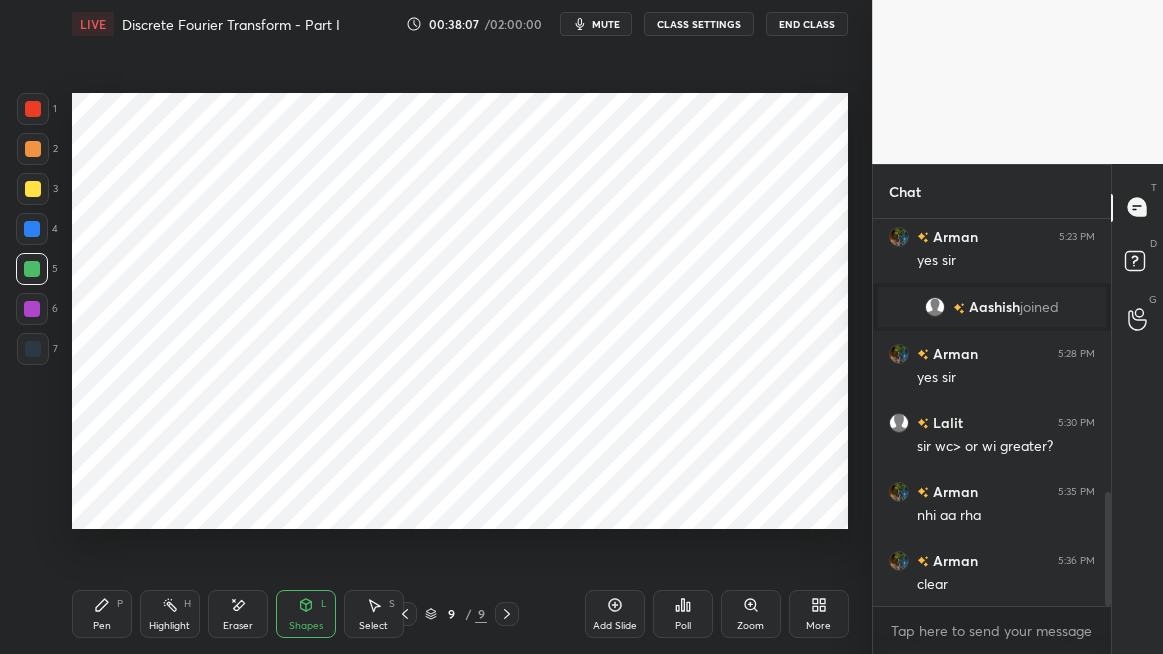 click on "Pen P" at bounding box center (102, 614) 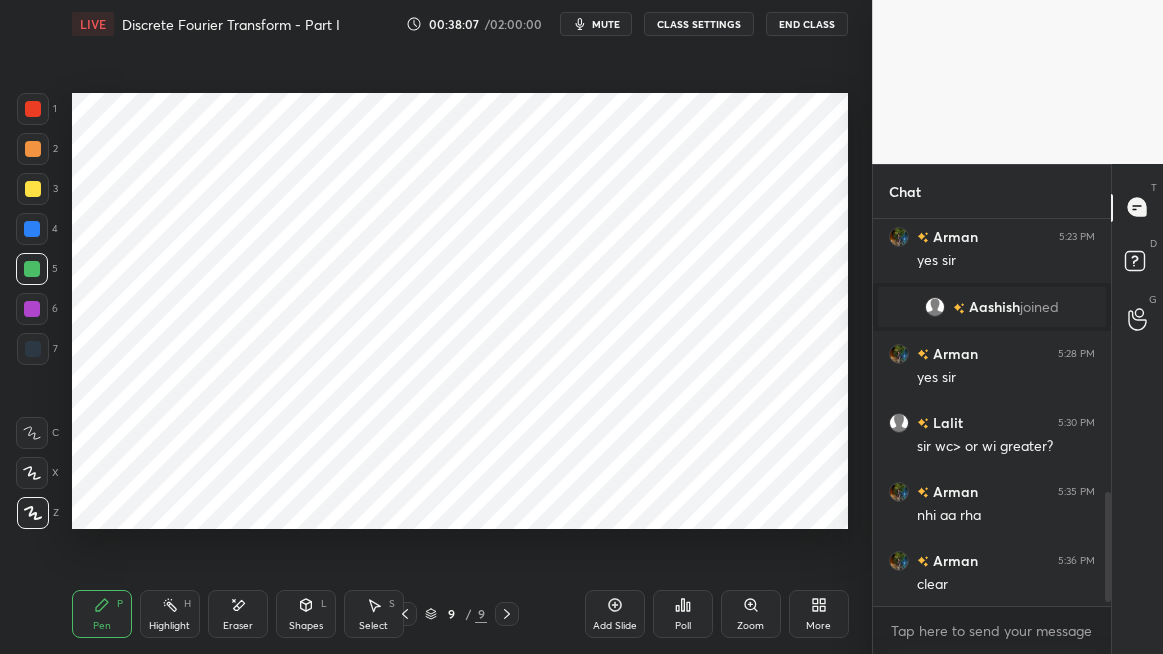 scroll, scrollTop: 976, scrollLeft: 0, axis: vertical 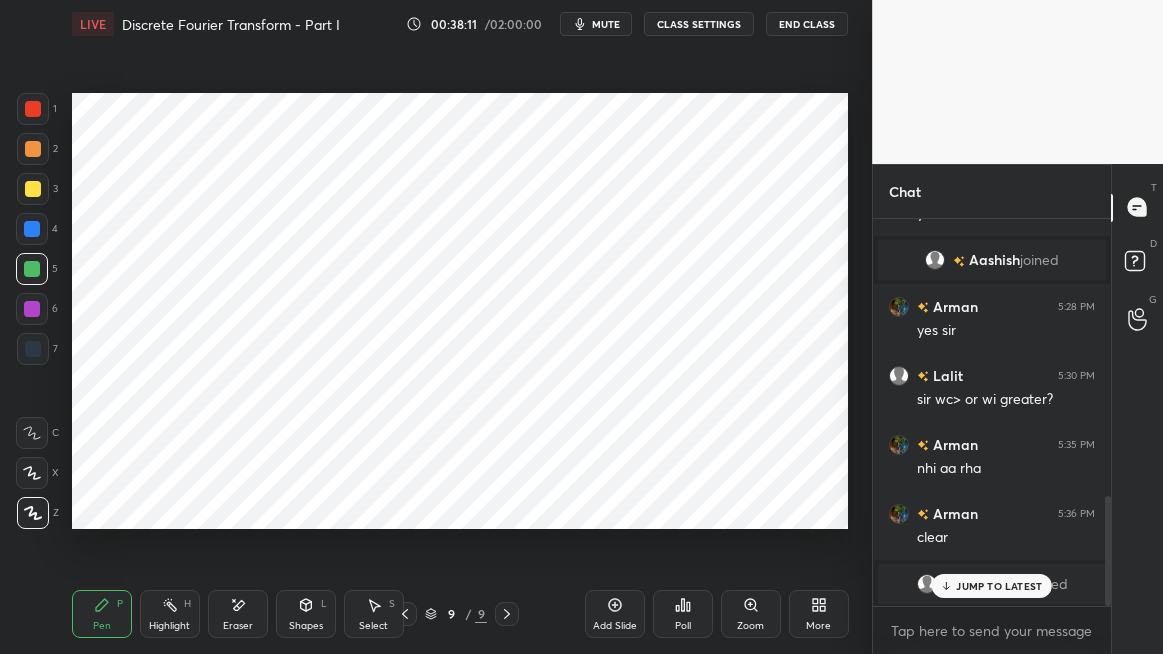 click on "JUMP TO LATEST" at bounding box center [992, 586] 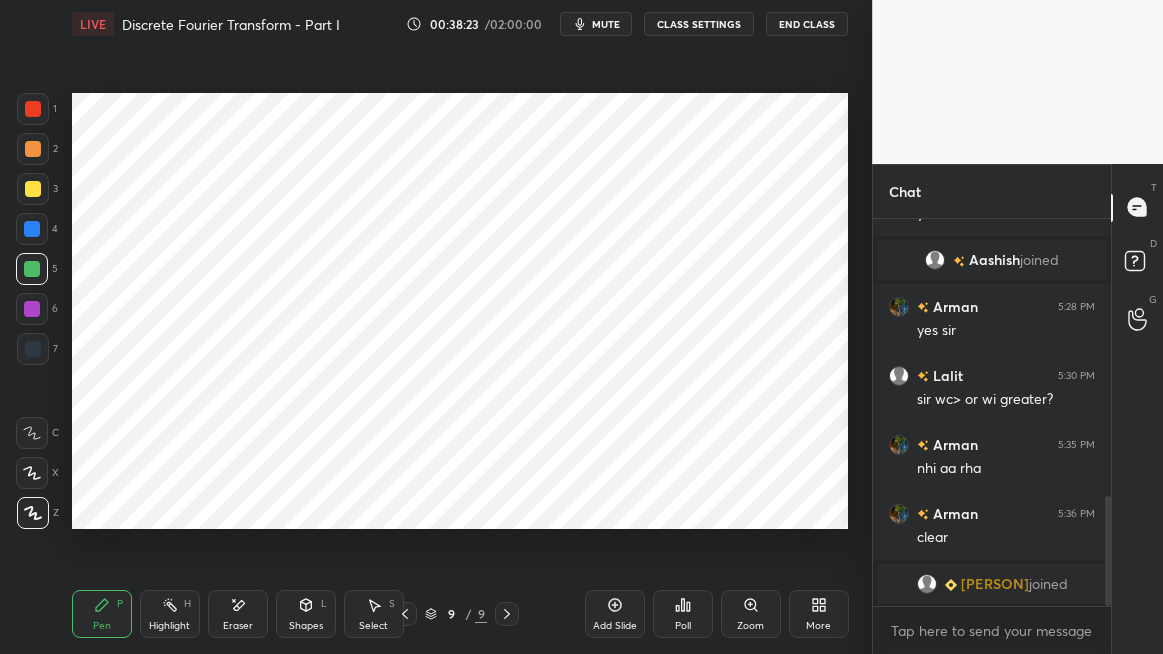 click on "[PERSON]" at bounding box center [995, 584] 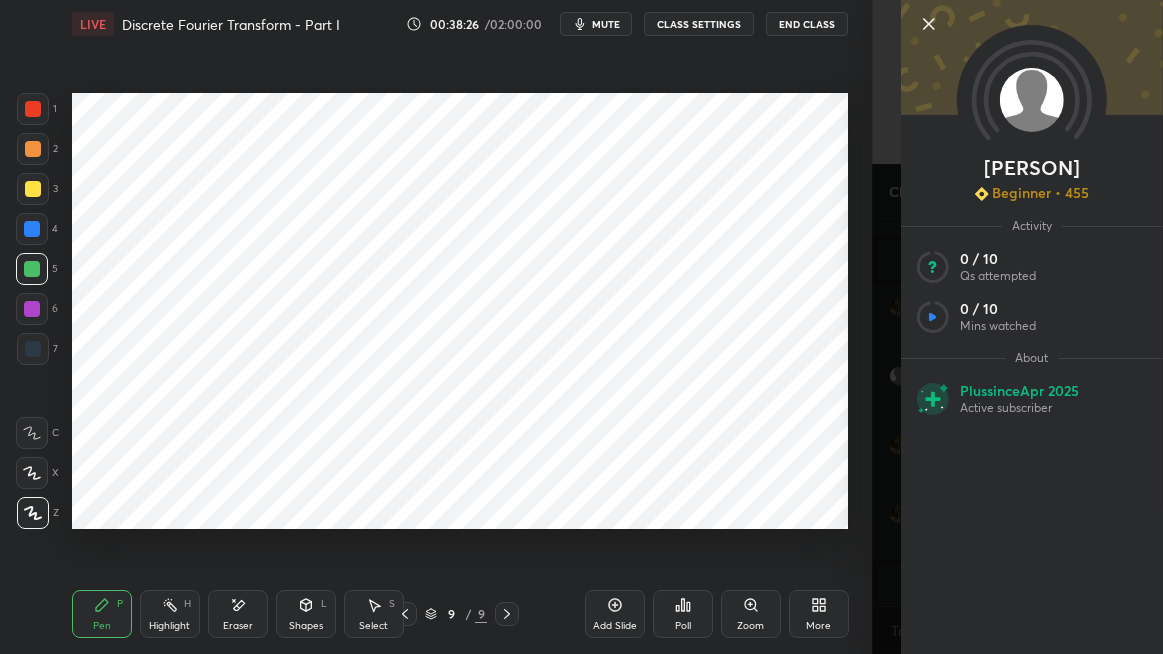 click 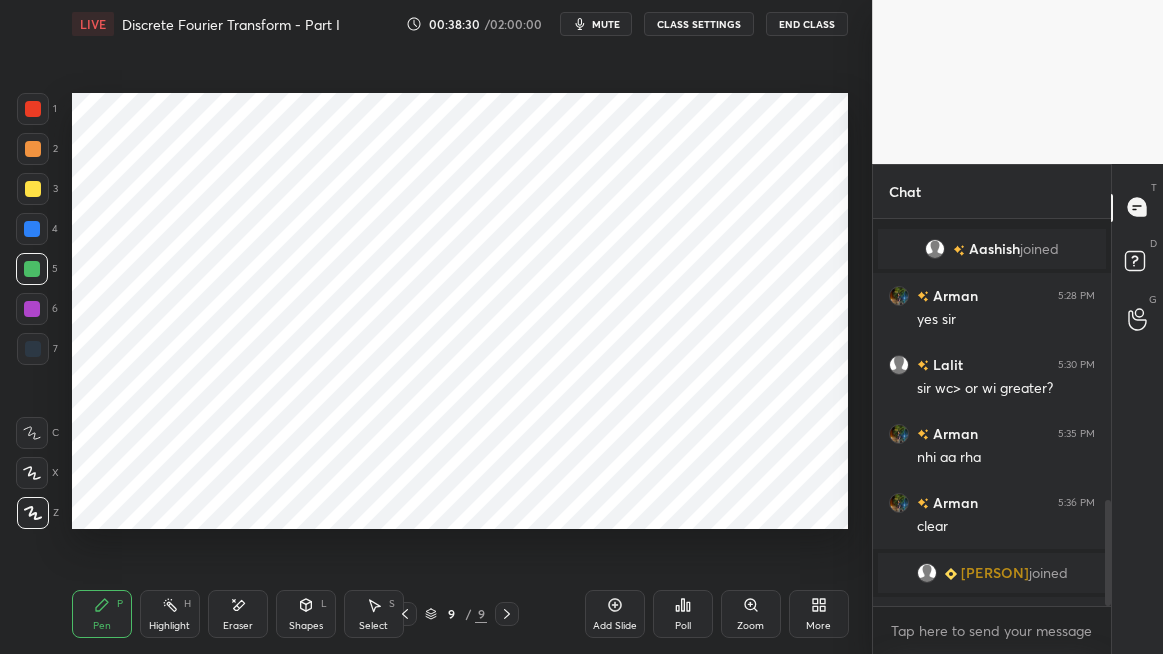 scroll, scrollTop: 1035, scrollLeft: 0, axis: vertical 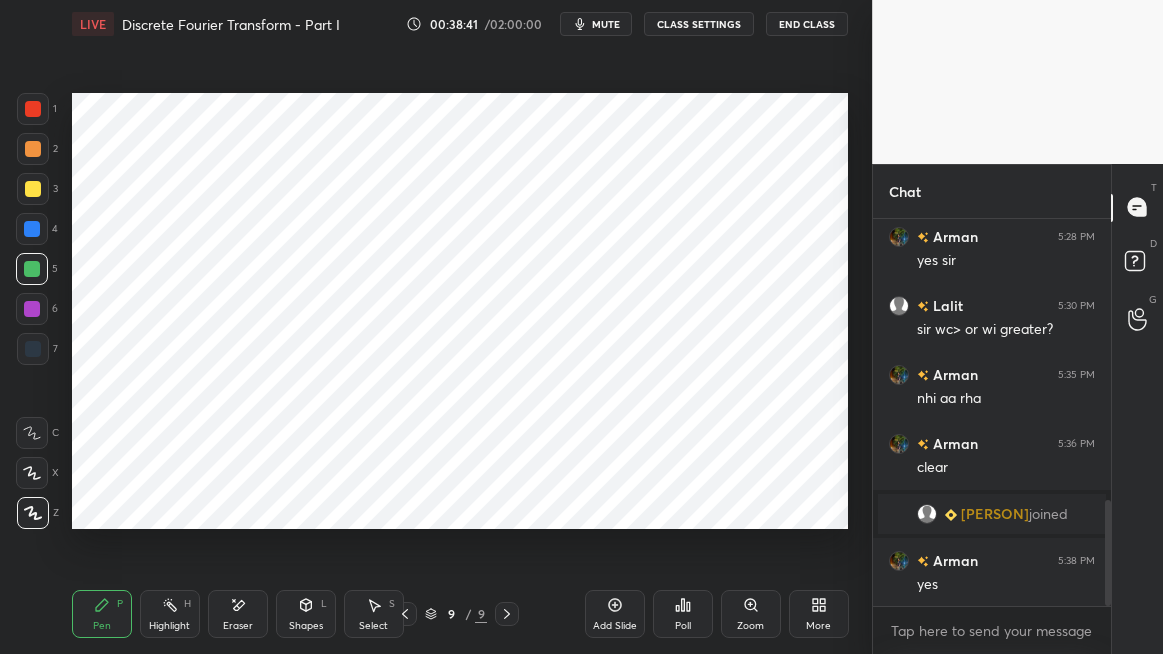 click on "Highlight H" at bounding box center [170, 614] 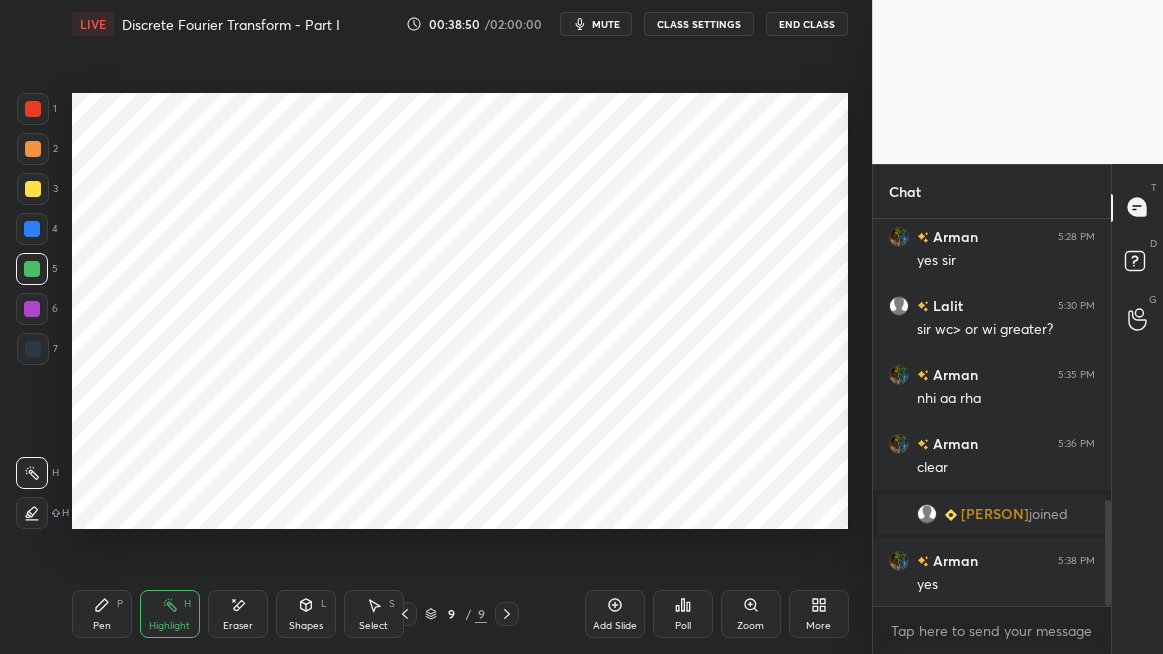 scroll, scrollTop: 1104, scrollLeft: 0, axis: vertical 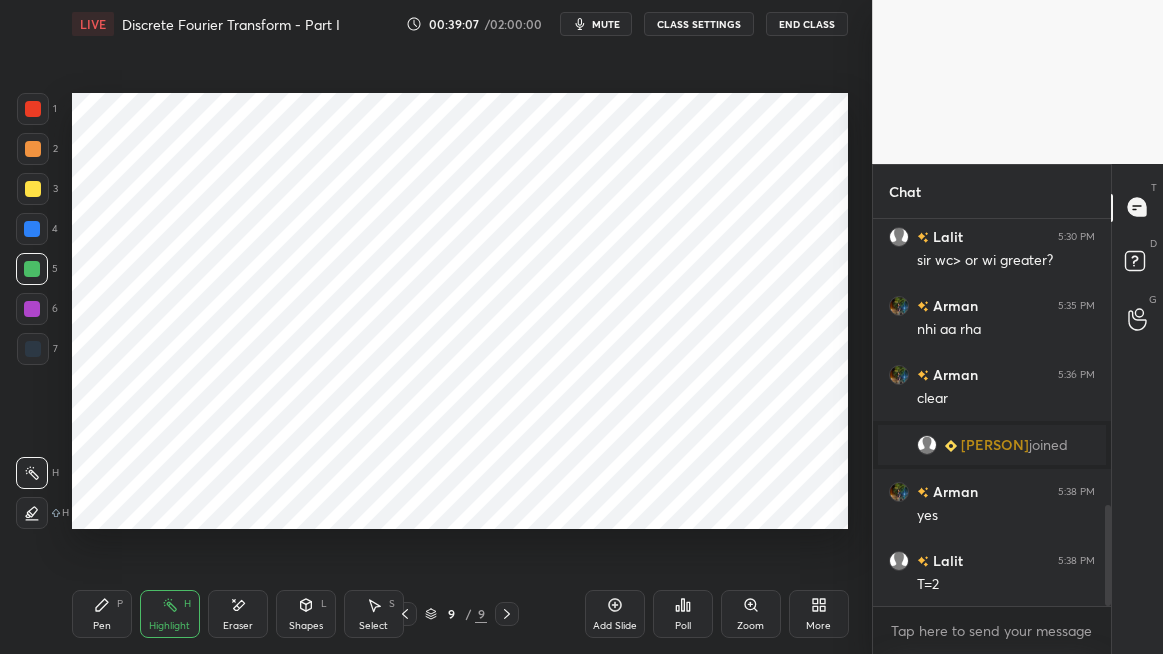 click on "Shapes" at bounding box center (306, 626) 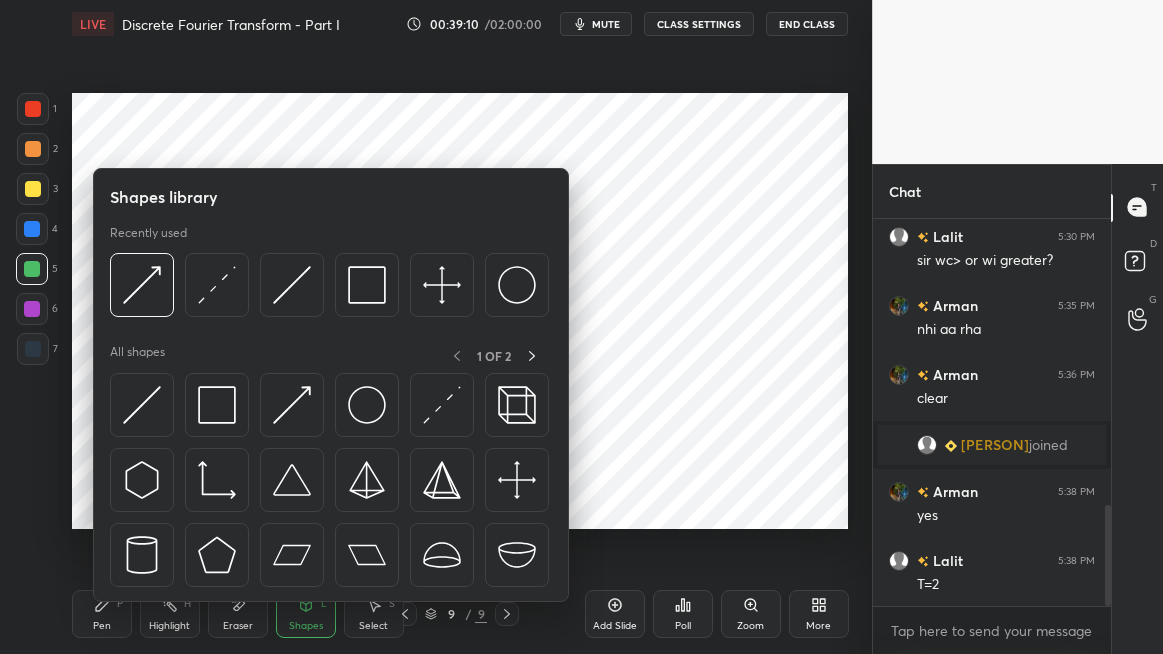 click 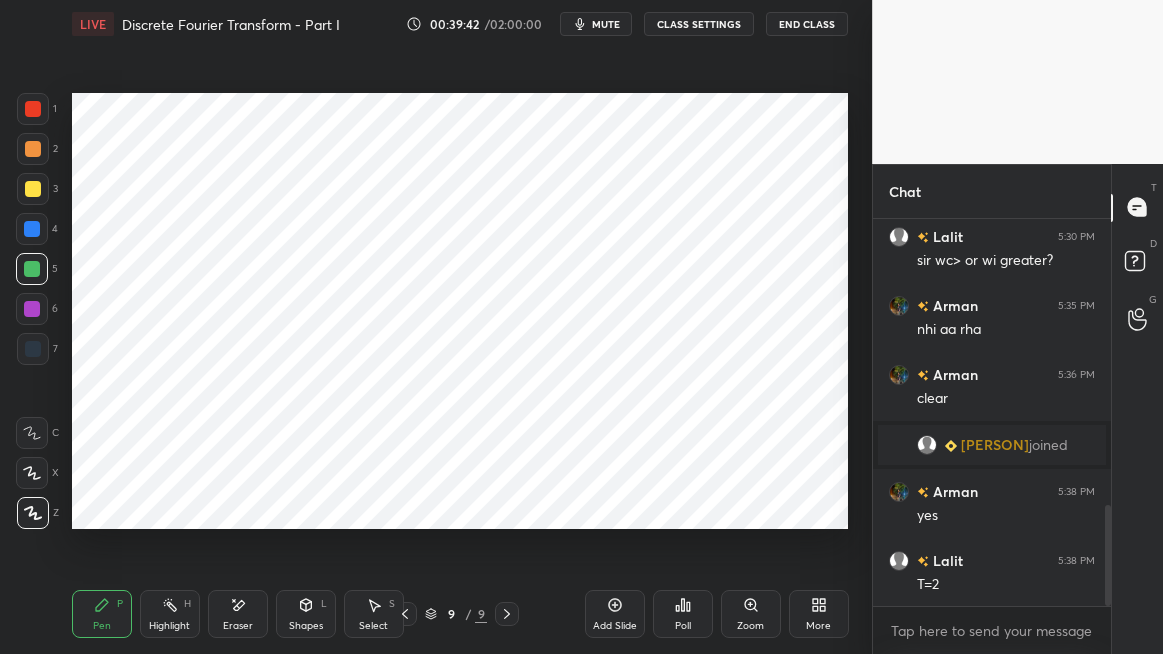 click at bounding box center [32, 309] 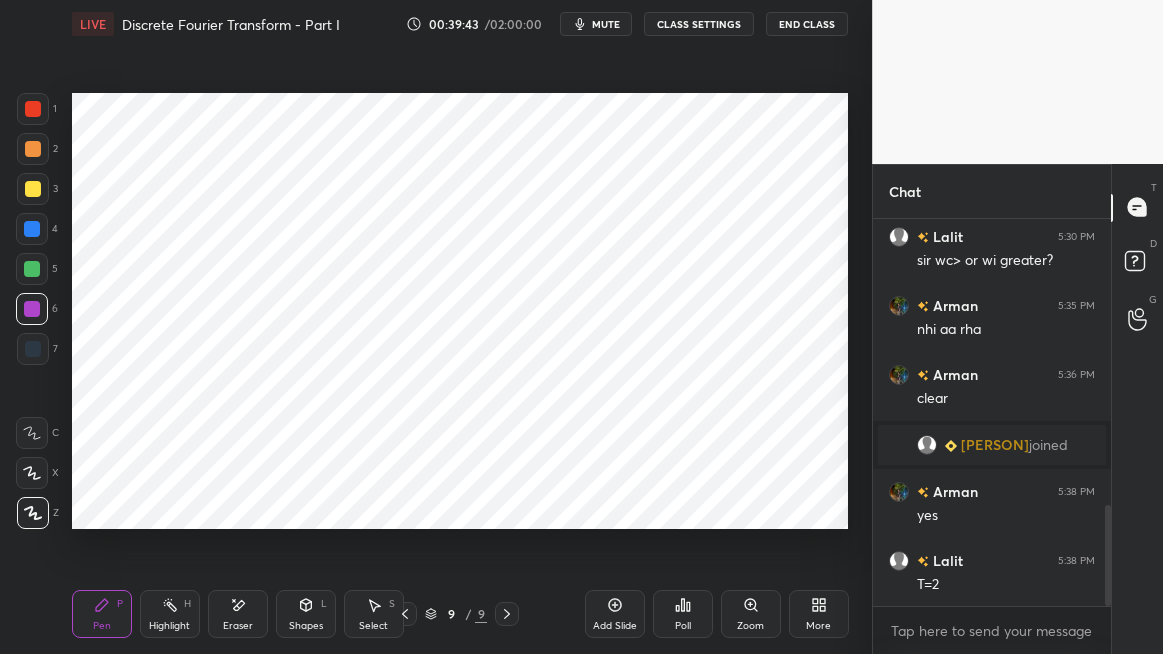 click on "Eraser" at bounding box center (238, 626) 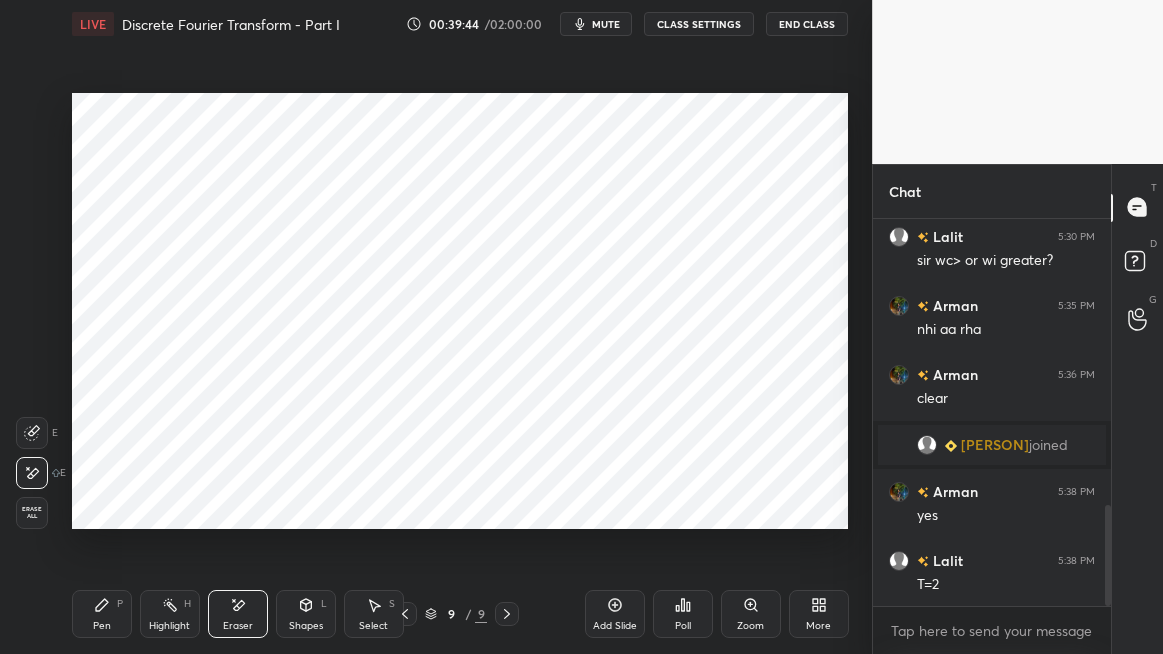 click on "Highlight" at bounding box center (169, 626) 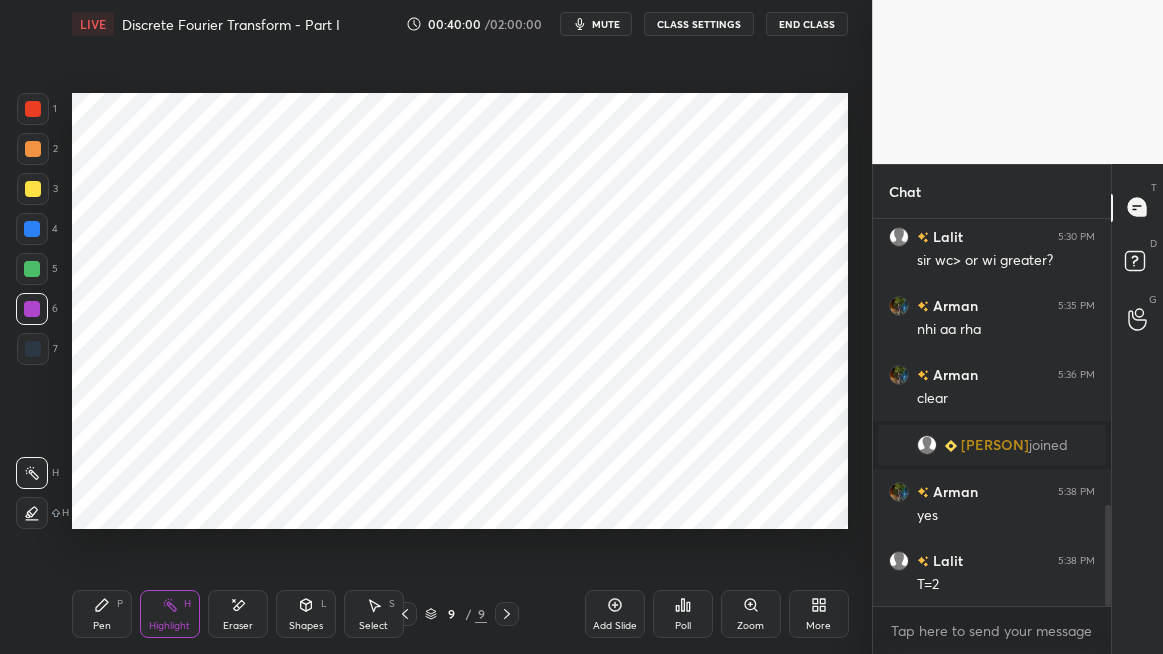 click on "Pen P" at bounding box center (102, 614) 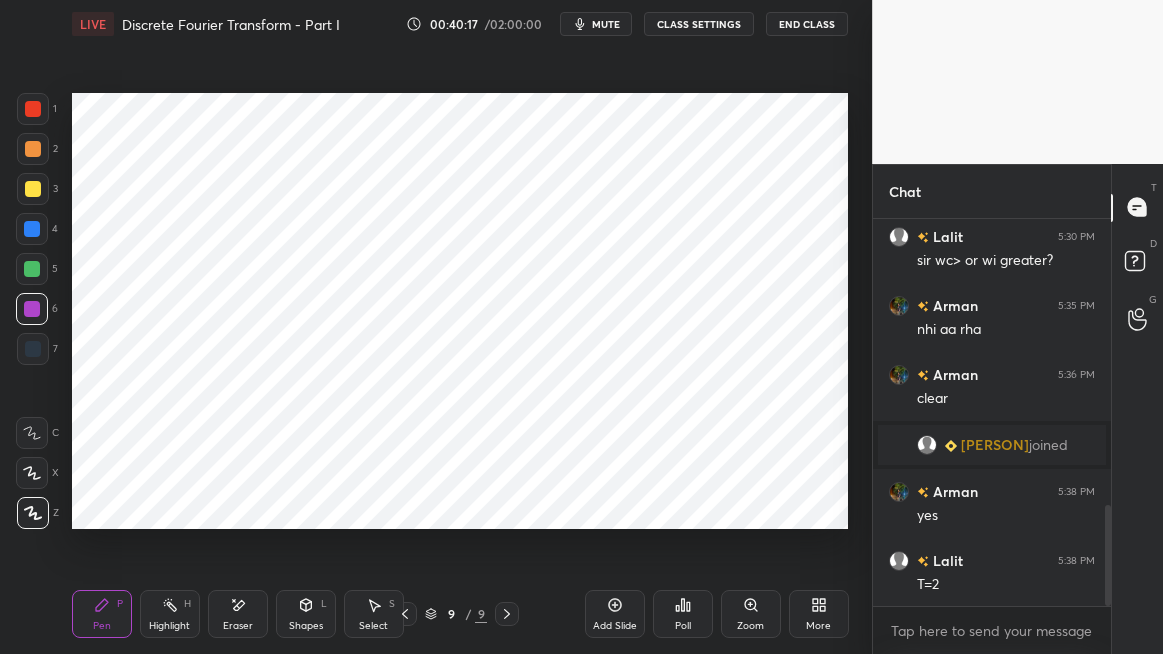 click 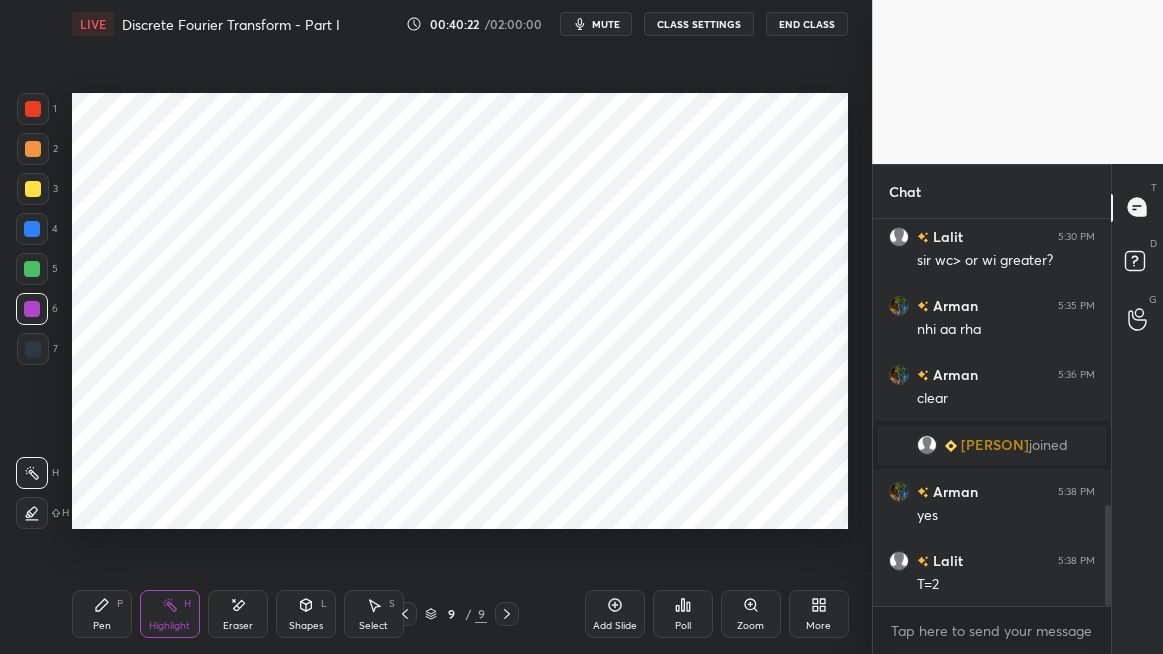 click on "Pen P" at bounding box center [102, 614] 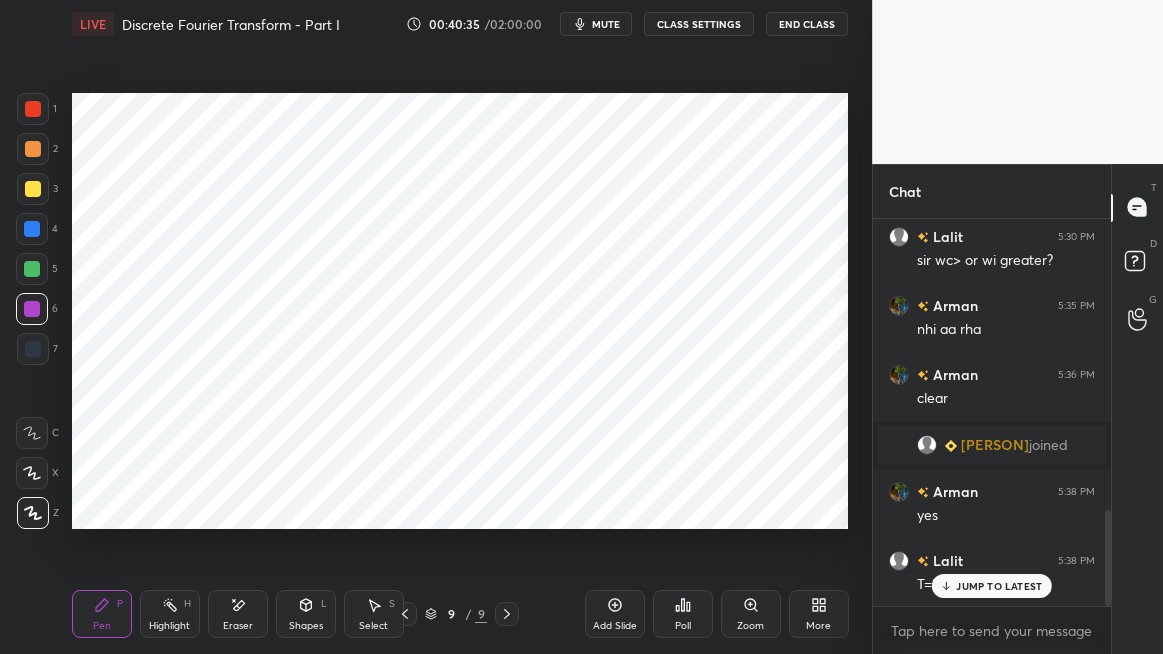 scroll, scrollTop: 1172, scrollLeft: 0, axis: vertical 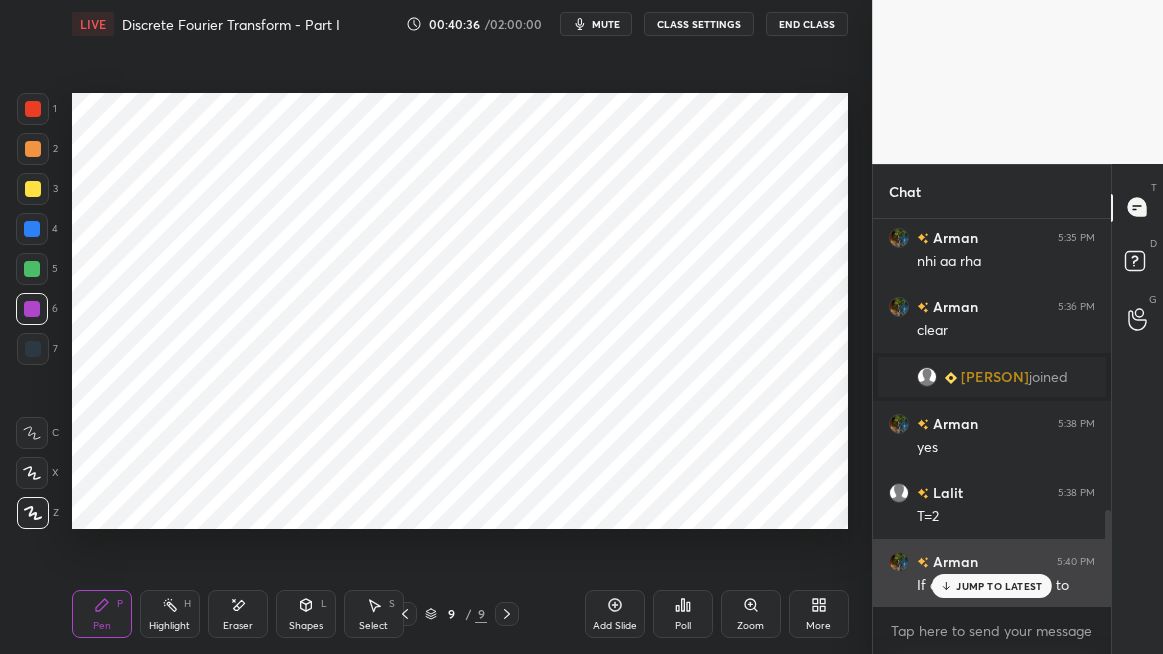click on "JUMP TO LATEST" at bounding box center [992, 586] 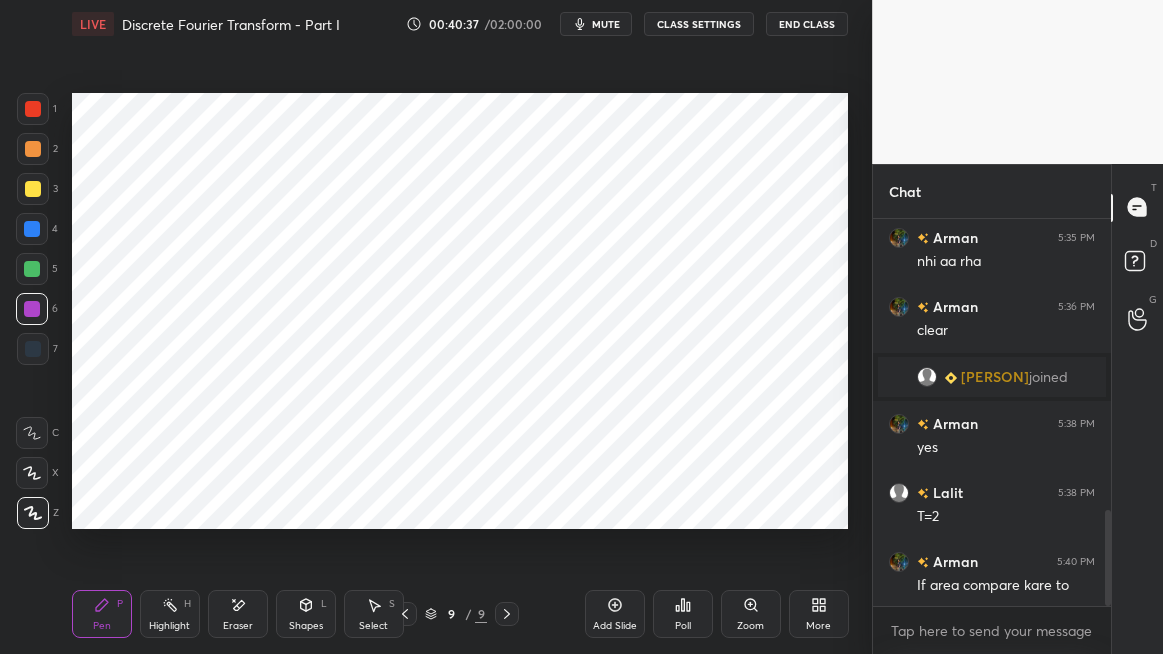 scroll, scrollTop: 341, scrollLeft: 232, axis: both 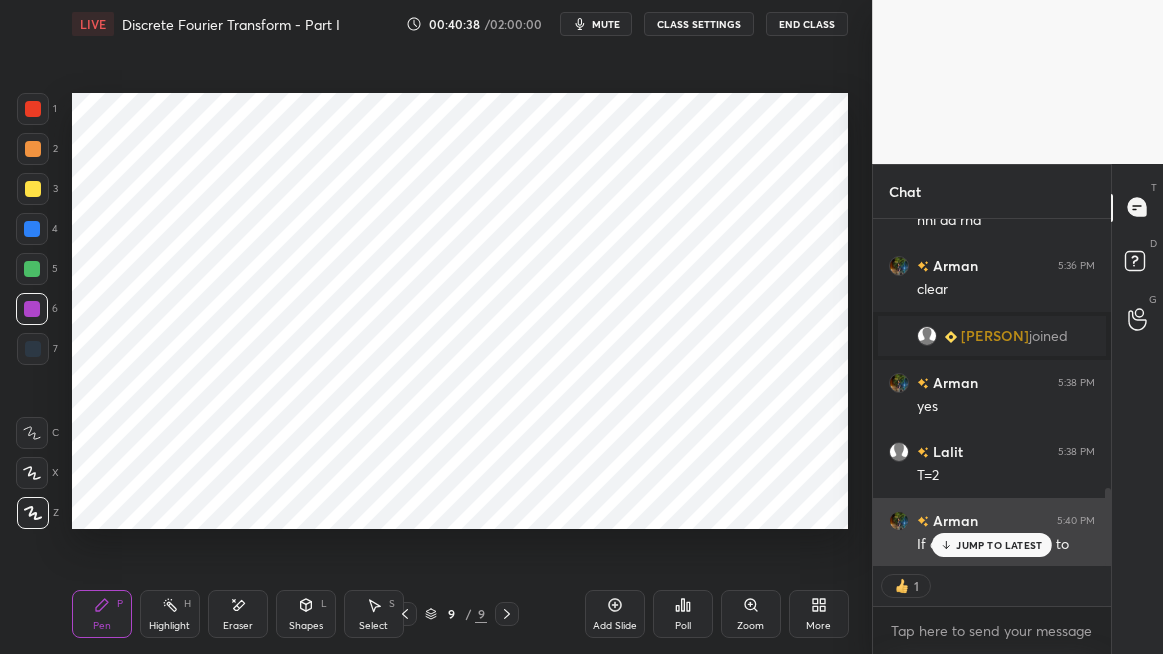 click on "JUMP TO LATEST" at bounding box center (992, 545) 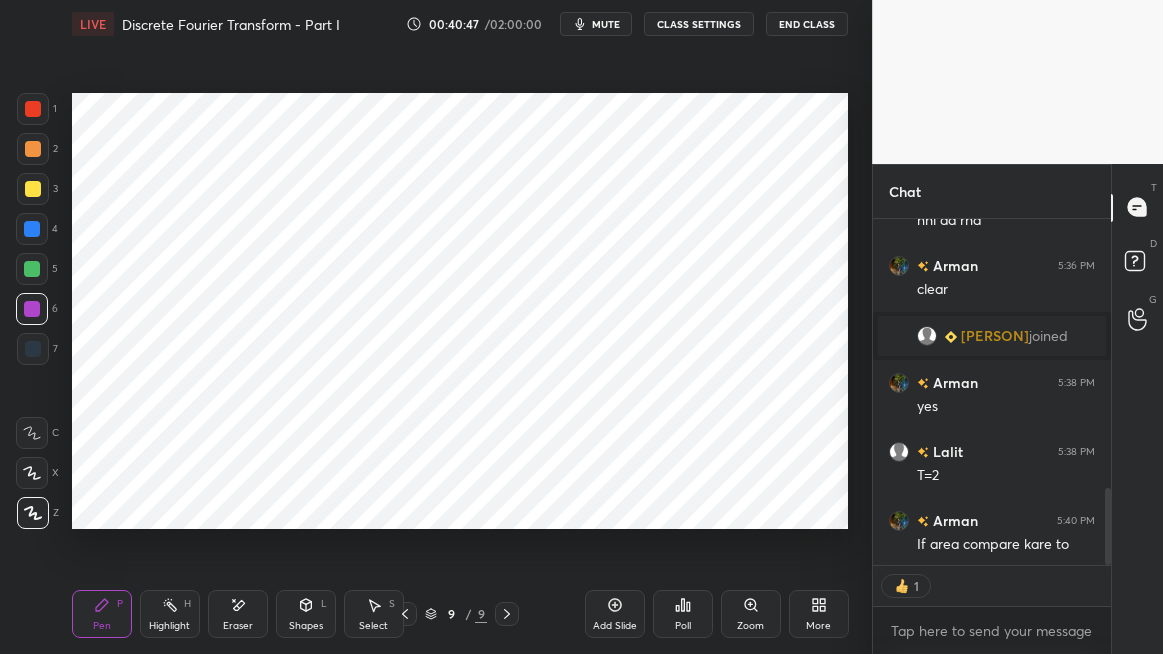 scroll, scrollTop: 6, scrollLeft: 6, axis: both 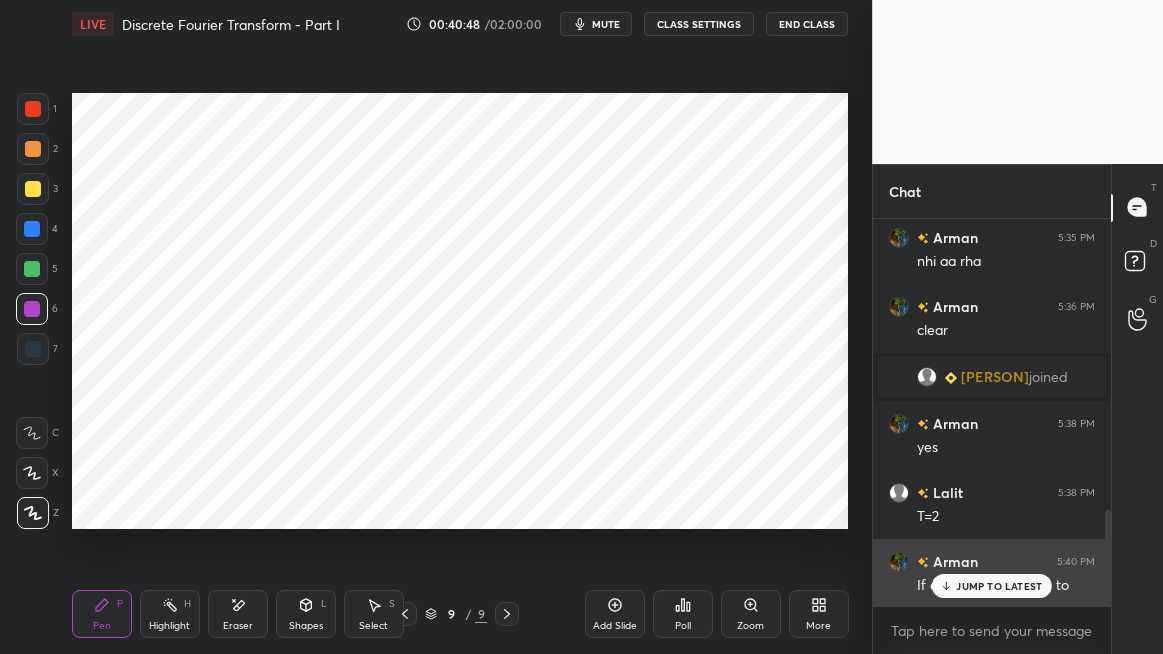 click on "JUMP TO LATEST" at bounding box center [999, 586] 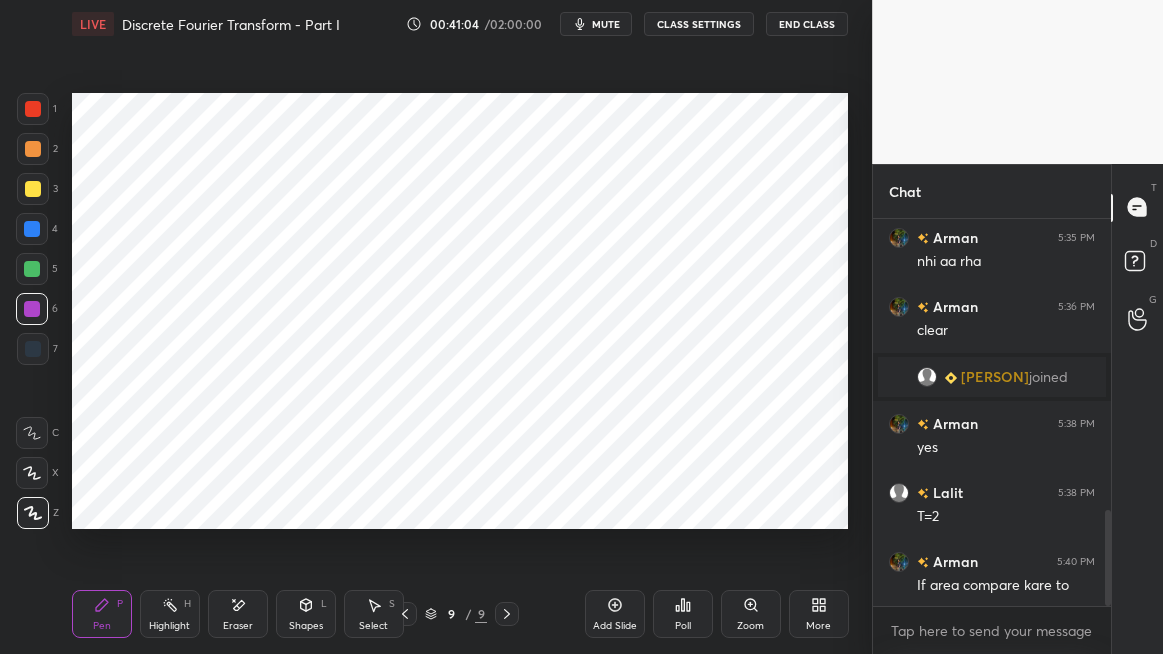 click on "Shapes" at bounding box center (306, 626) 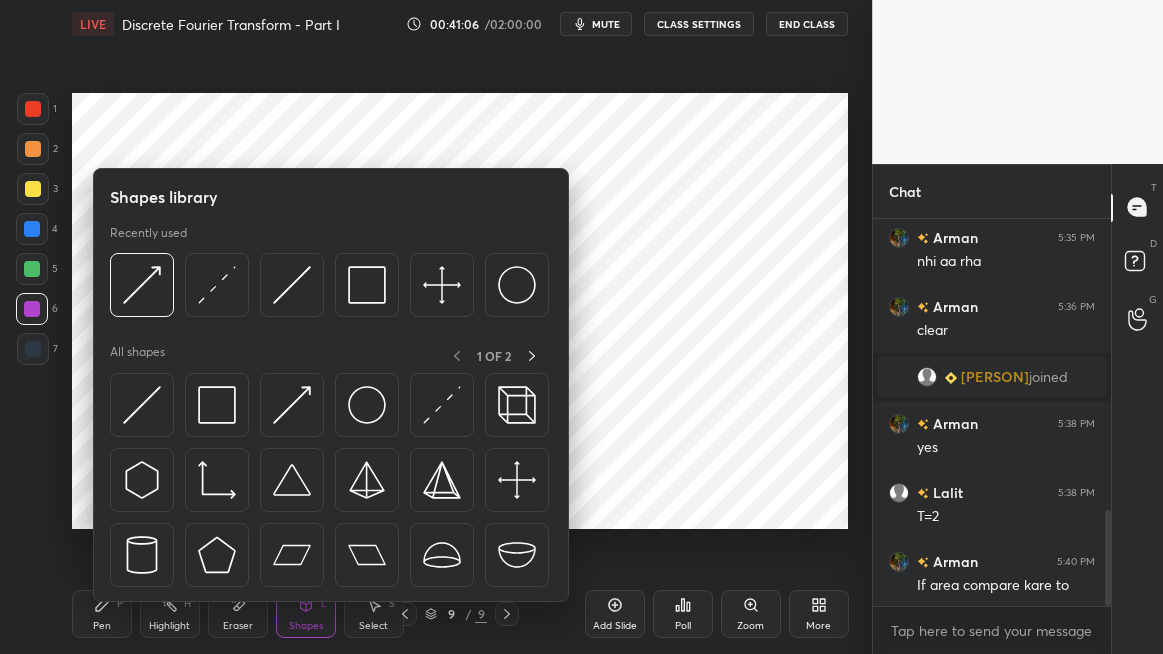 click at bounding box center [442, 405] 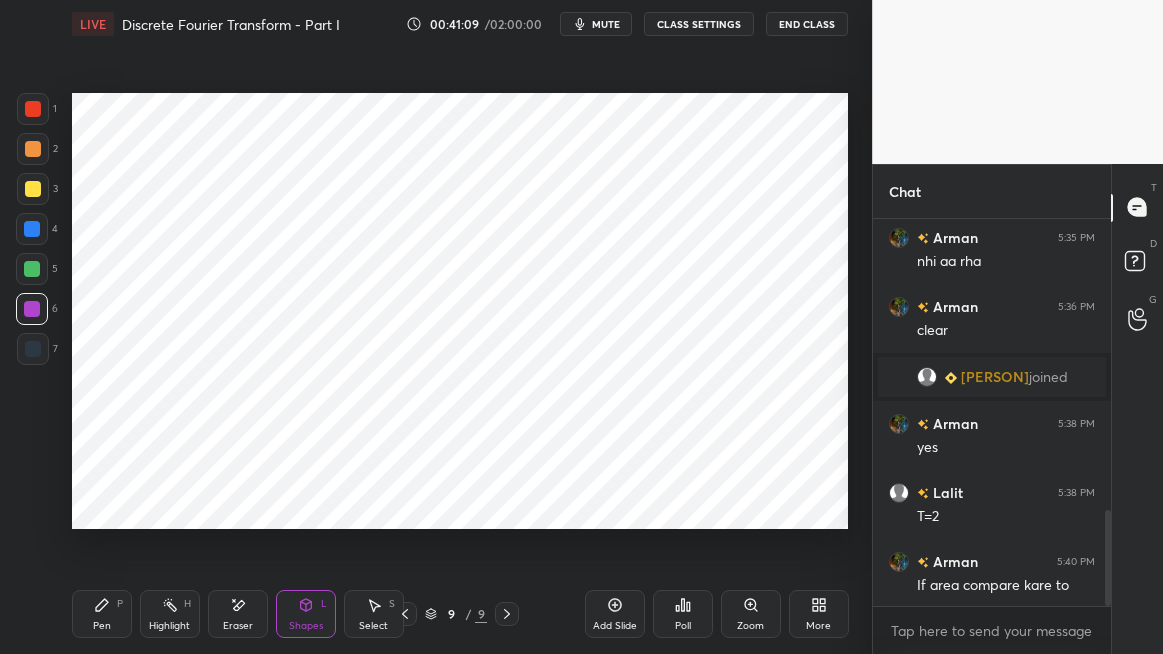 click on "Pen" at bounding box center [102, 626] 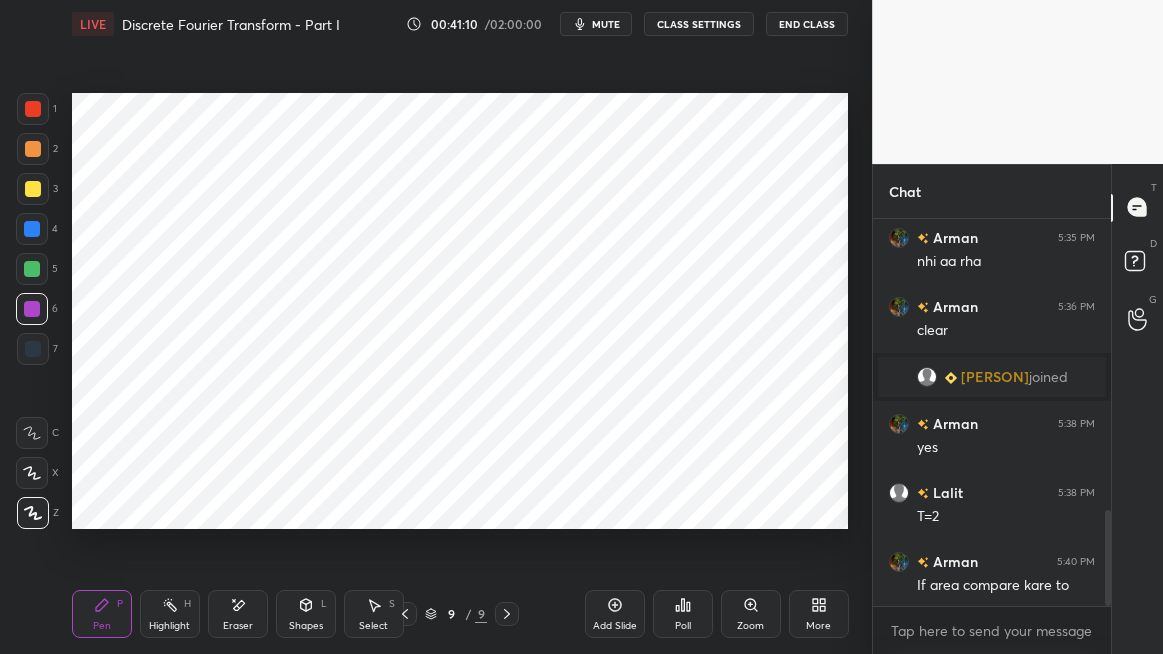 click at bounding box center (32, 229) 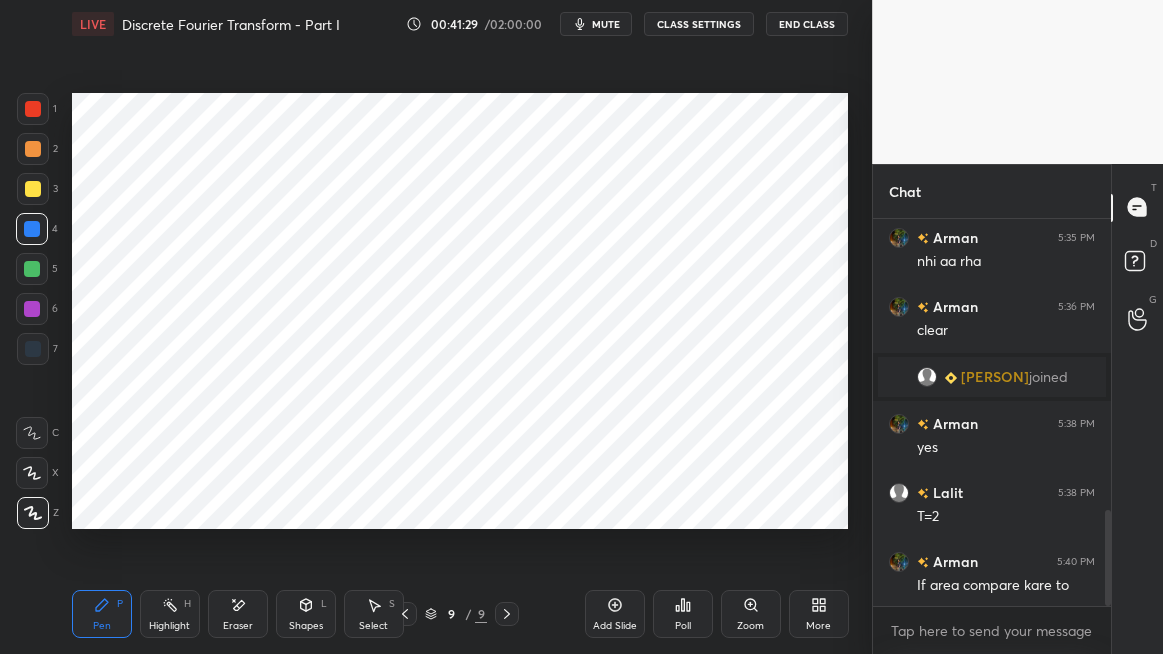 click 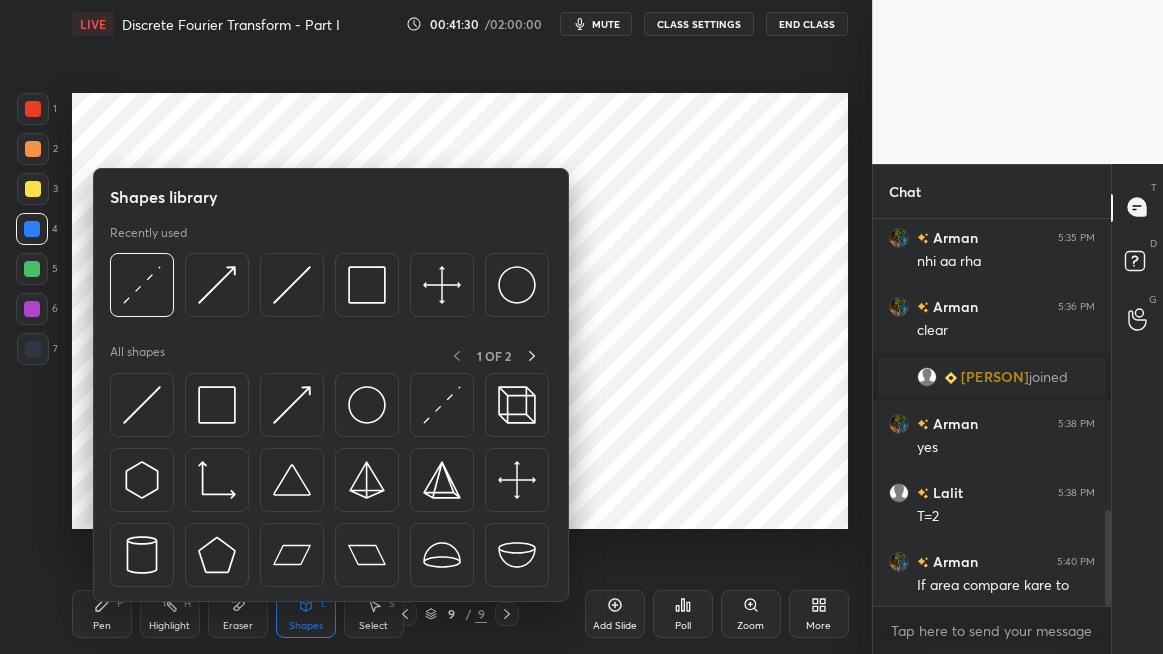 click at bounding box center [292, 405] 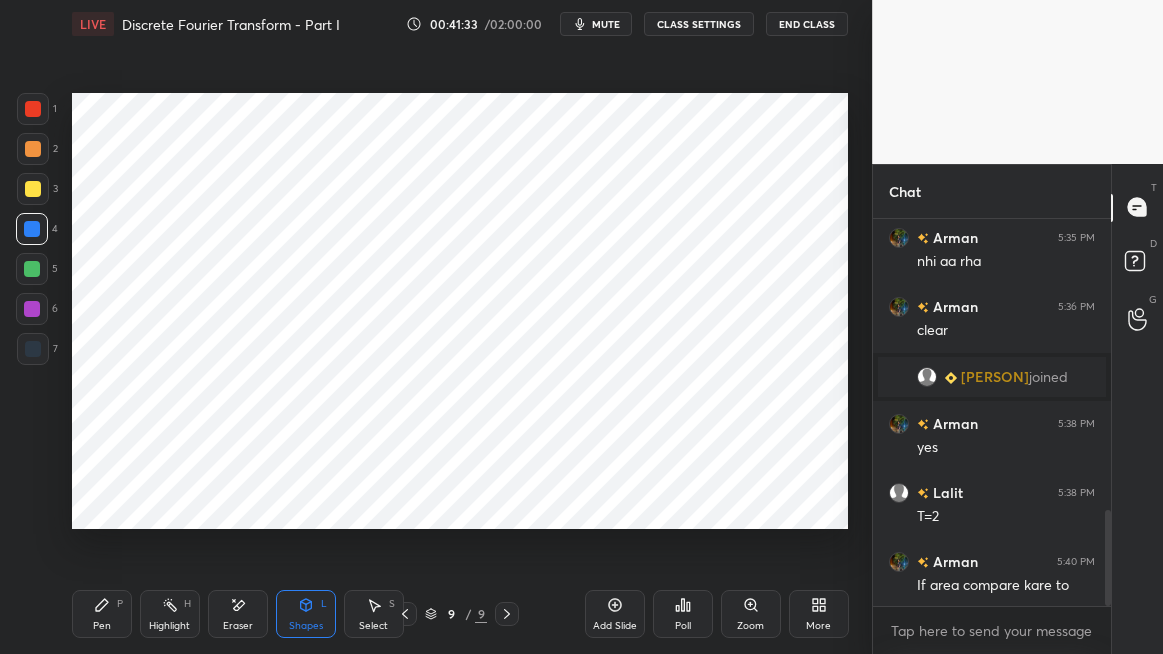 click on "P" at bounding box center [120, 604] 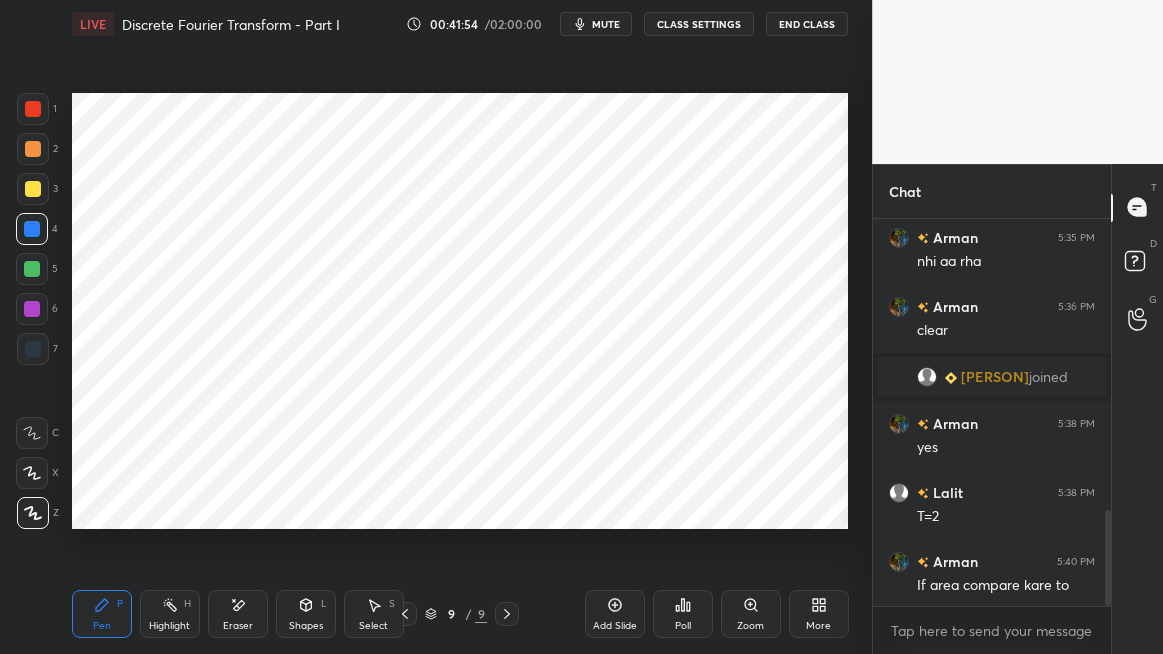 click on "Highlight H" at bounding box center (170, 614) 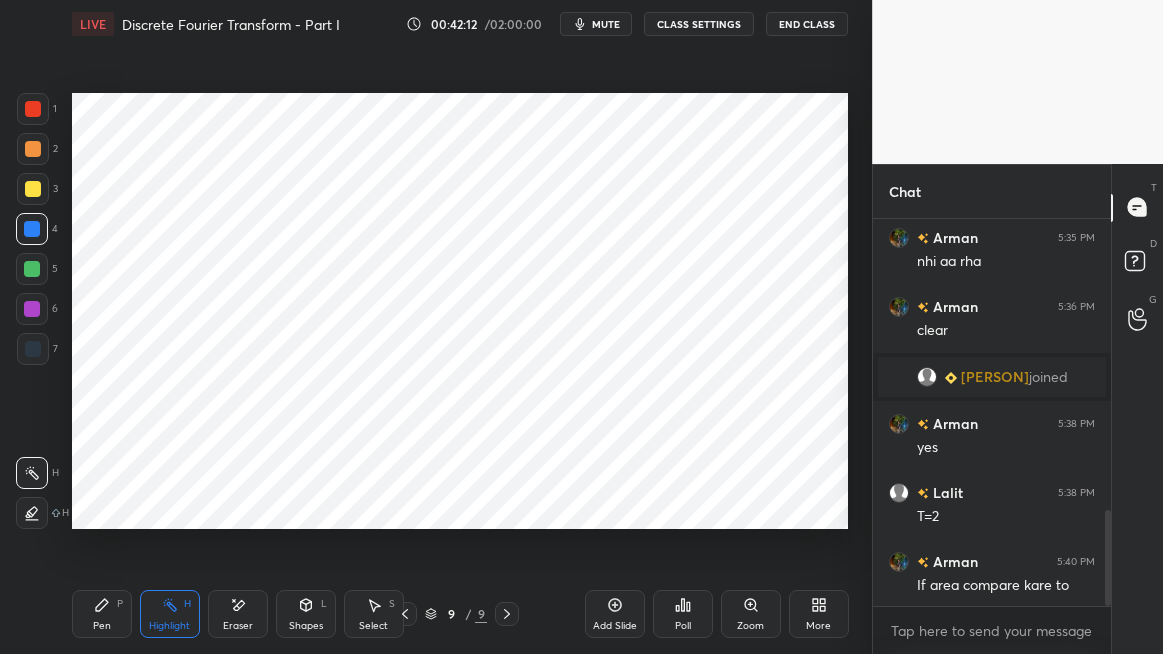 click on "Pen" at bounding box center (102, 626) 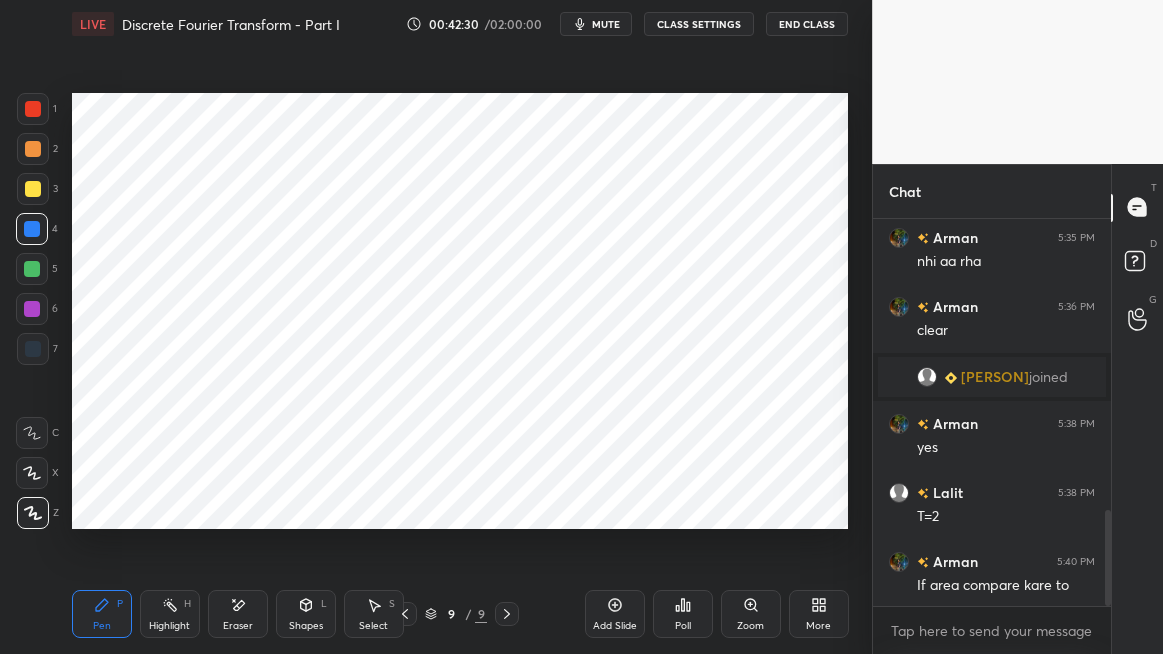 click 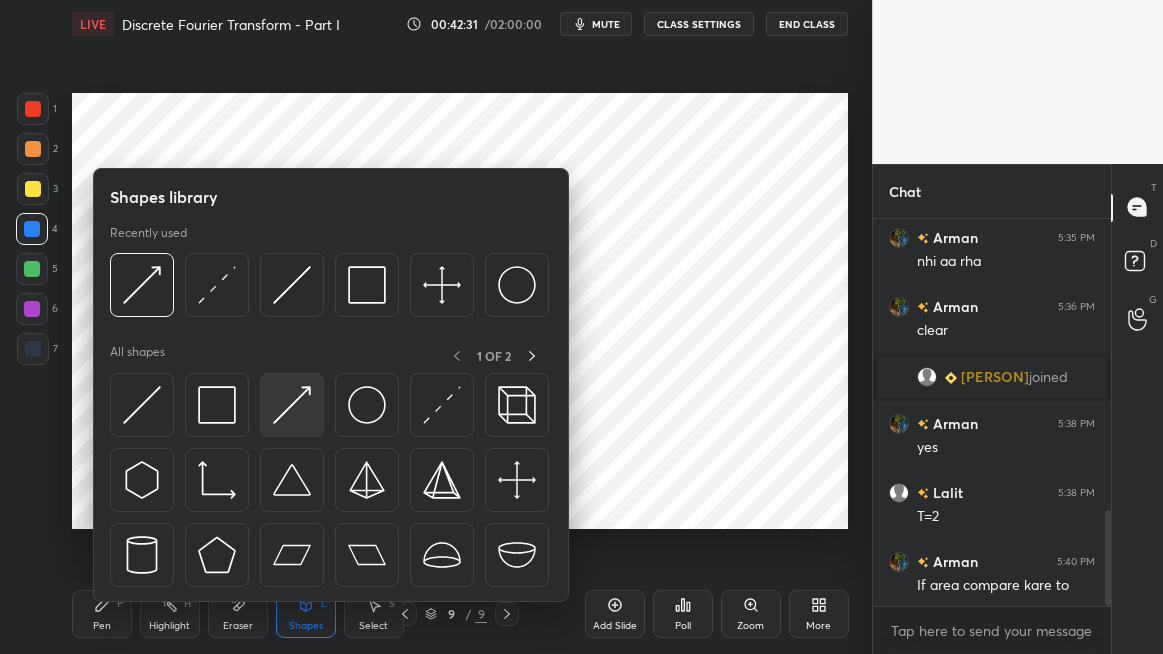 click at bounding box center (292, 405) 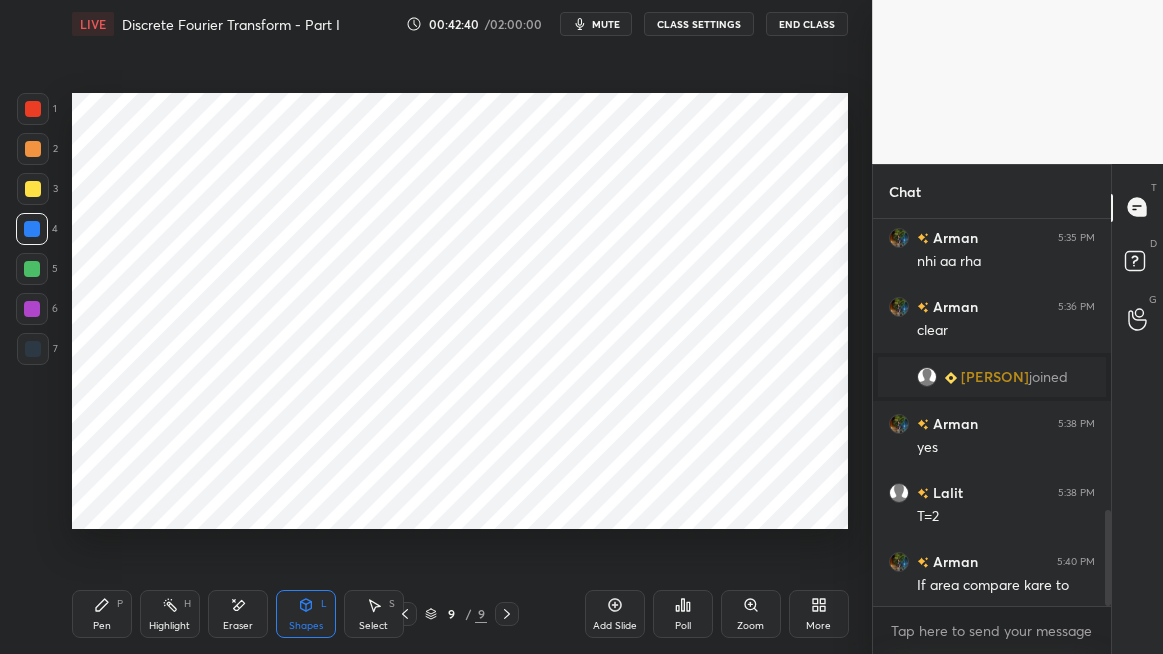 click on "Pen P" at bounding box center (102, 614) 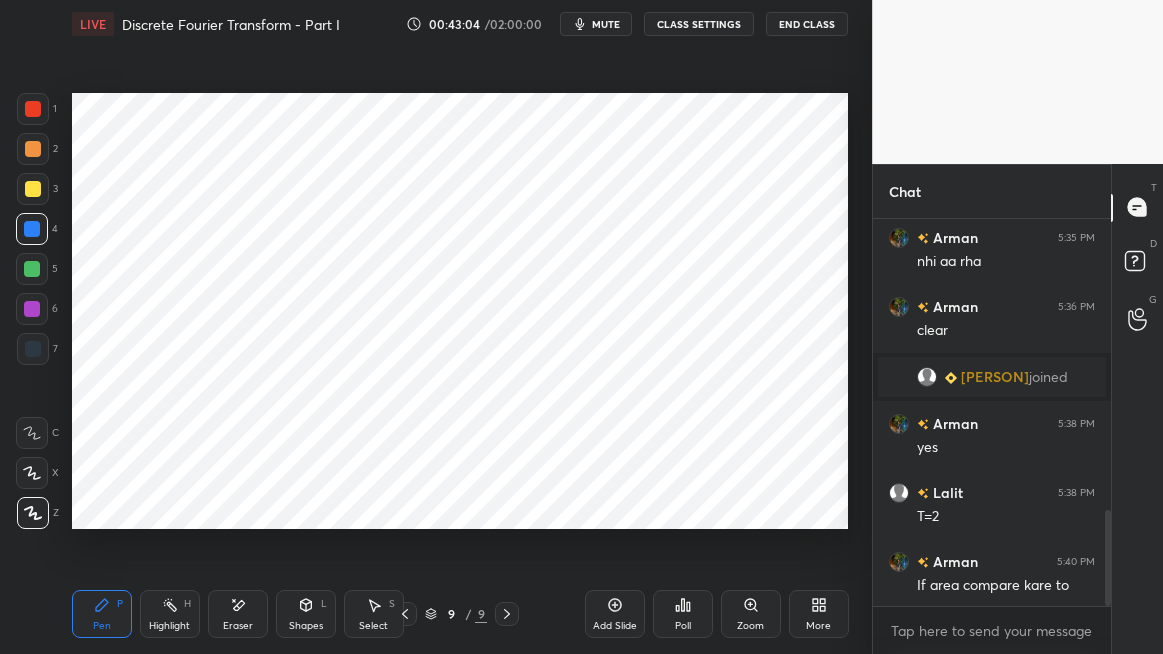 click at bounding box center [405, 614] 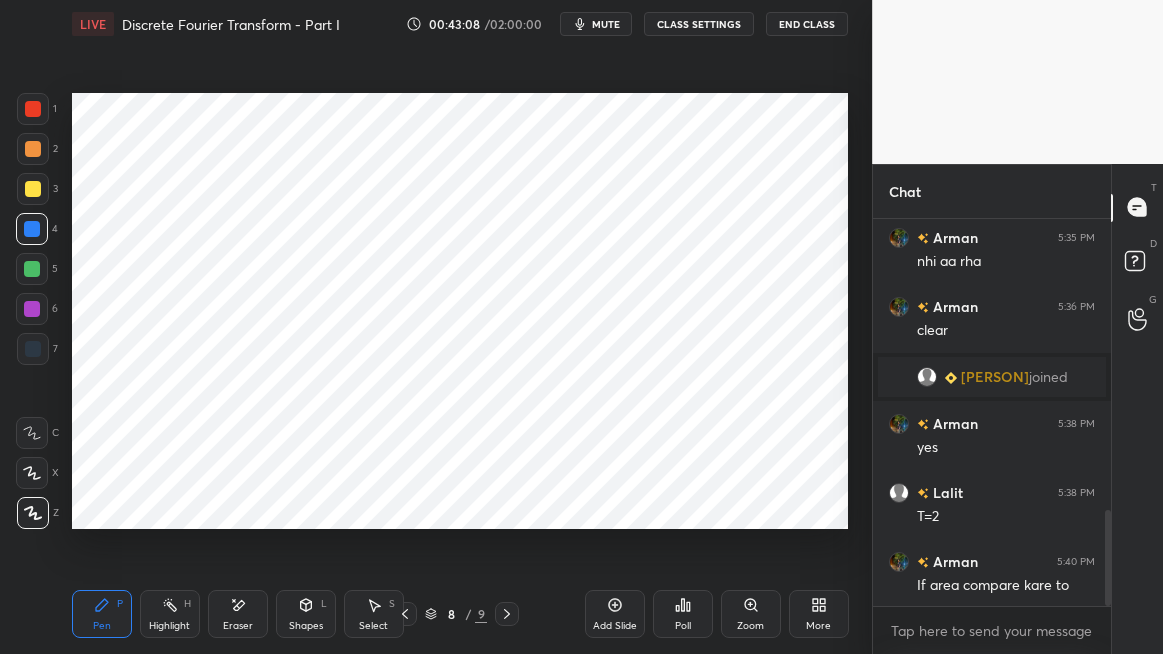 click at bounding box center (33, 109) 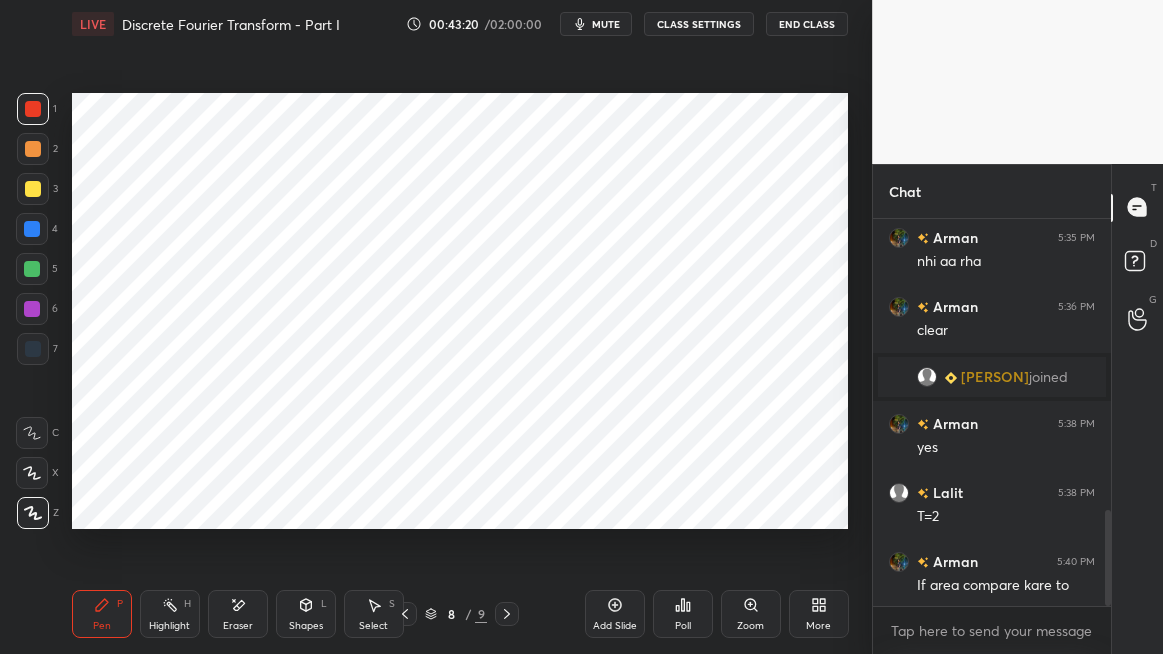 click 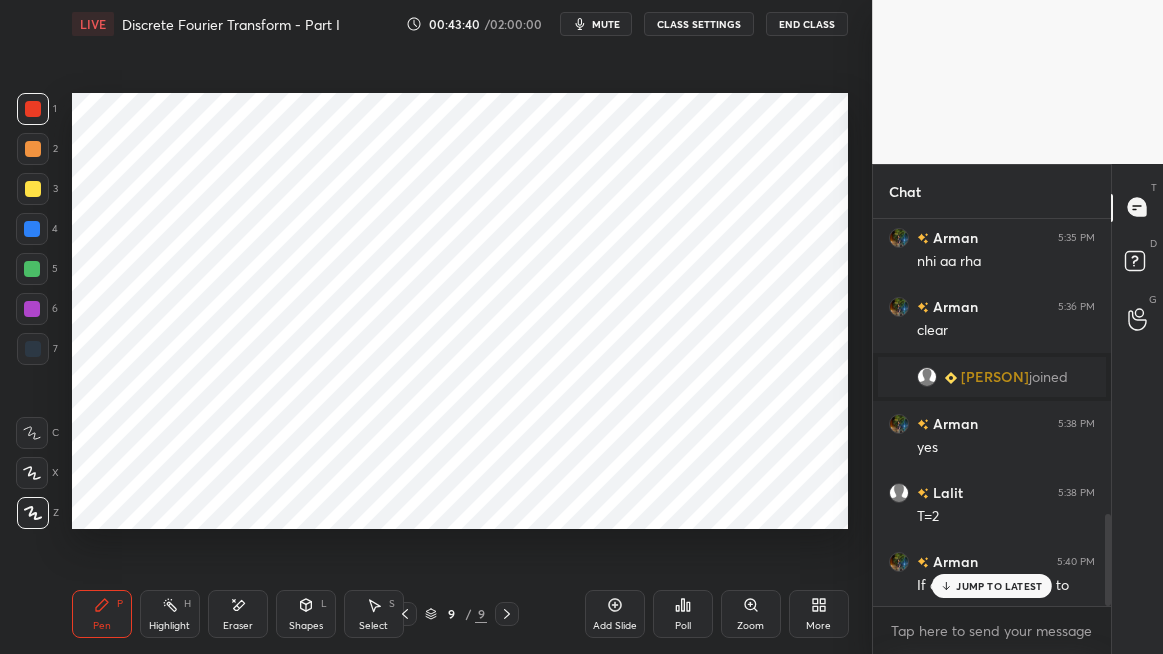 scroll, scrollTop: 1241, scrollLeft: 0, axis: vertical 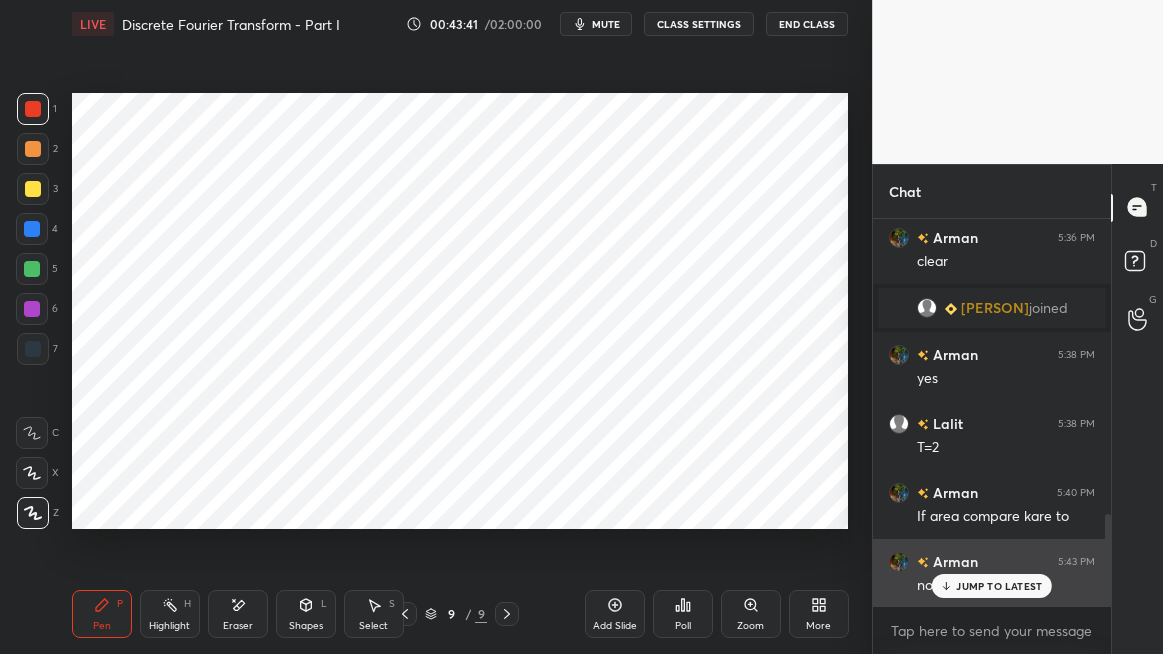 click on "JUMP TO LATEST" at bounding box center [999, 586] 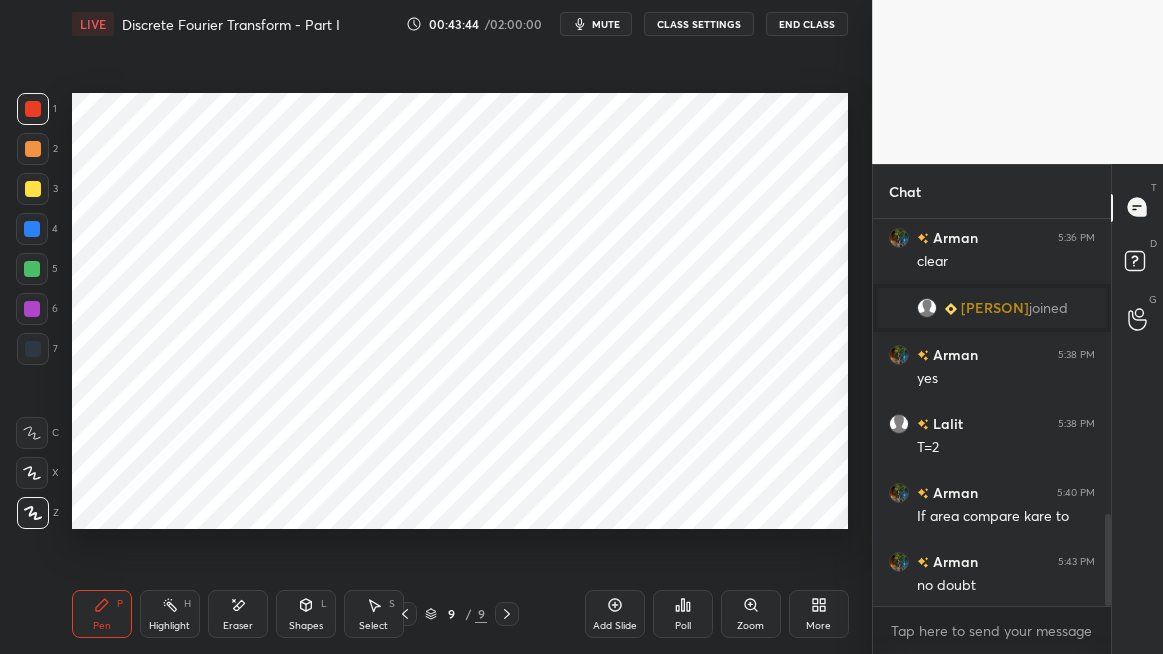 click 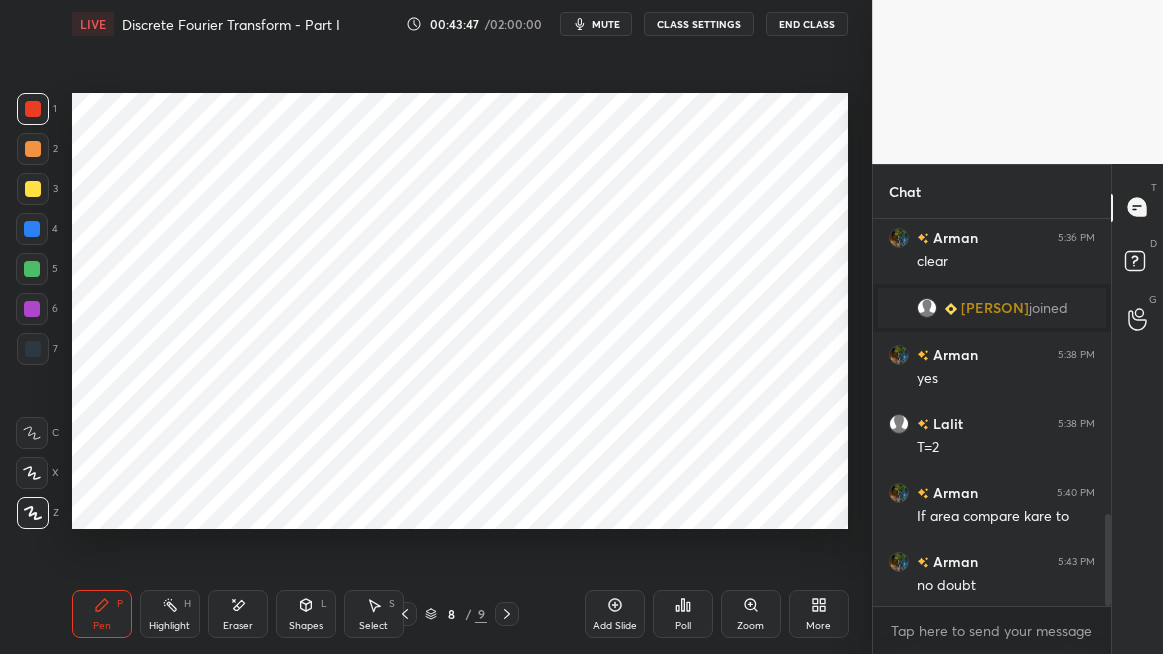 click on "Highlight H" at bounding box center [170, 614] 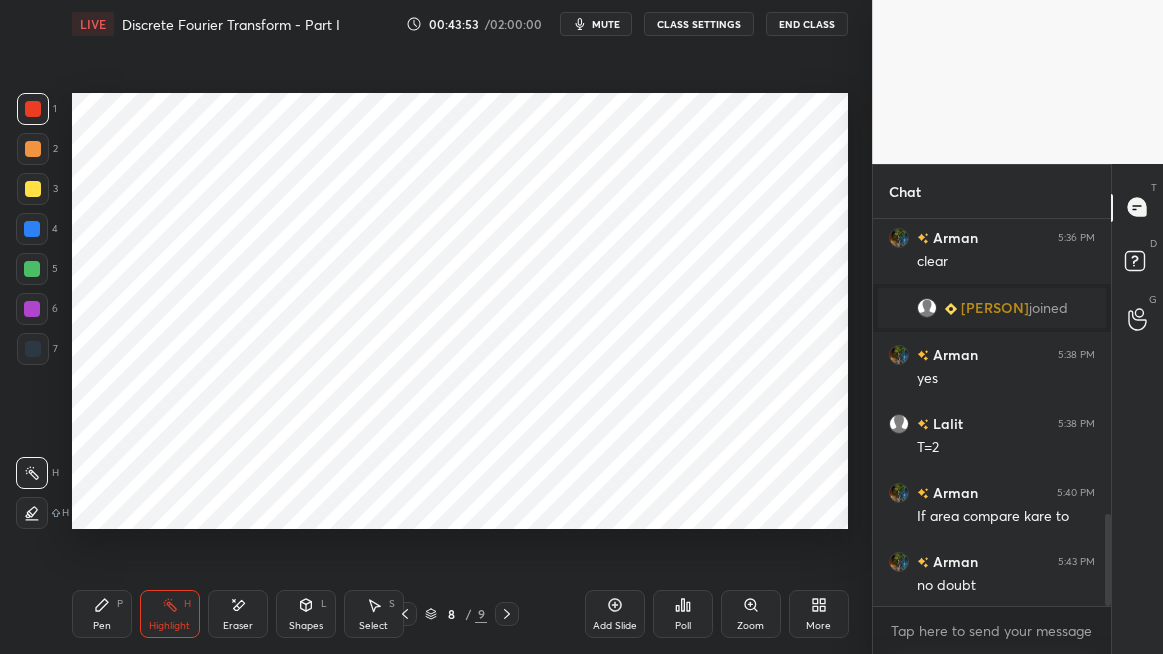 click 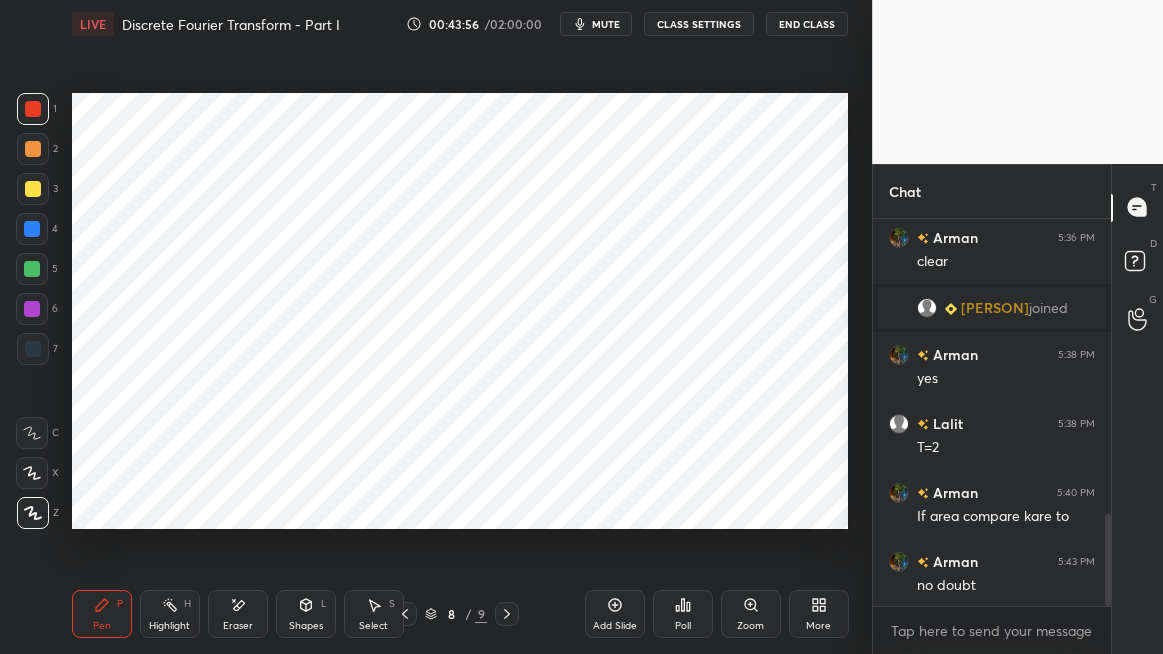 click at bounding box center [33, 349] 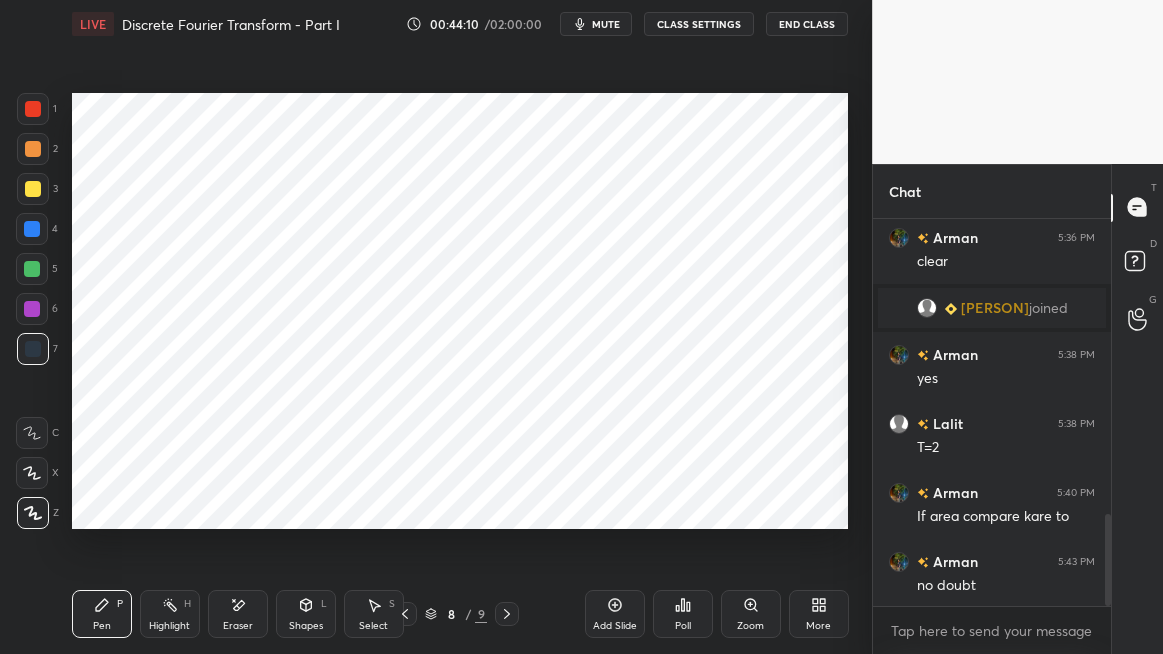 click 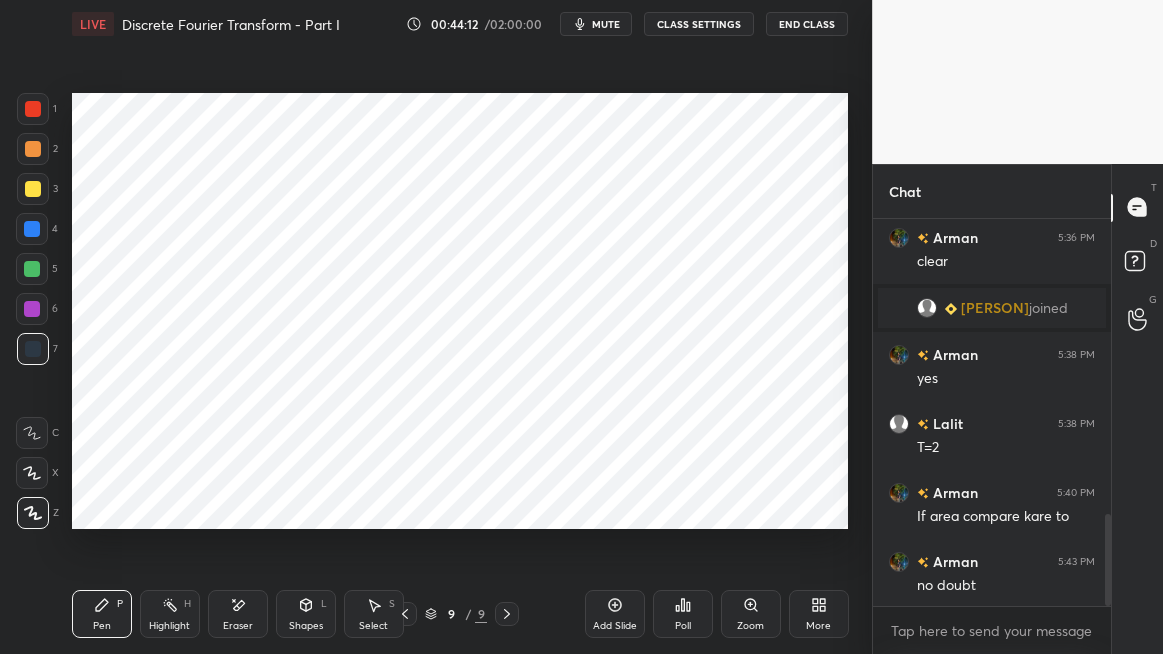 click 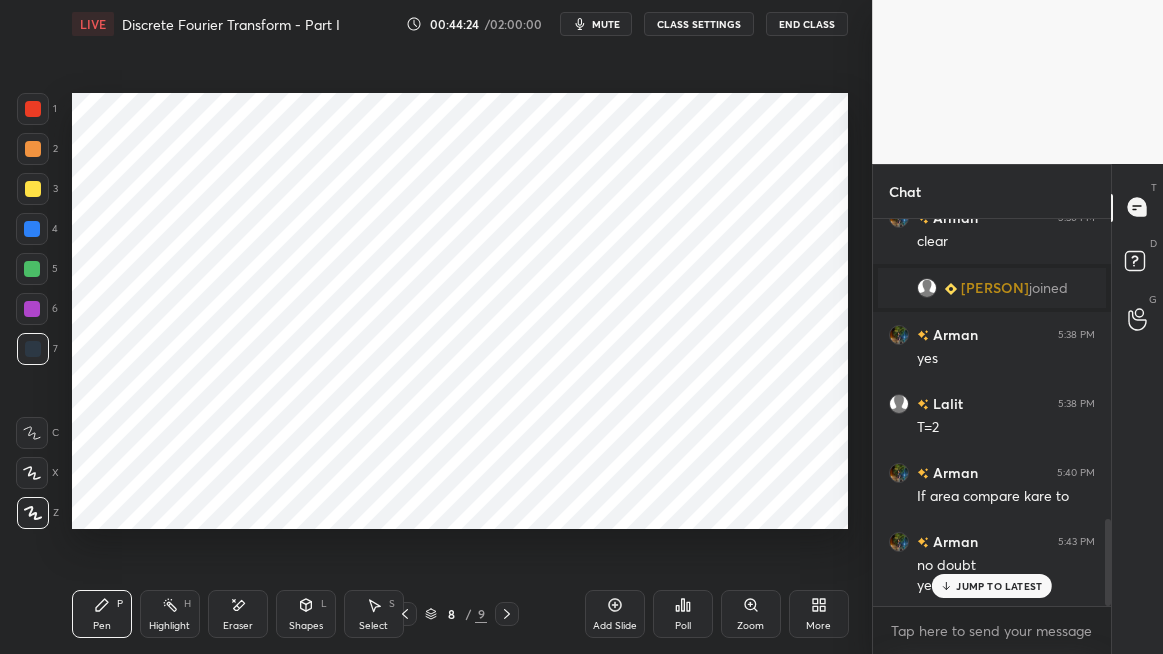 scroll, scrollTop: 1330, scrollLeft: 0, axis: vertical 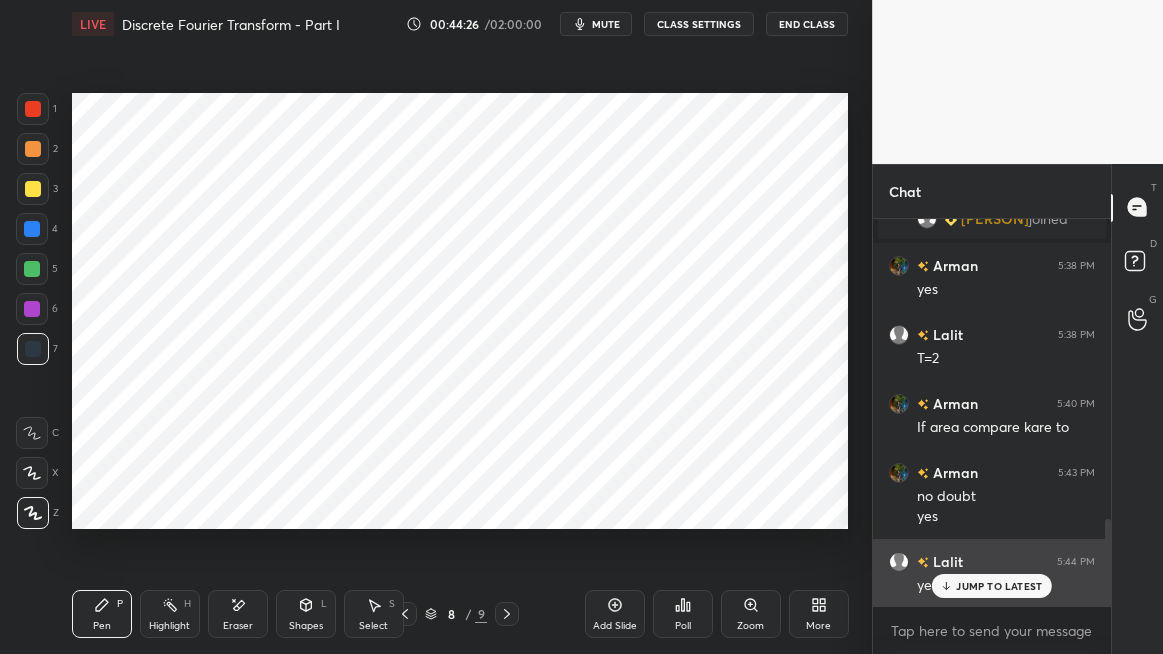click on "JUMP TO LATEST" at bounding box center (999, 586) 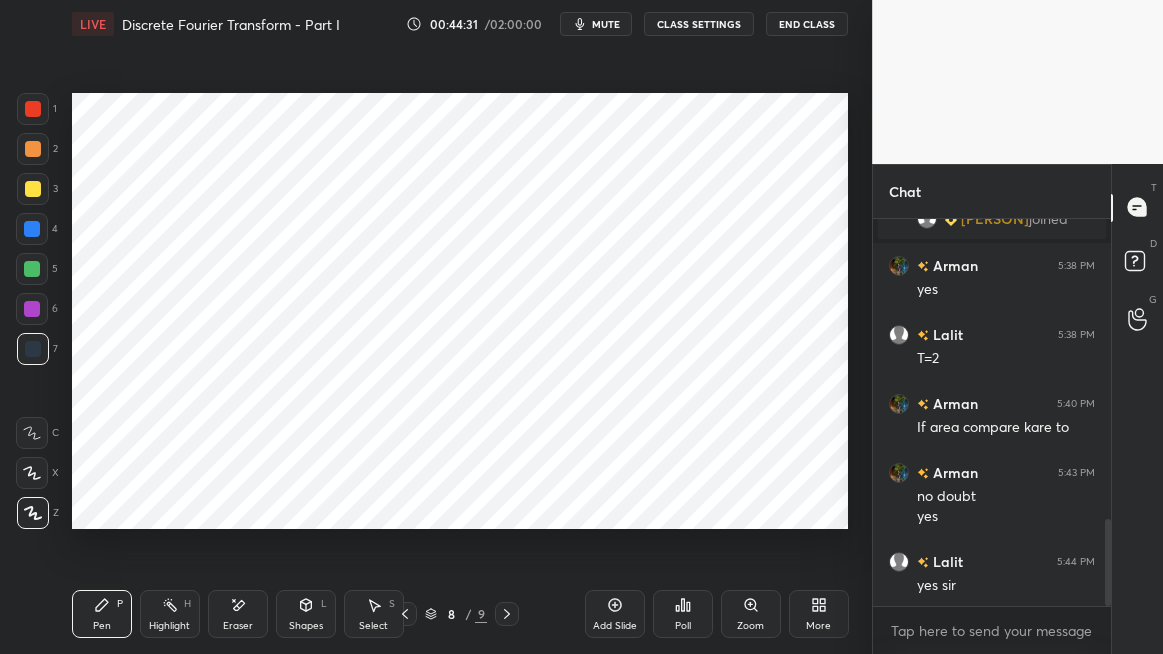 scroll, scrollTop: 341, scrollLeft: 232, axis: both 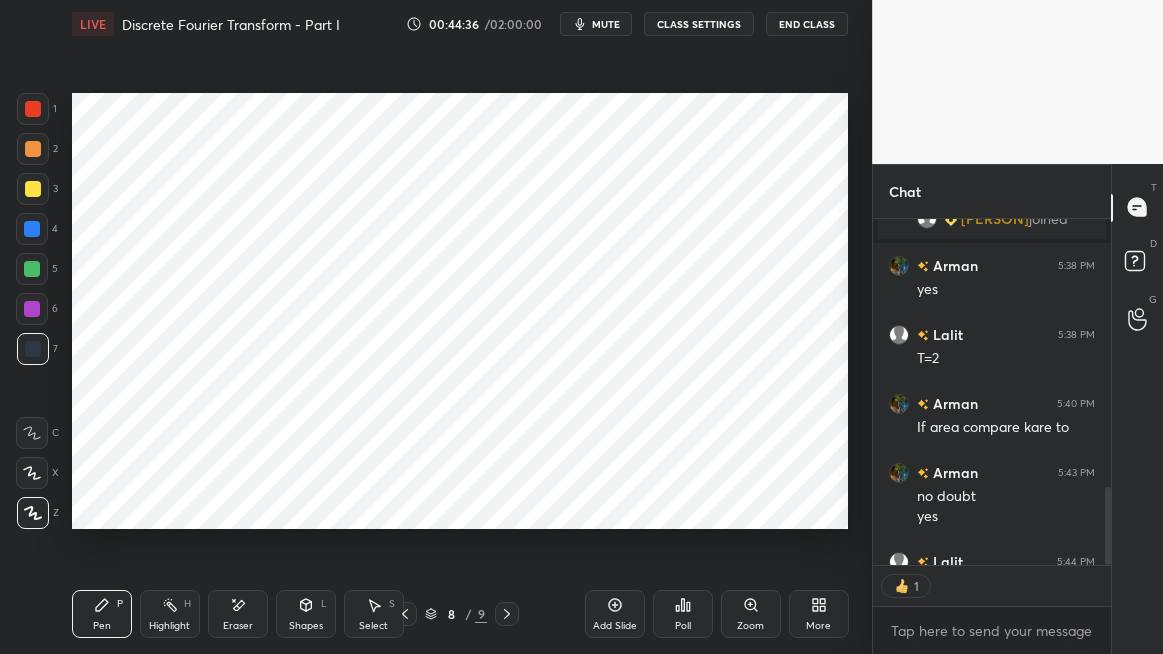 click on "Highlight H" at bounding box center [170, 614] 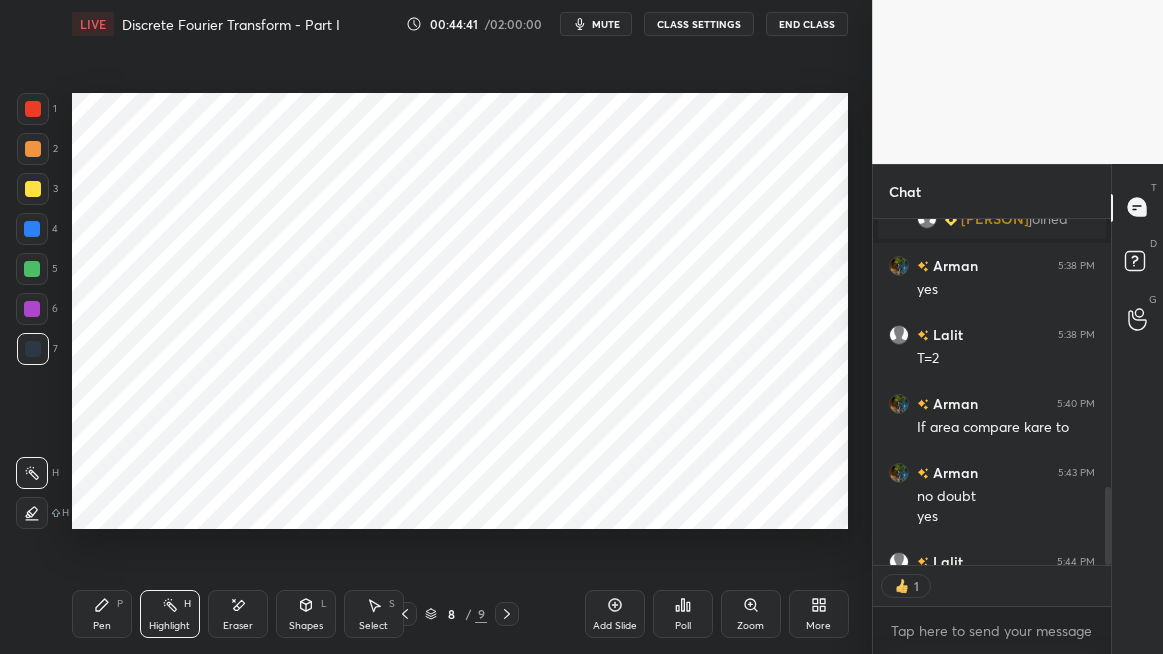 scroll, scrollTop: 6, scrollLeft: 6, axis: both 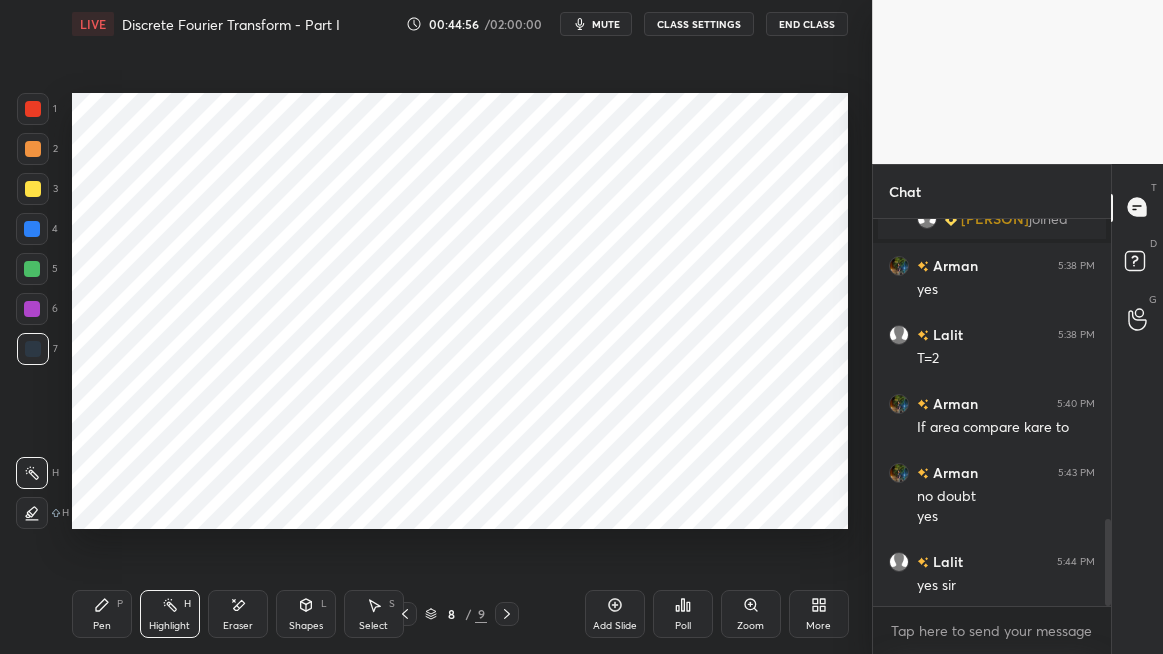 click 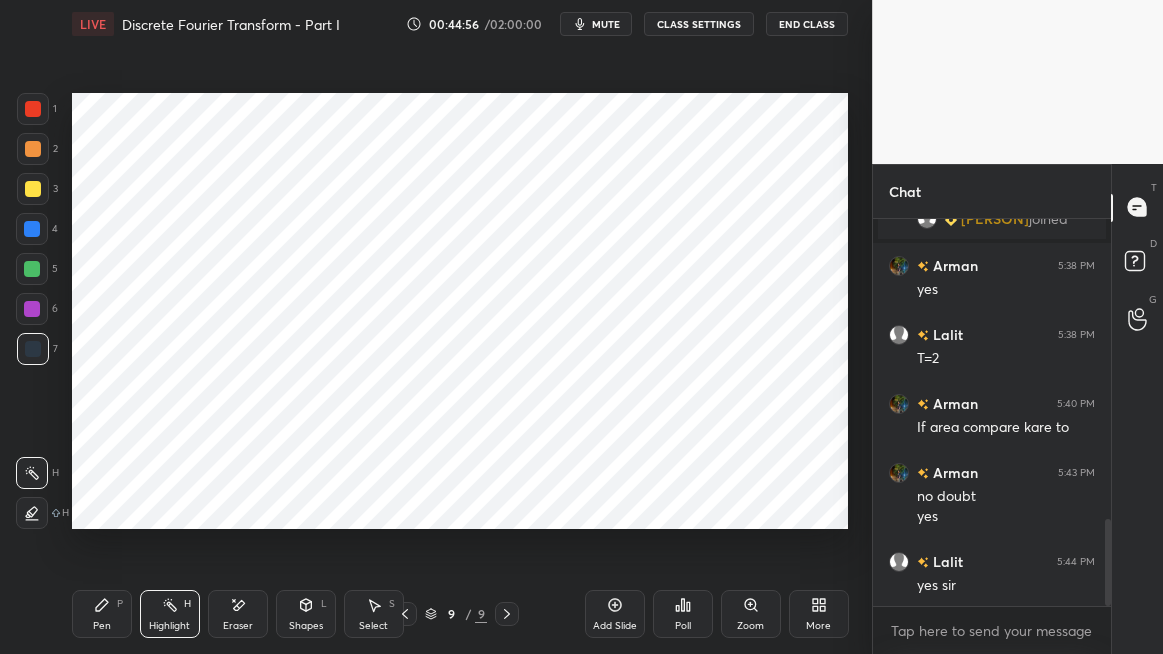 click 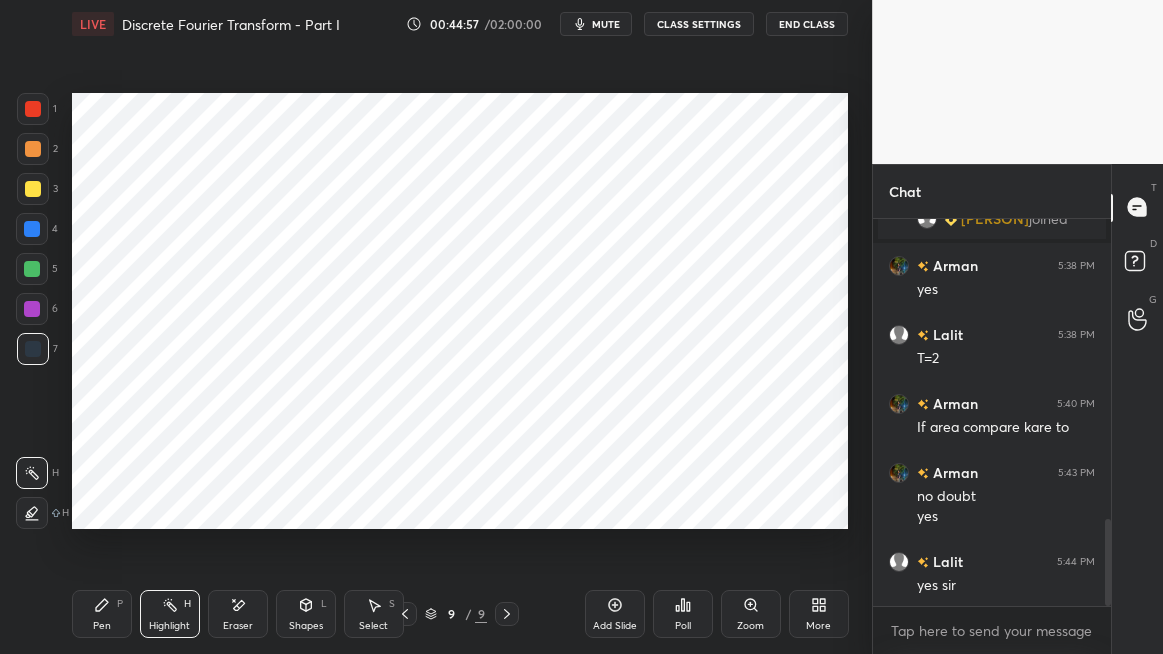 click 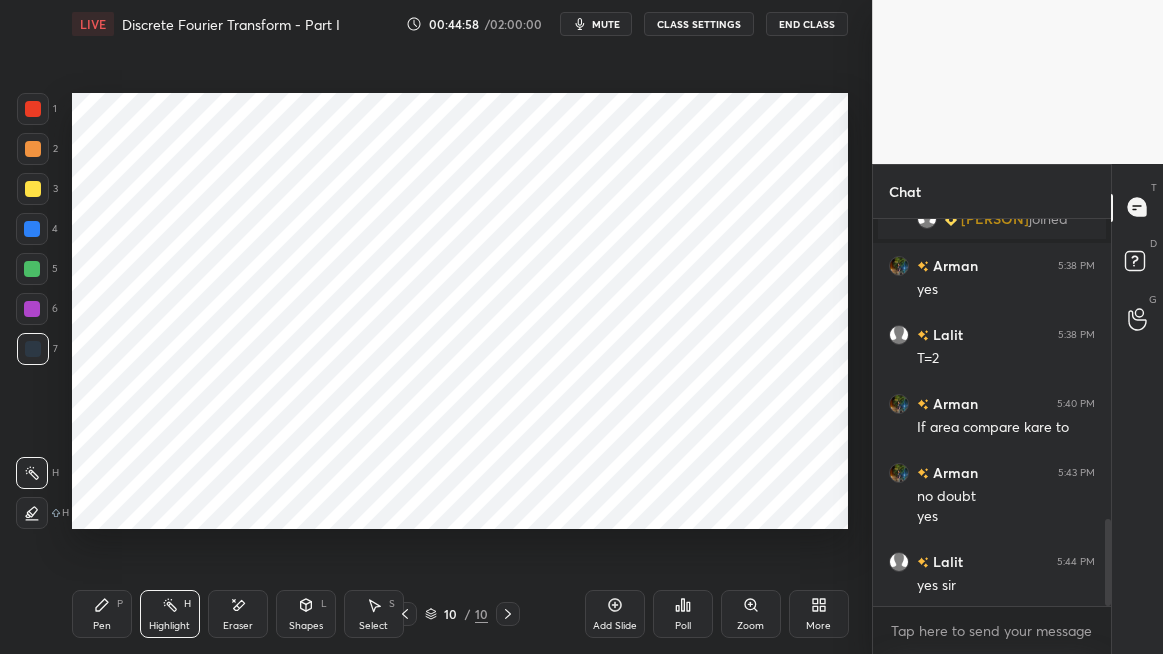 click 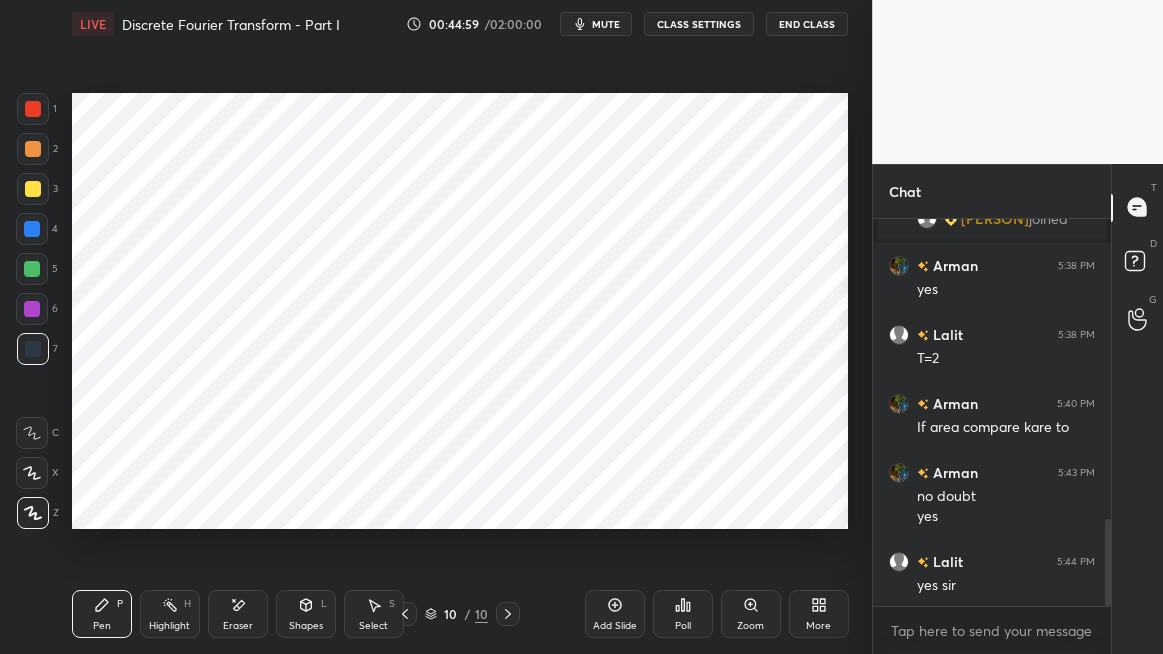 click at bounding box center (33, 109) 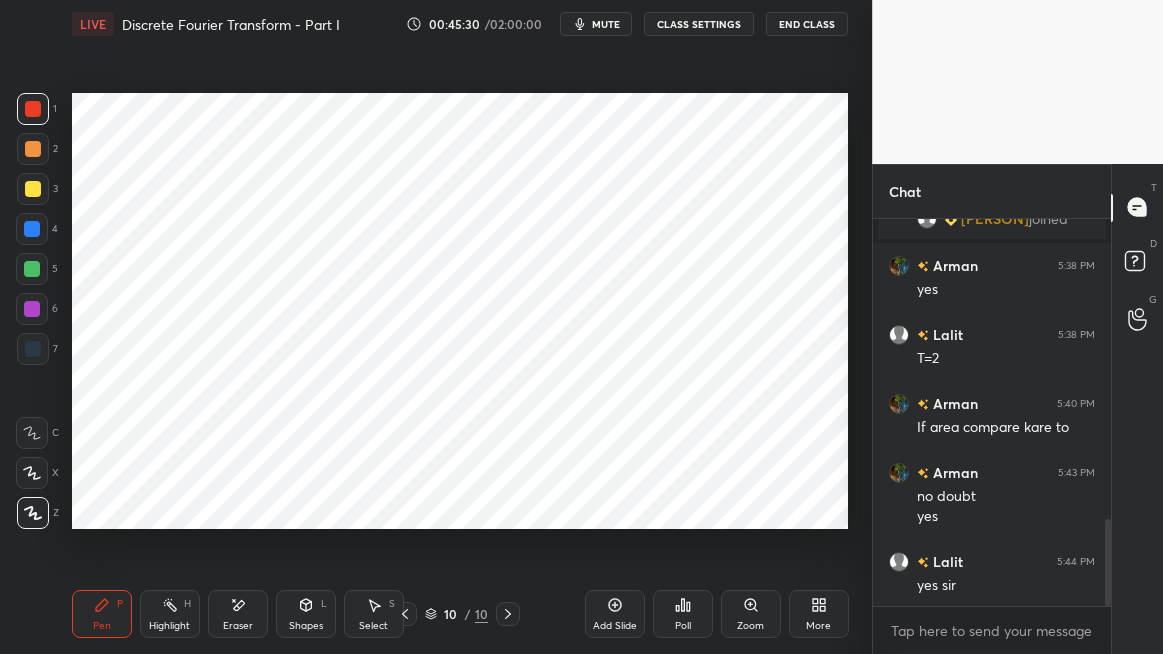 click at bounding box center [32, 269] 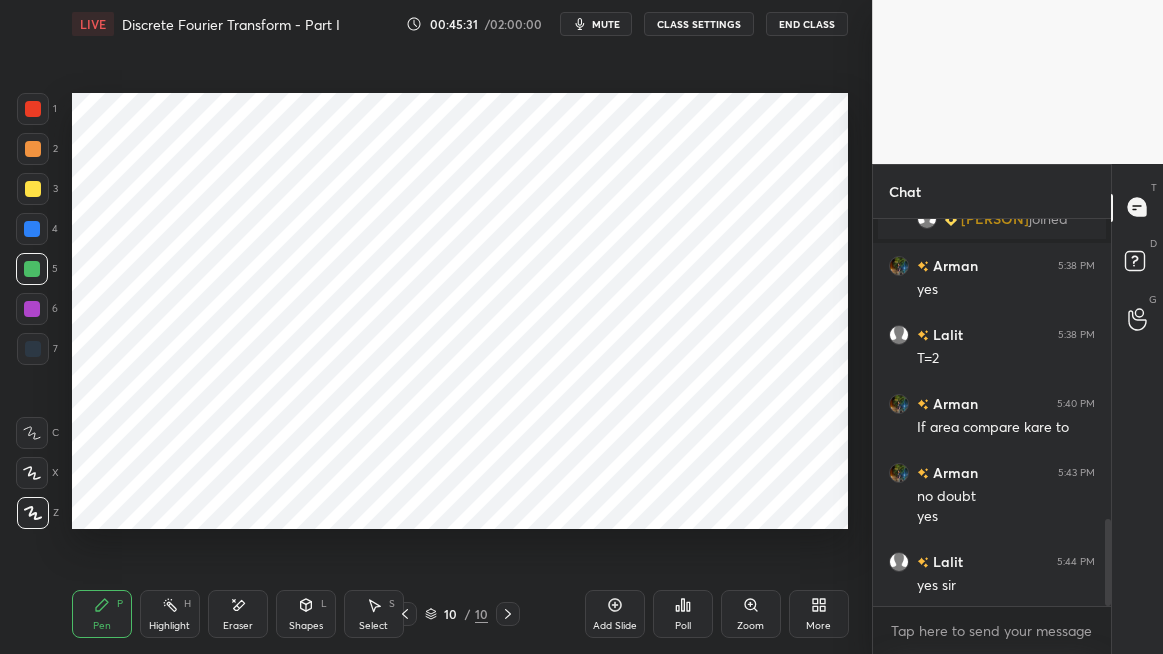 click 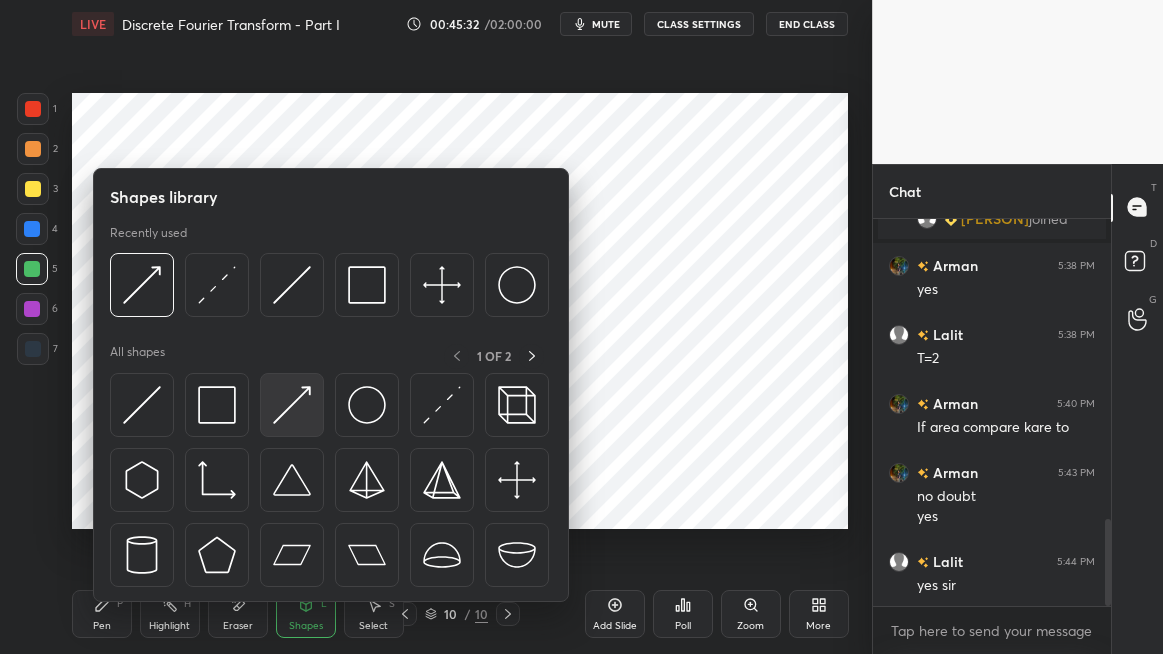 click at bounding box center [292, 405] 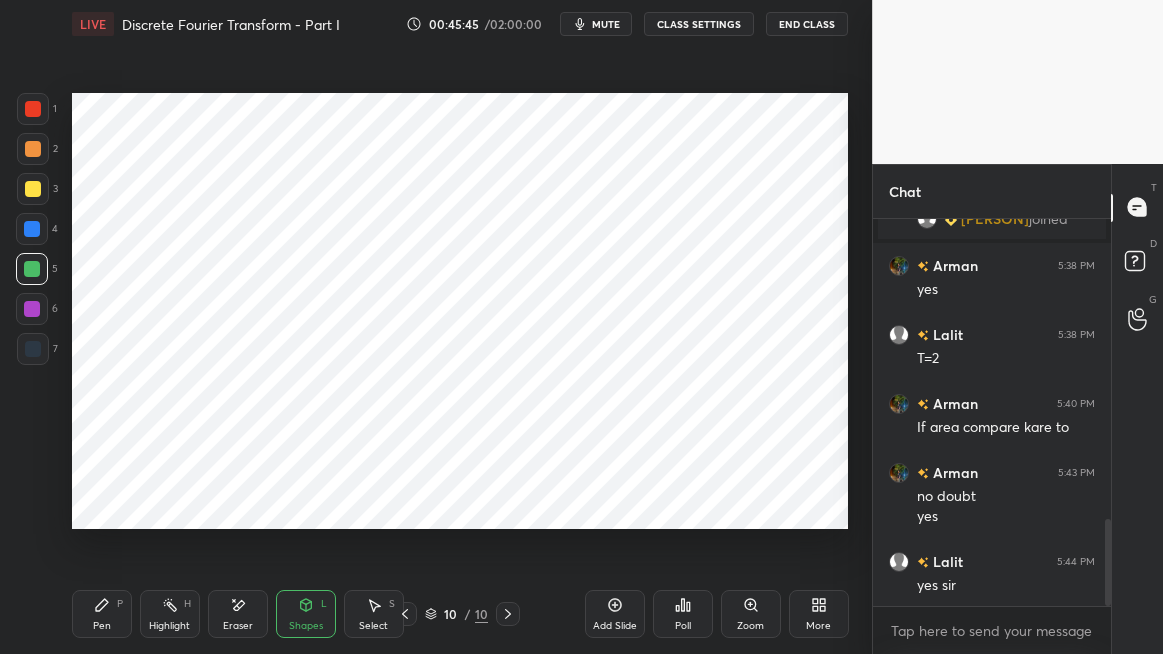 click at bounding box center [33, 149] 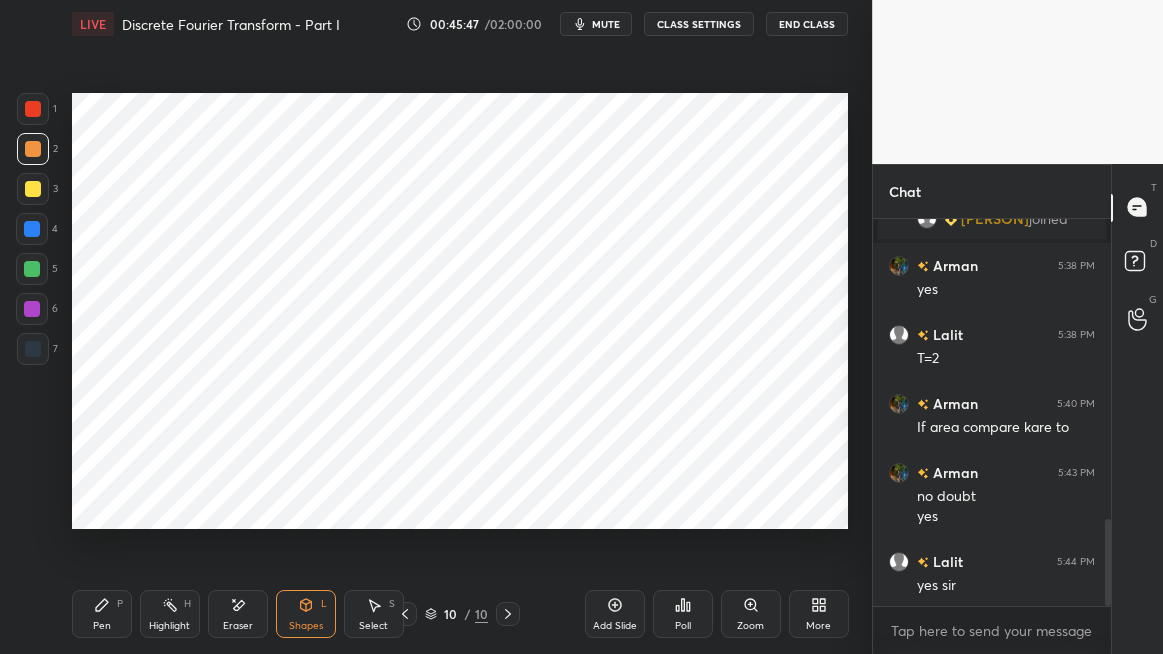 click at bounding box center (32, 309) 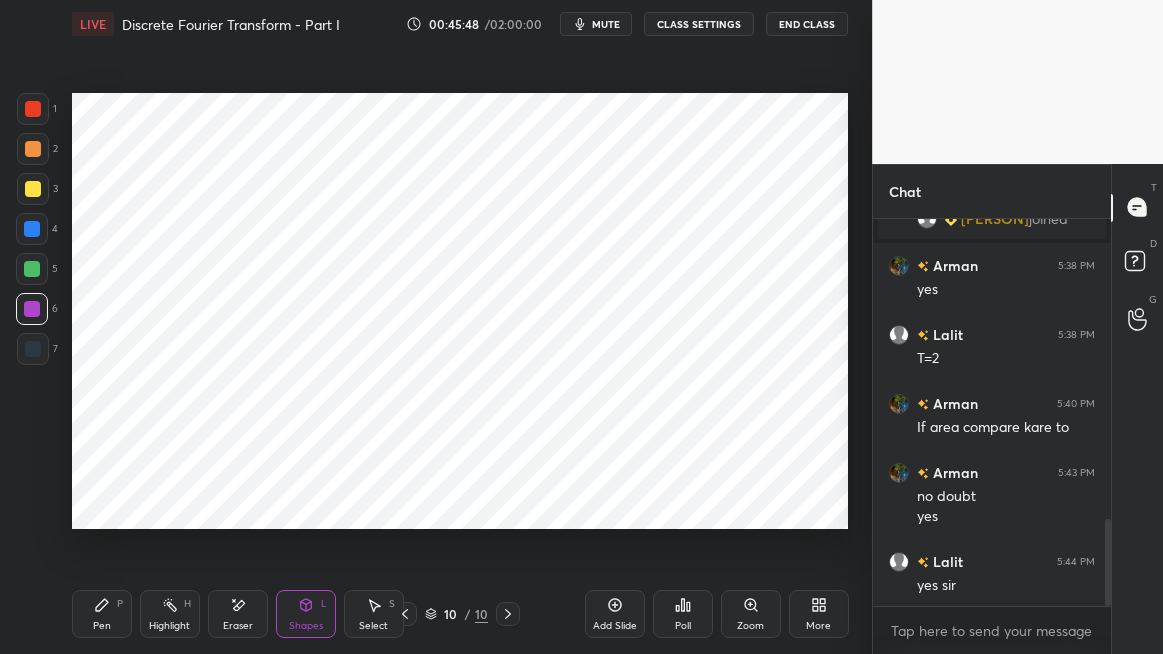 click on "Shapes" at bounding box center [306, 626] 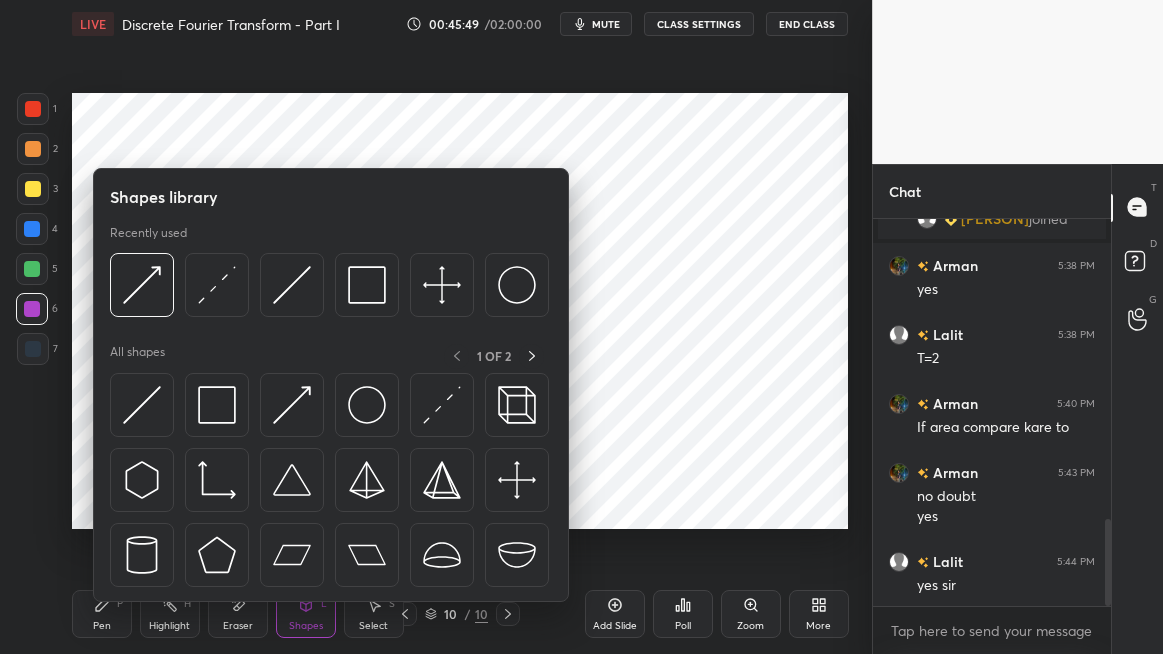 click at bounding box center [217, 405] 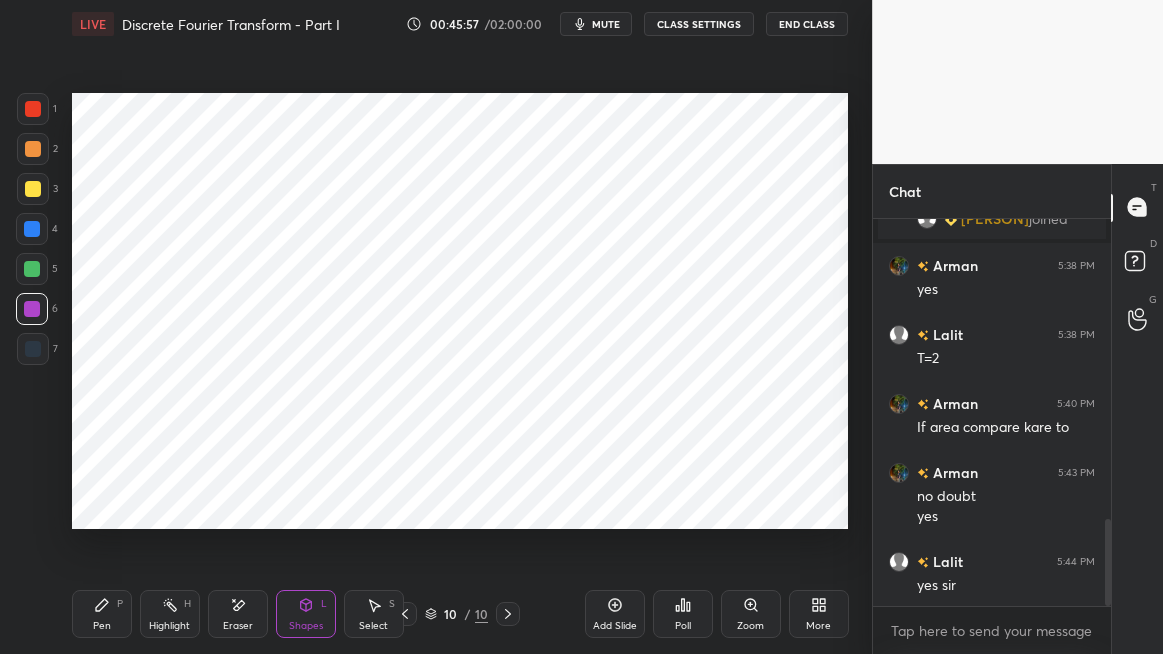 click 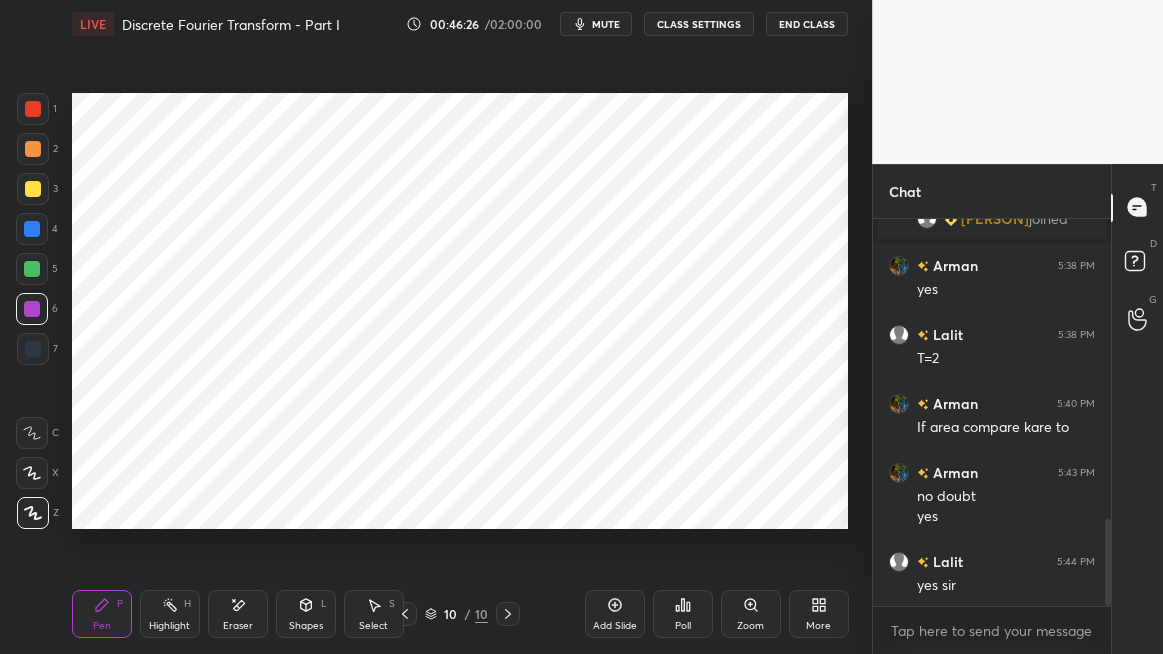 click at bounding box center [32, 269] 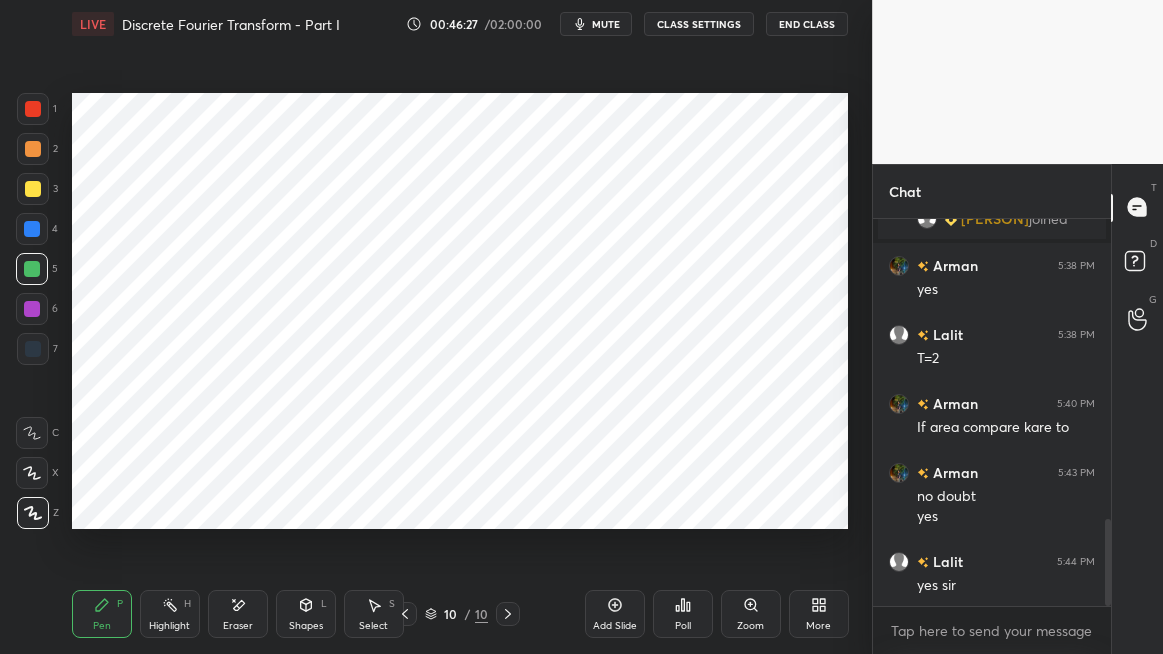 click at bounding box center [32, 229] 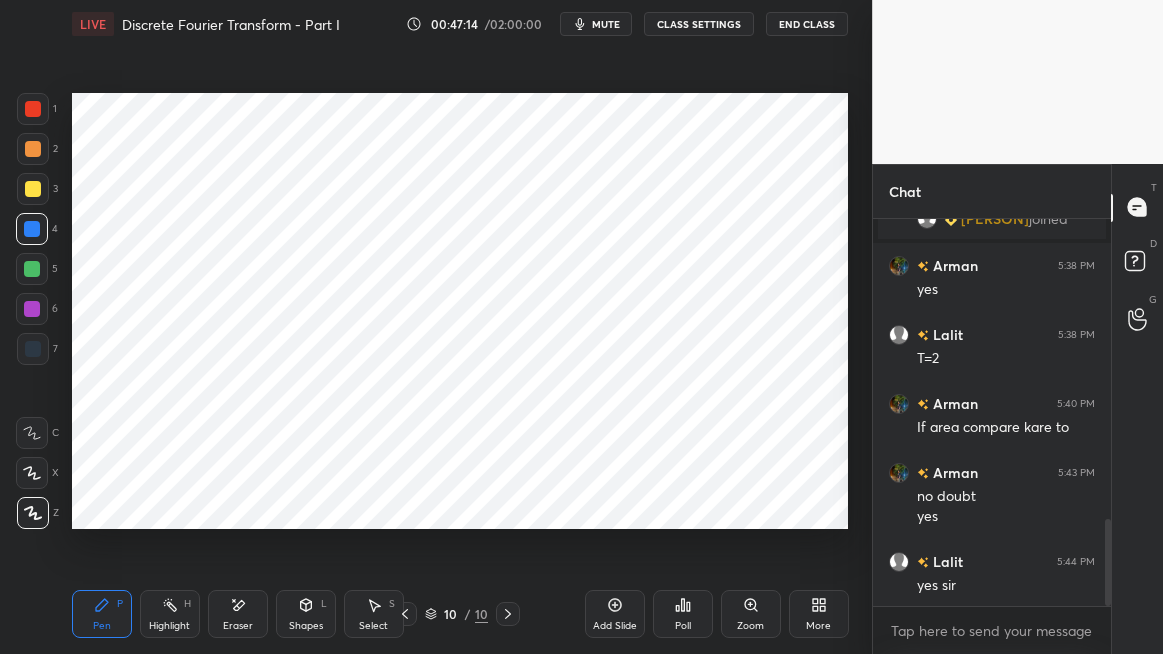 scroll, scrollTop: 1399, scrollLeft: 0, axis: vertical 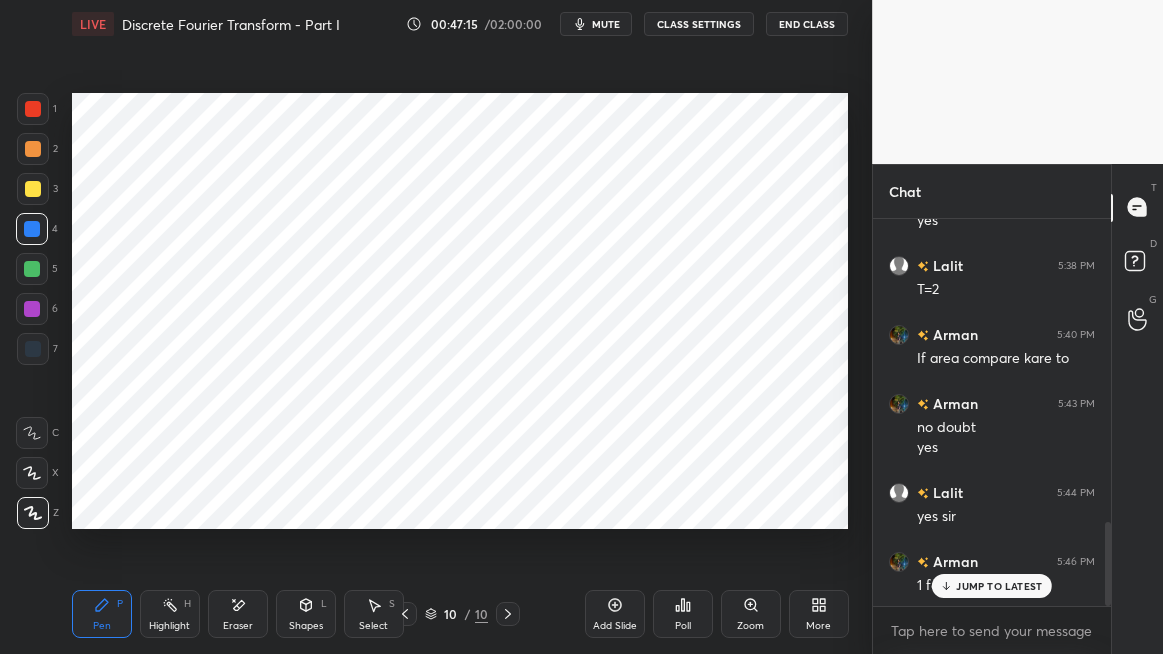 click on "JUMP TO LATEST" at bounding box center [999, 586] 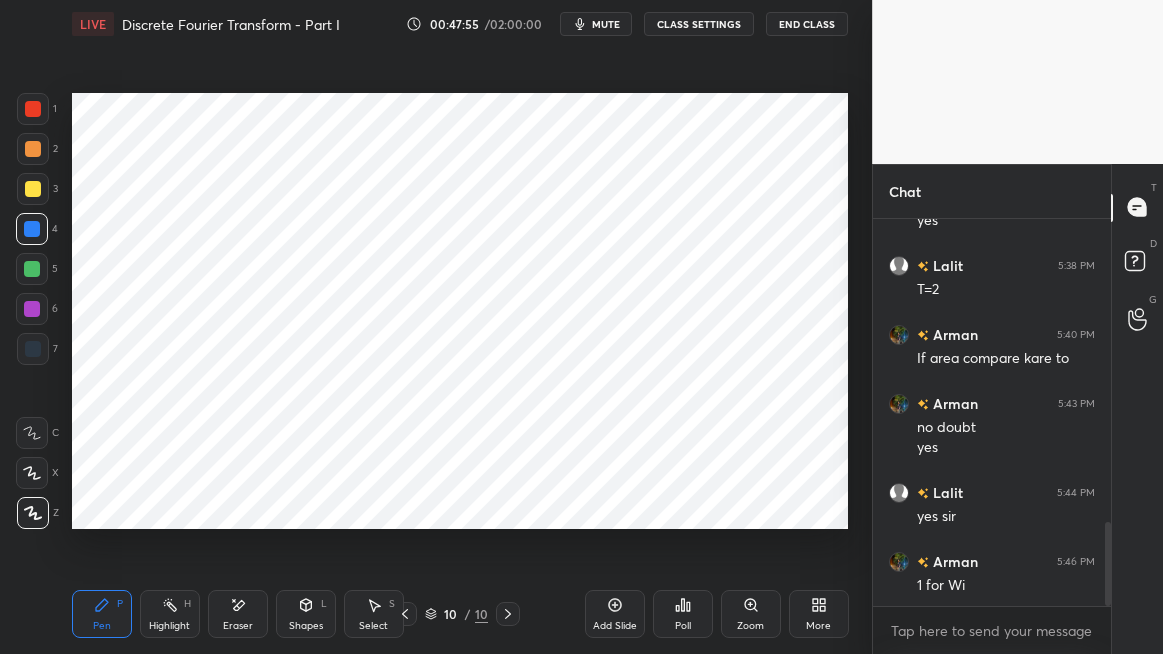 scroll, scrollTop: 1469, scrollLeft: 0, axis: vertical 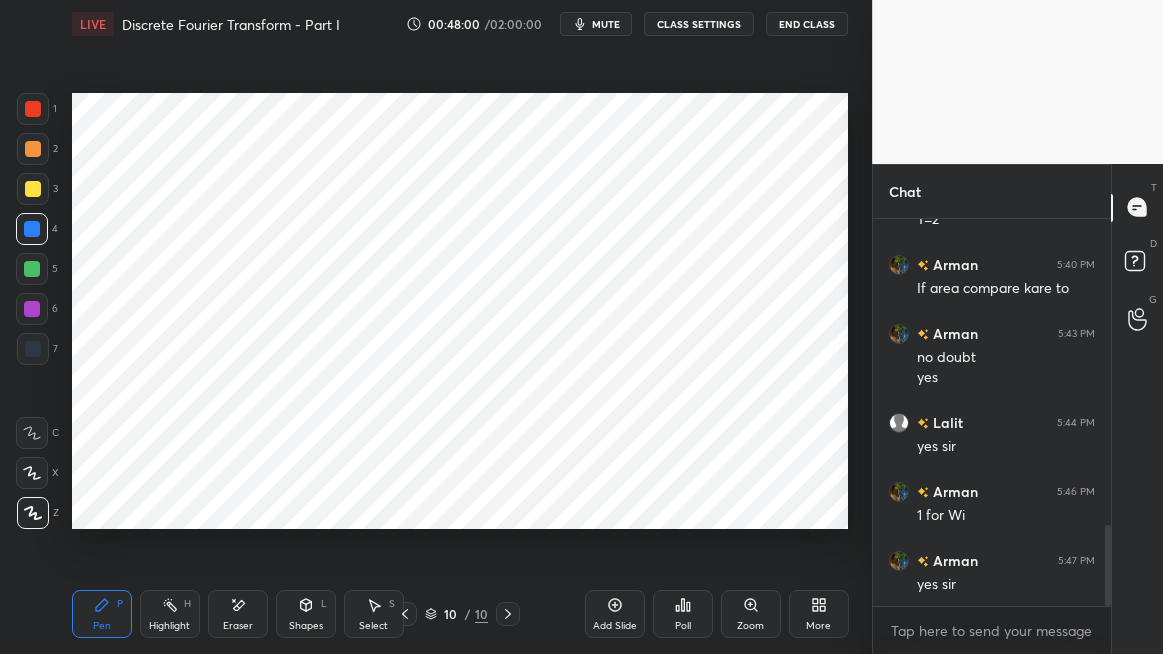 click 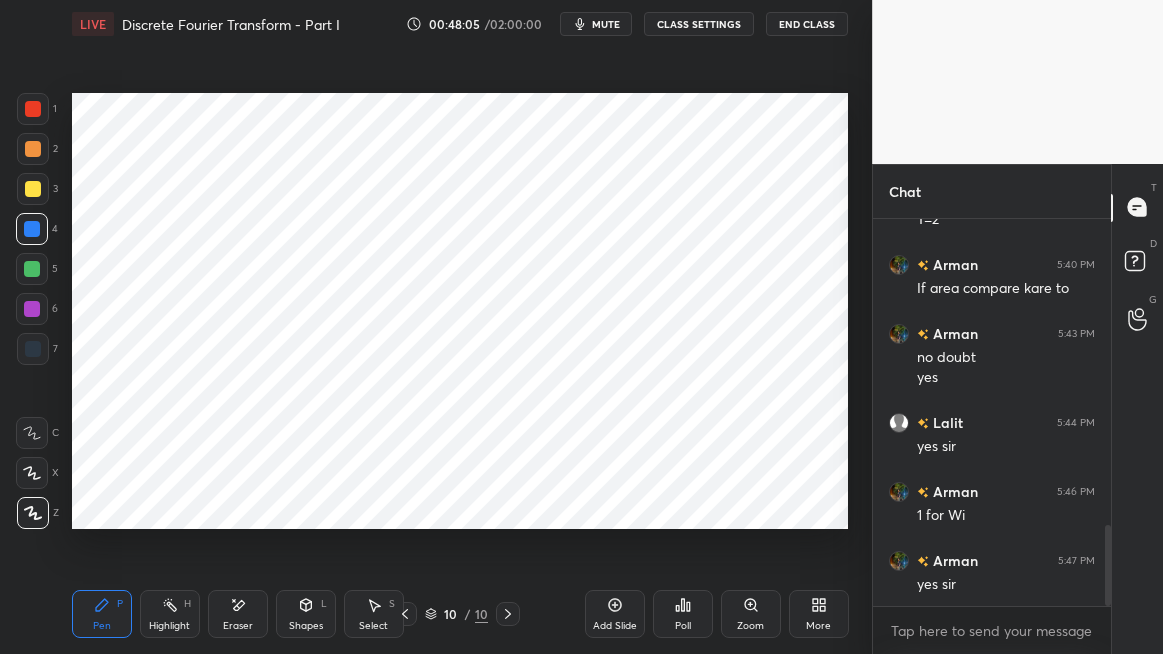 click on "Select S" at bounding box center (374, 614) 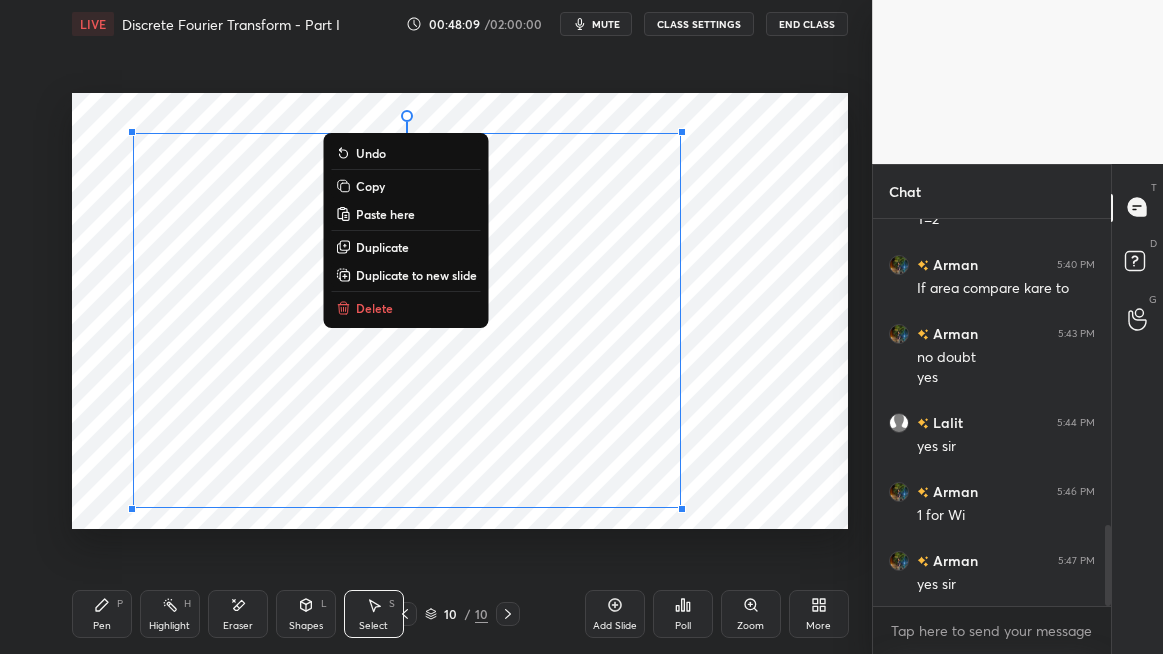 click on "Copy" at bounding box center (370, 186) 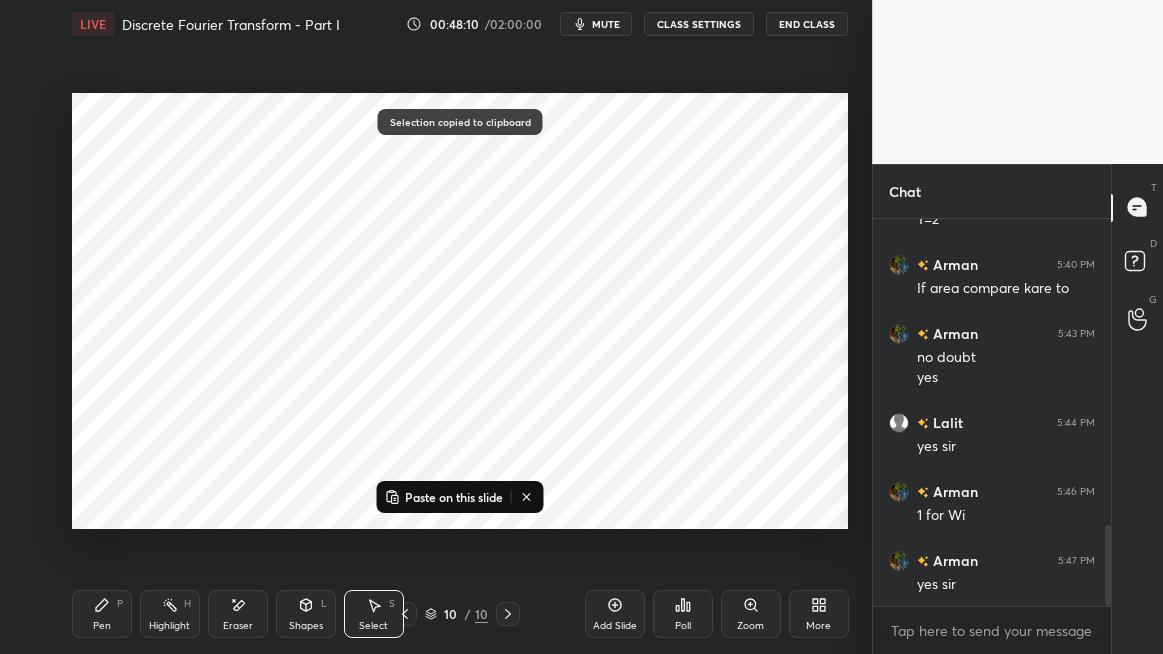 click 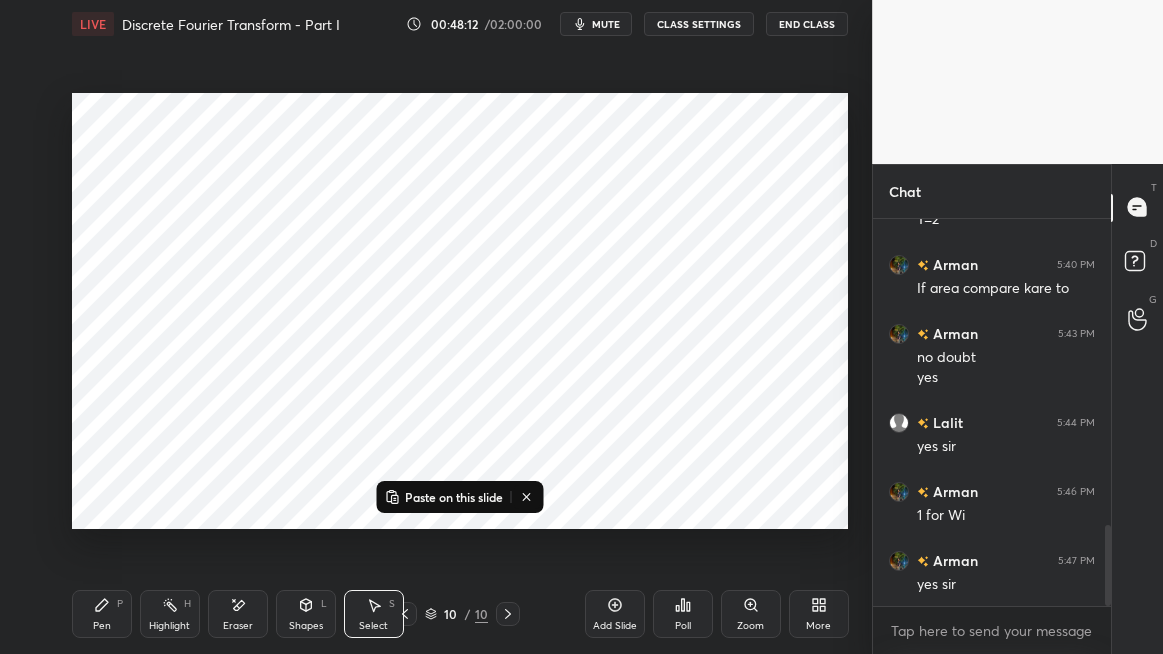 click 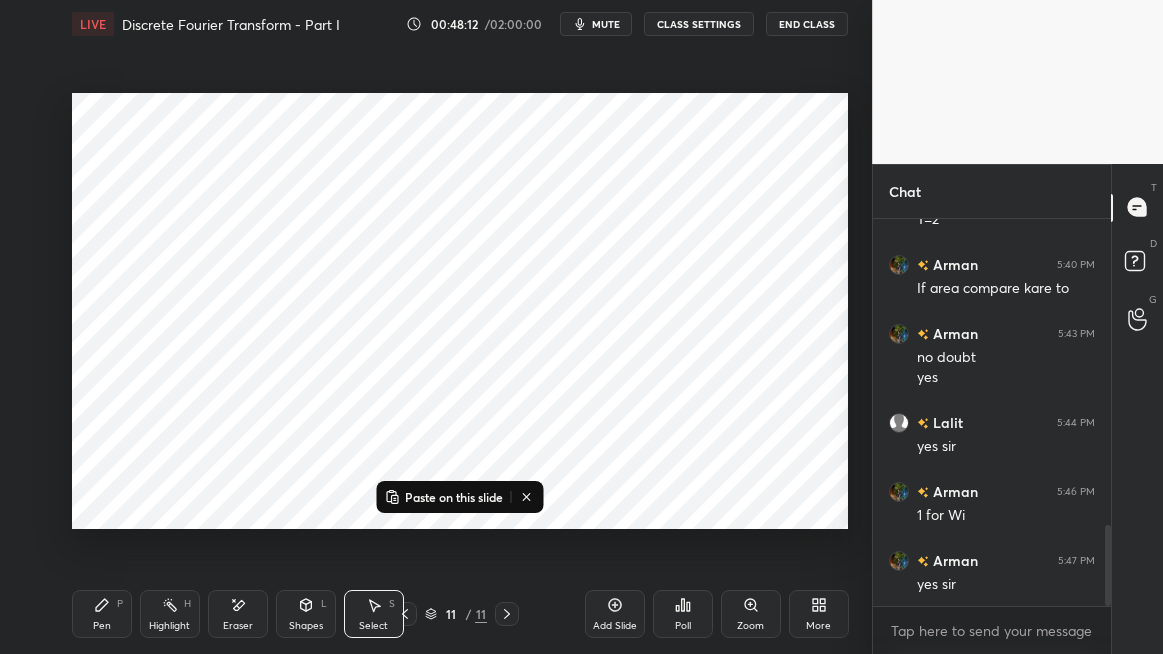 click on "Paste on this slide" at bounding box center [454, 497] 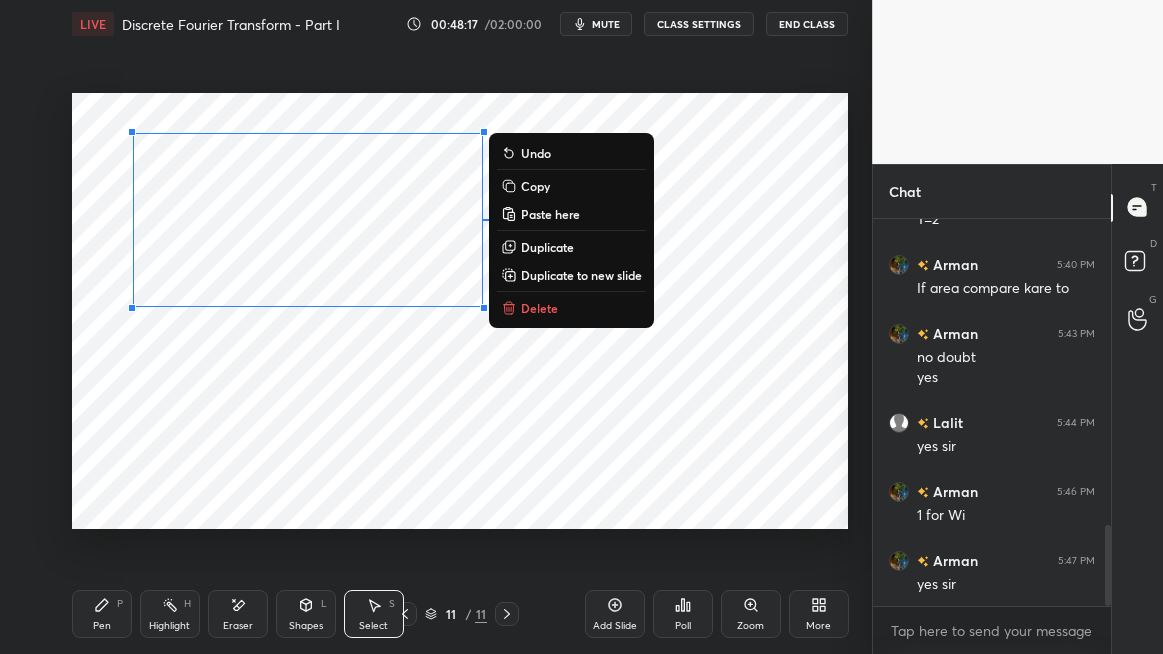 click on "Pen P" at bounding box center [102, 614] 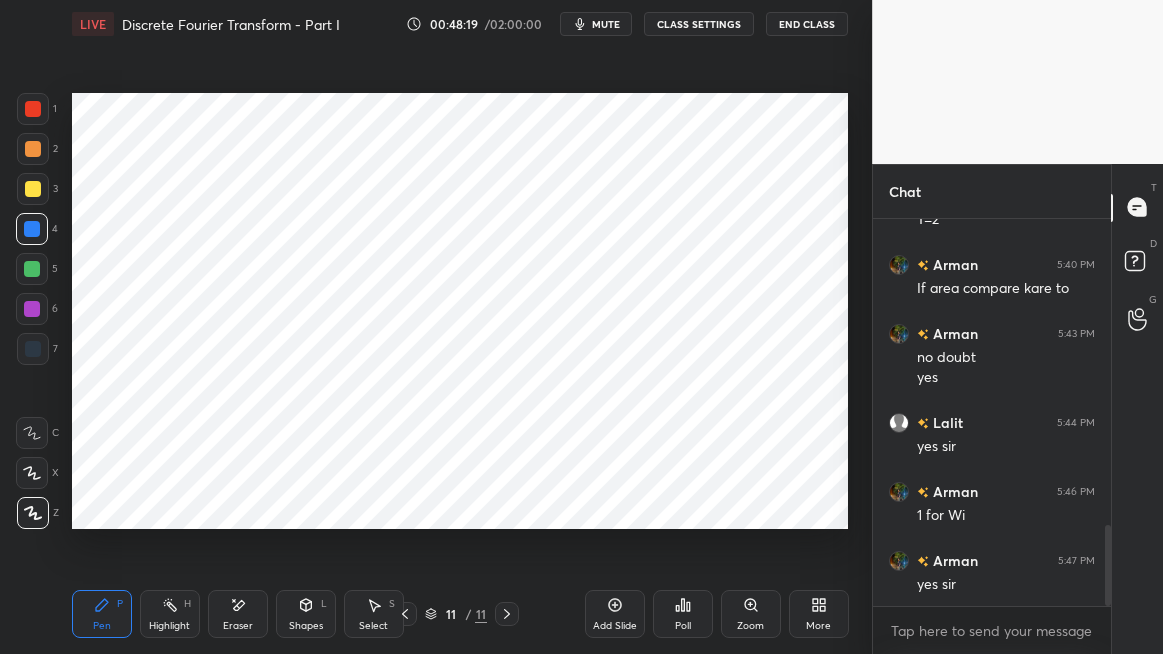 click at bounding box center [32, 269] 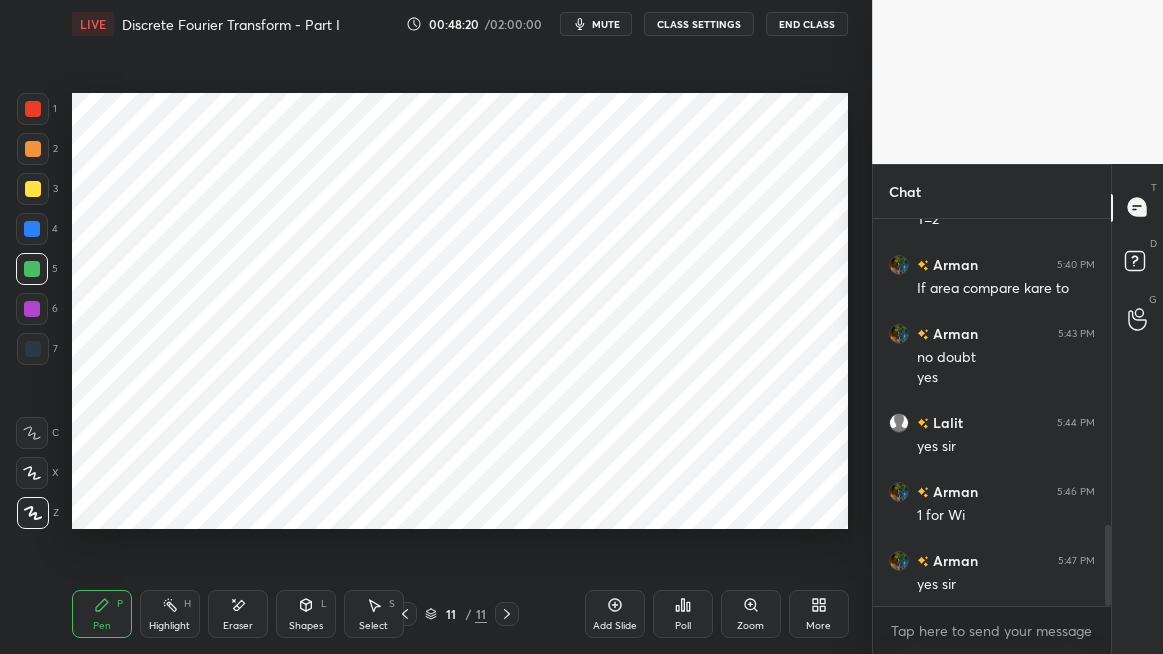 click 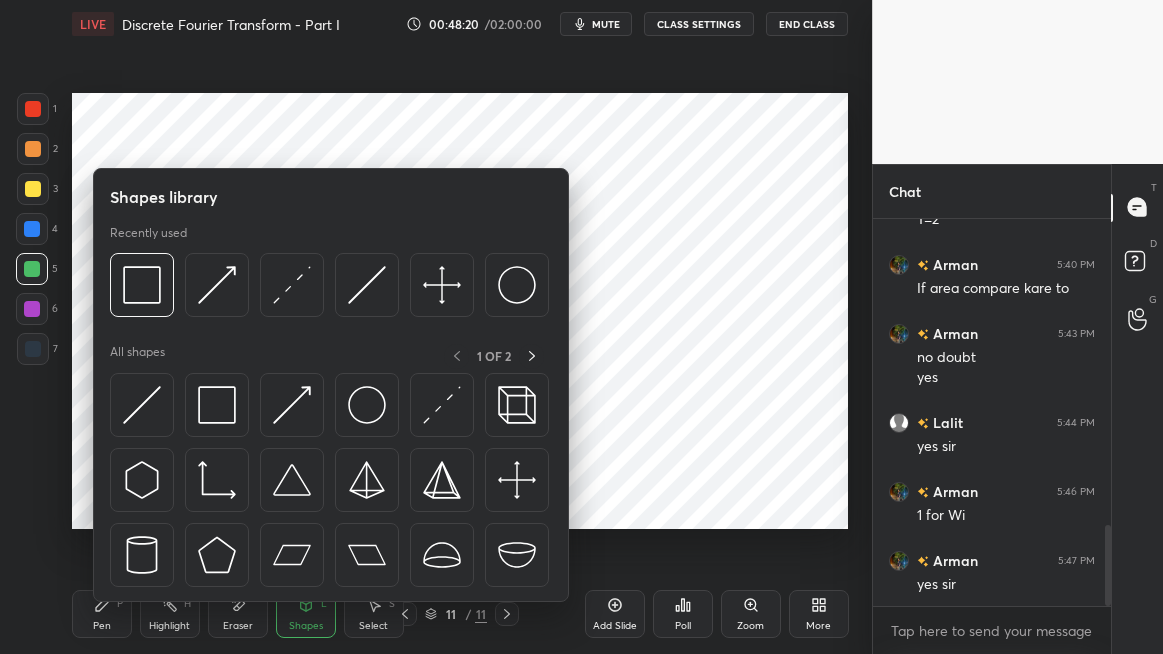 click at bounding box center (292, 405) 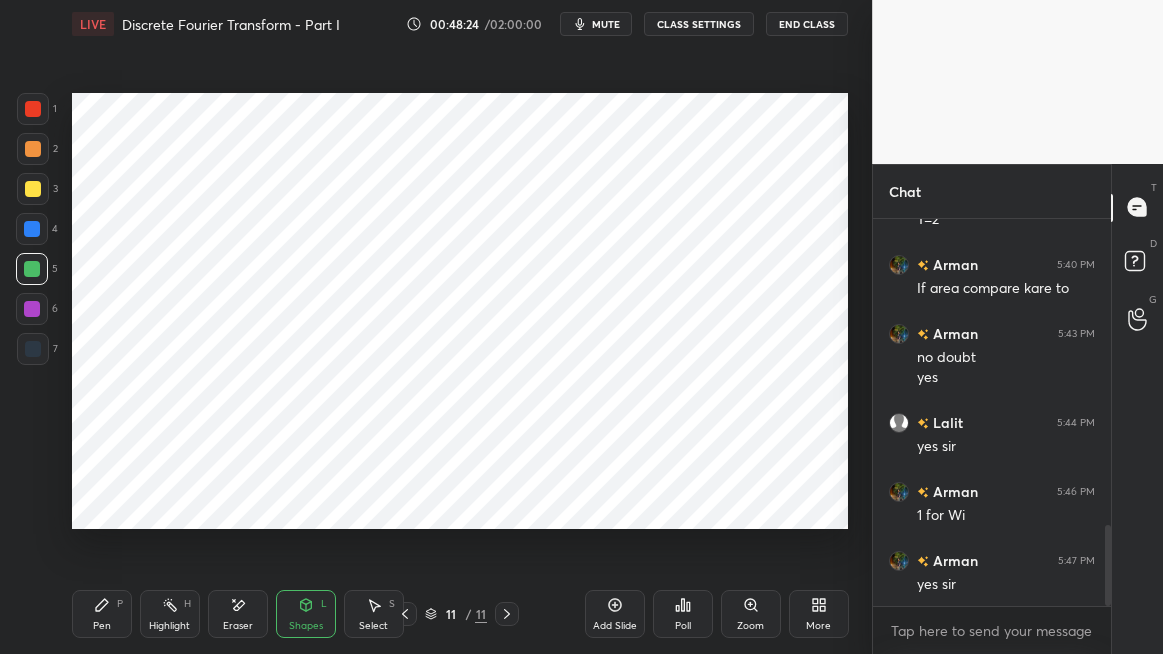 click on "Pen P" at bounding box center (102, 614) 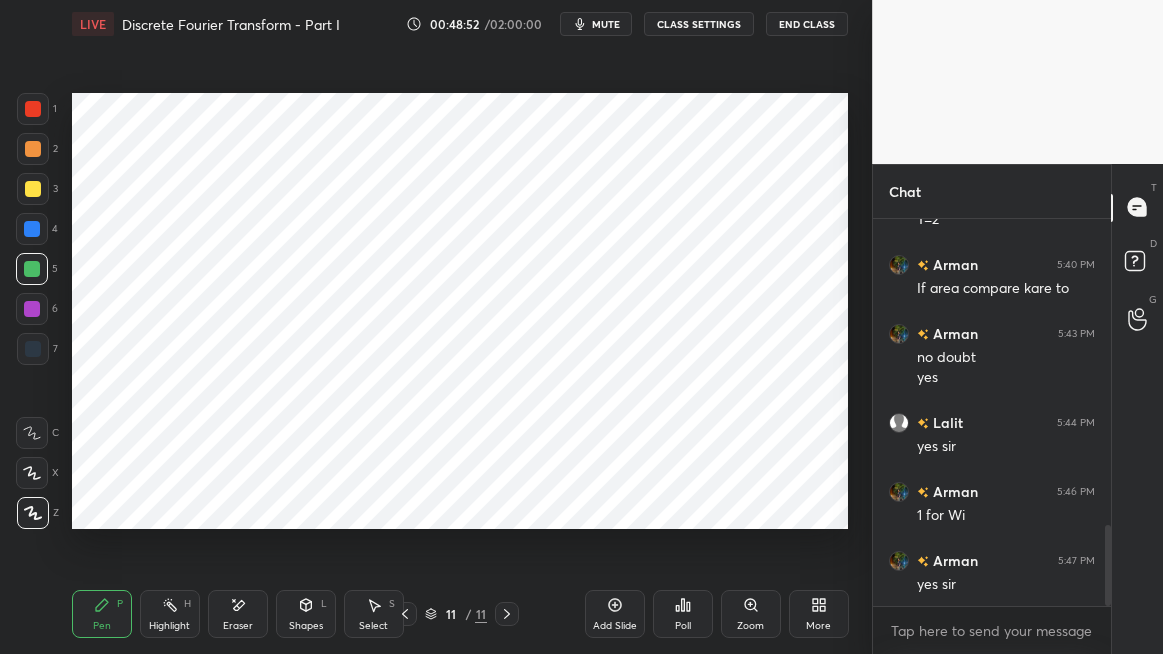 click 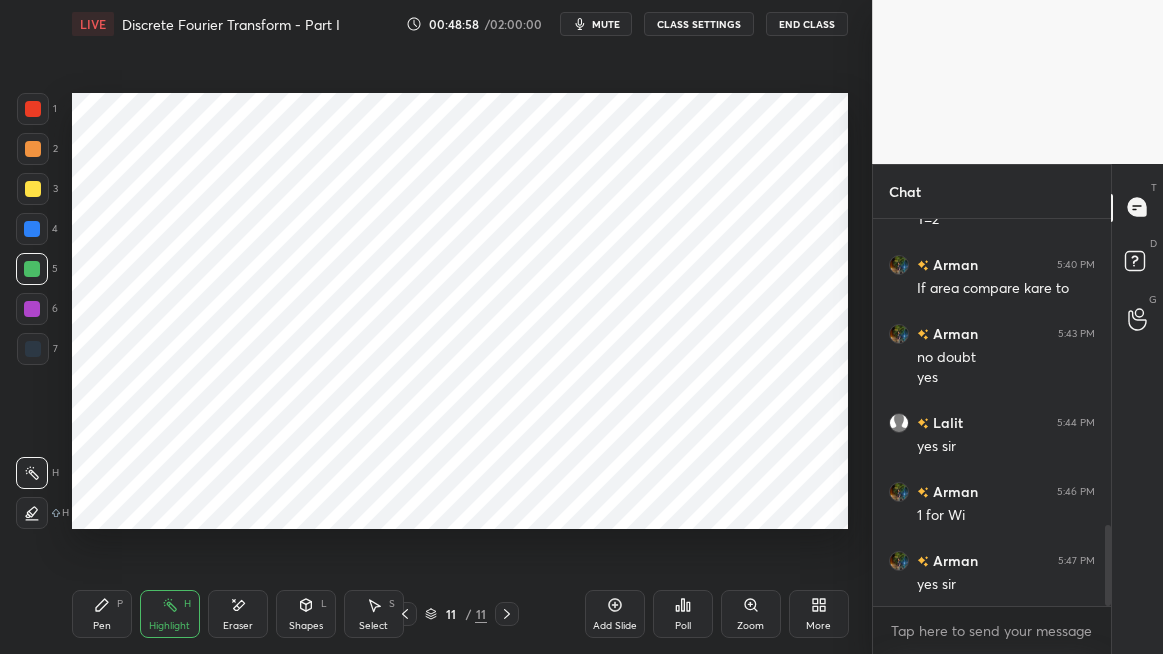 click 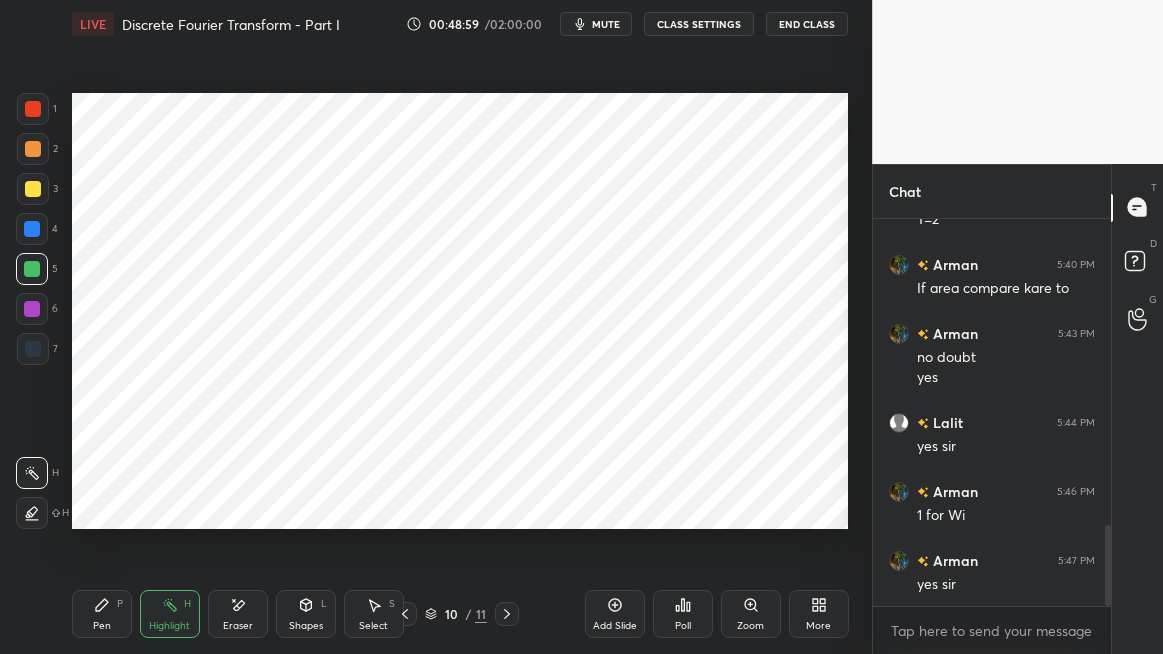 click 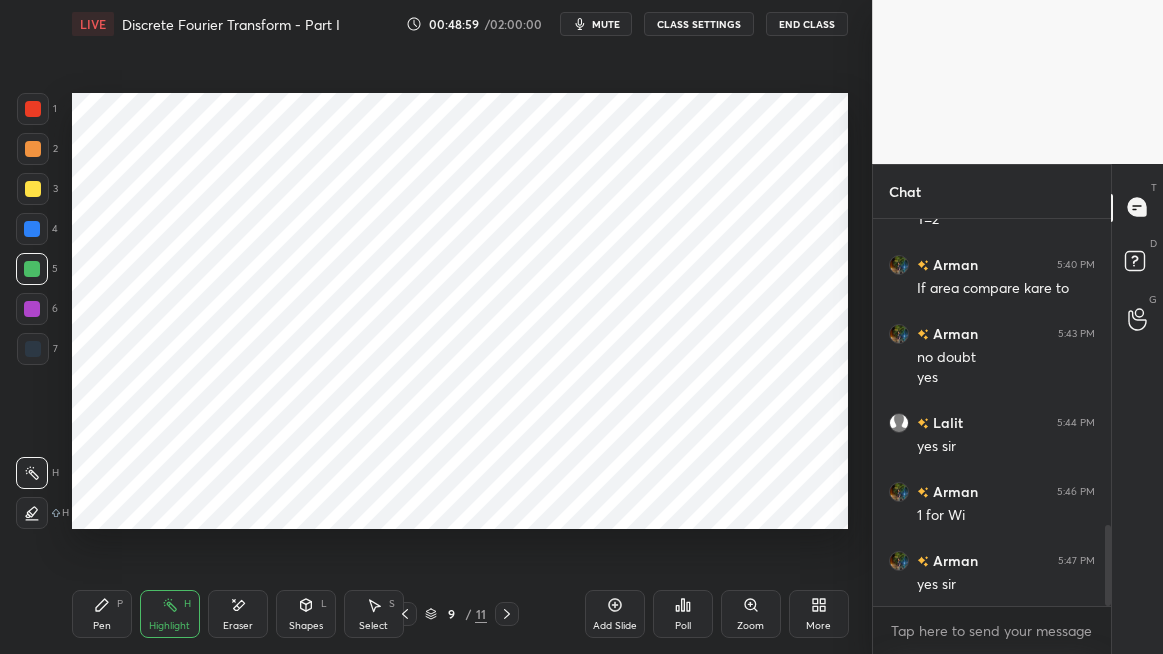 click 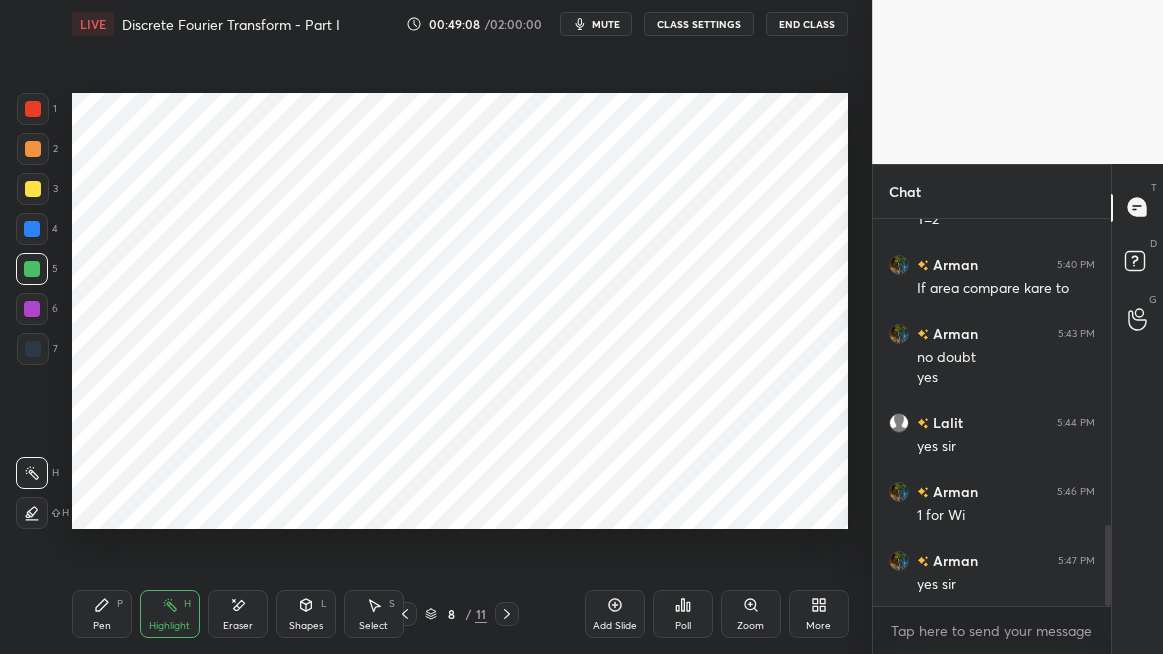 click 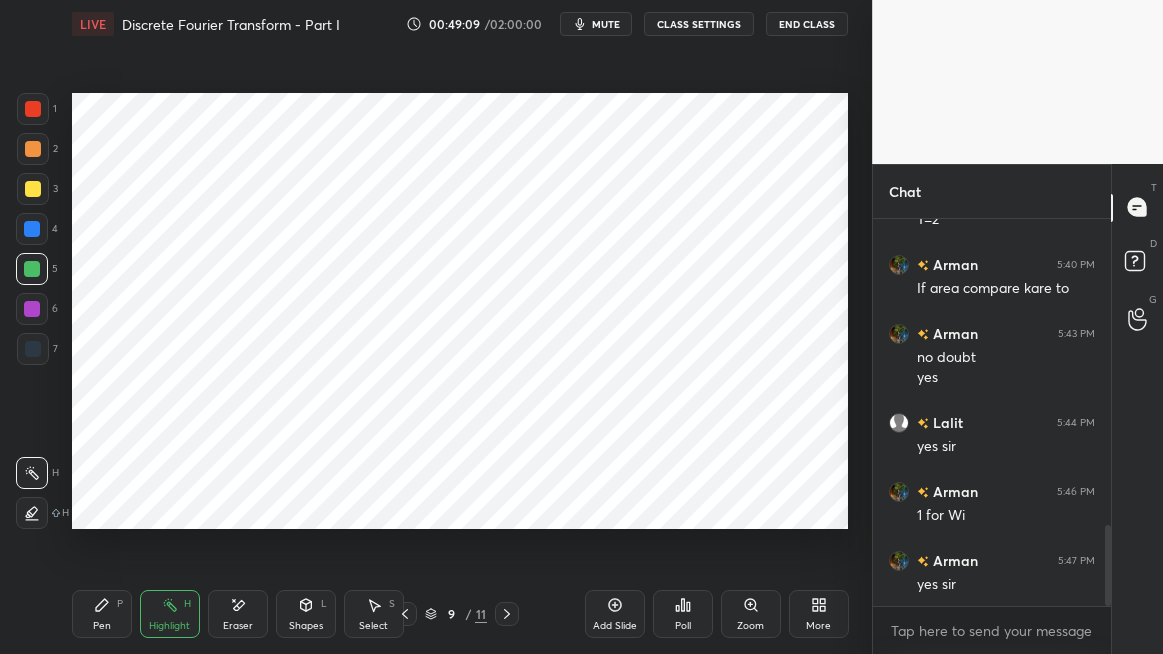 click 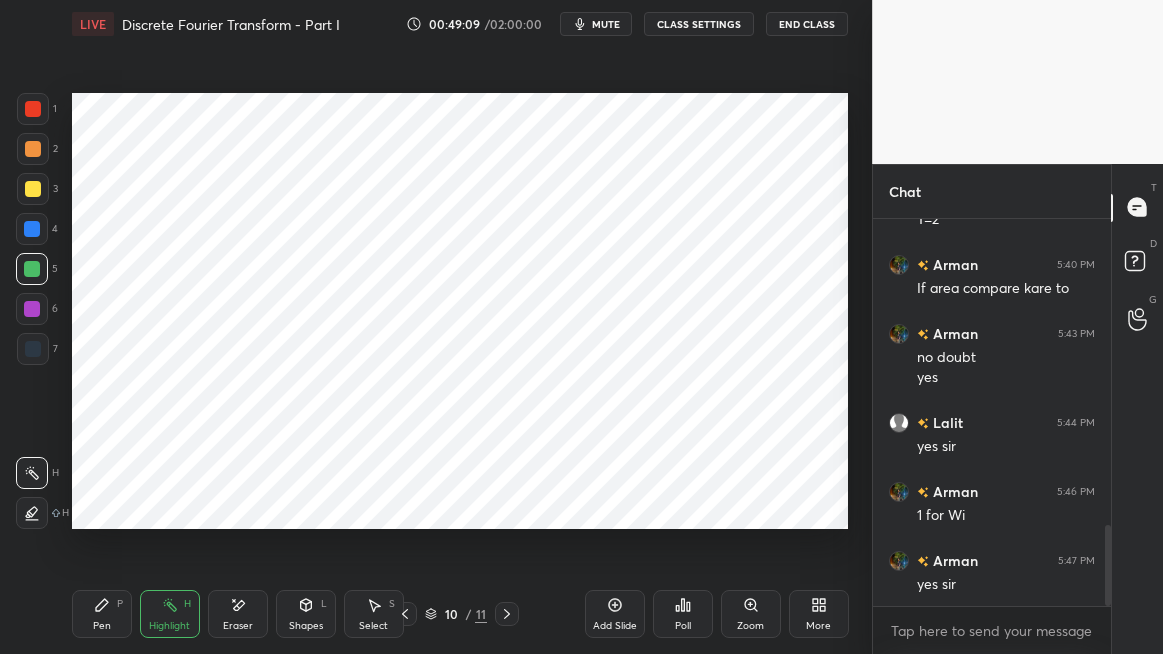 click 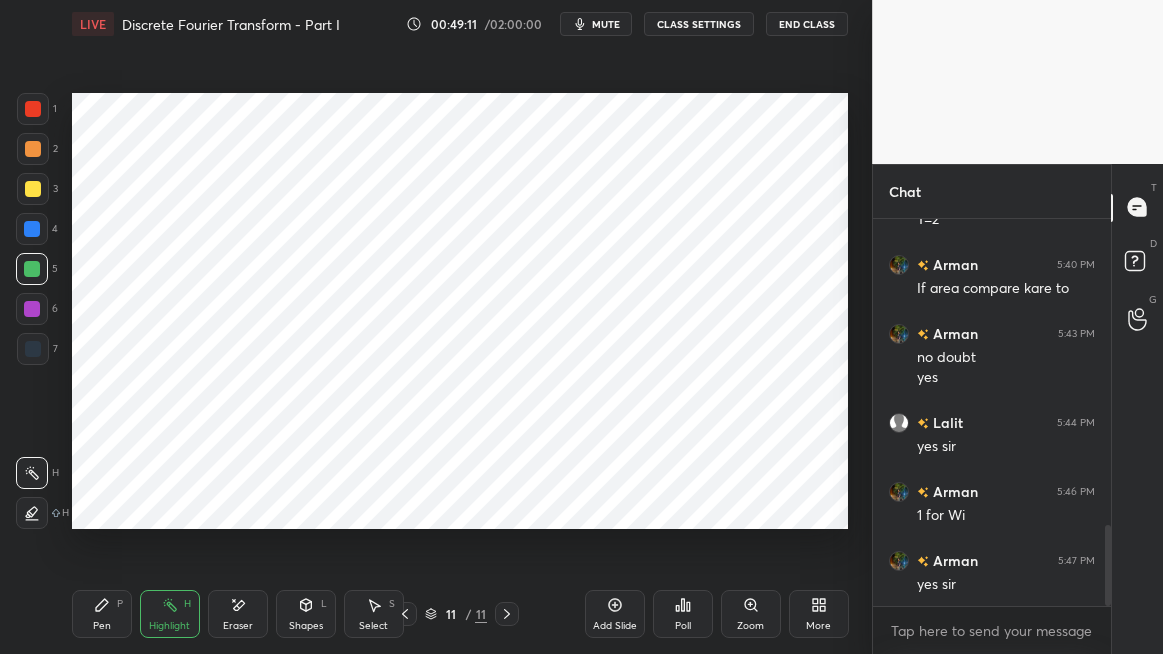 click at bounding box center [32, 229] 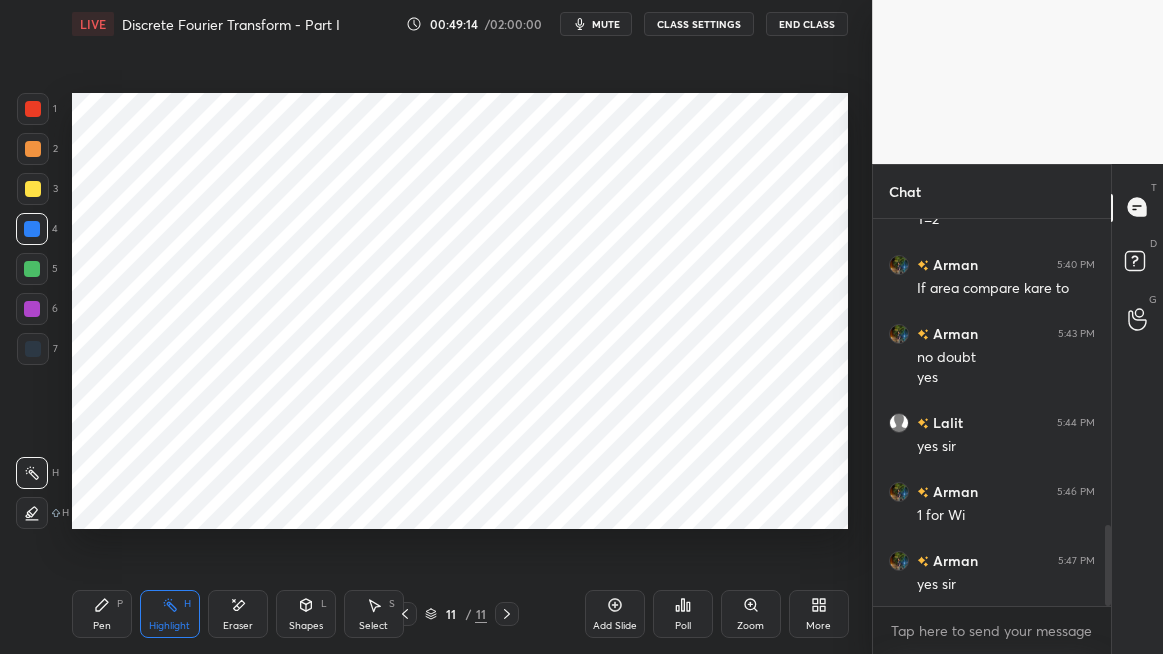 click 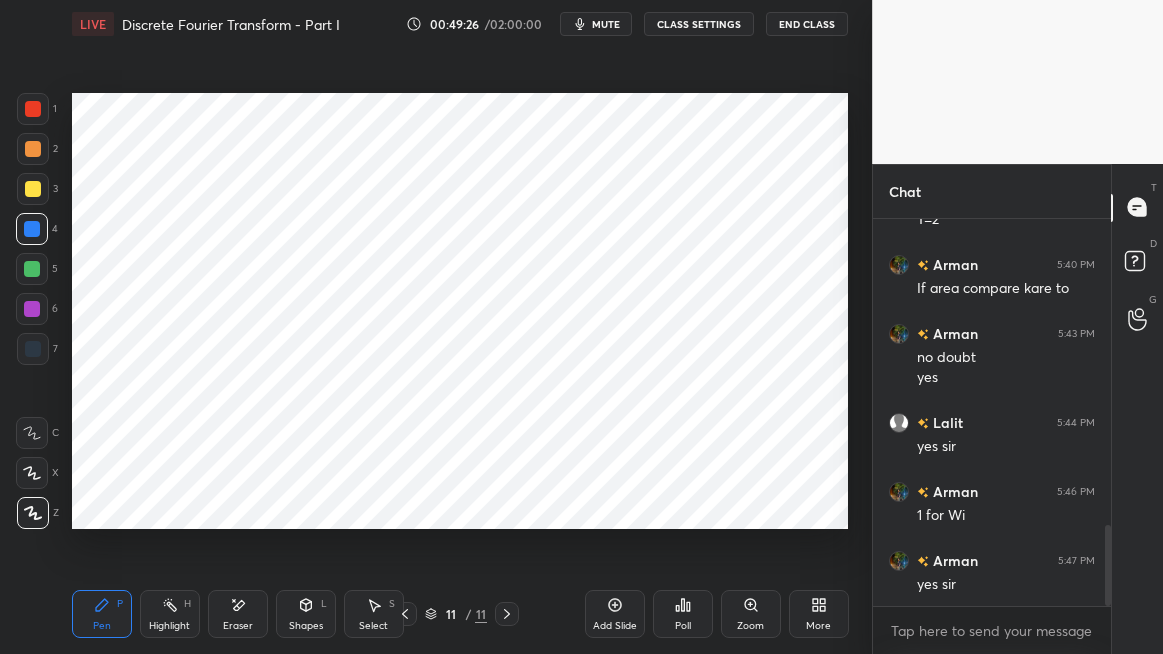 click on "Highlight H" at bounding box center (170, 614) 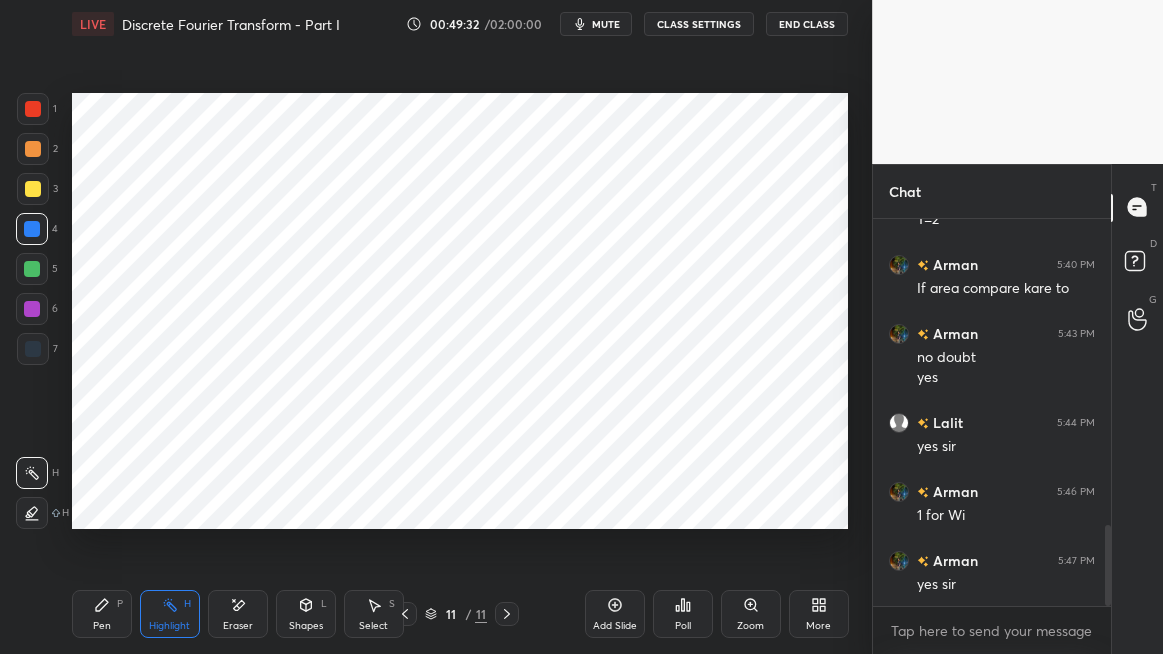 click 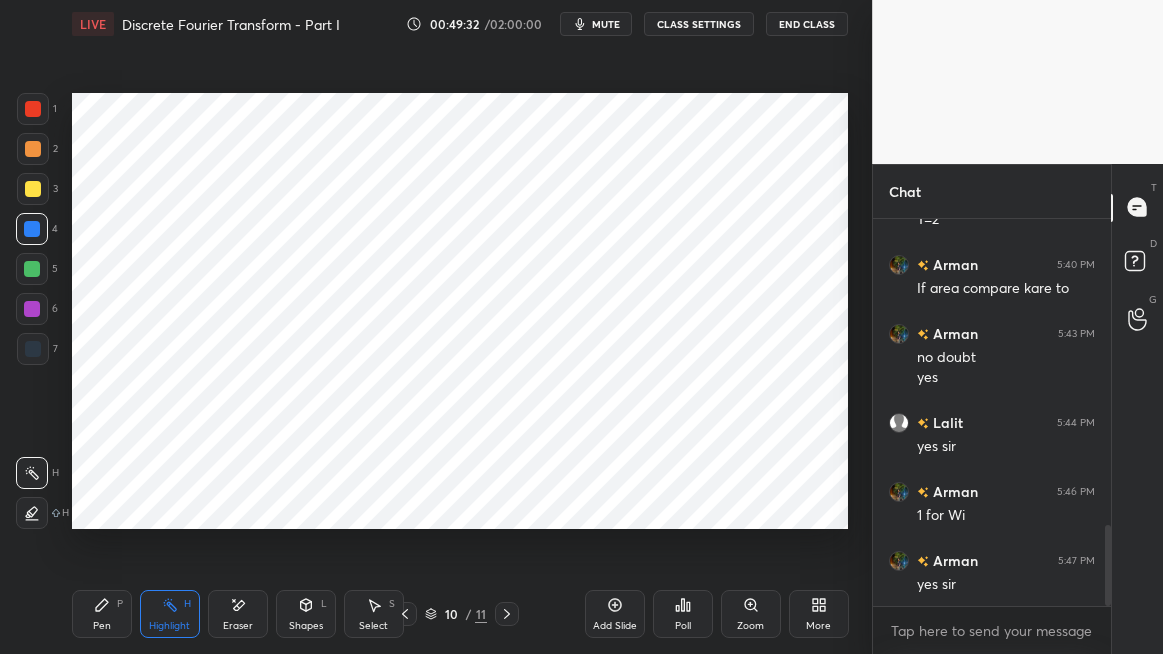 click 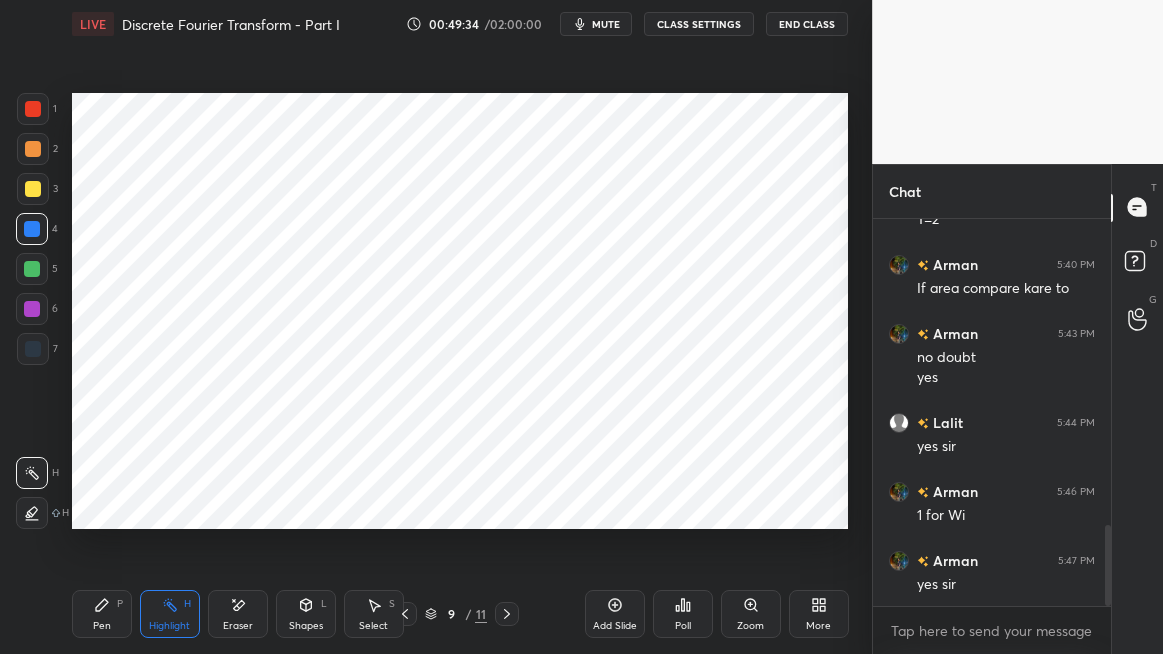 click 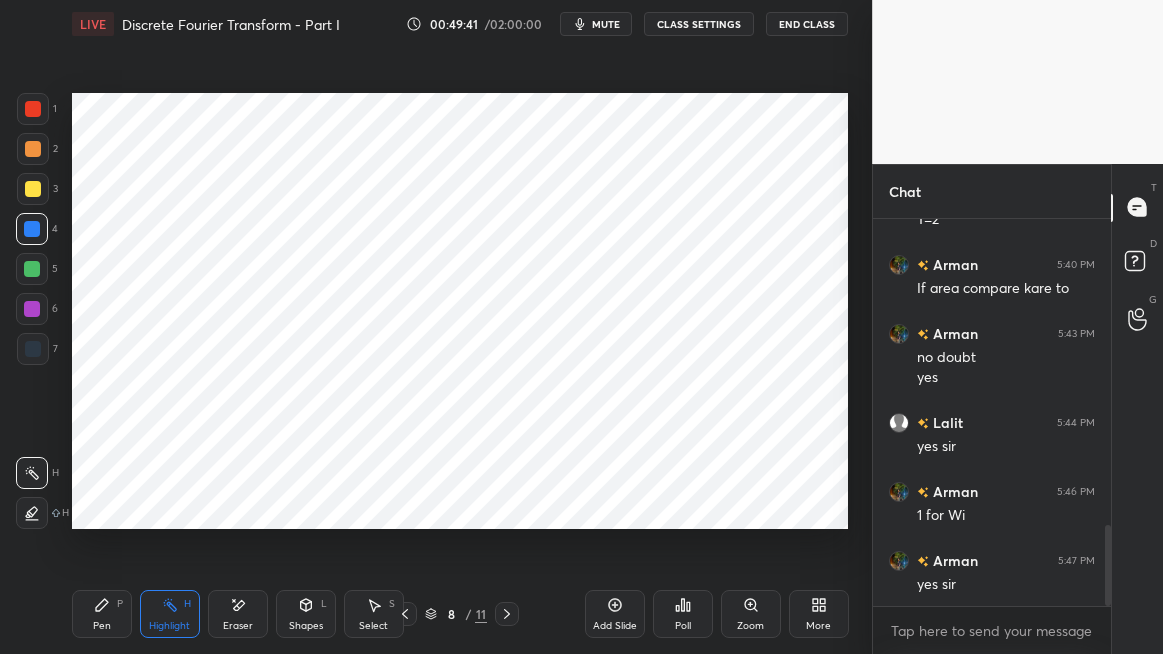 click 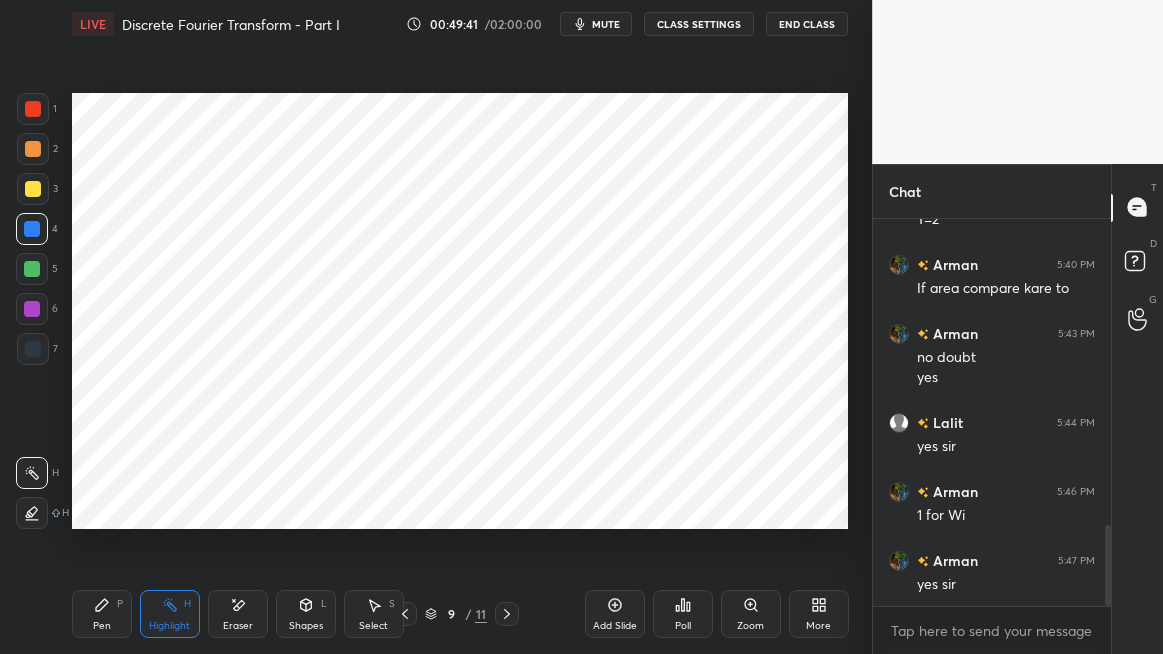 click 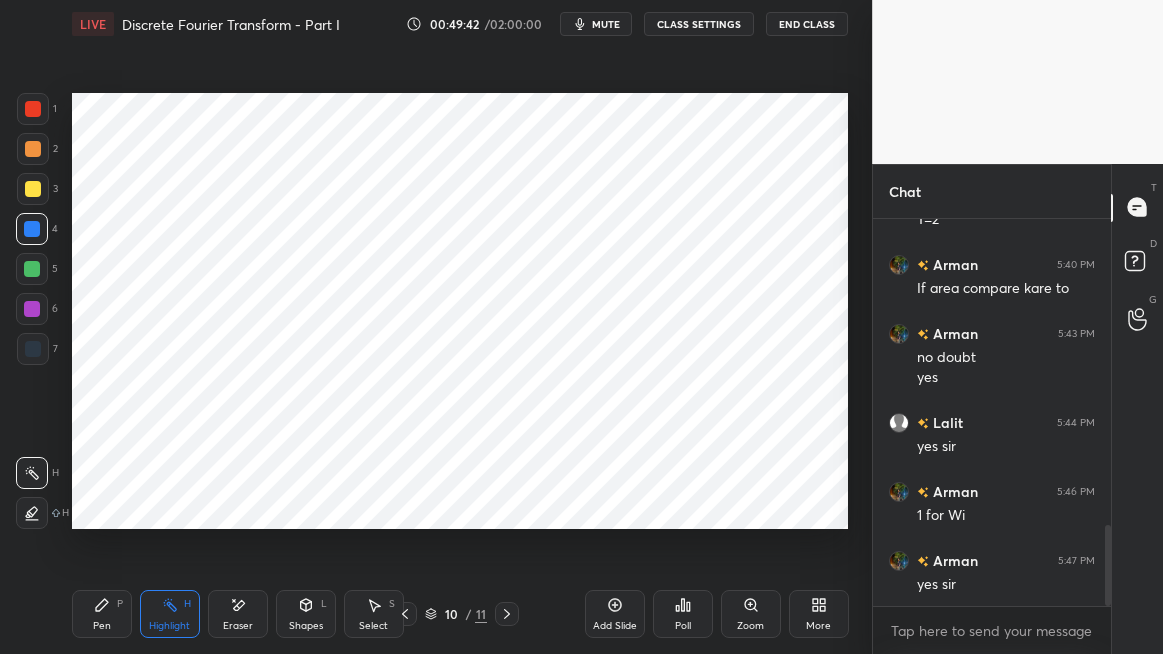 click 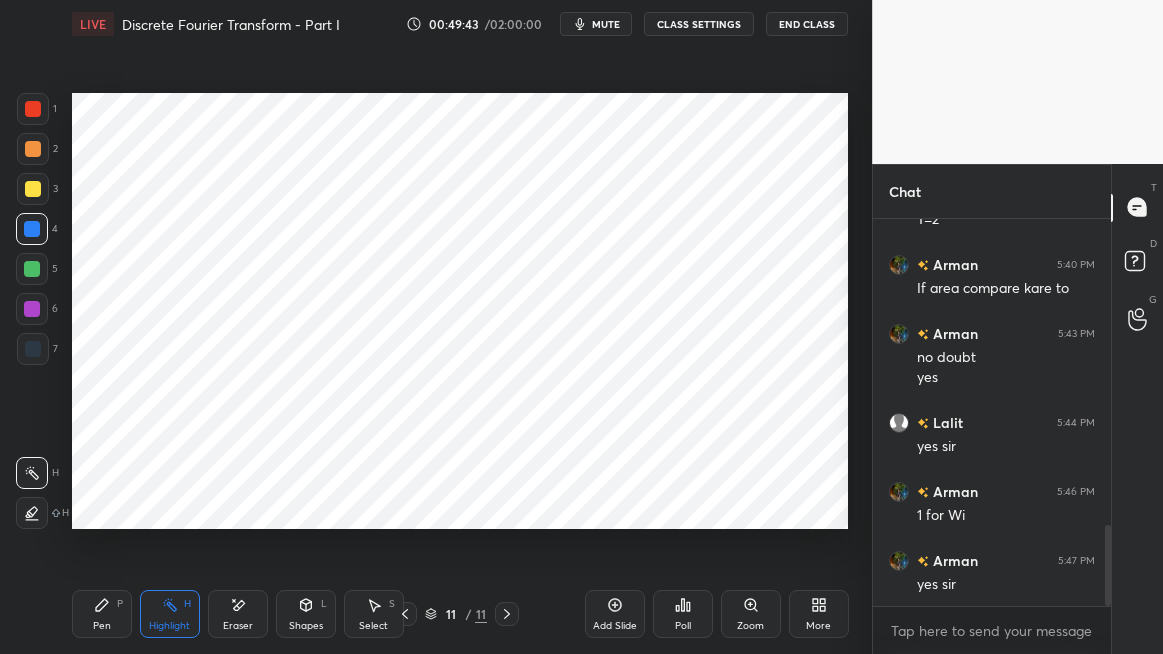 click 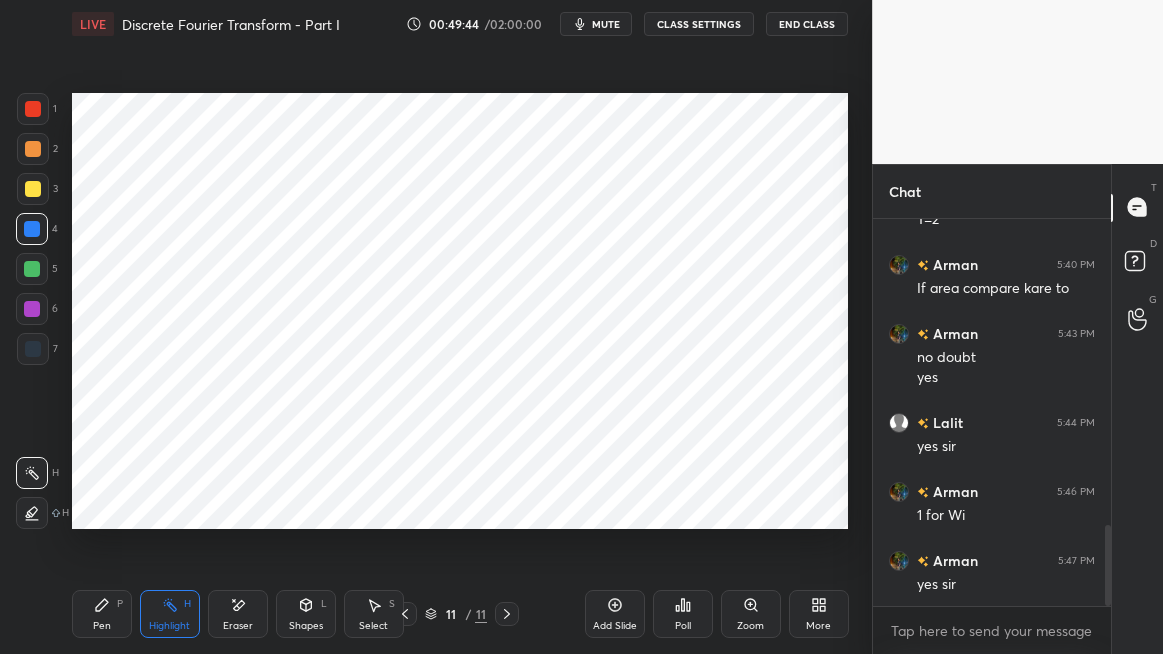 click on "Pen P" at bounding box center [102, 614] 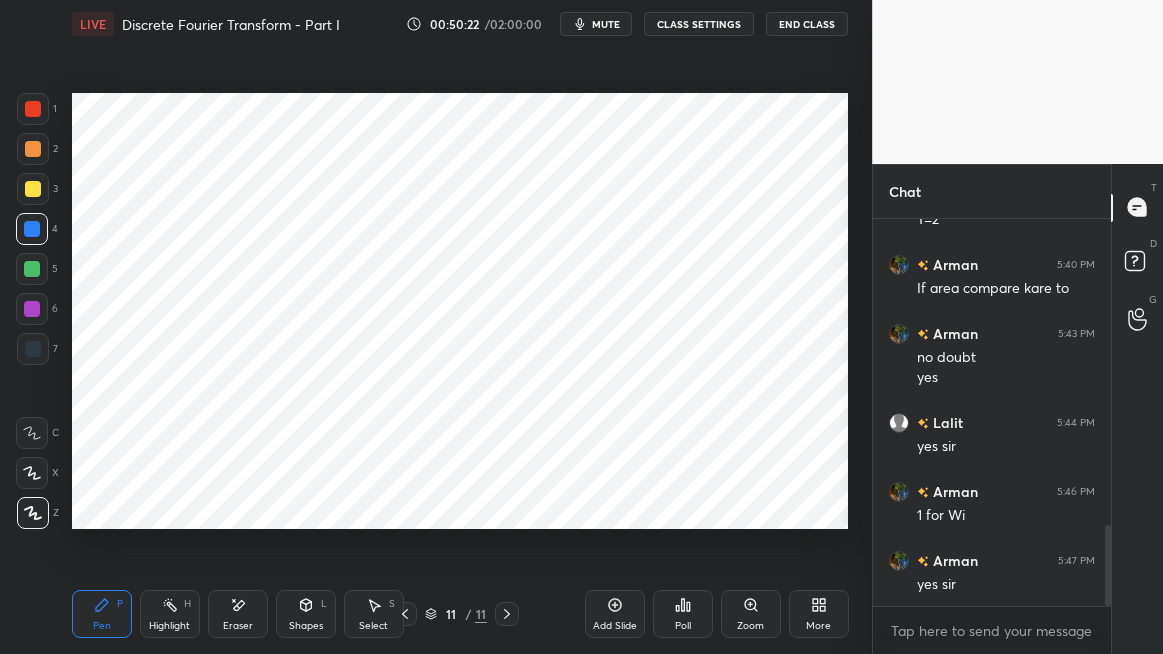scroll, scrollTop: 1538, scrollLeft: 0, axis: vertical 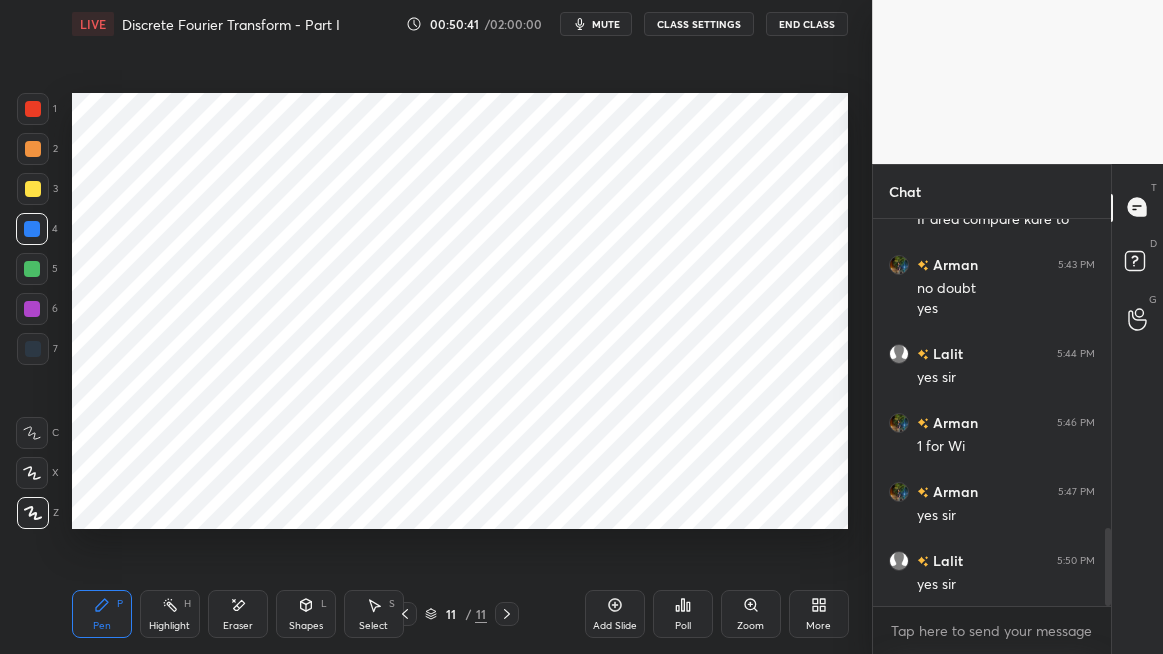 click 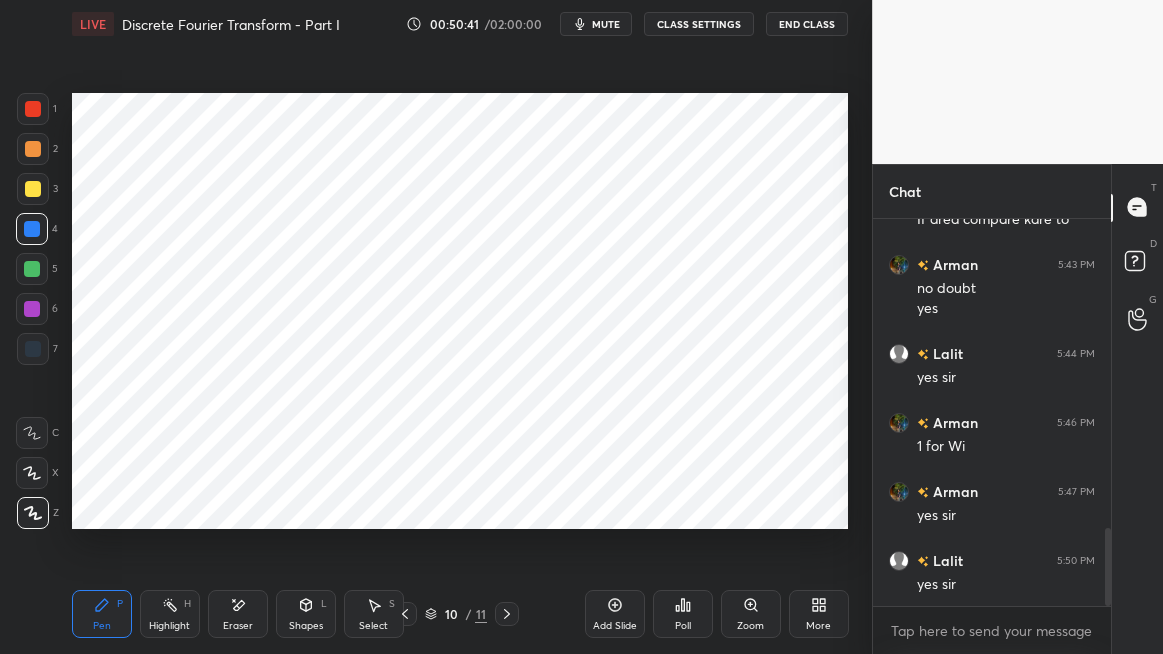 click 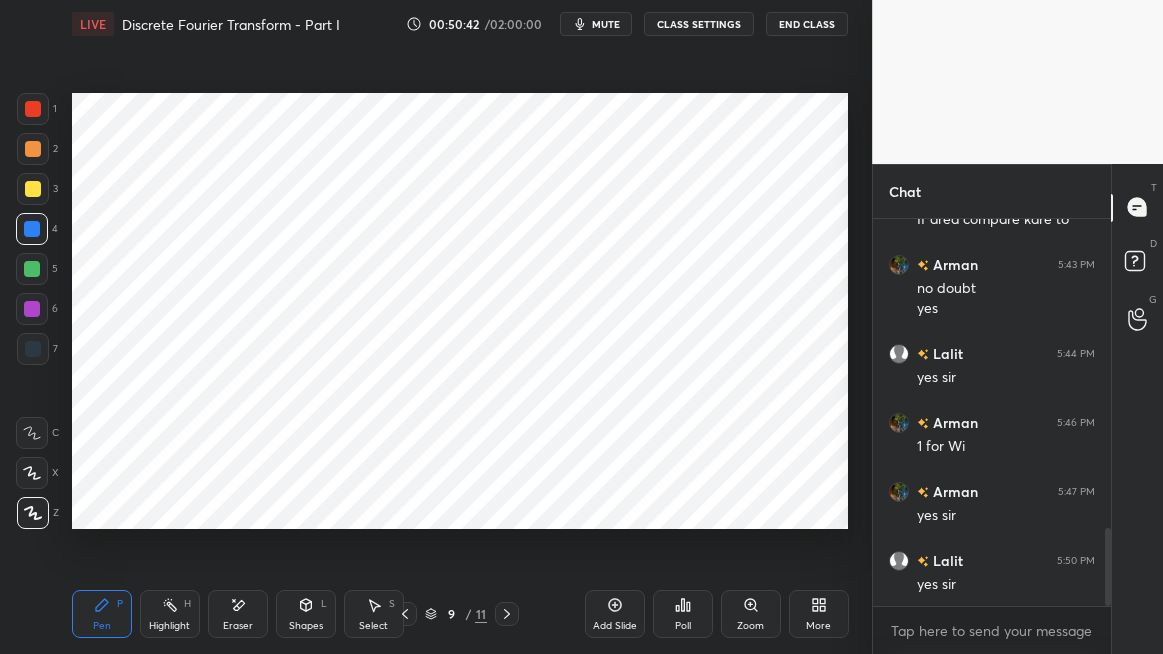 click 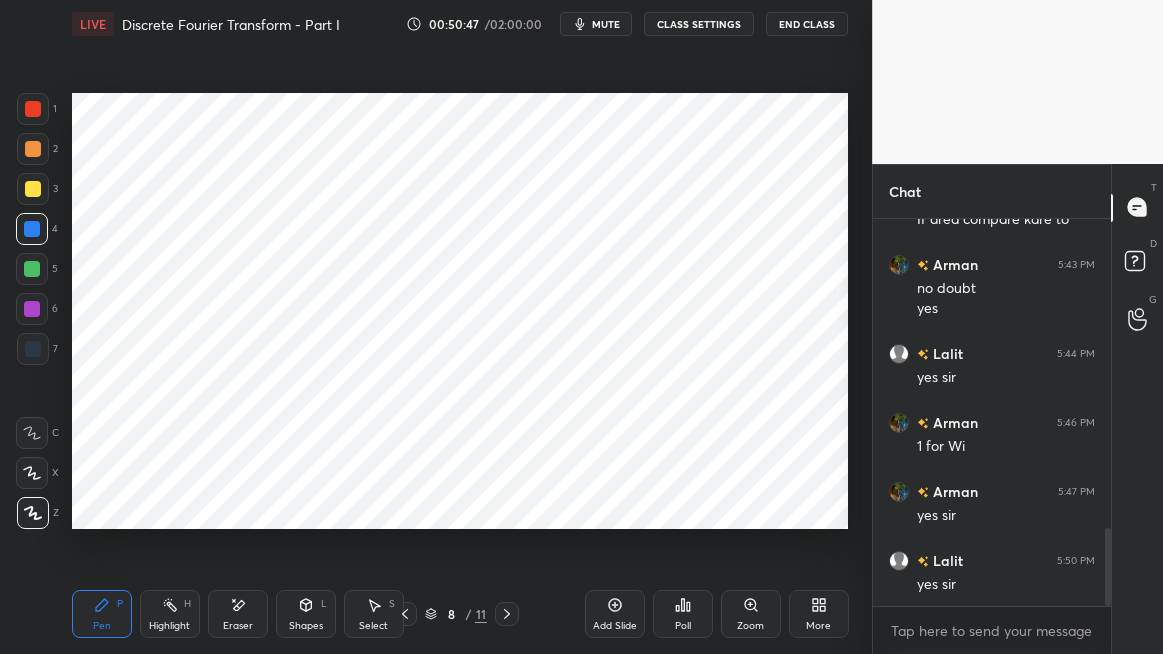 click on "mute" at bounding box center [606, 24] 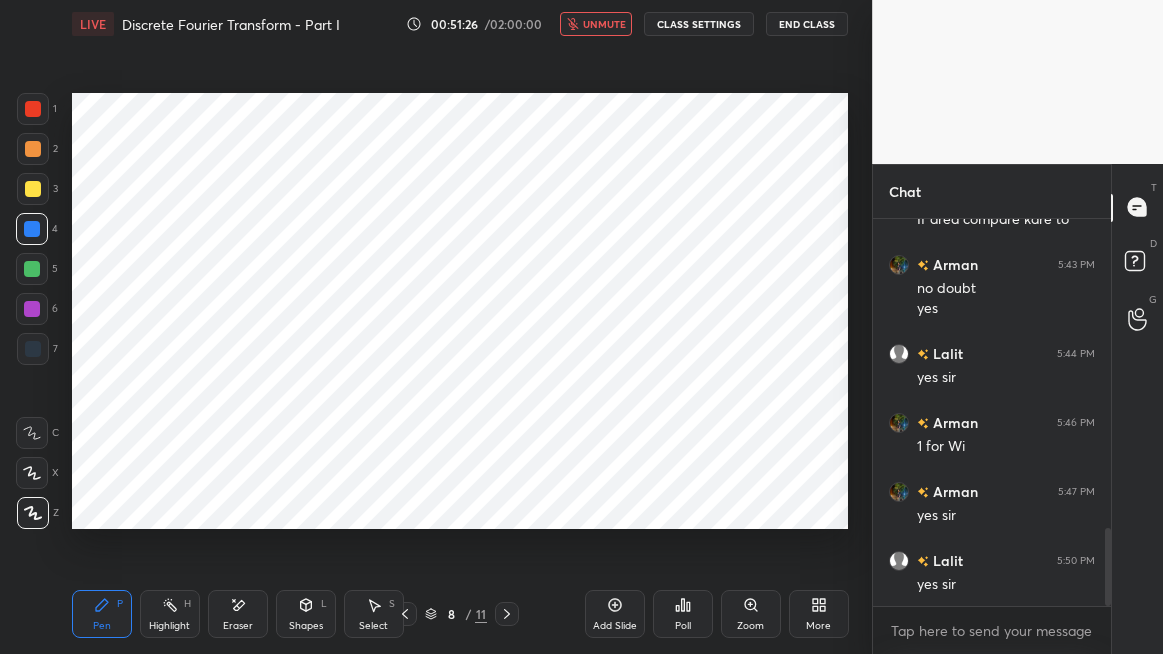 click 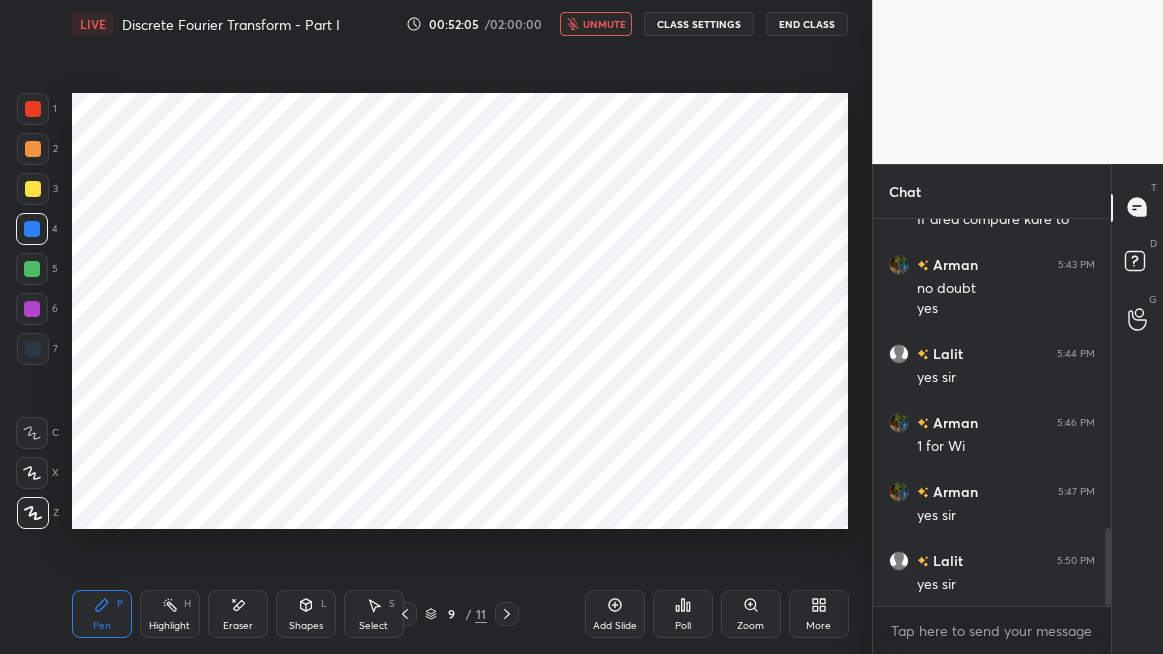 click at bounding box center [507, 614] 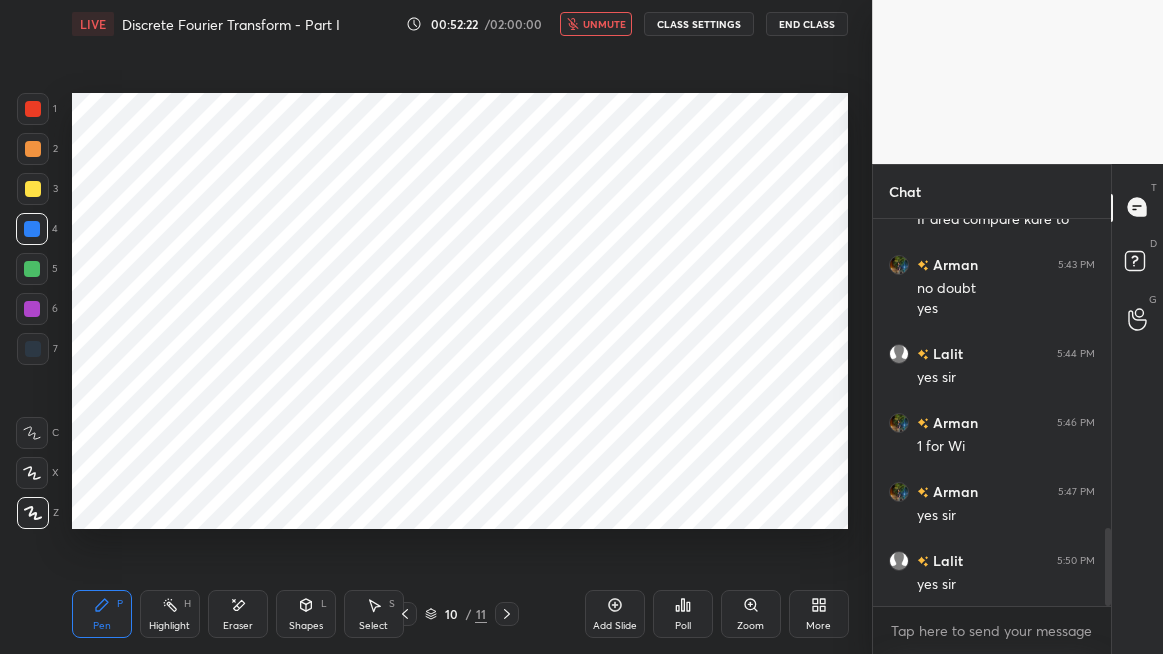 scroll, scrollTop: 1607, scrollLeft: 0, axis: vertical 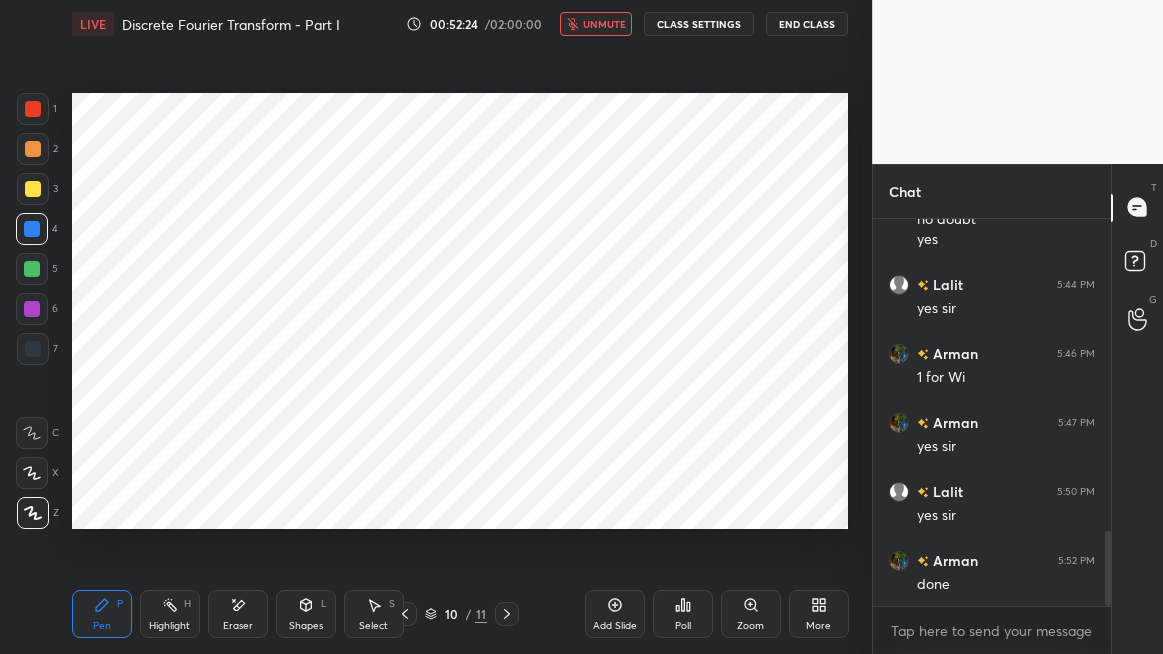 click 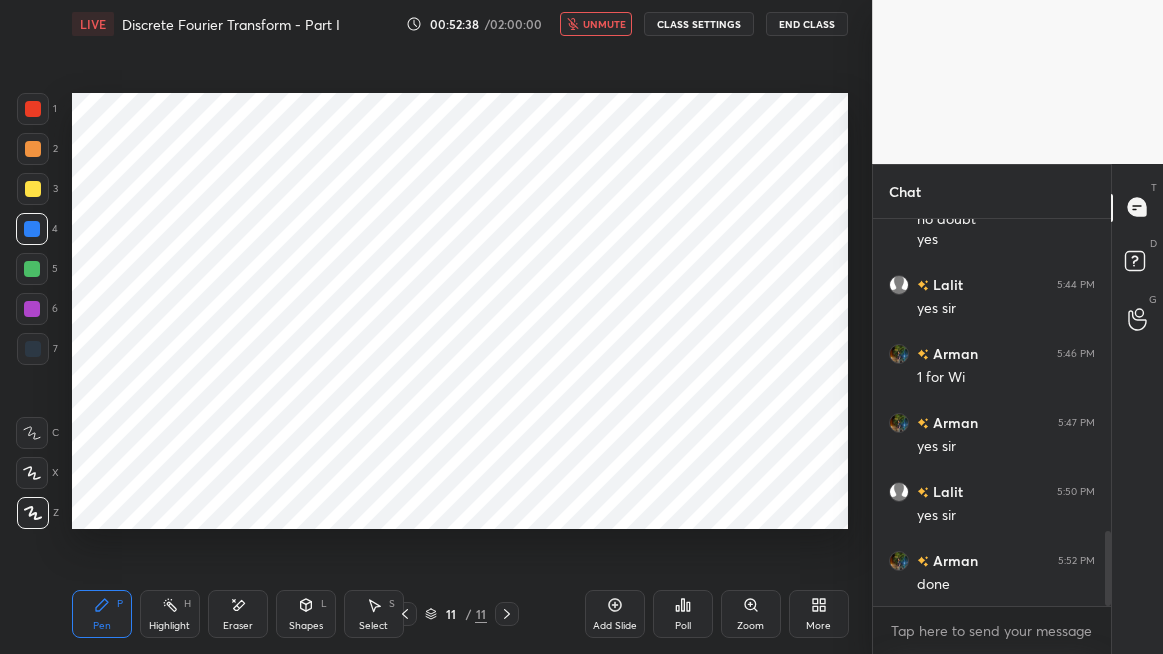 click 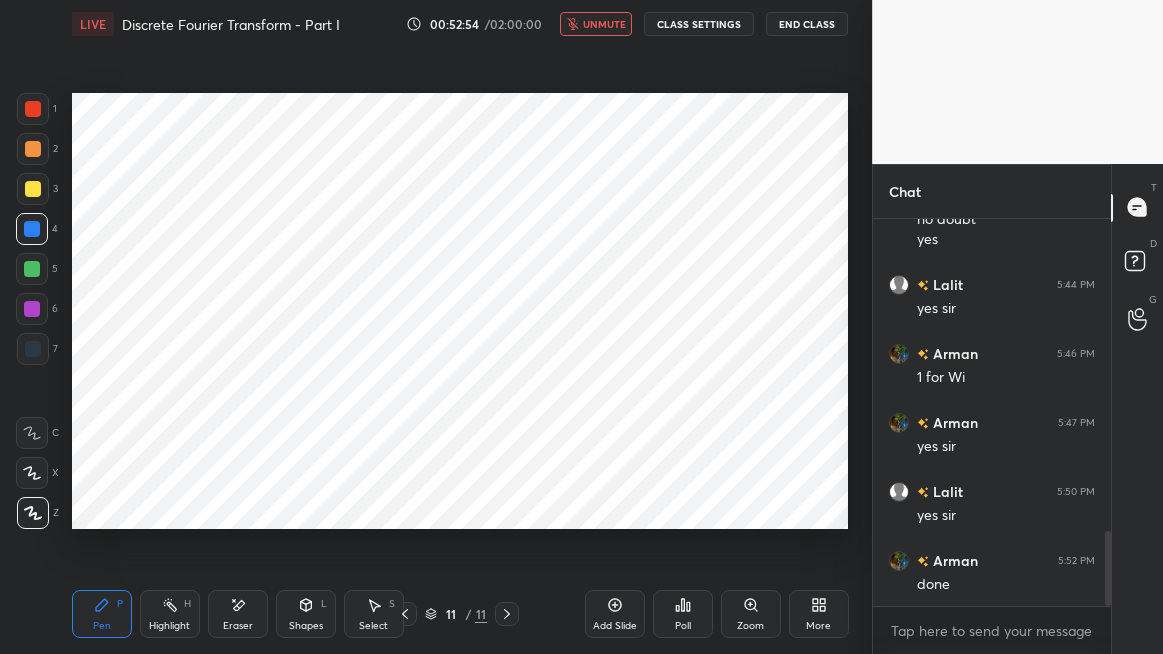 click on "unmute" at bounding box center (604, 24) 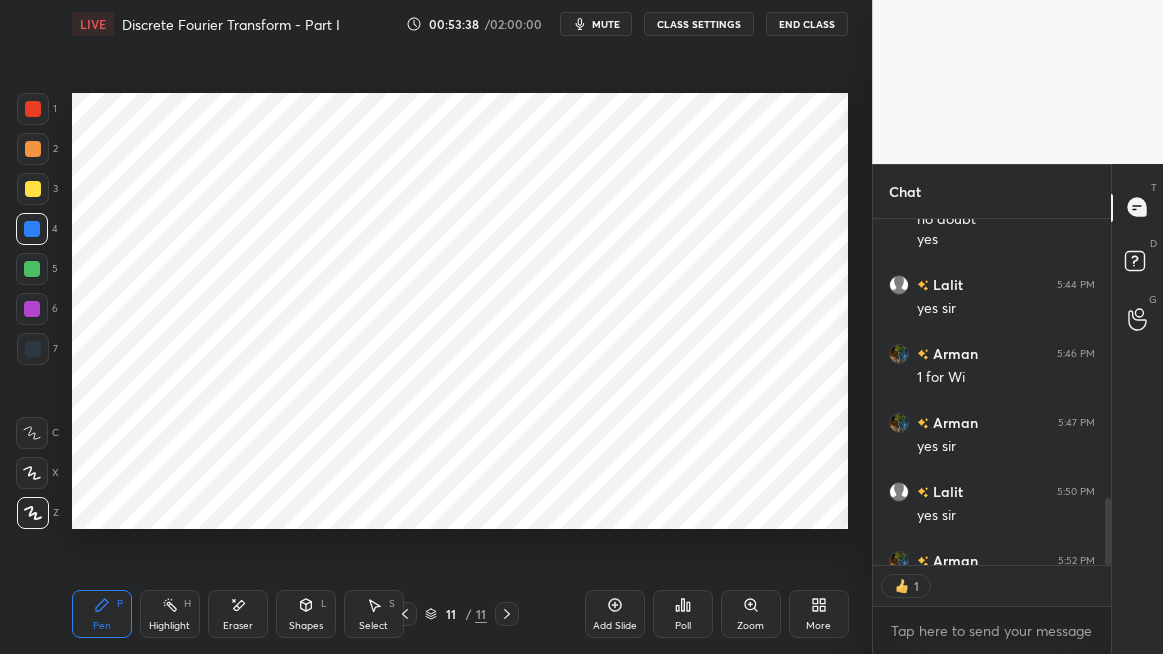 scroll, scrollTop: 341, scrollLeft: 232, axis: both 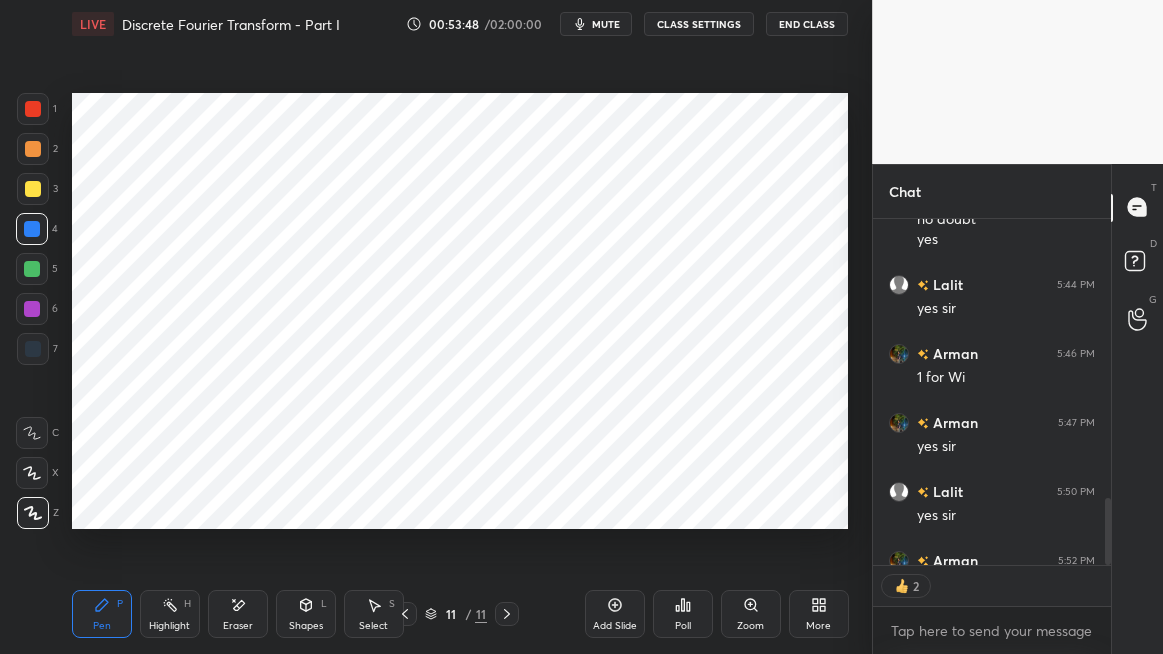 click at bounding box center [507, 614] 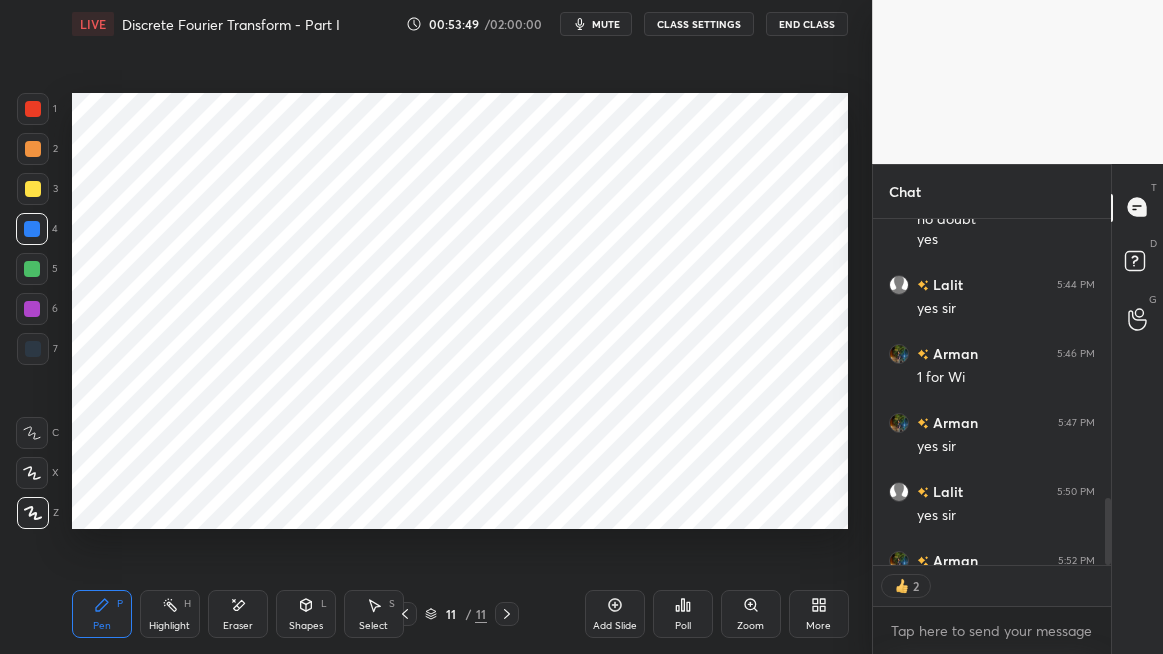click 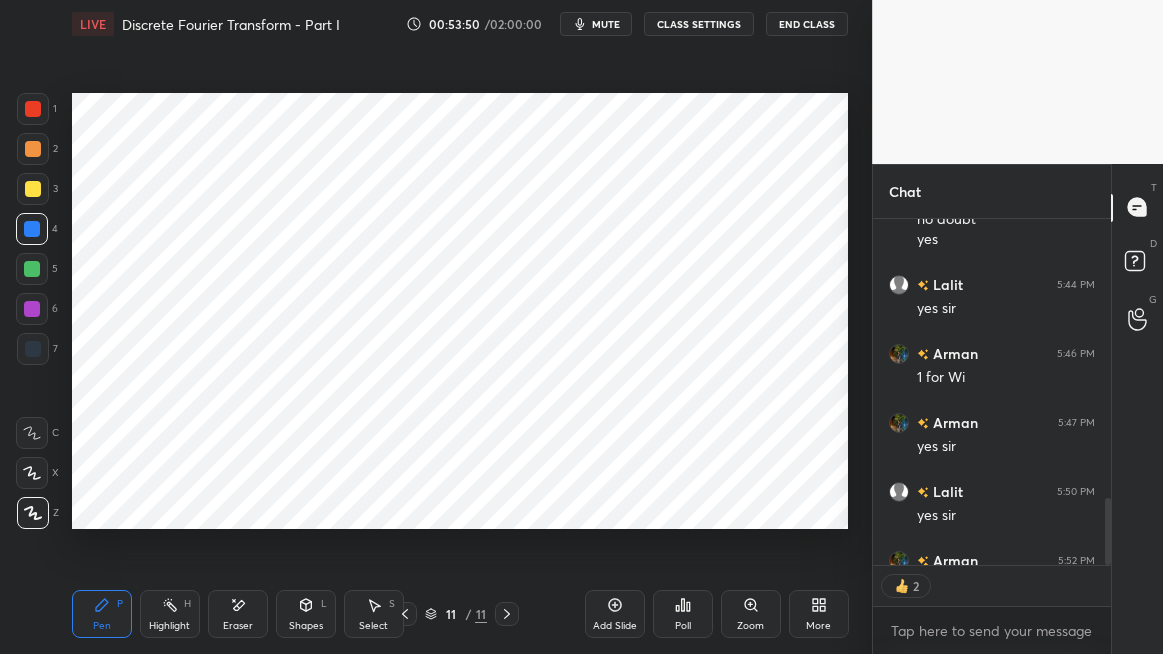 click 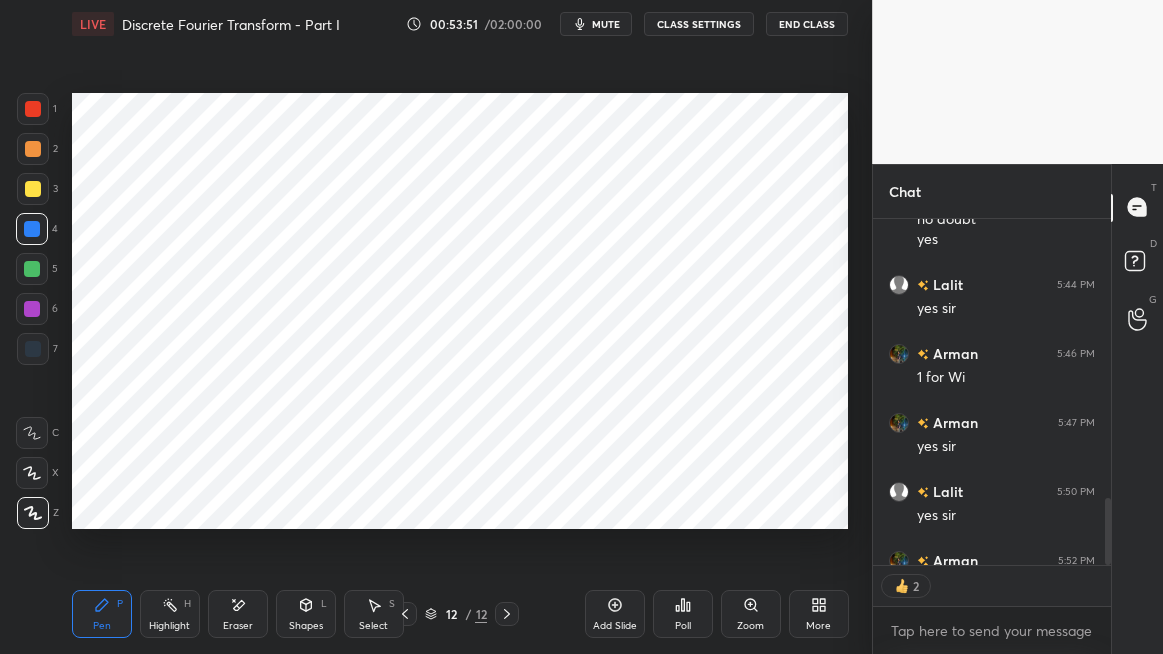 click at bounding box center (33, 109) 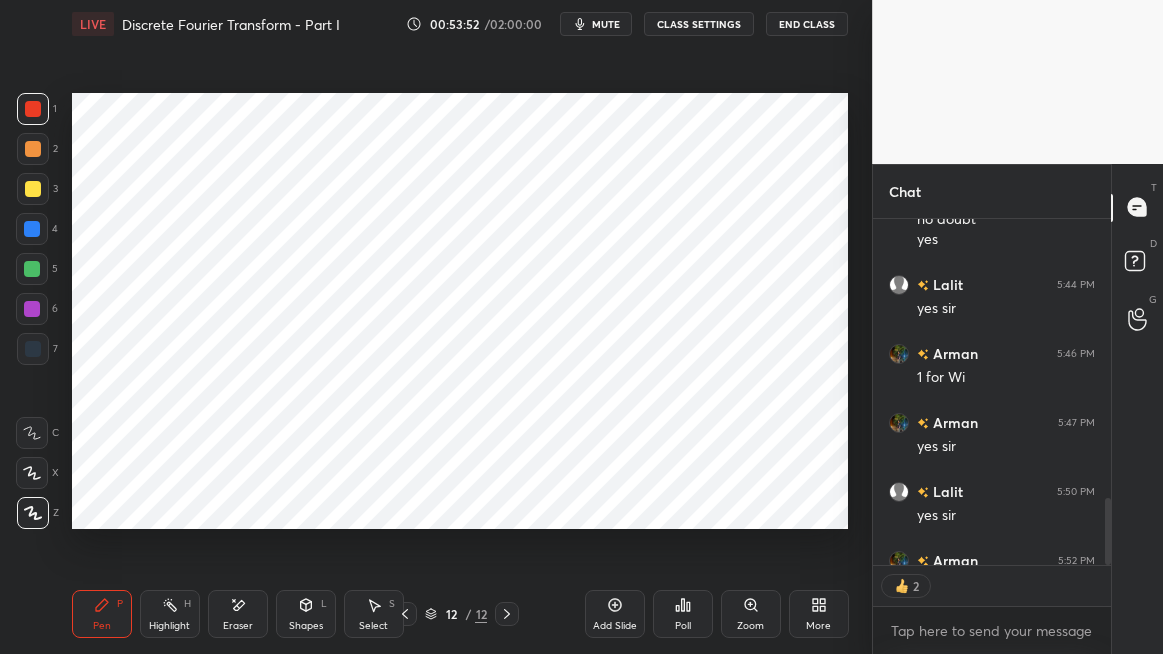 scroll, scrollTop: 6, scrollLeft: 6, axis: both 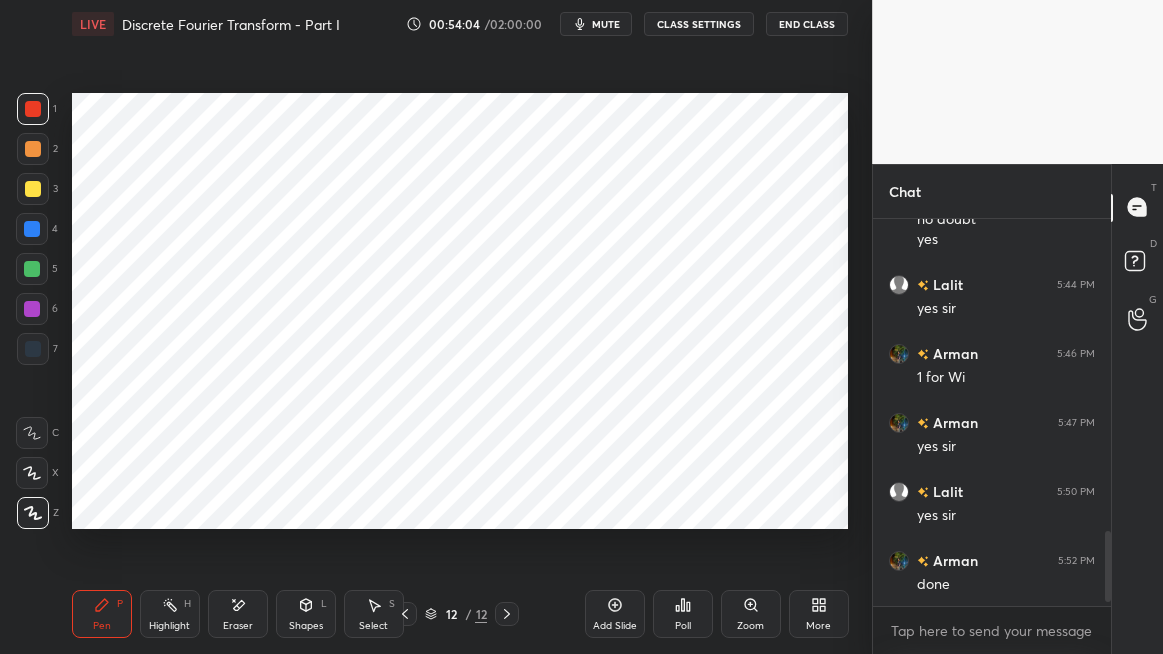 click at bounding box center (32, 229) 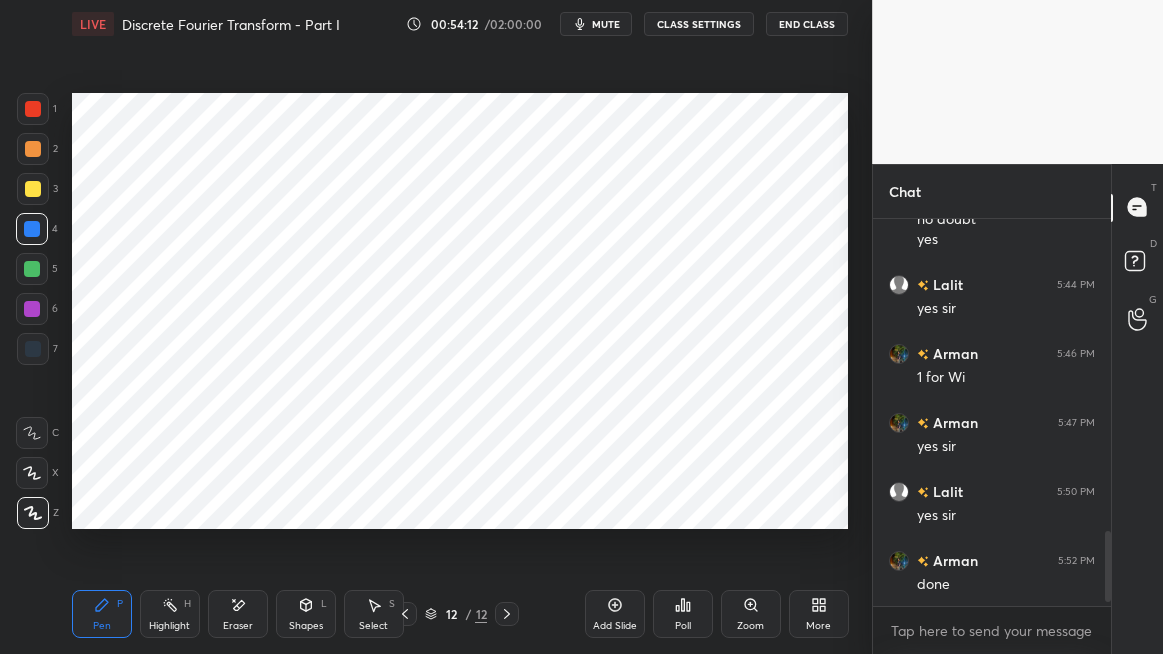 click on "Shapes" at bounding box center (306, 626) 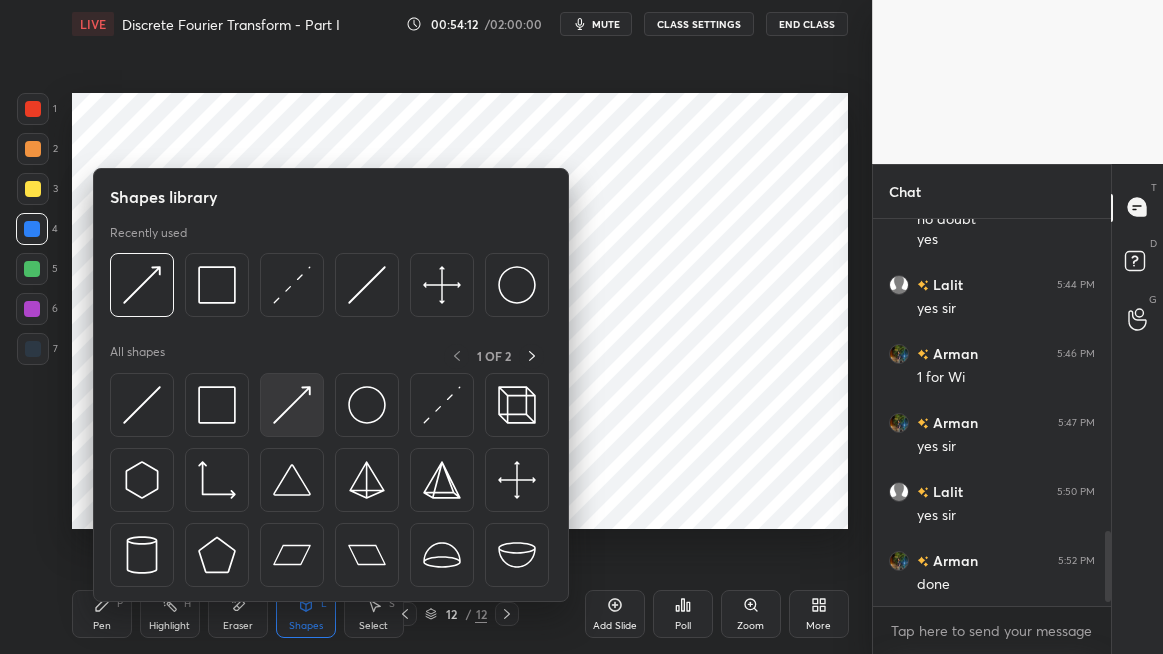 click at bounding box center (292, 405) 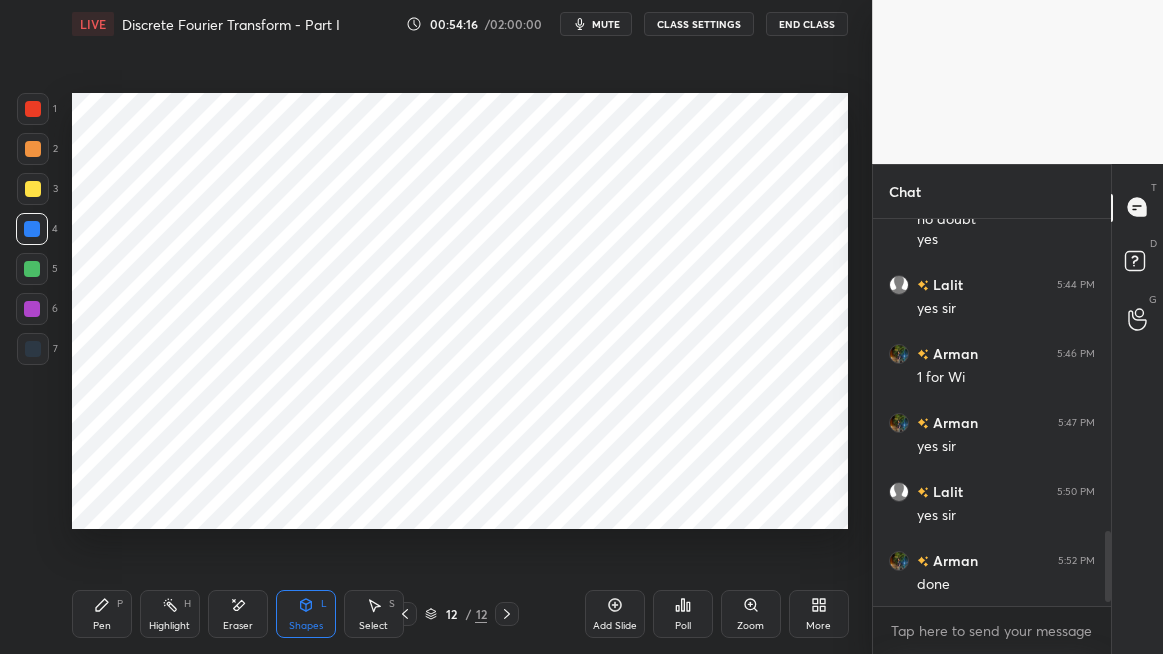 click 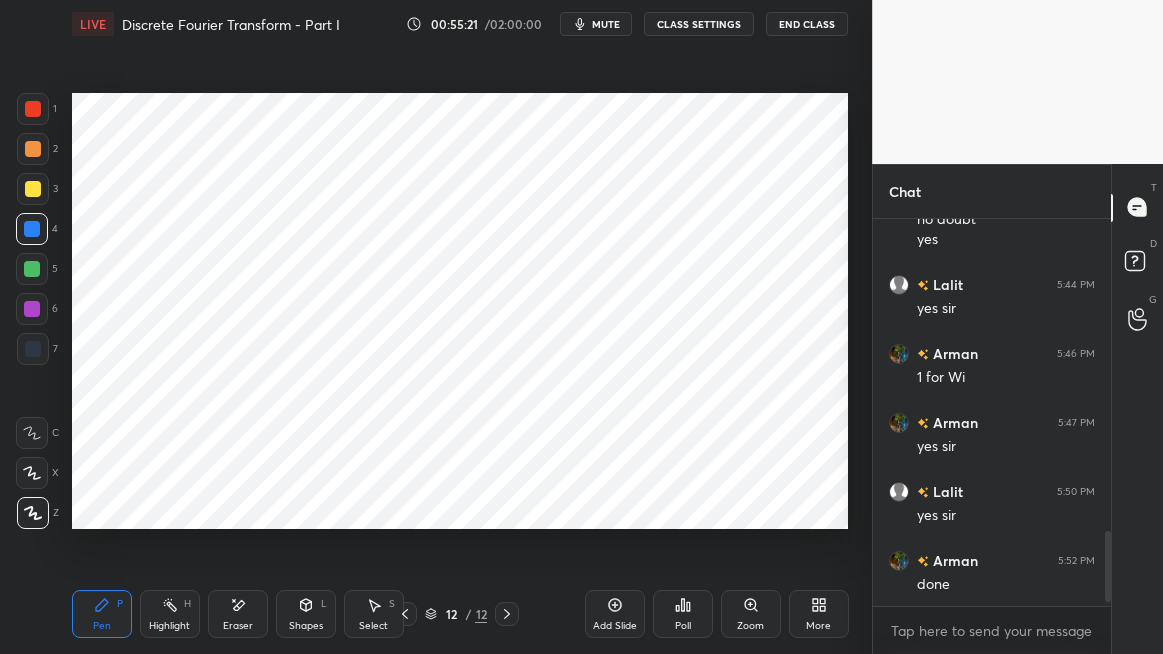 click on "Shapes L" at bounding box center (306, 614) 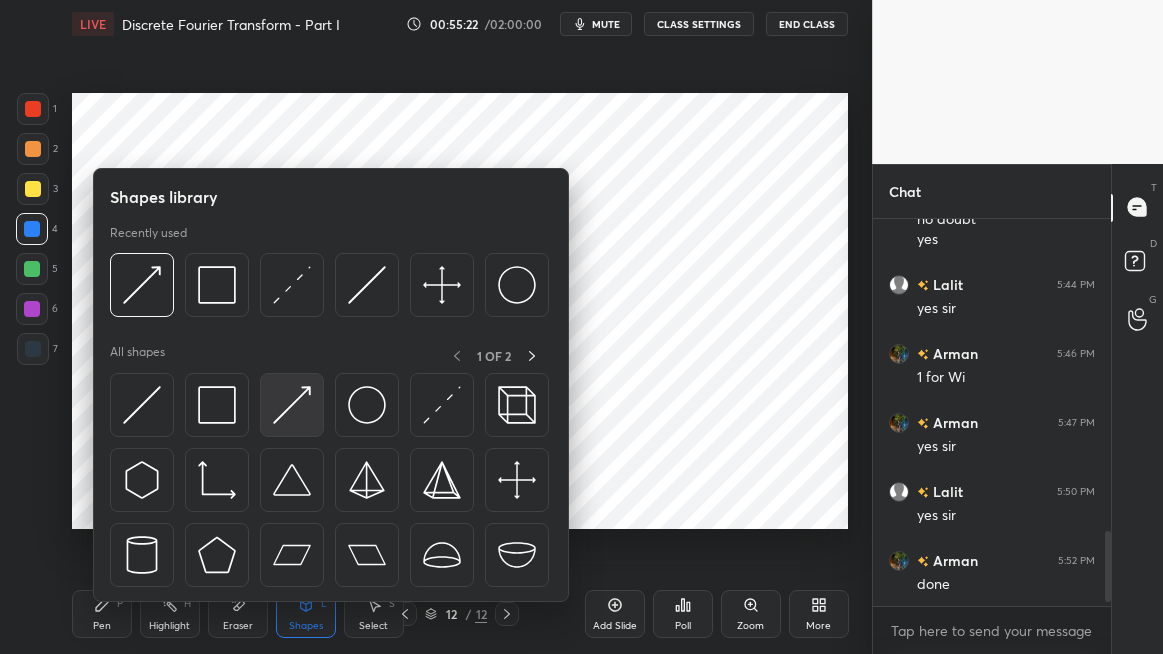 click at bounding box center [292, 405] 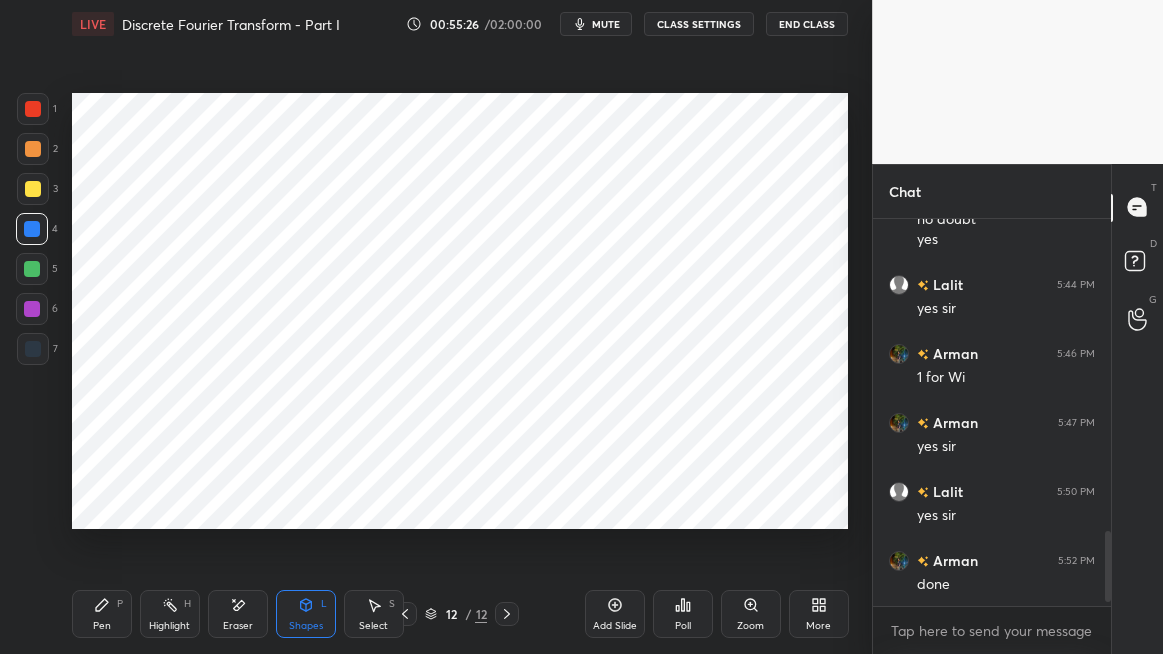 click on "Pen P" at bounding box center [102, 614] 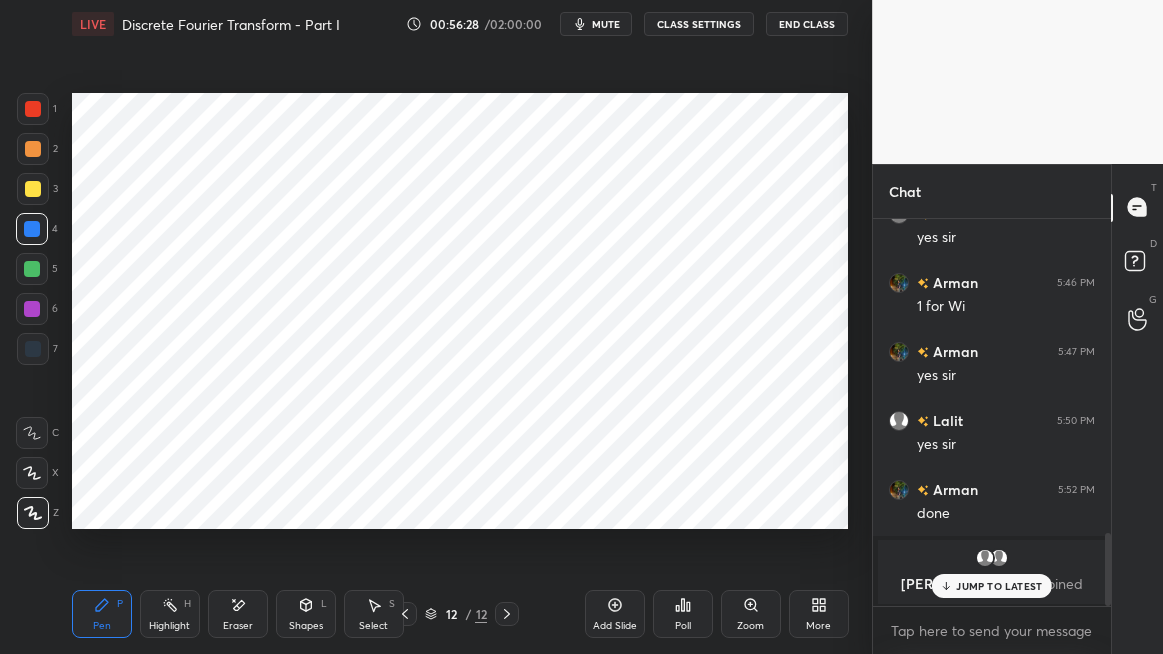 scroll, scrollTop: 1466, scrollLeft: 0, axis: vertical 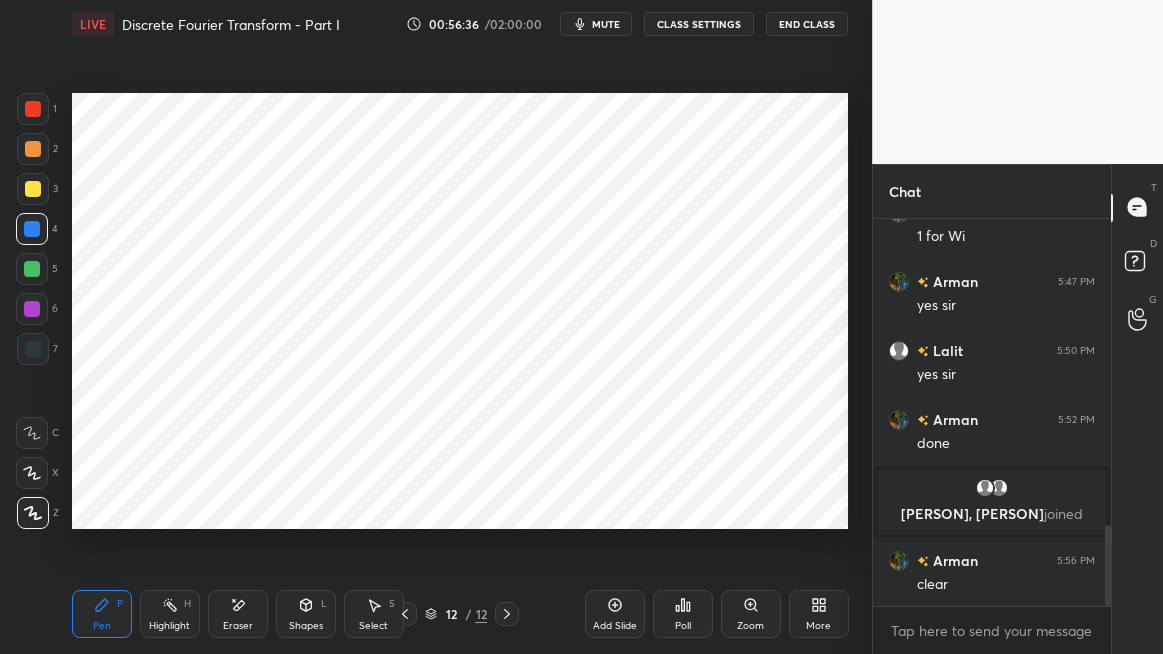 click at bounding box center [32, 309] 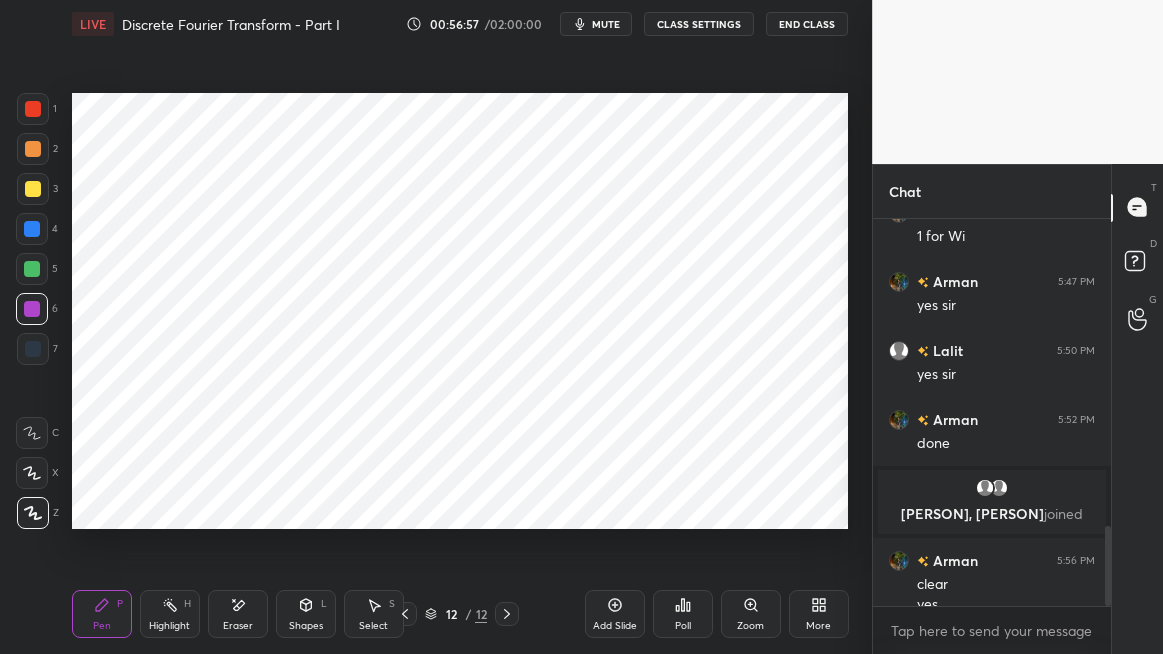 scroll, scrollTop: 1486, scrollLeft: 0, axis: vertical 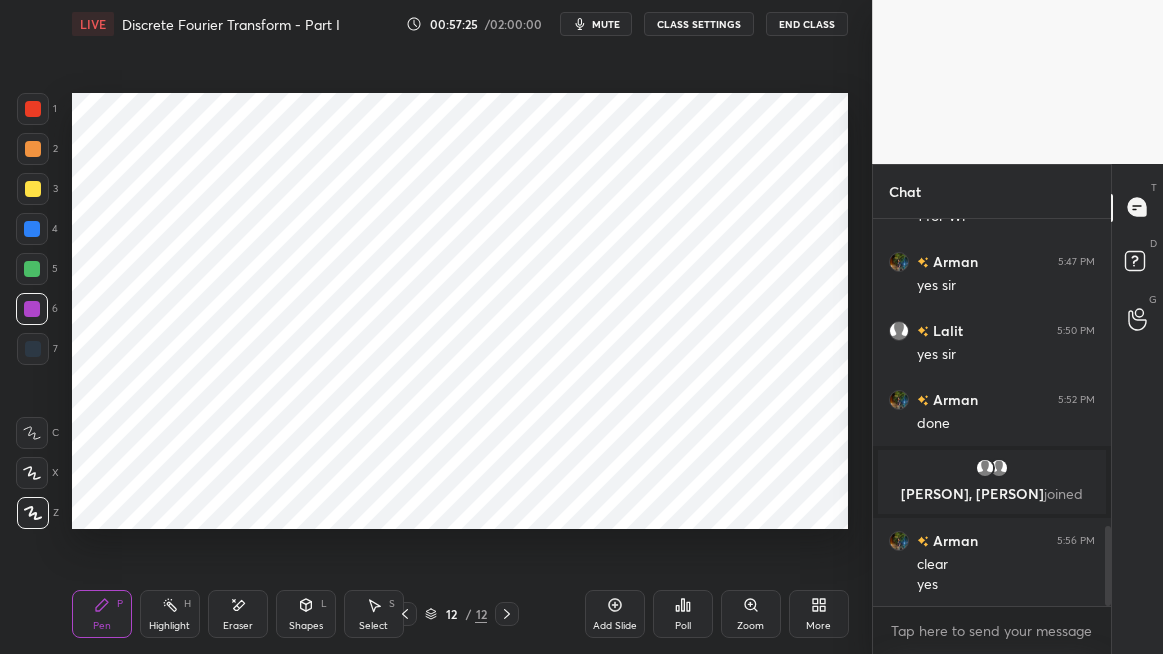 click 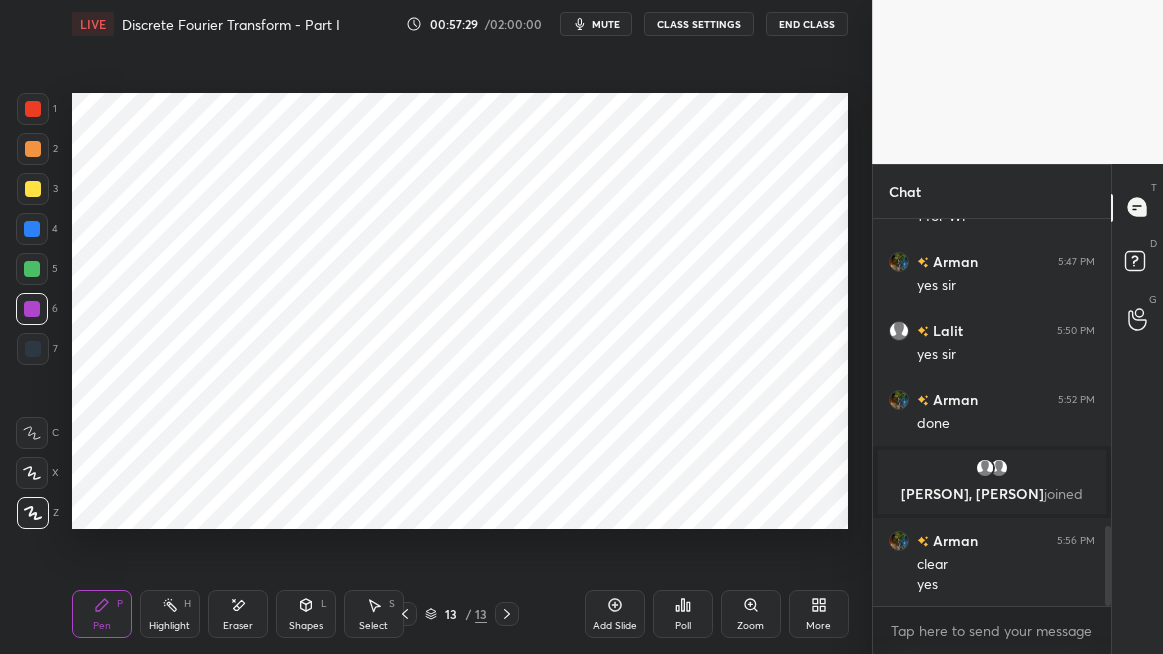 click at bounding box center (32, 229) 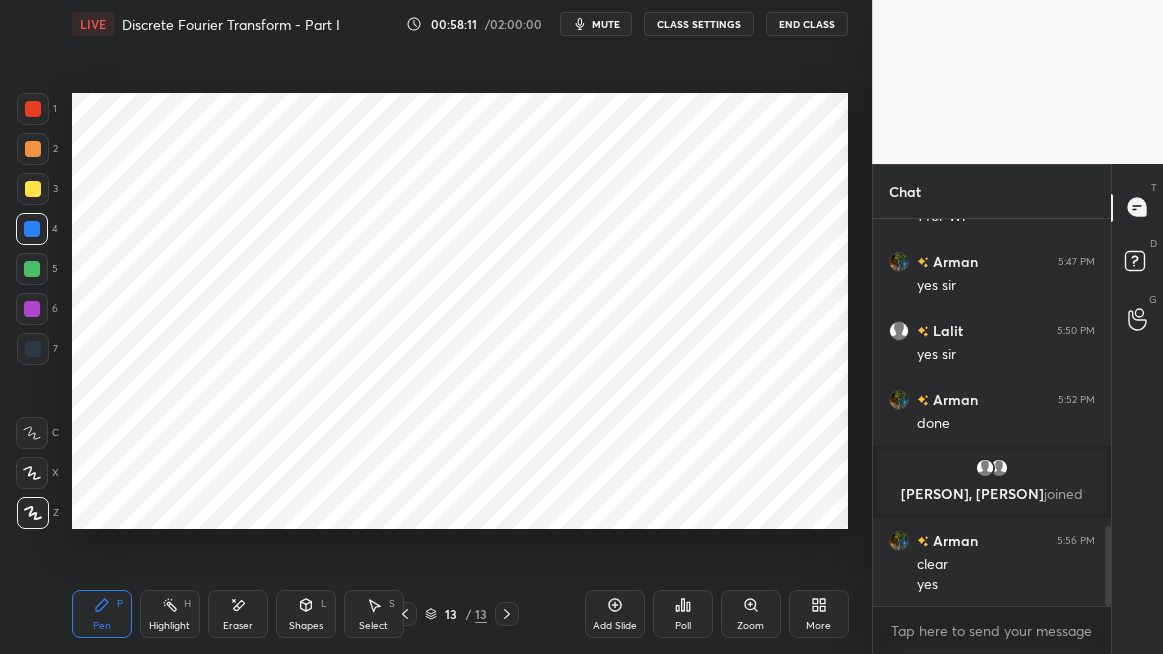 click at bounding box center [32, 269] 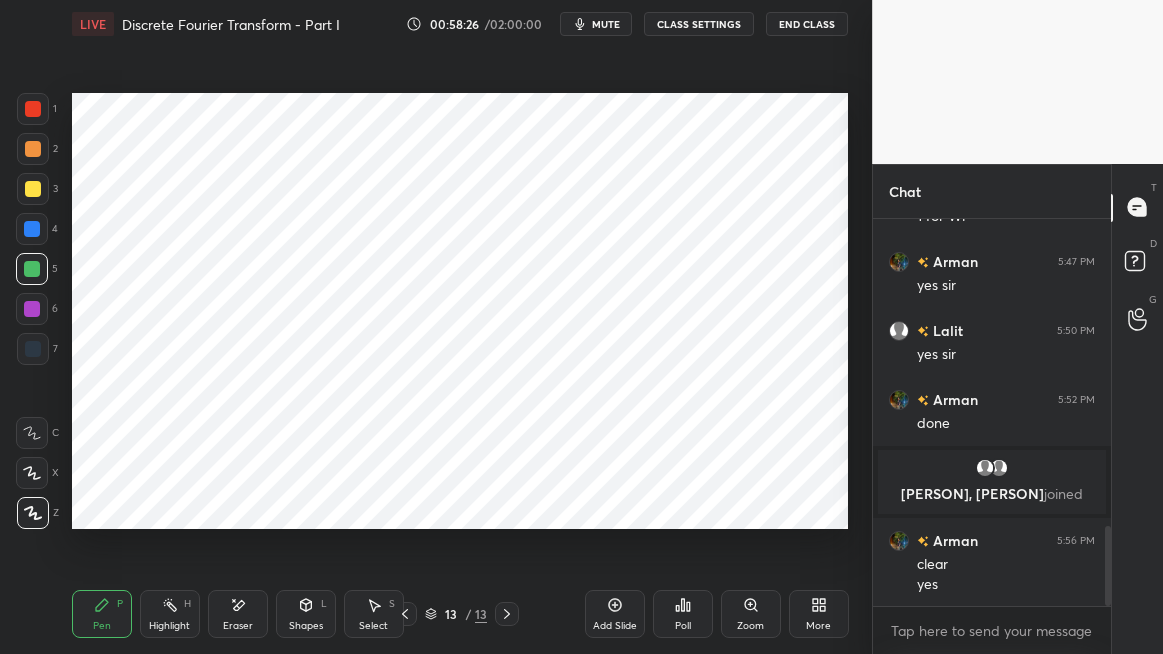 click at bounding box center (32, 309) 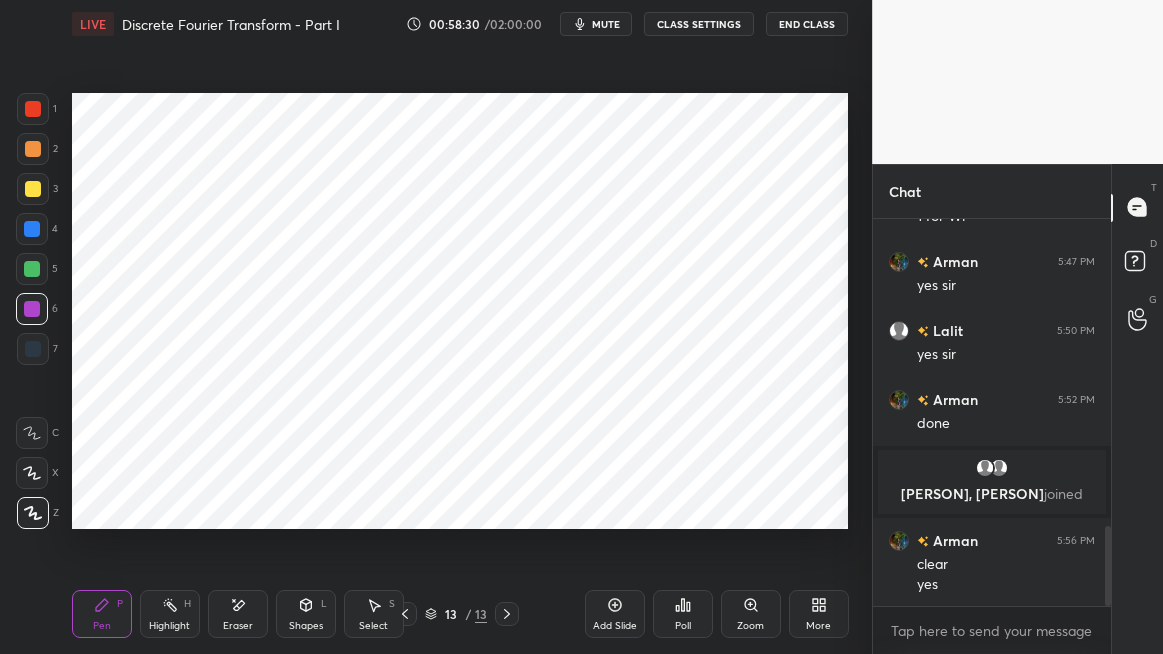 click on "Highlight" at bounding box center [169, 626] 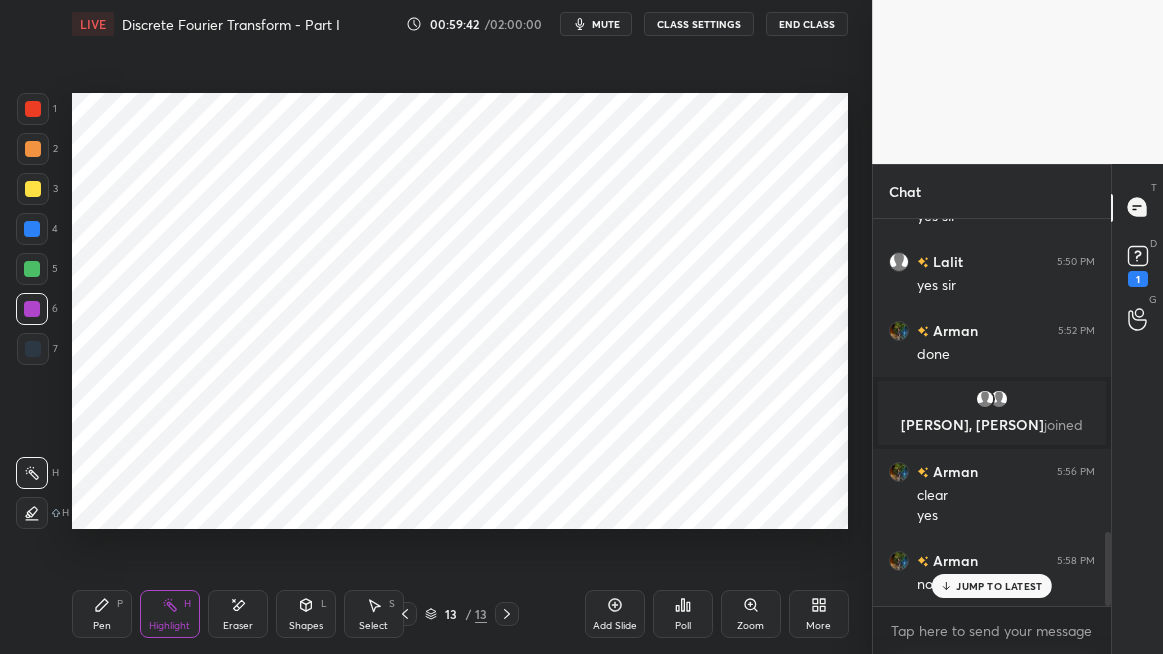 scroll, scrollTop: 1656, scrollLeft: 0, axis: vertical 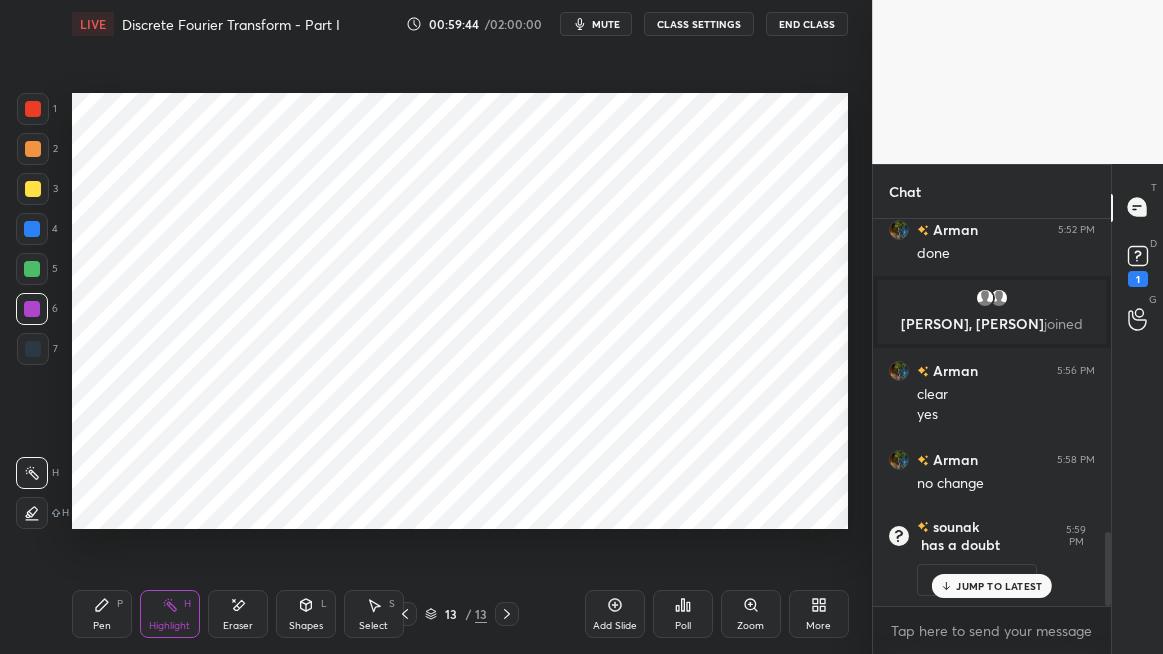 click on "JUMP TO LATEST" at bounding box center [999, 586] 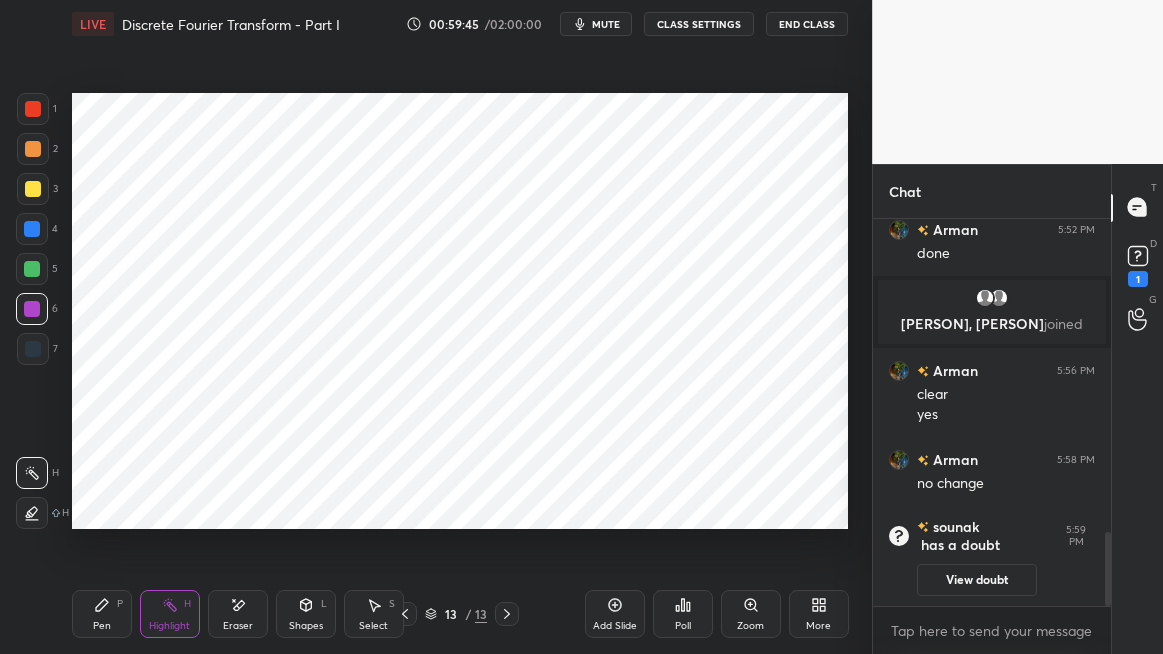 click on "View doubt" at bounding box center [977, 580] 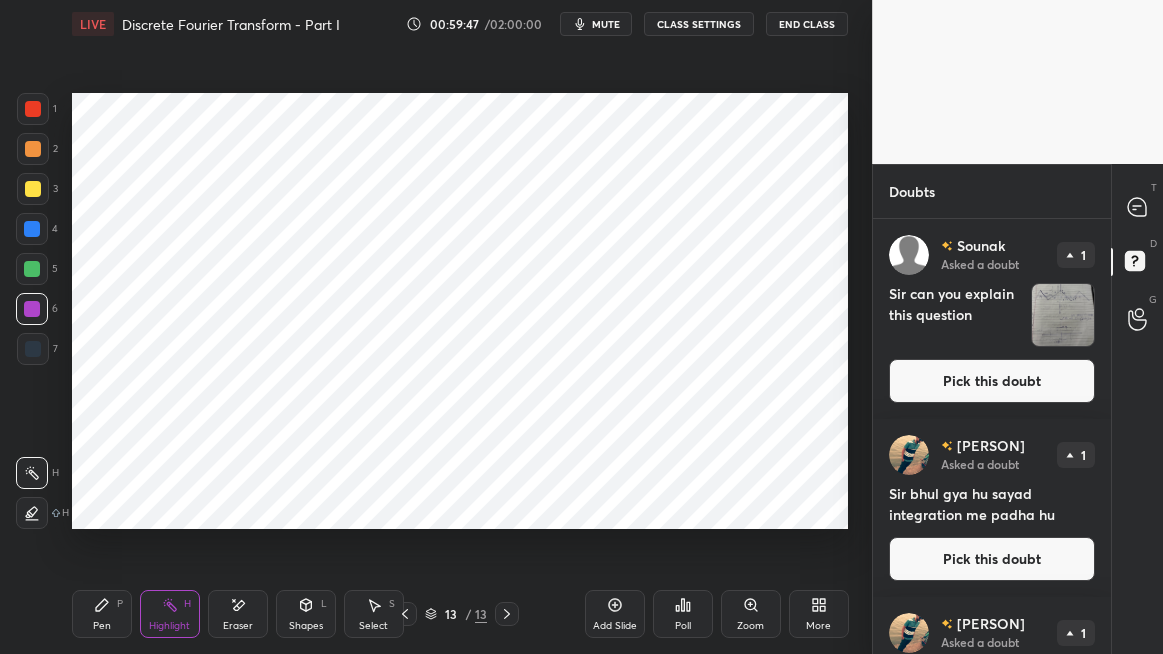 click on "Pick this doubt" at bounding box center (992, 381) 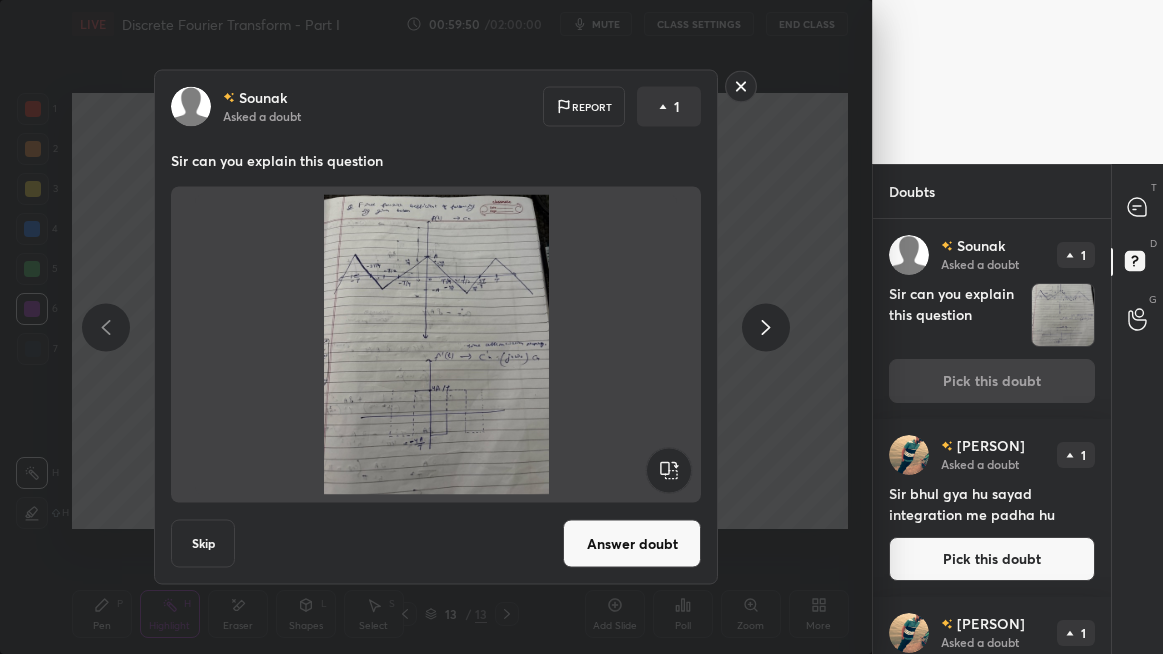 click at bounding box center (436, 345) 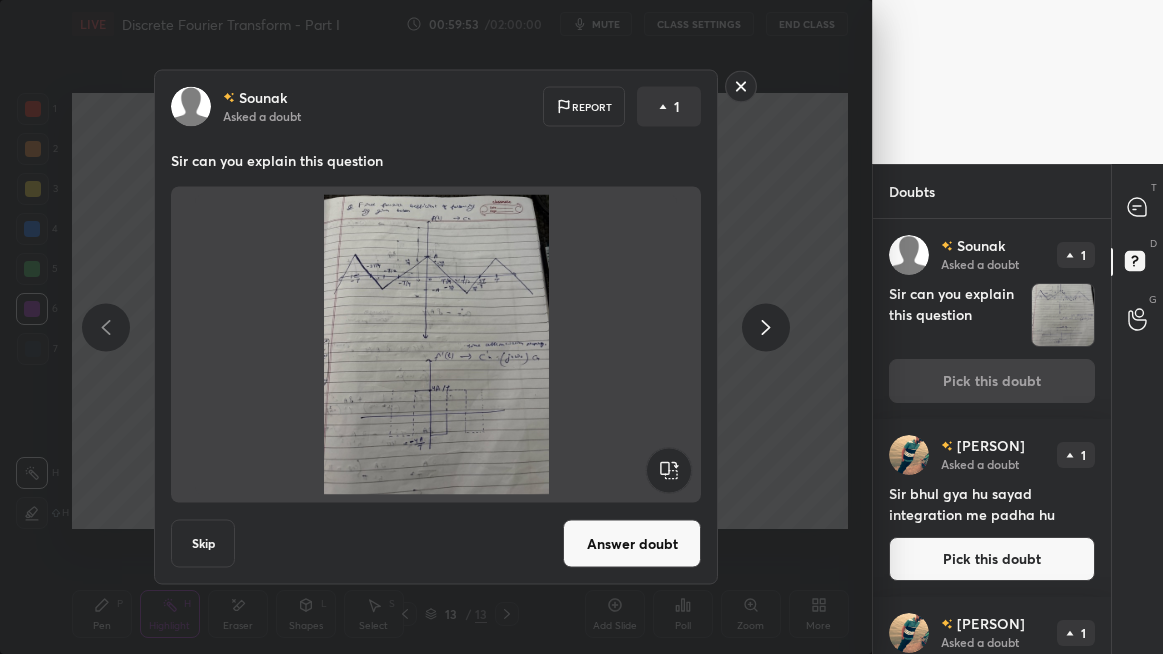 click on "Answer doubt" at bounding box center (632, 544) 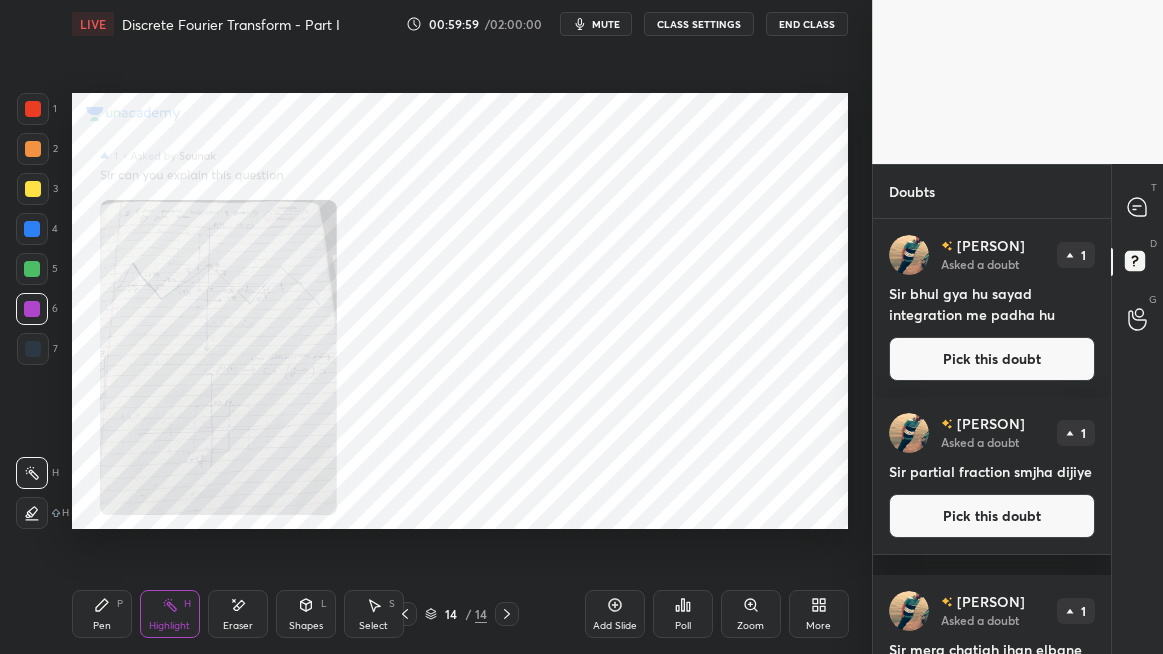 click on "Zoom" at bounding box center (751, 614) 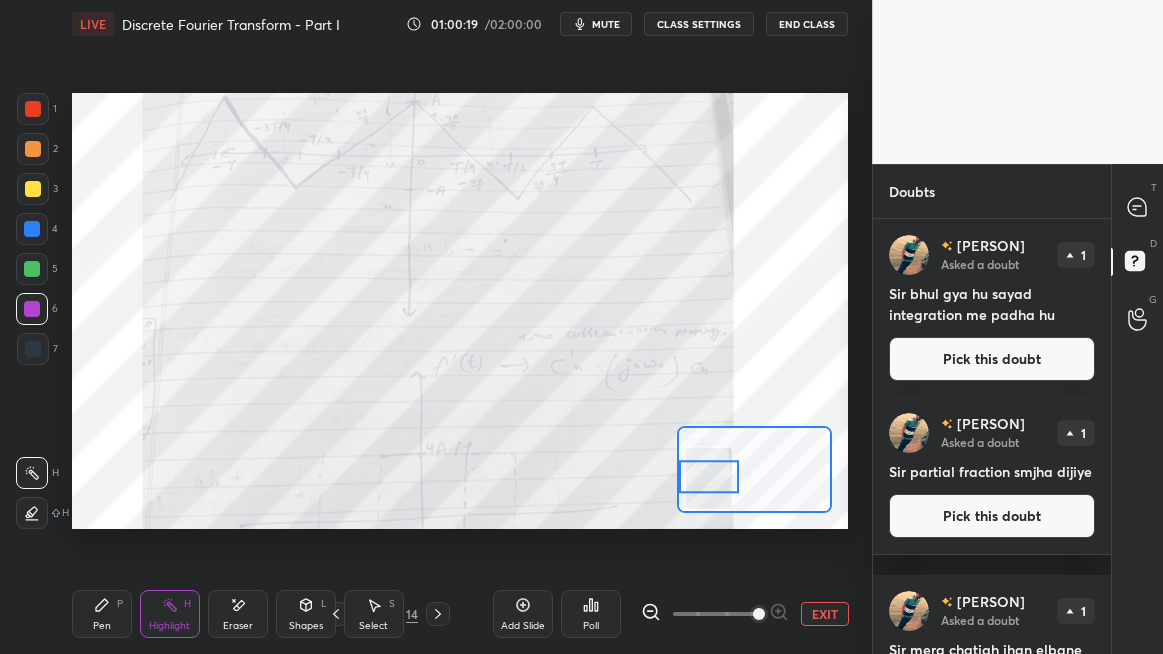 click on "EXIT" at bounding box center [825, 614] 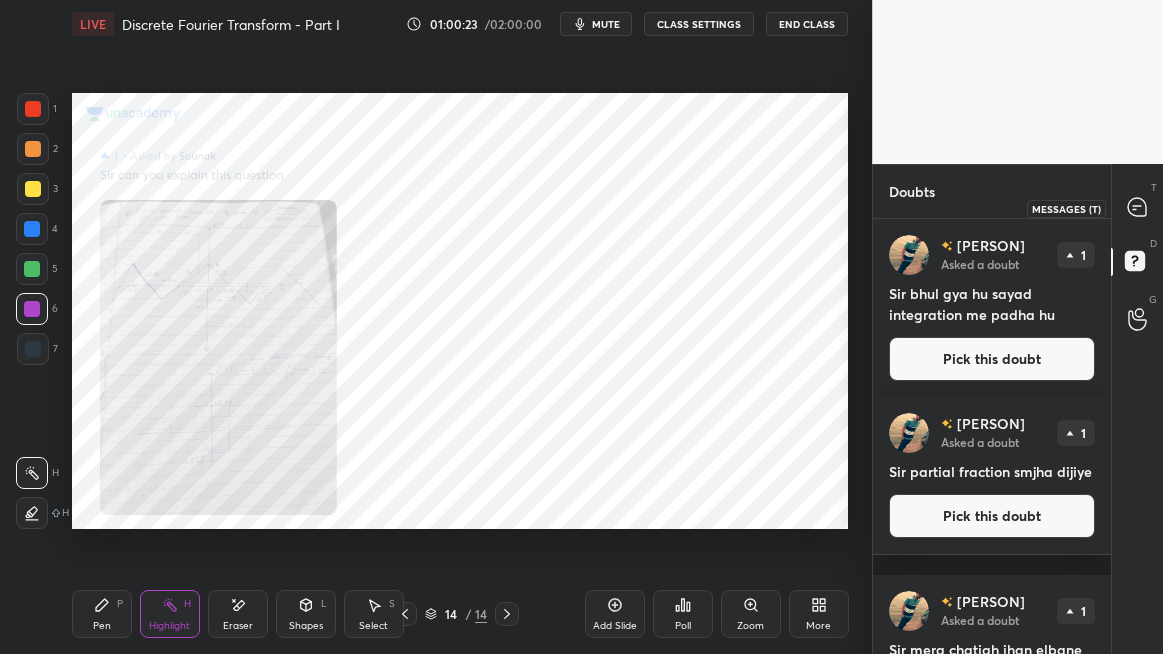 click 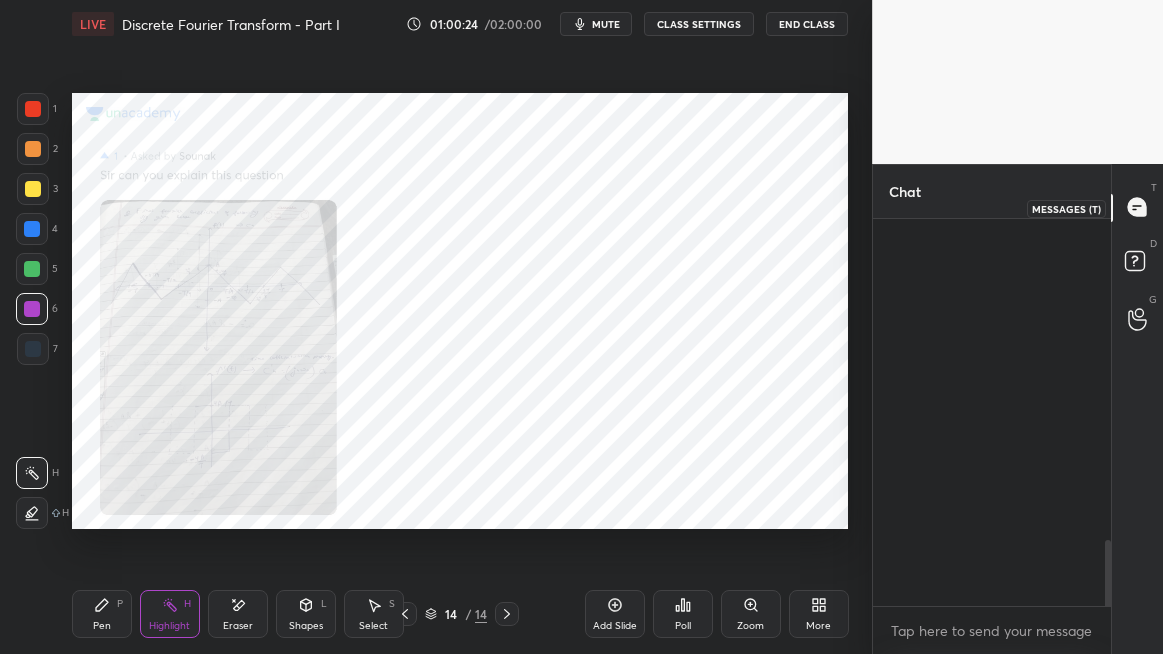 scroll, scrollTop: 1896, scrollLeft: 0, axis: vertical 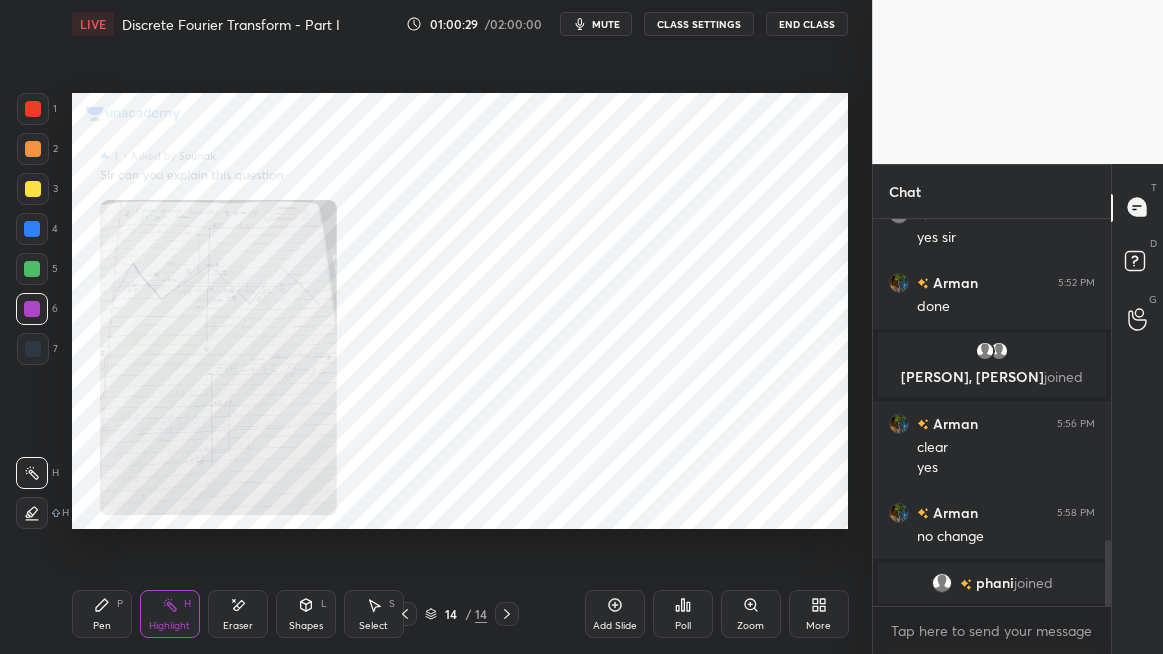 click 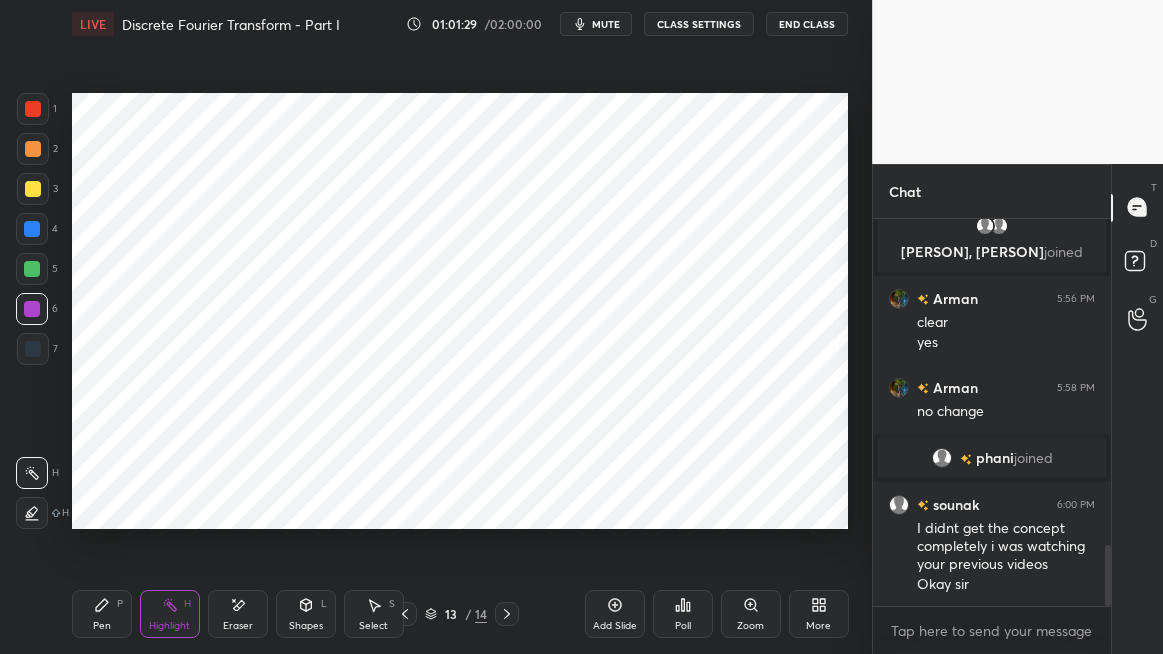 scroll, scrollTop: 2069, scrollLeft: 0, axis: vertical 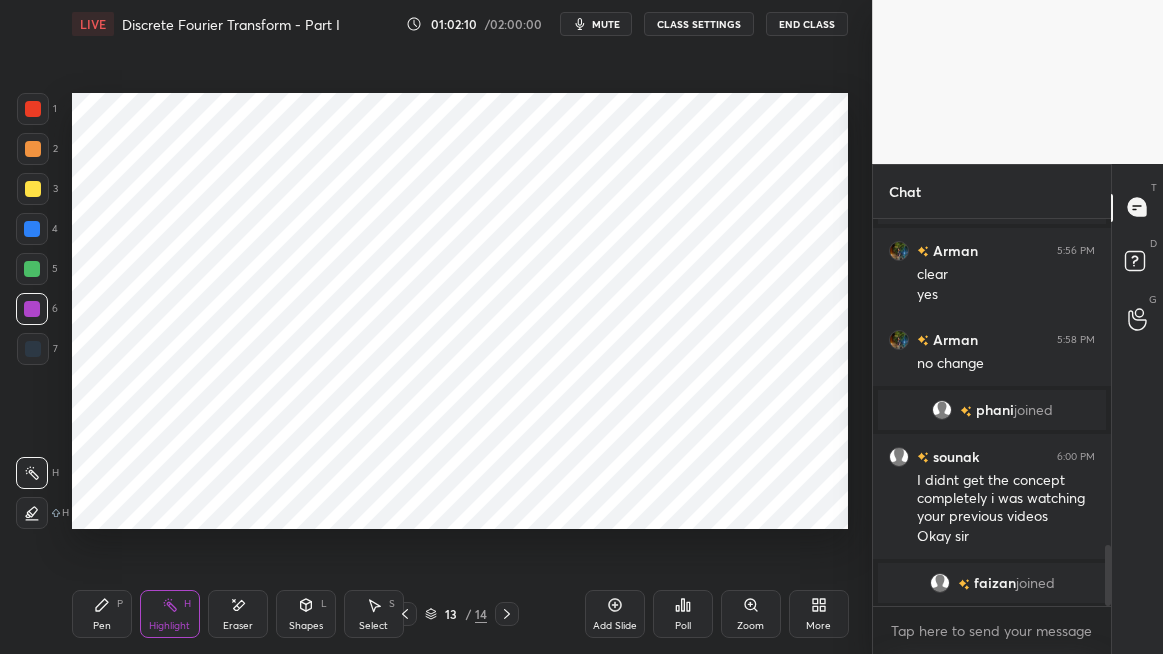 click at bounding box center [32, 229] 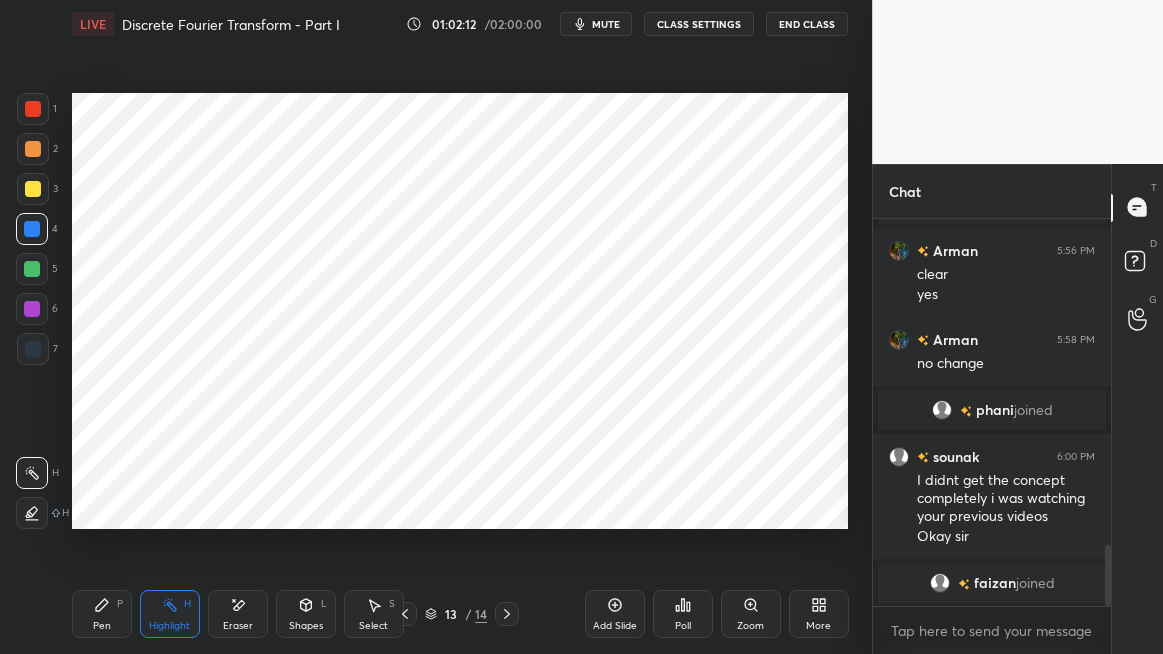 click 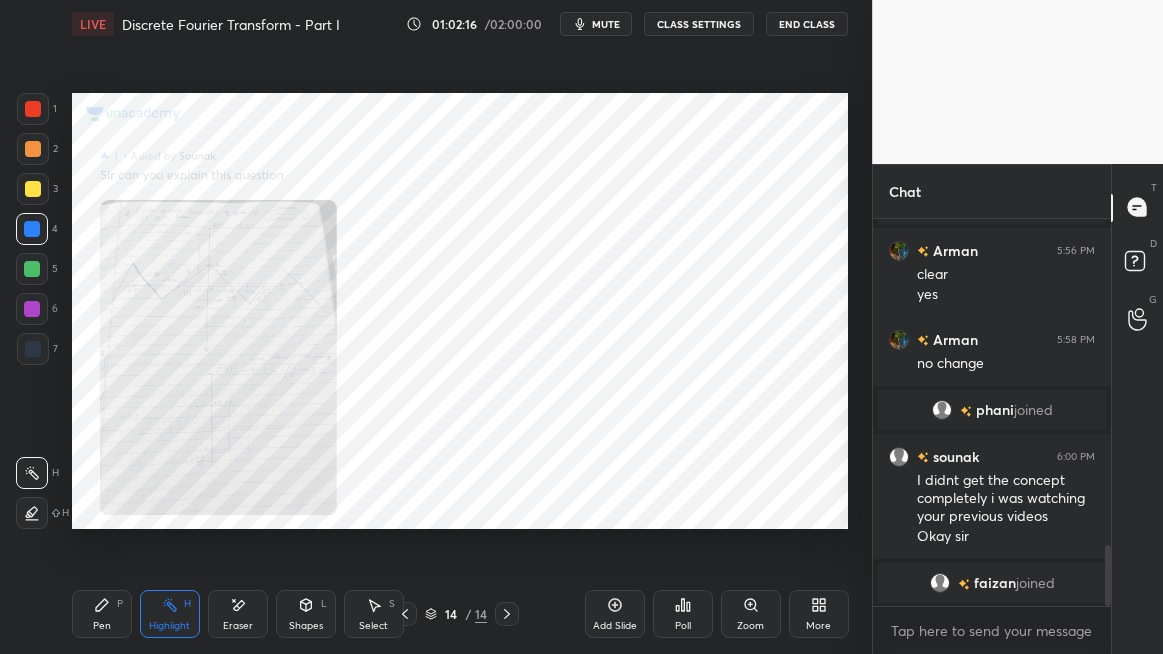 click 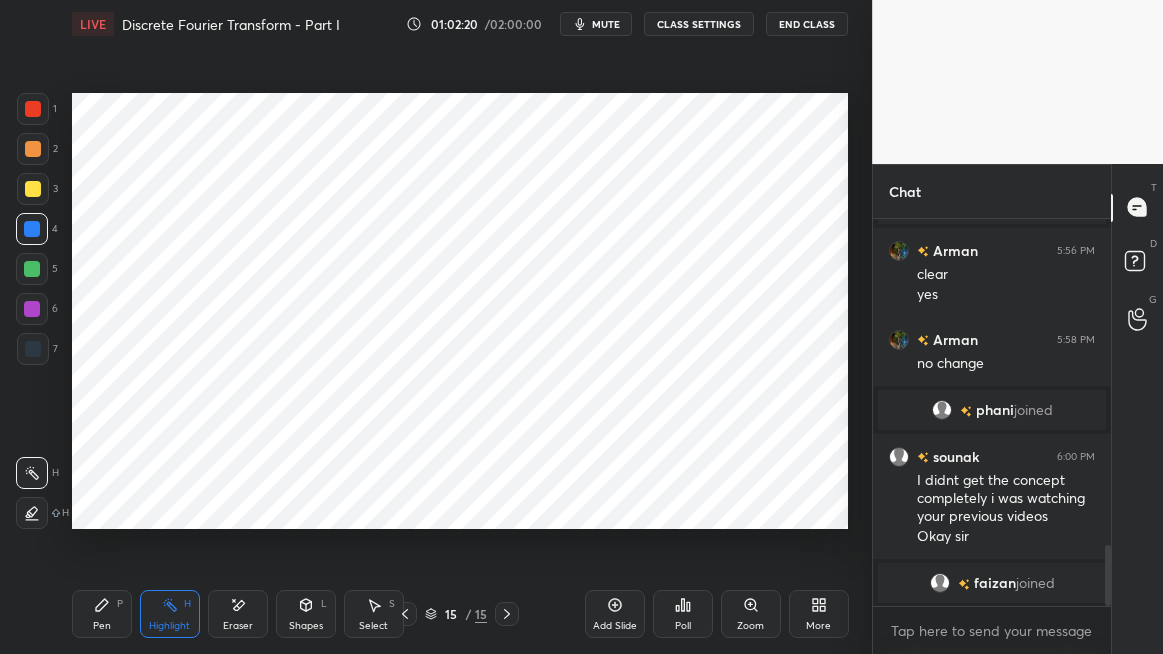 click 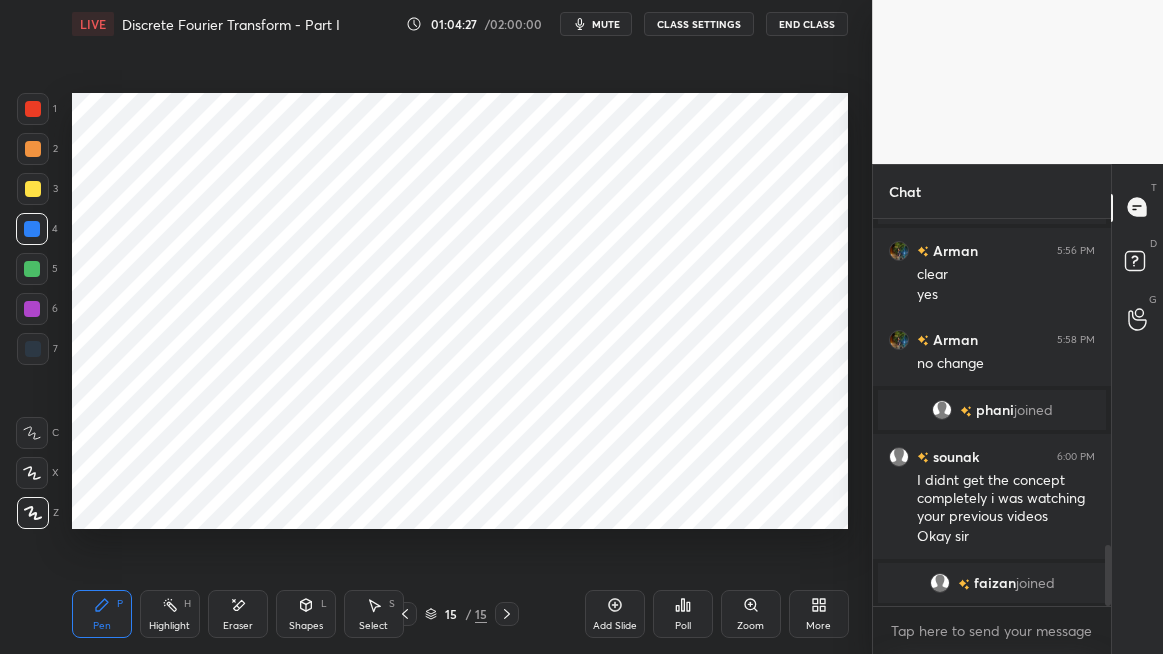 click at bounding box center [32, 269] 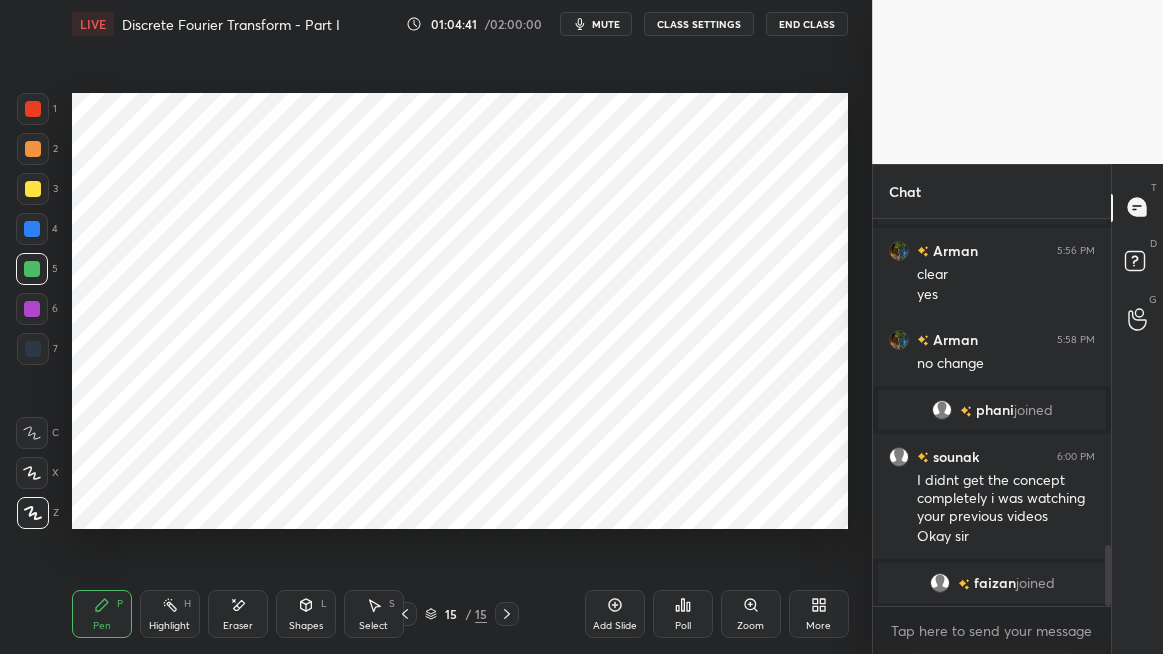 scroll, scrollTop: 1790, scrollLeft: 0, axis: vertical 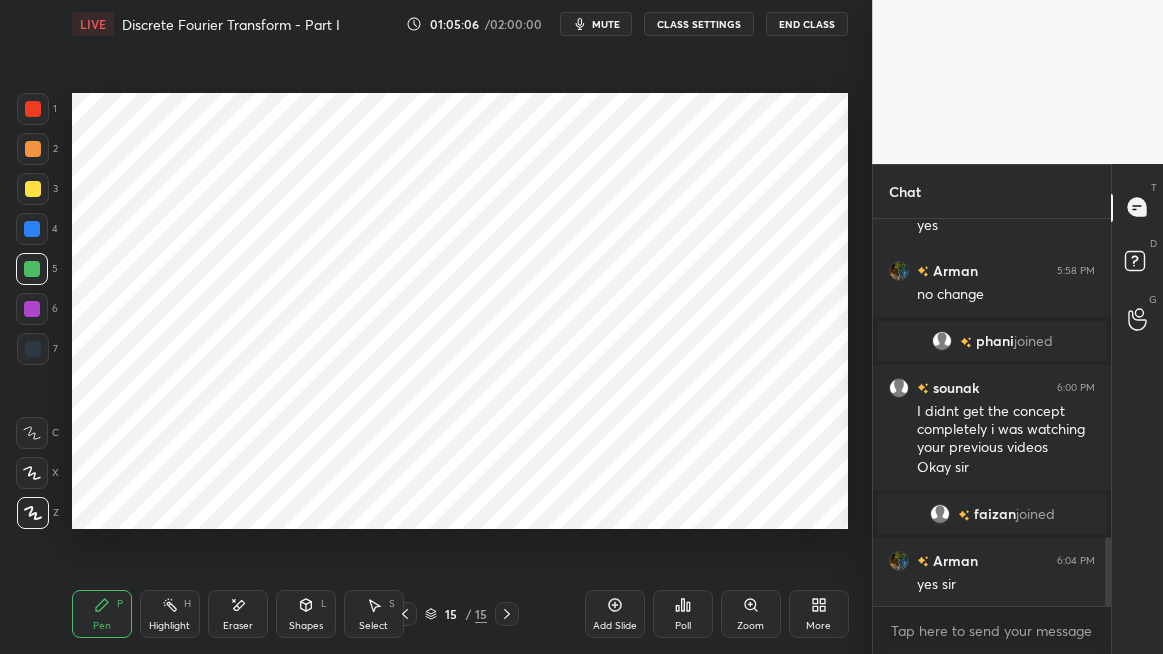 click 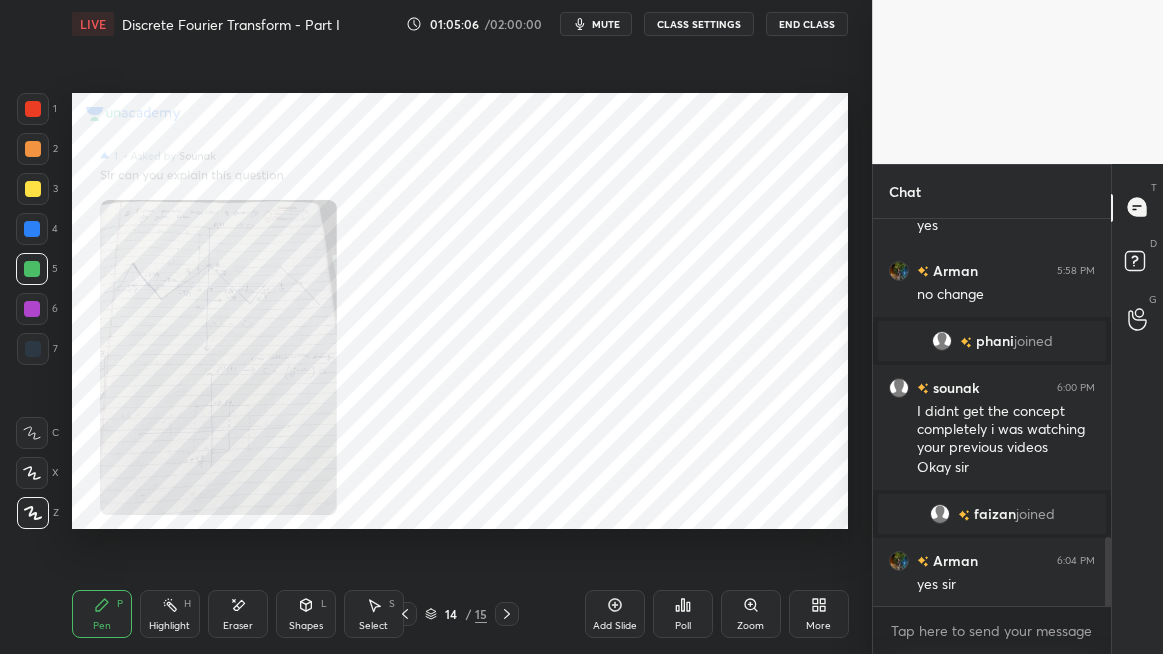 click 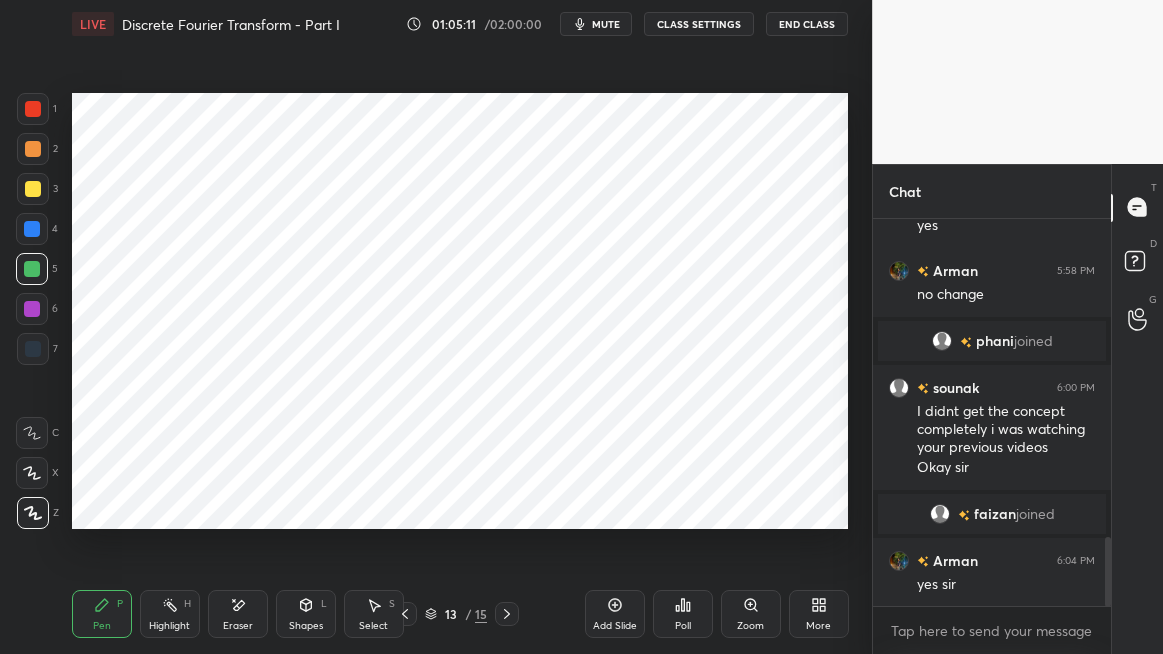 click at bounding box center [33, 149] 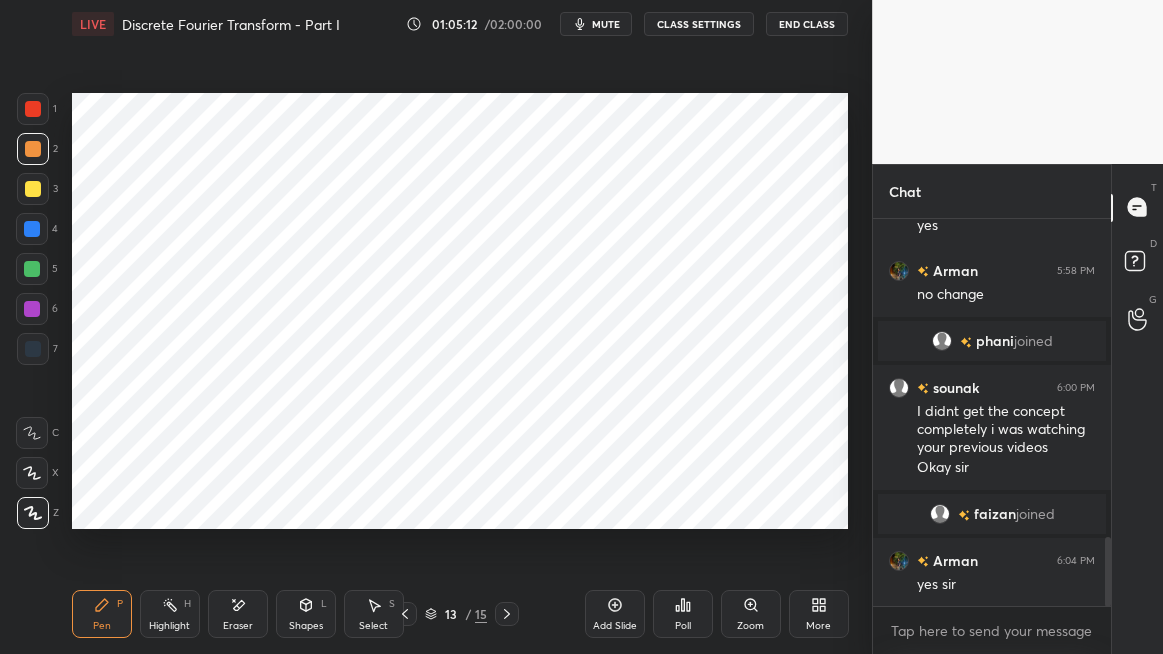 click on "Highlight" at bounding box center (169, 626) 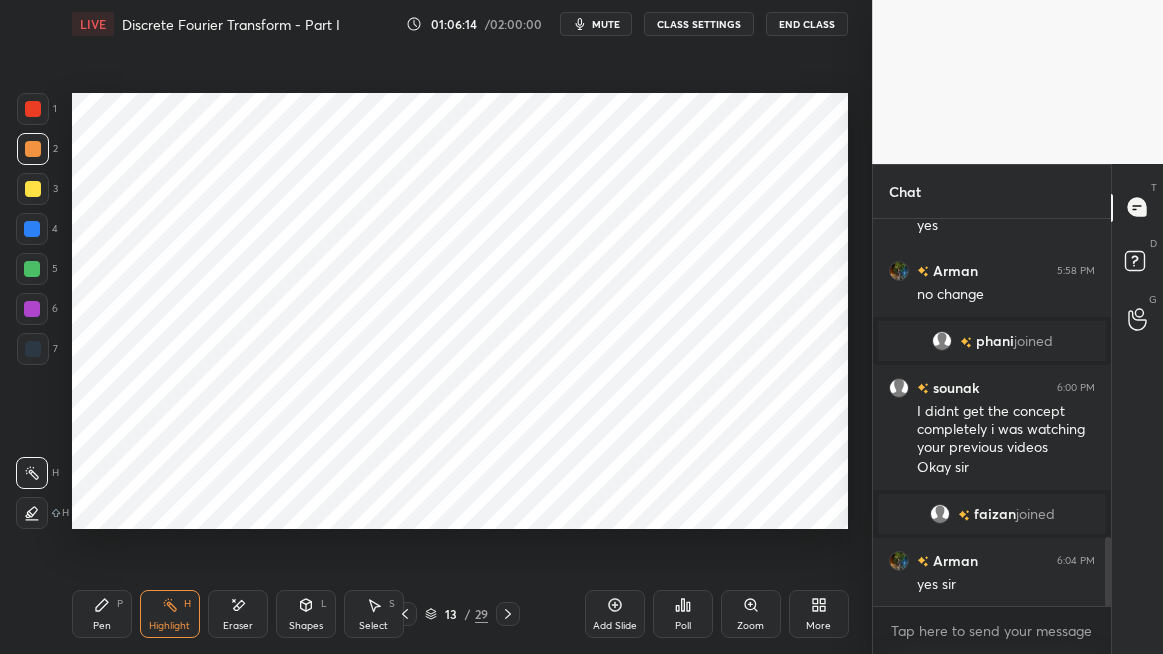 click on "Pen P" at bounding box center (102, 614) 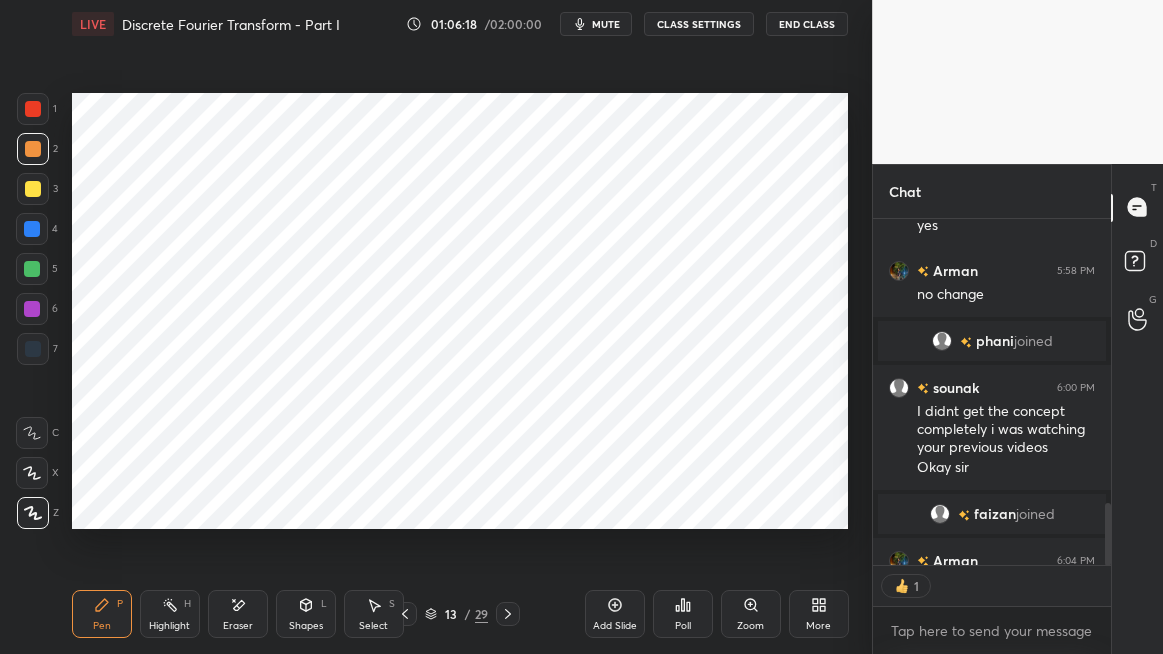 scroll, scrollTop: 341, scrollLeft: 232, axis: both 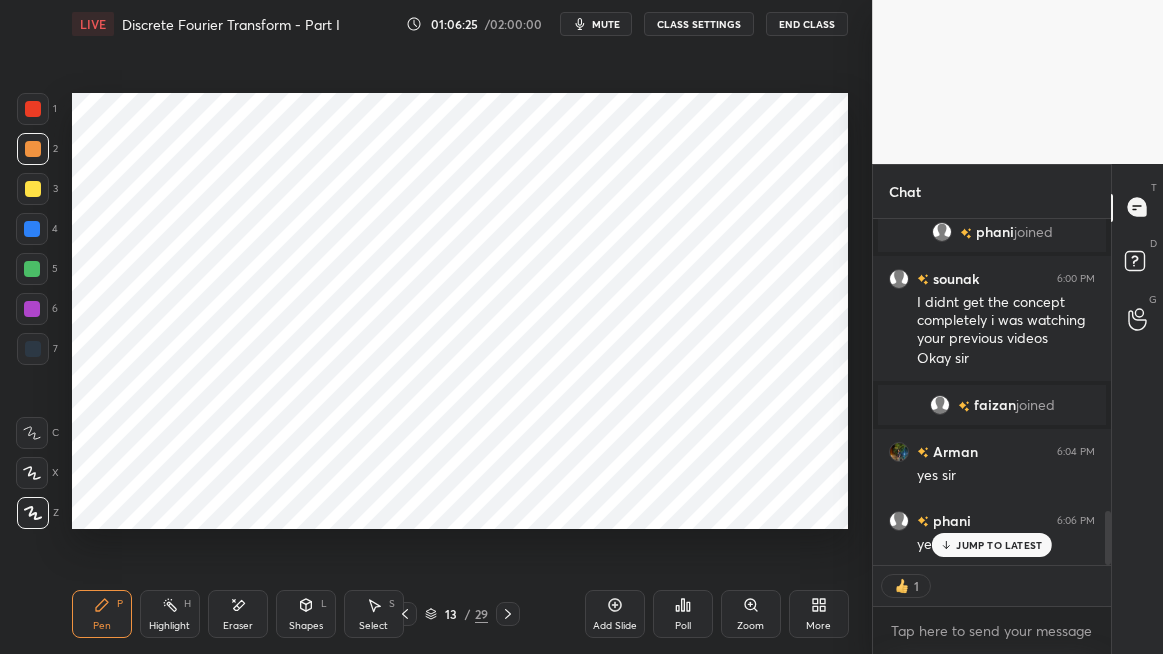 click 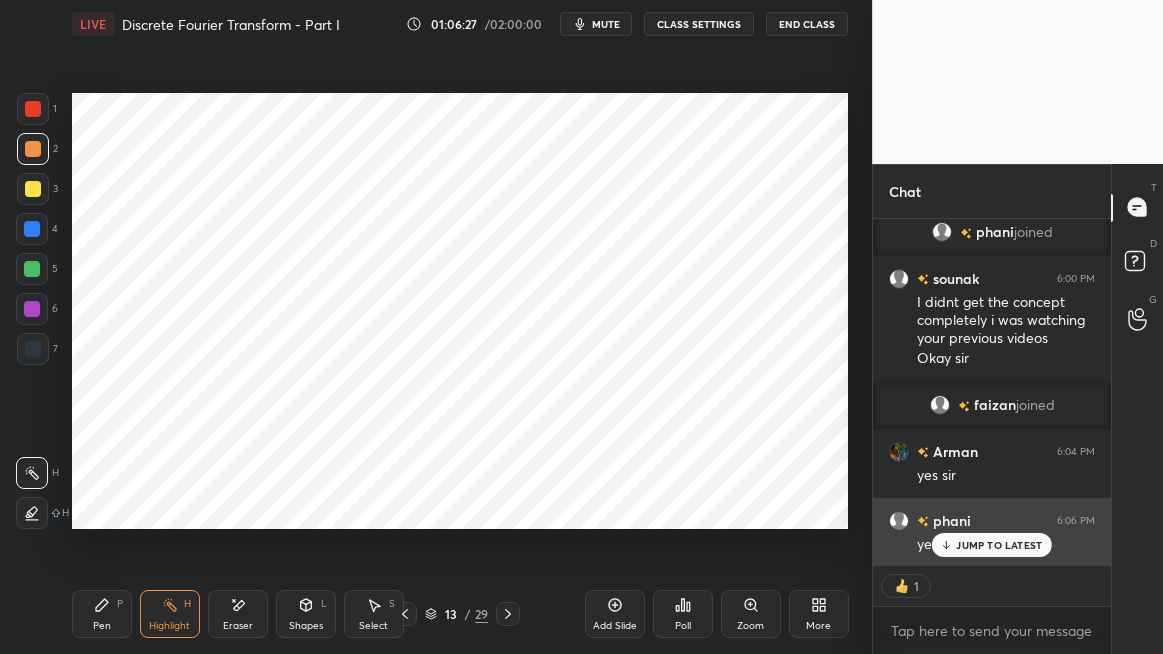 click on "JUMP TO LATEST" at bounding box center [999, 545] 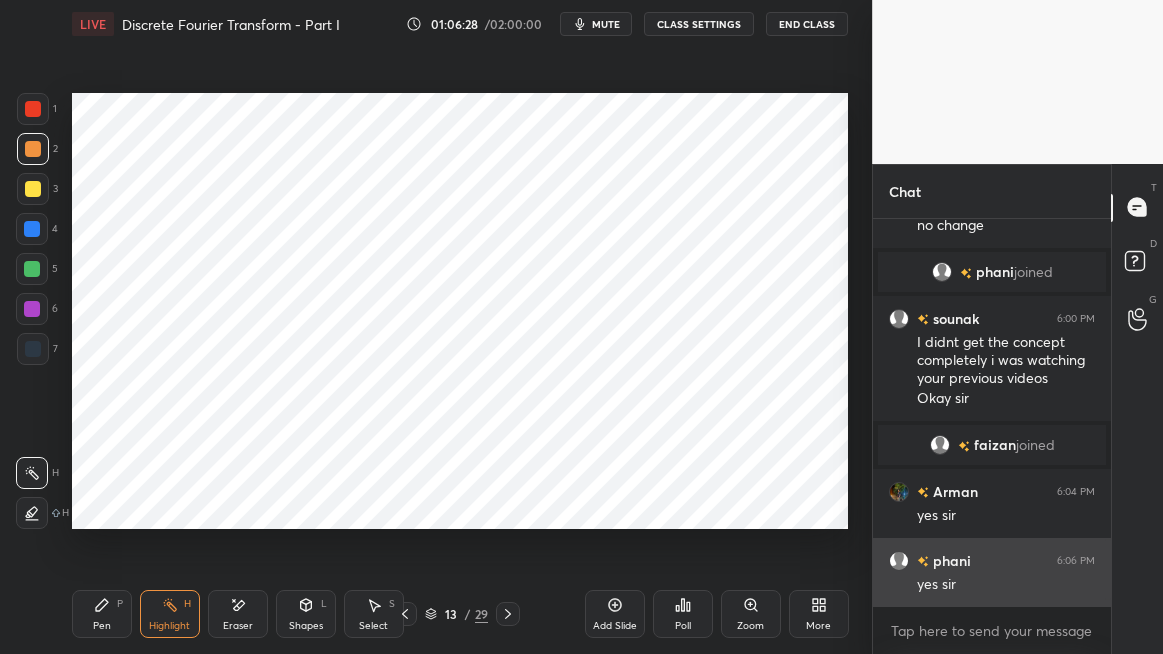 scroll, scrollTop: 6, scrollLeft: 6, axis: both 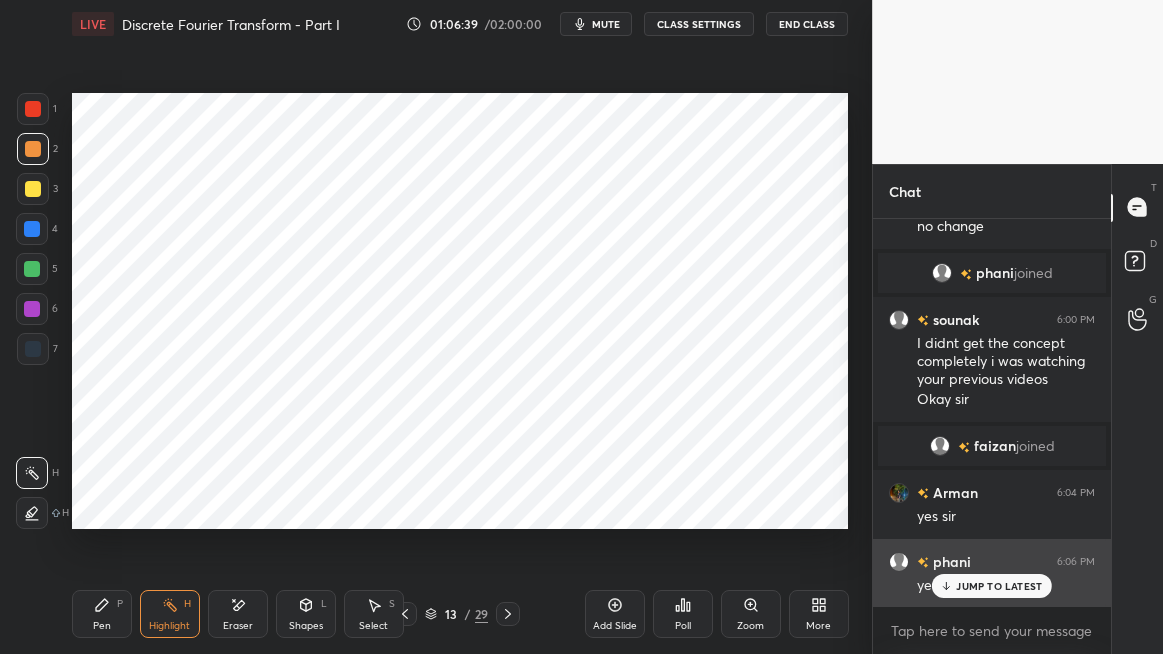 click on "JUMP TO LATEST" at bounding box center [999, 586] 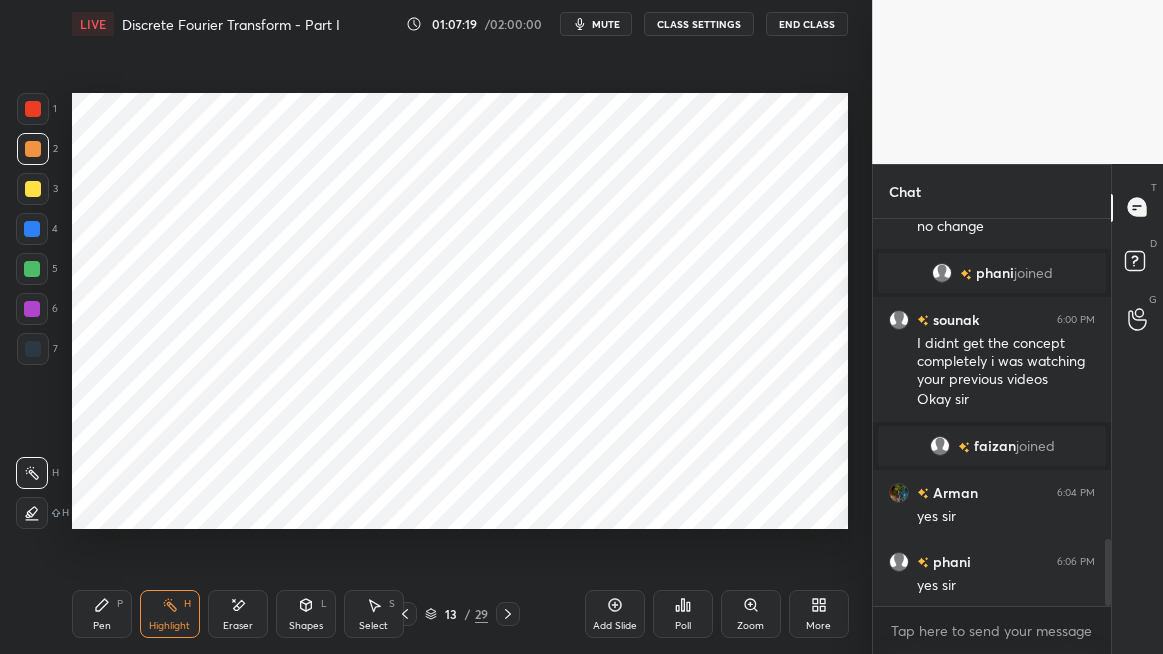 click on "Pen" at bounding box center [102, 626] 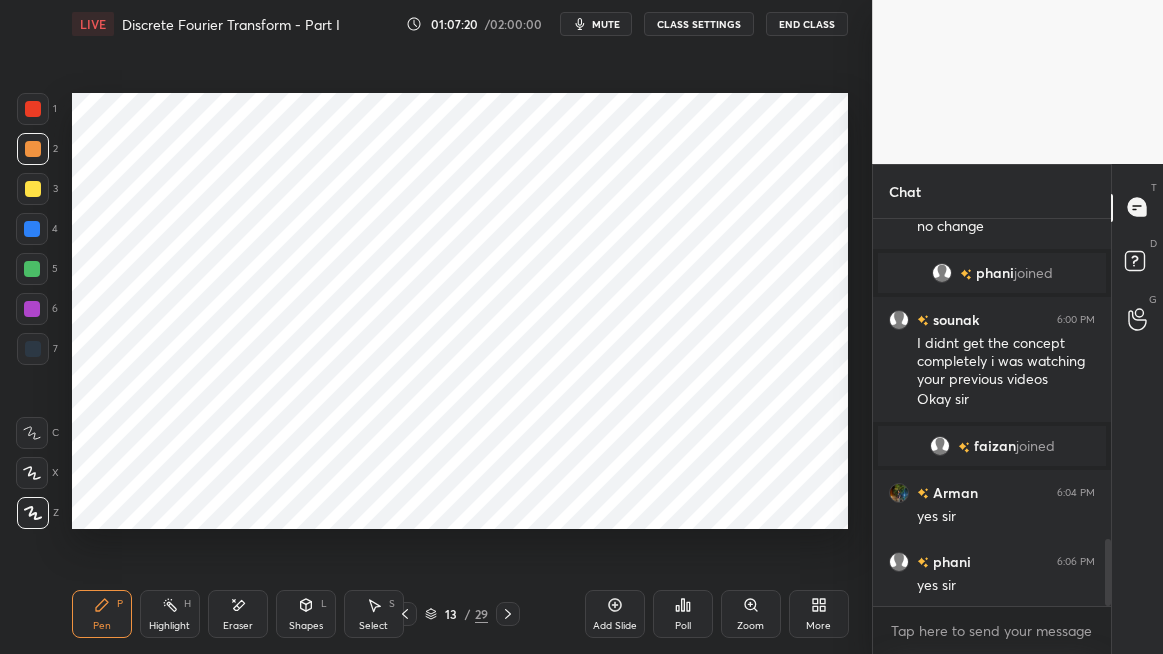 click at bounding box center [32, 309] 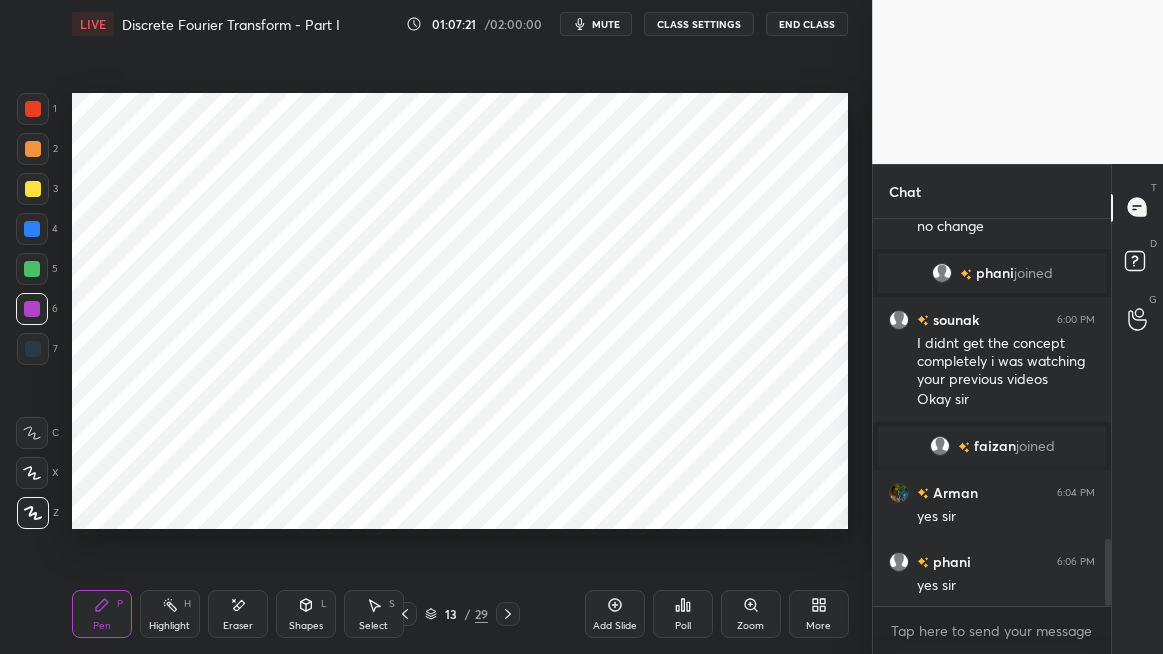click on "Shapes" at bounding box center (306, 626) 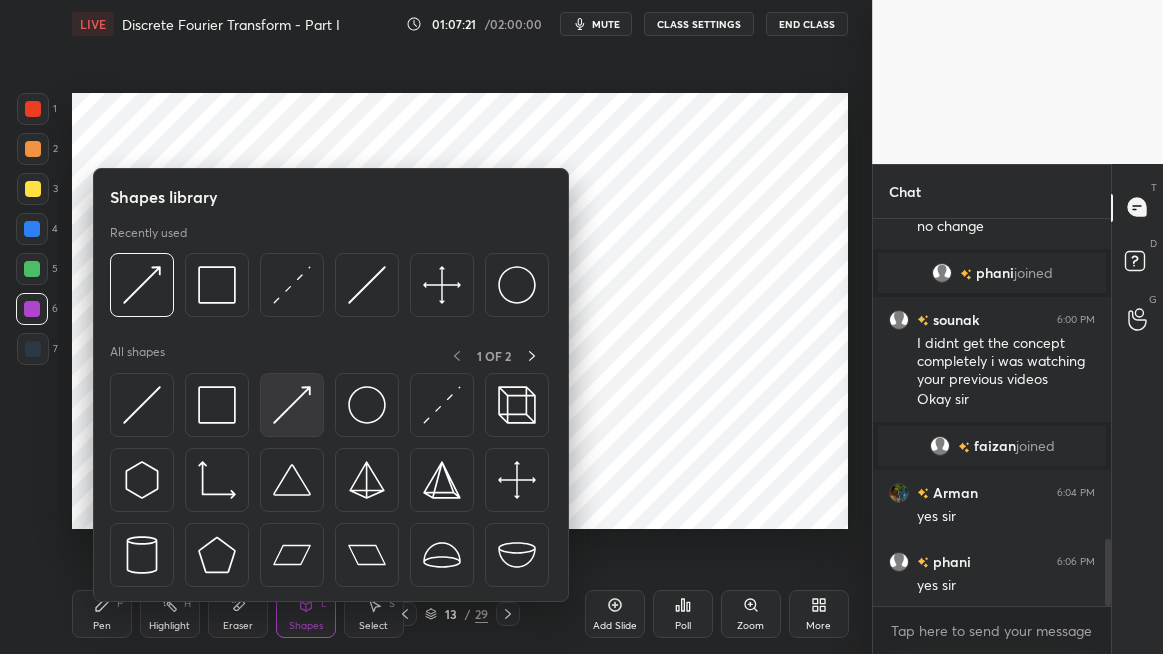 click at bounding box center (292, 405) 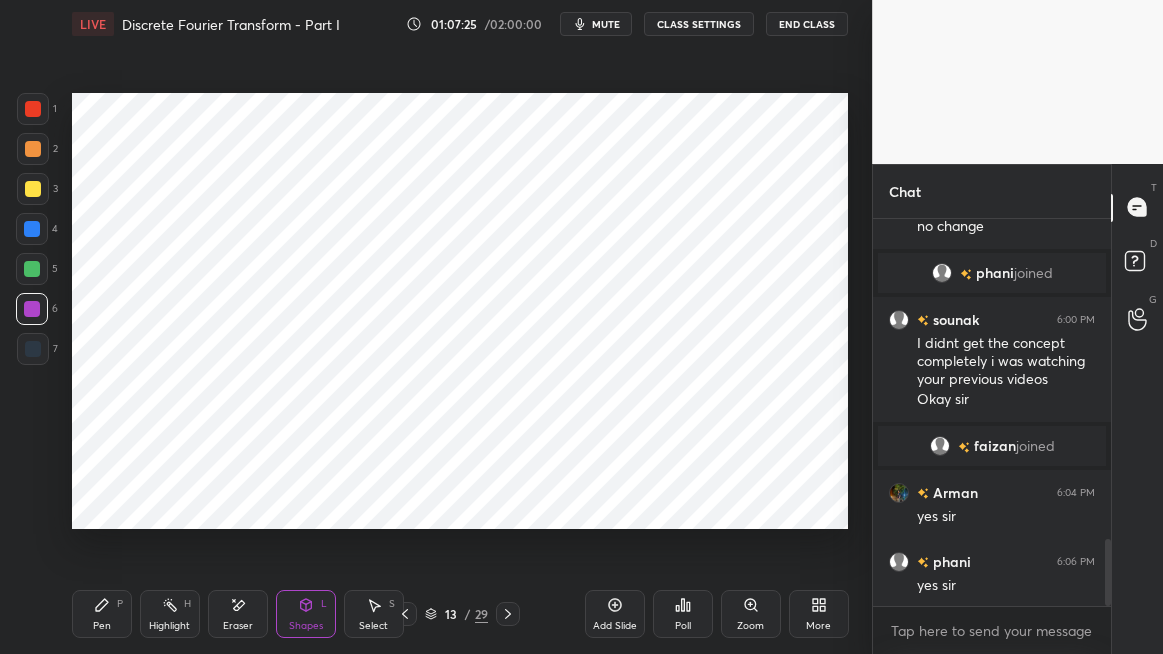 click on "Pen P" at bounding box center [102, 614] 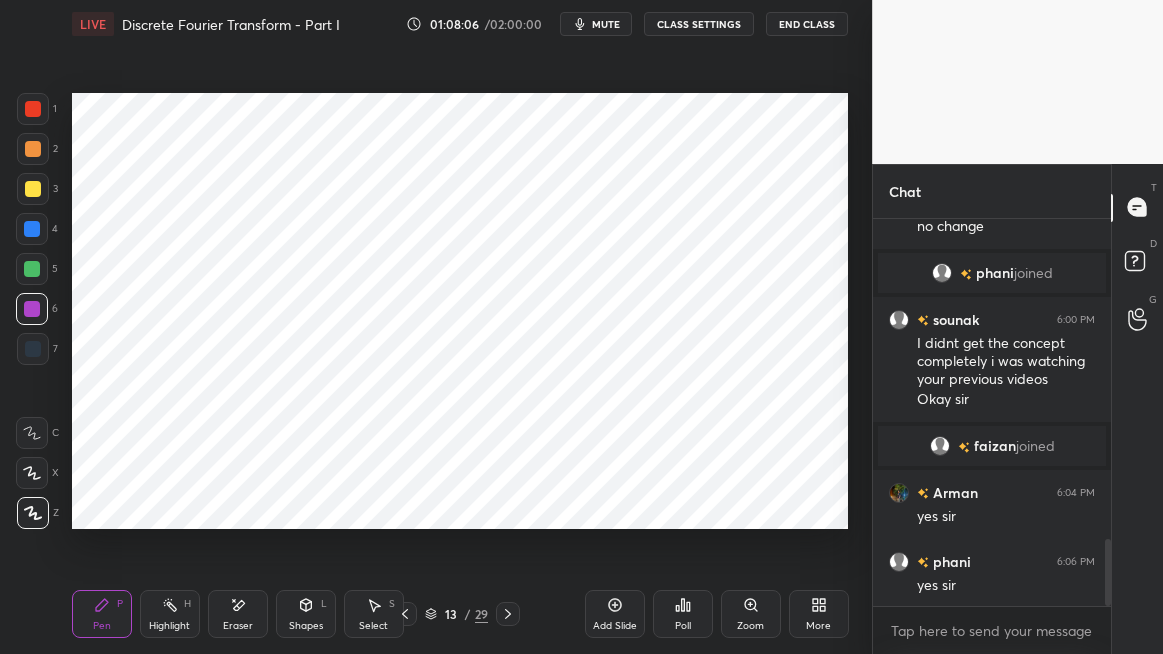 click on "Eraser" at bounding box center (238, 626) 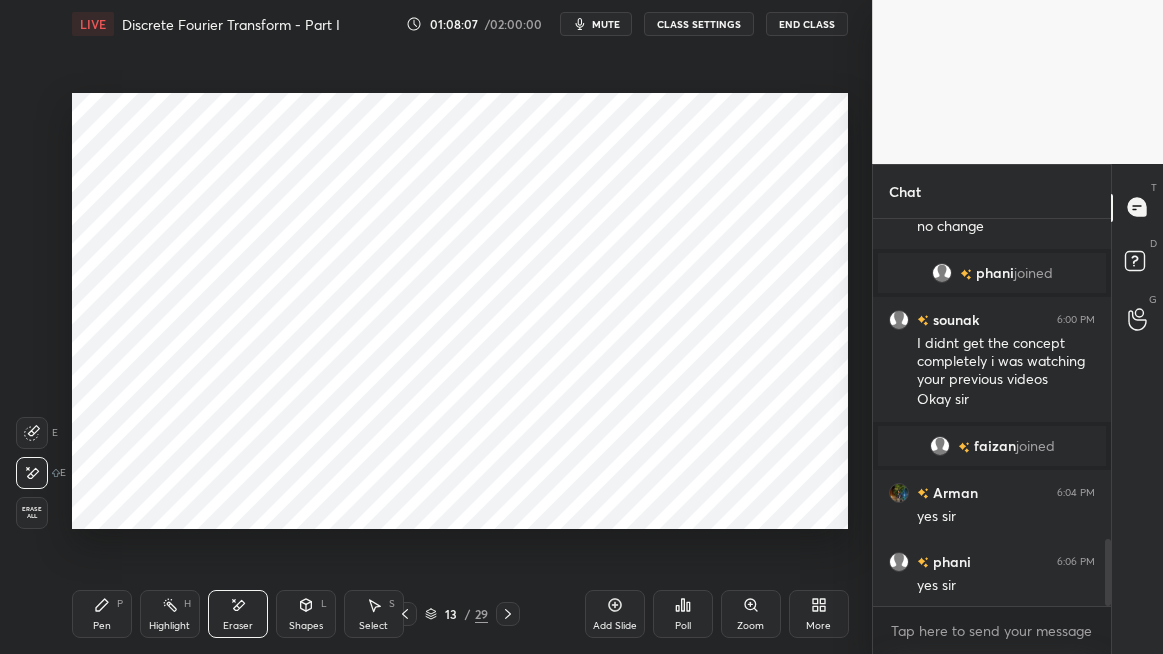 click on "Shapes" at bounding box center (306, 626) 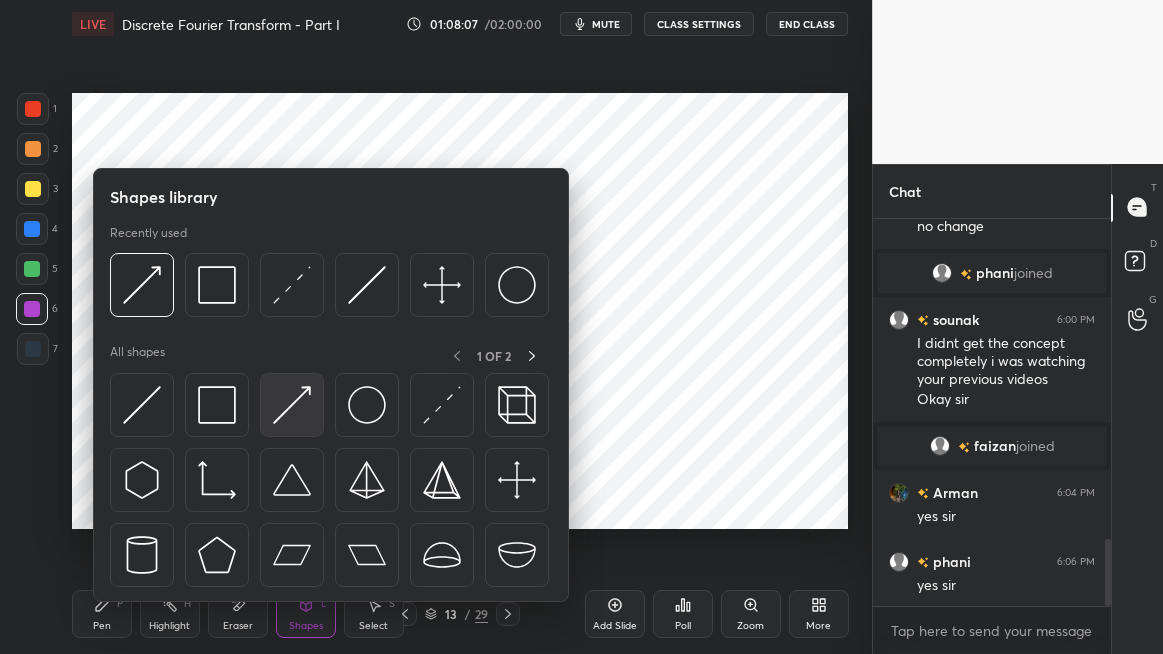 click at bounding box center (292, 405) 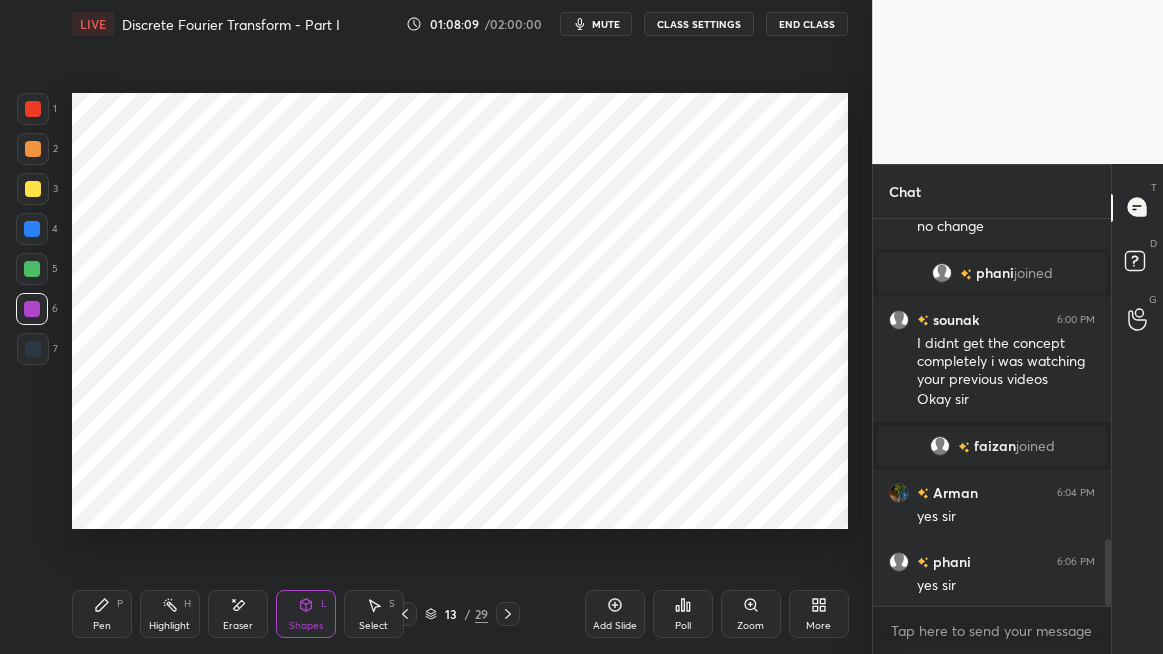 click at bounding box center [33, 349] 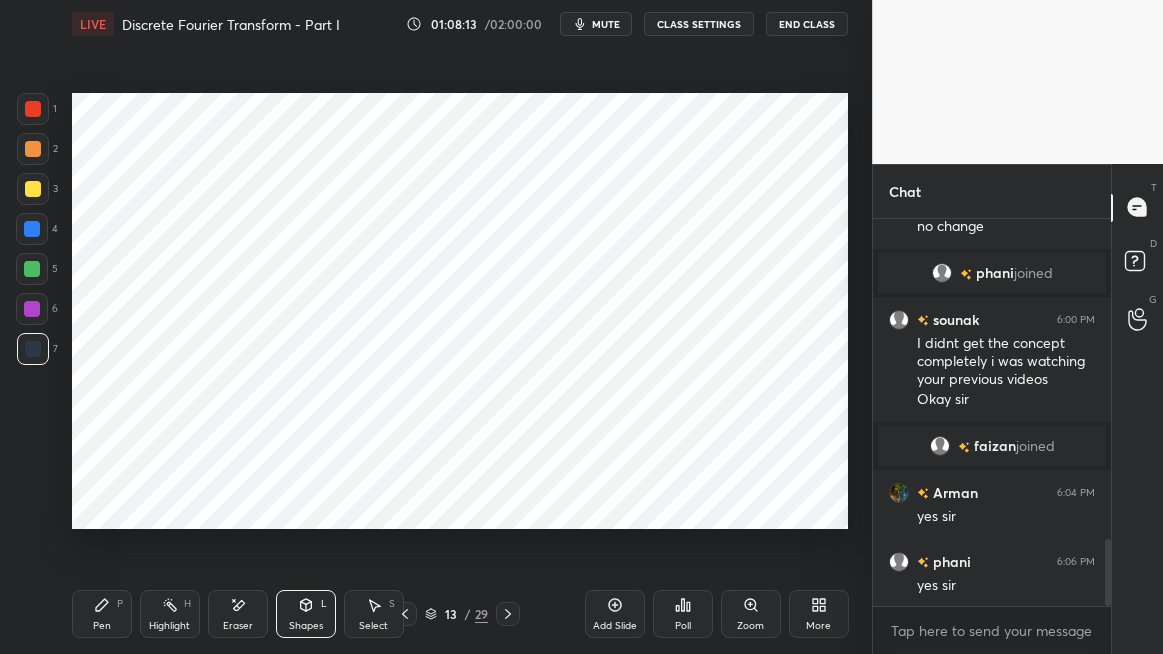 click on "Pen P" at bounding box center [102, 614] 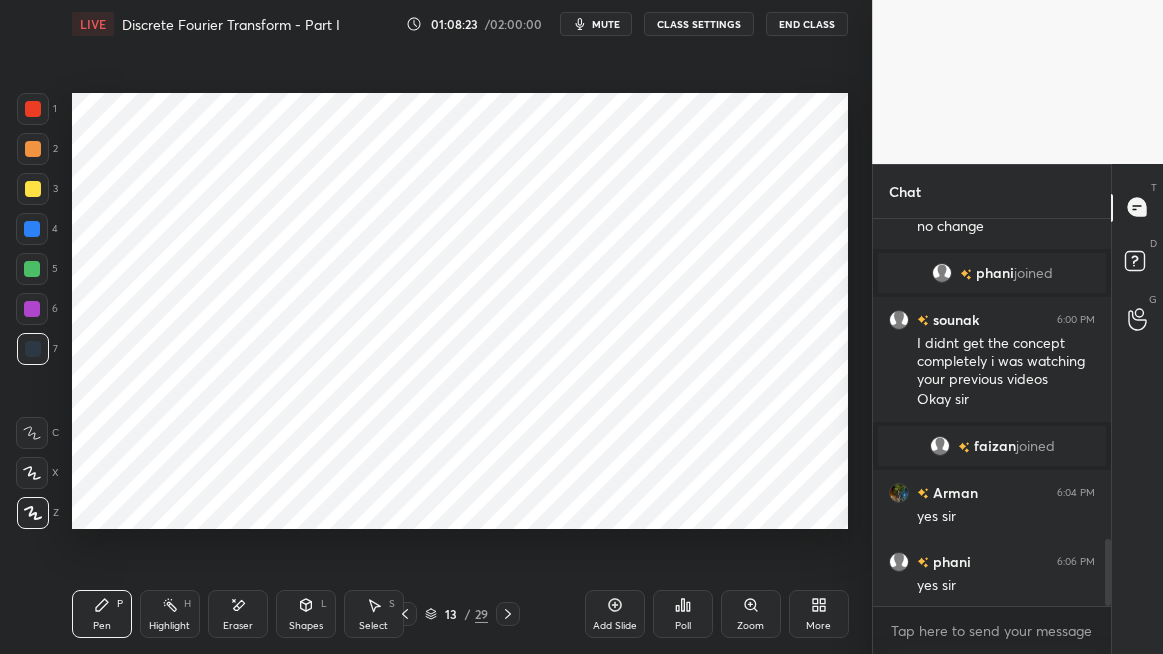 click at bounding box center [33, 109] 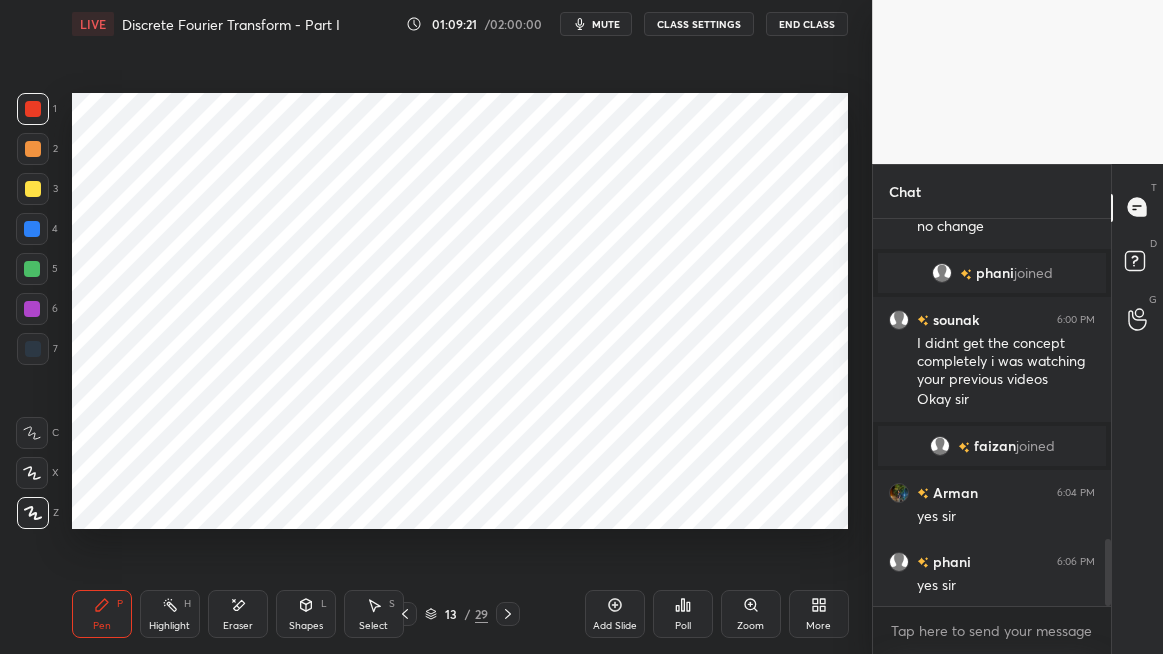 click 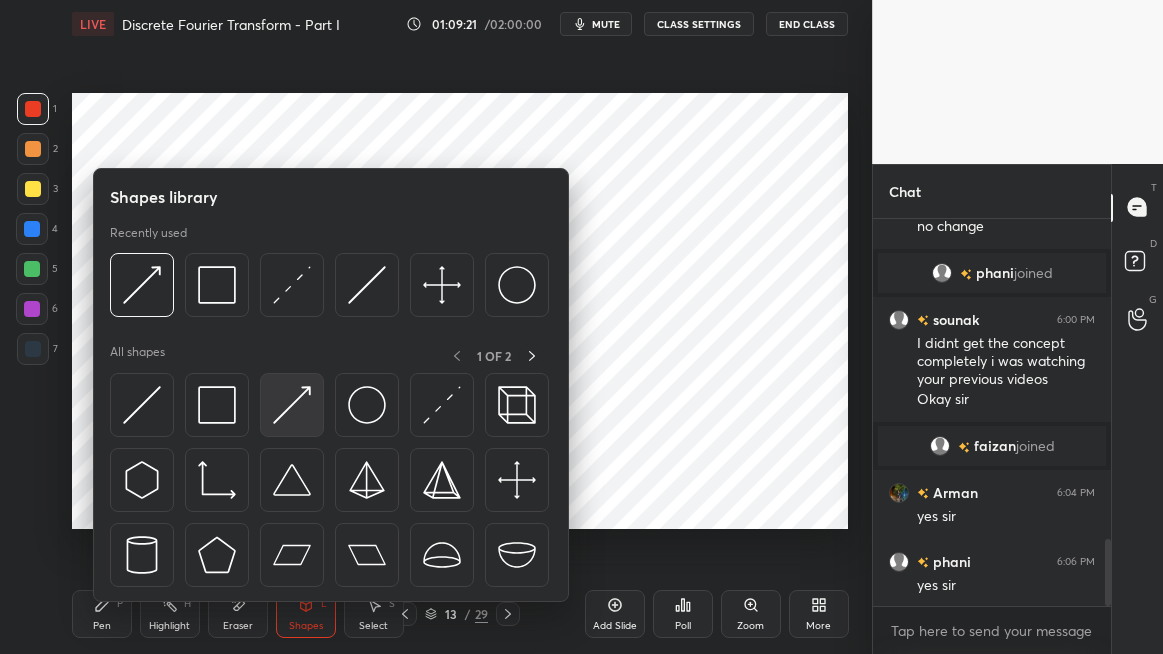 click at bounding box center [292, 405] 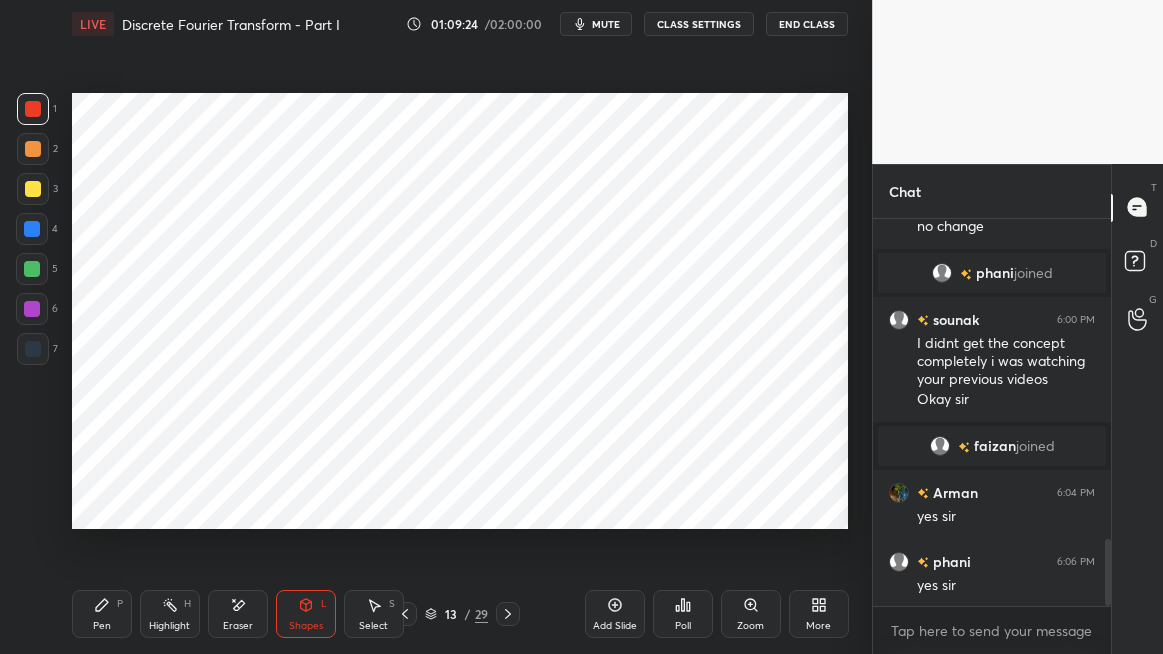 click 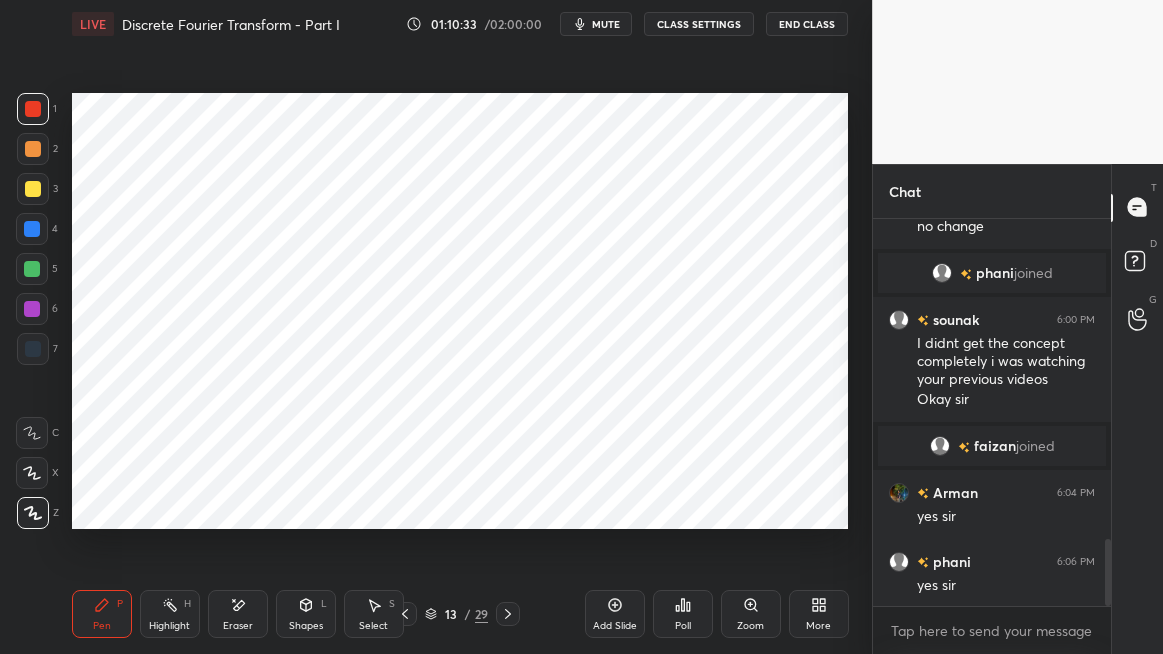 click 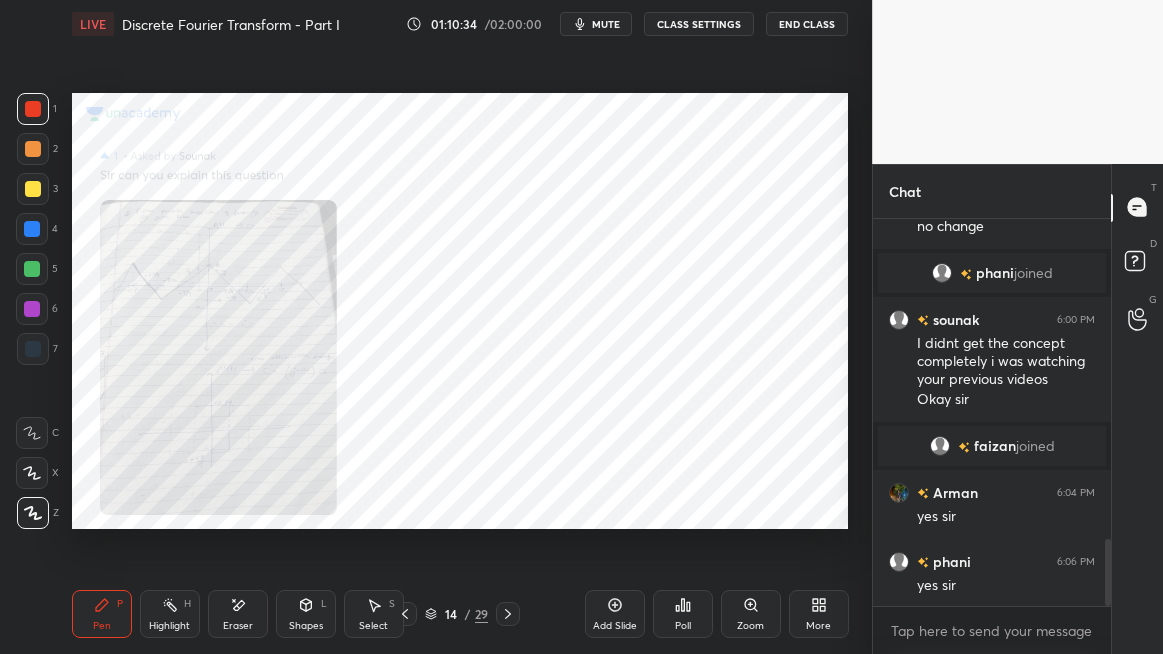 click 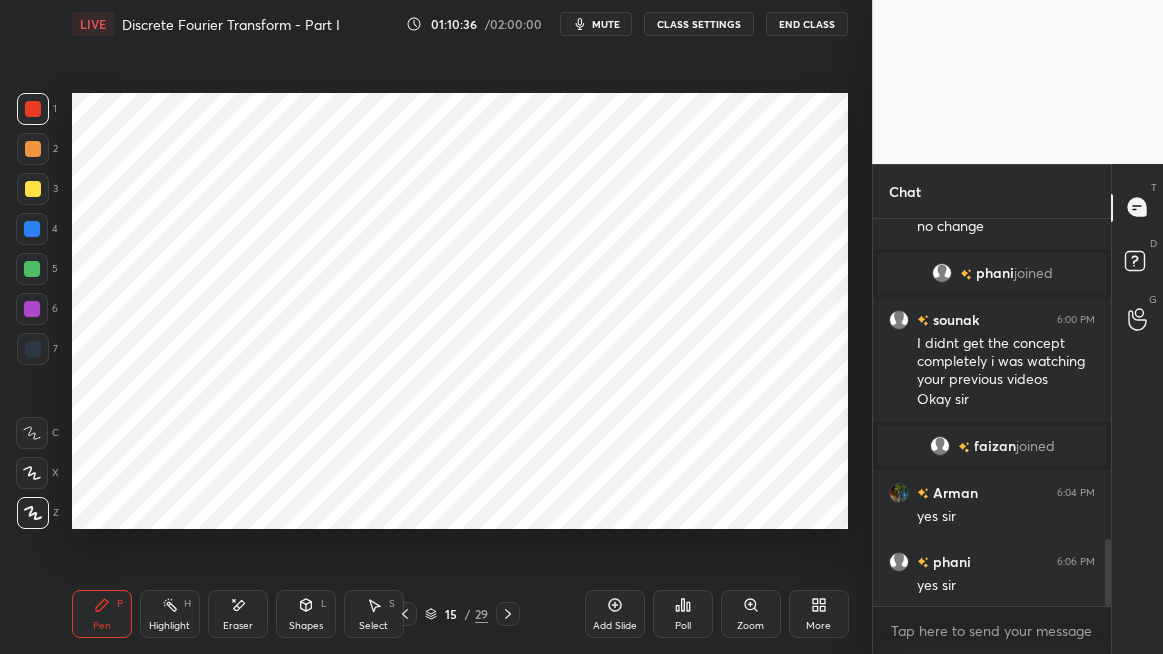 click 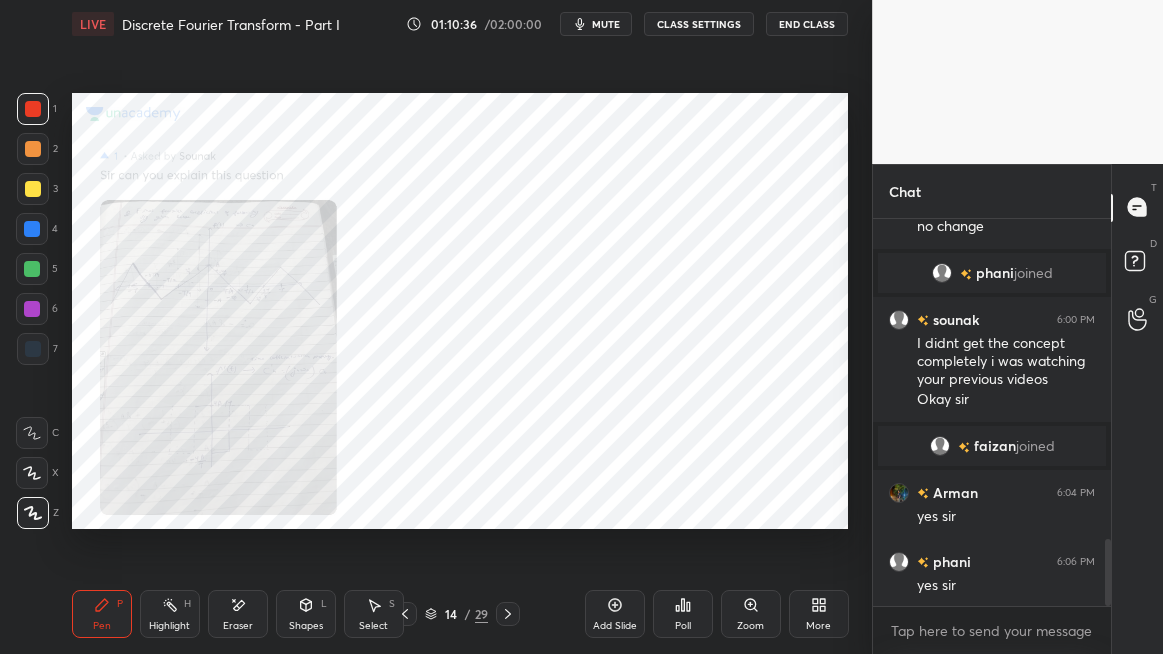 click 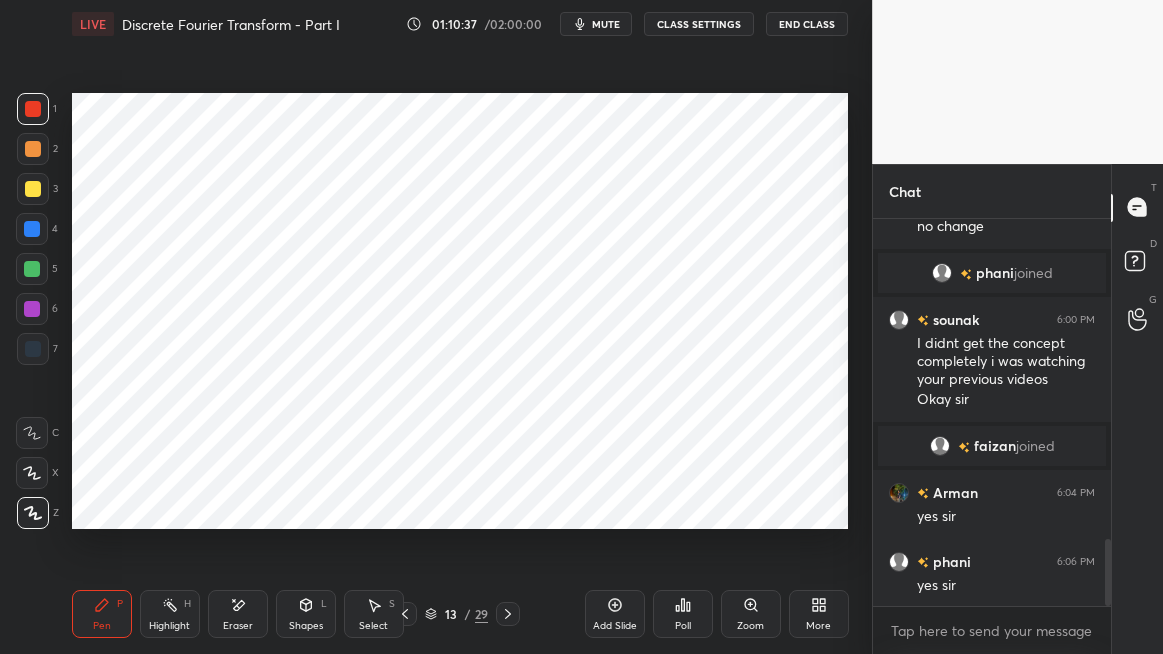 click 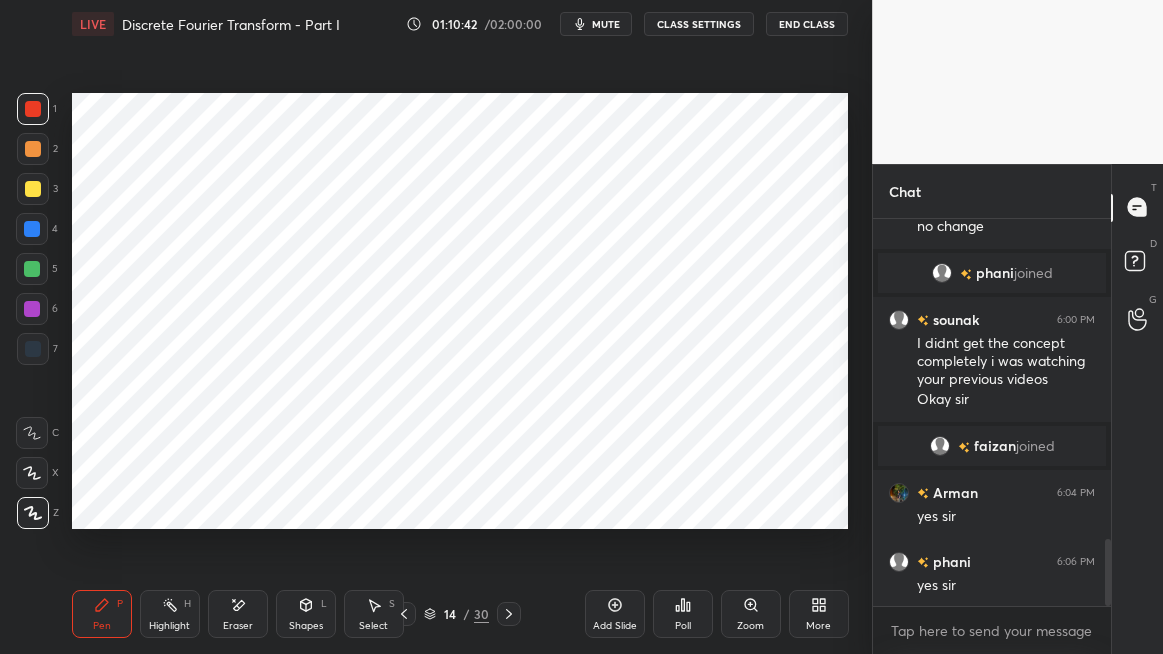 click 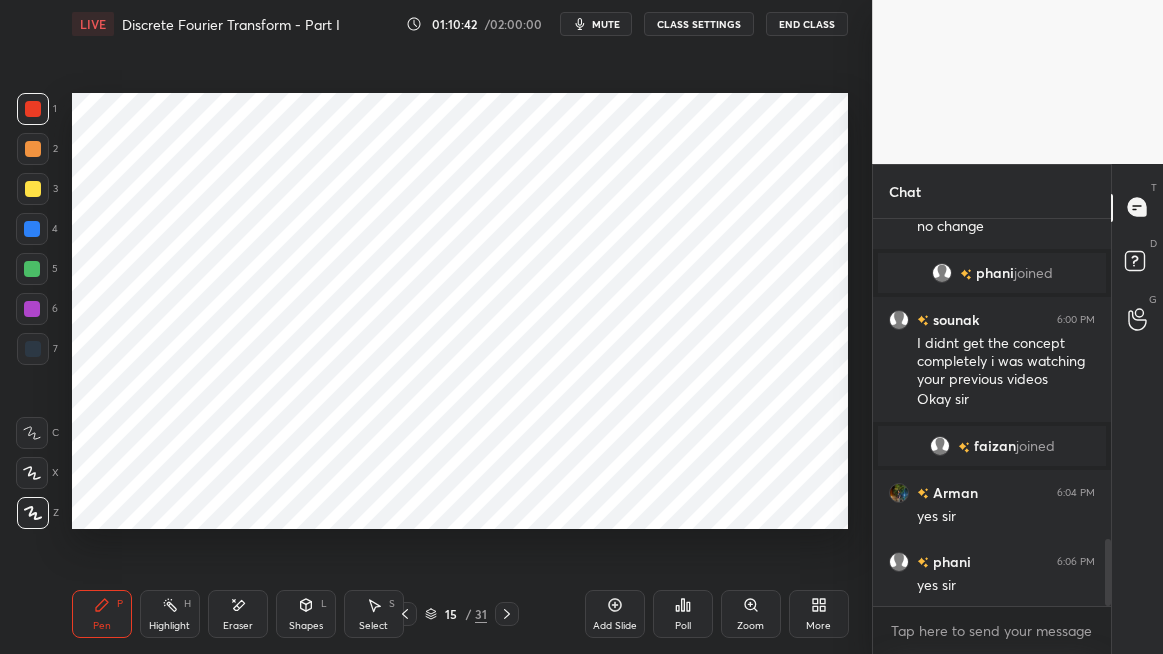 click 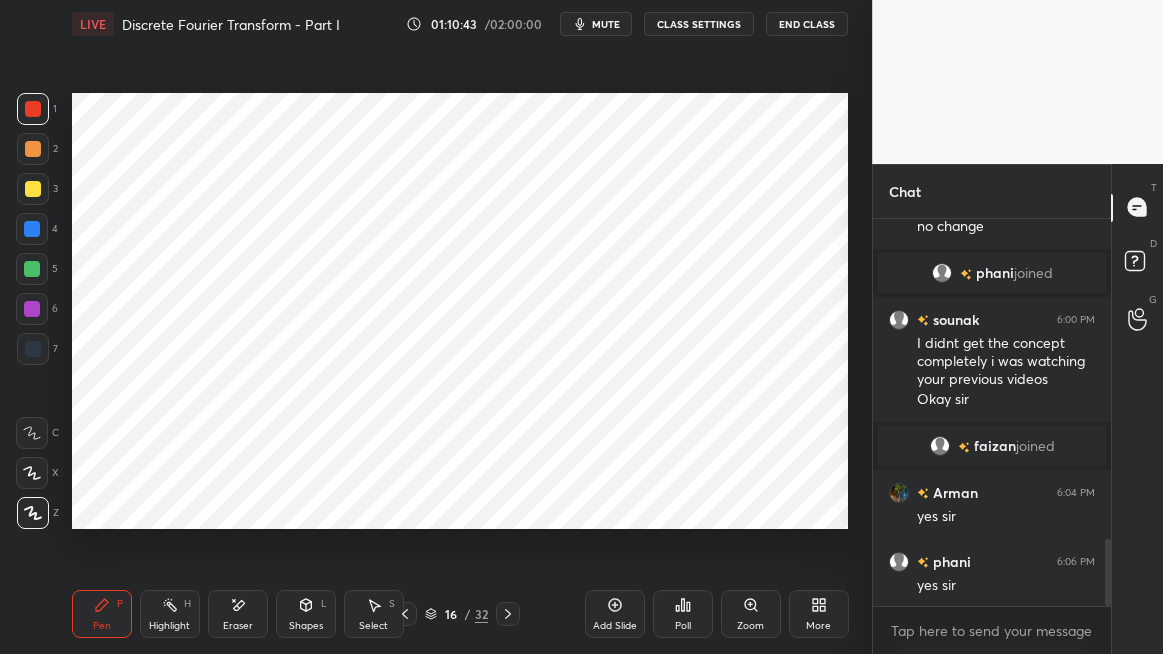 click 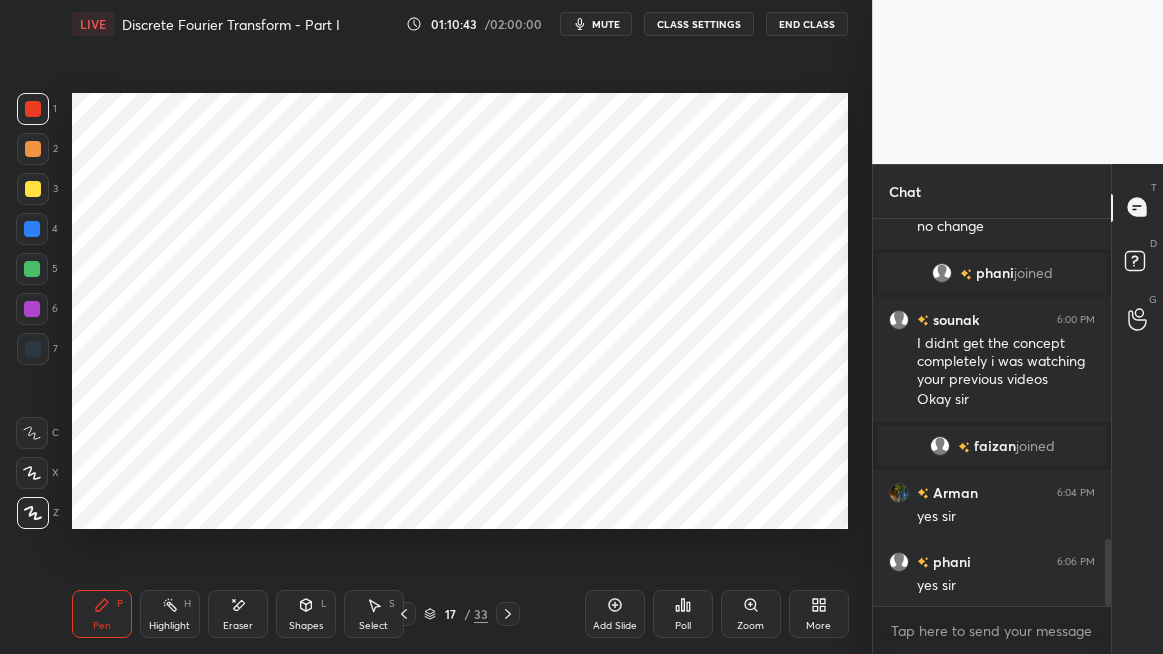 click 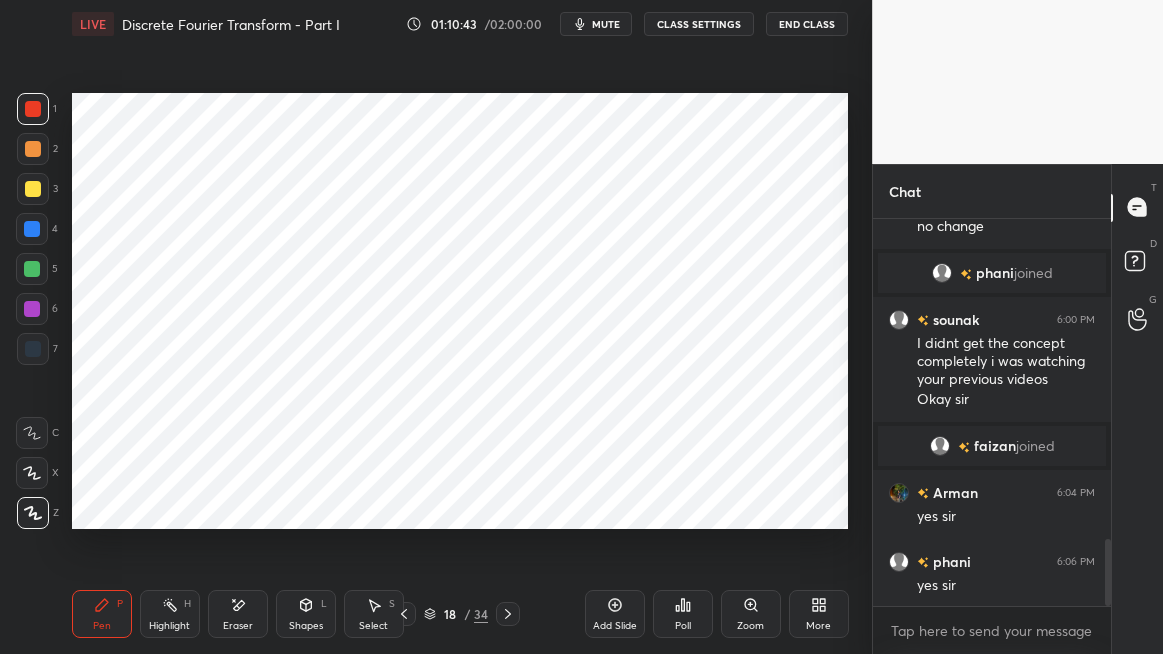click 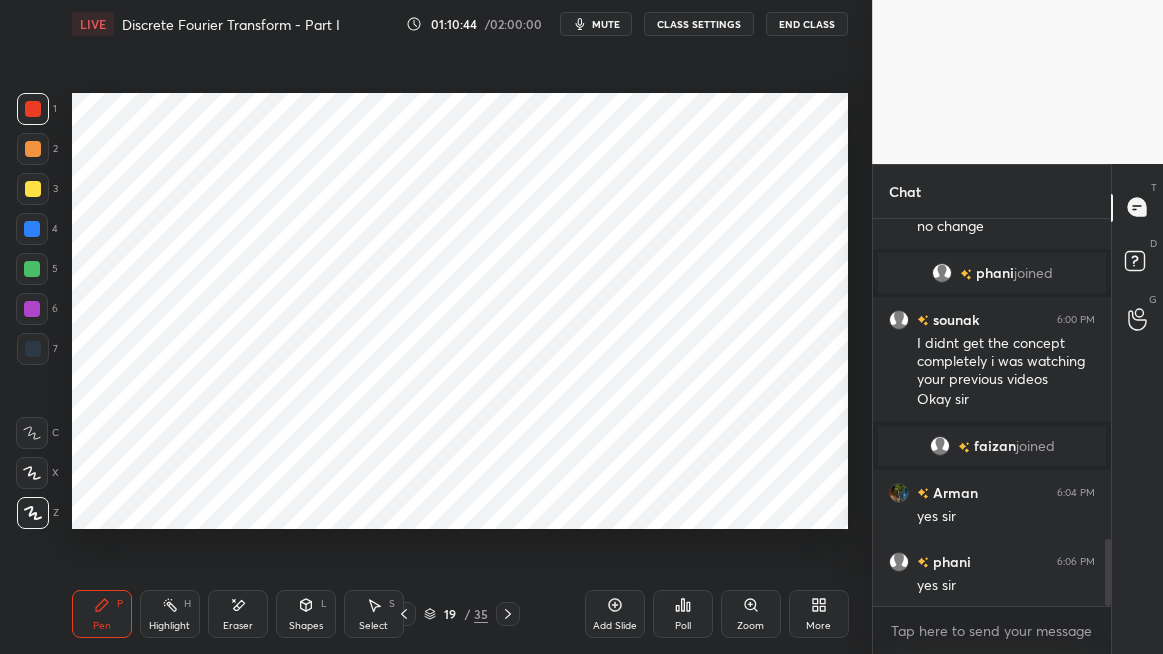 click 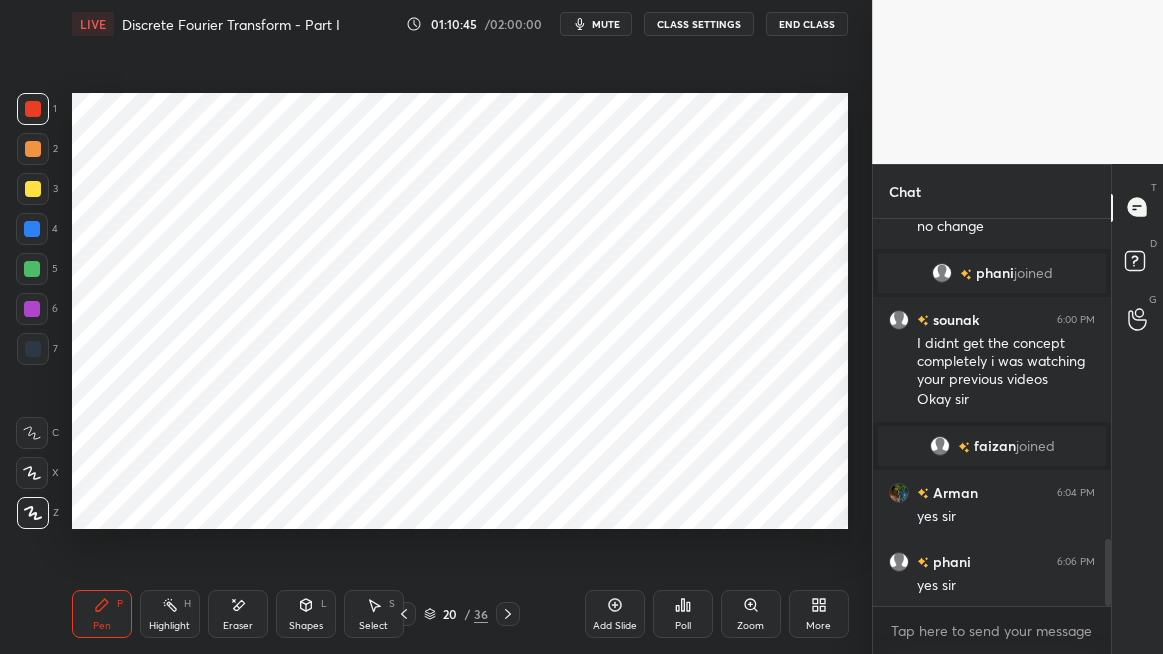 click 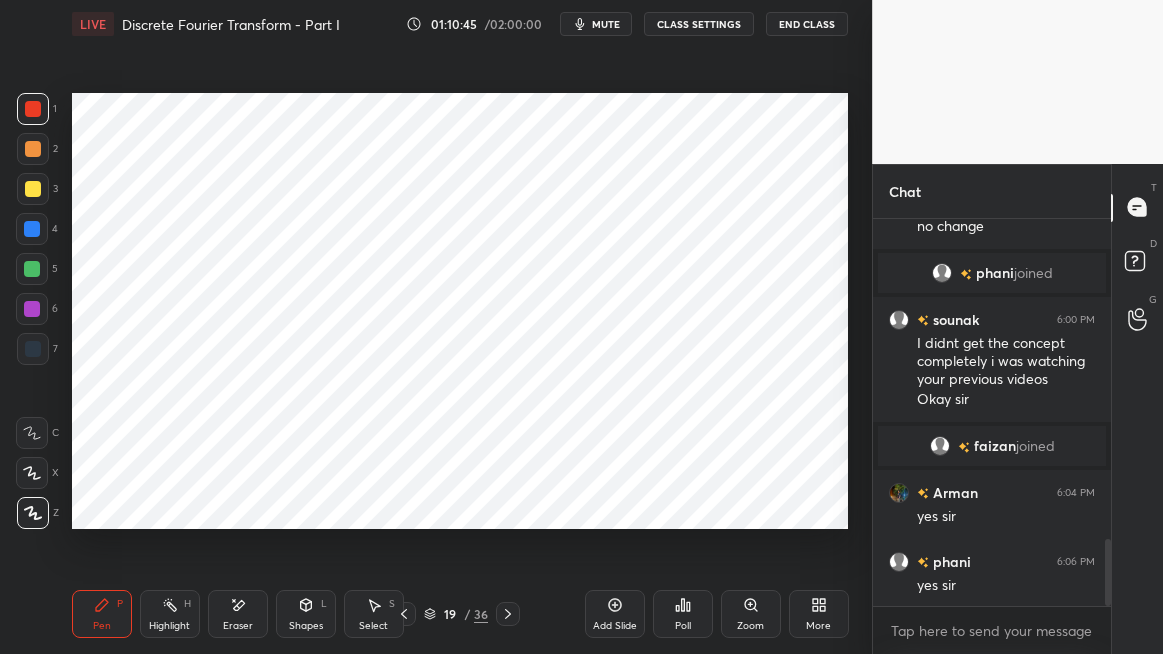 click 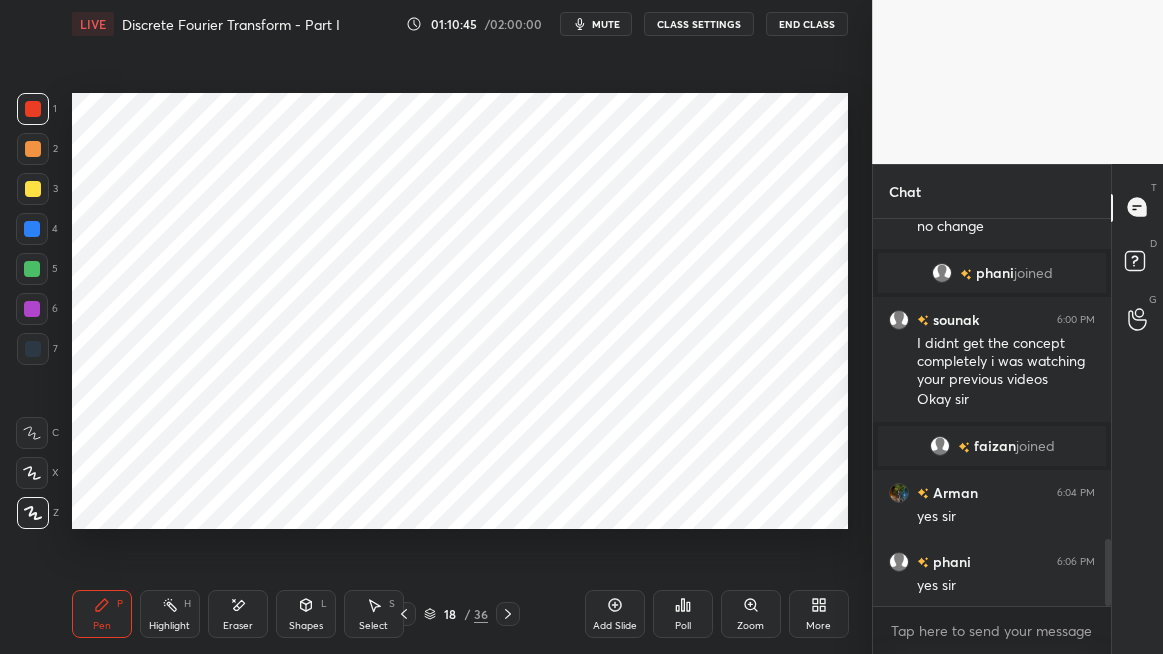 click 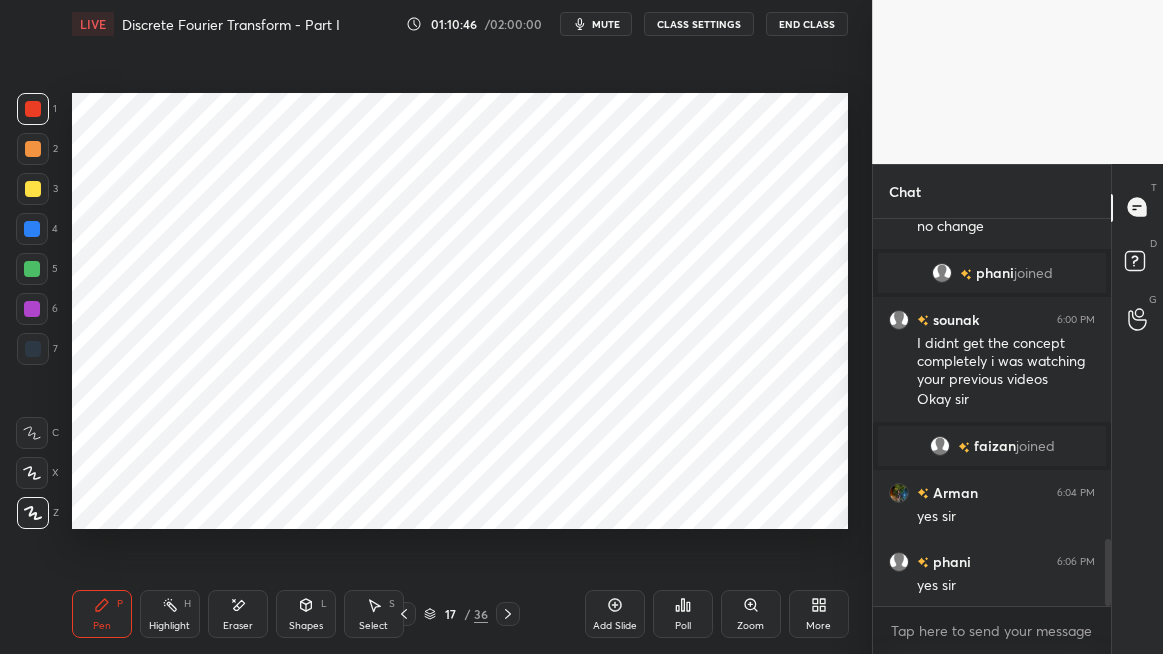 click 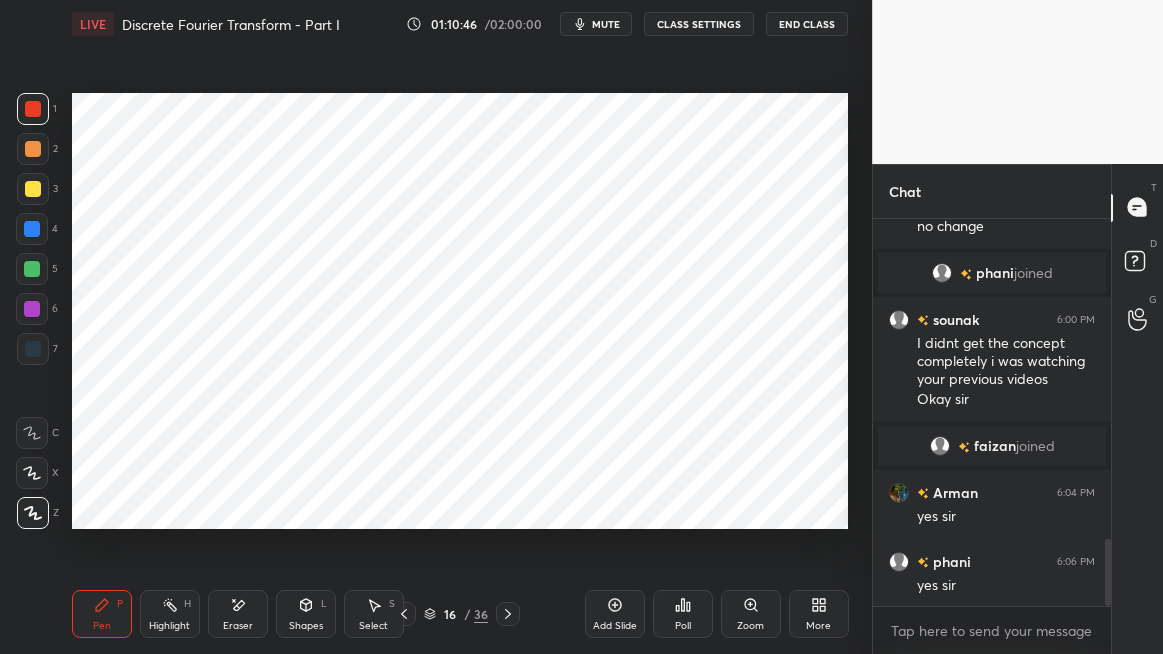 click 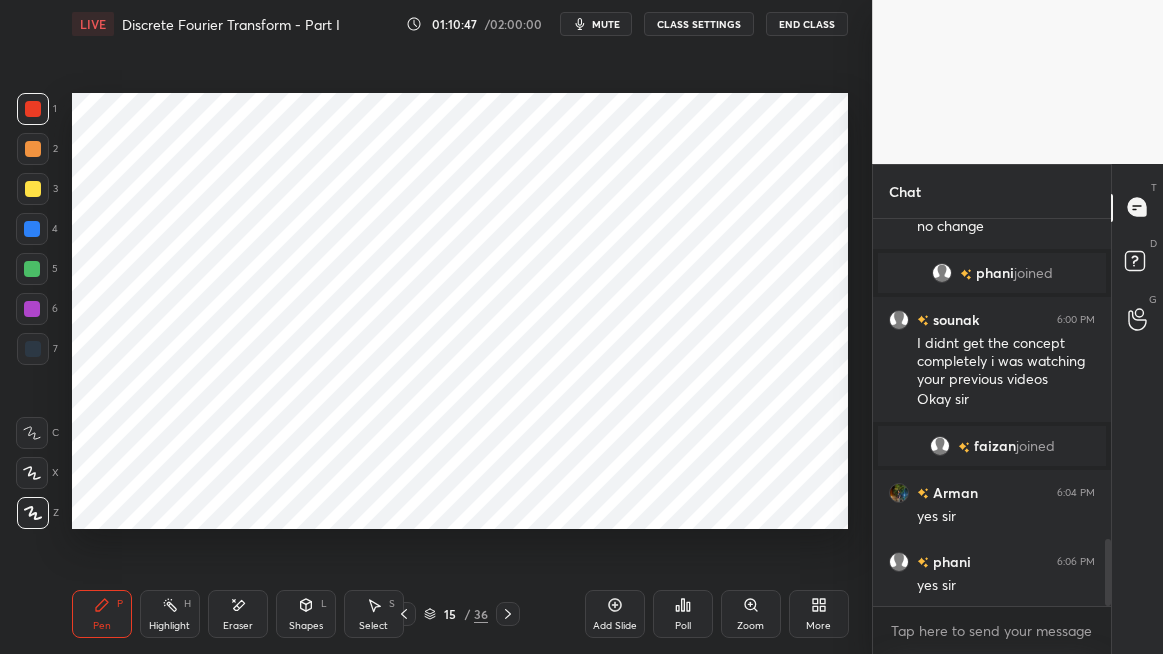 click 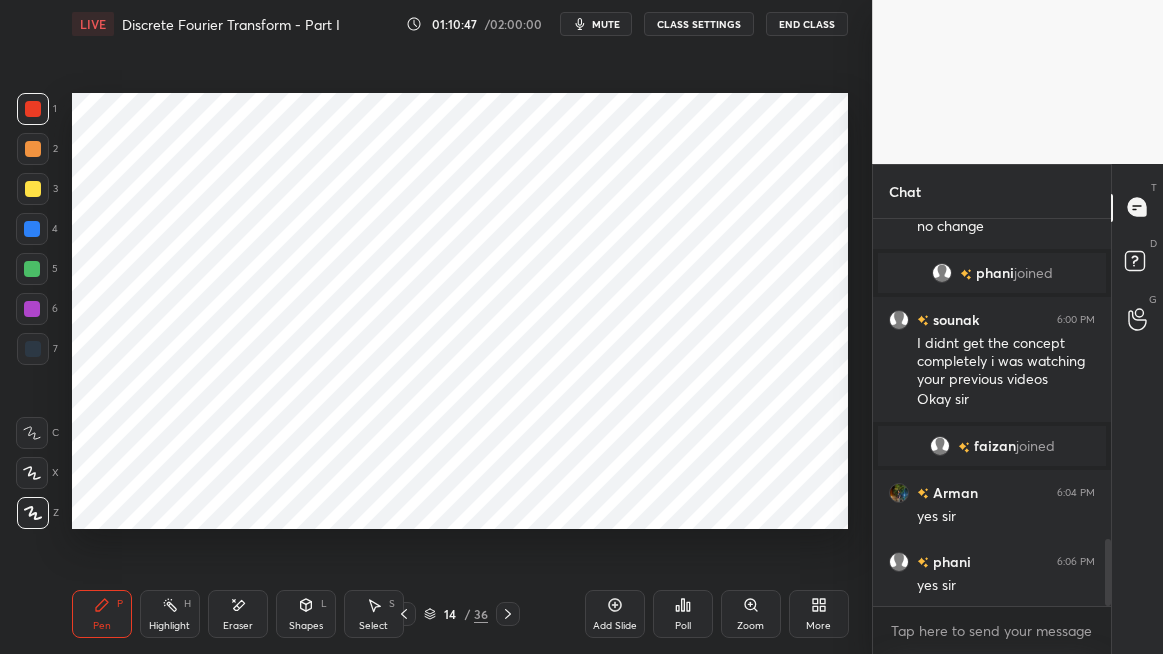 click 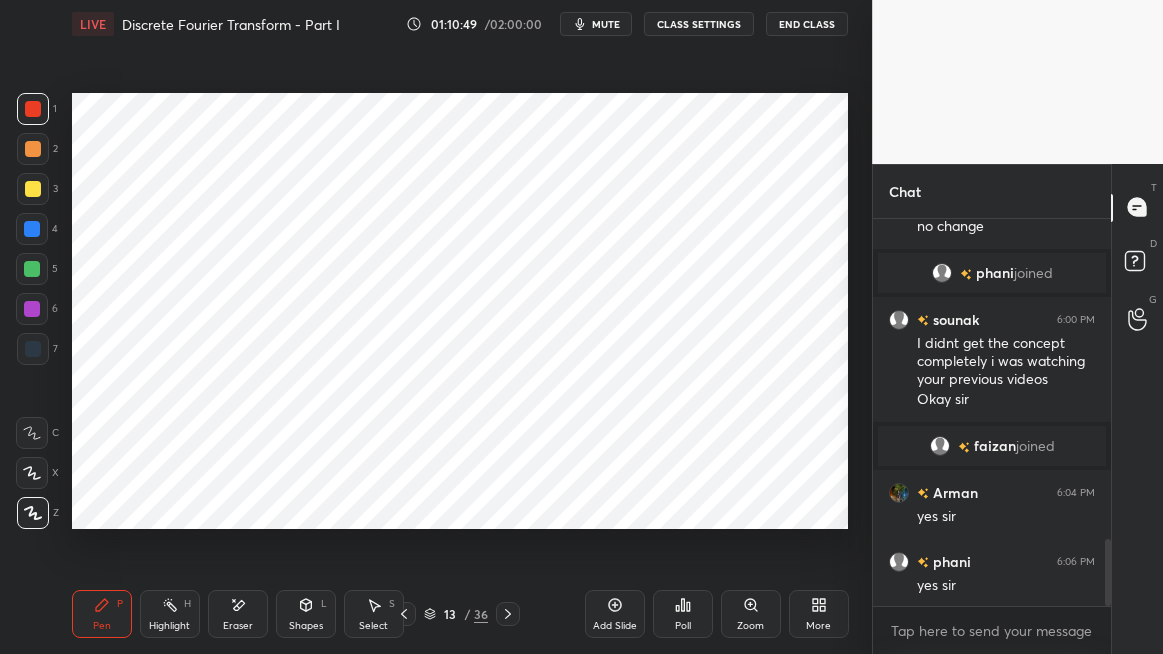 click 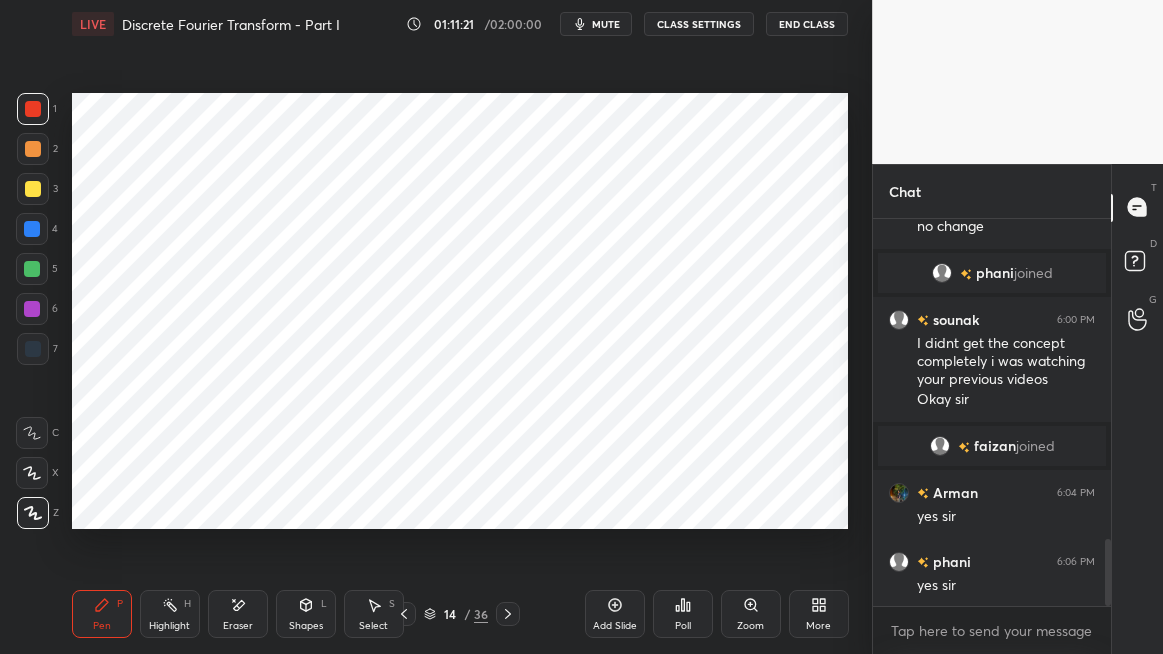 click on "mute" at bounding box center [606, 24] 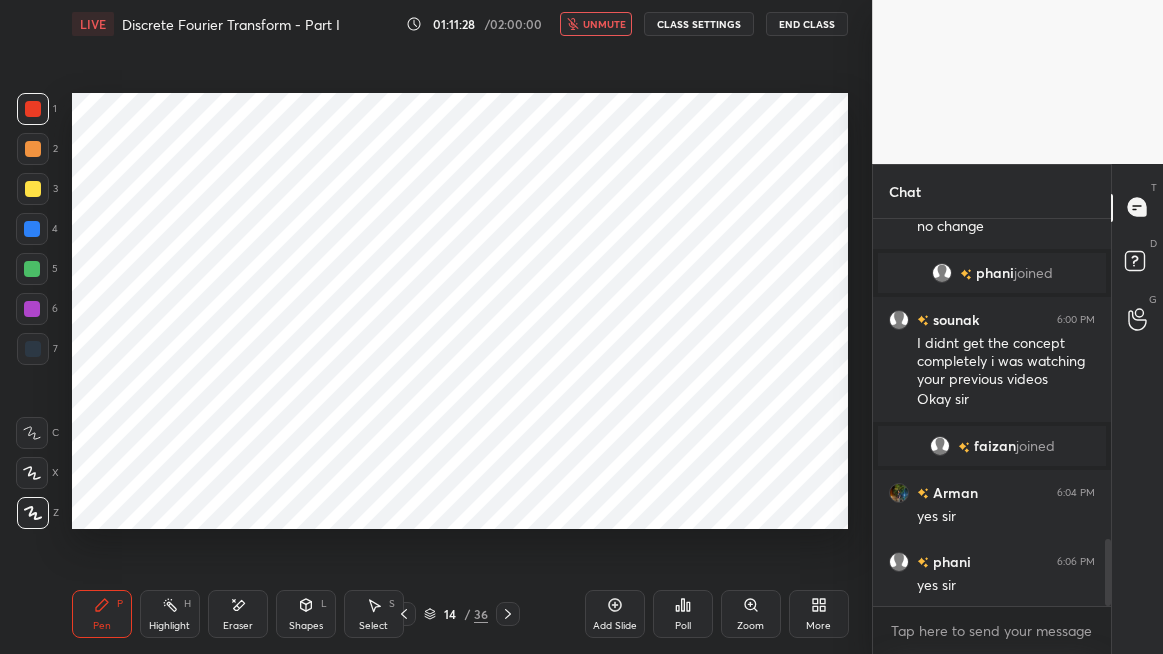 click on "unmute" at bounding box center (604, 24) 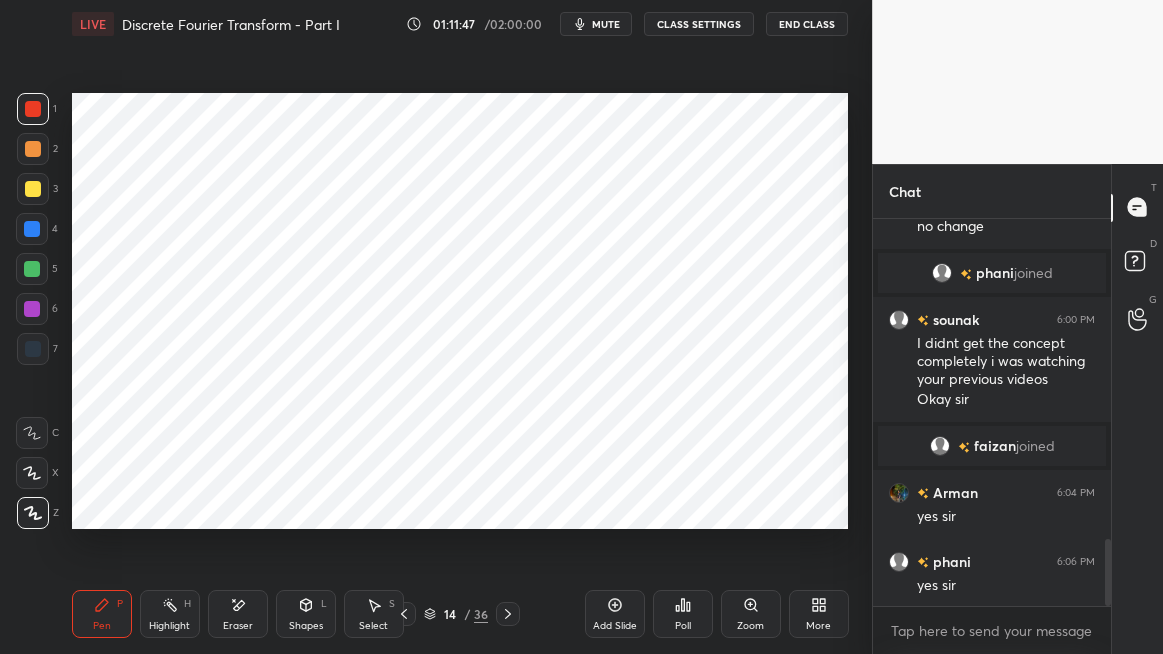 click on "mute" at bounding box center [606, 24] 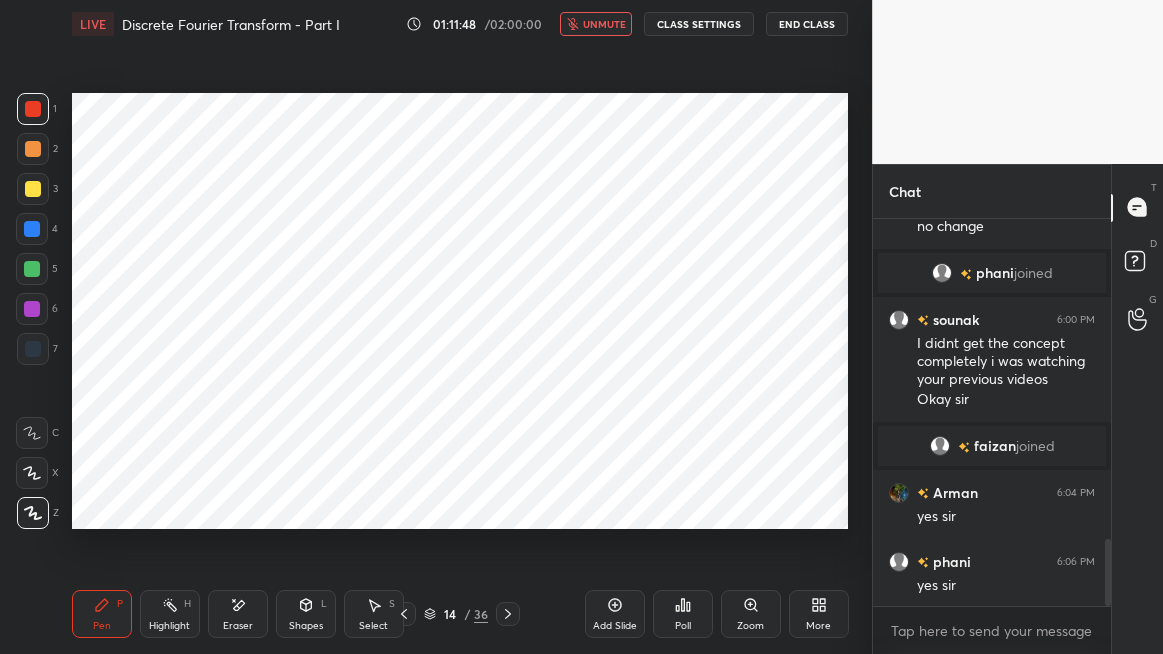 click on "unmute" at bounding box center (604, 24) 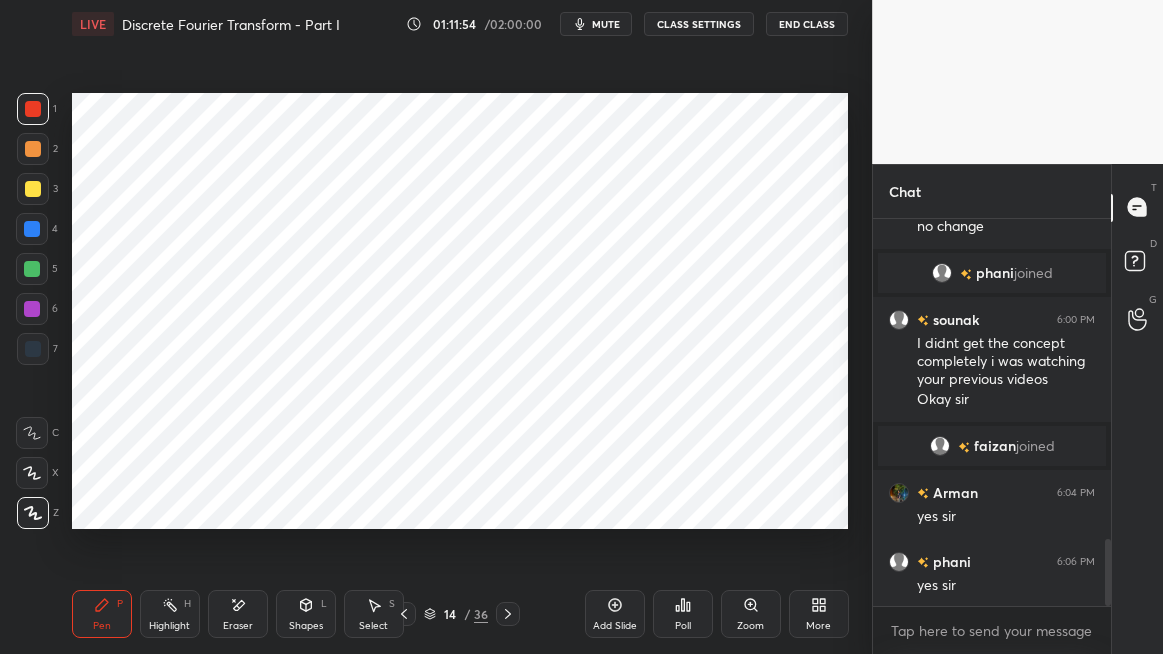 click on "mute" at bounding box center (606, 24) 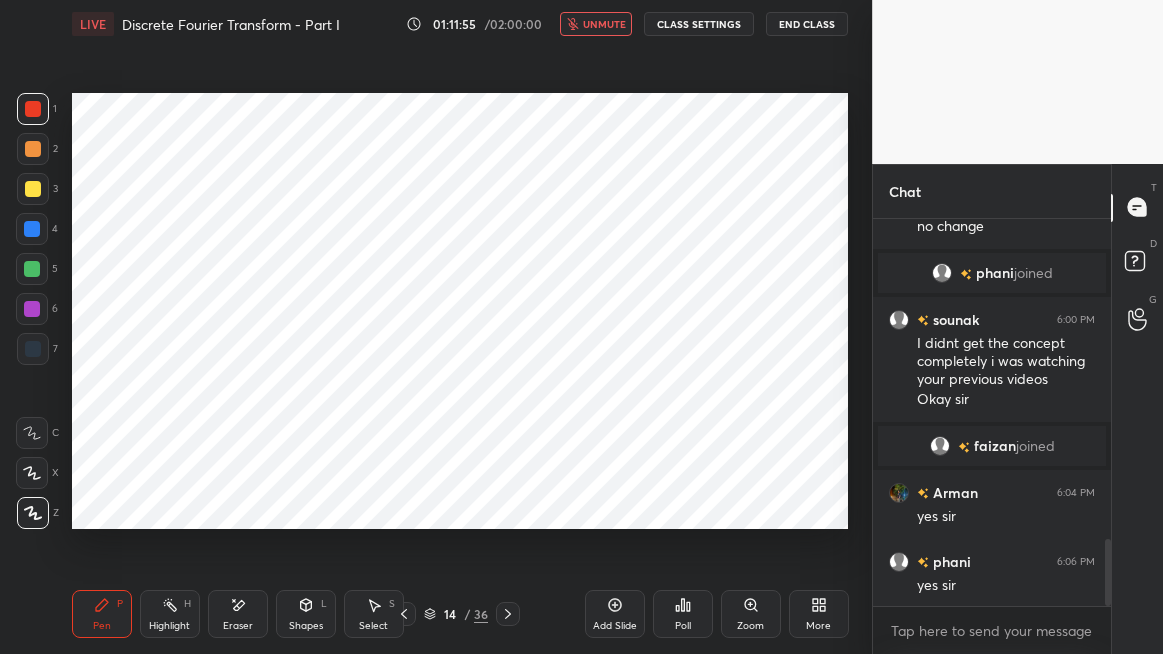 click 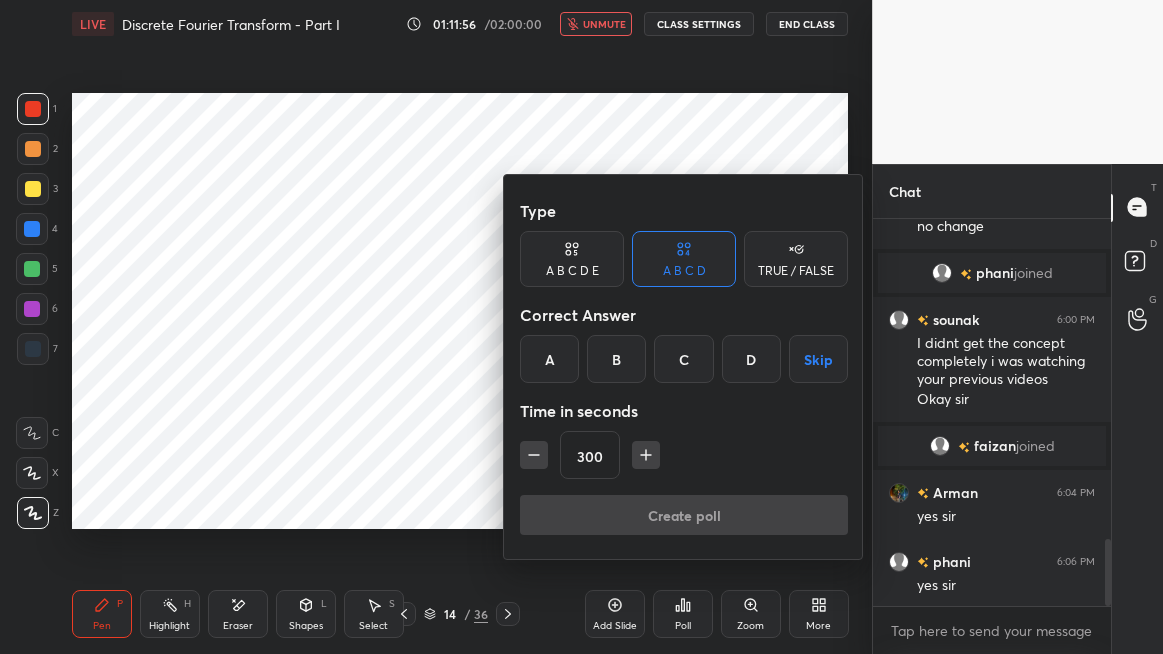 click on "Skip" at bounding box center [818, 359] 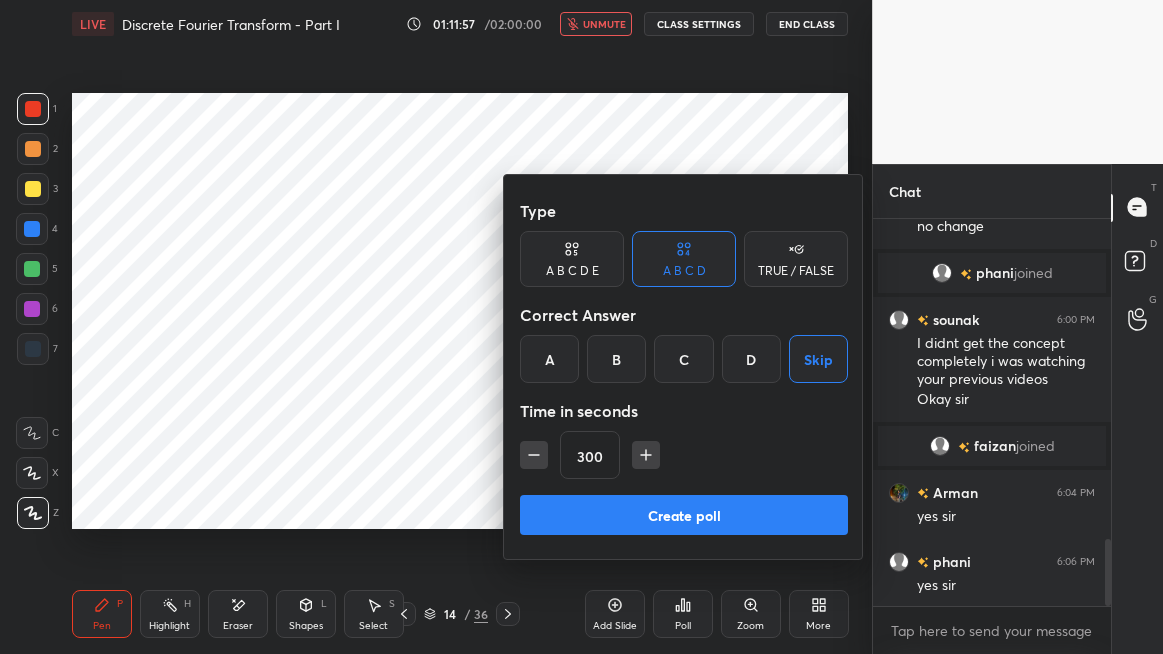 click on "Create poll" at bounding box center [684, 515] 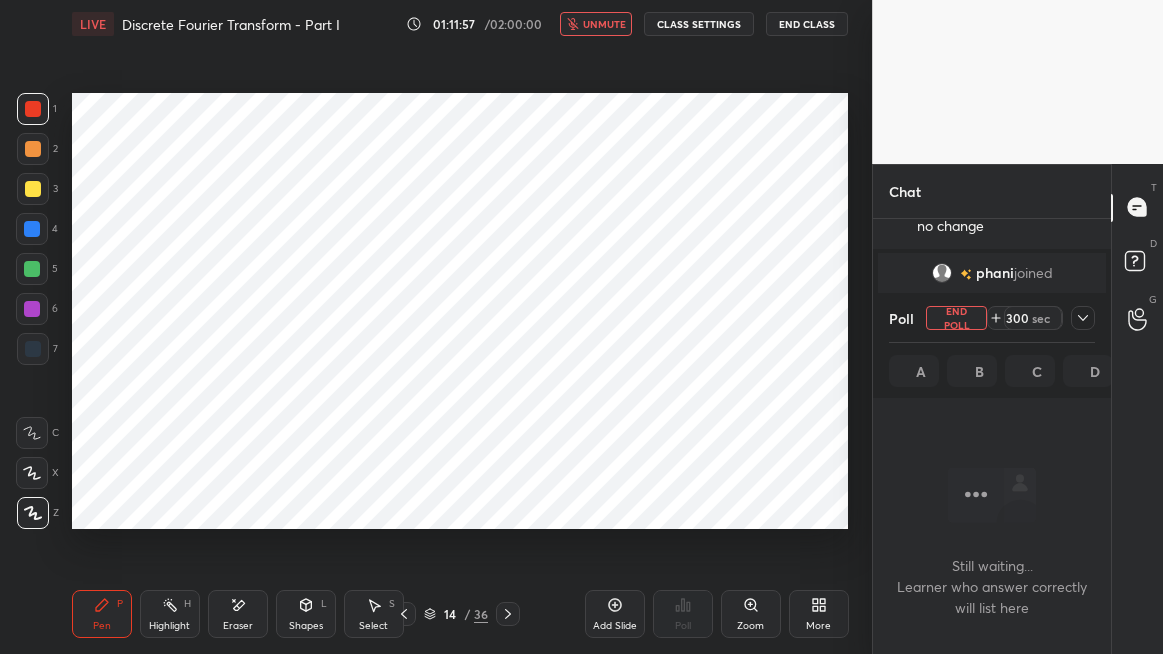 scroll, scrollTop: 358, scrollLeft: 232, axis: both 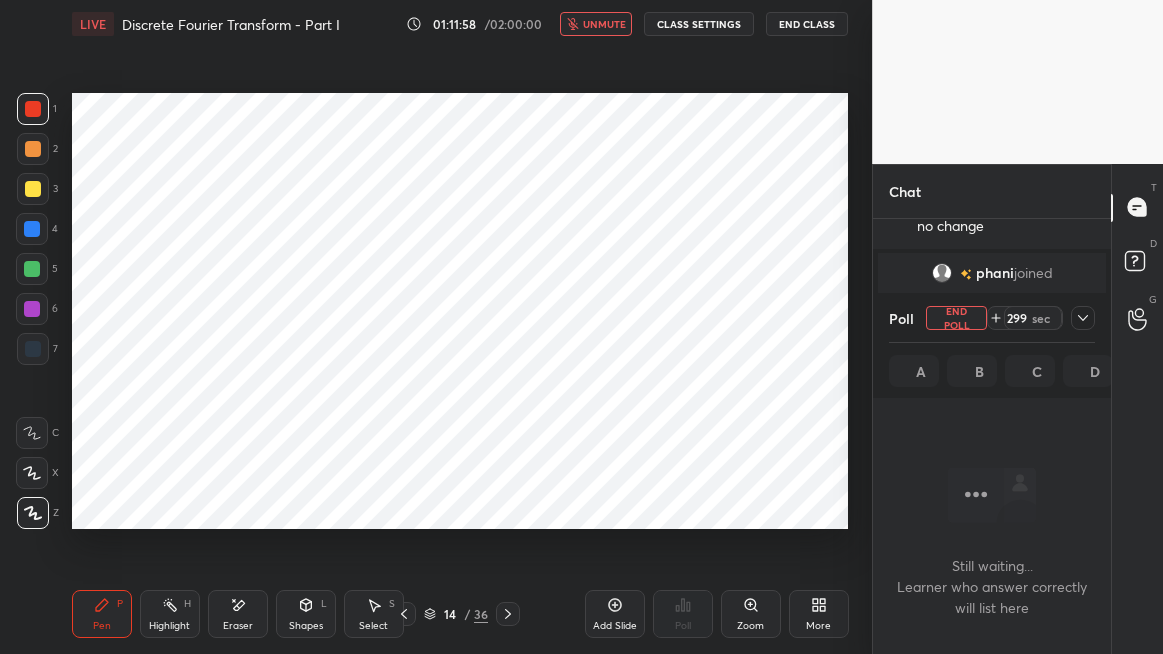 click 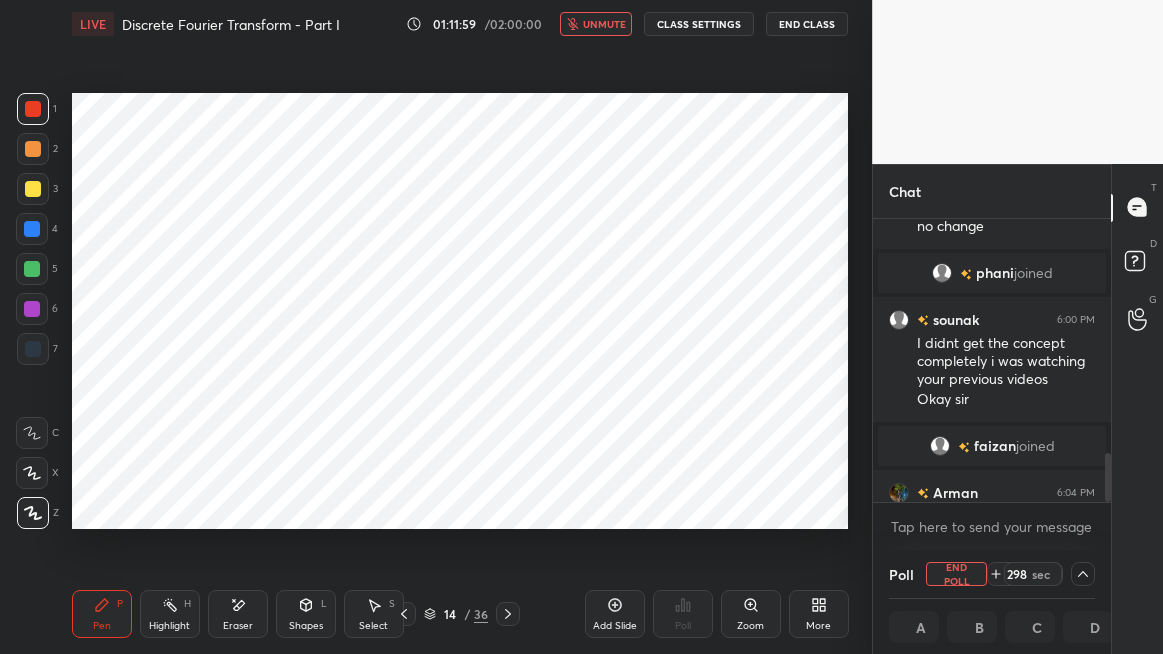 click on "End Class" at bounding box center (807, 24) 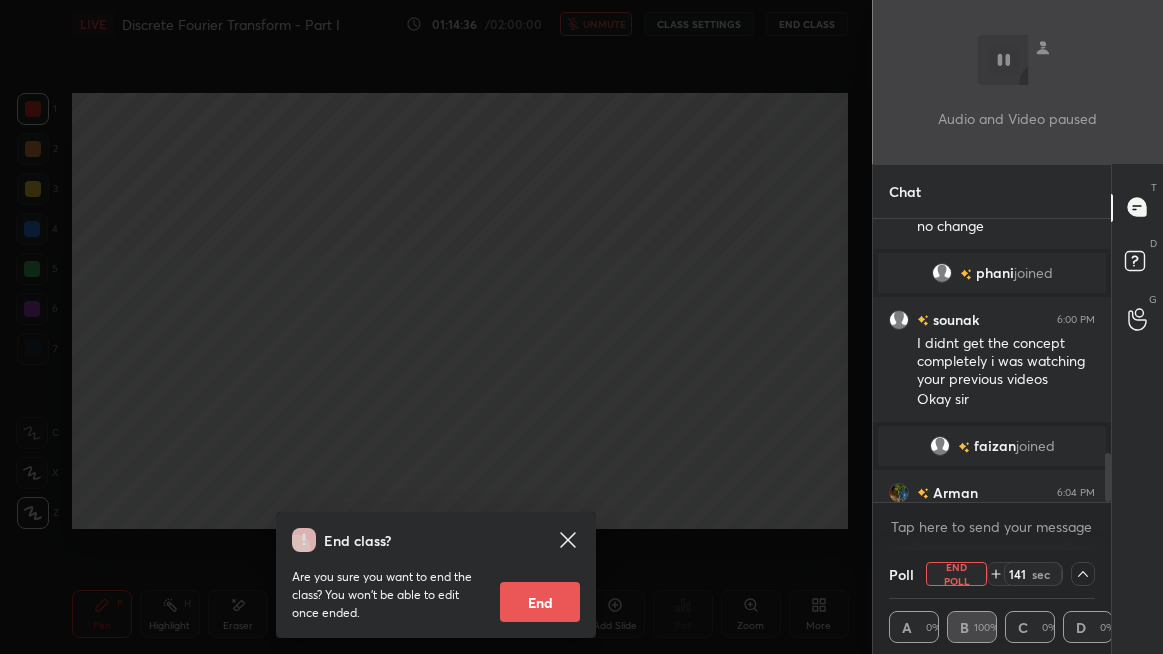 scroll, scrollTop: 1963, scrollLeft: 0, axis: vertical 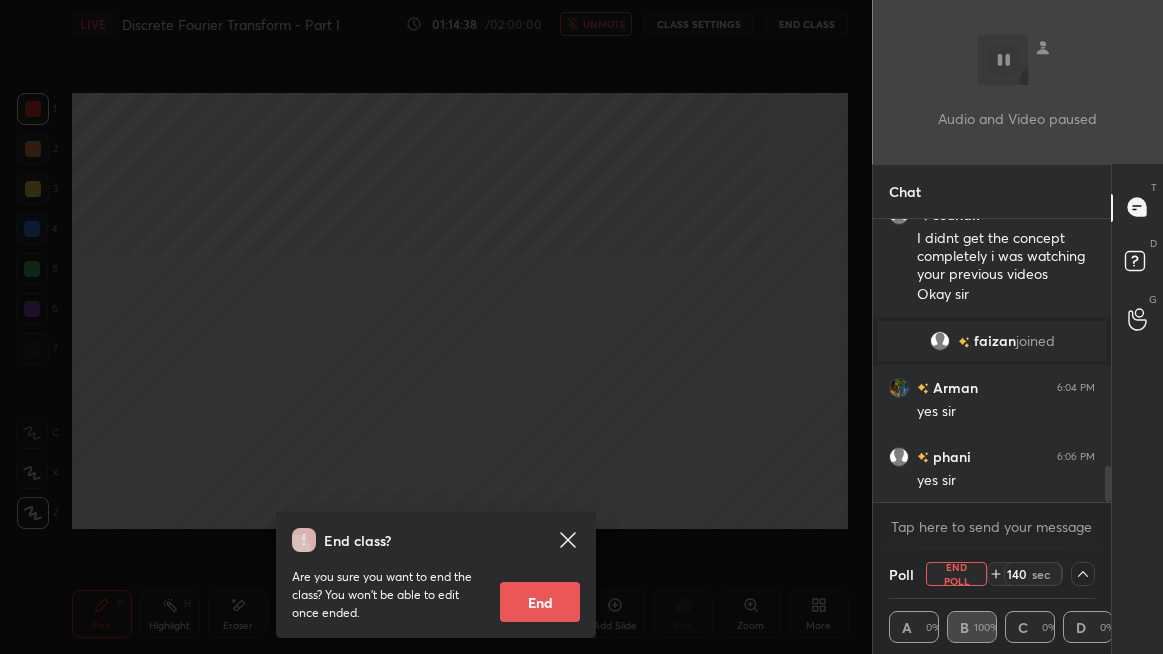 click on "End class? Are you sure you want to end the class? You won’t be able to edit once ended. End" at bounding box center [436, 327] 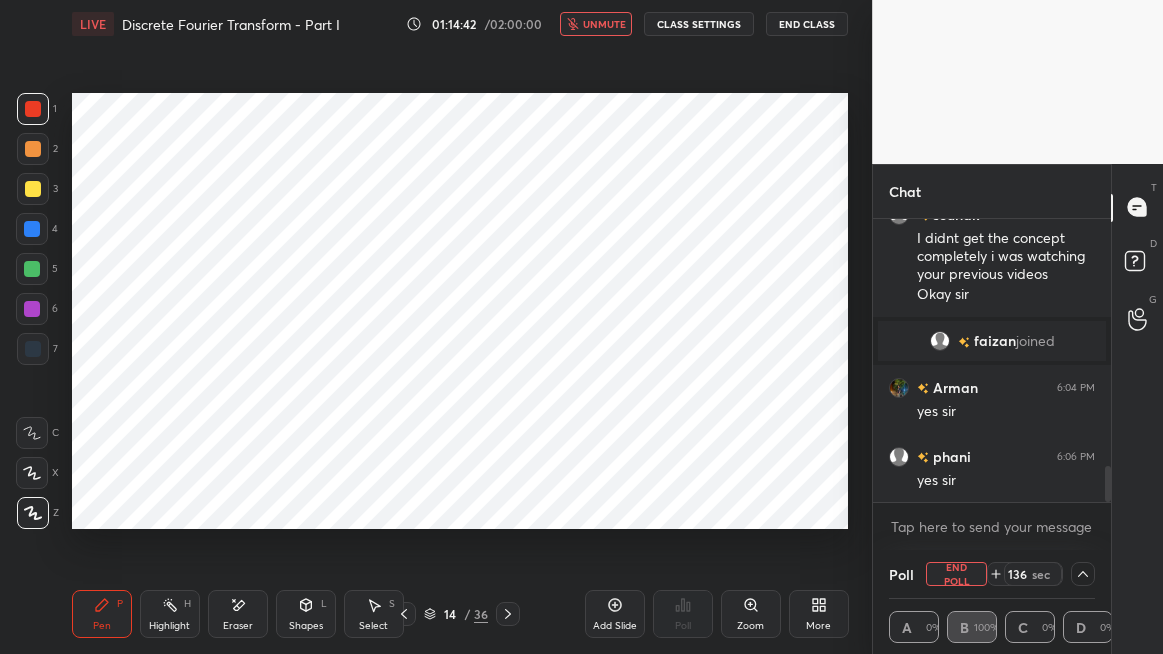click on "unmute" at bounding box center (596, 24) 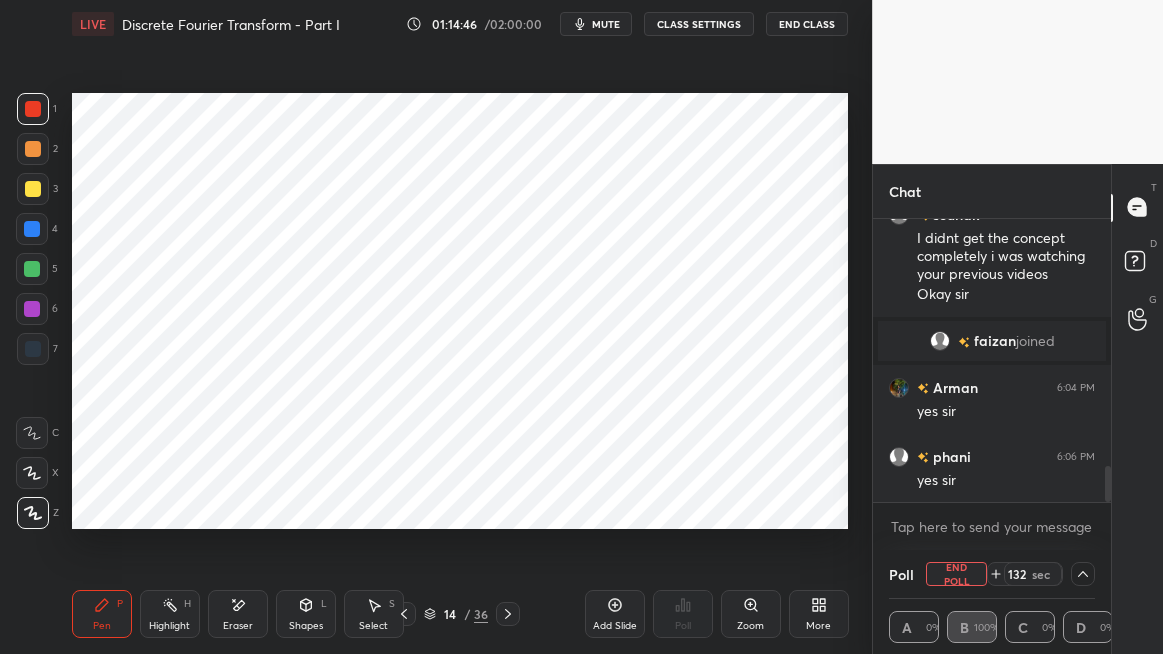 click on "mute" at bounding box center (606, 24) 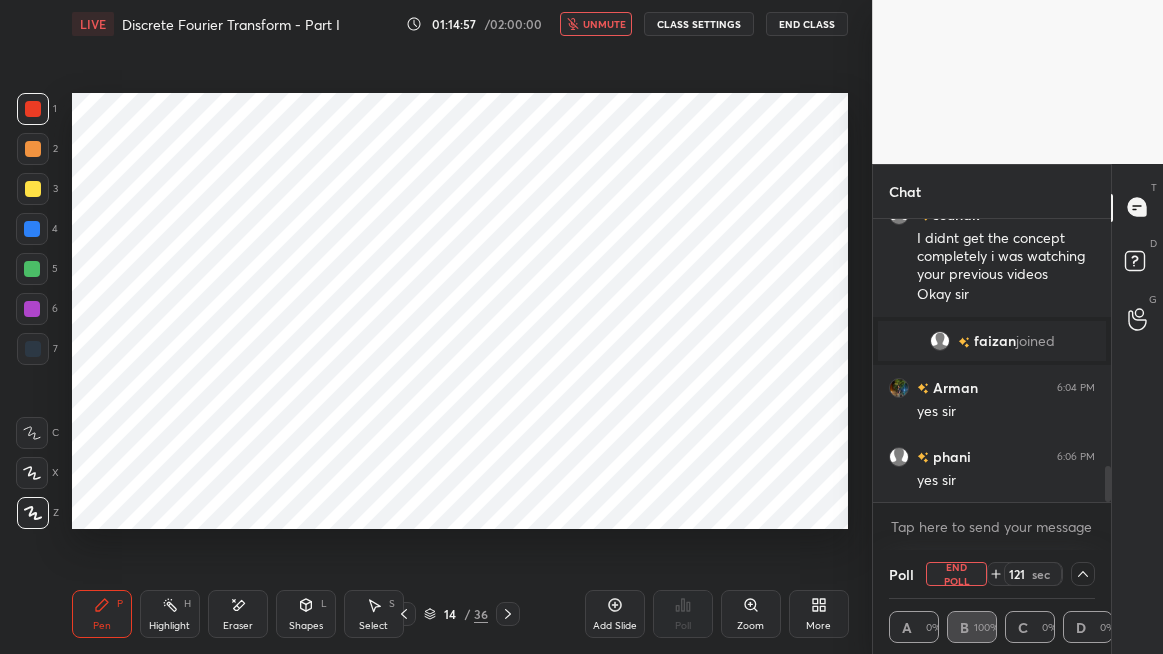 click on "Eraser" at bounding box center (238, 626) 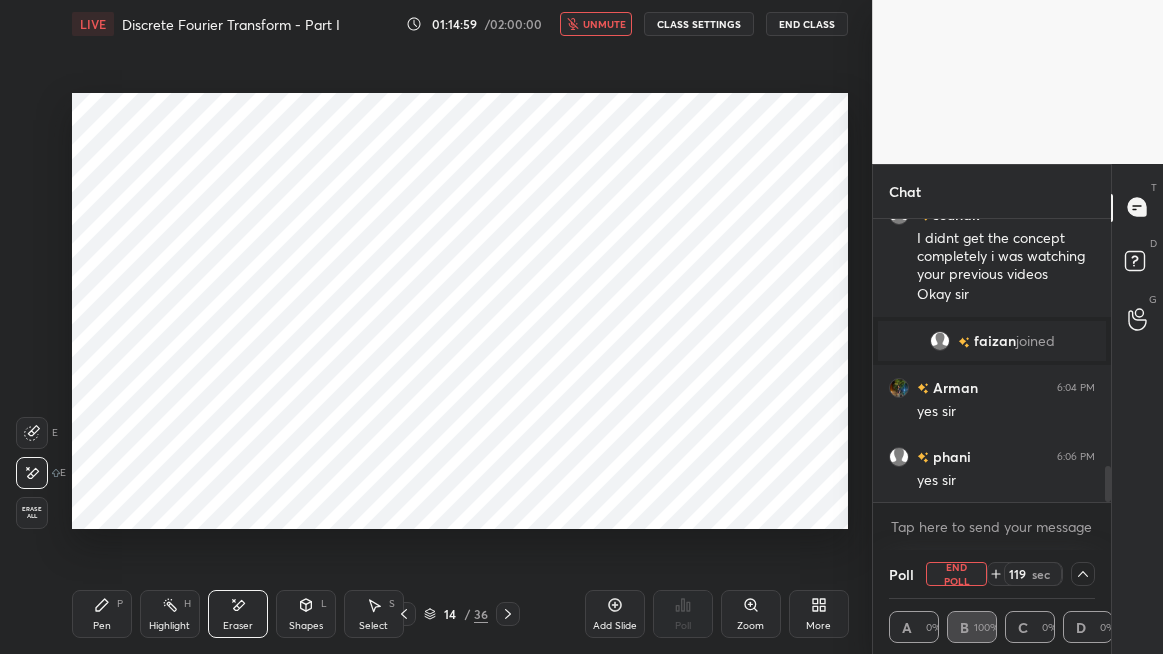 click 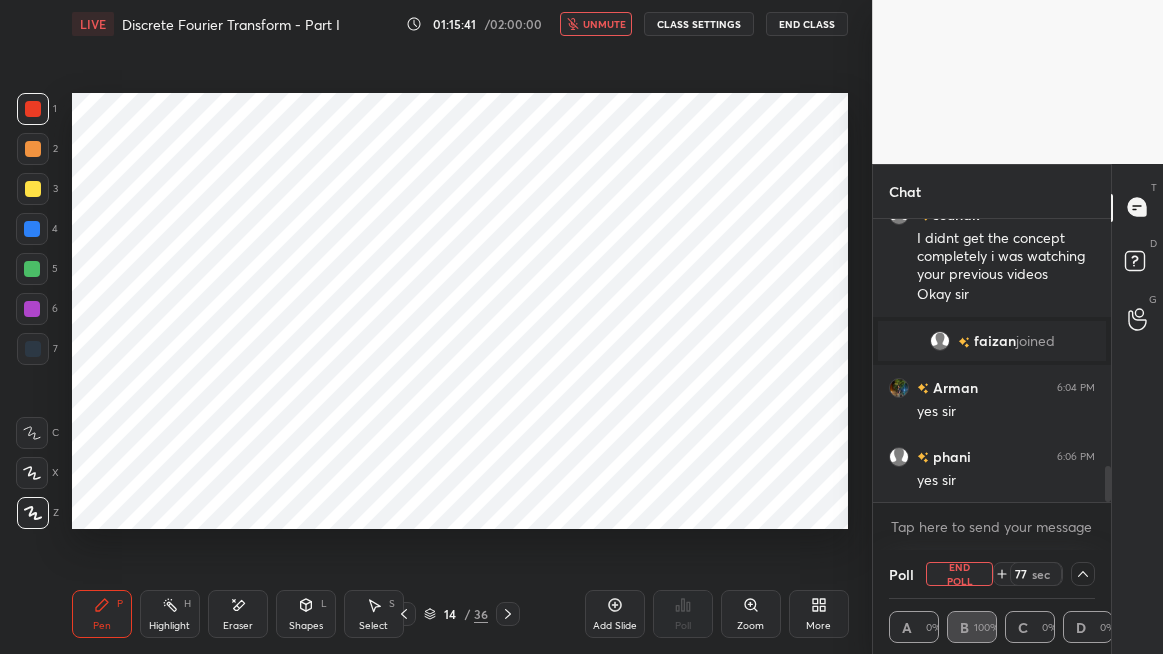 click on "unmute" at bounding box center (604, 24) 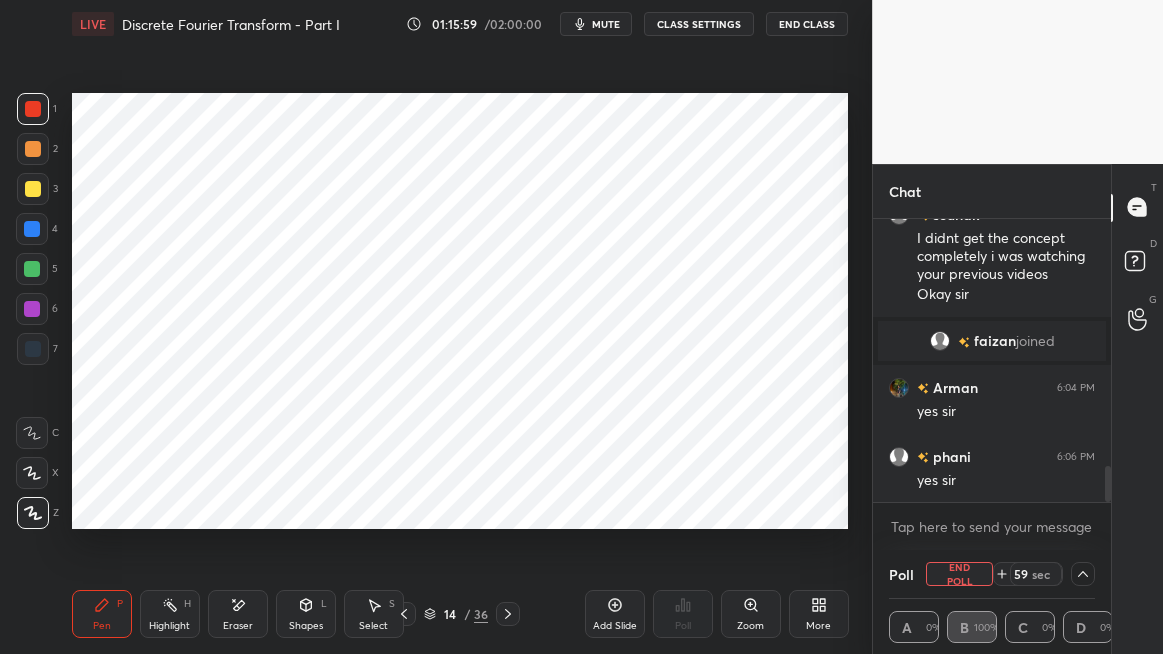 click on "mute" at bounding box center (606, 24) 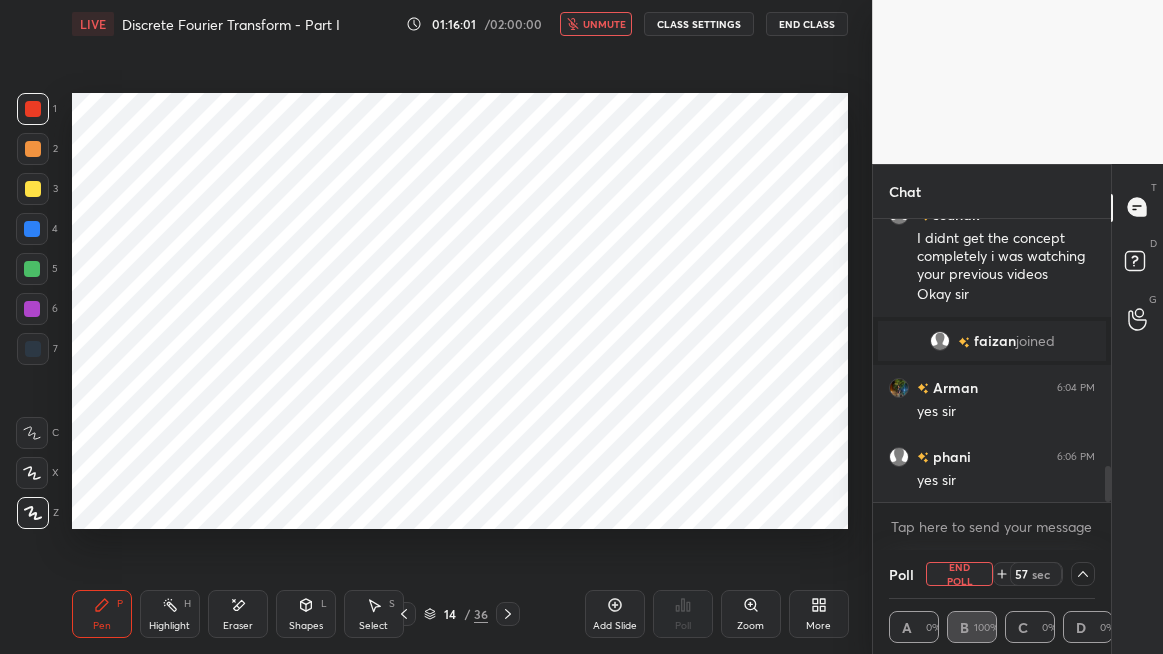 scroll, scrollTop: 2049, scrollLeft: 0, axis: vertical 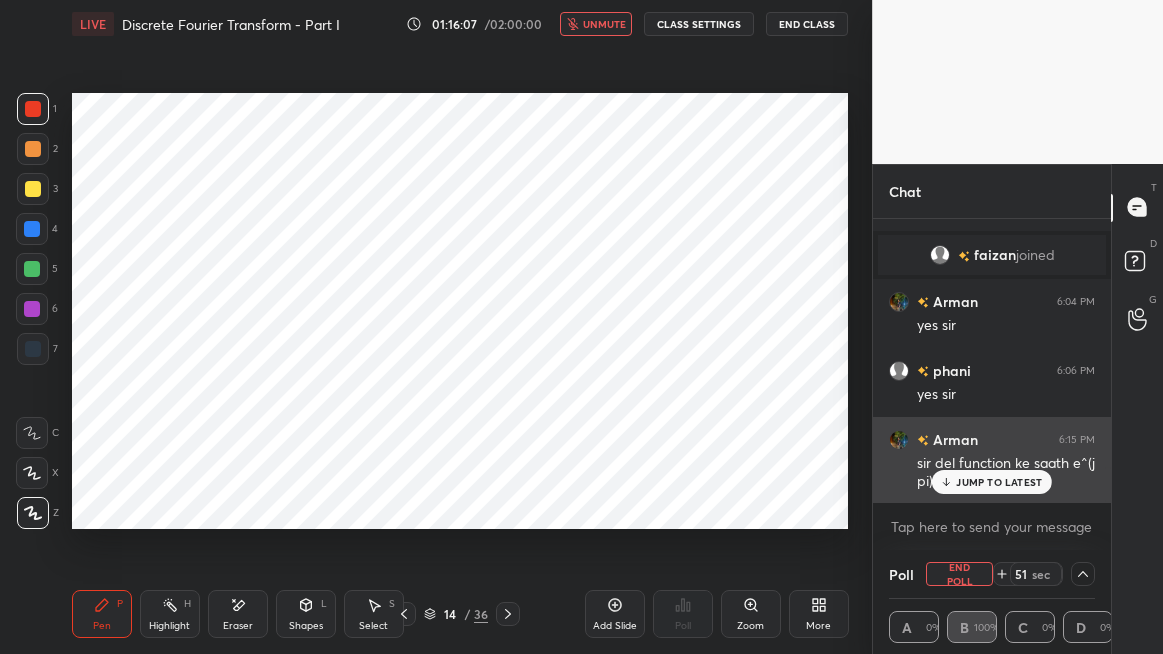 click on "JUMP TO LATEST" at bounding box center (999, 482) 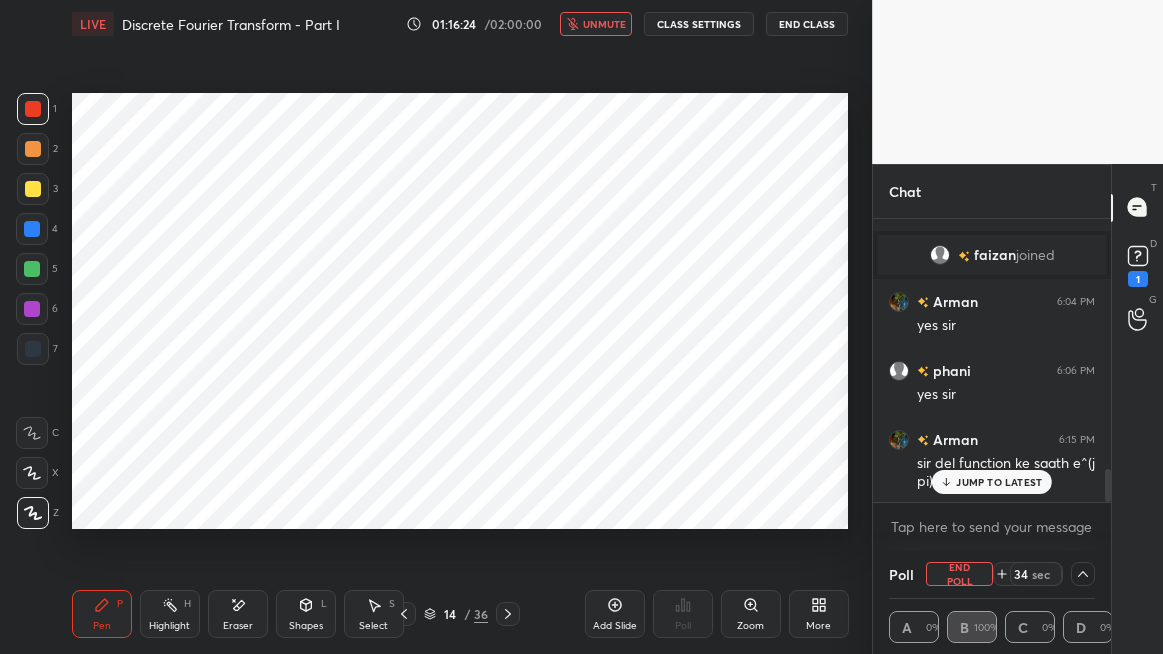 scroll, scrollTop: 2135, scrollLeft: 0, axis: vertical 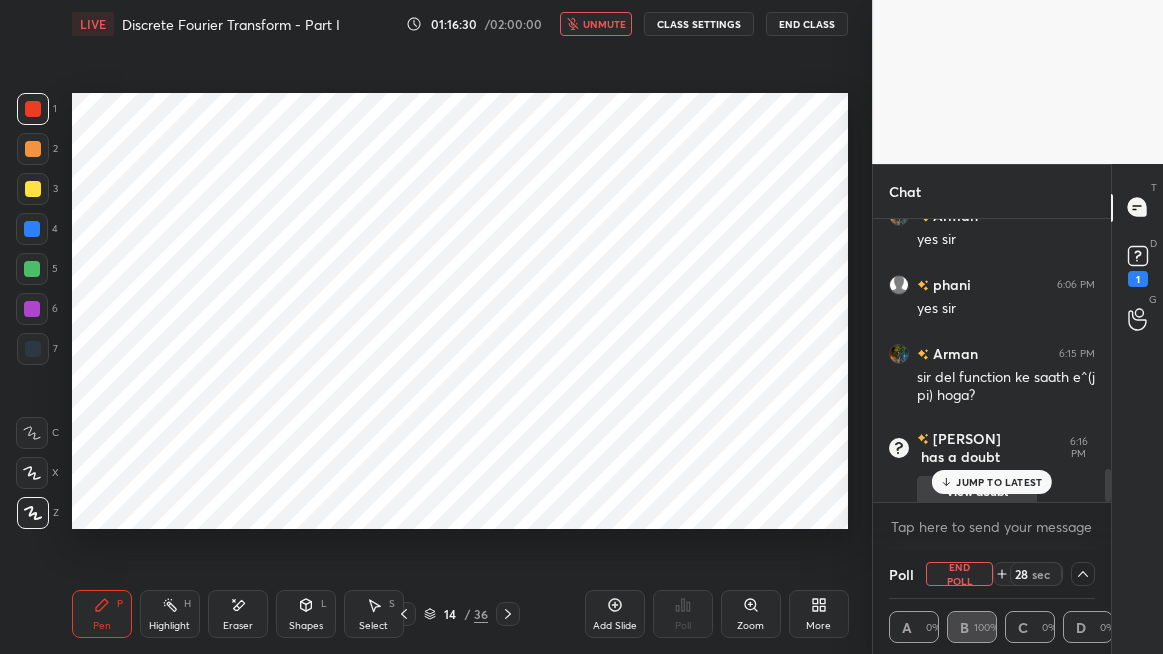 click on "JUMP TO LATEST" at bounding box center [999, 482] 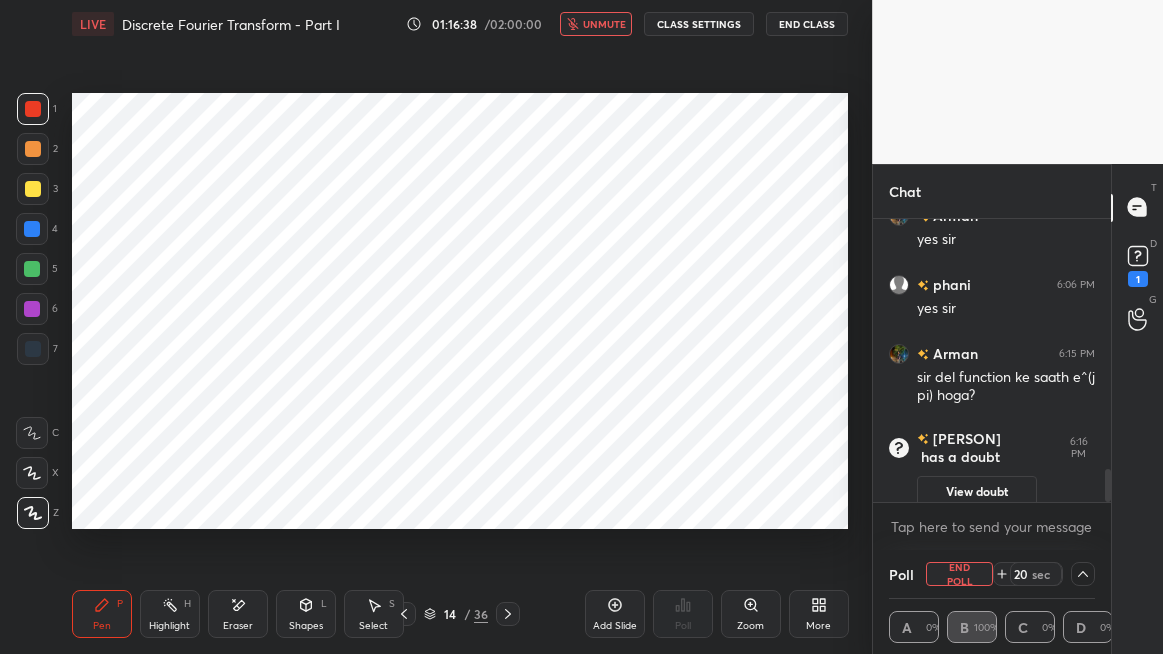 click on "unmute" at bounding box center [604, 24] 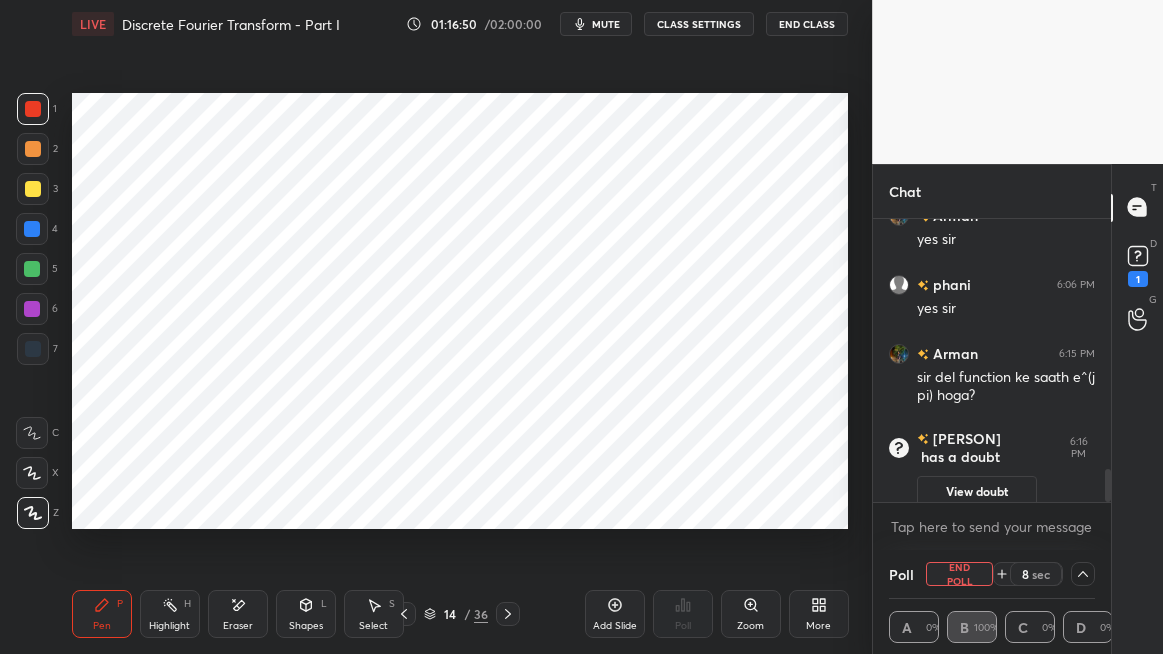click on "View doubt" at bounding box center [977, 492] 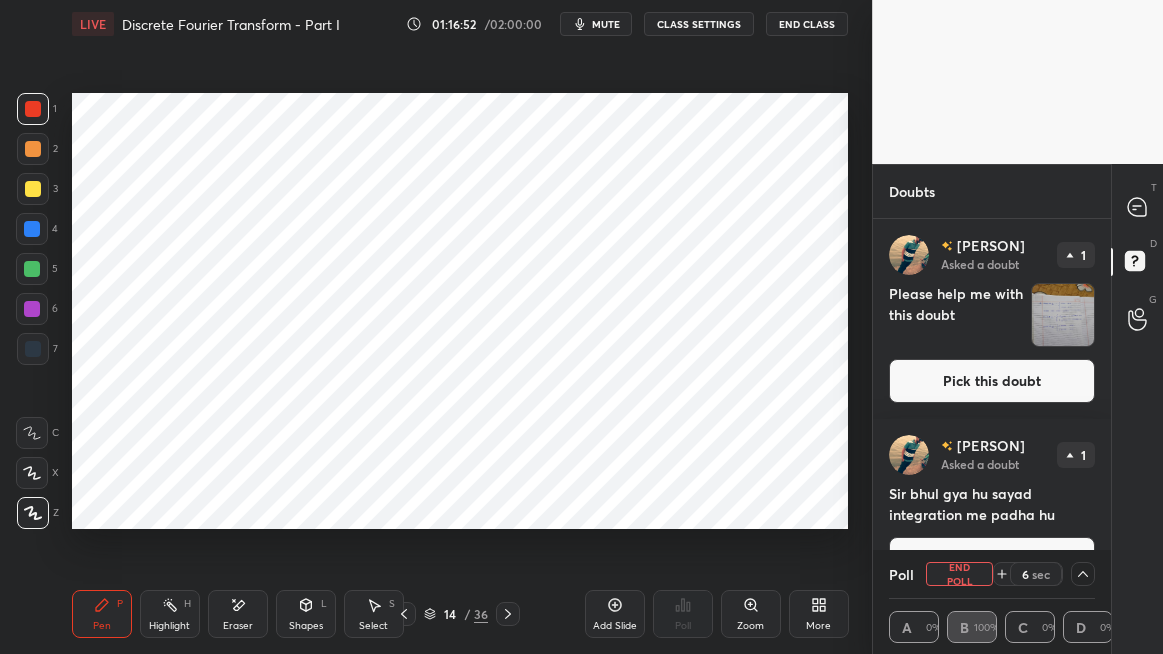 click at bounding box center [1063, 315] 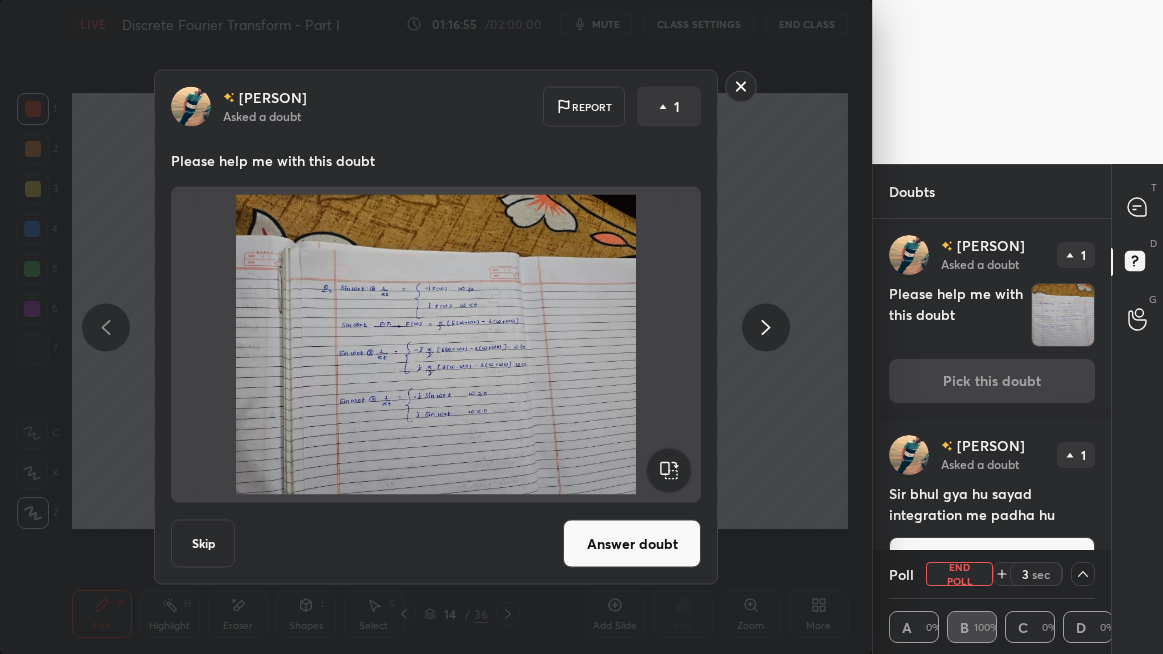 click on "Answer doubt" at bounding box center [632, 544] 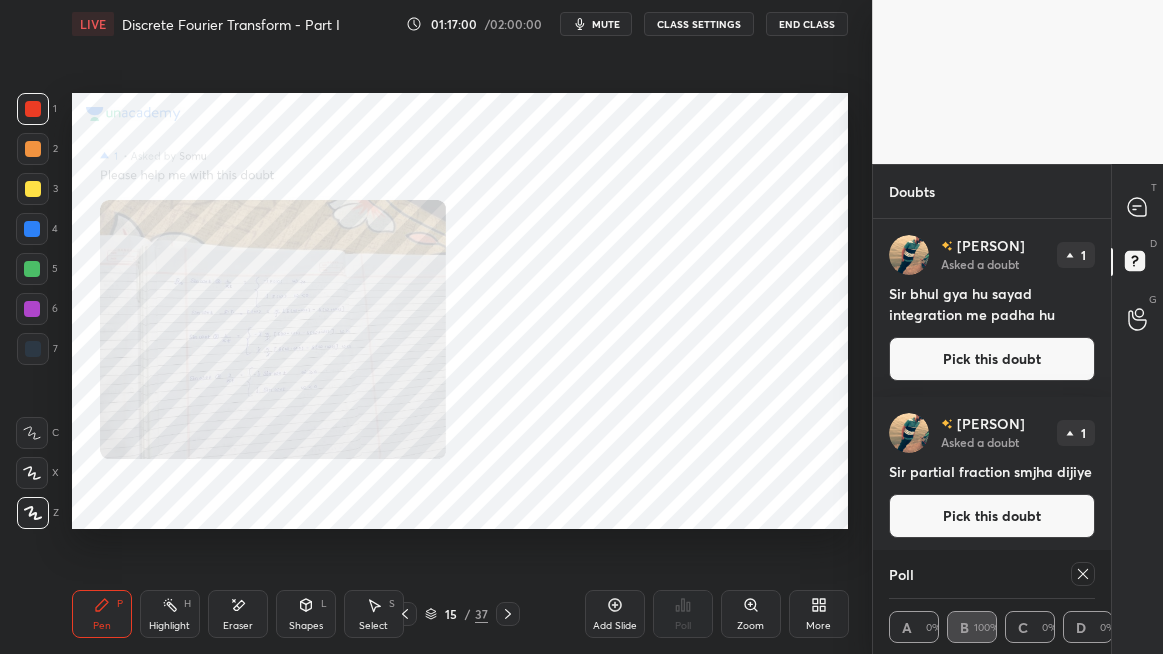 click on "Zoom" at bounding box center (751, 614) 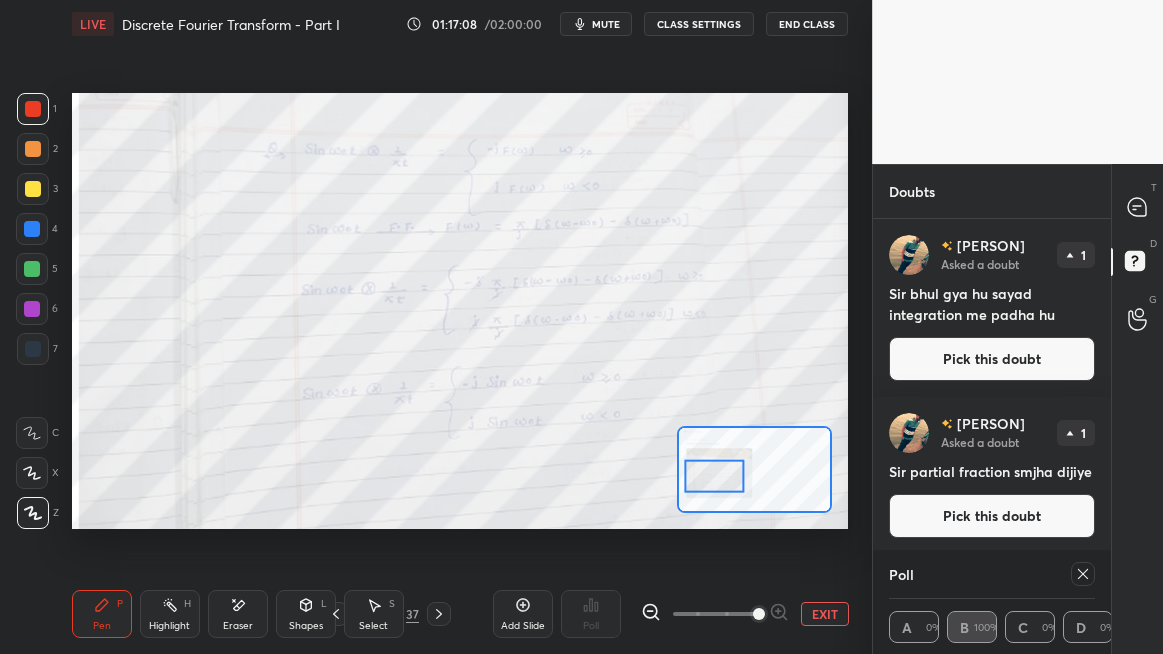 click on "mute" at bounding box center (606, 24) 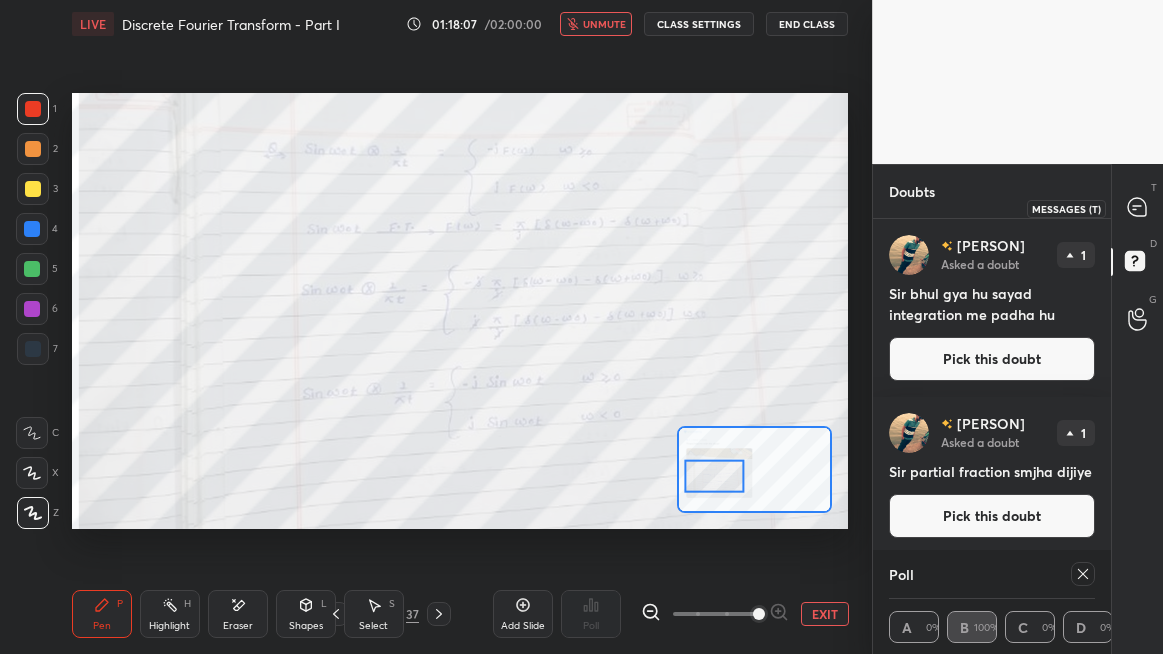 click 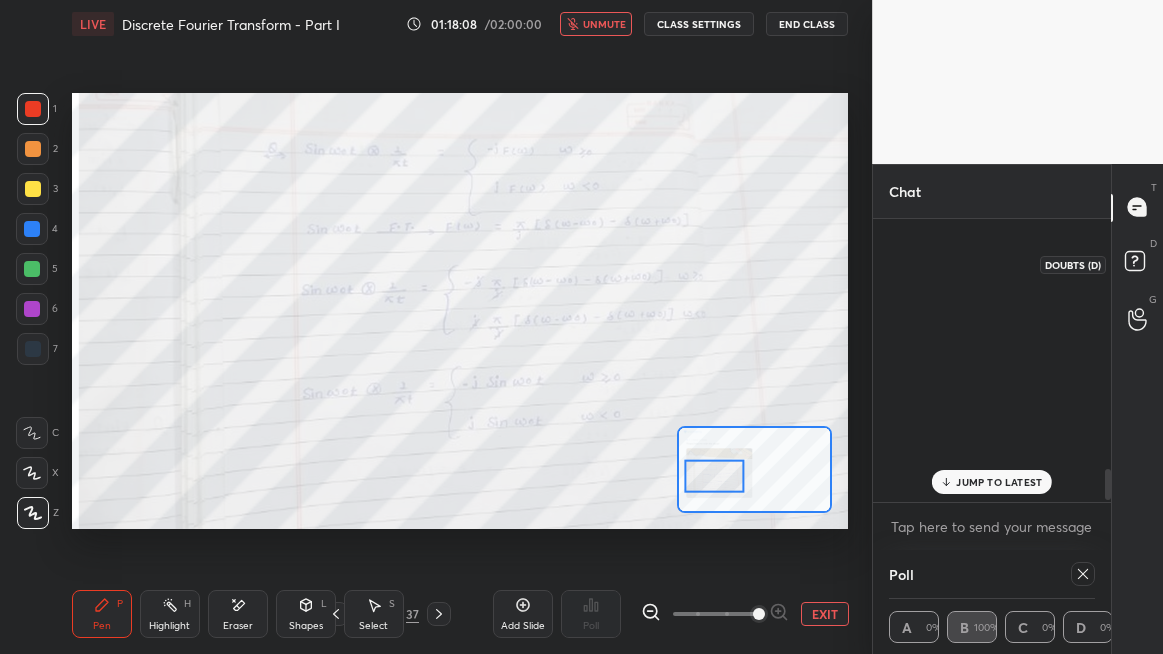 scroll, scrollTop: 2275, scrollLeft: 0, axis: vertical 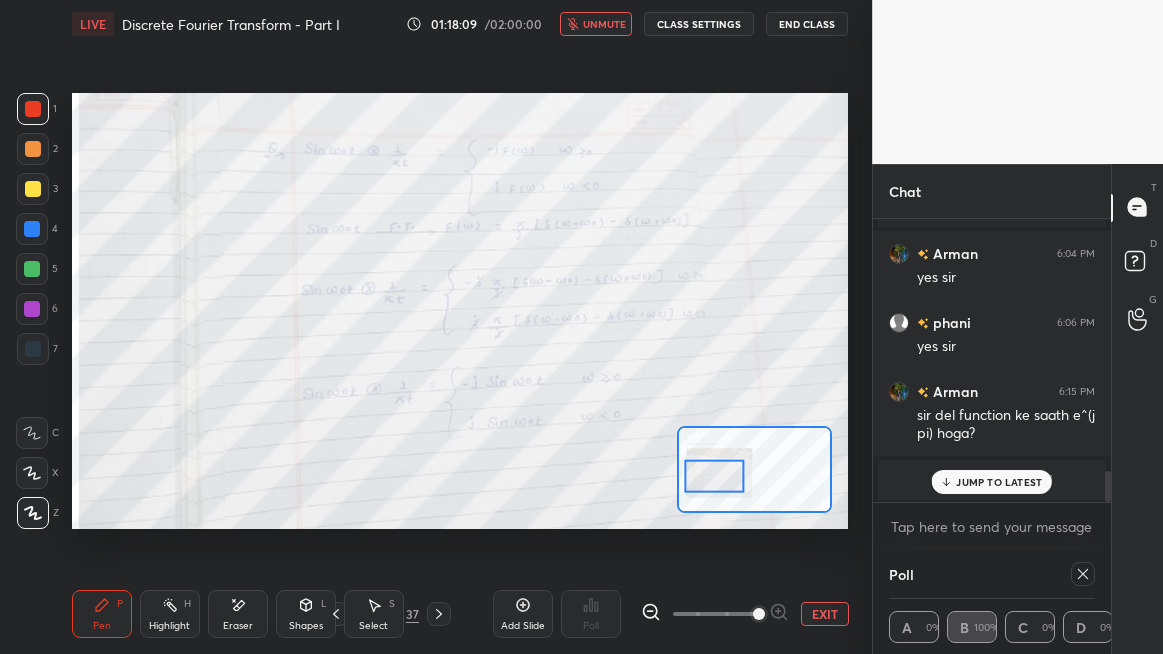 click on "JUMP TO LATEST" at bounding box center [999, 482] 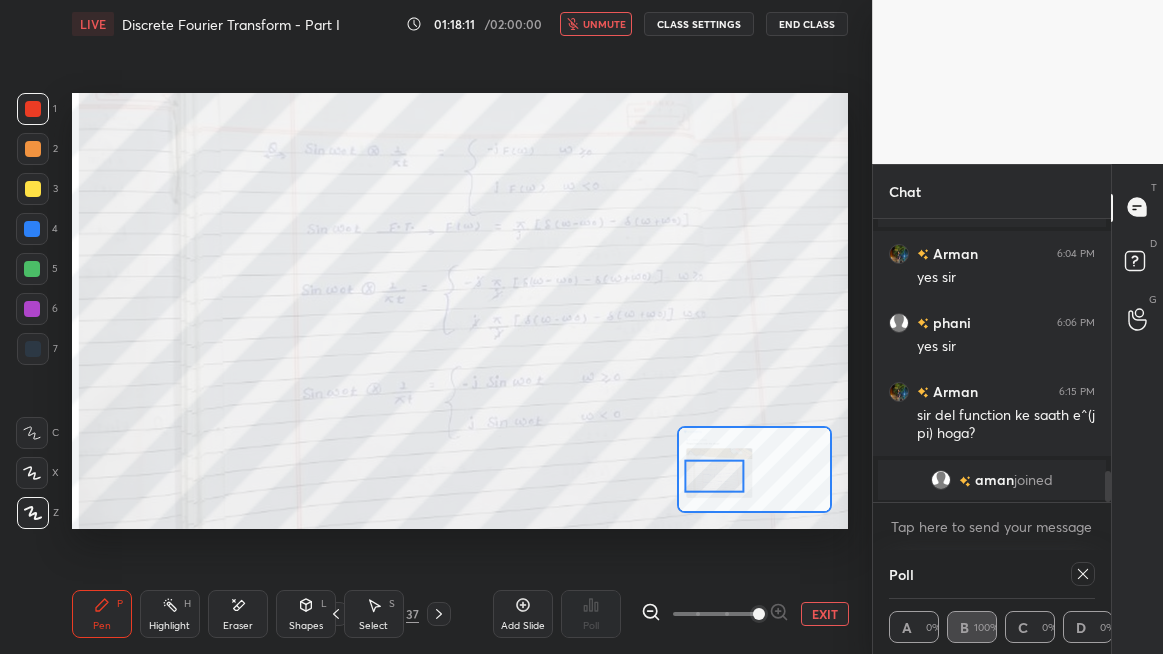 click 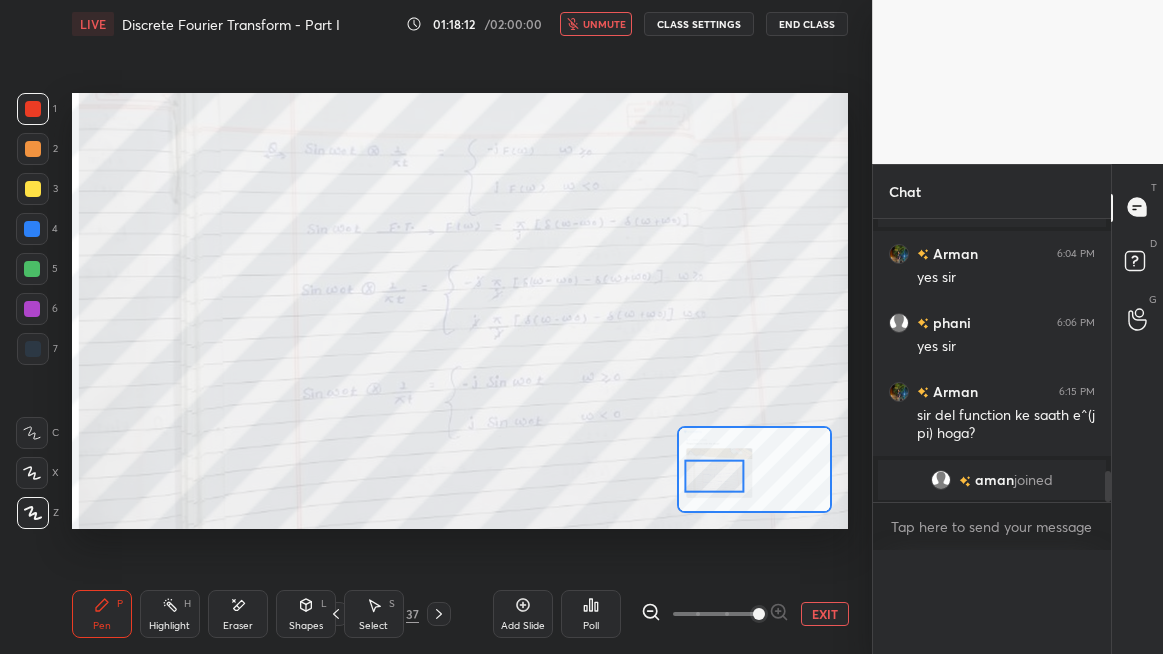 scroll, scrollTop: 6, scrollLeft: 6, axis: both 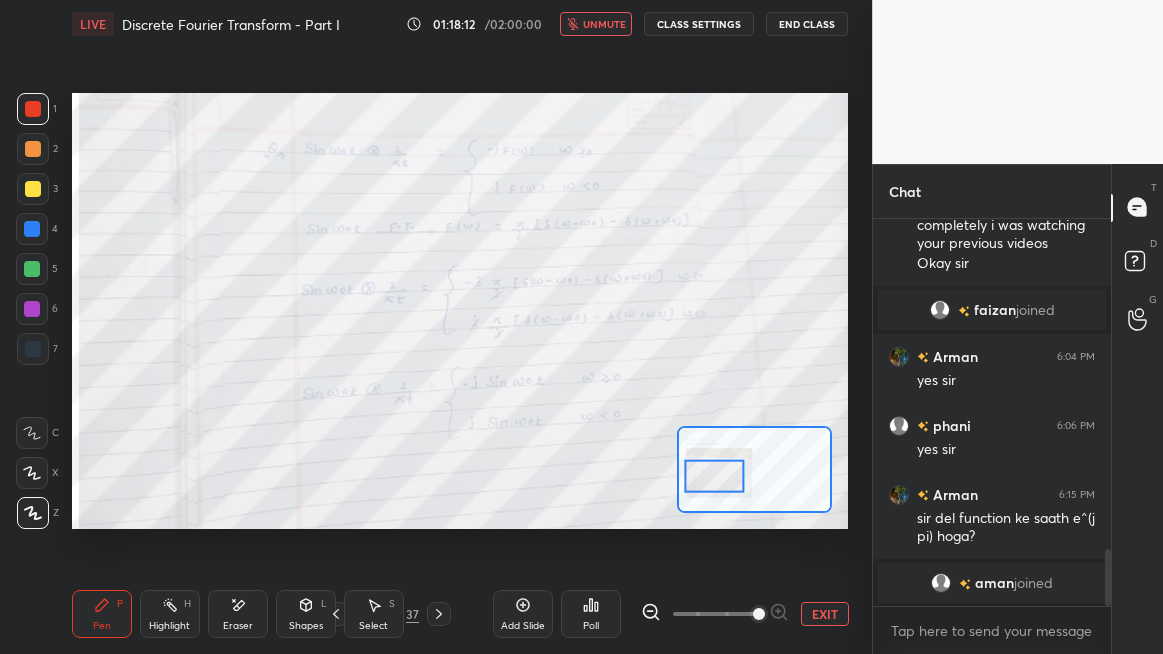 click on "EXIT" at bounding box center (825, 614) 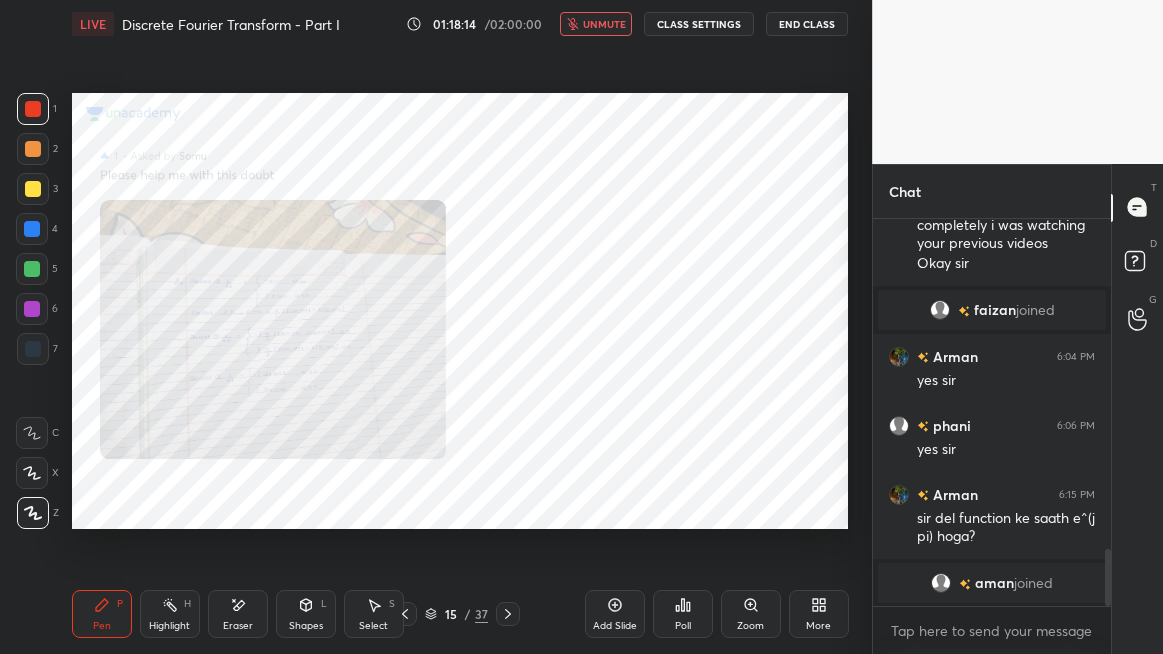 click 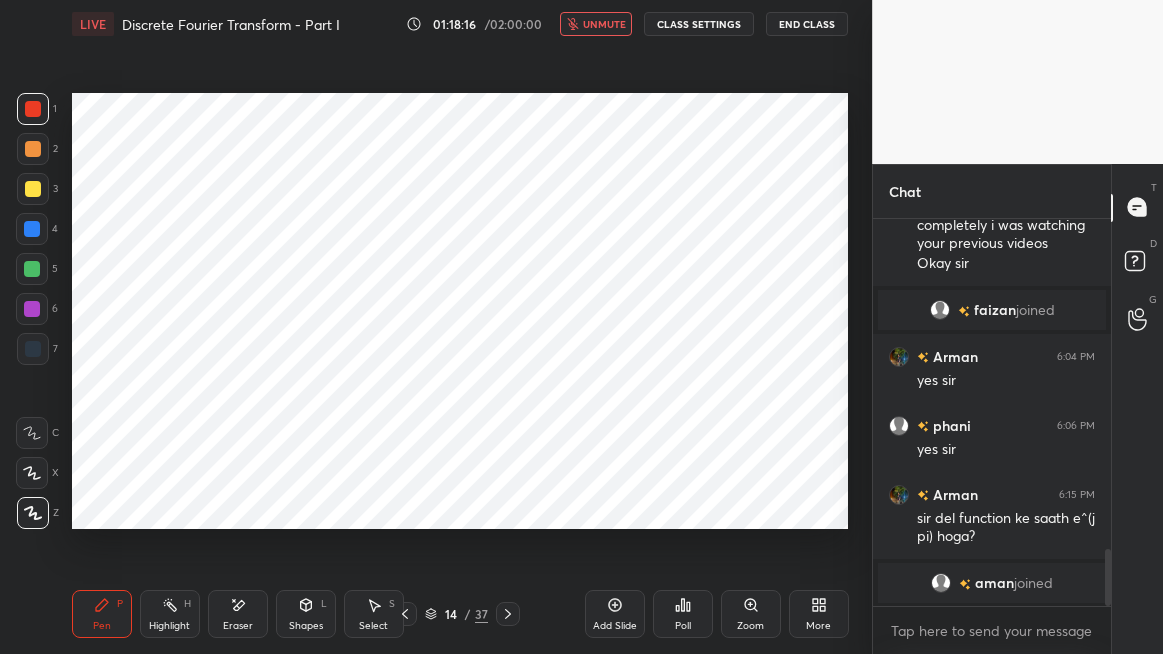 click on "unmute" at bounding box center [604, 24] 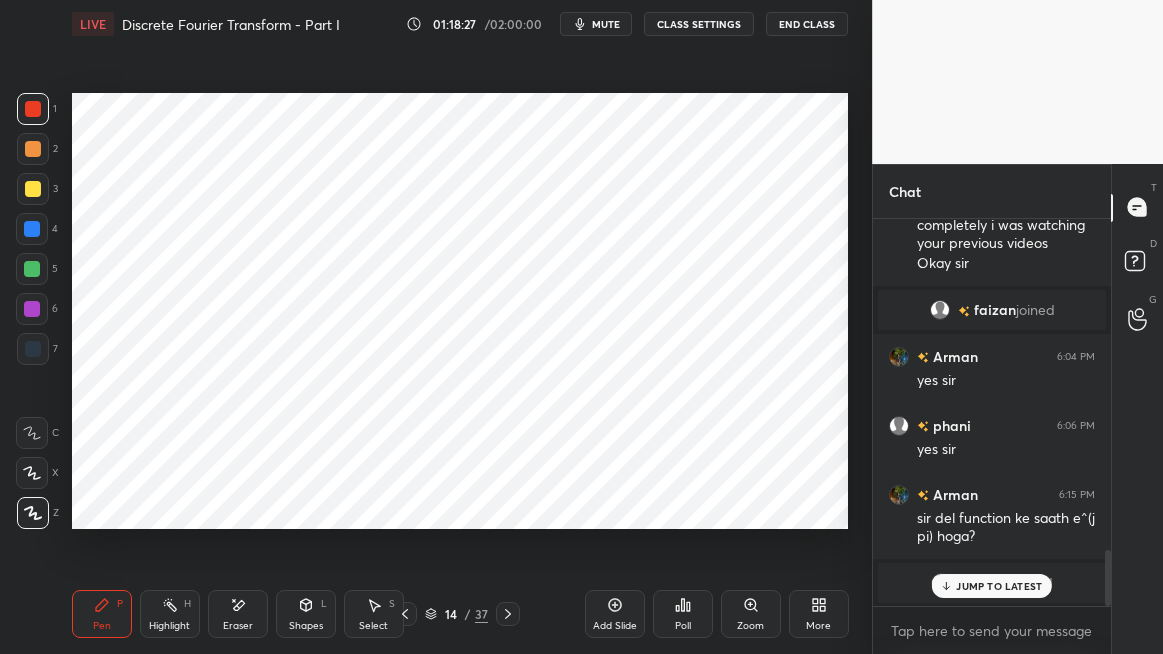 scroll, scrollTop: 2298, scrollLeft: 0, axis: vertical 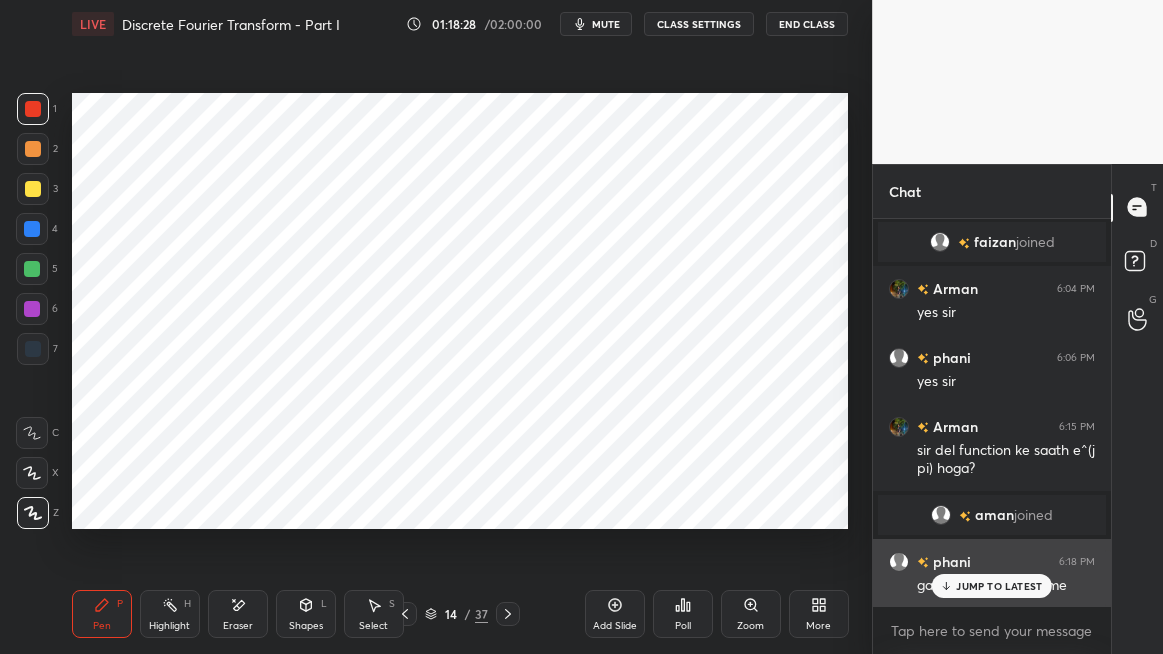 click on "JUMP TO LATEST" at bounding box center (999, 586) 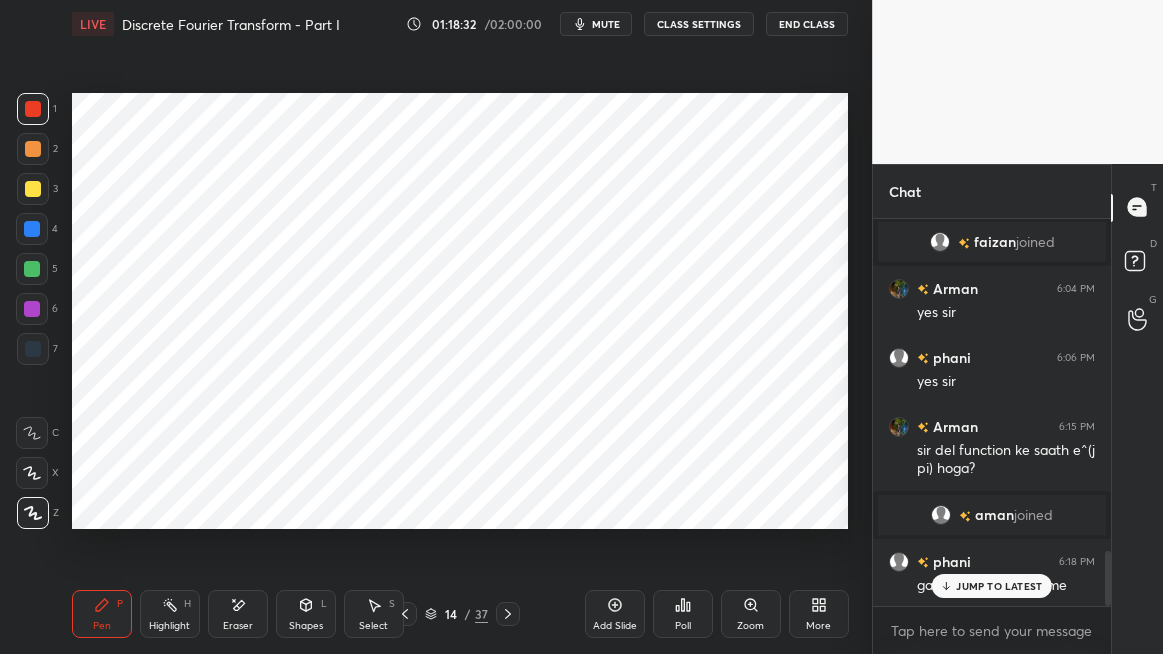 scroll, scrollTop: 2367, scrollLeft: 0, axis: vertical 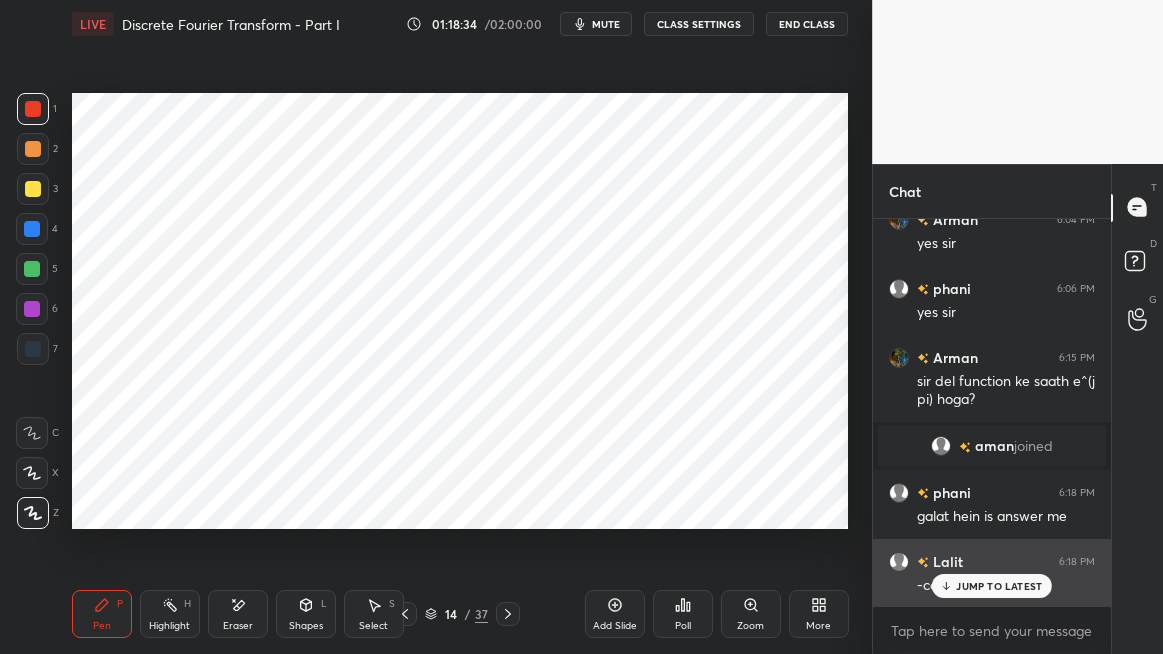 click on "JUMP TO LATEST" at bounding box center [999, 586] 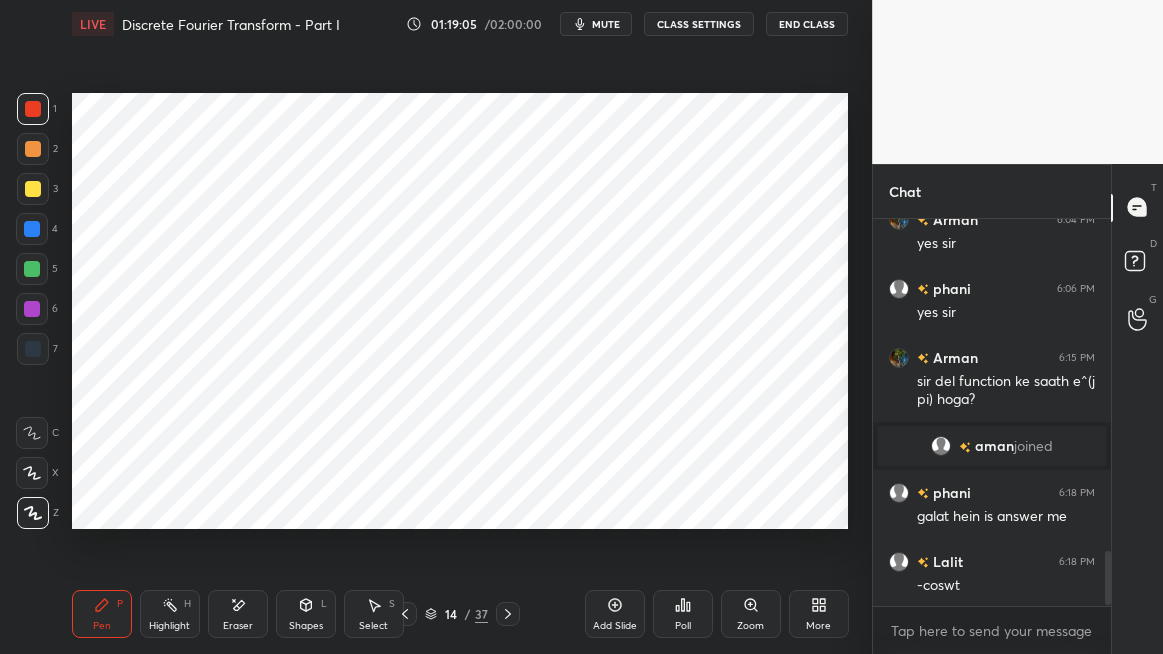 scroll, scrollTop: 2436, scrollLeft: 0, axis: vertical 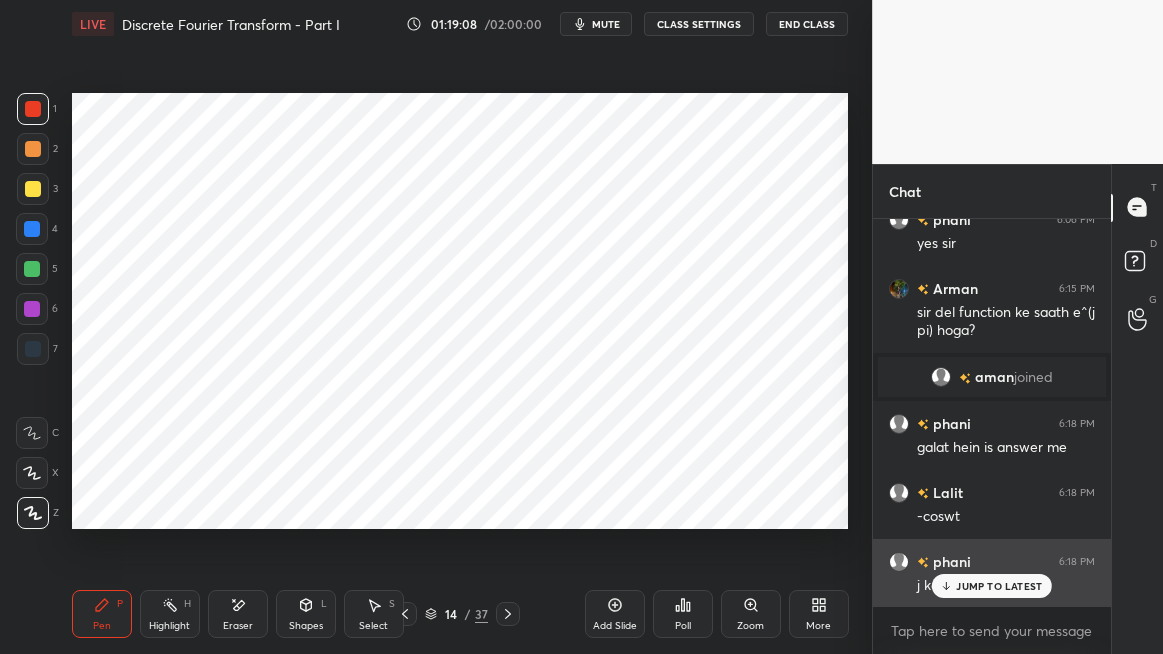 click on "JUMP TO LATEST" at bounding box center [999, 586] 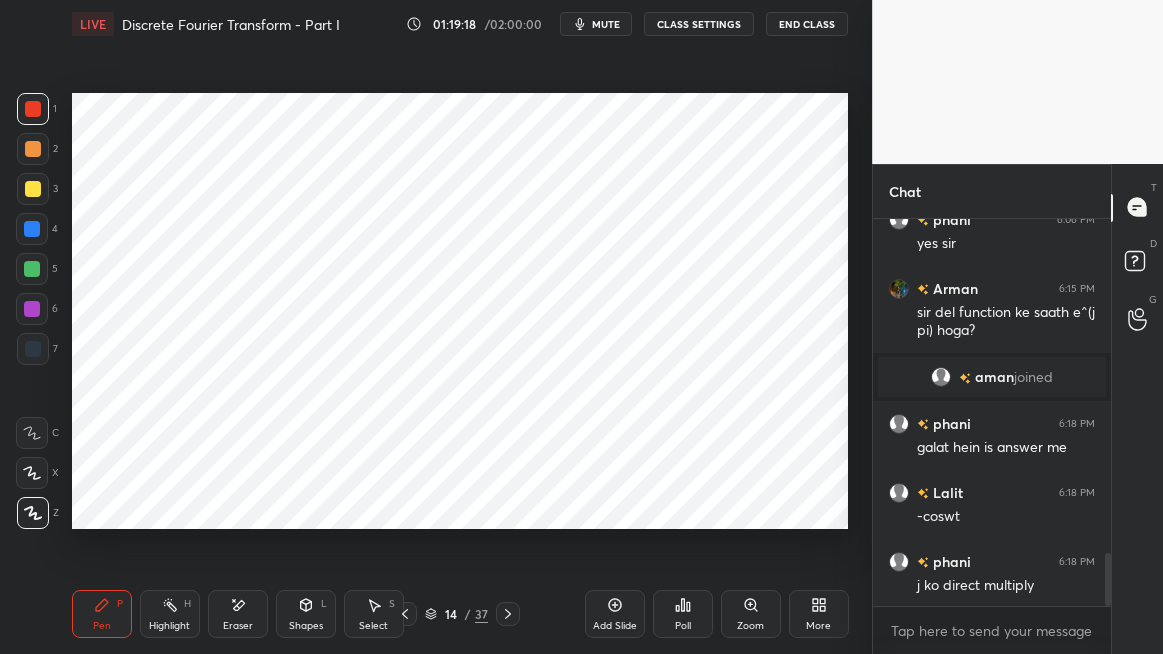 click on "mute" at bounding box center [606, 24] 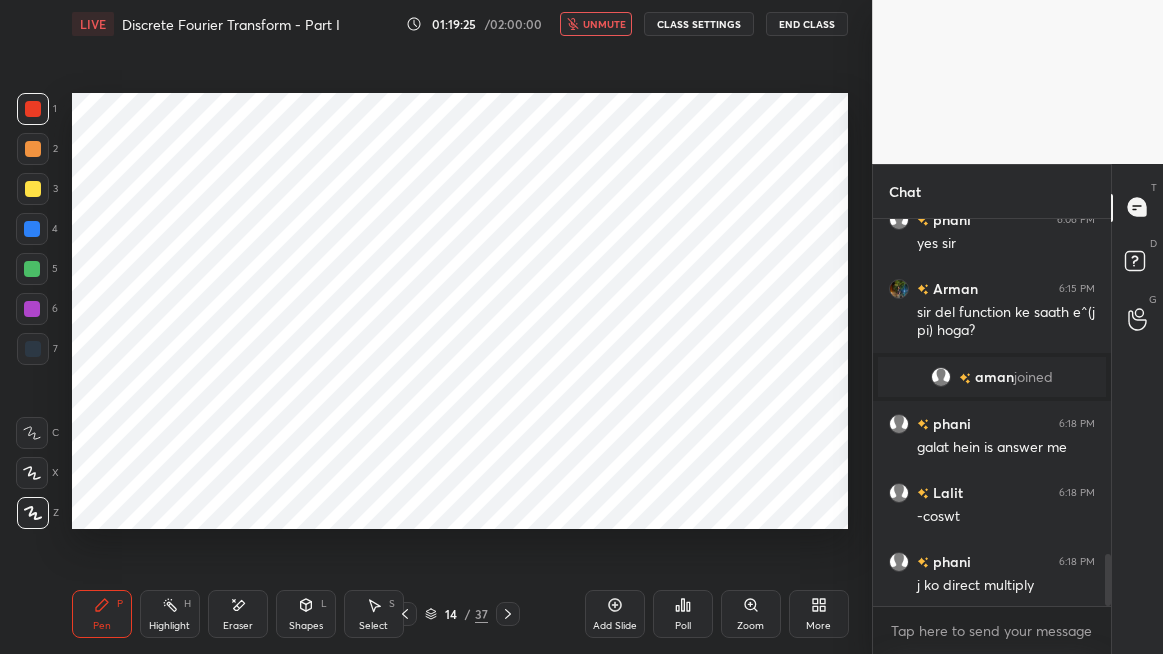 scroll, scrollTop: 2506, scrollLeft: 0, axis: vertical 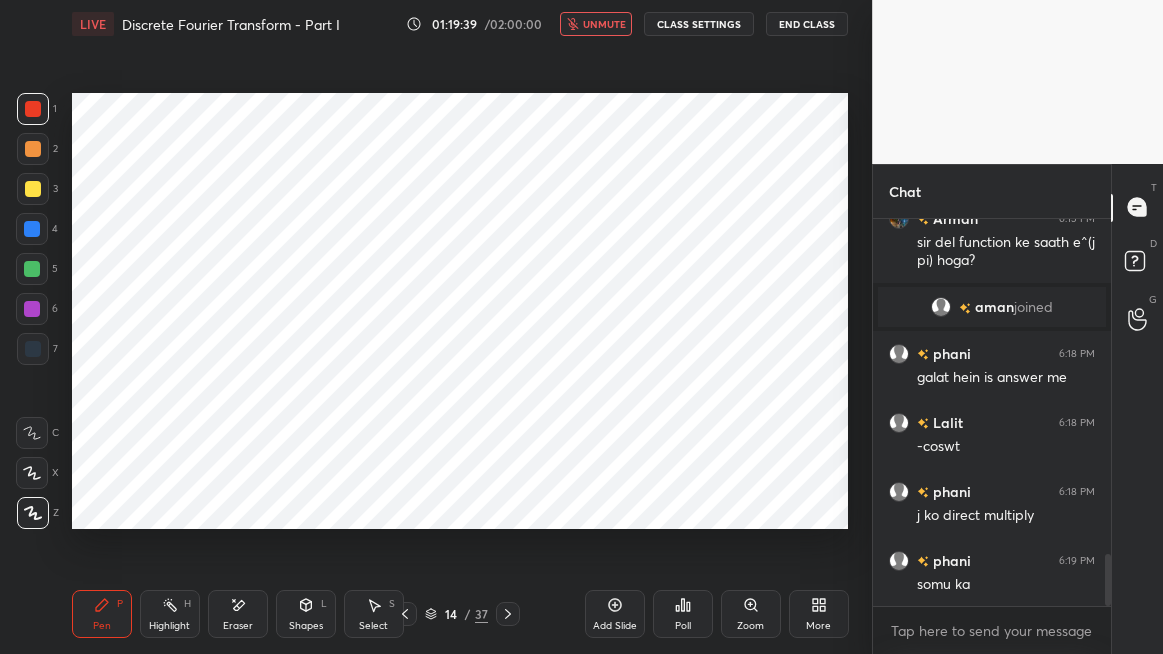 click on "unmute" at bounding box center [604, 24] 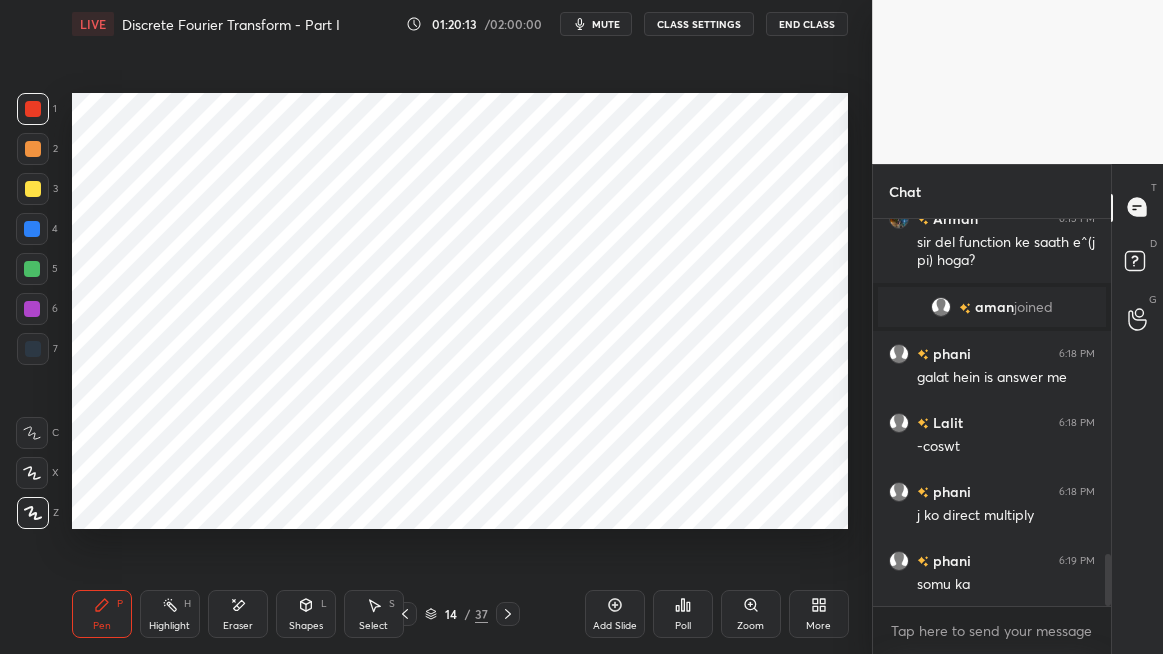click on "mute" at bounding box center [606, 24] 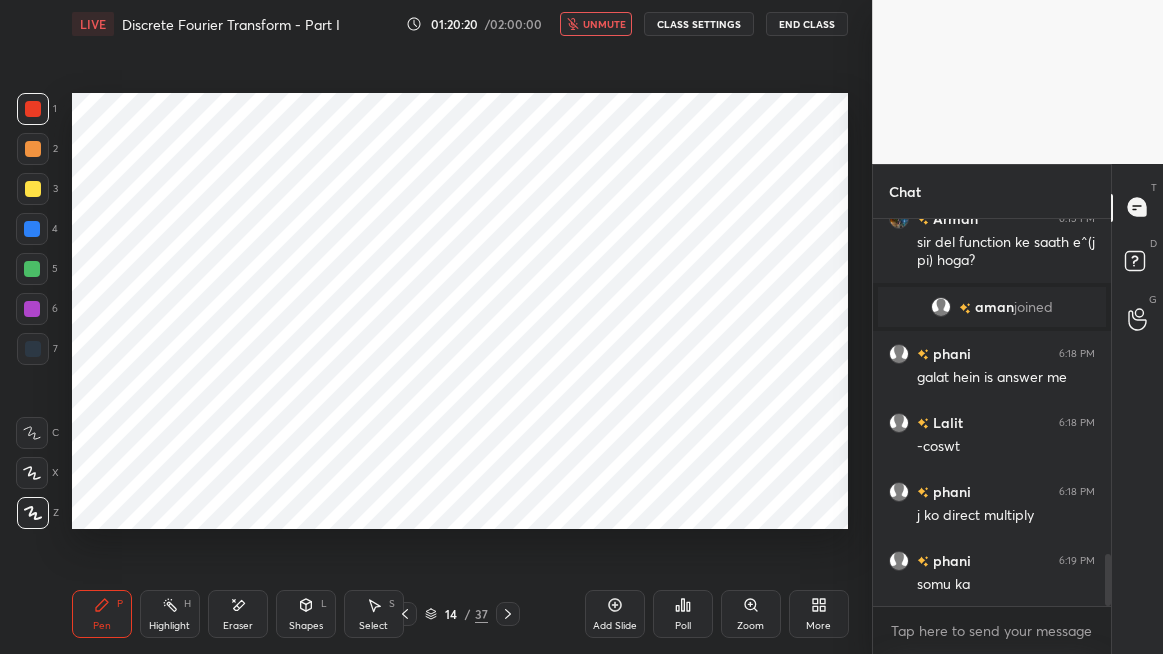 click on "Eraser" at bounding box center (238, 626) 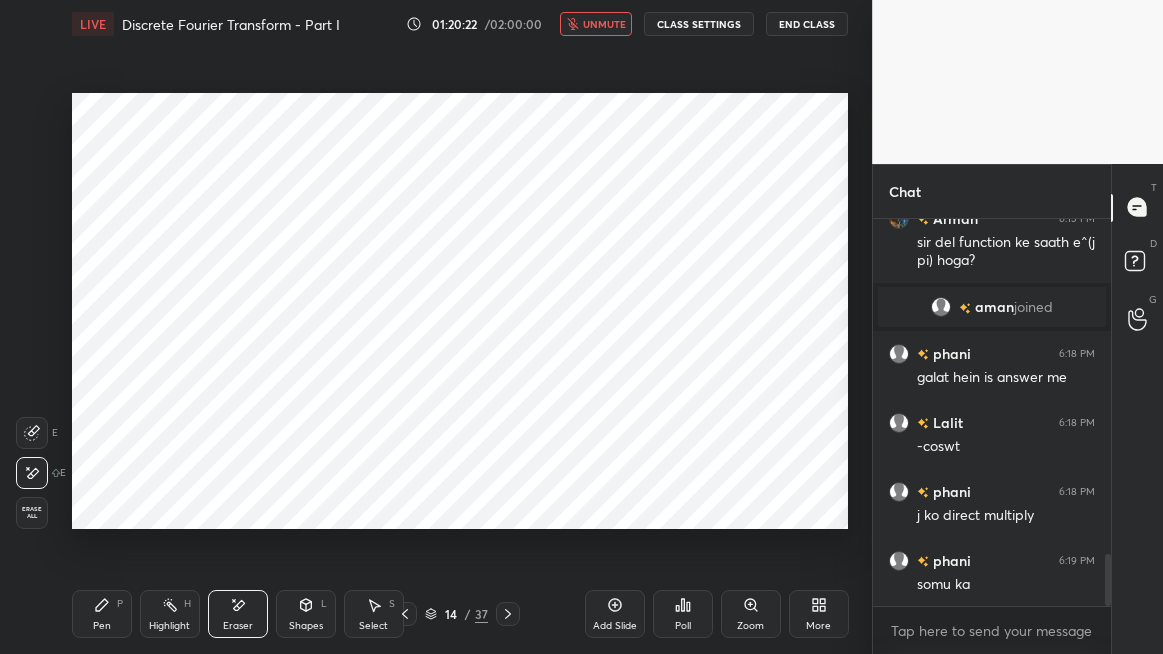 click 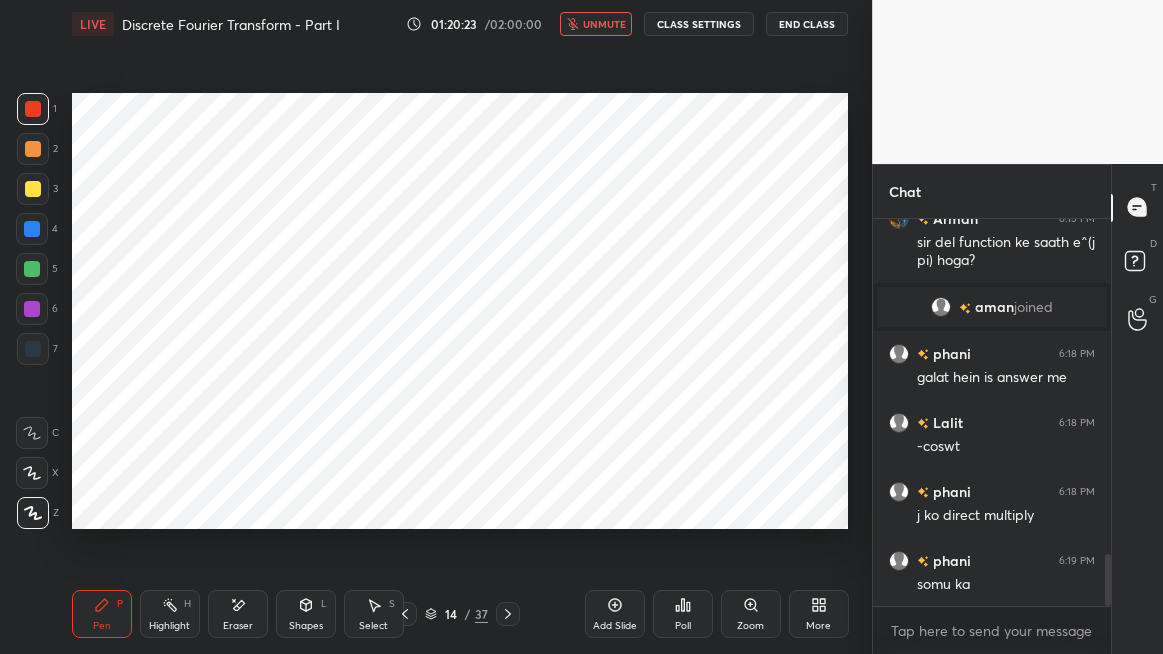 click at bounding box center [32, 229] 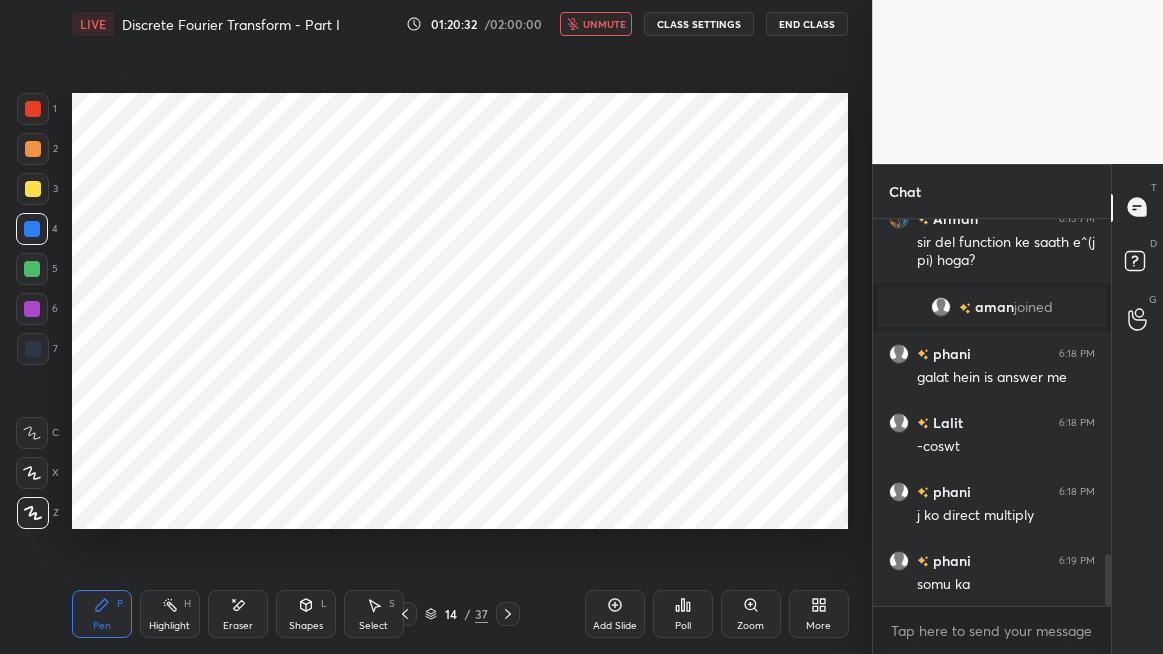 click on "Shapes" at bounding box center [306, 626] 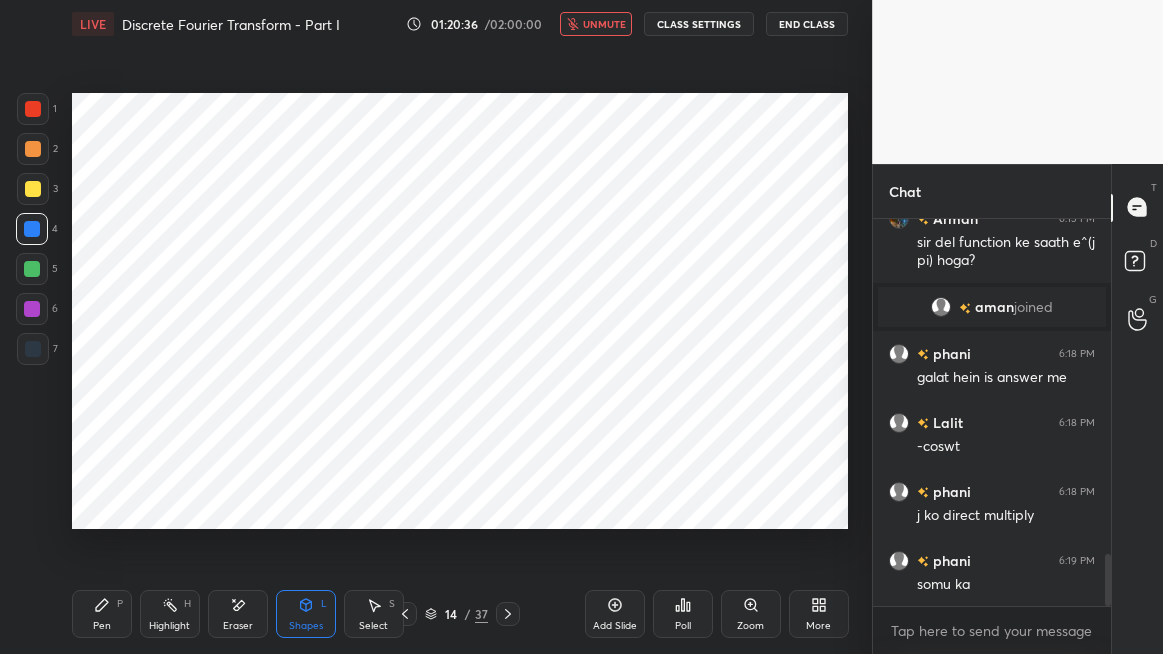 click on "Eraser" at bounding box center (238, 614) 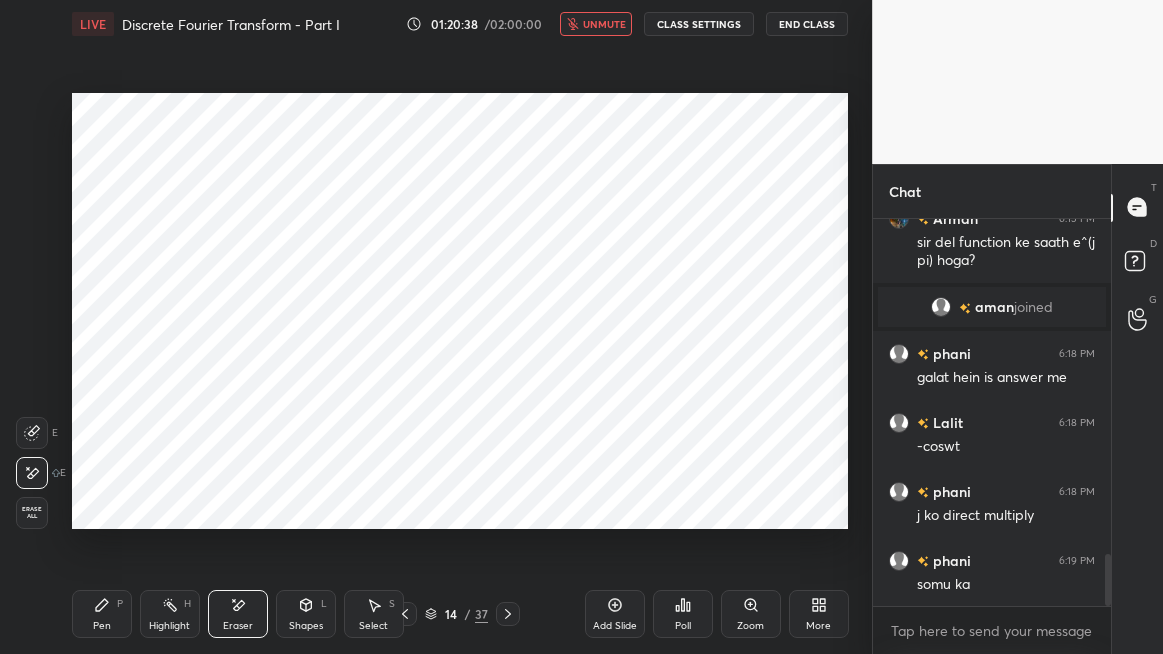 click 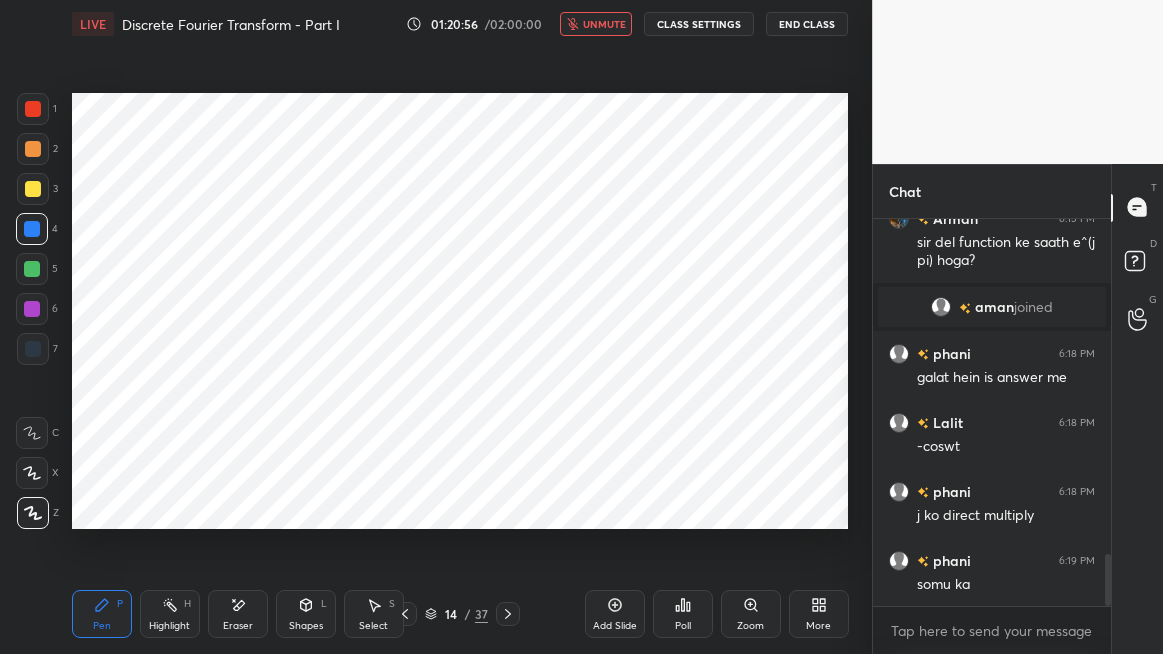 scroll, scrollTop: 2575, scrollLeft: 0, axis: vertical 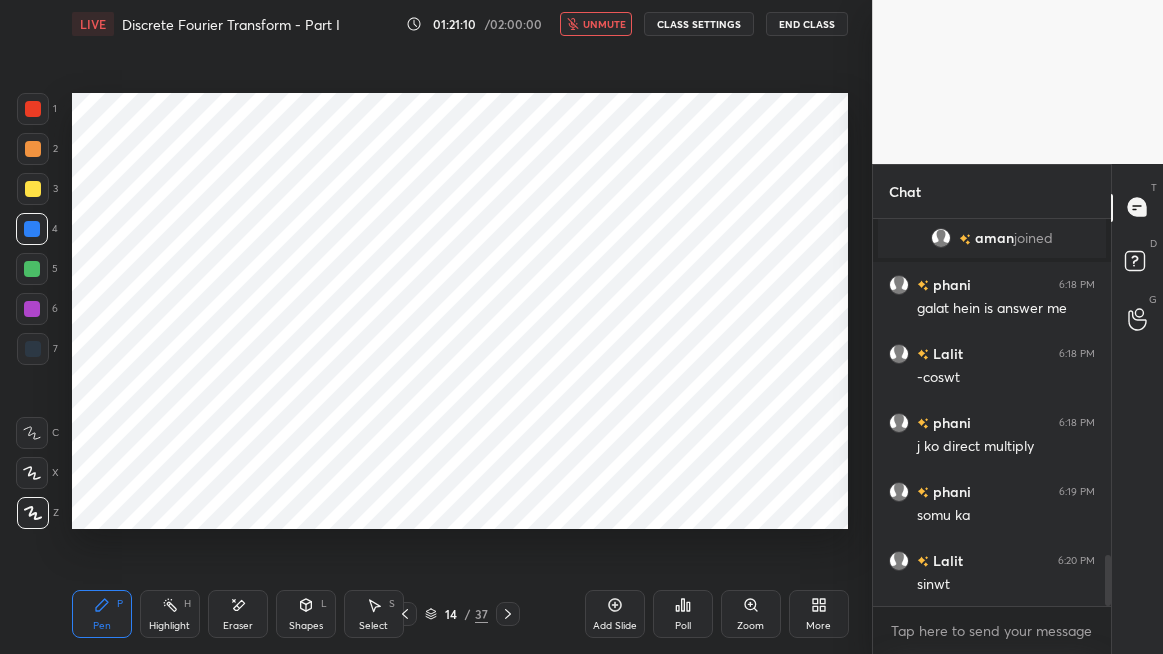 click on "unmute" at bounding box center (604, 24) 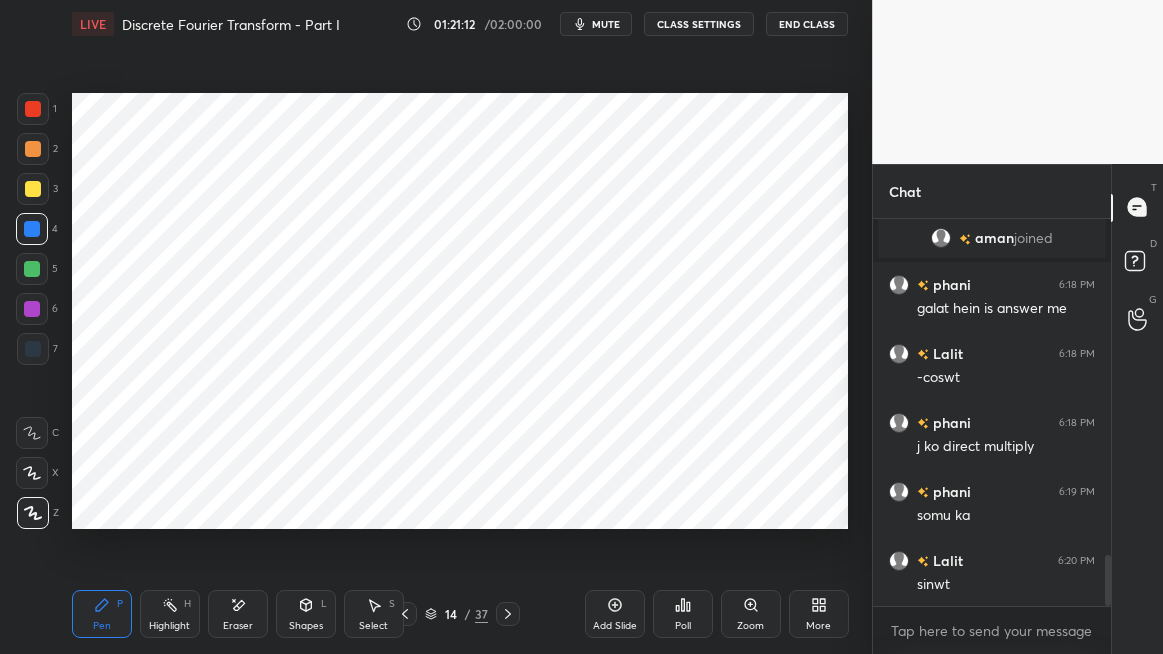 click on "mute" at bounding box center (606, 24) 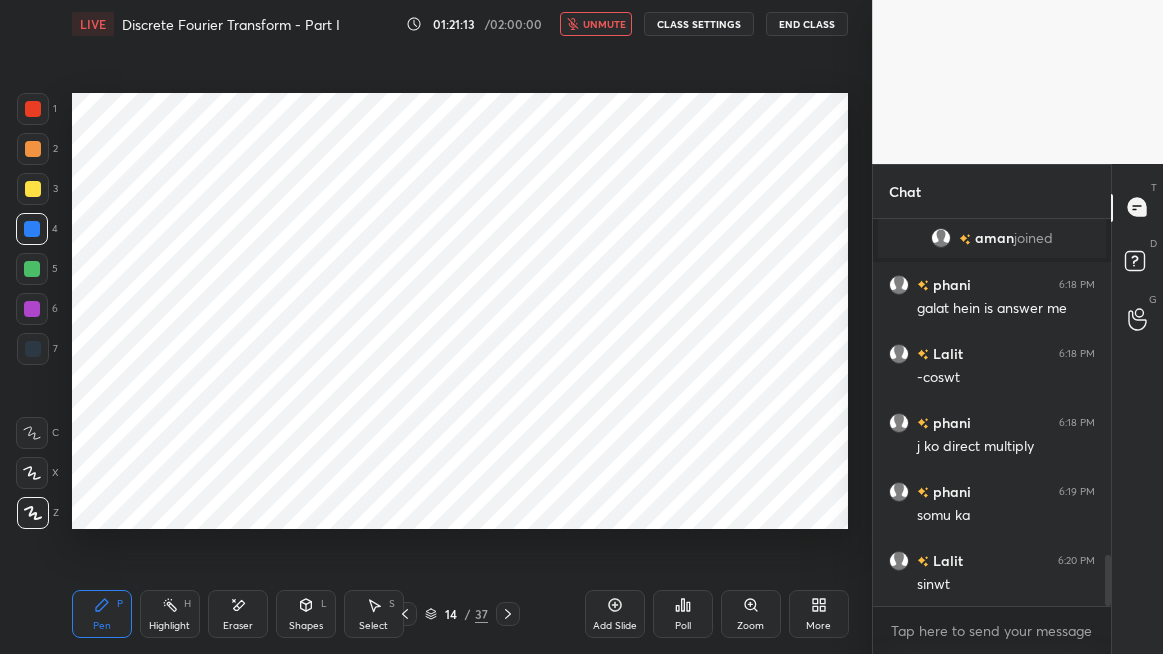 click on "Poll" at bounding box center (683, 614) 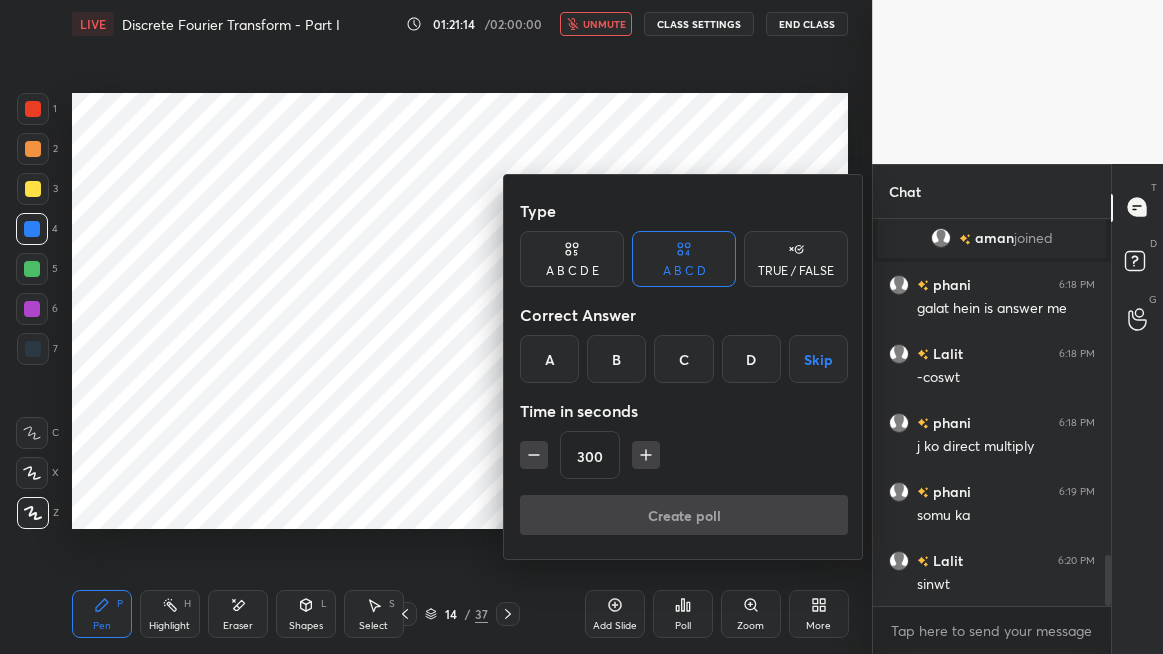 click on "Skip" at bounding box center [818, 359] 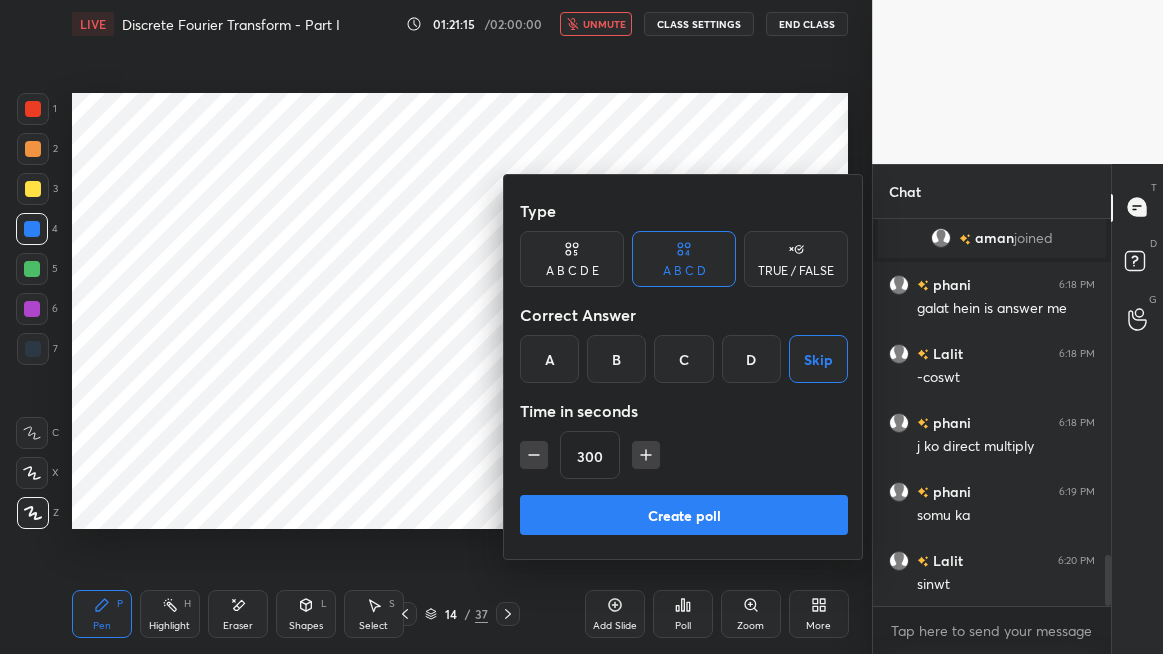 click on "Create poll" at bounding box center [684, 515] 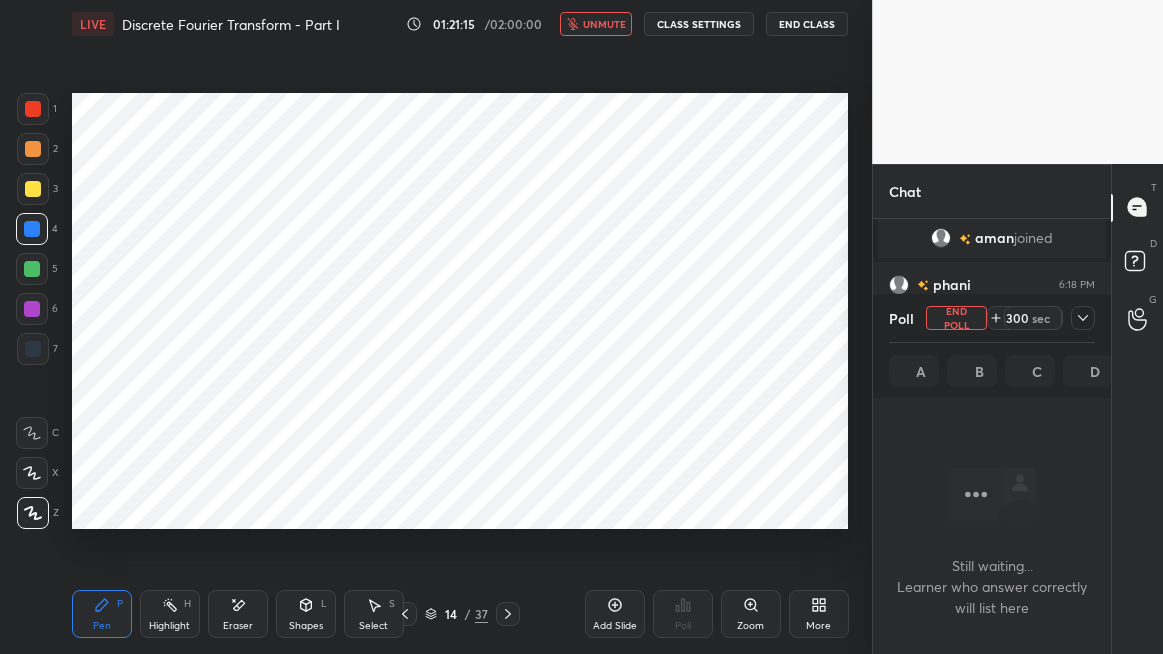 scroll, scrollTop: 330, scrollLeft: 232, axis: both 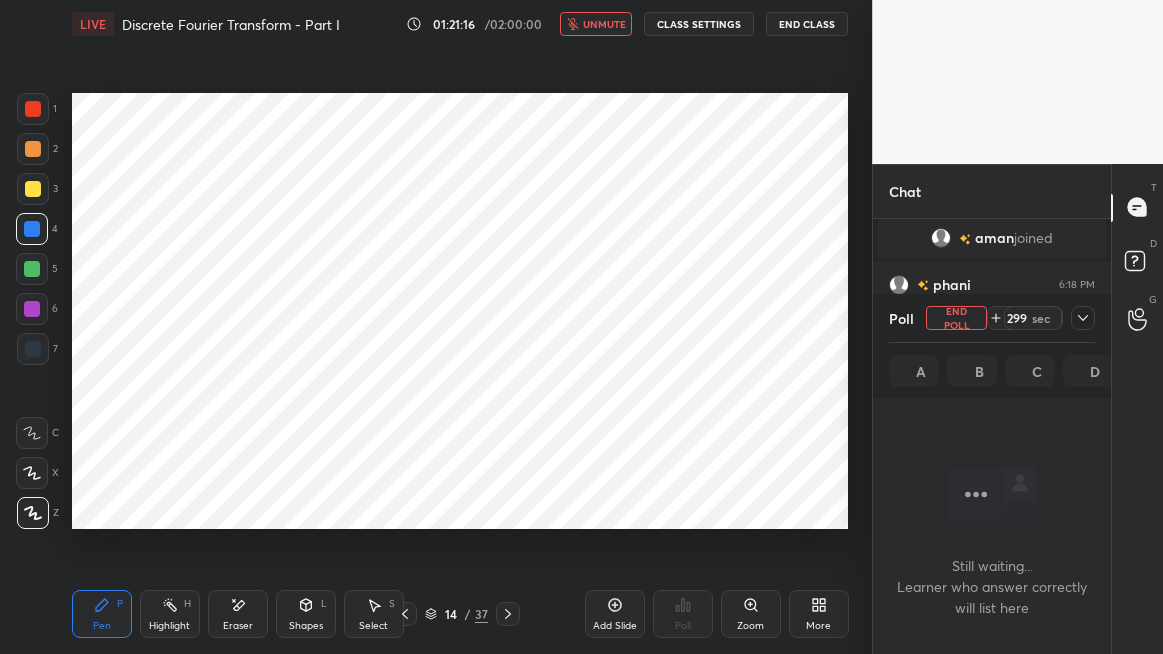 click on "End Class" at bounding box center [807, 24] 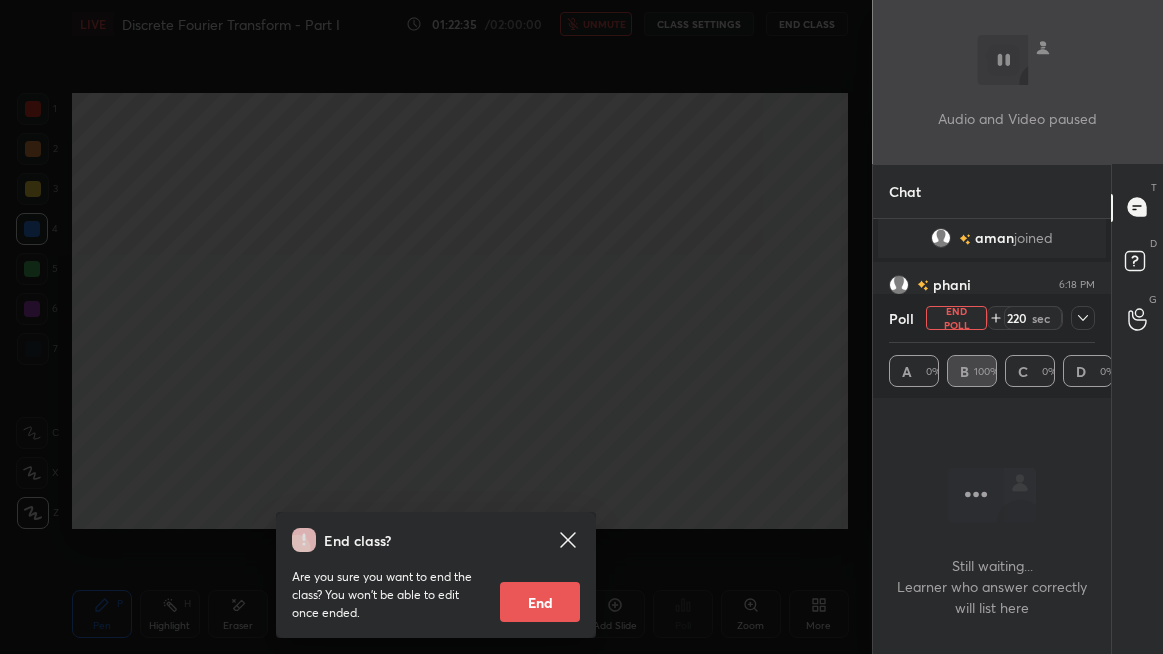 click on "End class? Are you sure you want to end the class? You won’t be able to edit once ended. End" at bounding box center [436, 327] 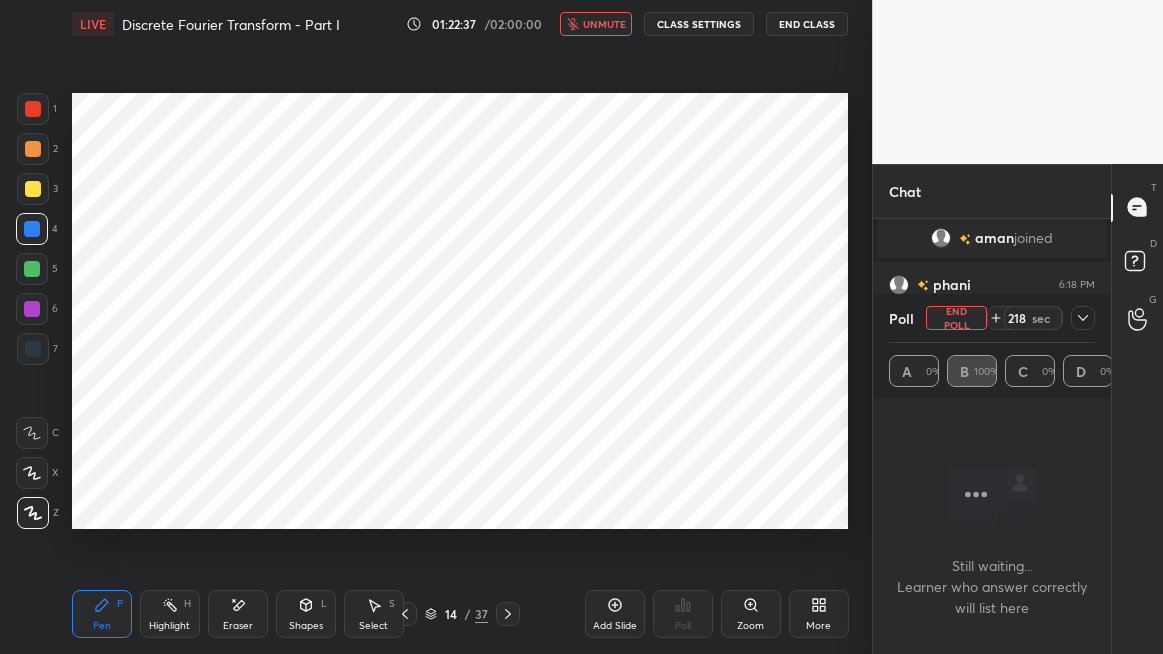 click on "End Poll" at bounding box center (956, 318) 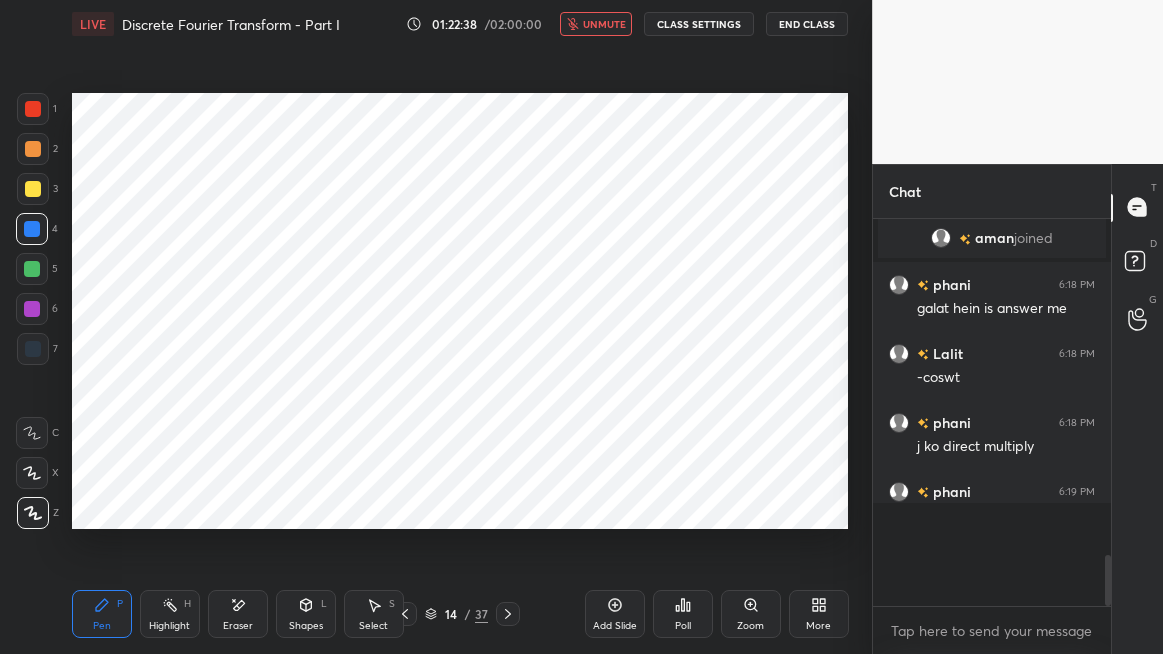 scroll, scrollTop: 6, scrollLeft: 6, axis: both 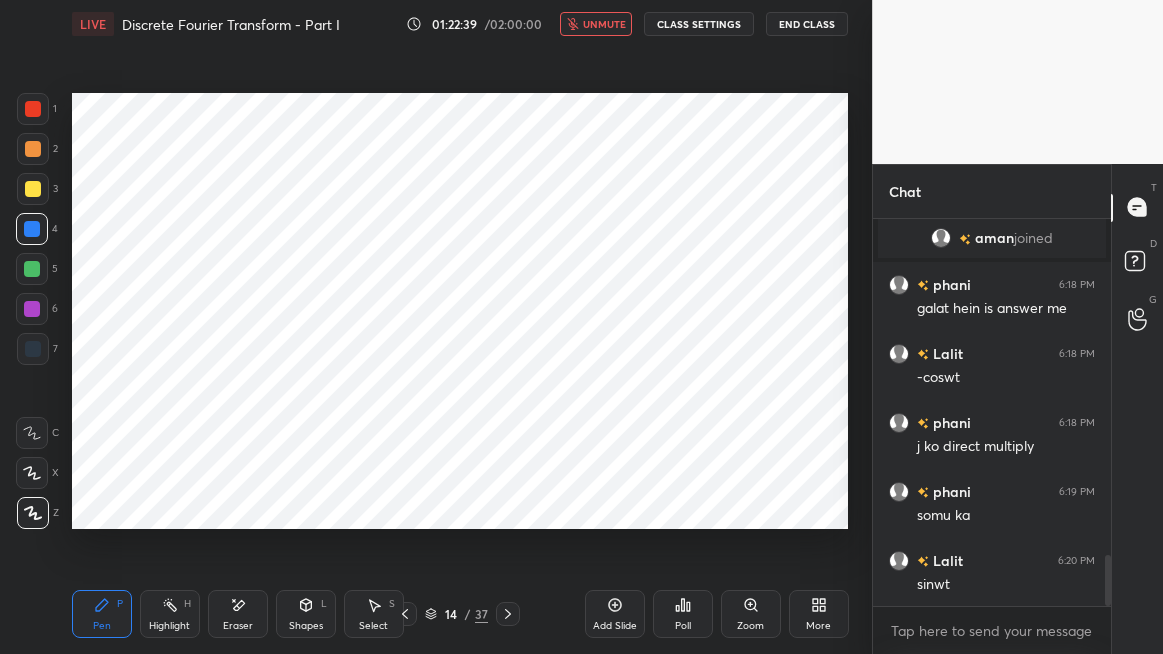 click on "unmute" at bounding box center (604, 24) 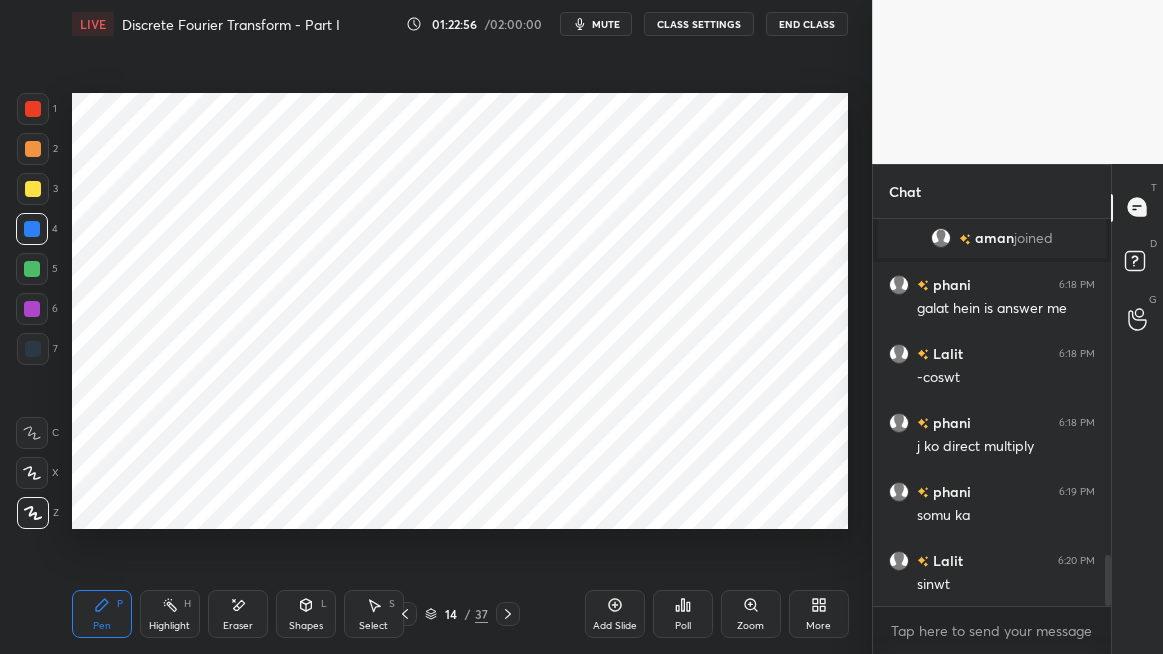 click on "Eraser" at bounding box center (238, 626) 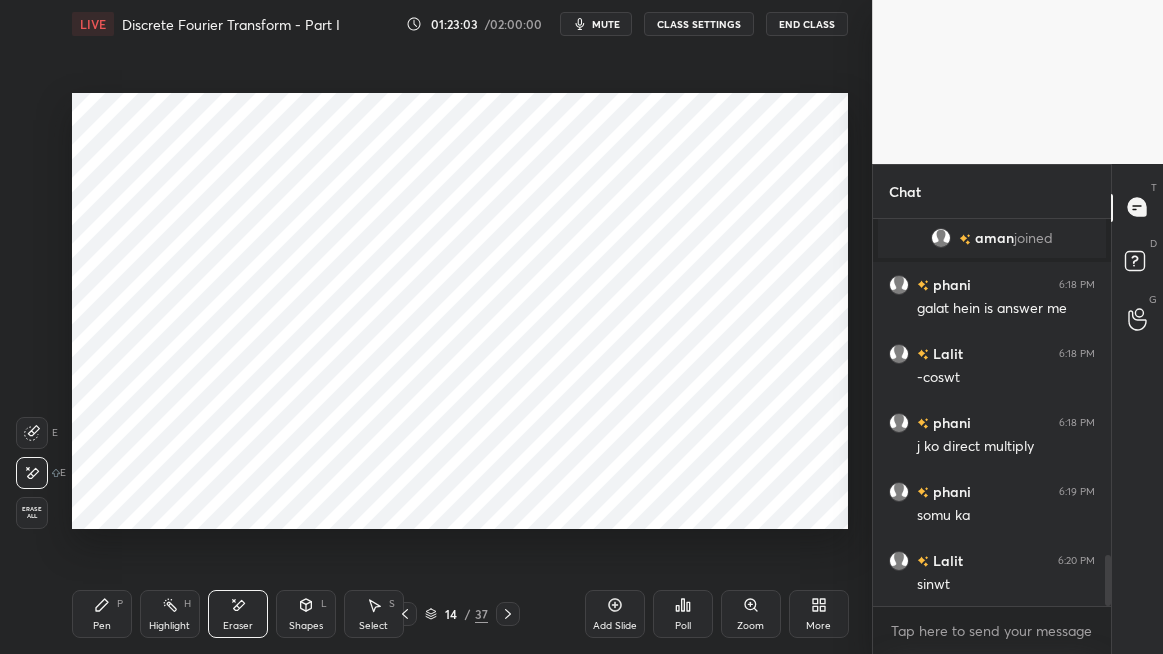 click on "Pen P" at bounding box center [102, 614] 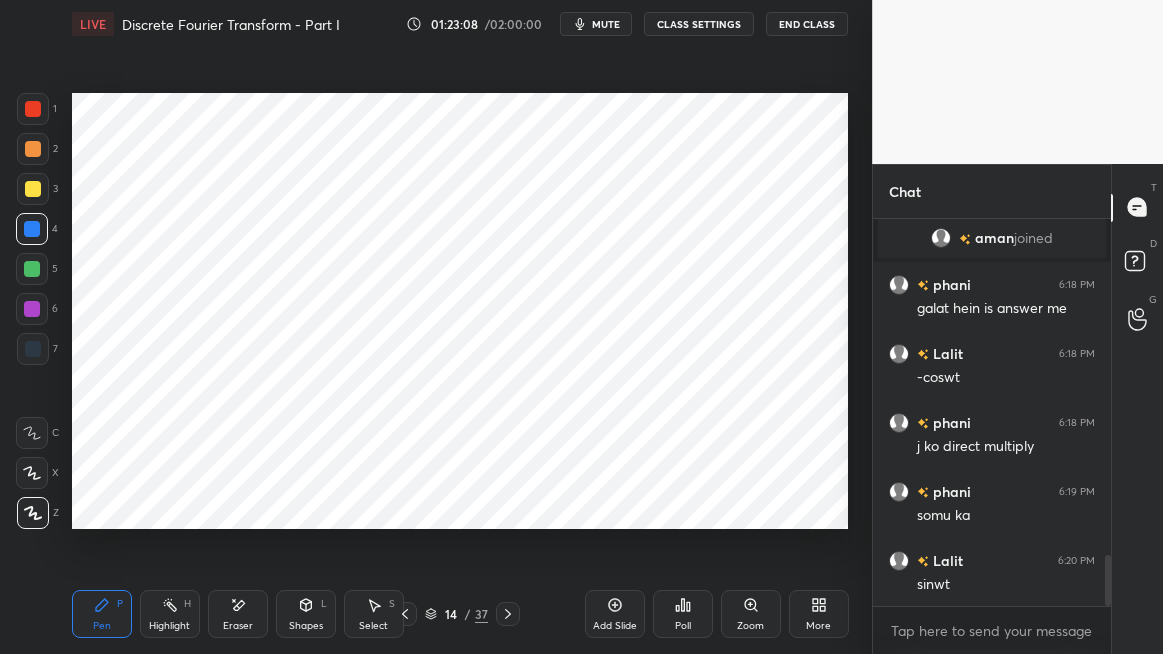 click on "Eraser" at bounding box center (238, 626) 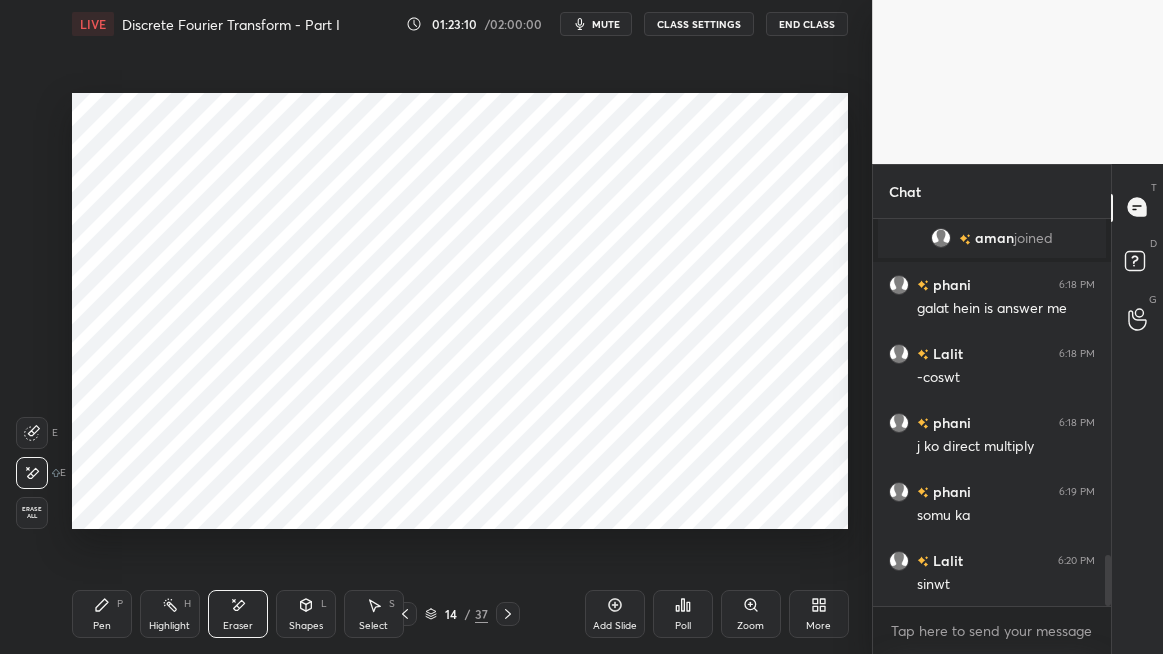 click on "Shapes" at bounding box center (306, 626) 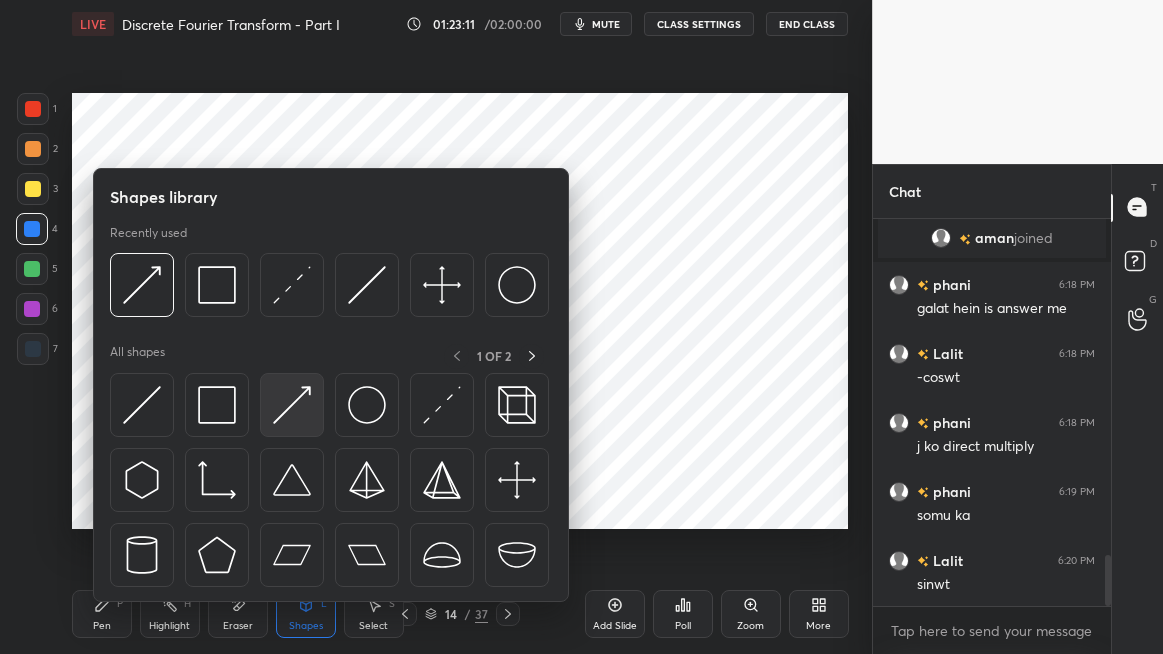 click at bounding box center [292, 405] 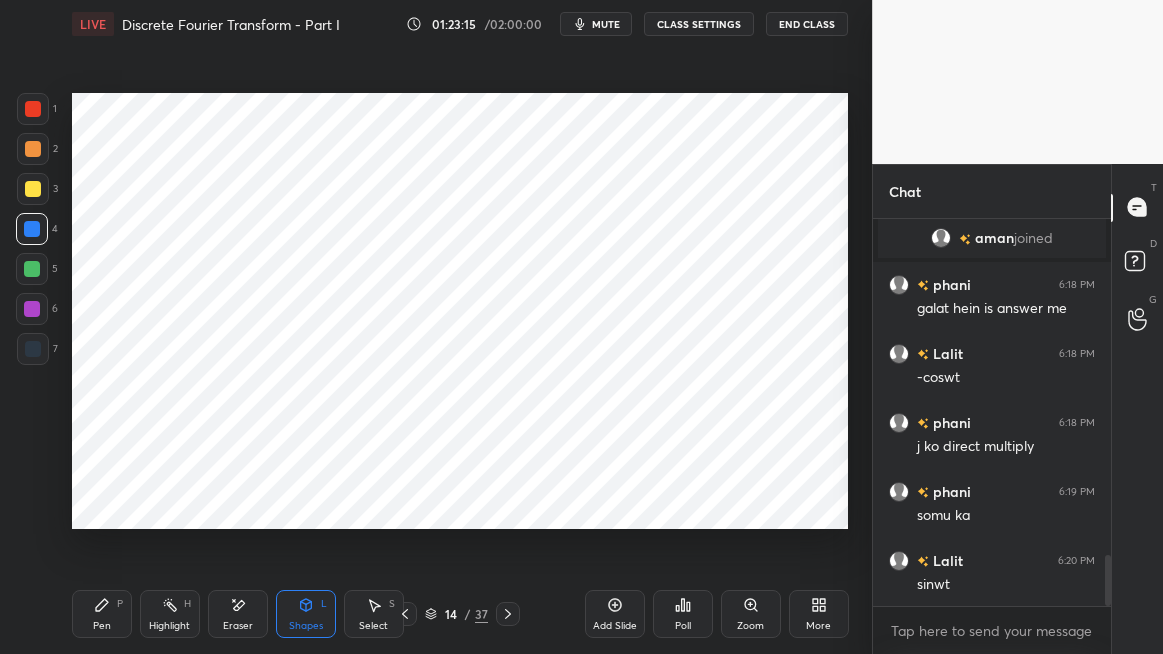 click on "Pen P" at bounding box center (102, 614) 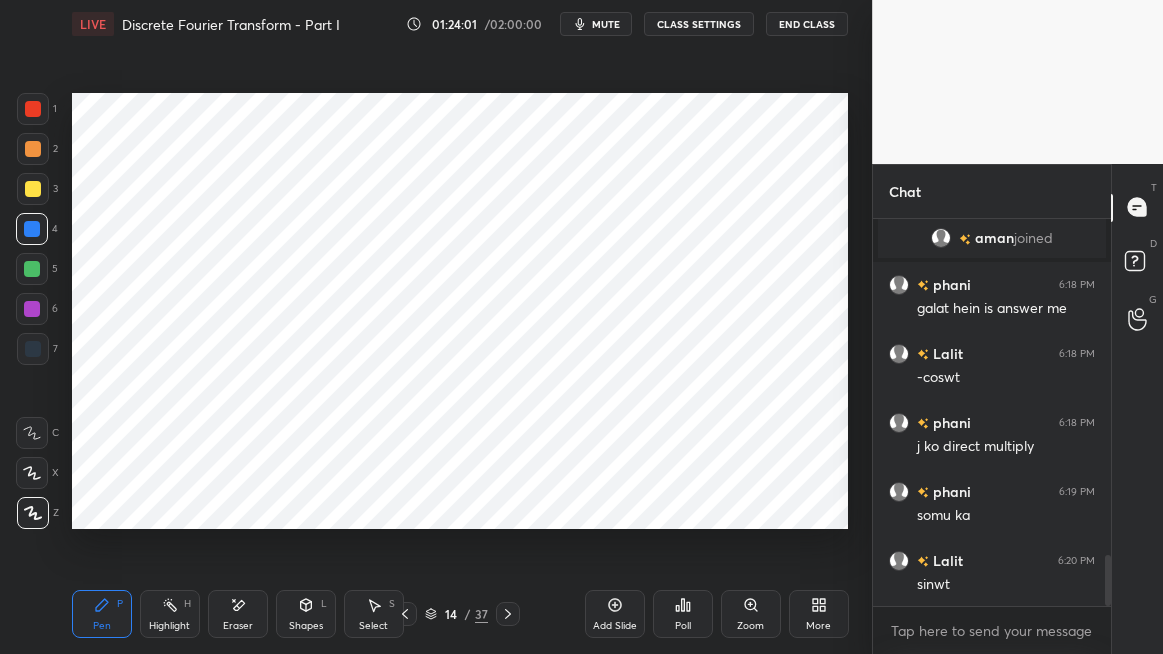 click 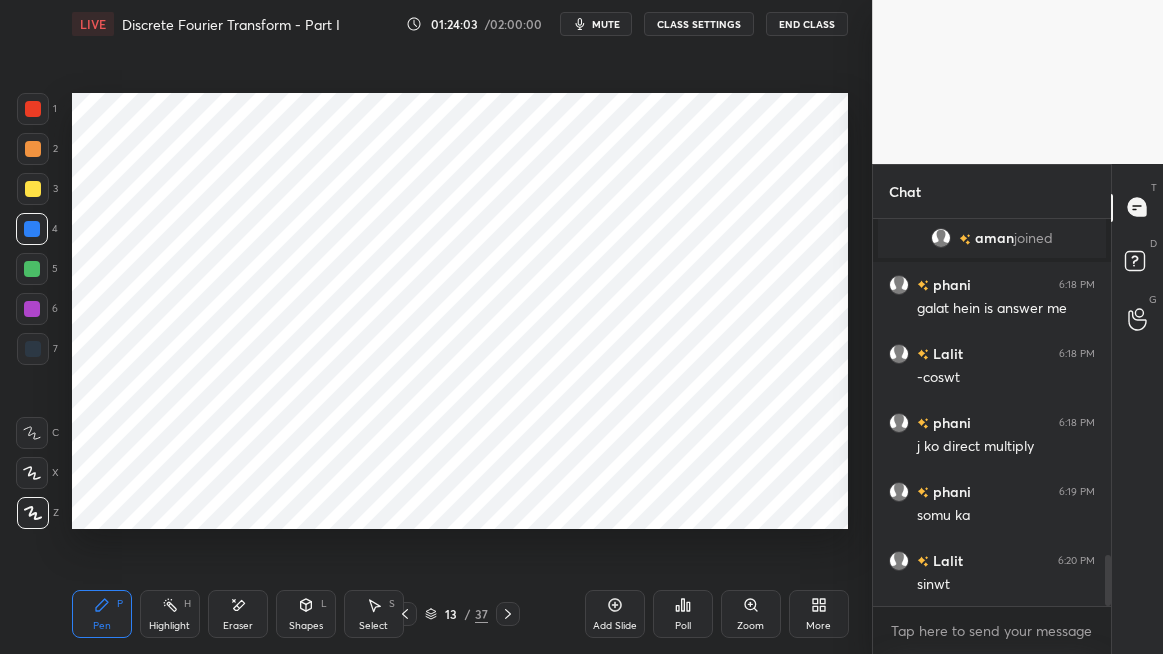 click 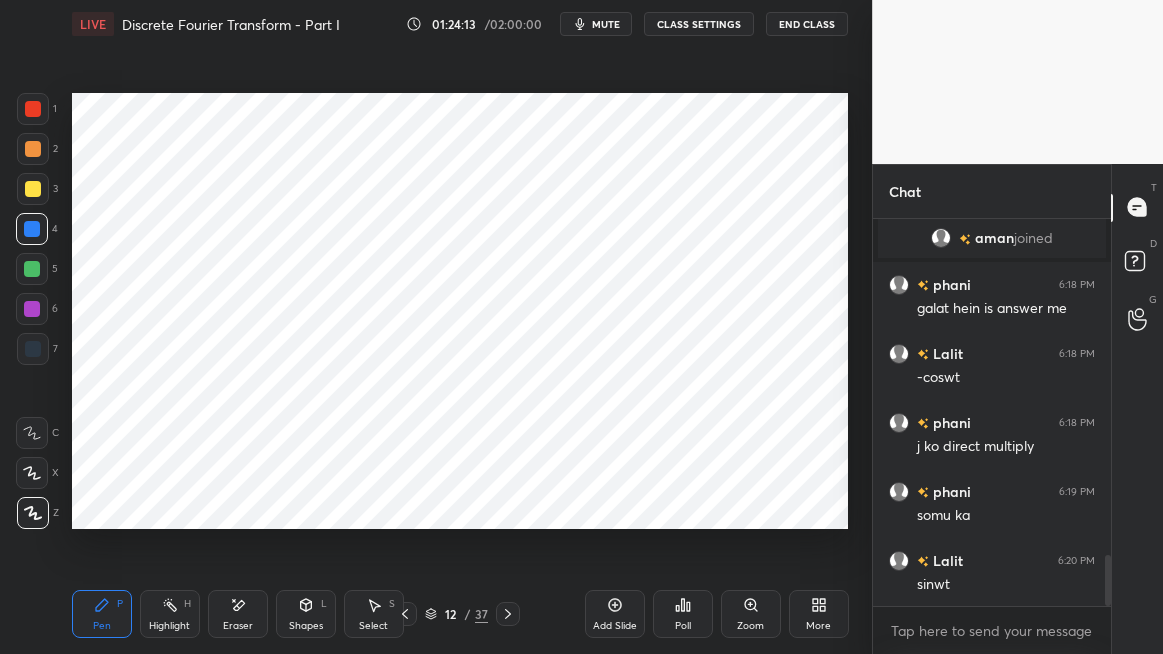 click 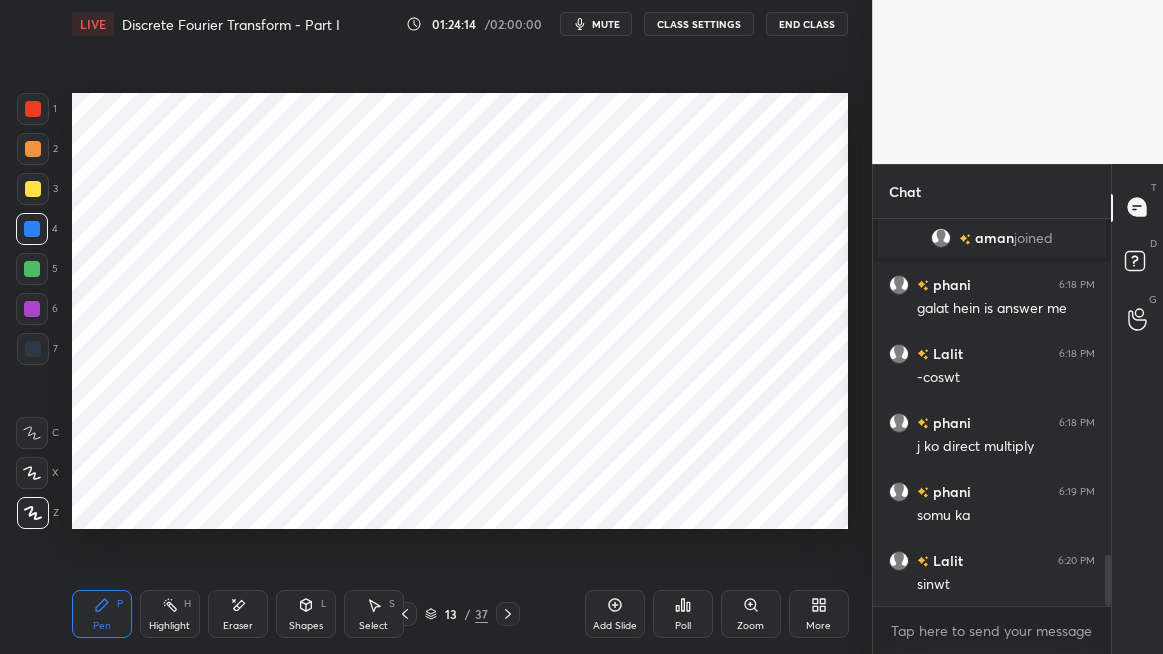 click 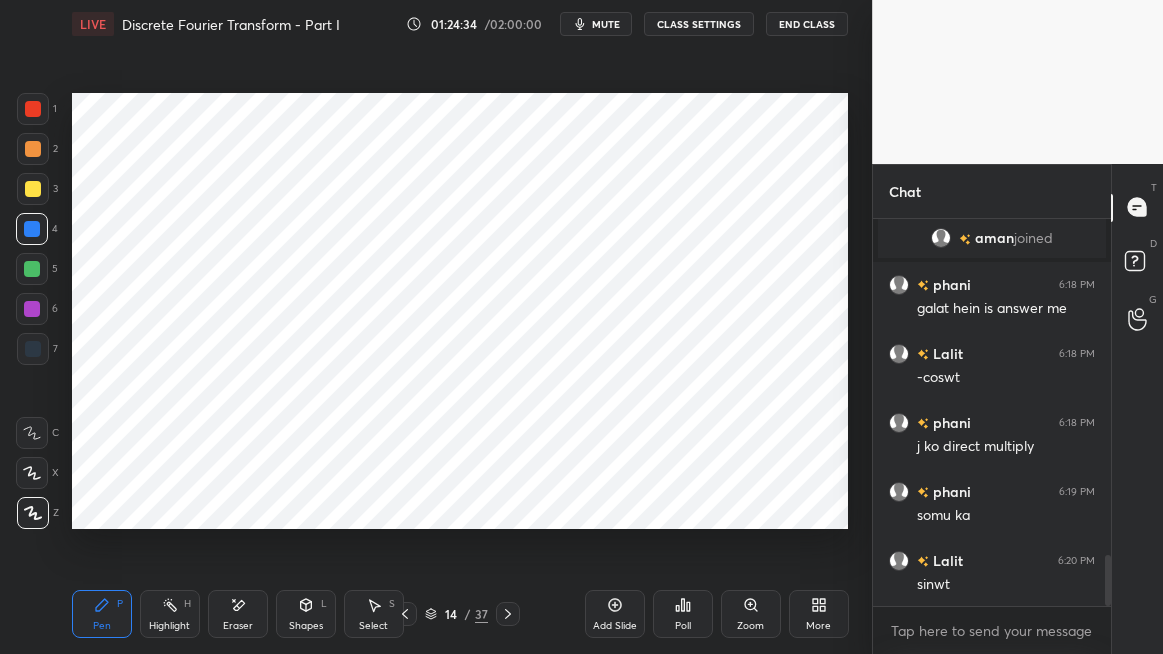 click on "Highlight" at bounding box center (169, 626) 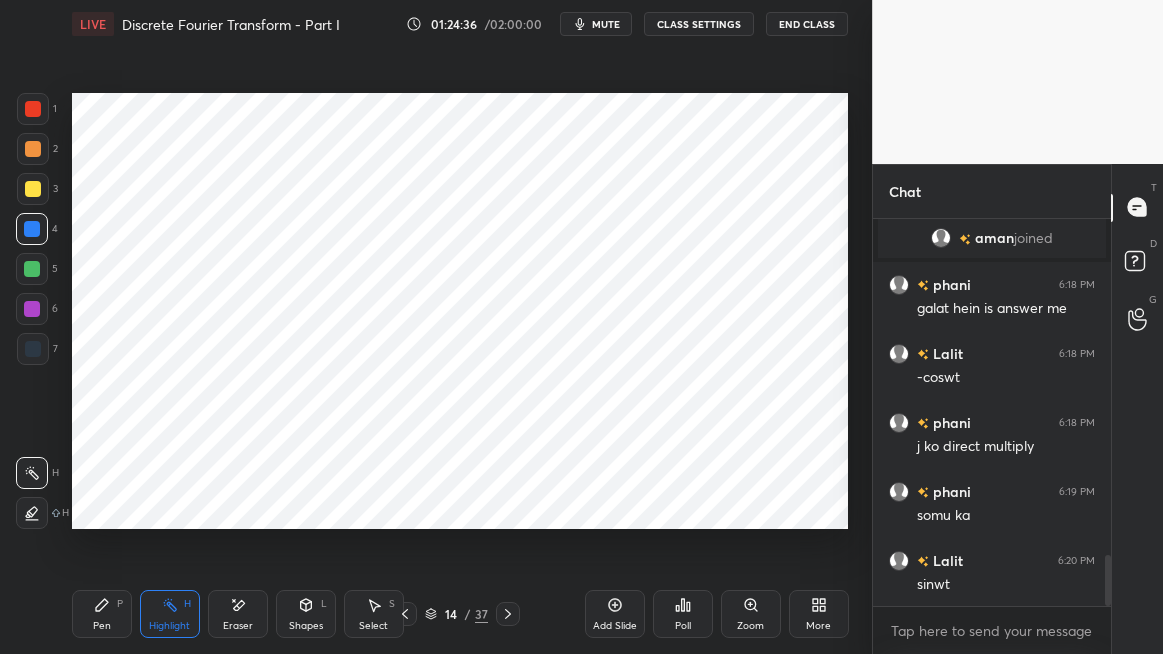 click at bounding box center [33, 149] 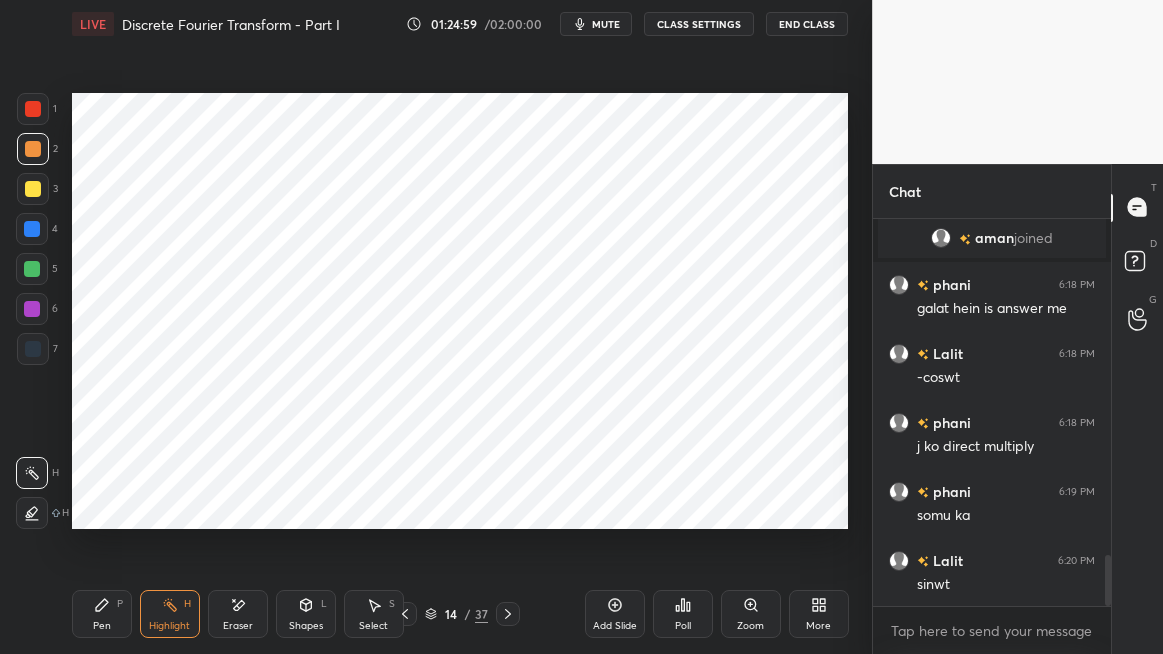 click 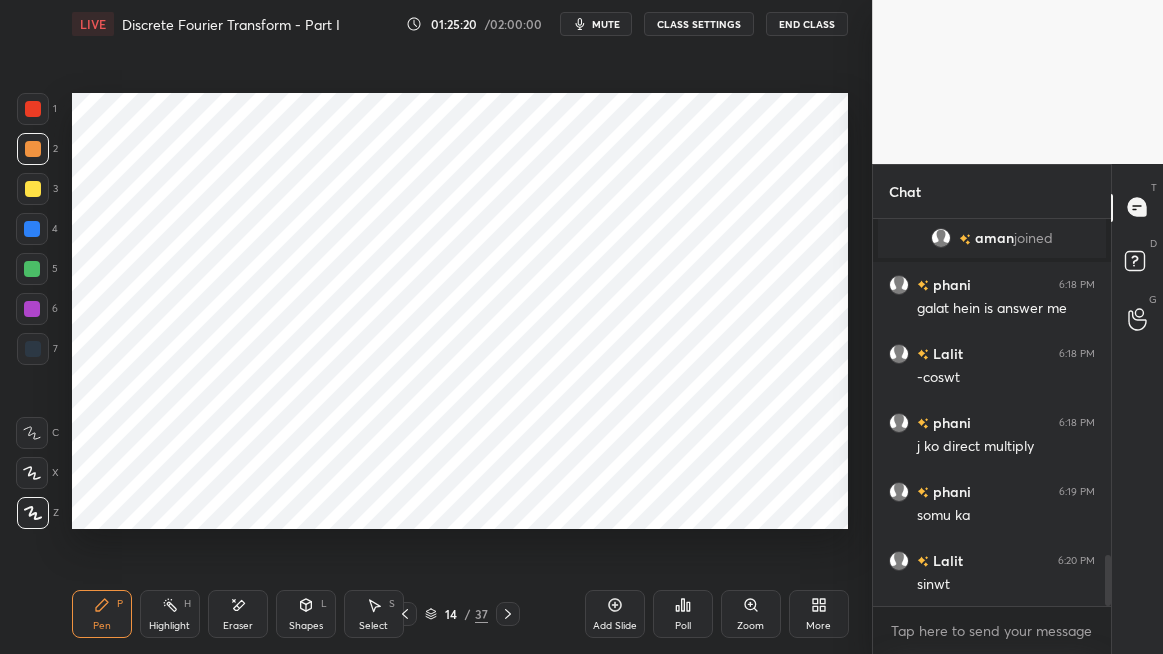 click 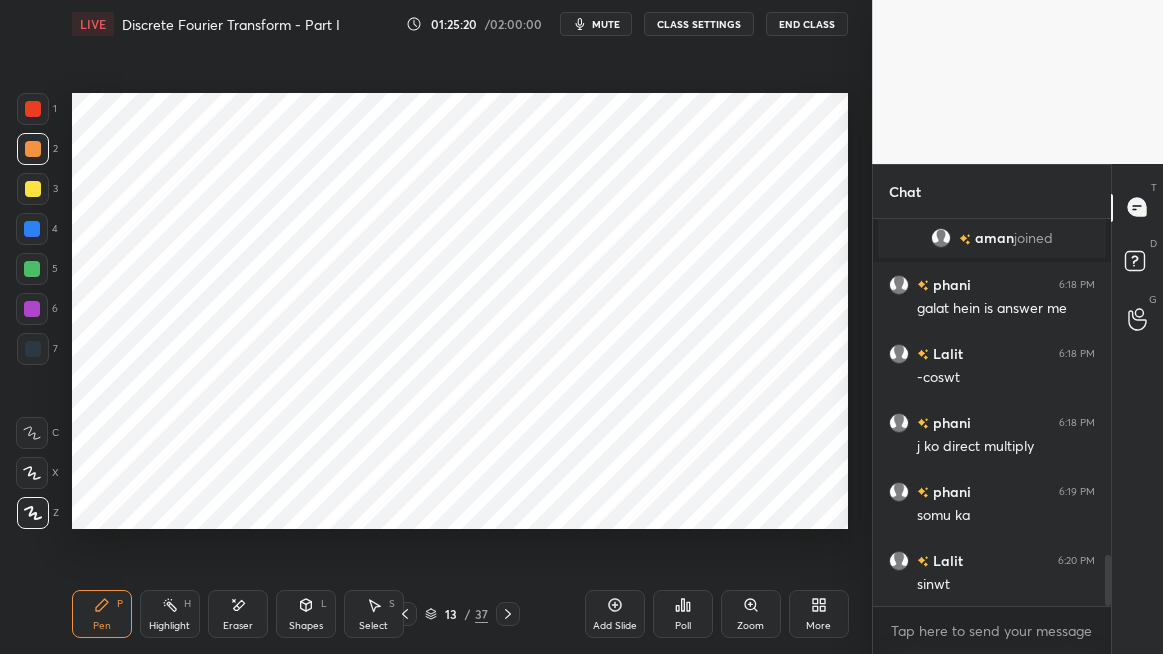 click 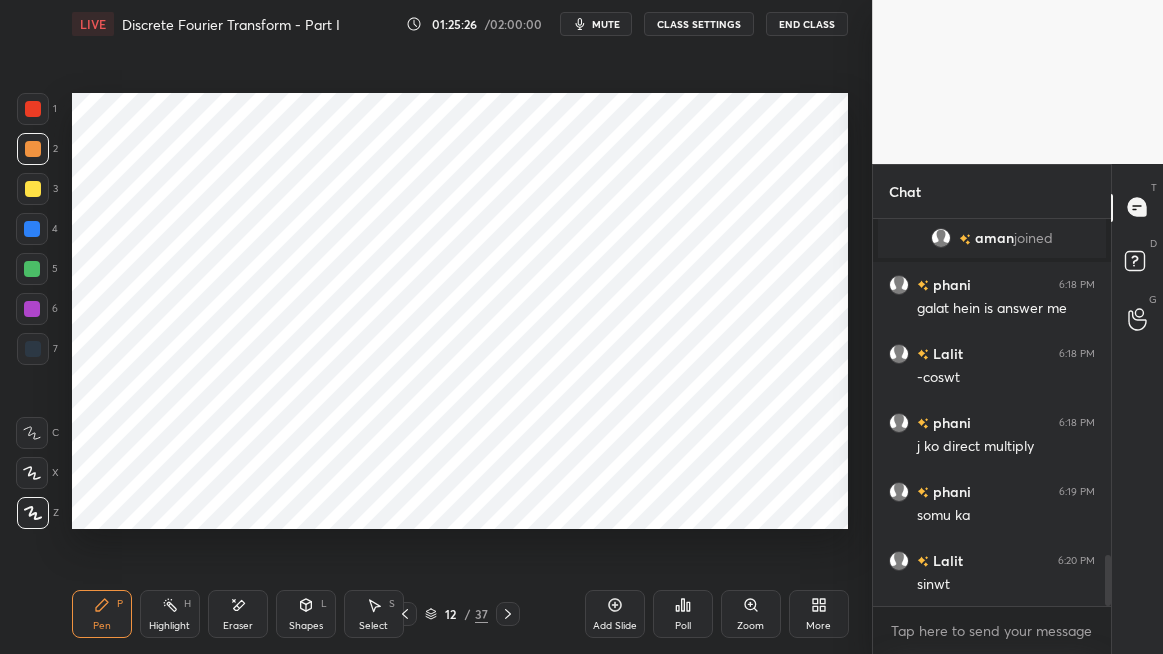 click 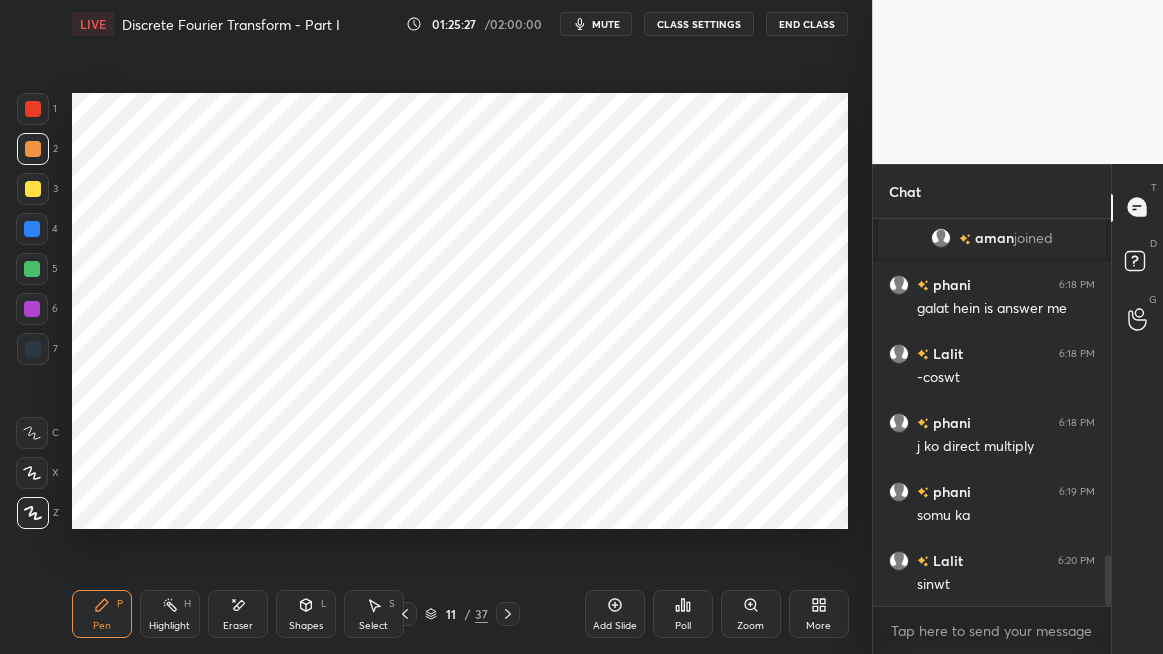 click 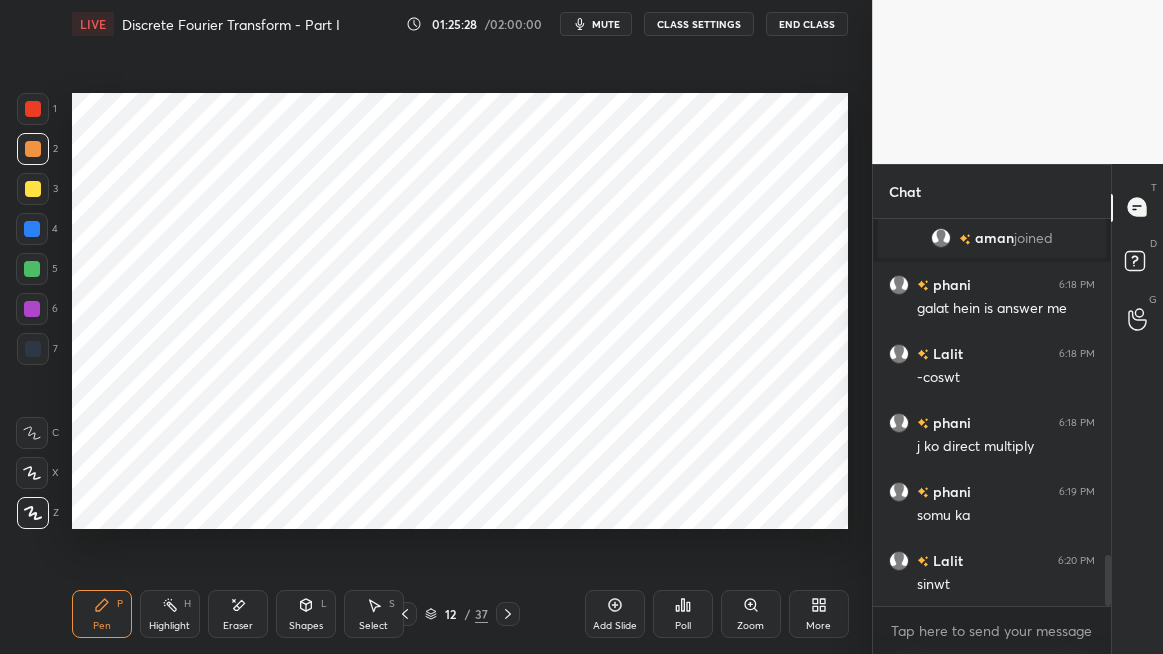 click 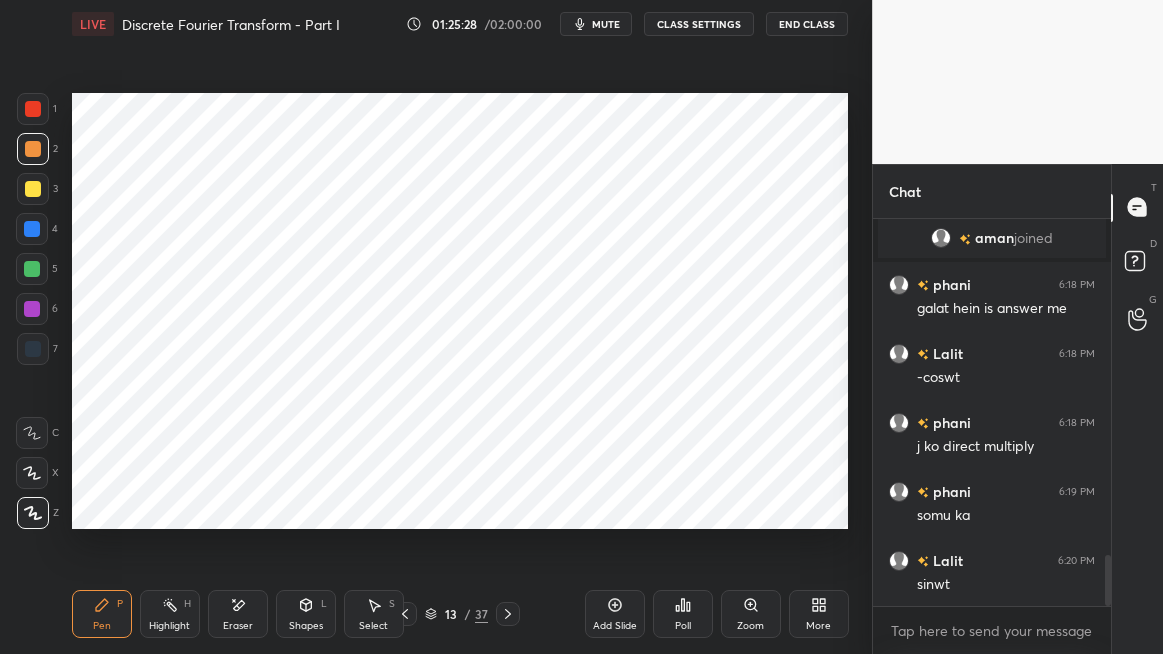 click 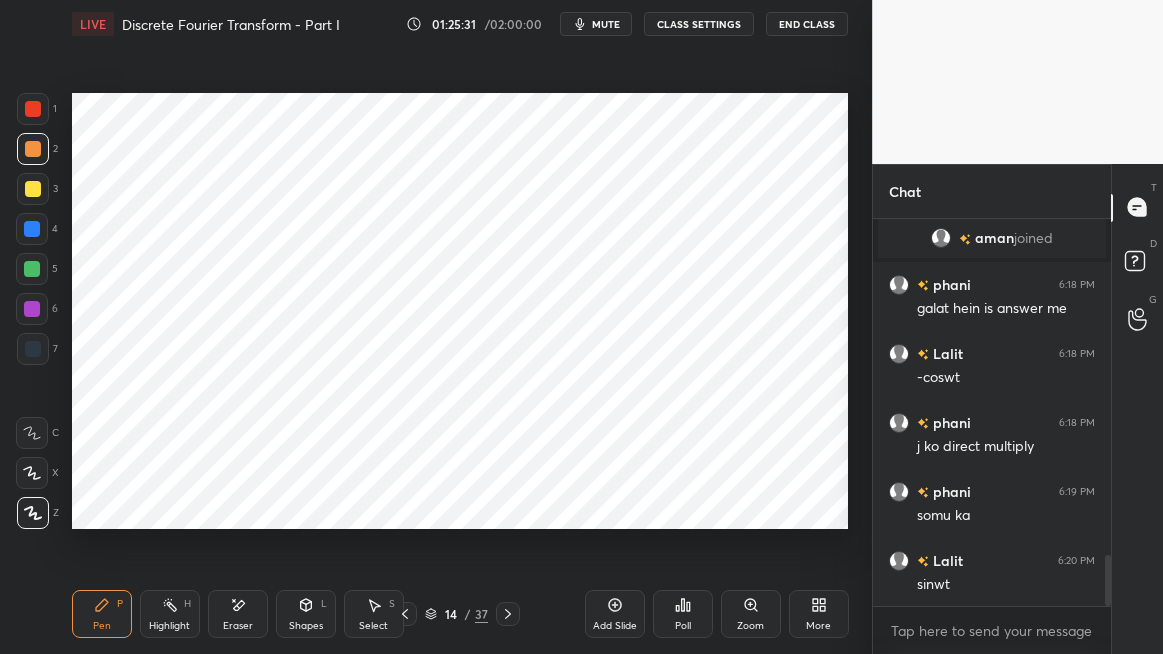 click at bounding box center (32, 229) 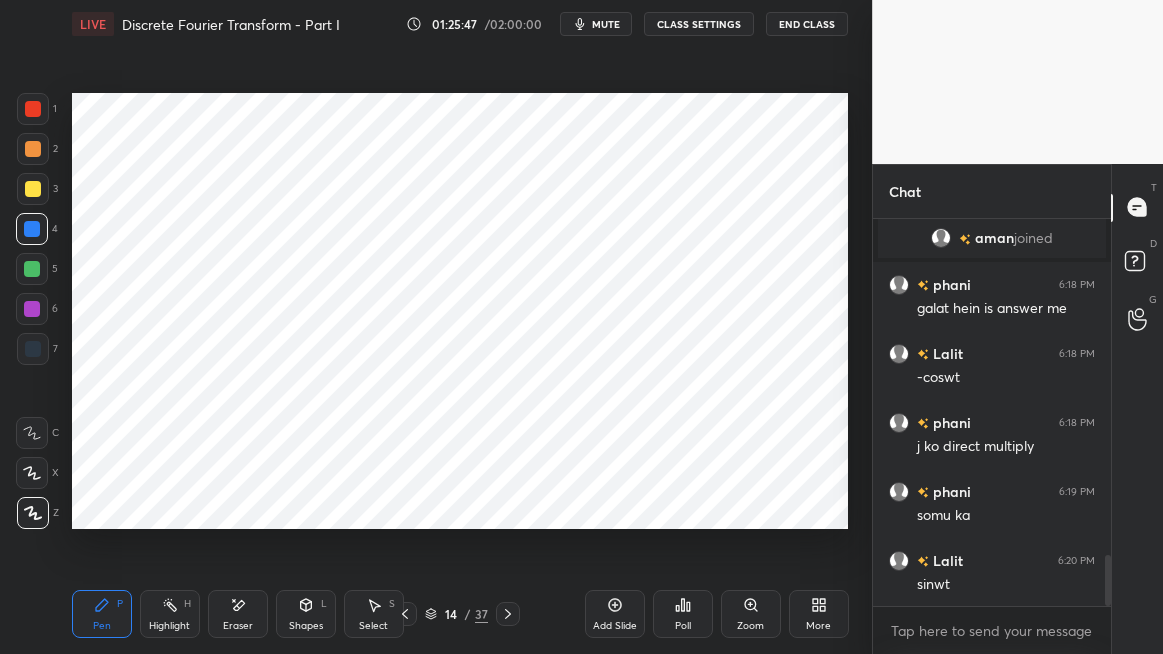 click at bounding box center [32, 269] 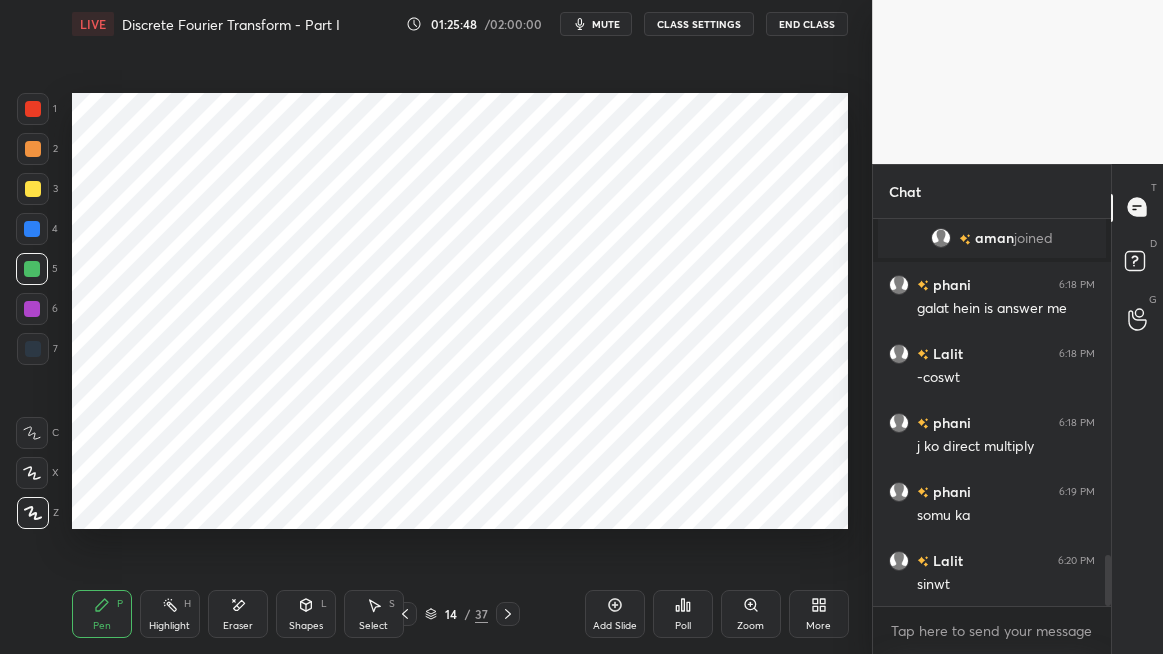 scroll, scrollTop: 2644, scrollLeft: 0, axis: vertical 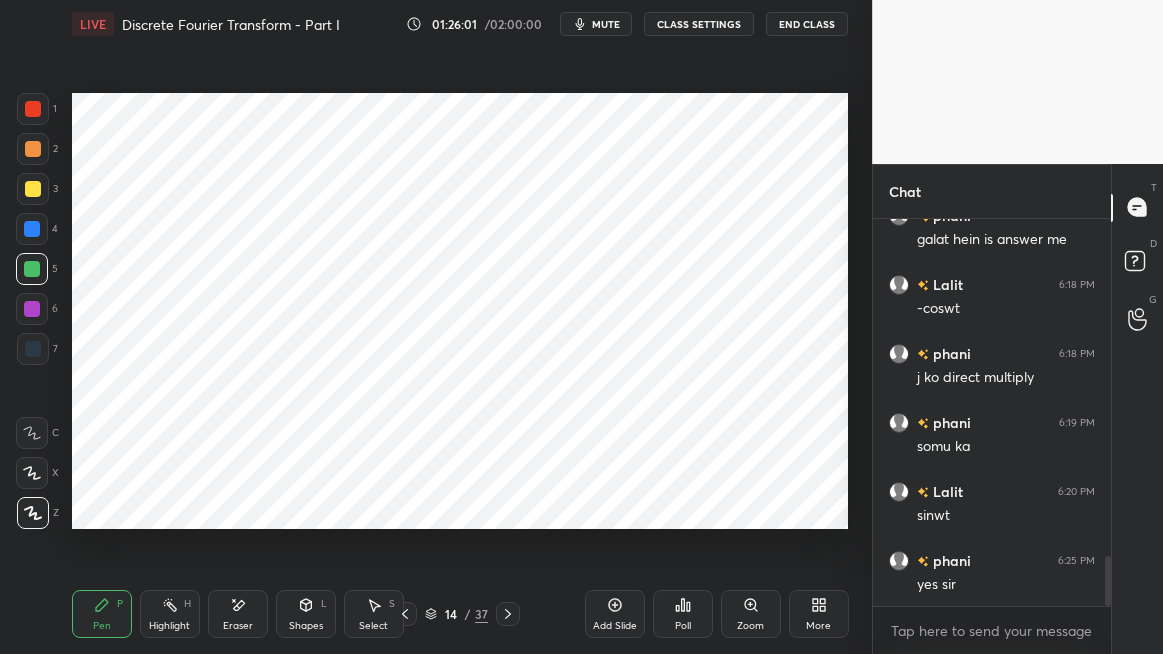 click 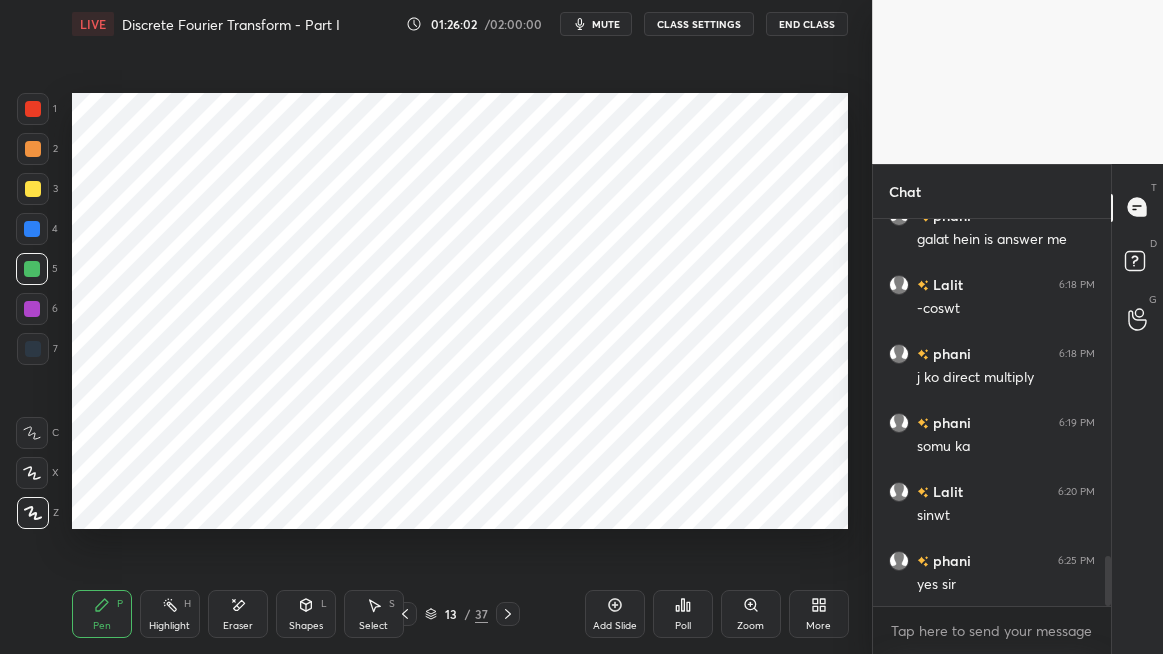 click 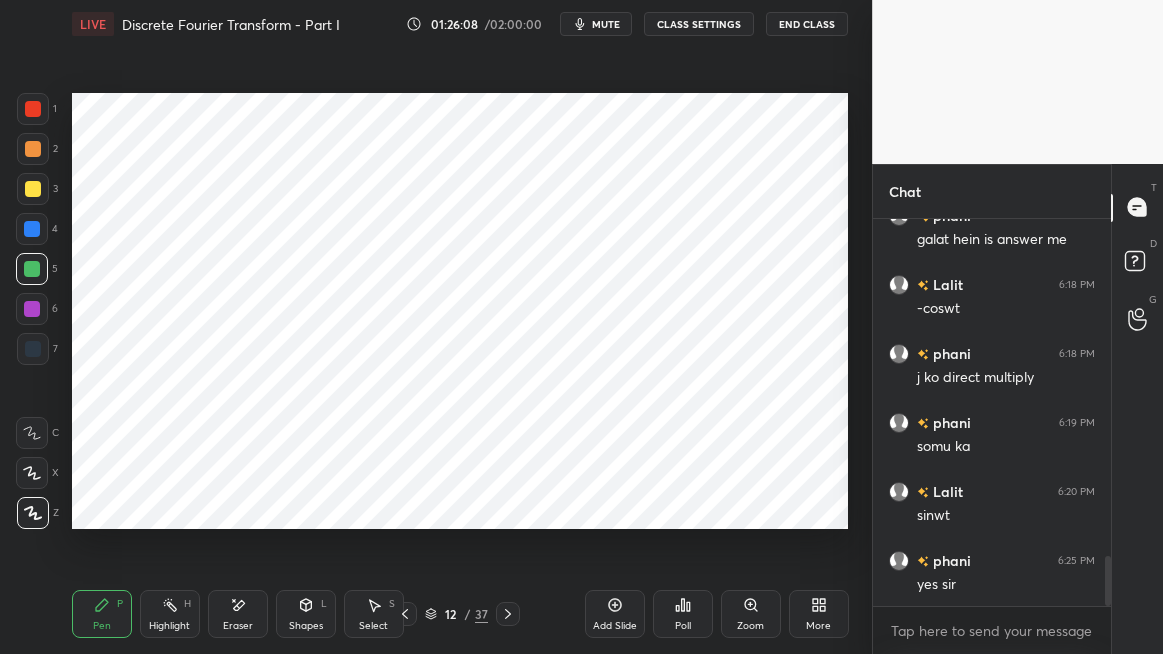click at bounding box center (508, 614) 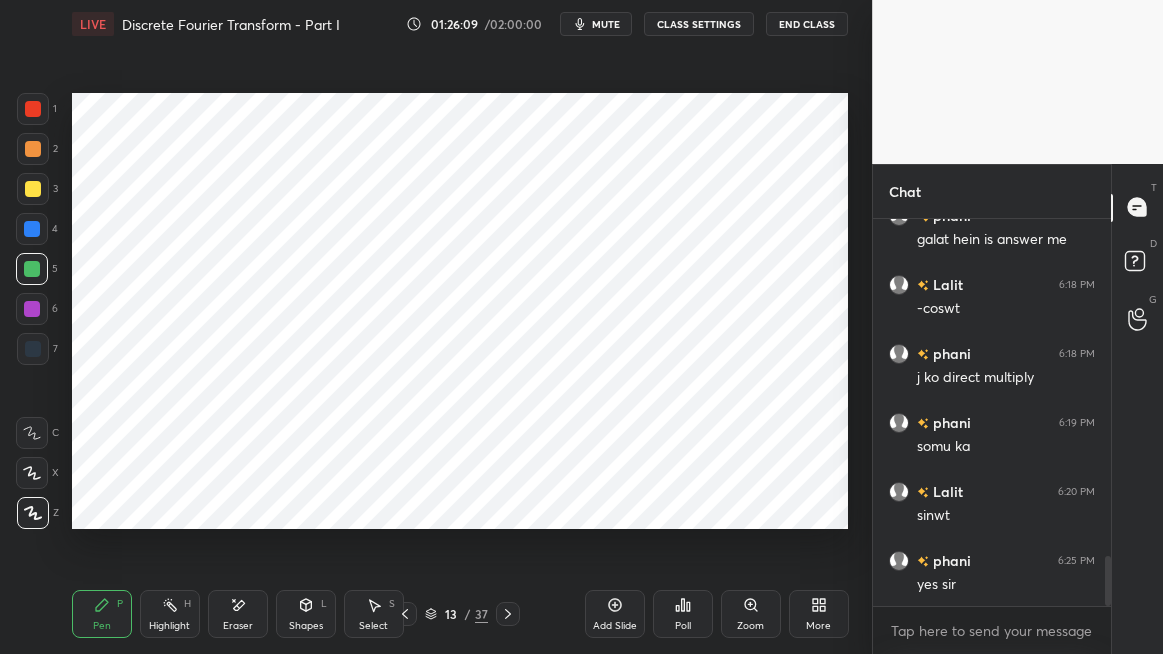 click 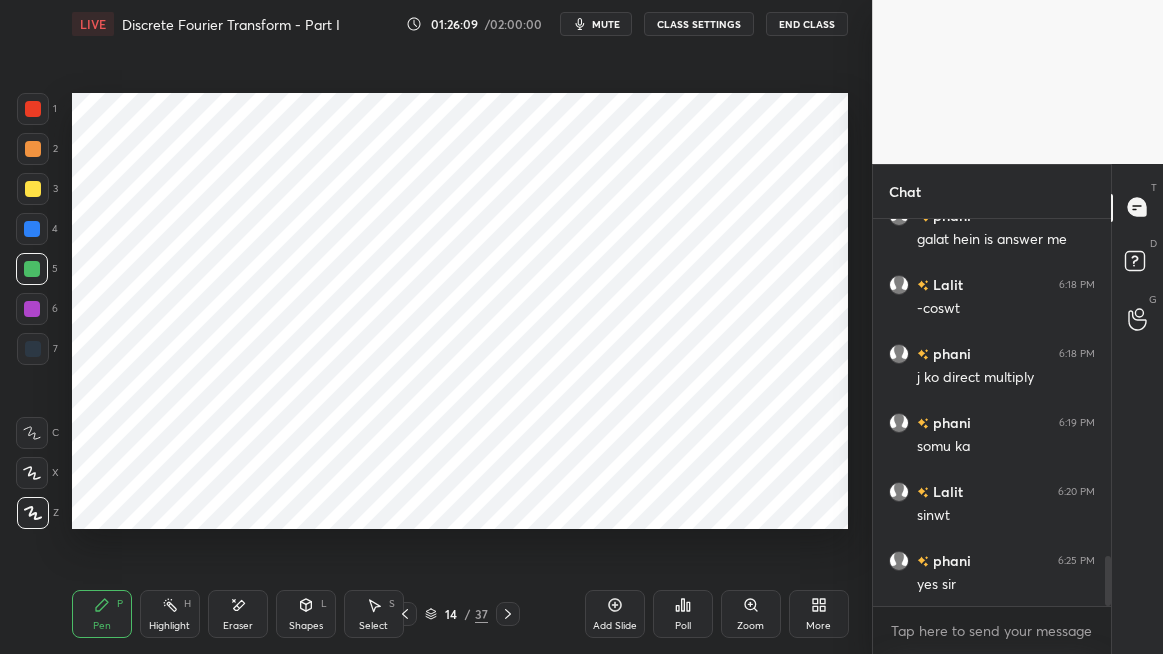 click 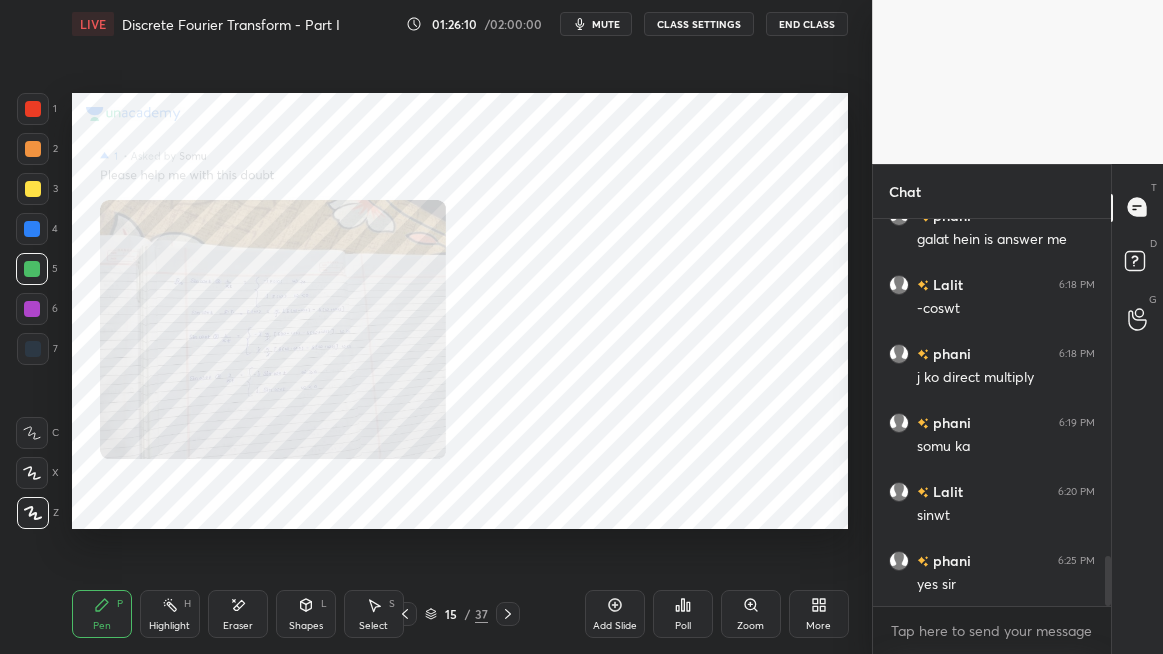 click on "Select S" at bounding box center [374, 614] 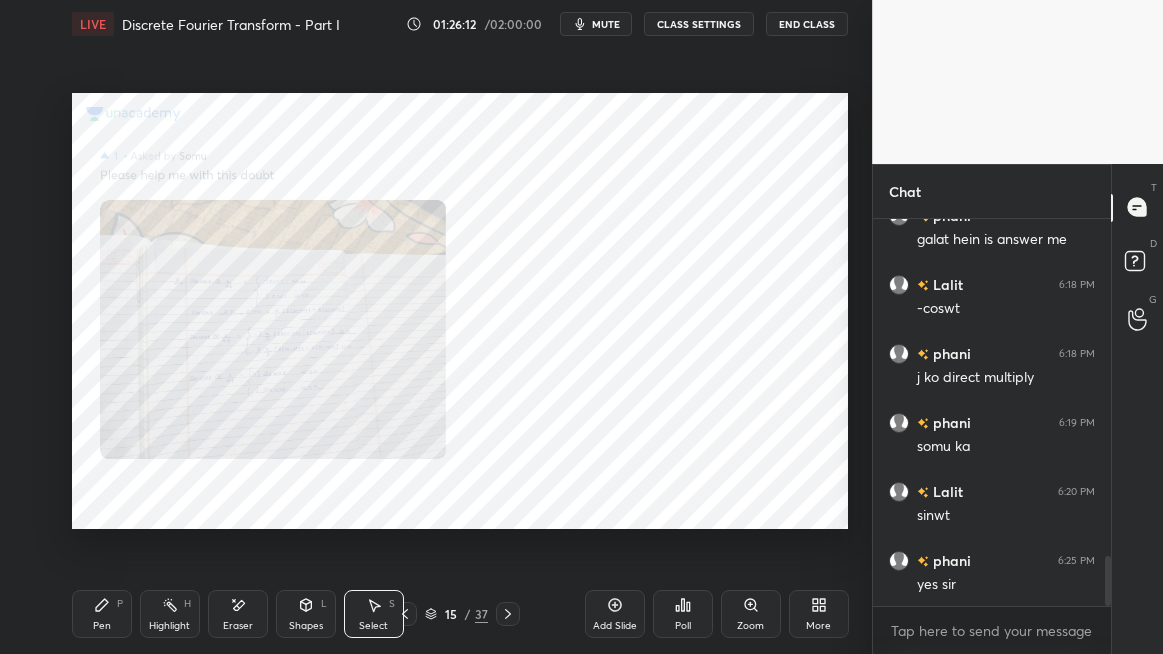 click 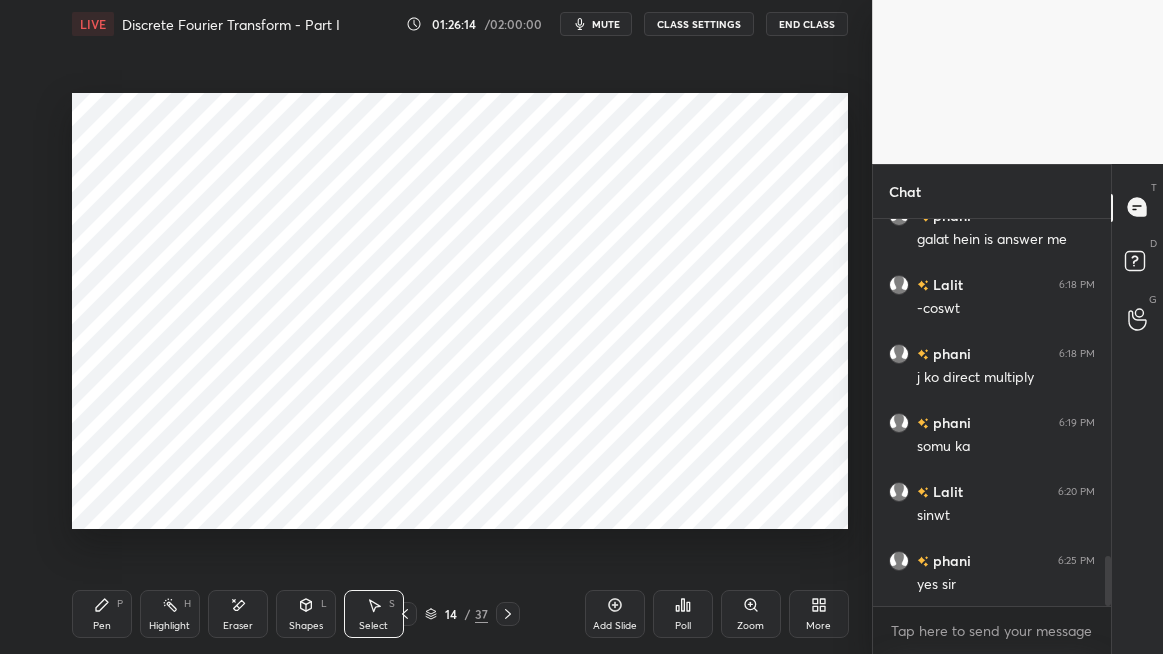click 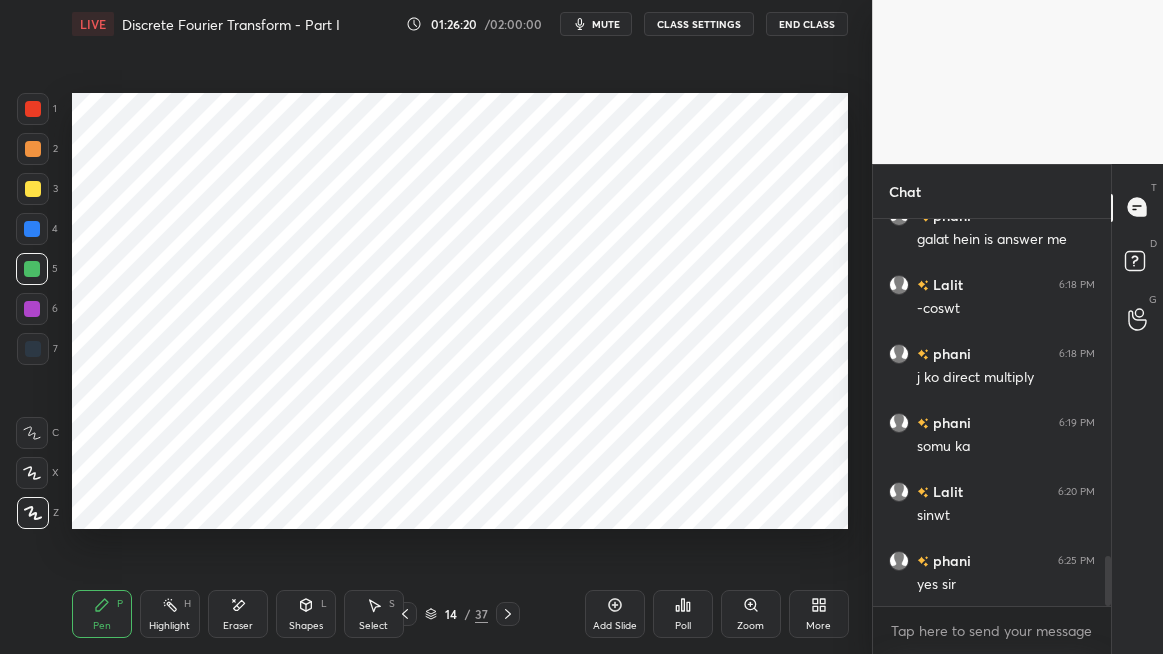 click at bounding box center (32, 229) 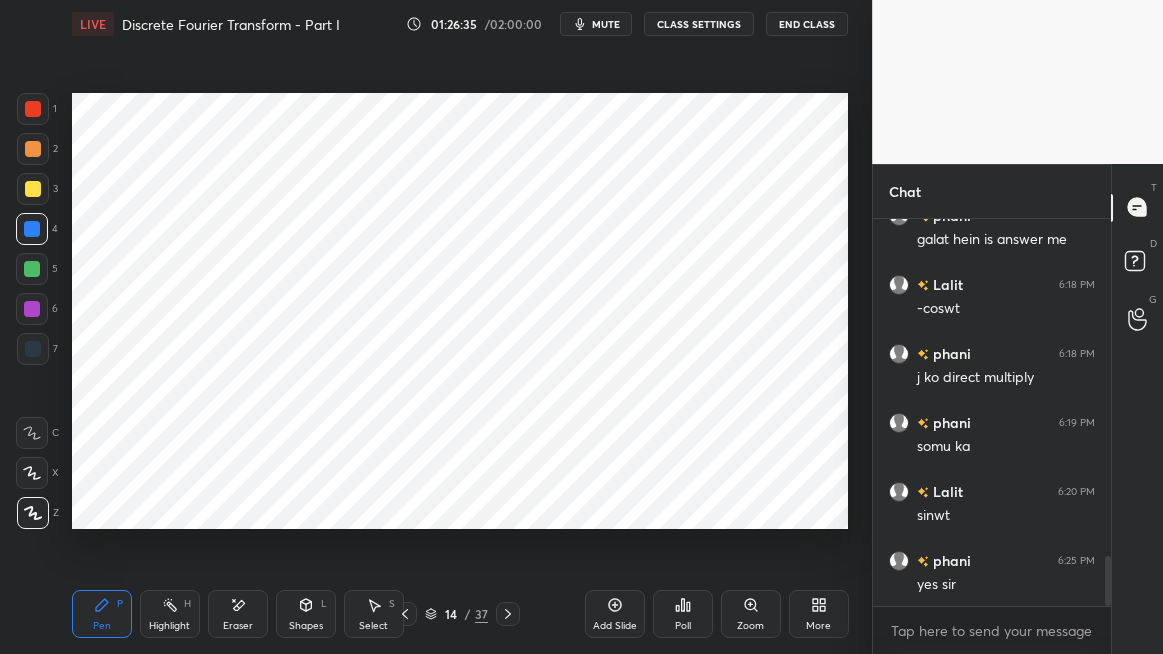 click on "Eraser" at bounding box center (238, 626) 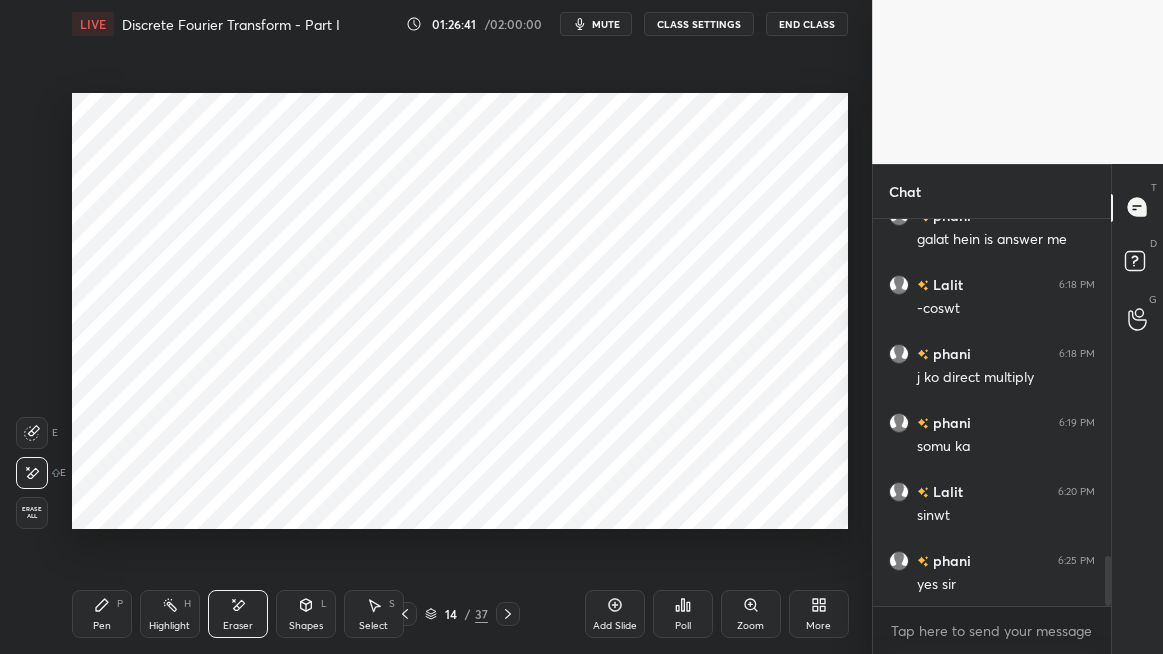 click 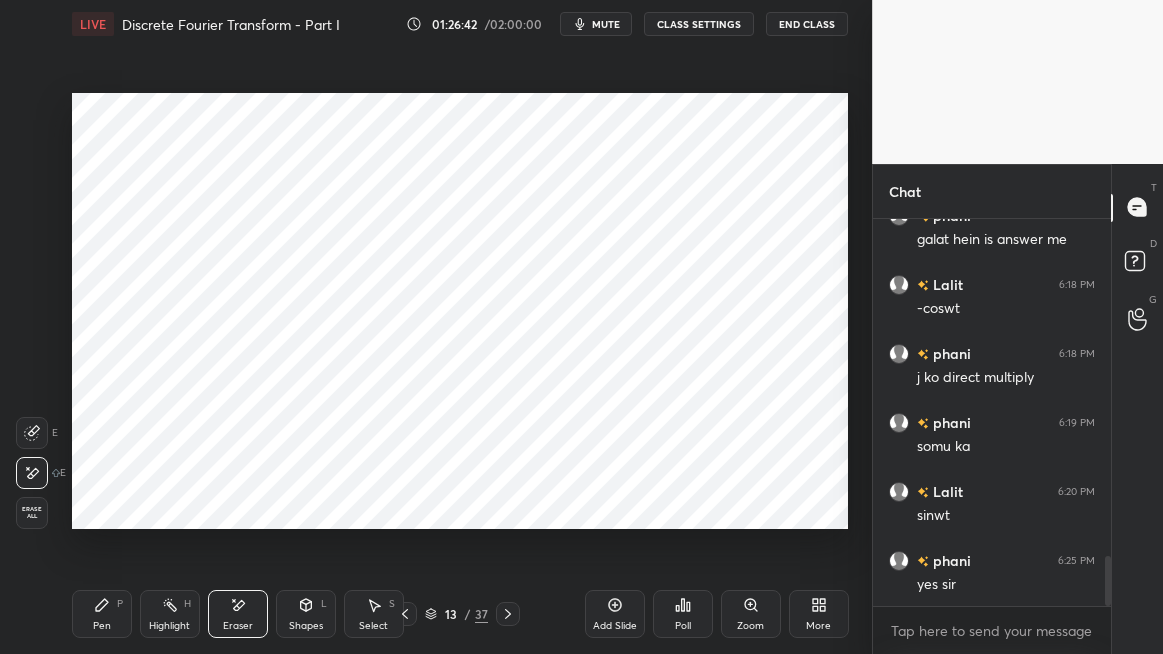 click 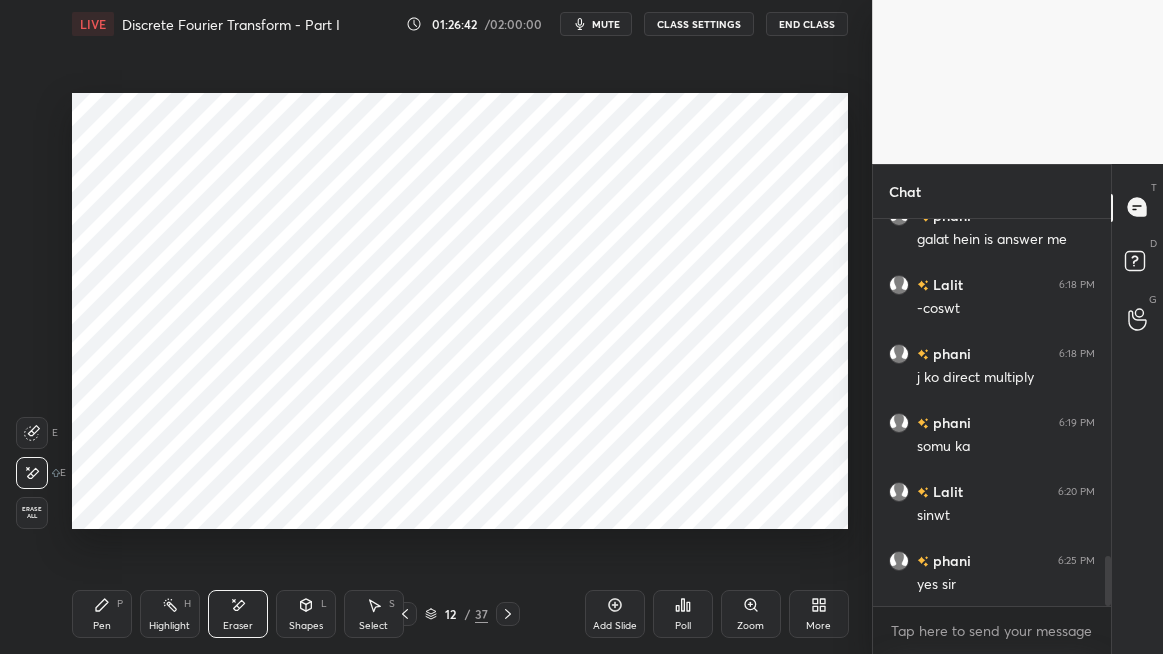 scroll, scrollTop: 341, scrollLeft: 232, axis: both 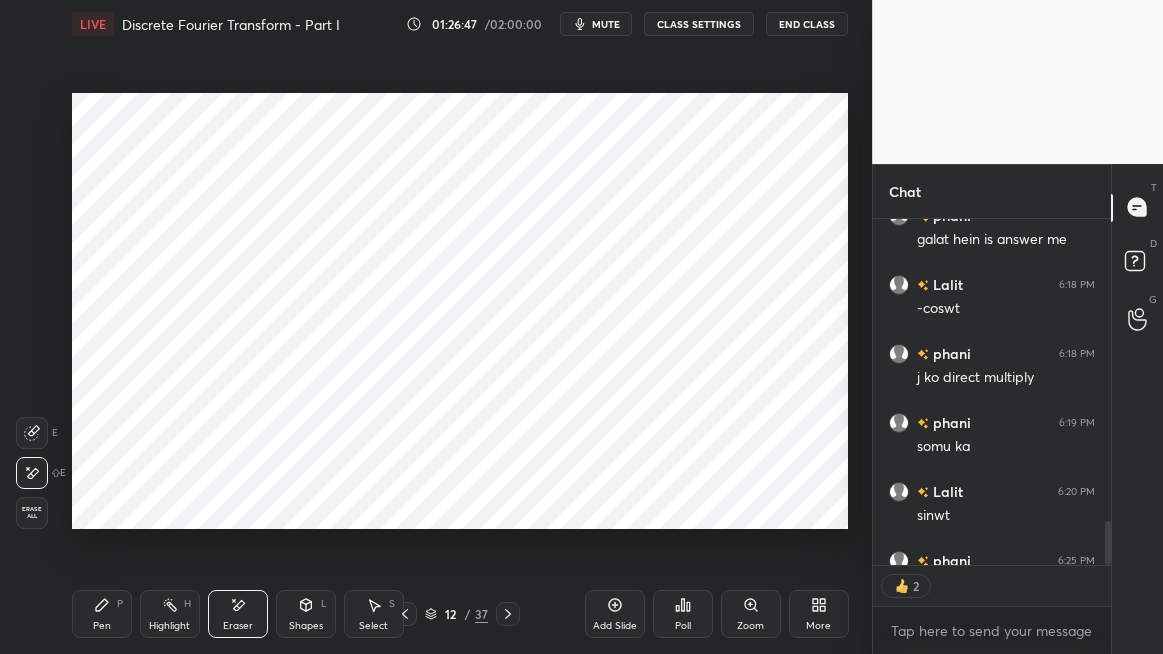 click 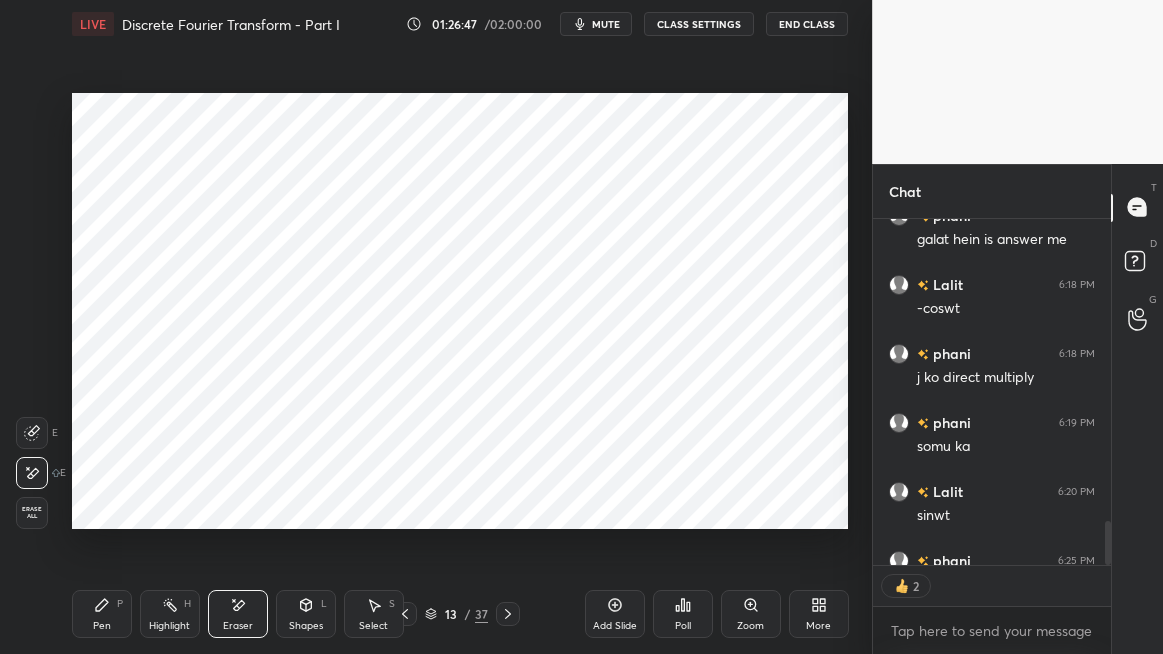 click 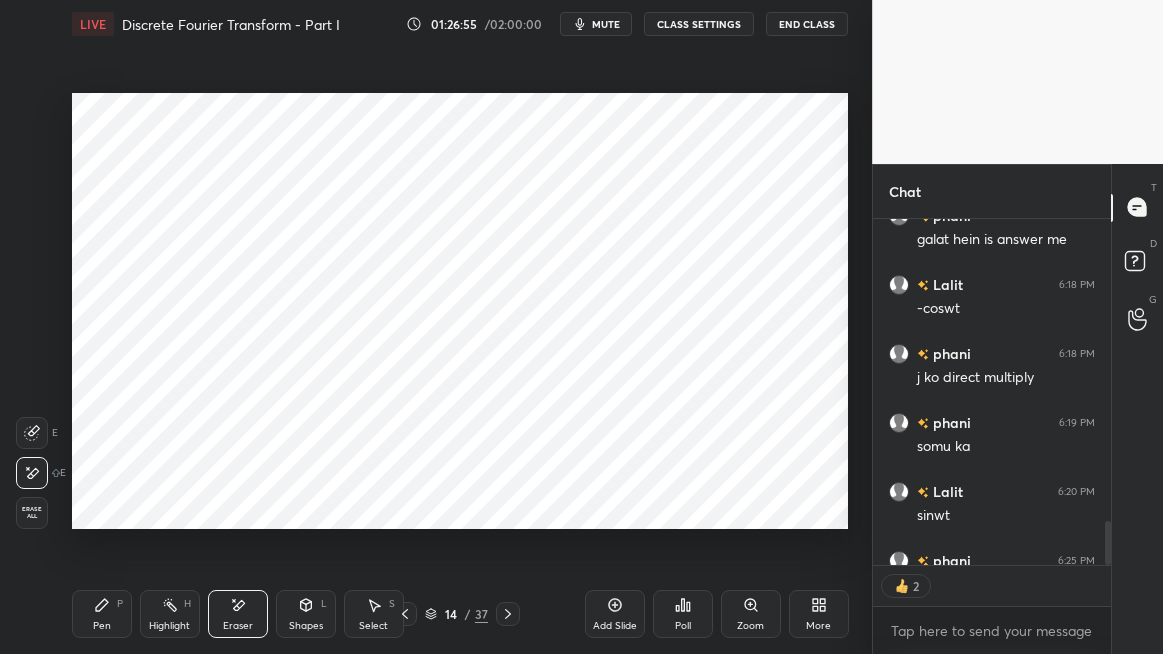 scroll, scrollTop: 6, scrollLeft: 6, axis: both 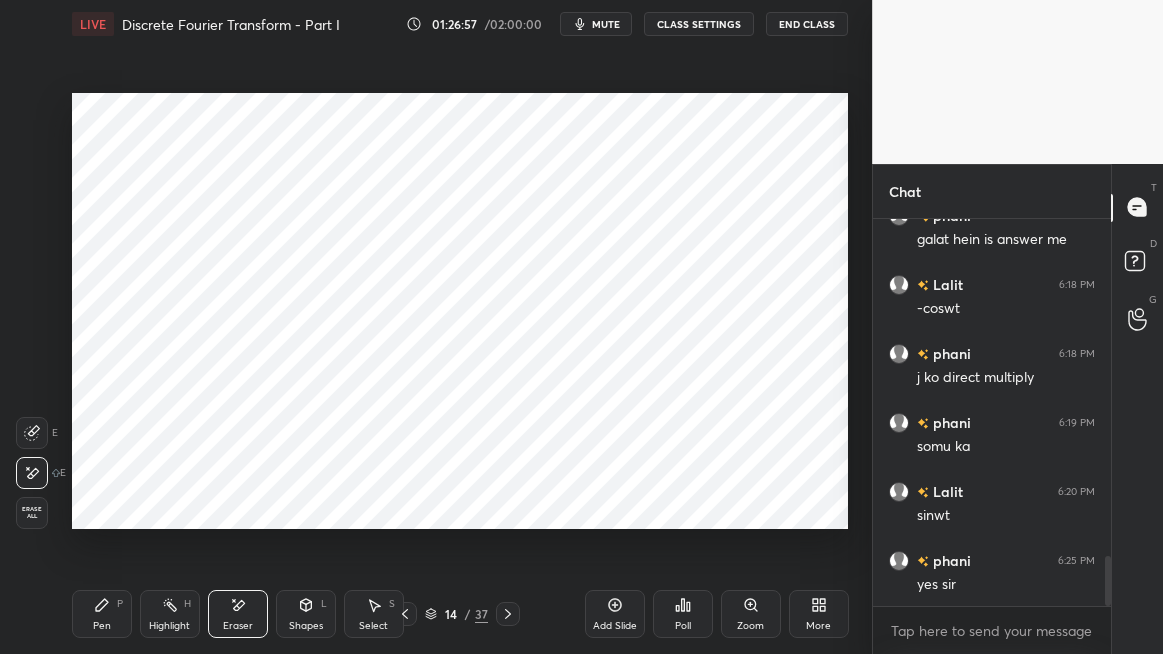 click on "Pen P" at bounding box center (102, 614) 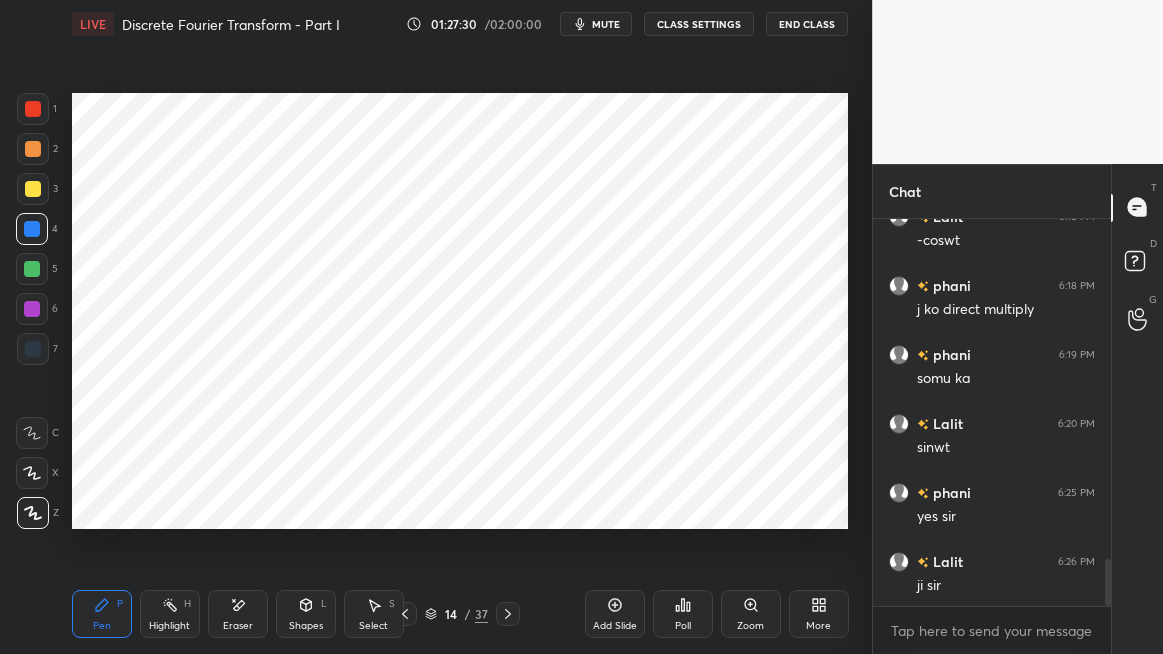 scroll, scrollTop: 2799, scrollLeft: 0, axis: vertical 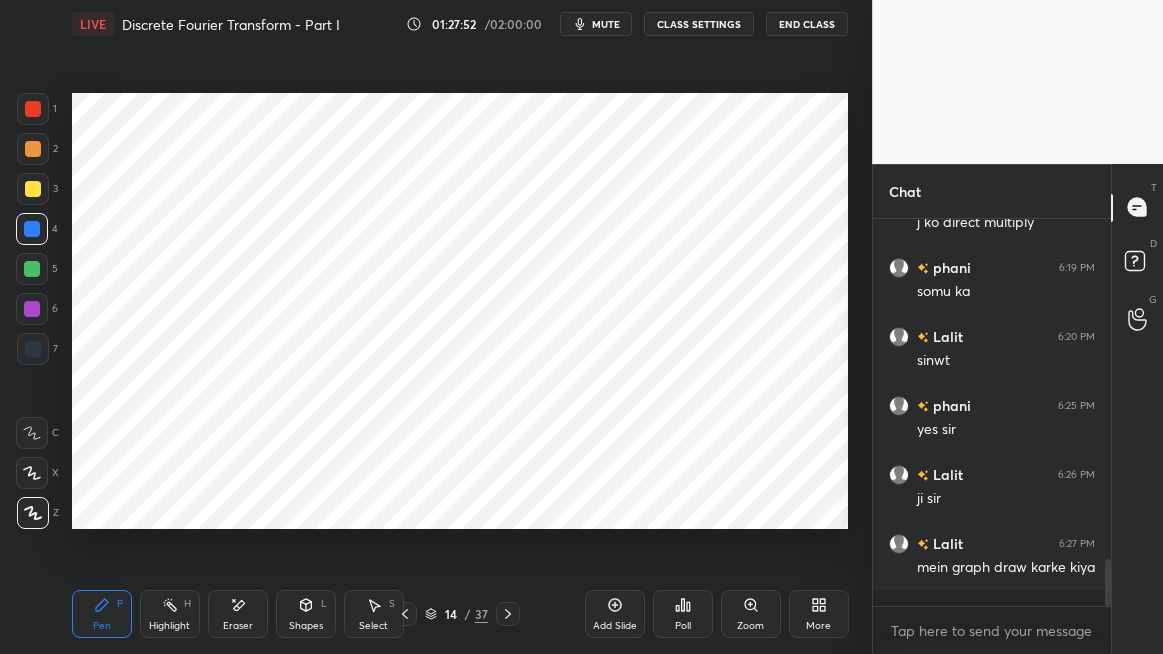 click at bounding box center (33, 109) 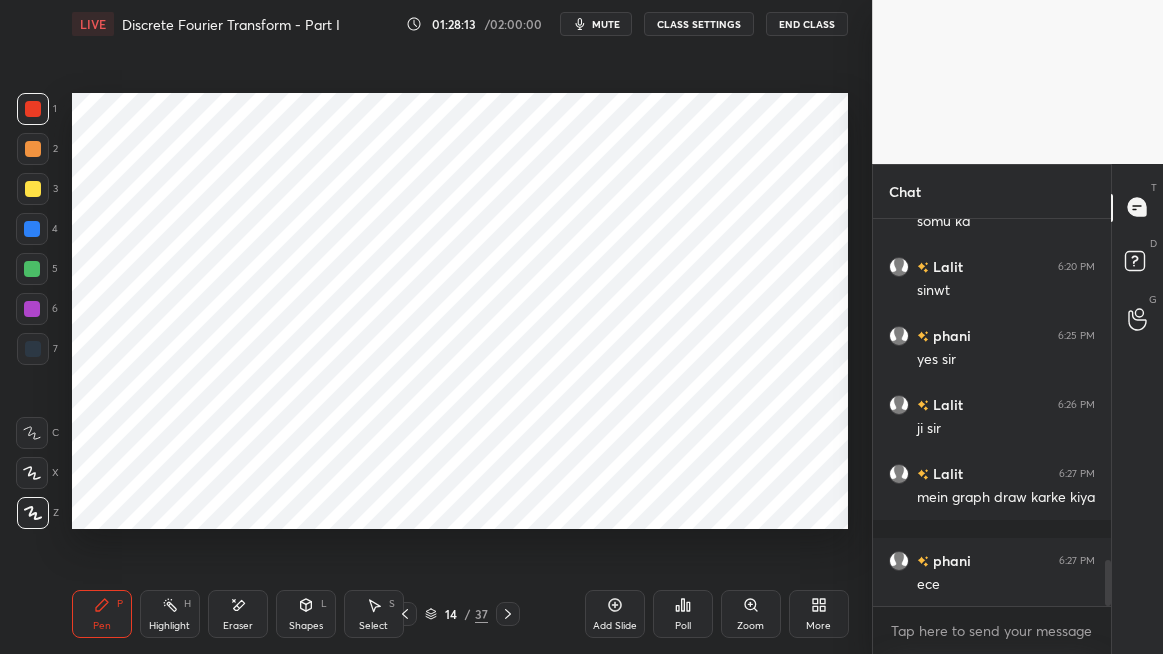 scroll, scrollTop: 2938, scrollLeft: 0, axis: vertical 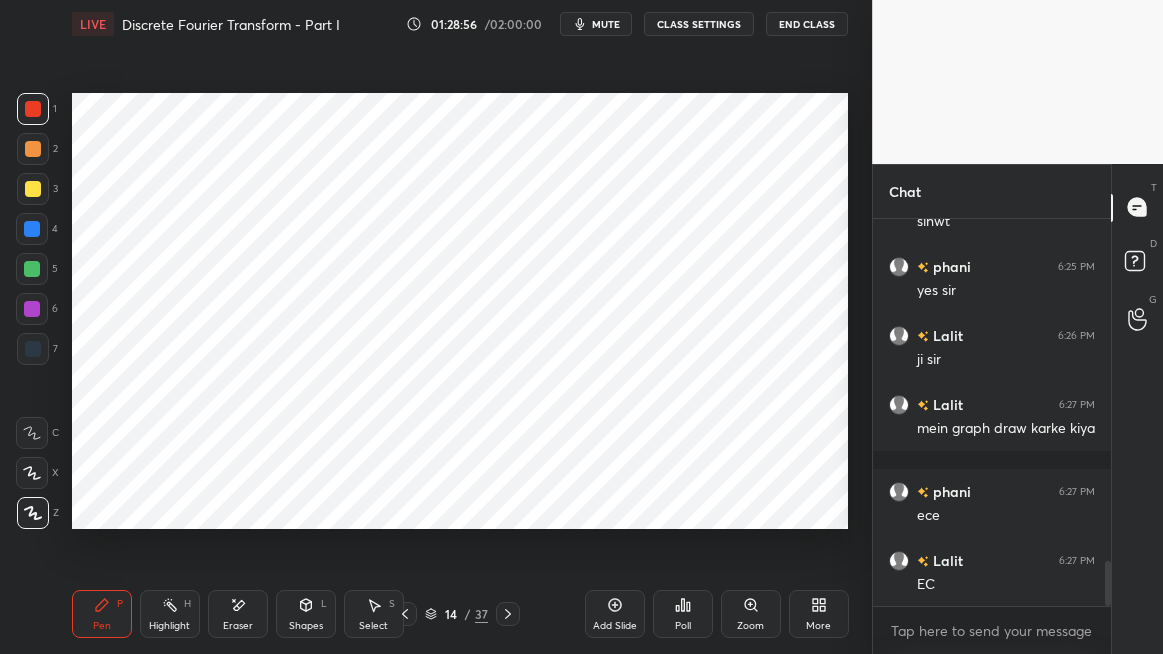 click on "Eraser" at bounding box center (238, 614) 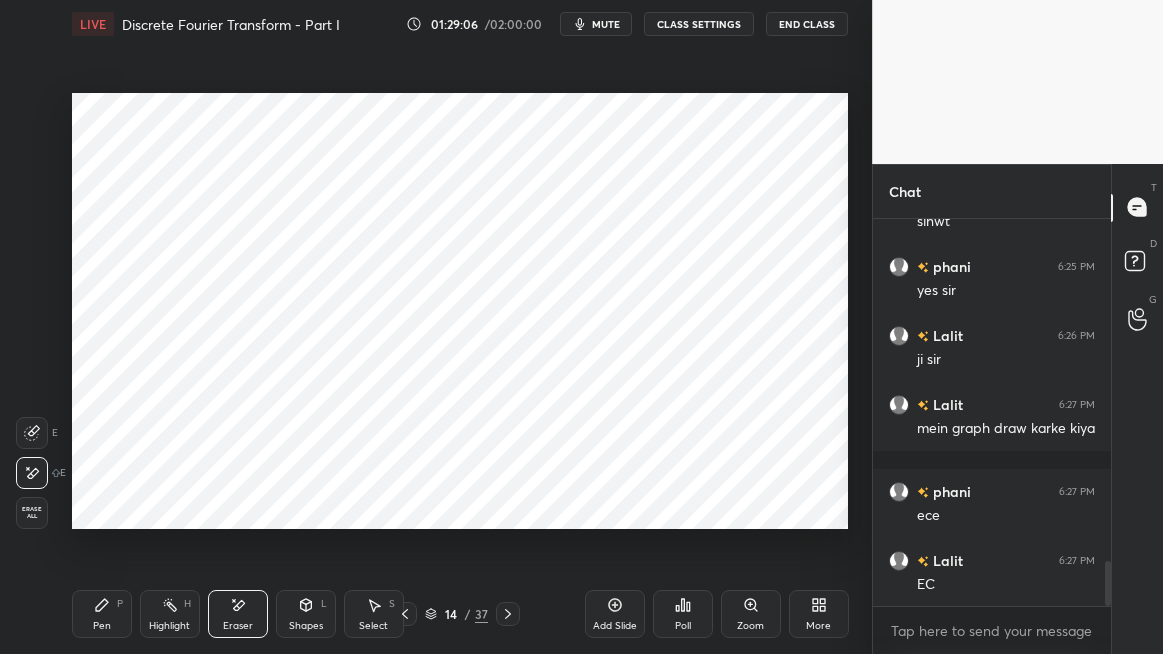 click 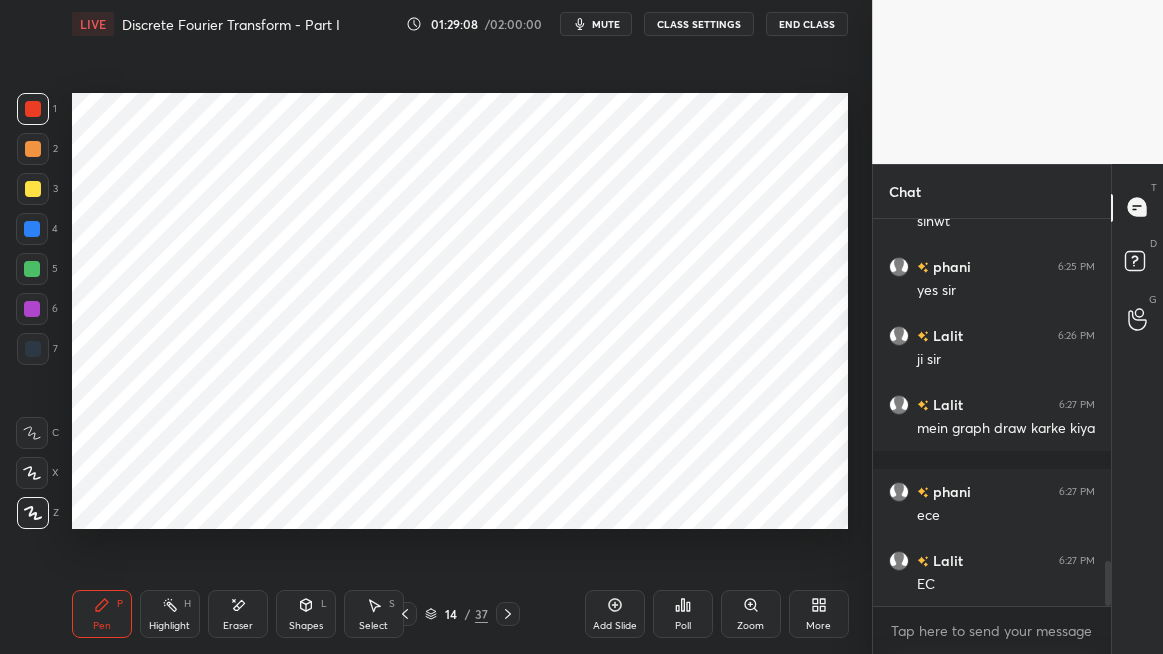 click on "Shapes L" at bounding box center [306, 614] 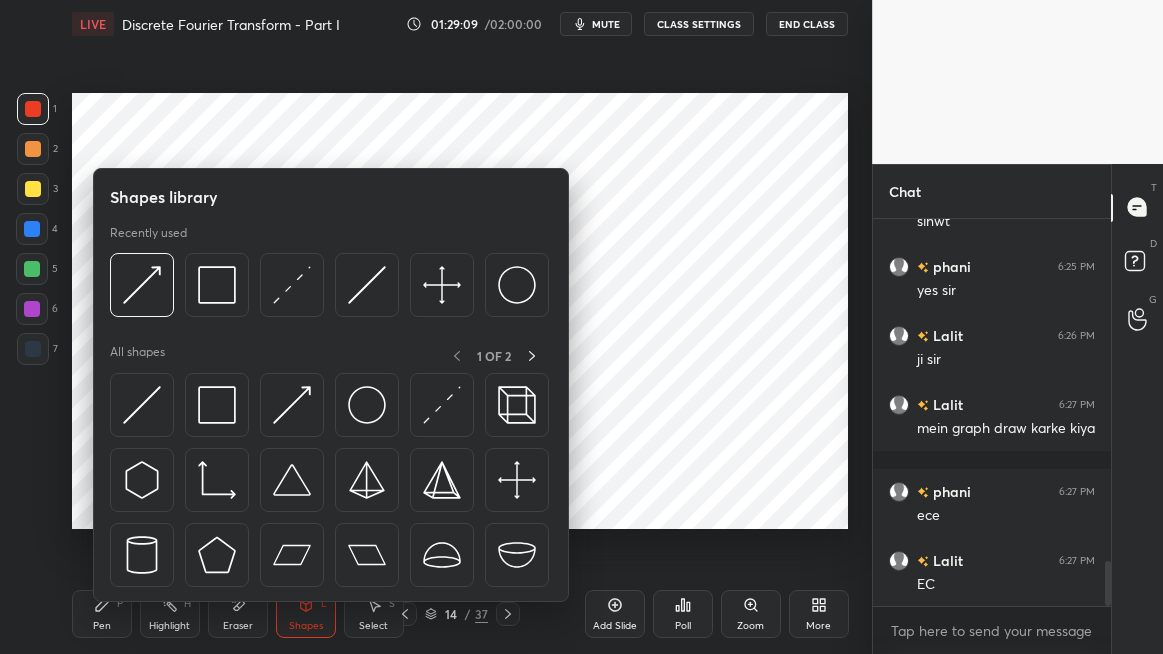 click at bounding box center (142, 405) 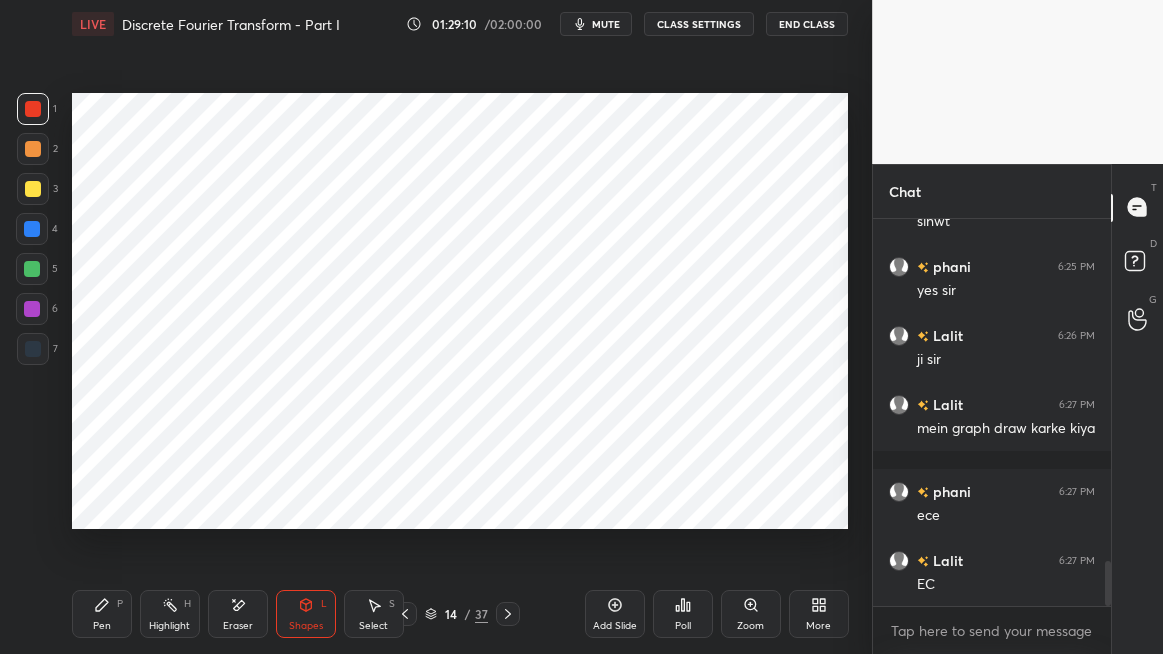 click at bounding box center [32, 269] 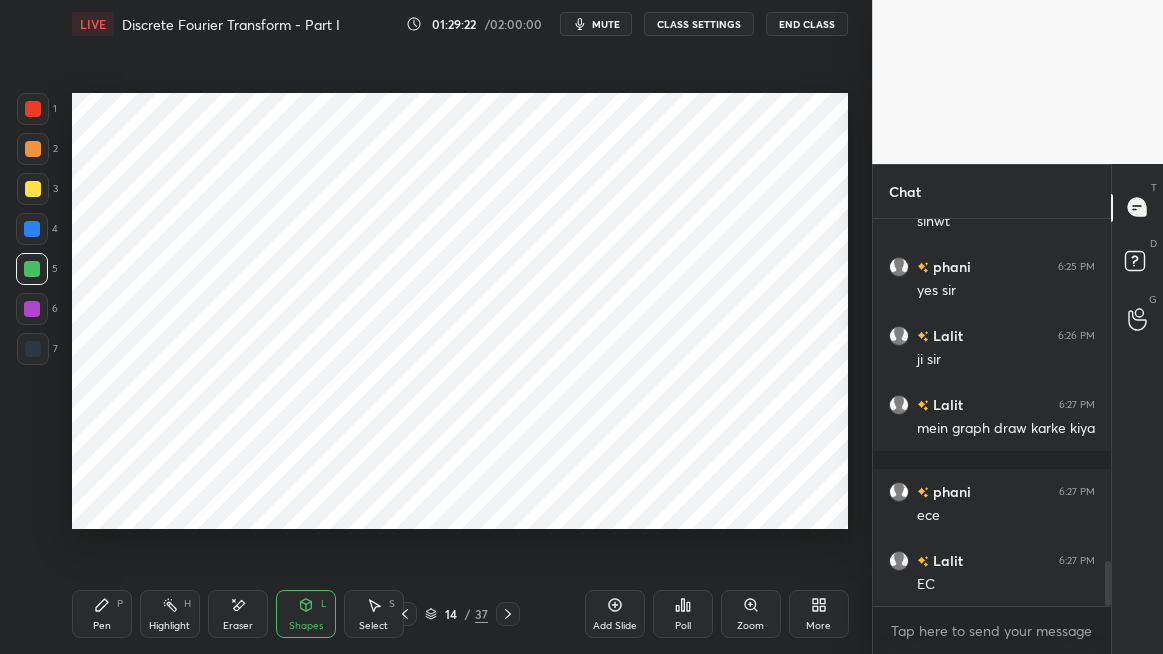 click on "Pen P" at bounding box center (102, 614) 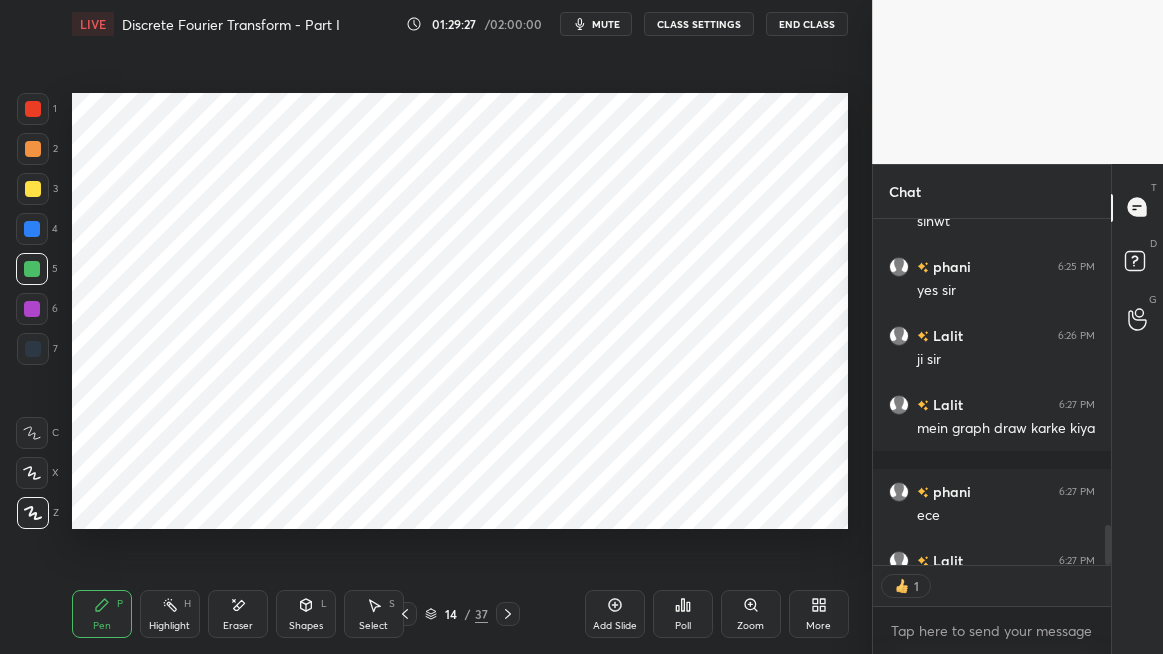 scroll, scrollTop: 352, scrollLeft: 232, axis: both 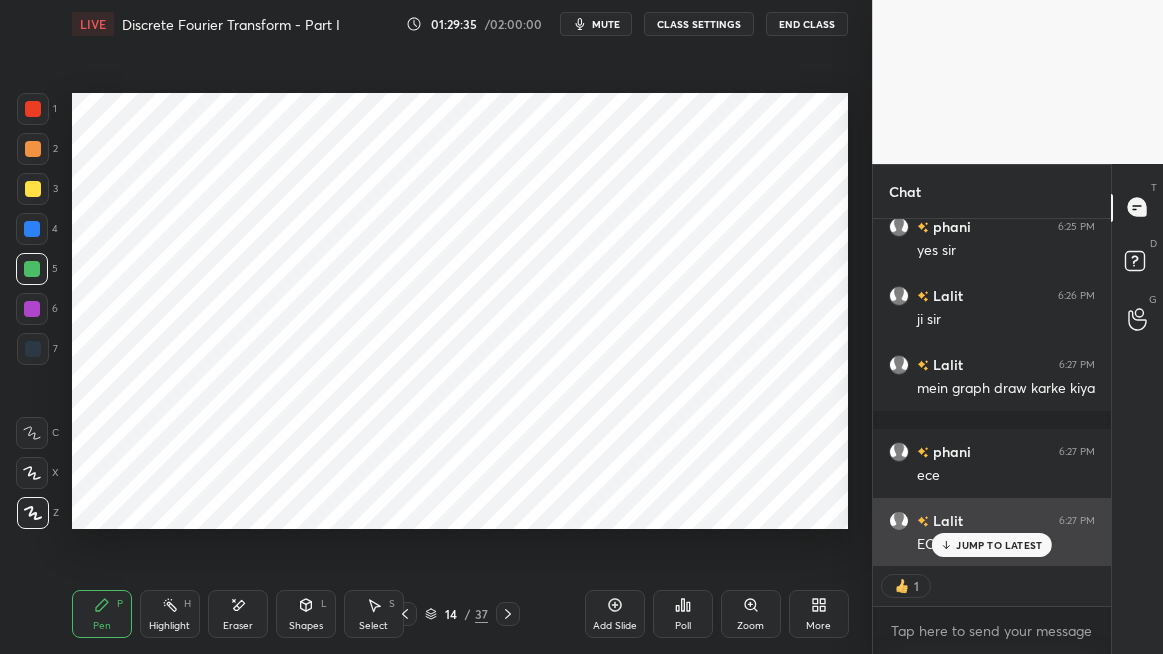 click on "JUMP TO LATEST" at bounding box center (999, 545) 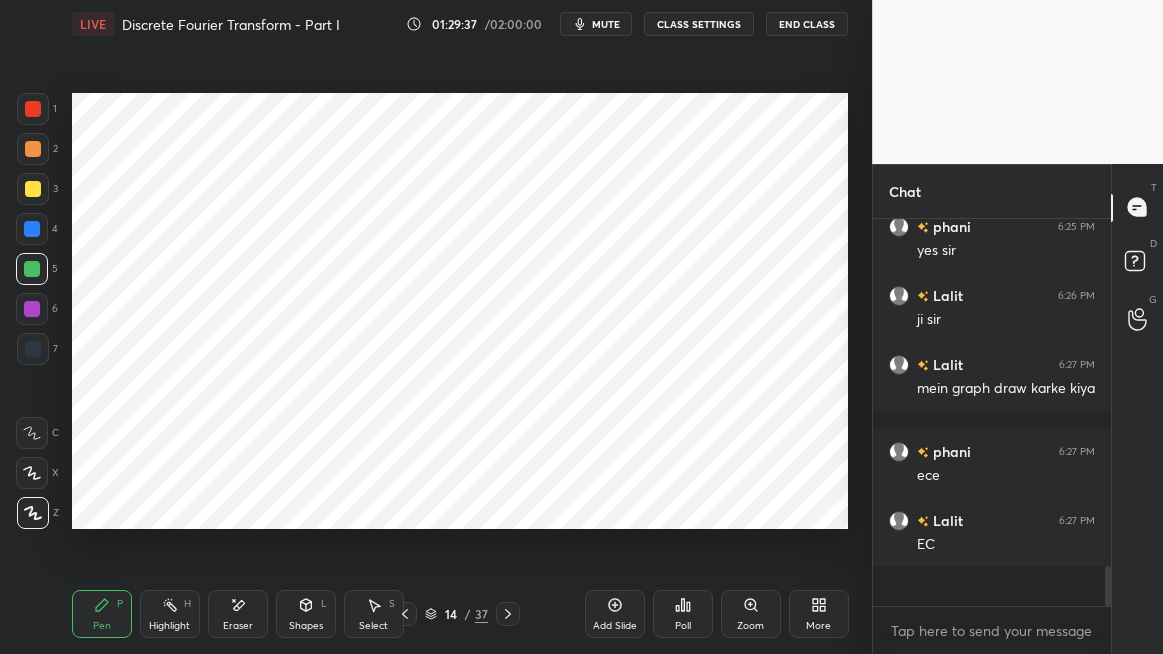 scroll, scrollTop: 6, scrollLeft: 6, axis: both 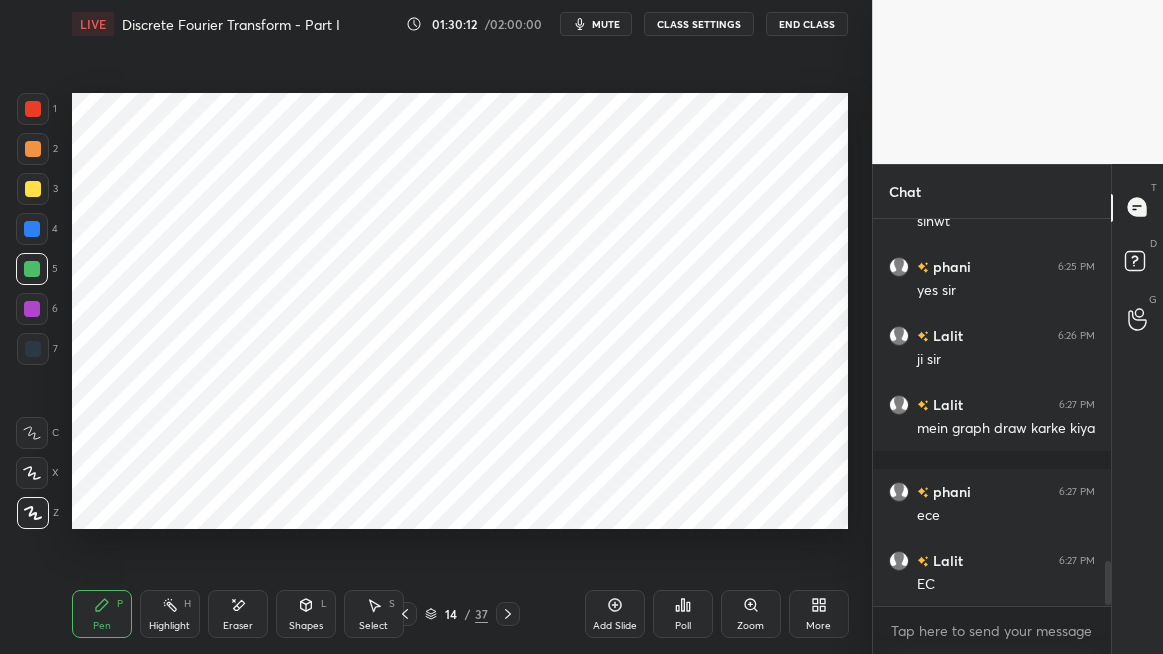 click 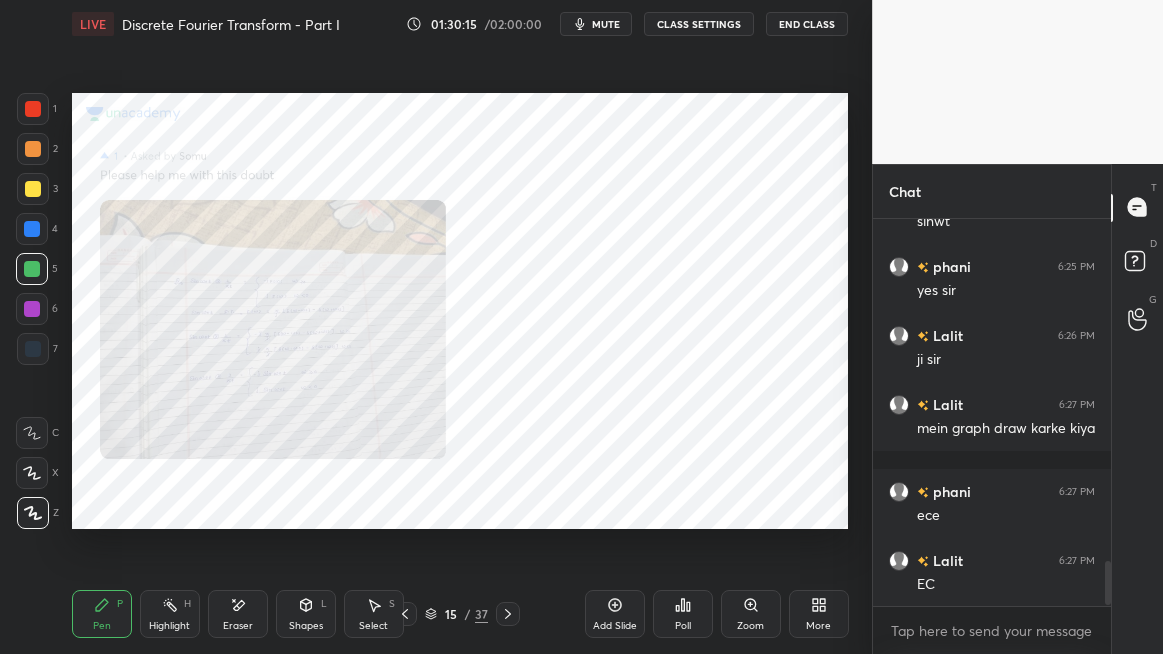 click at bounding box center (33, 149) 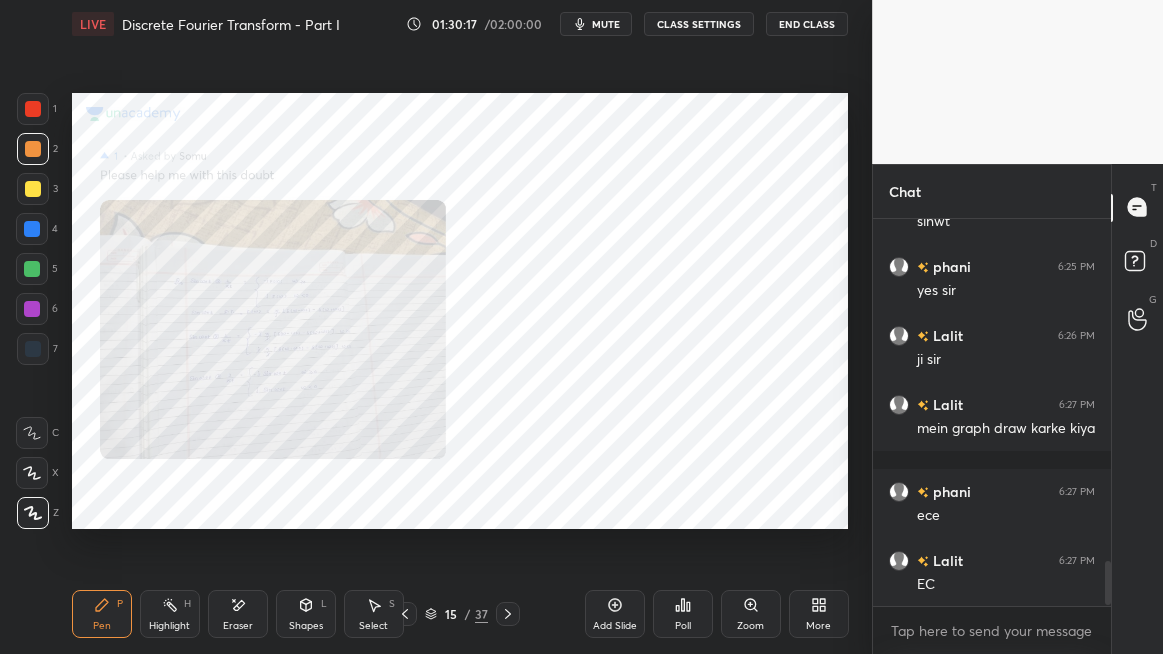 click at bounding box center [33, 109] 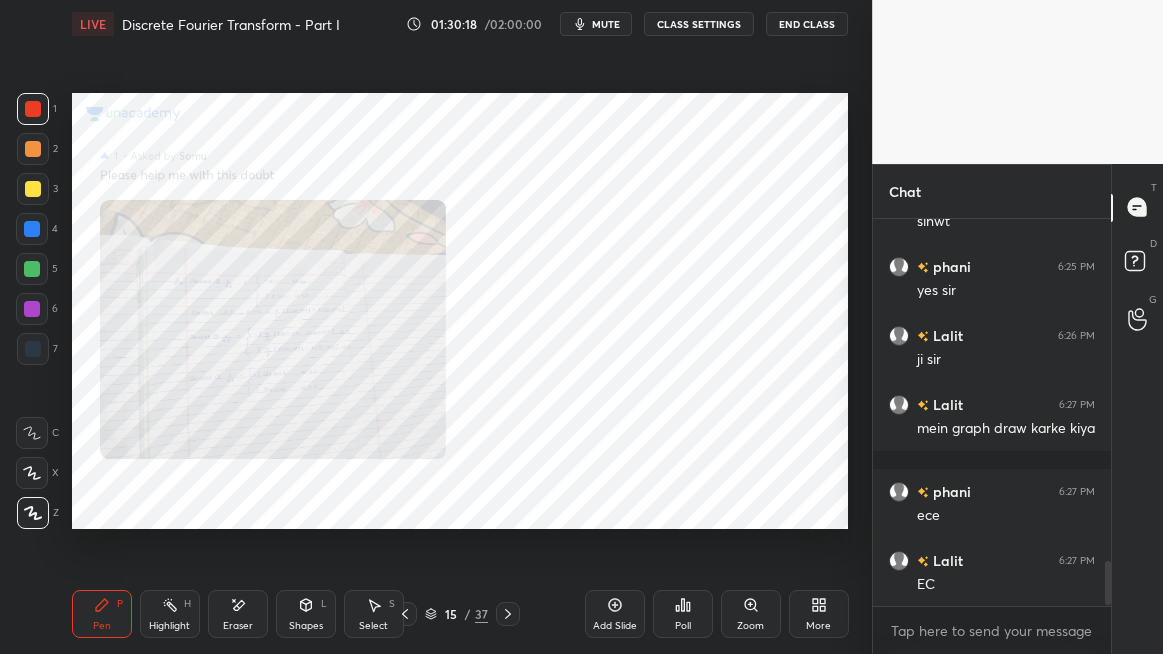 click on "Shapes" at bounding box center [306, 626] 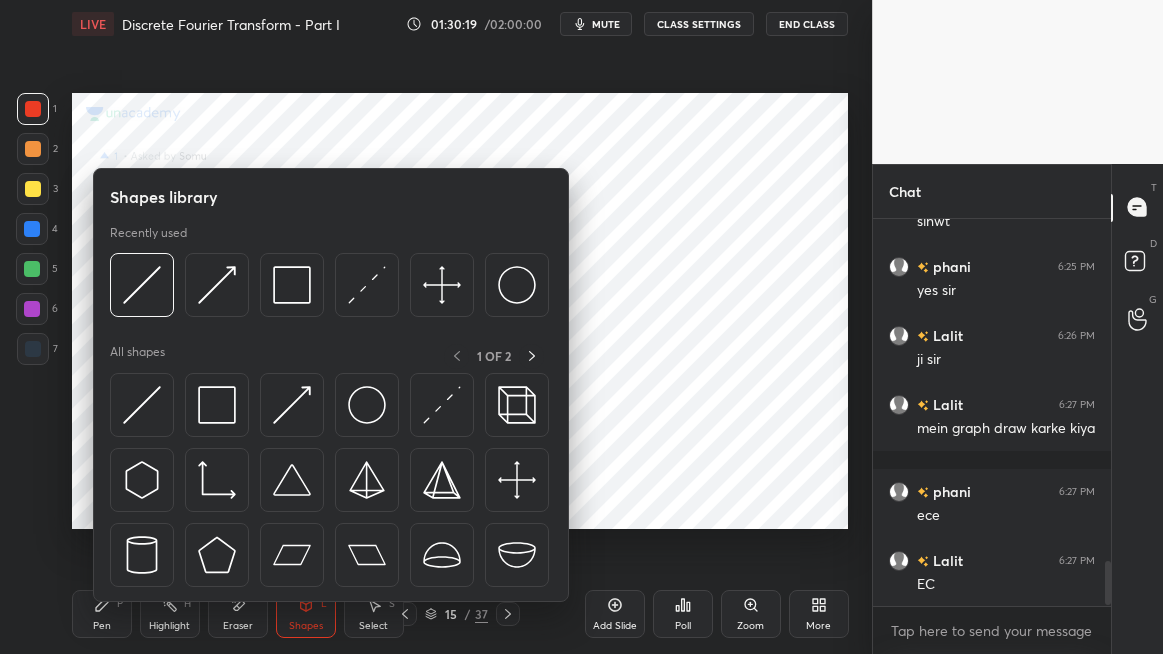 click at bounding box center (292, 405) 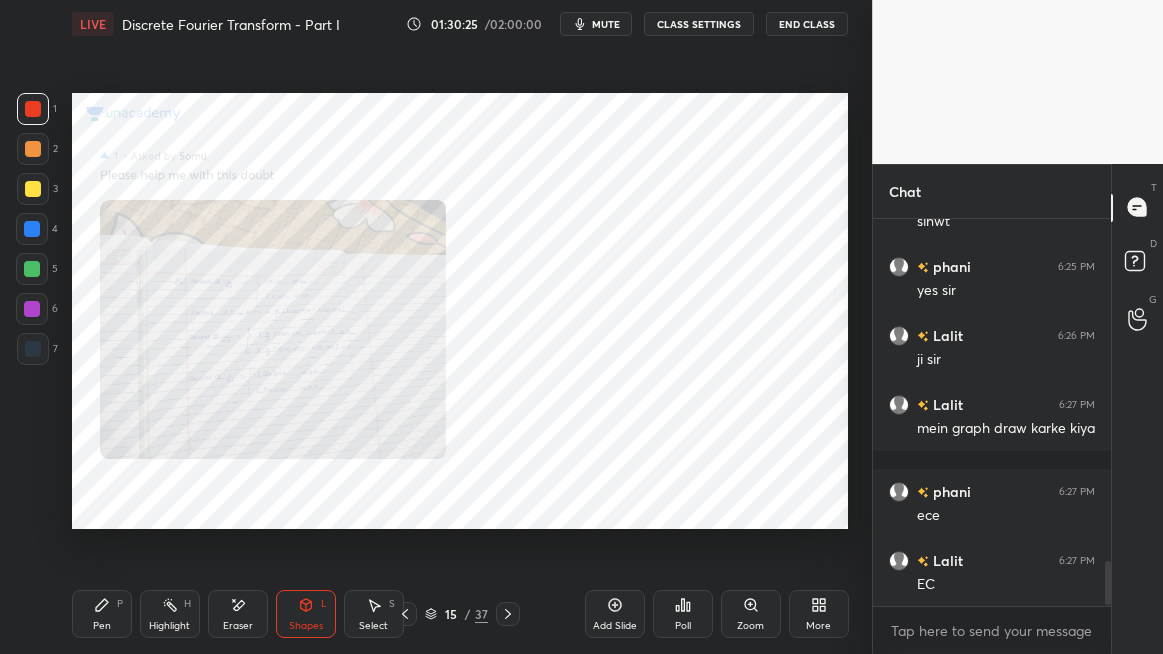 click 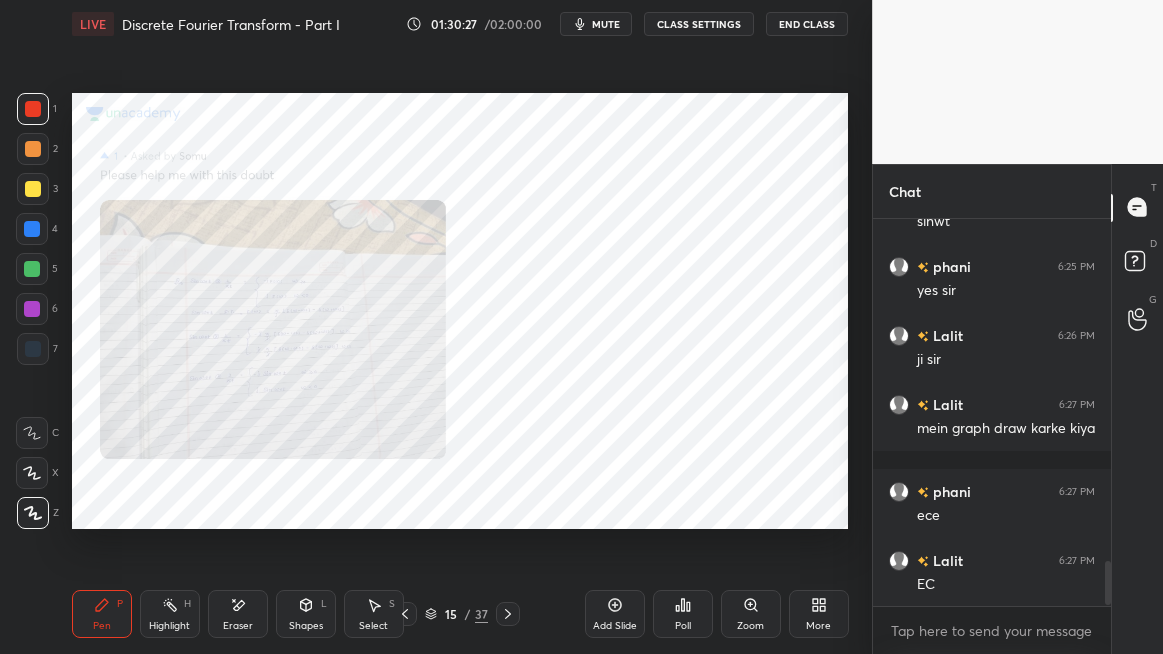 click at bounding box center (32, 229) 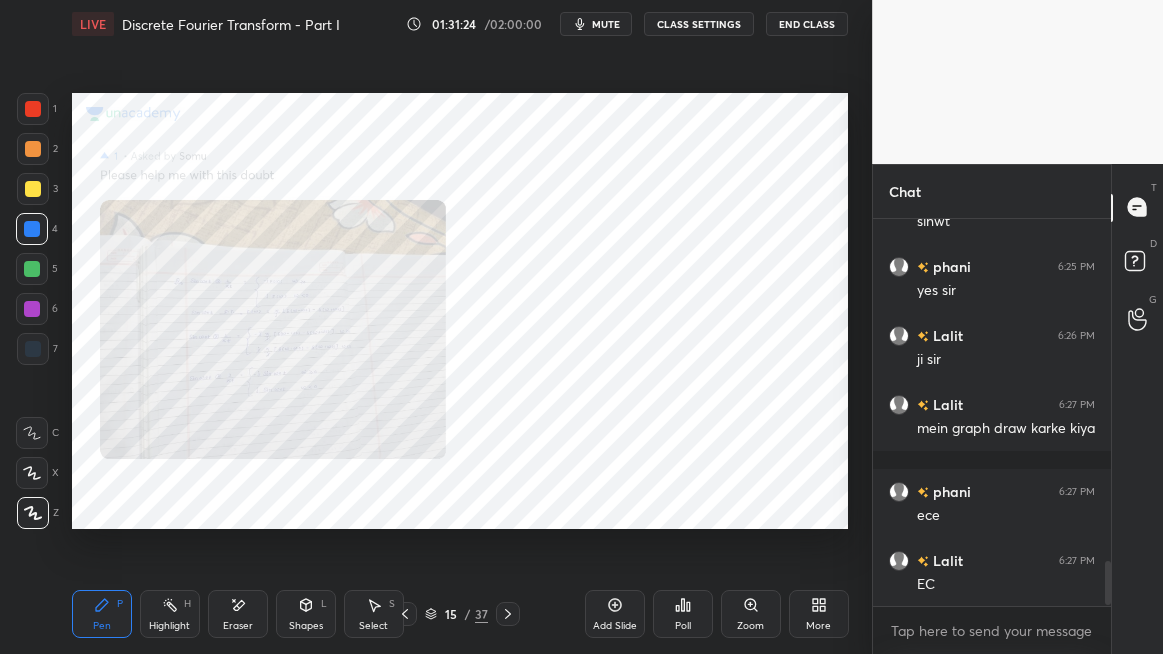 click at bounding box center (33, 149) 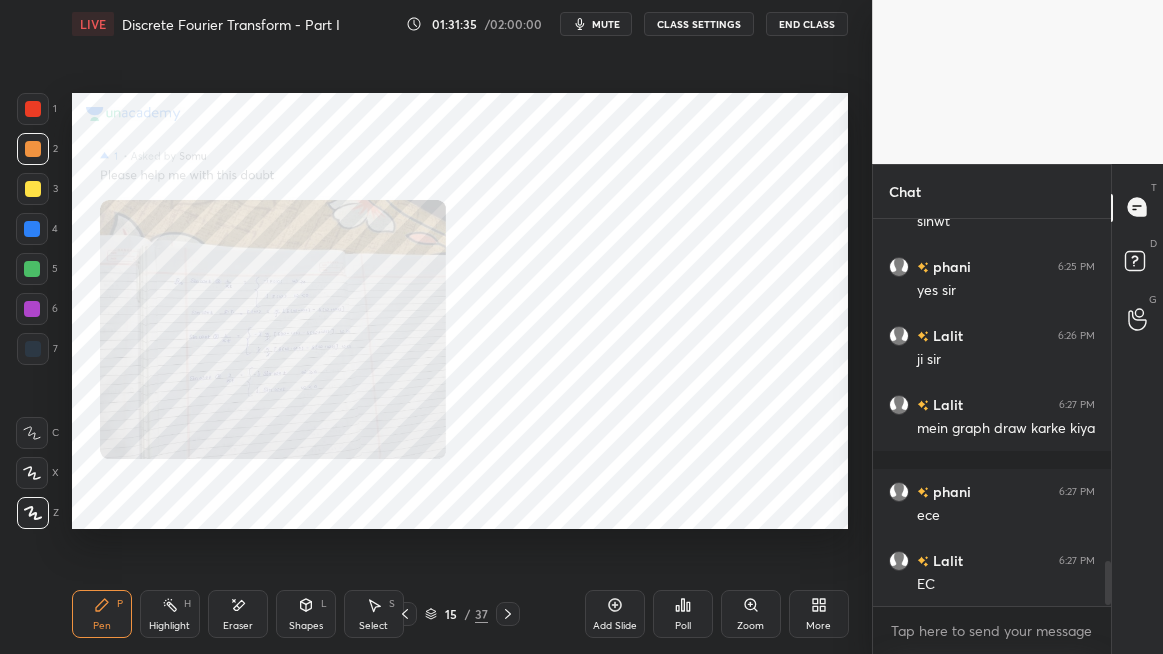 click on "Shapes" at bounding box center [306, 626] 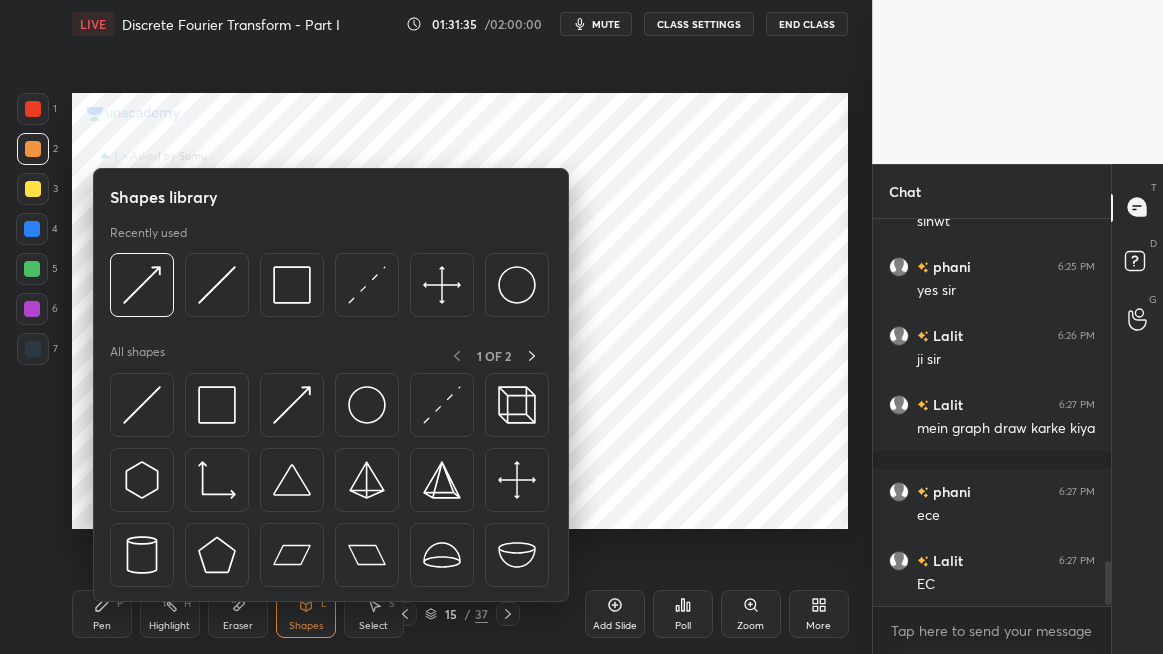click at bounding box center [442, 405] 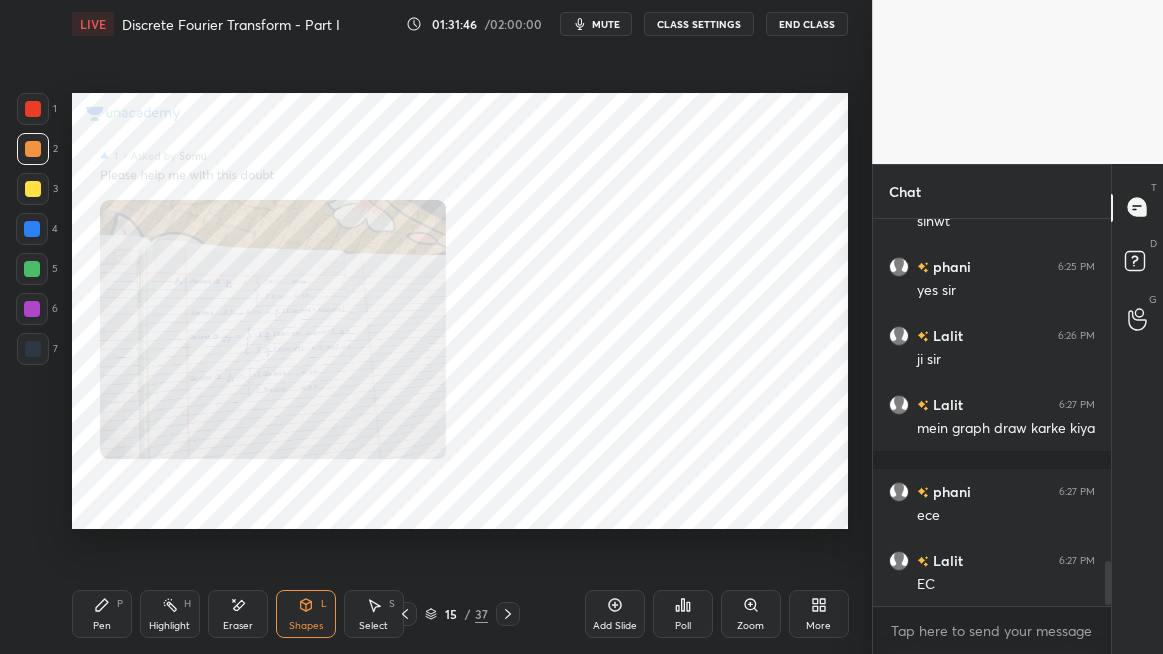 click on "Pen P" at bounding box center (102, 614) 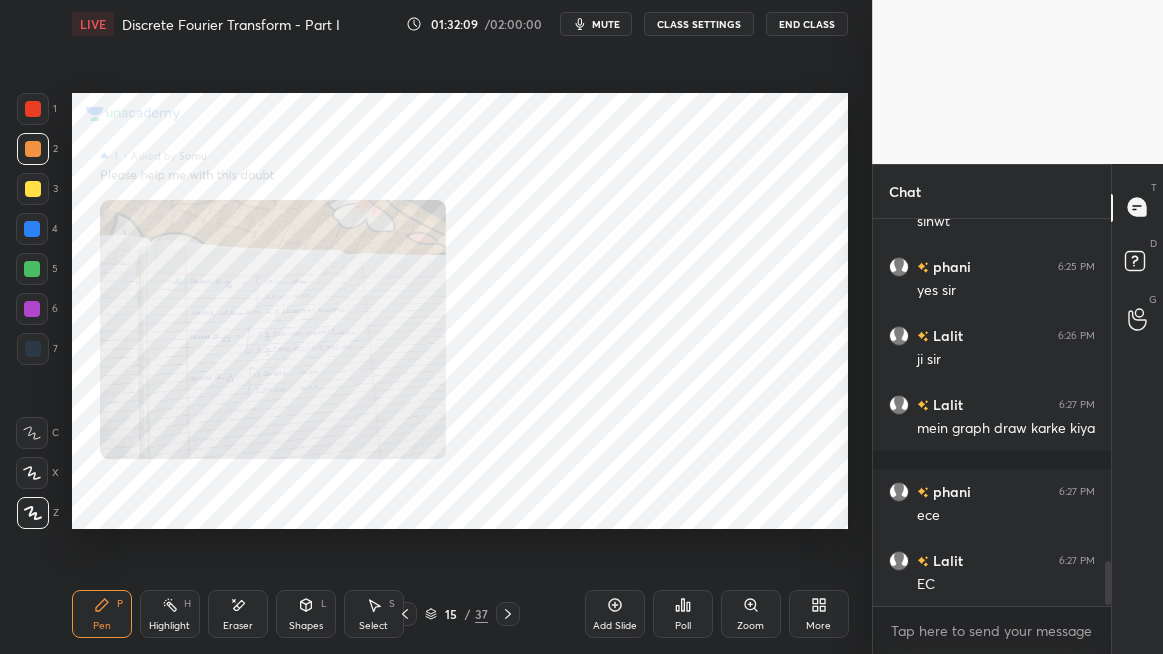 click on "Eraser" at bounding box center (238, 626) 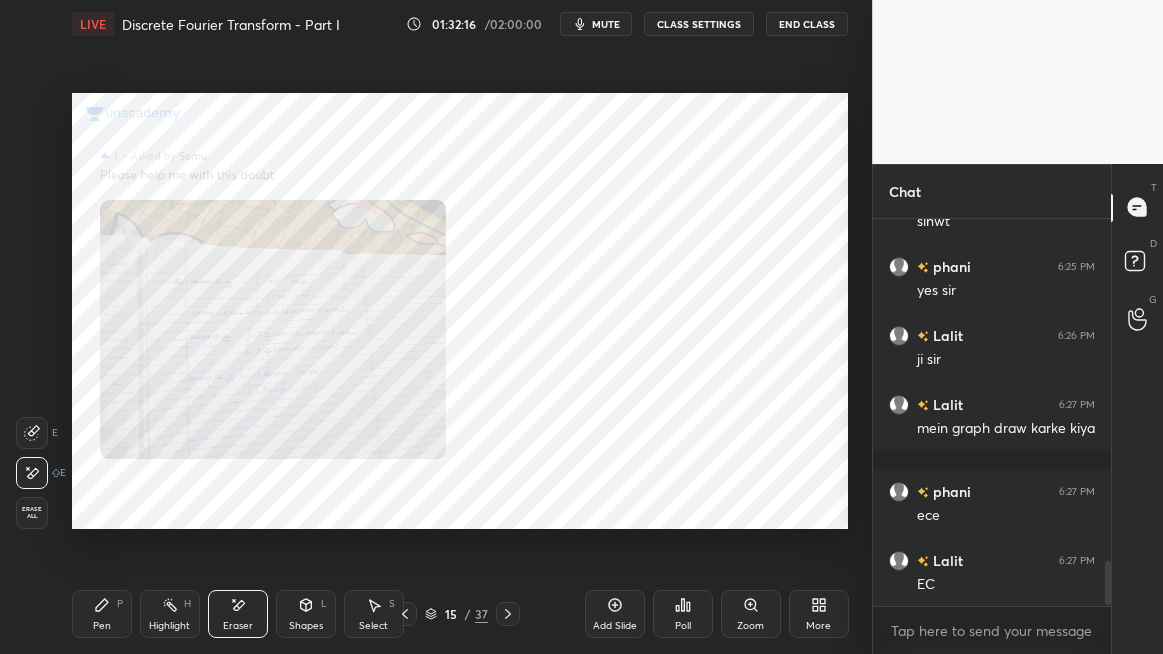 click on "Pen P" at bounding box center (102, 614) 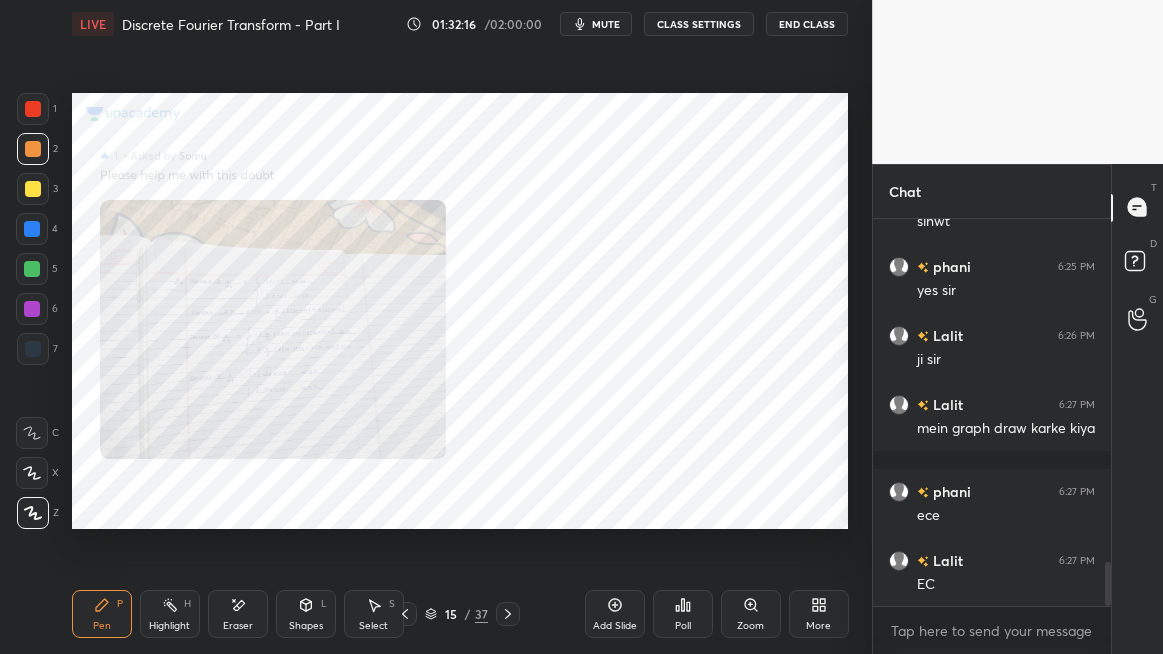 scroll, scrollTop: 3007, scrollLeft: 0, axis: vertical 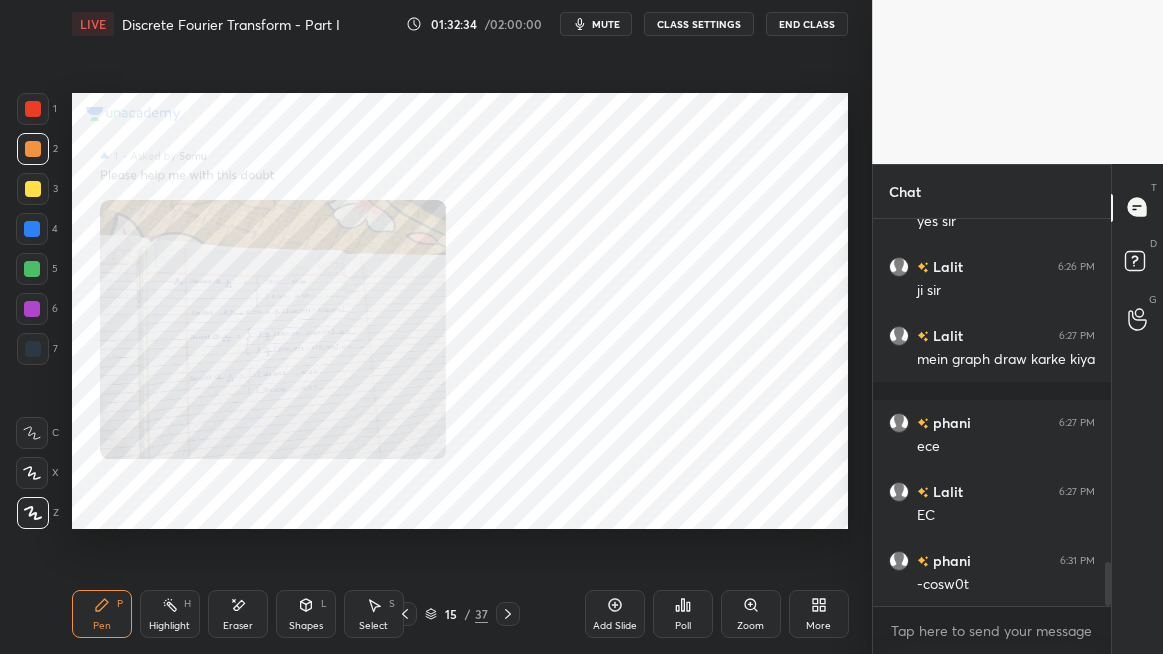 click on "Shapes L" at bounding box center [306, 614] 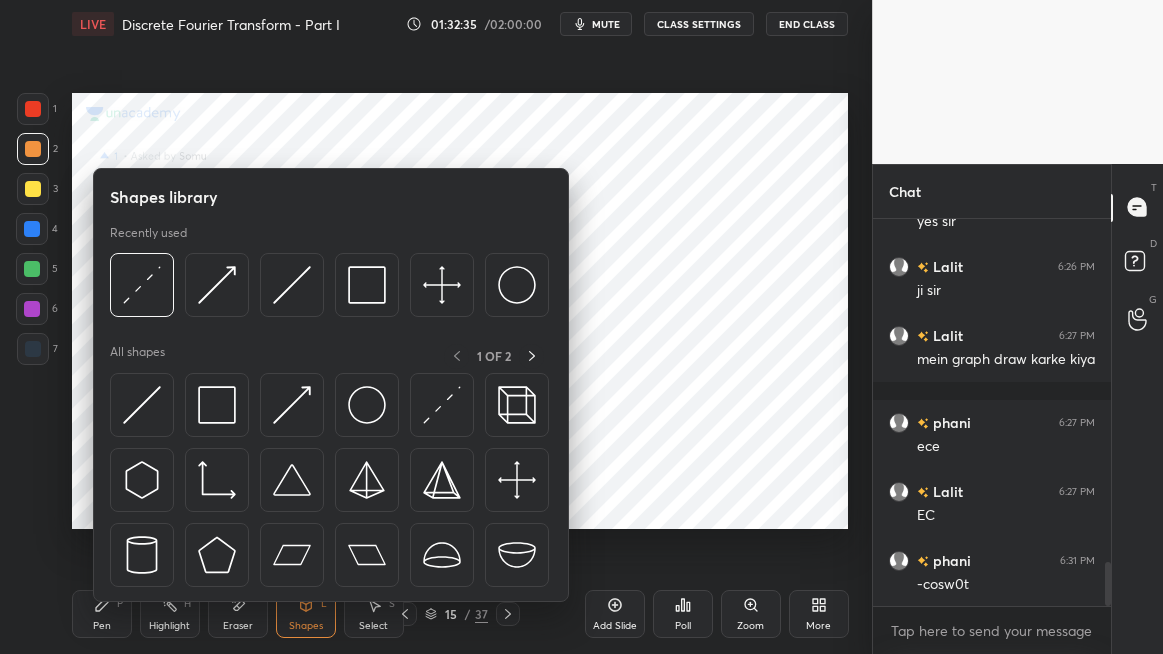 click at bounding box center (442, 405) 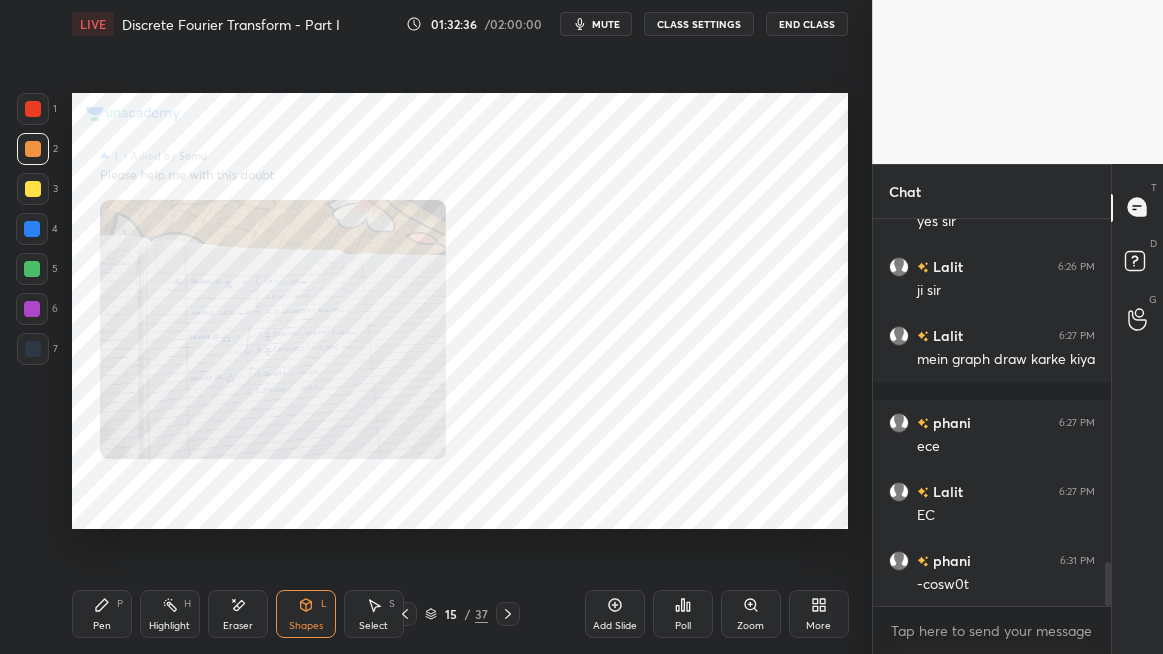 click at bounding box center (32, 309) 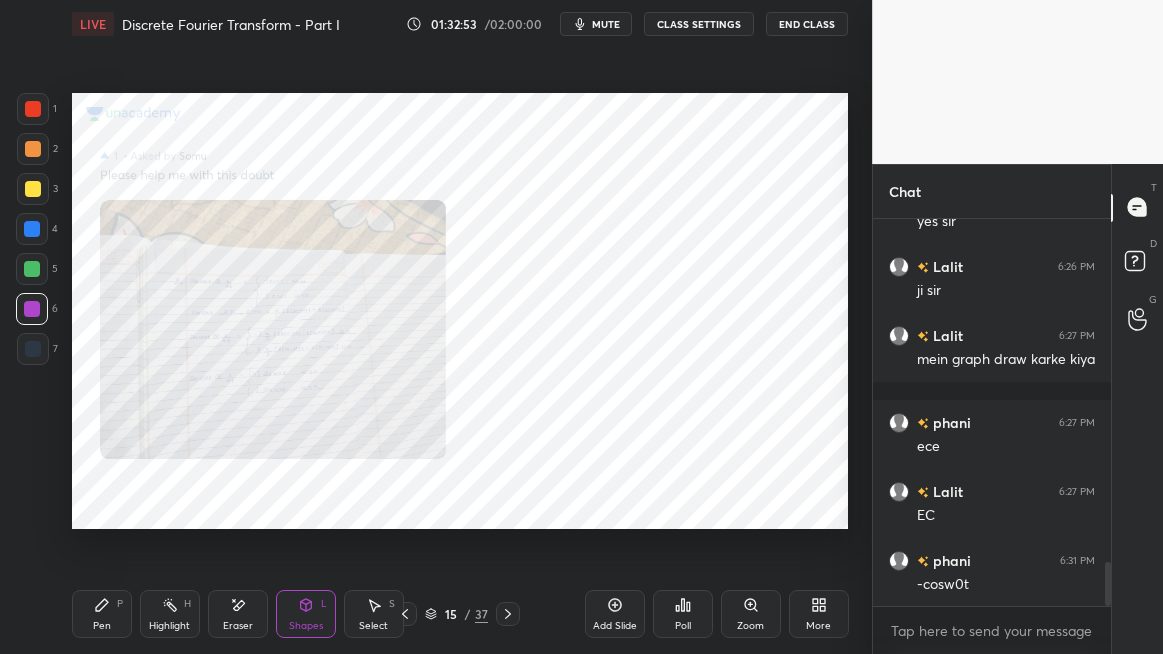 click on "Pen" at bounding box center [102, 626] 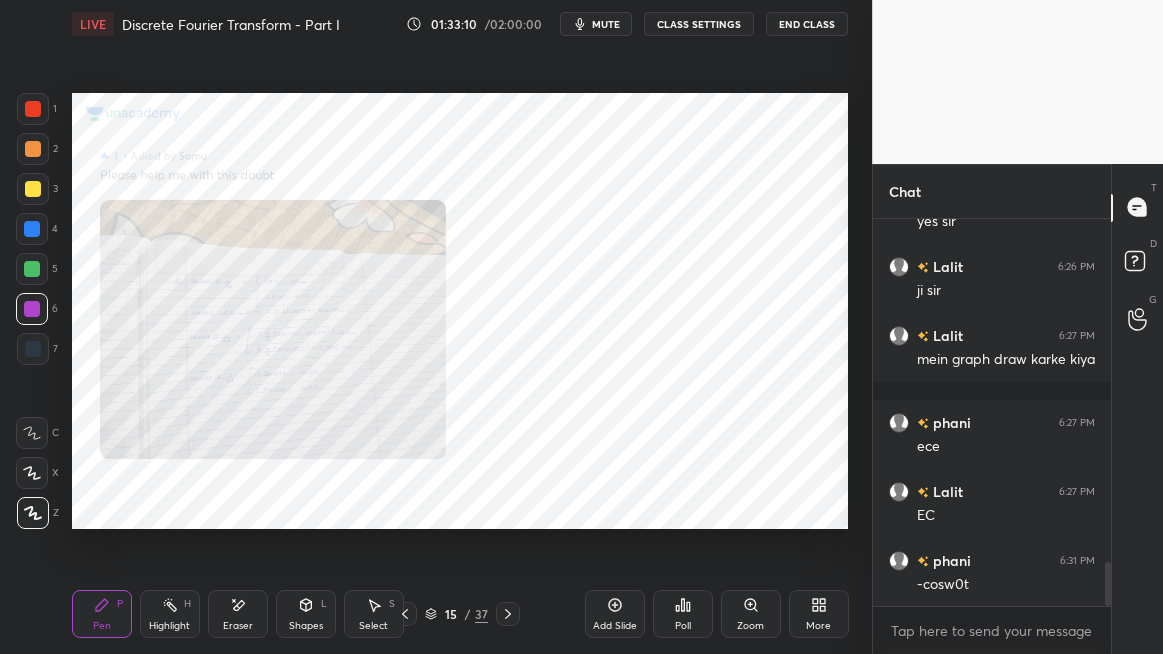 click on "Shapes" at bounding box center (306, 626) 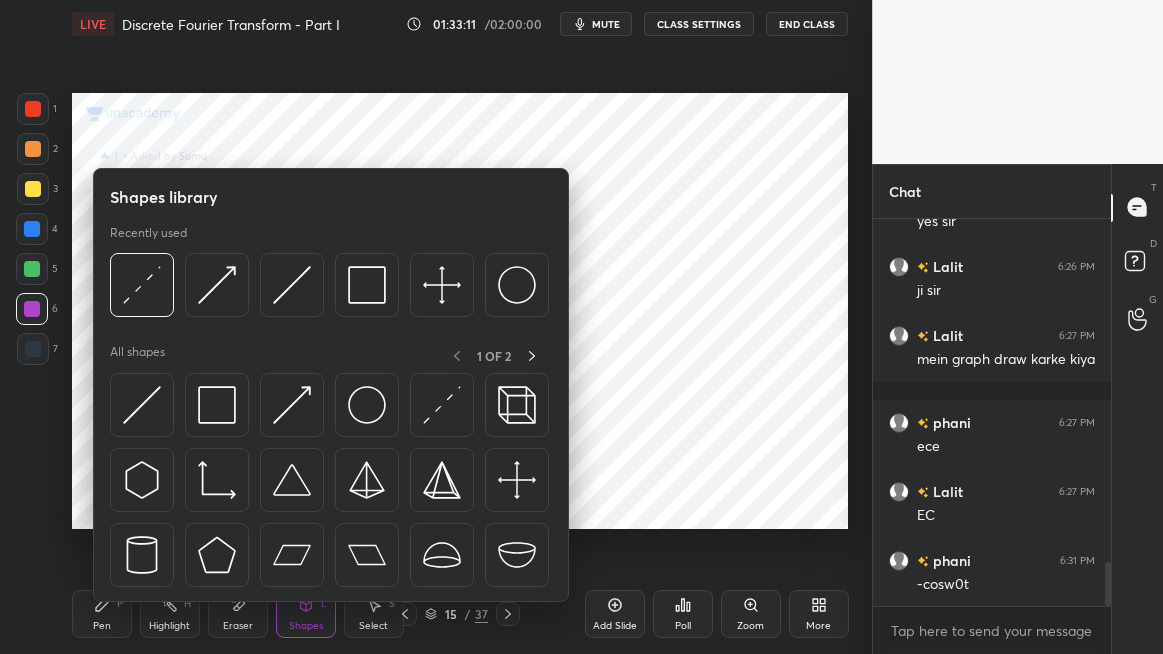 click at bounding box center [292, 405] 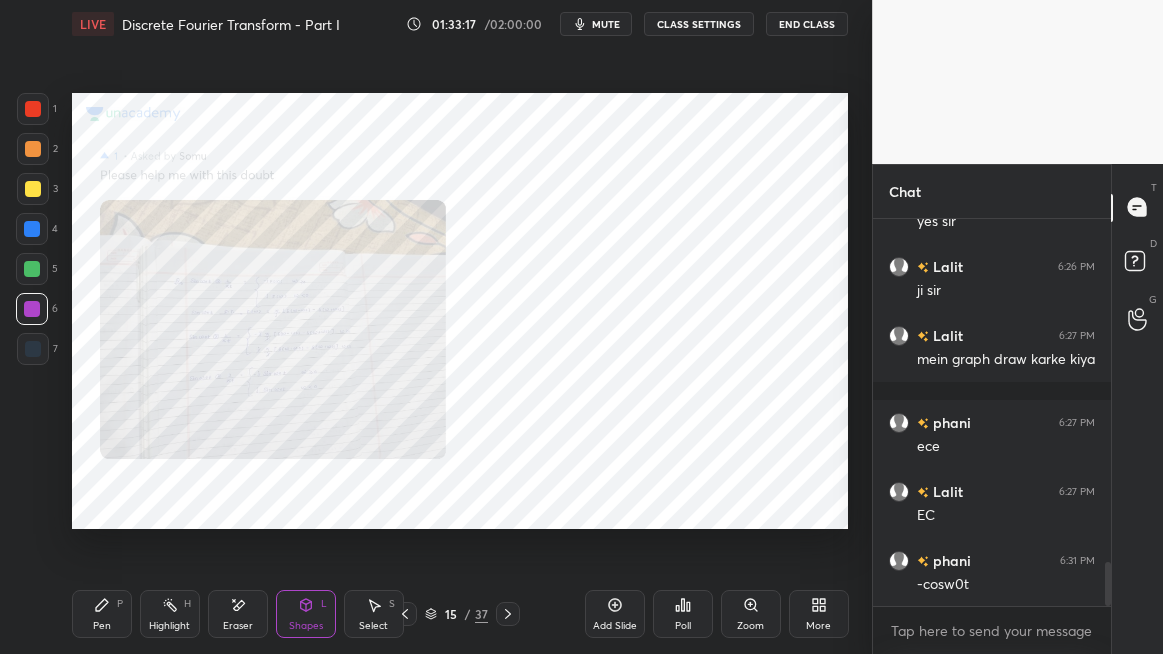 click on "Pen P" at bounding box center [102, 614] 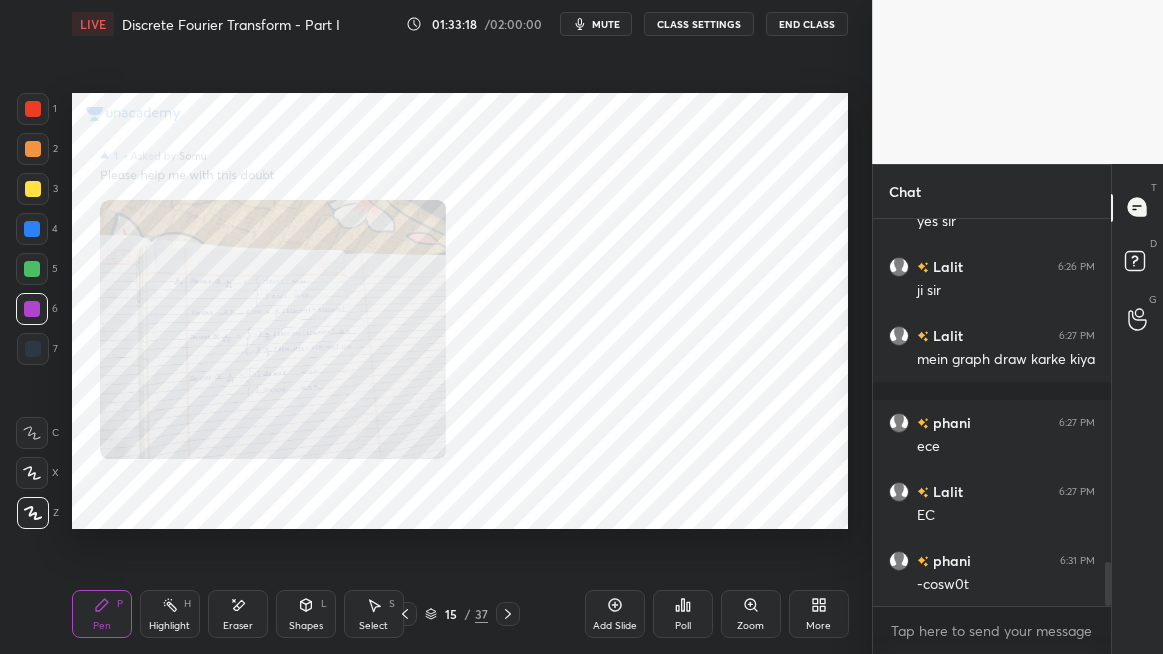 click at bounding box center (33, 109) 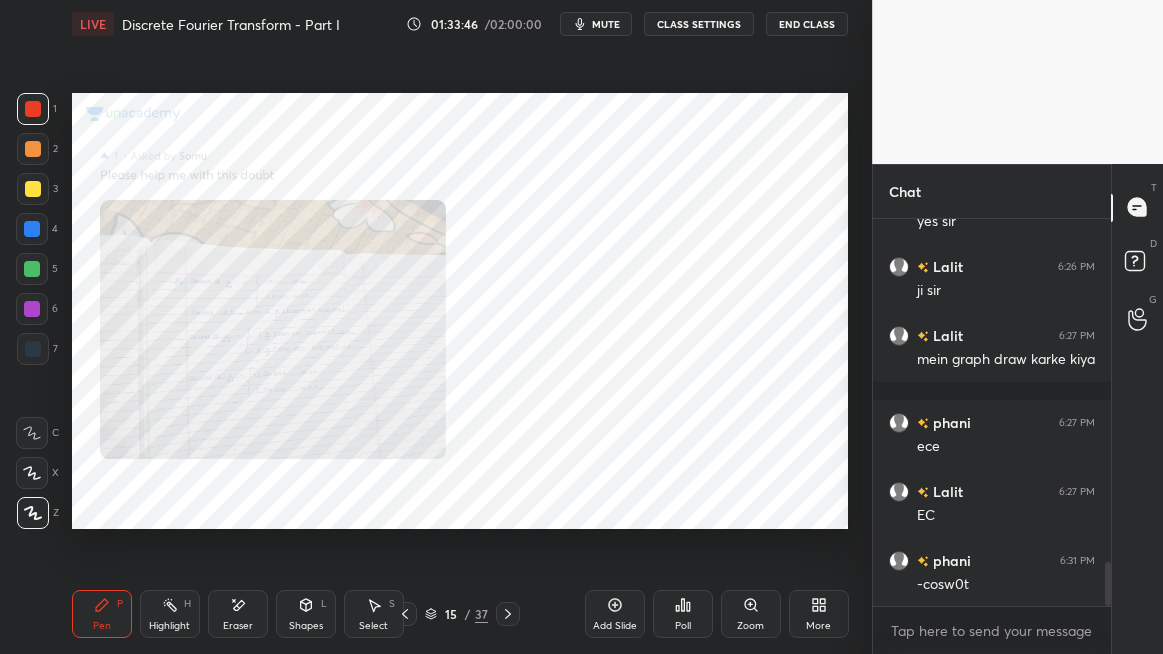 click at bounding box center [32, 269] 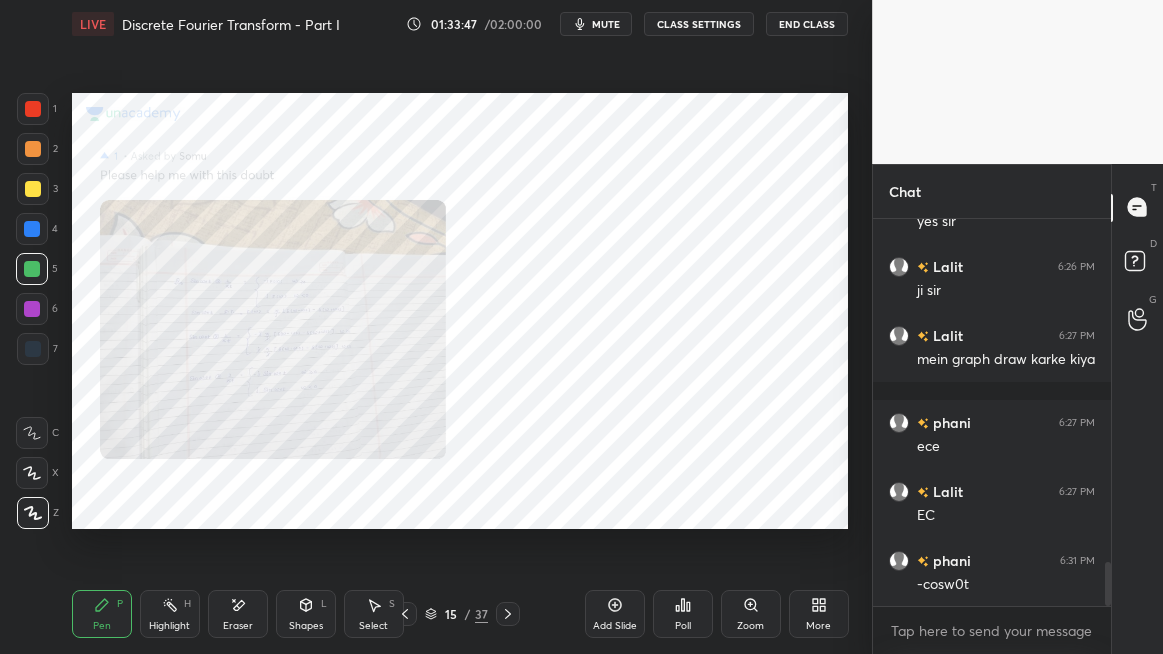 click on "Shapes L" at bounding box center [306, 614] 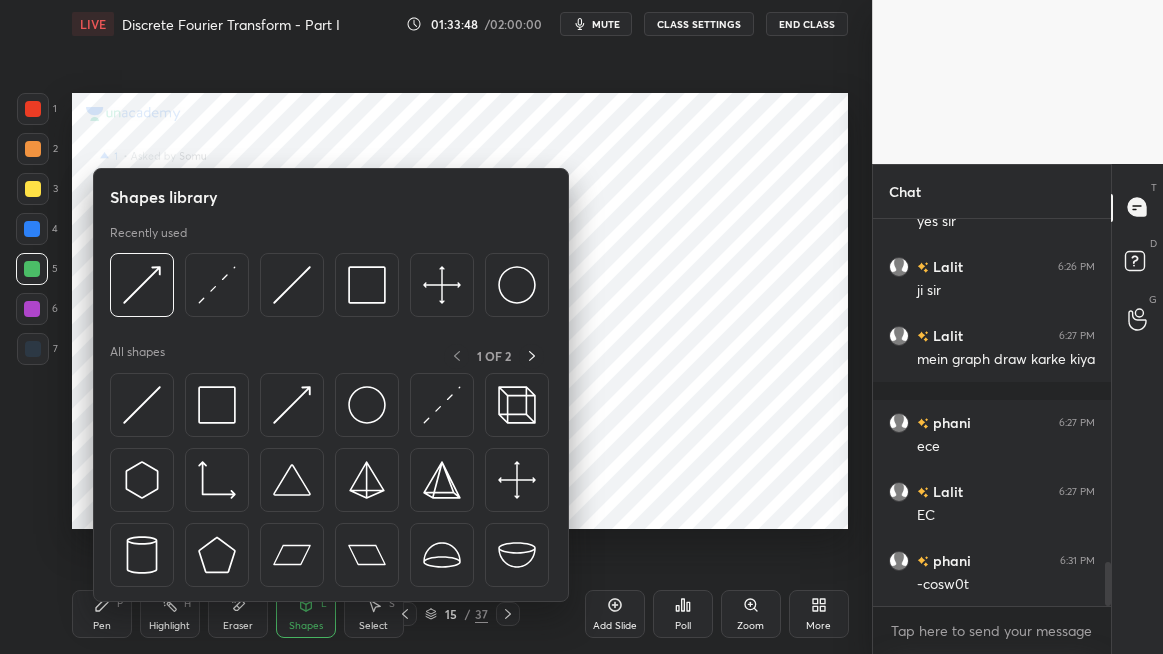click at bounding box center (442, 405) 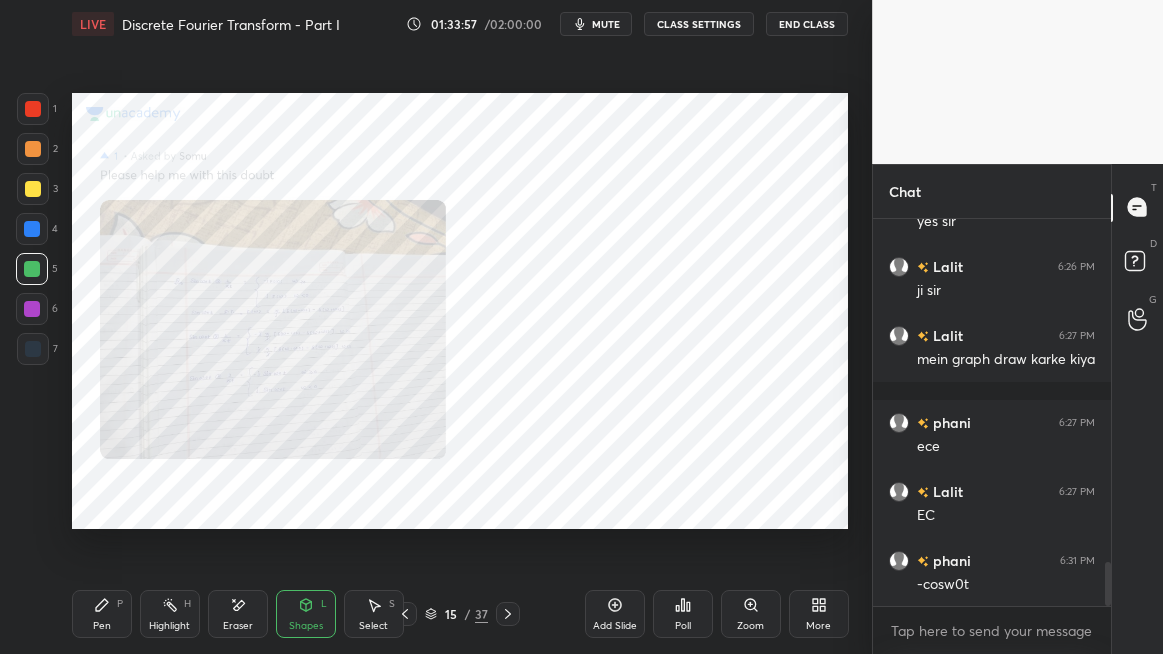 click on "Pen P" at bounding box center [102, 614] 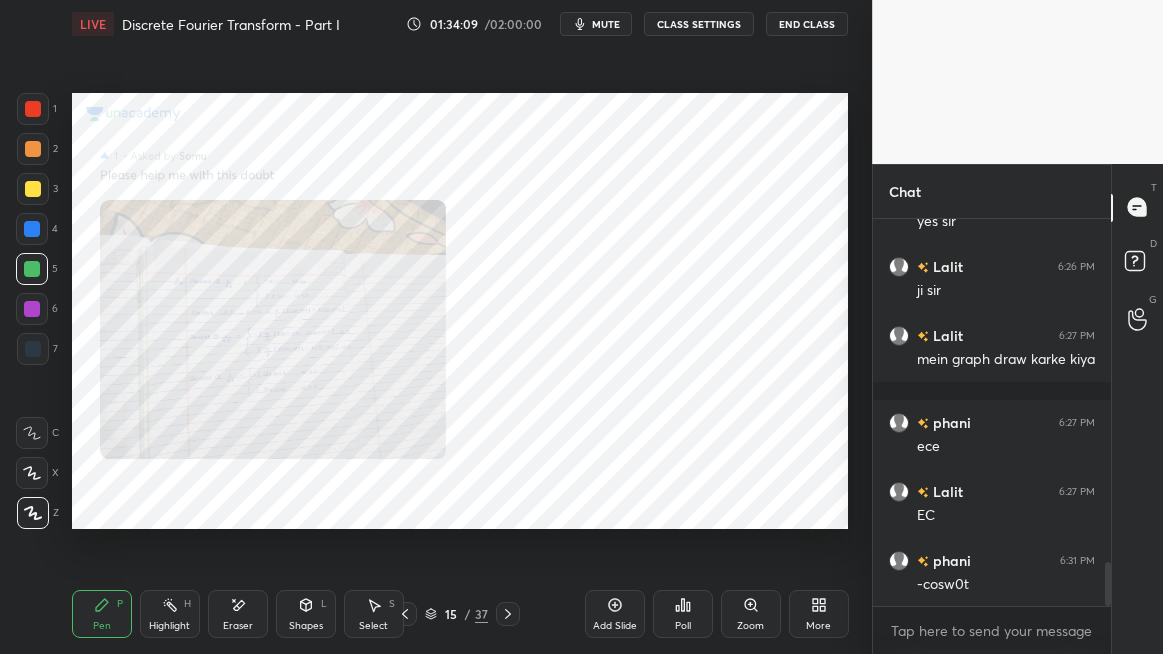 click on "Highlight" at bounding box center (169, 626) 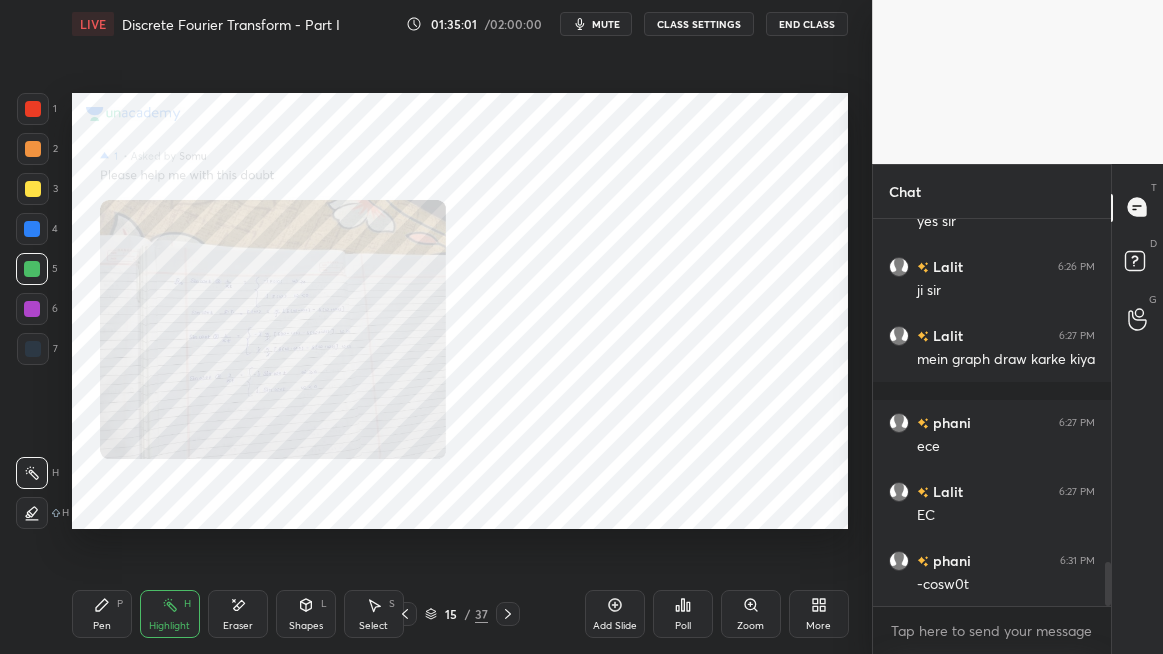 click 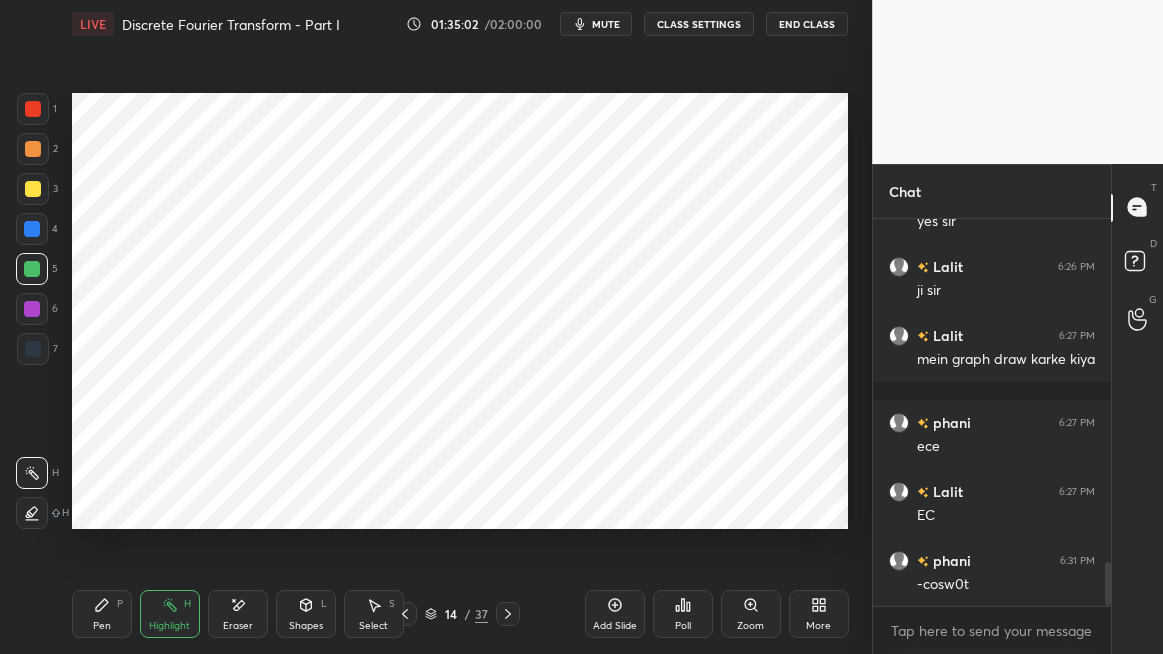 click 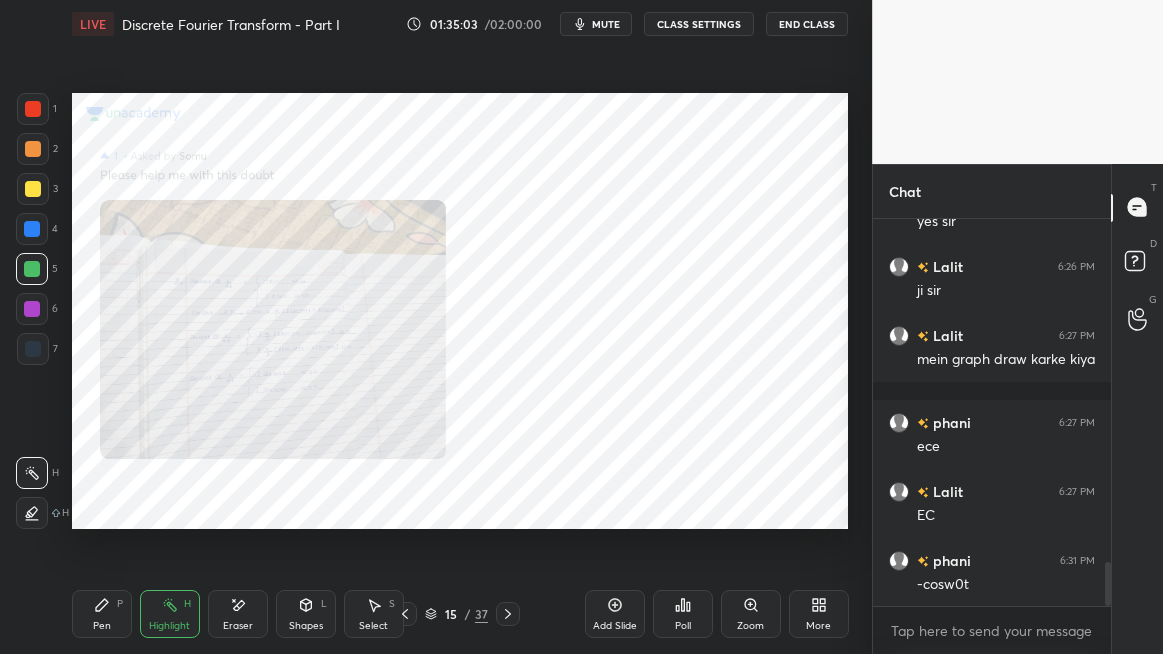 click 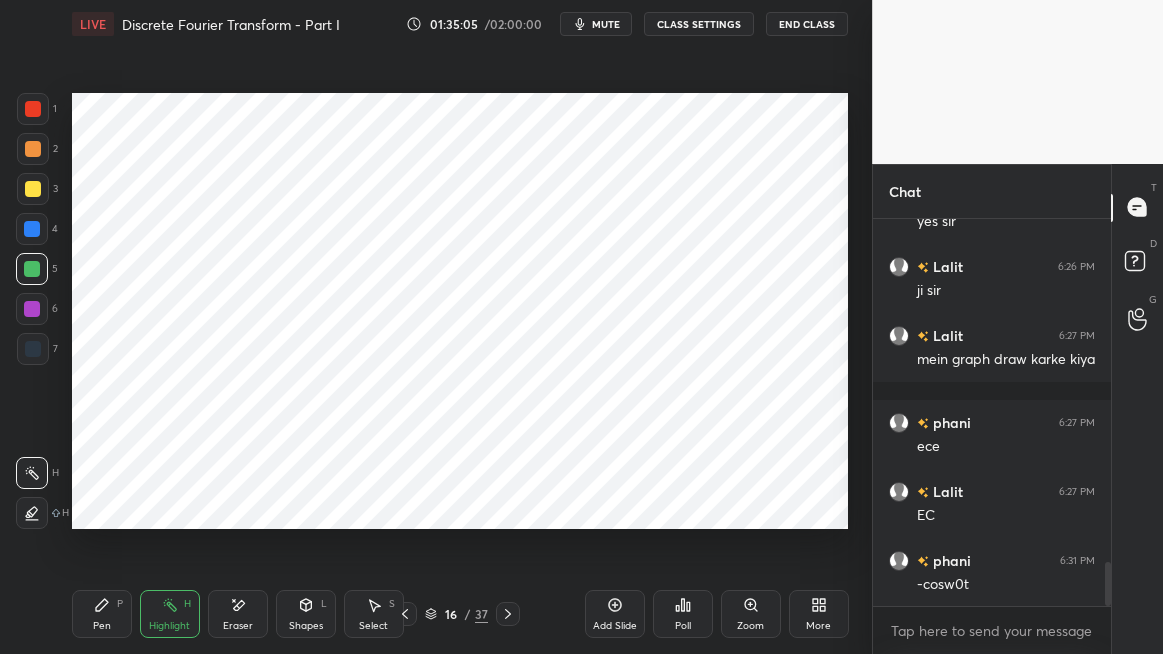 click at bounding box center [33, 109] 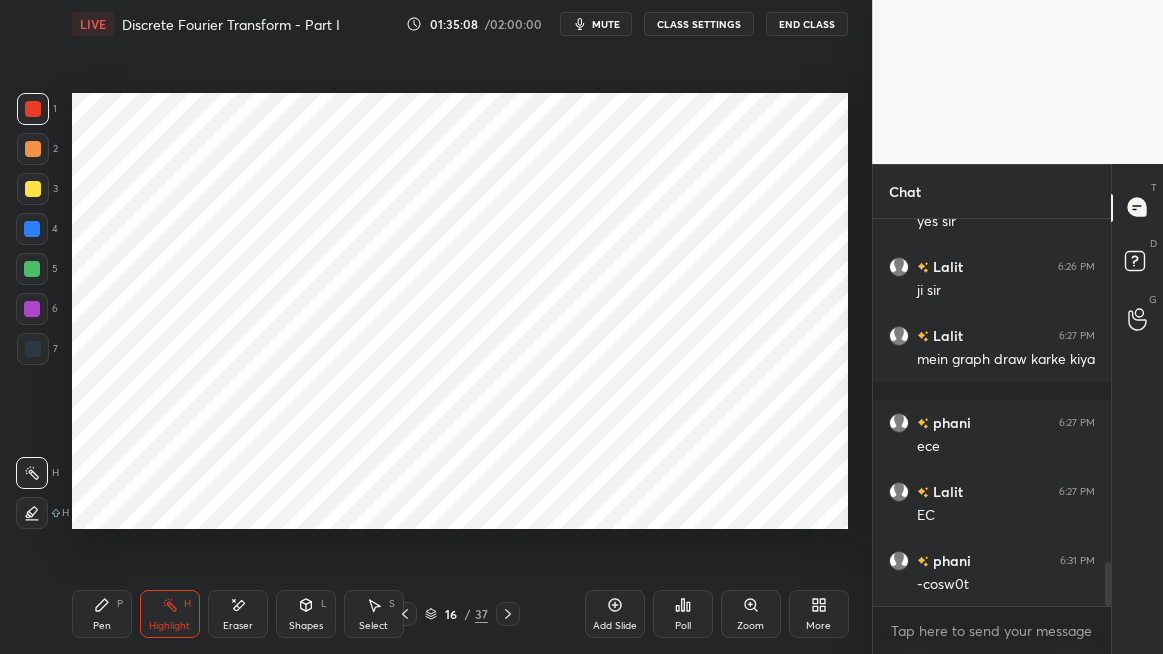 click on "Pen P" at bounding box center (102, 614) 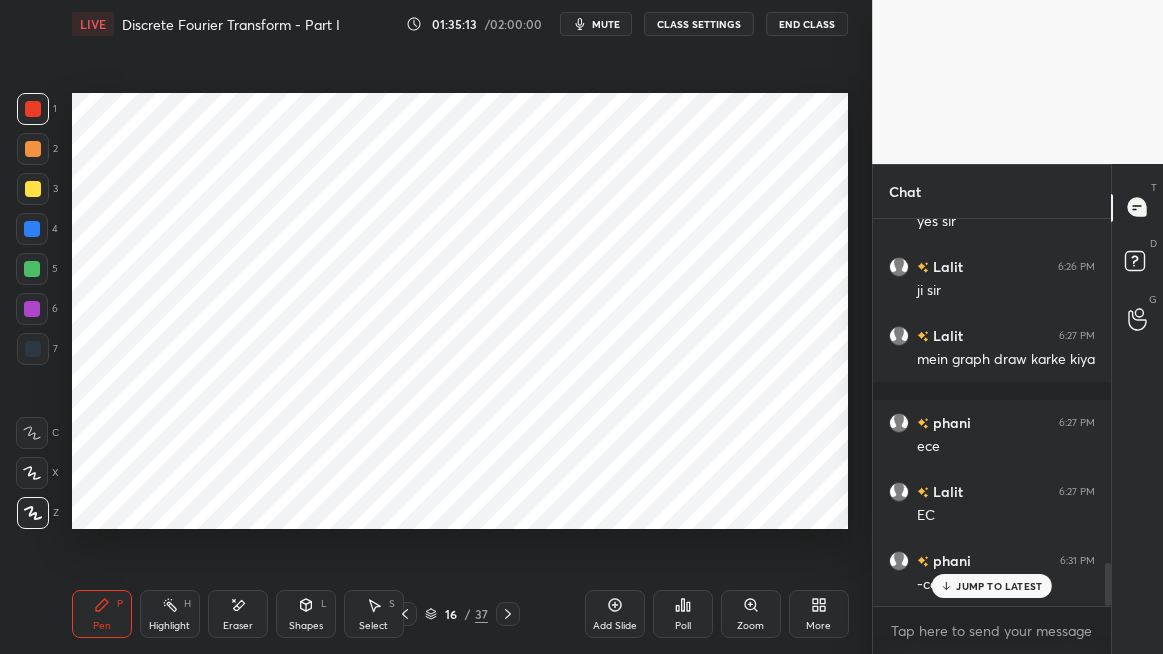 scroll, scrollTop: 3075, scrollLeft: 0, axis: vertical 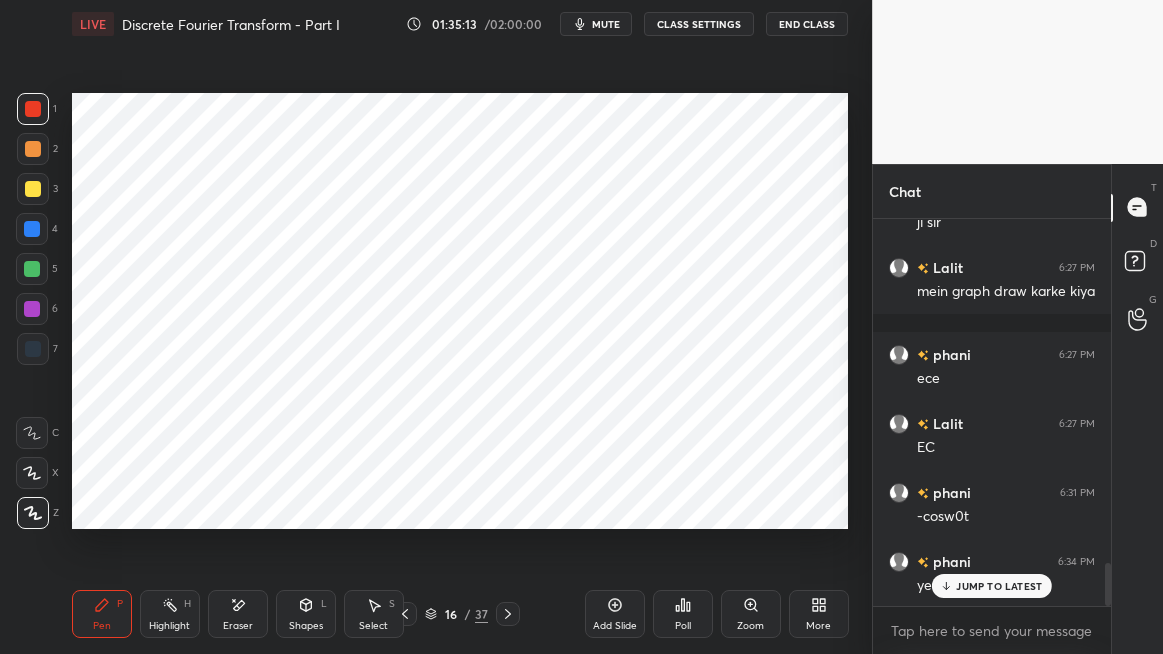 click 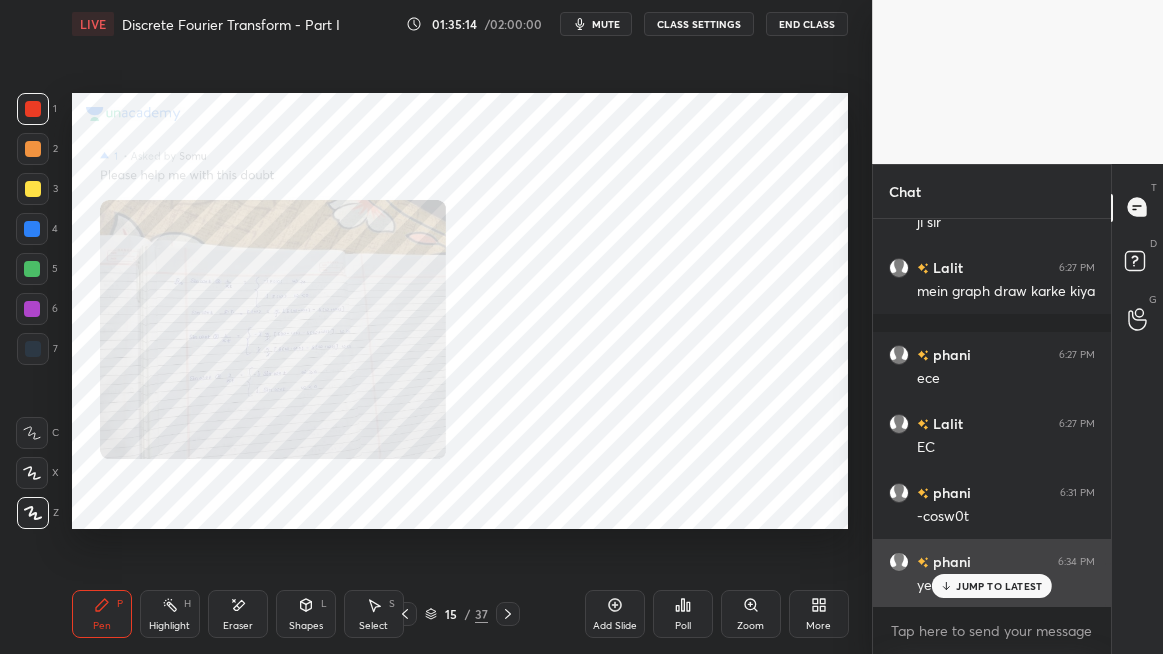 click on "JUMP TO LATEST" at bounding box center [999, 586] 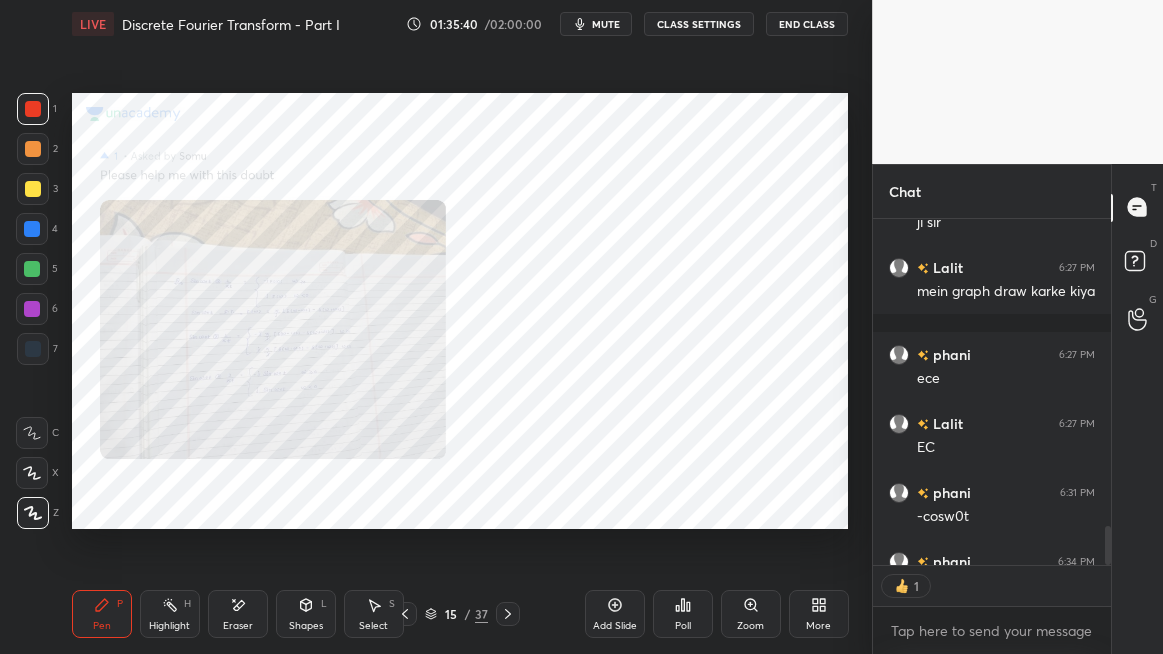 scroll, scrollTop: 341, scrollLeft: 232, axis: both 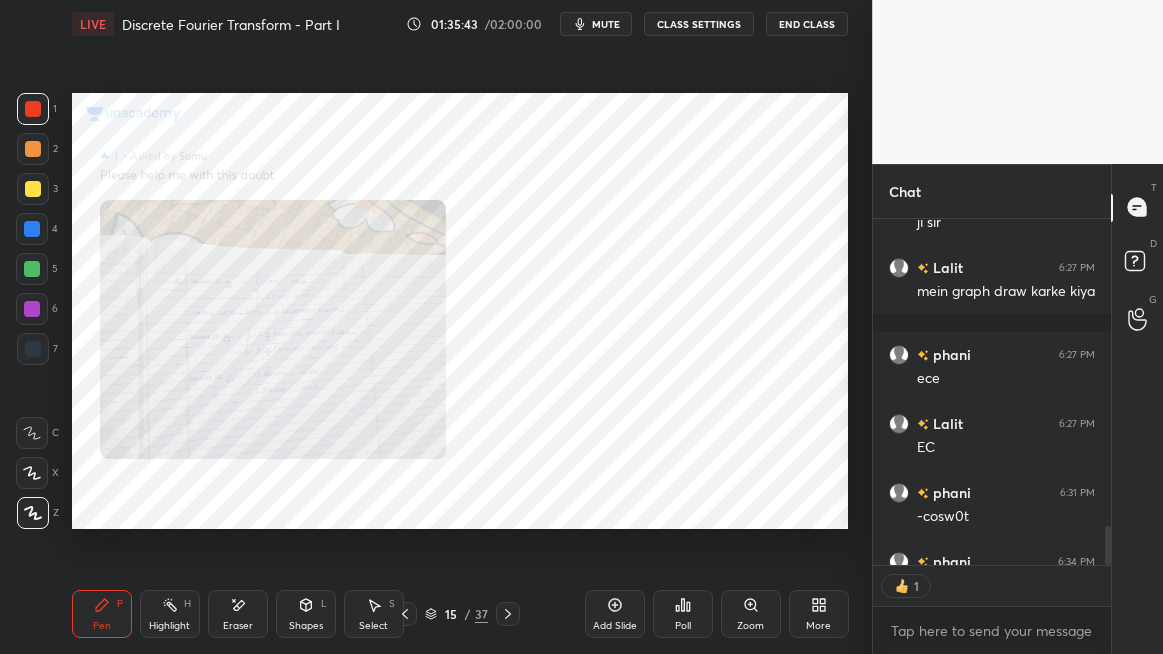 click 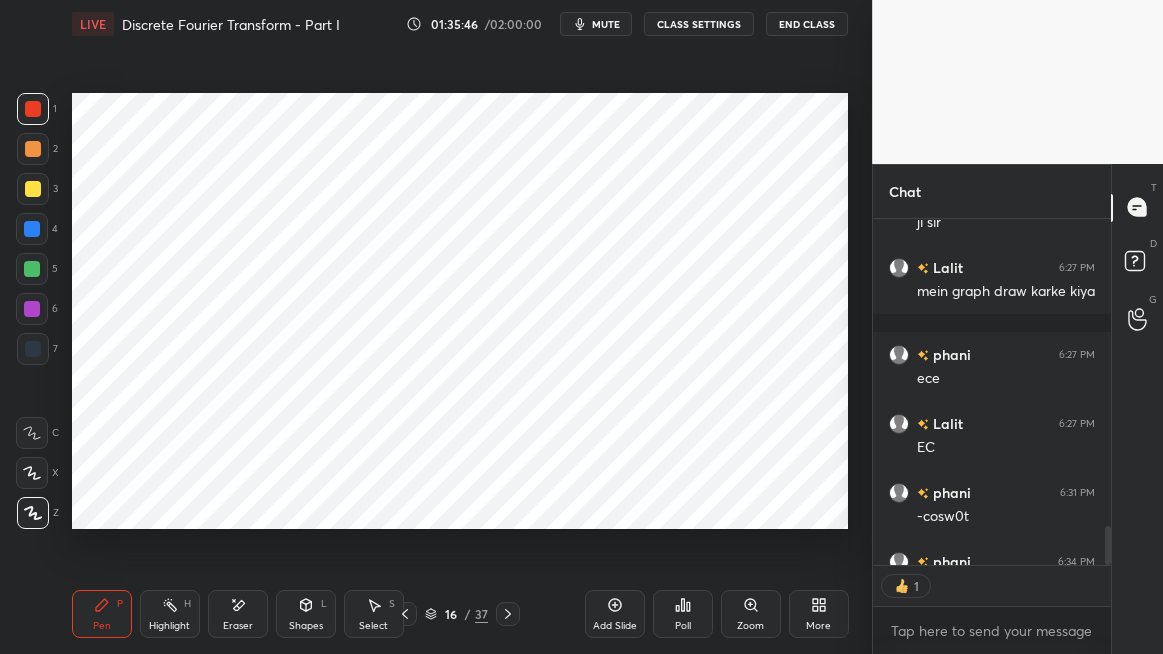 click at bounding box center [32, 229] 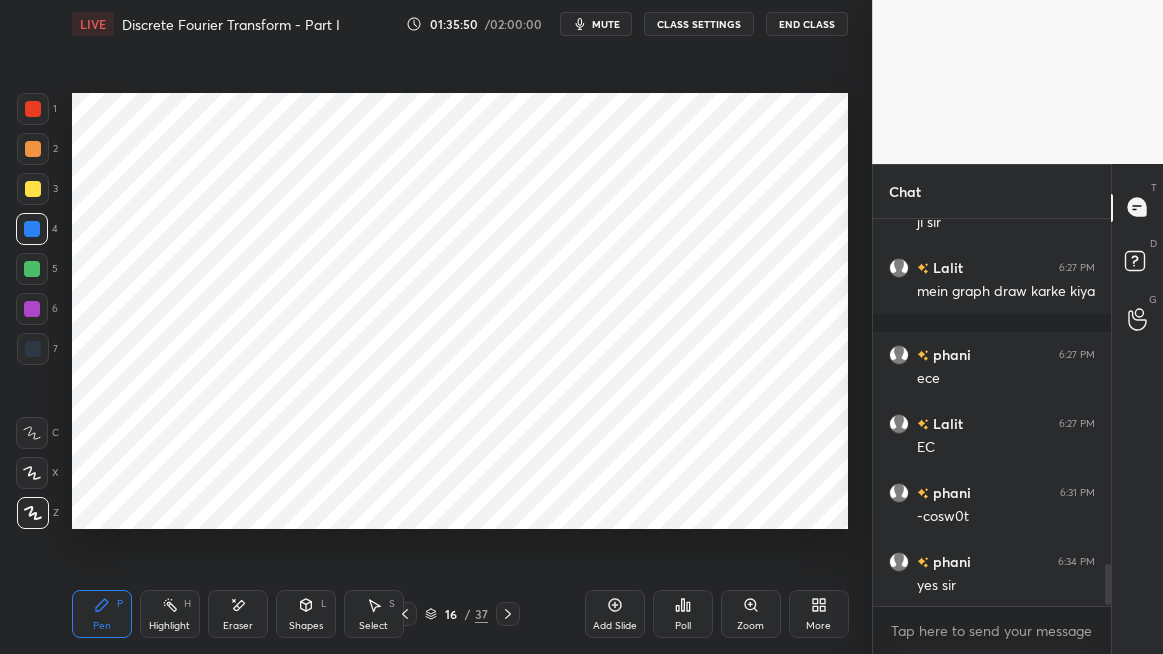 scroll, scrollTop: 6, scrollLeft: 6, axis: both 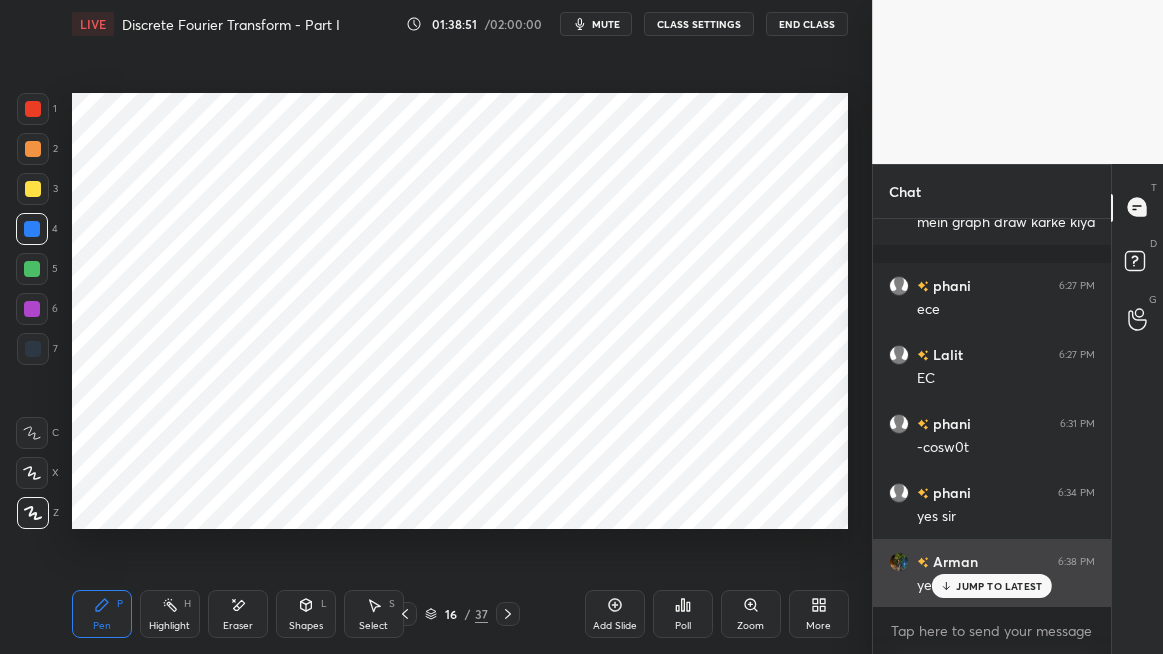 click on "JUMP TO LATEST" at bounding box center (999, 586) 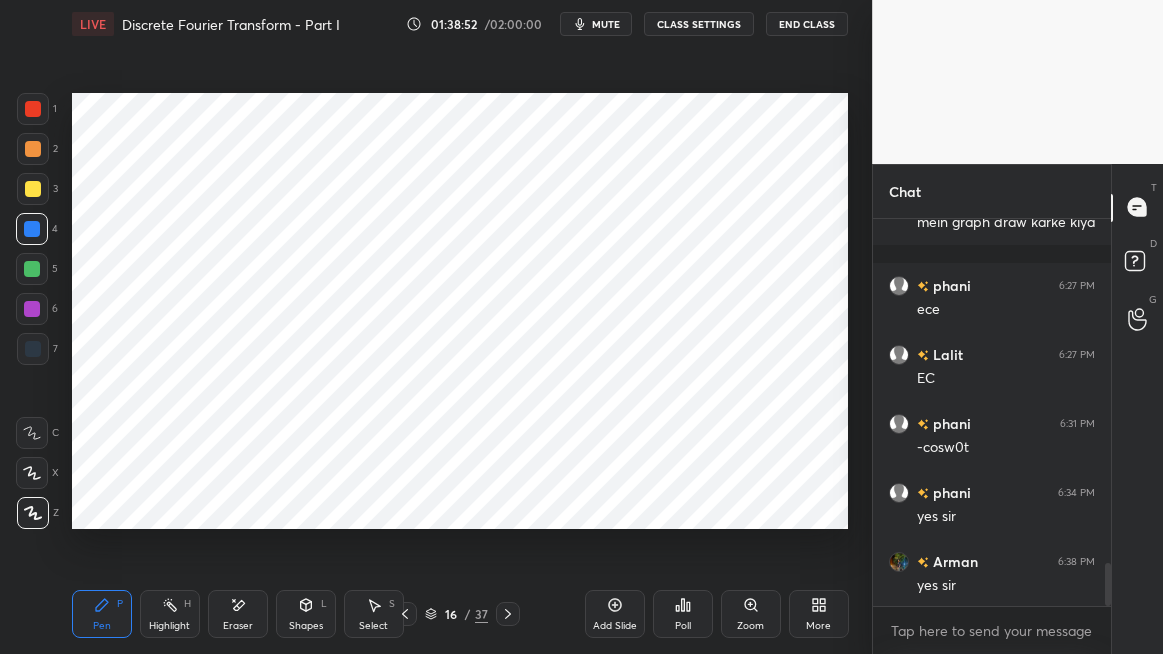 click 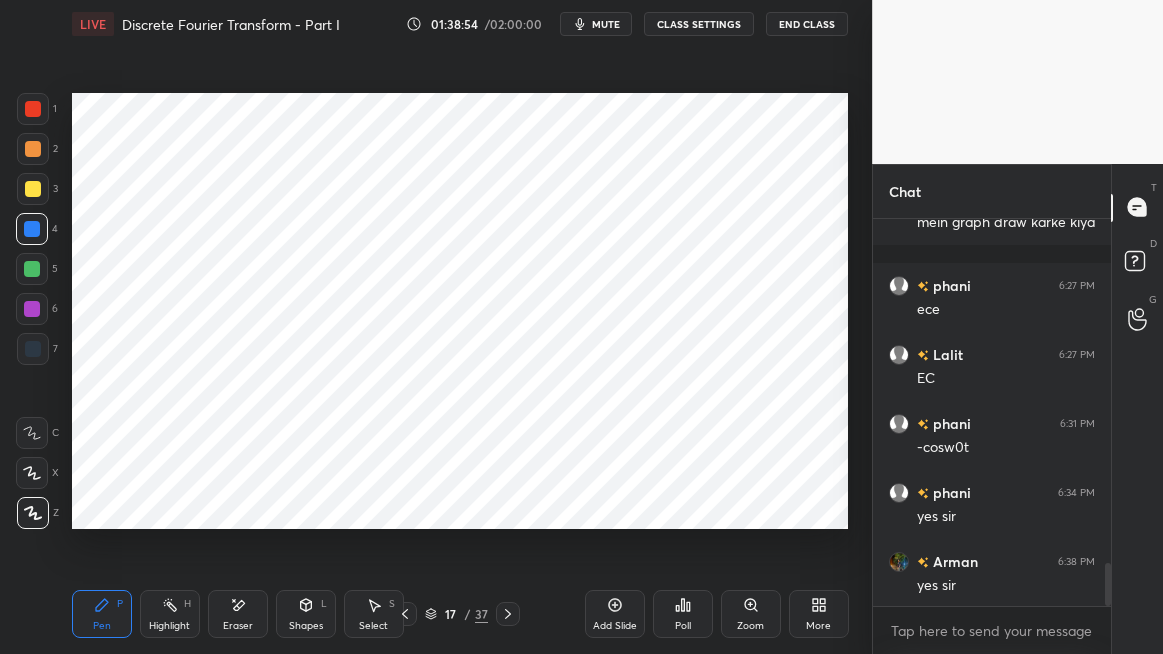 click at bounding box center (33, 109) 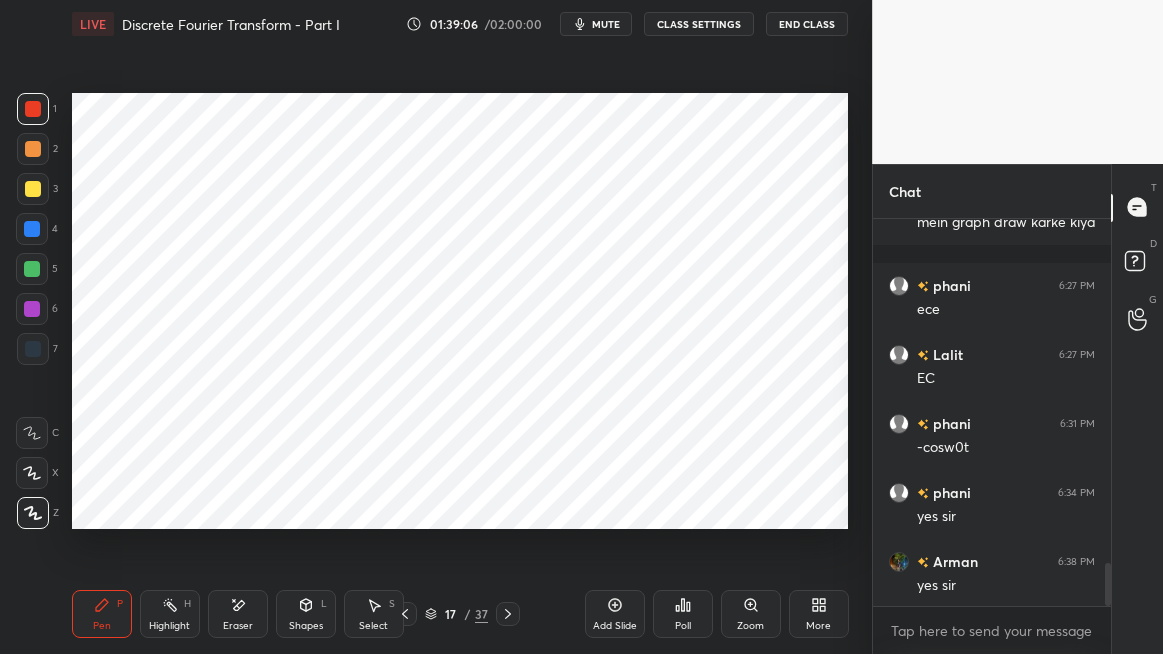 click 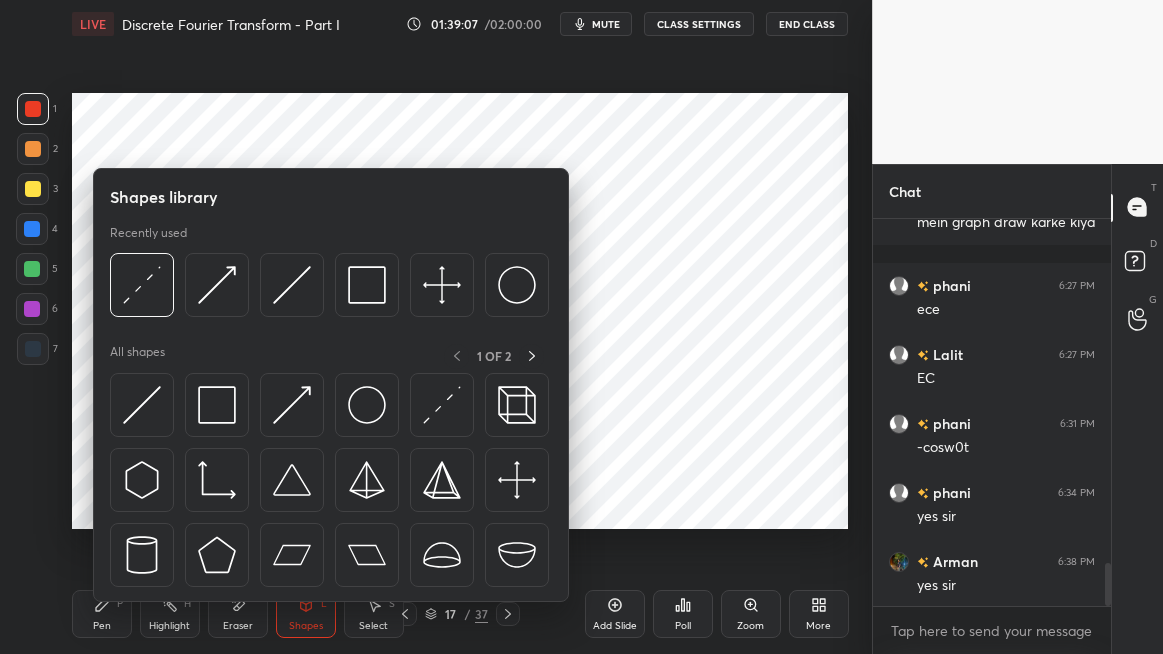 click at bounding box center [292, 405] 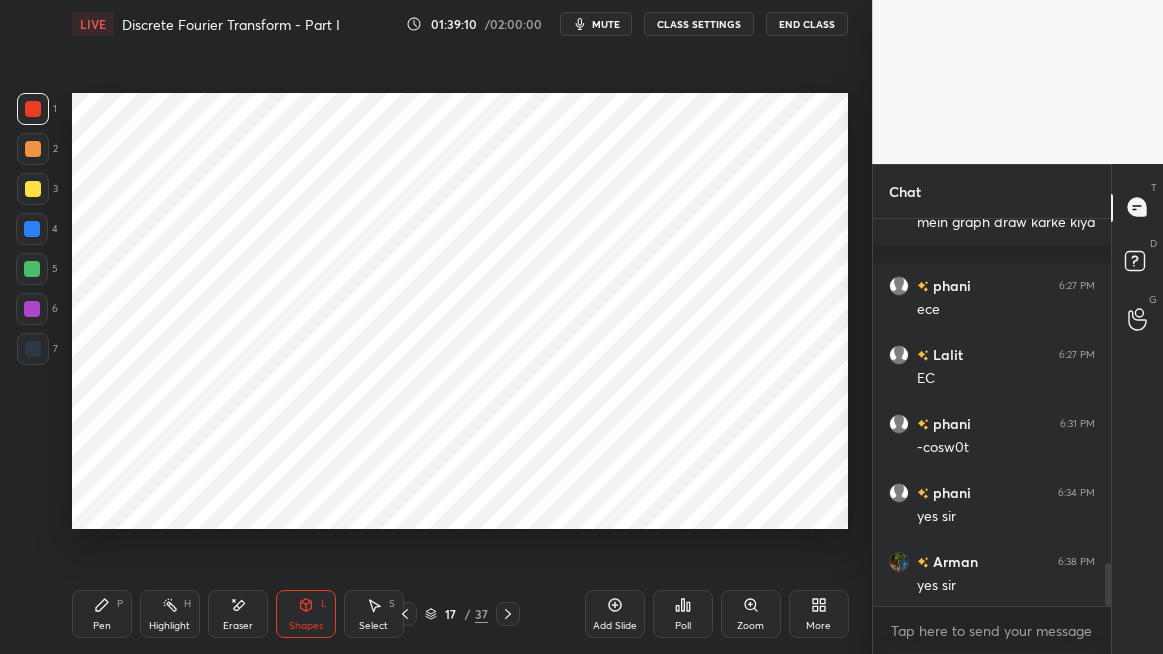 click 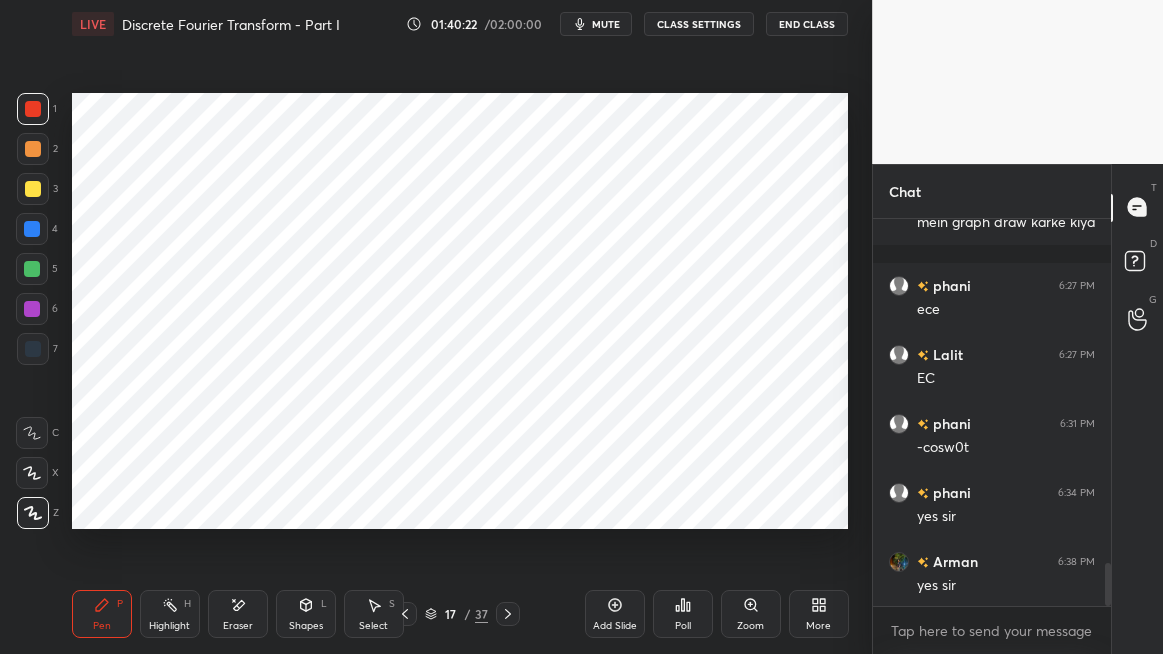 click 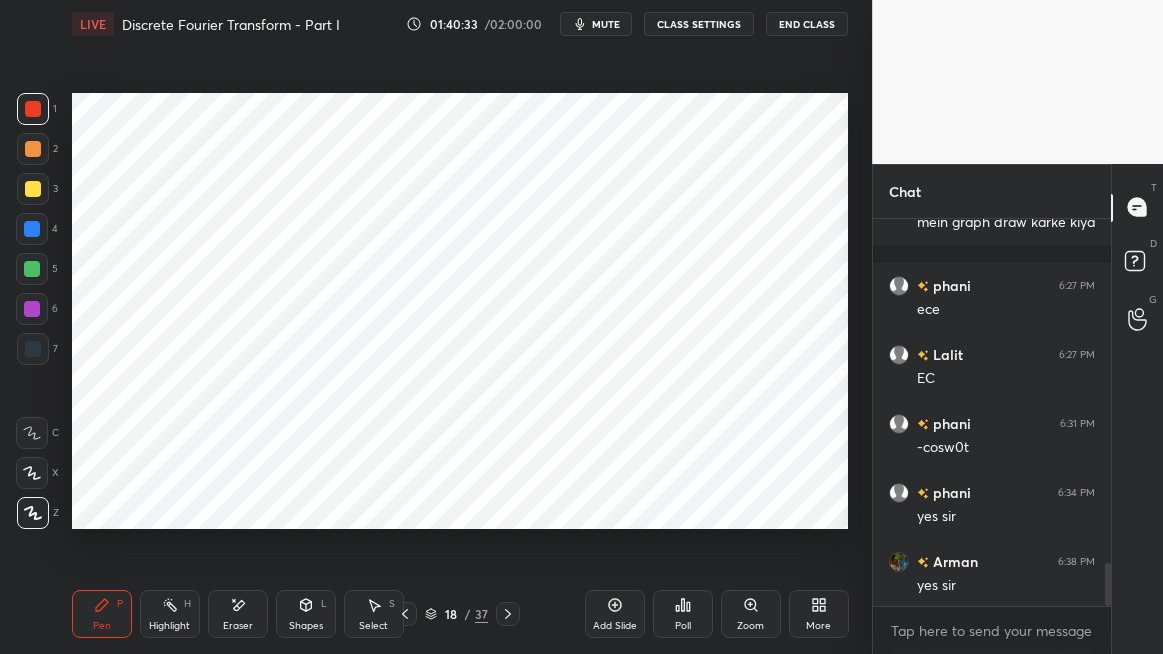 click 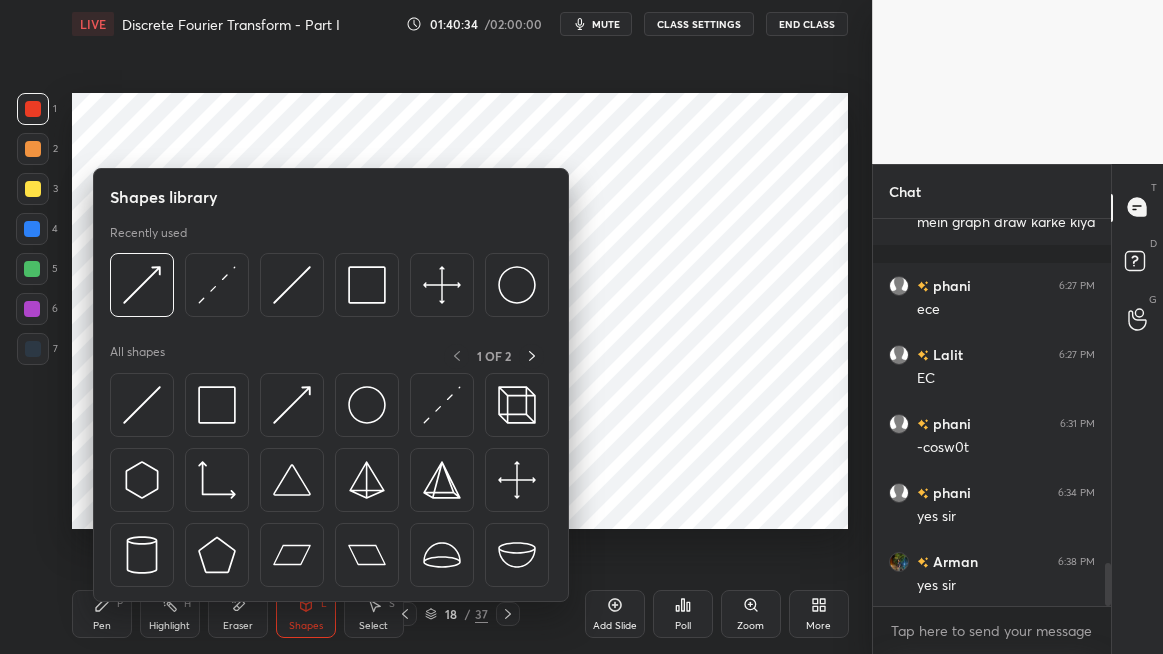 click at bounding box center (292, 405) 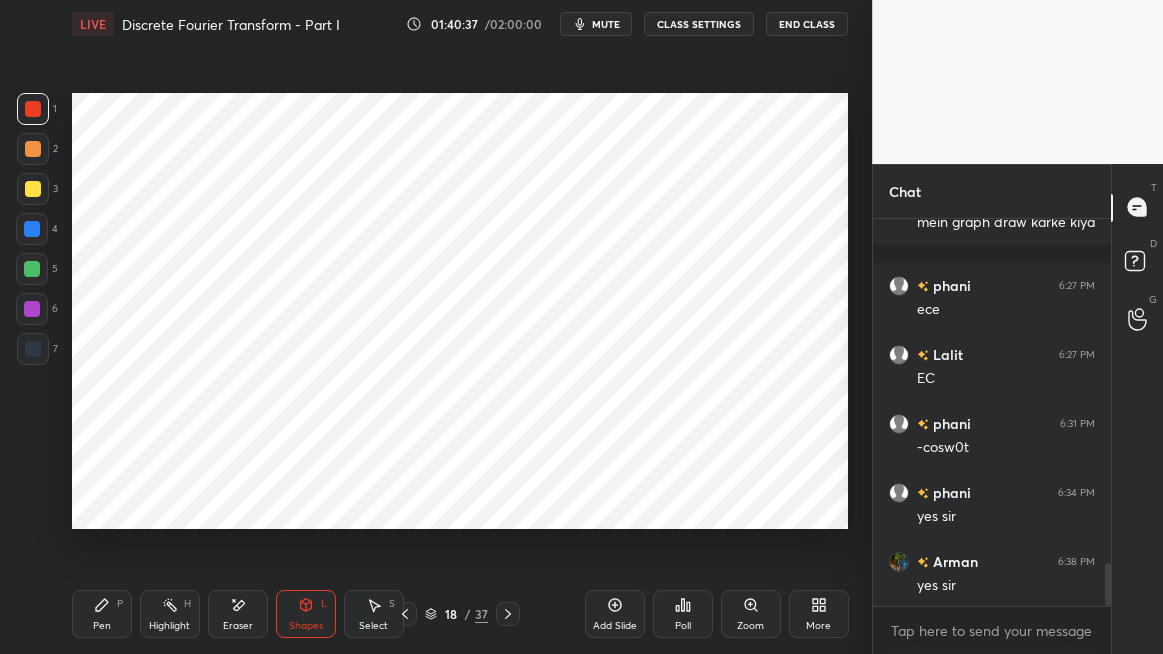 click 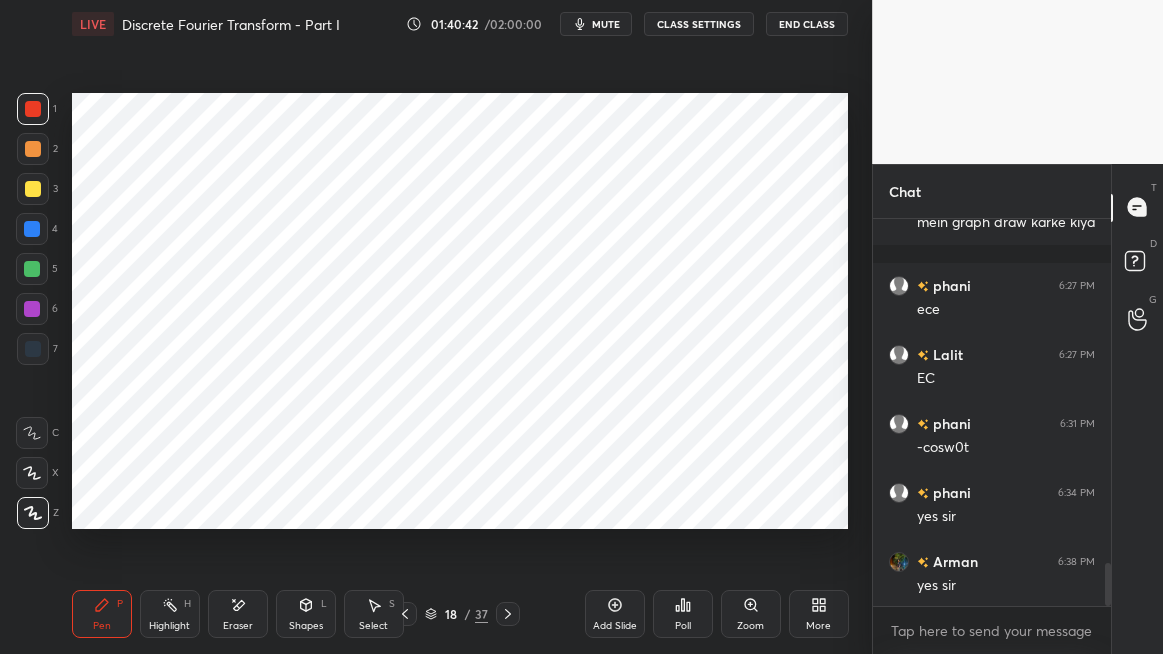 click 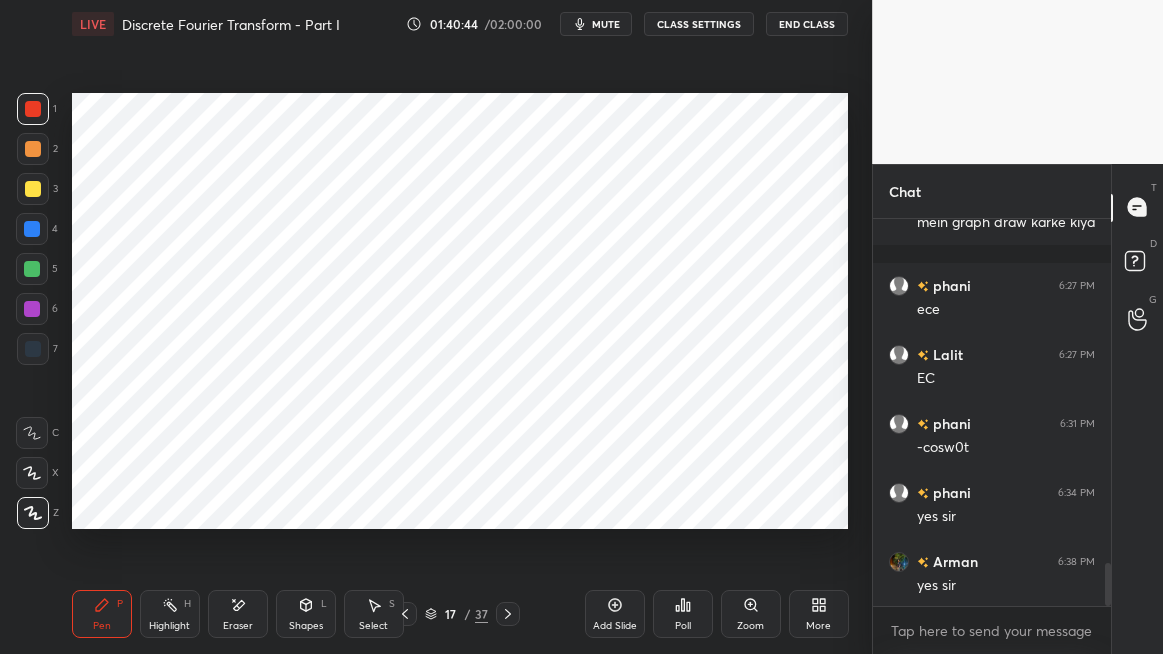 click 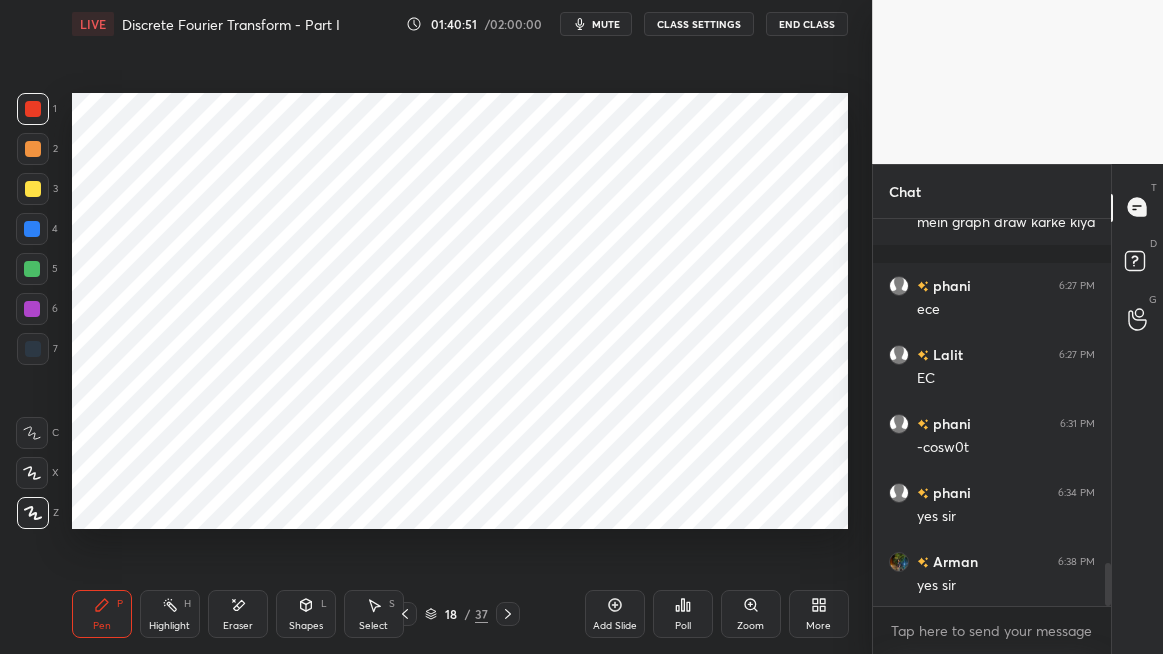 click 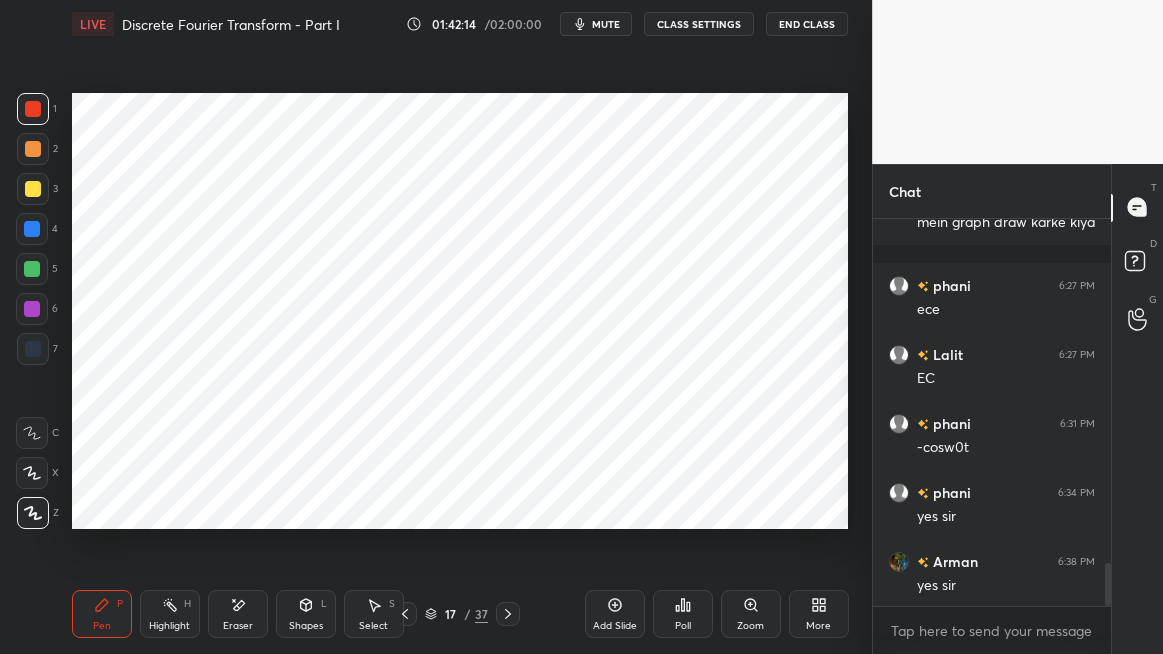 click at bounding box center (32, 229) 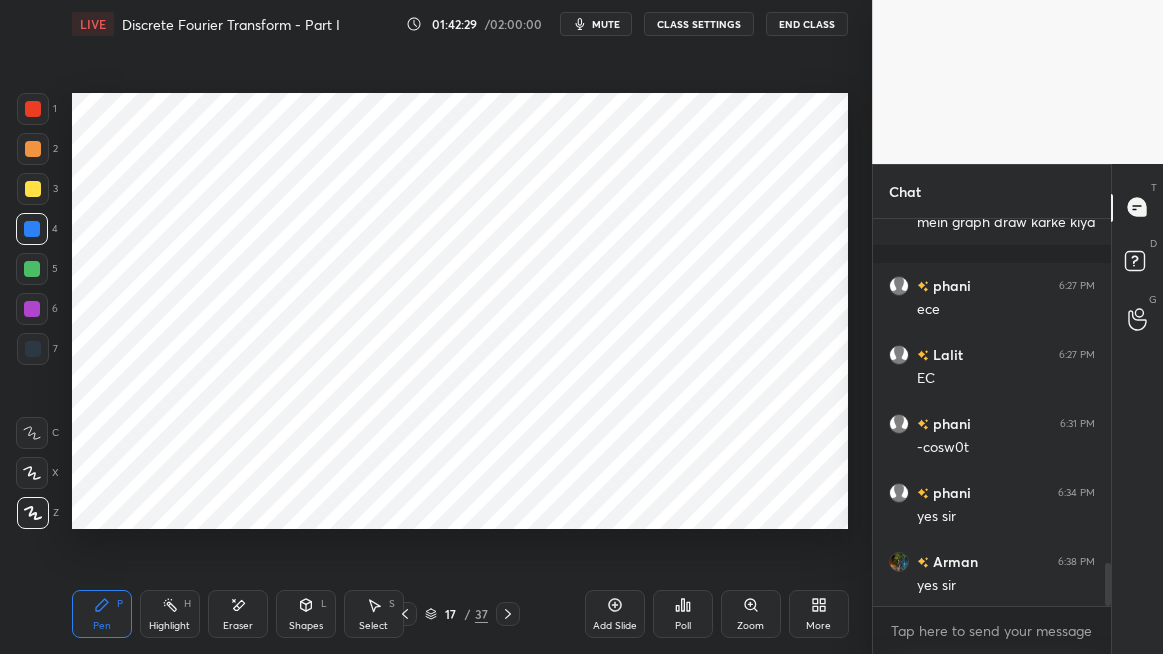 click on "Shapes L" at bounding box center (306, 614) 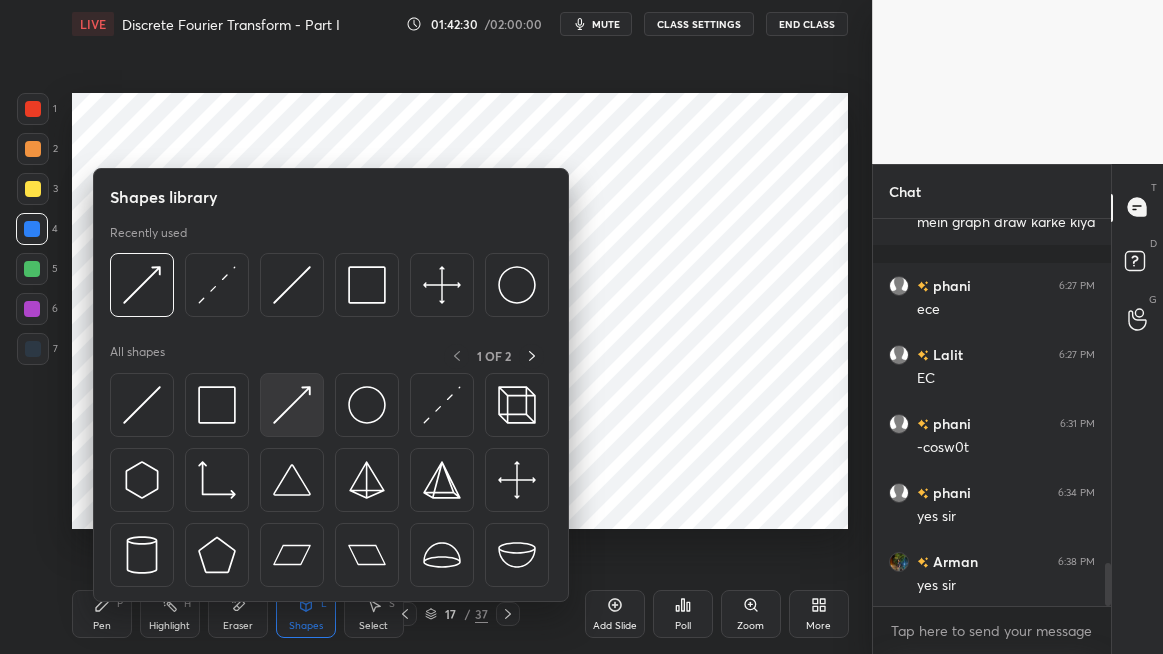 click at bounding box center (292, 405) 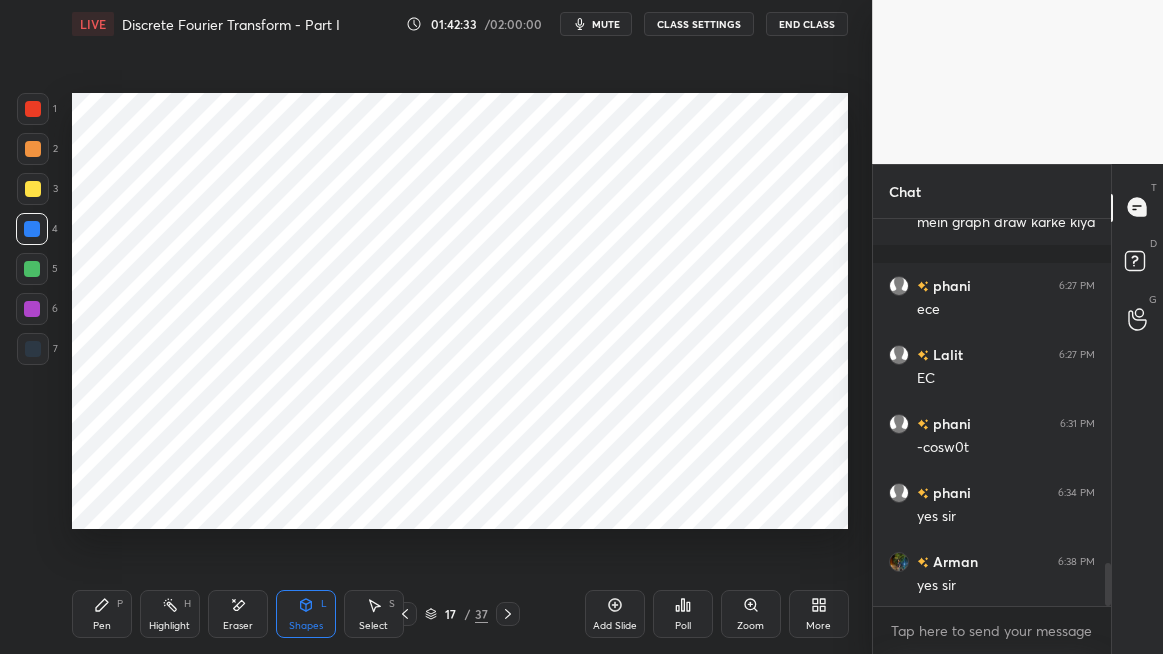 click 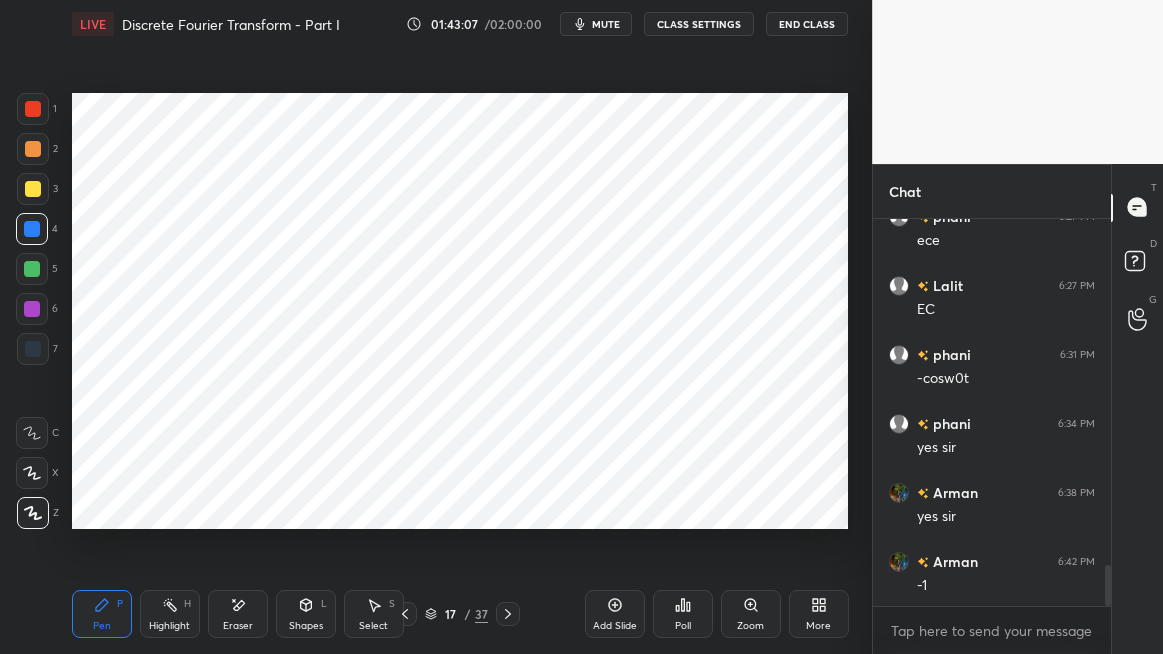 scroll, scrollTop: 3283, scrollLeft: 0, axis: vertical 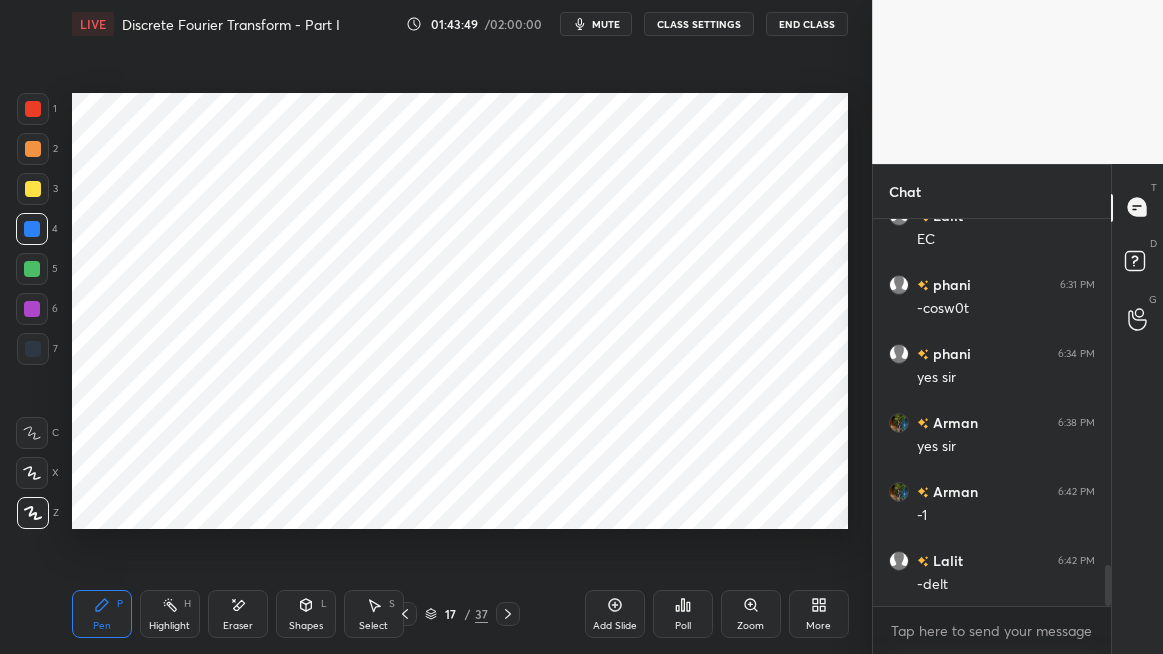 click at bounding box center (32, 269) 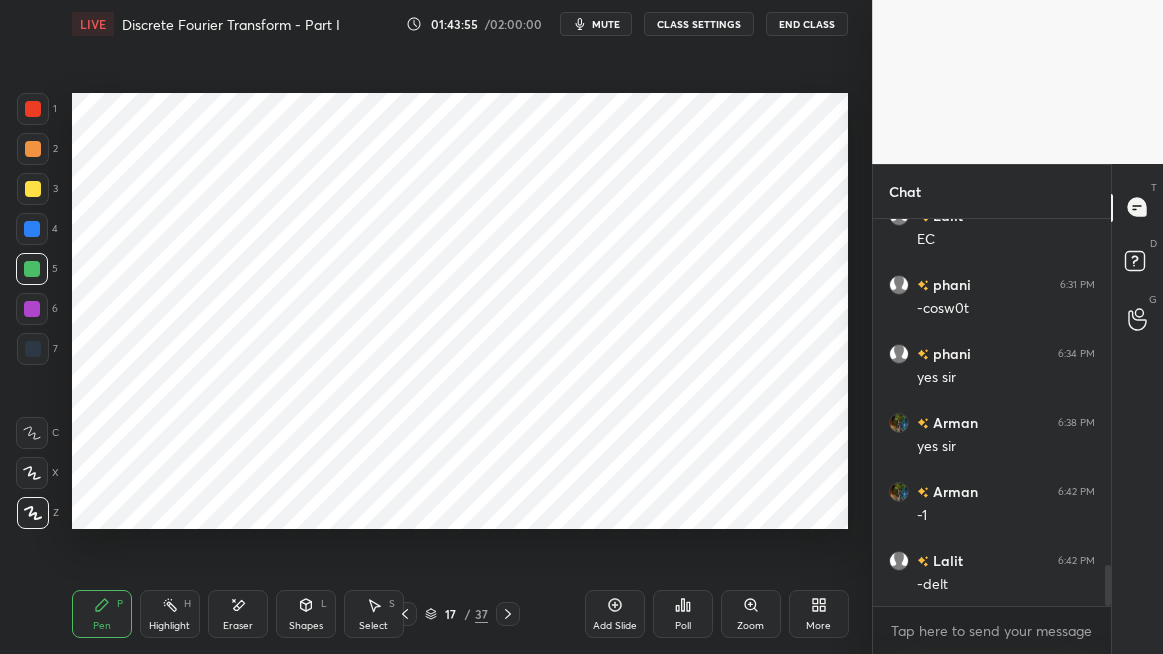 click on "Shapes L" at bounding box center (306, 614) 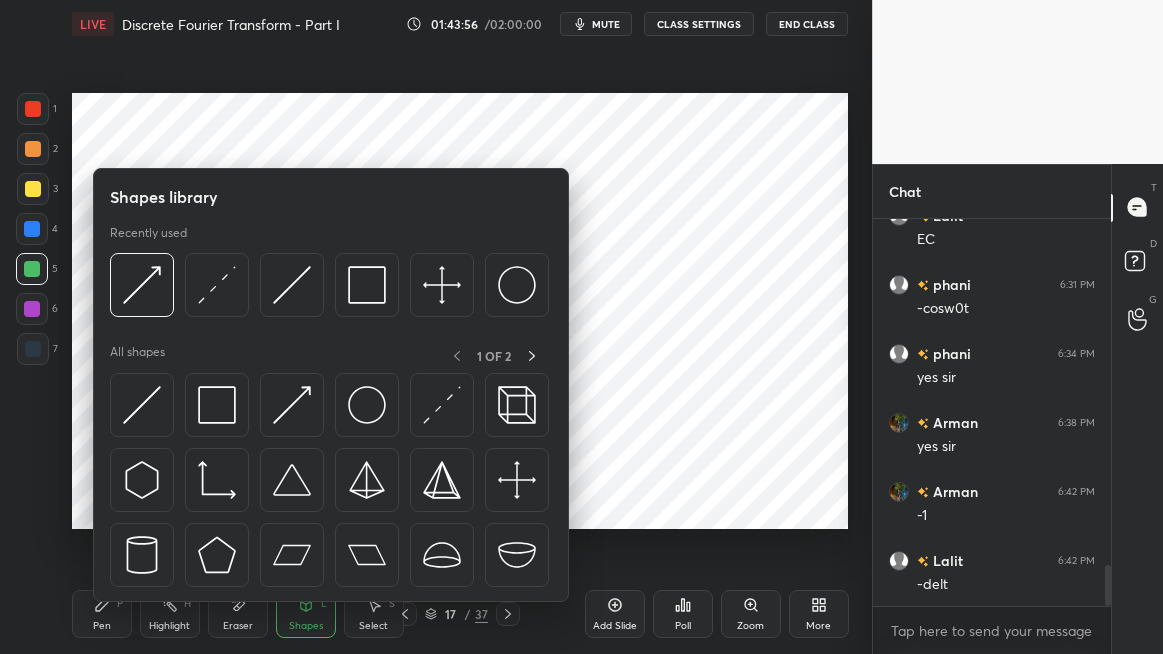 click at bounding box center [292, 405] 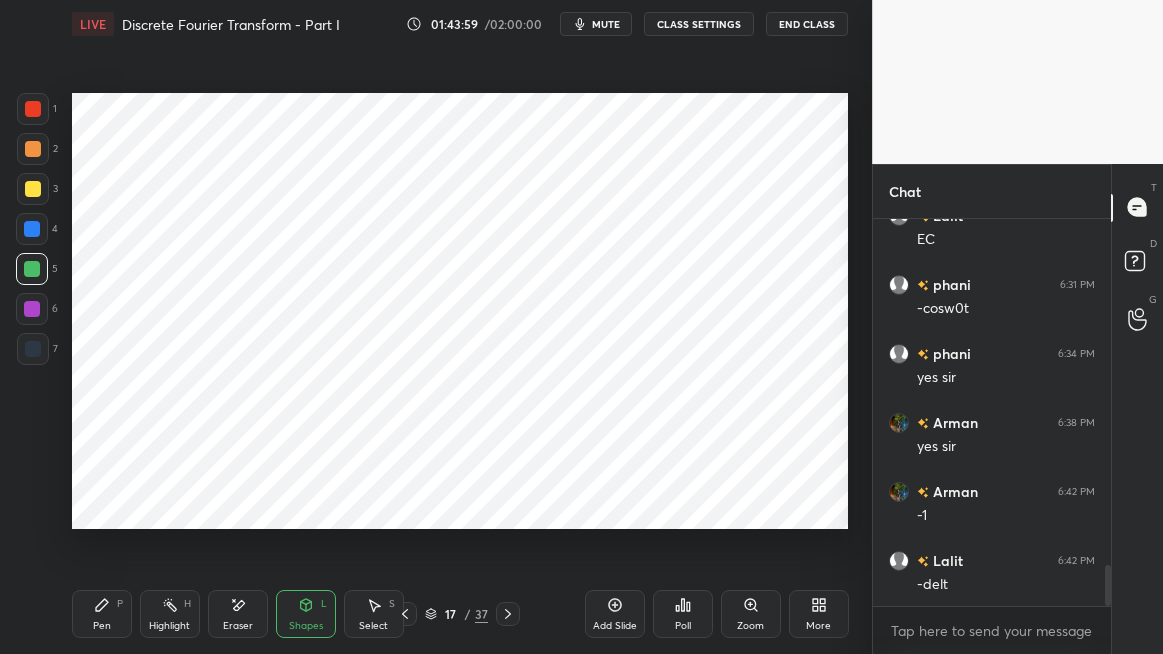 click 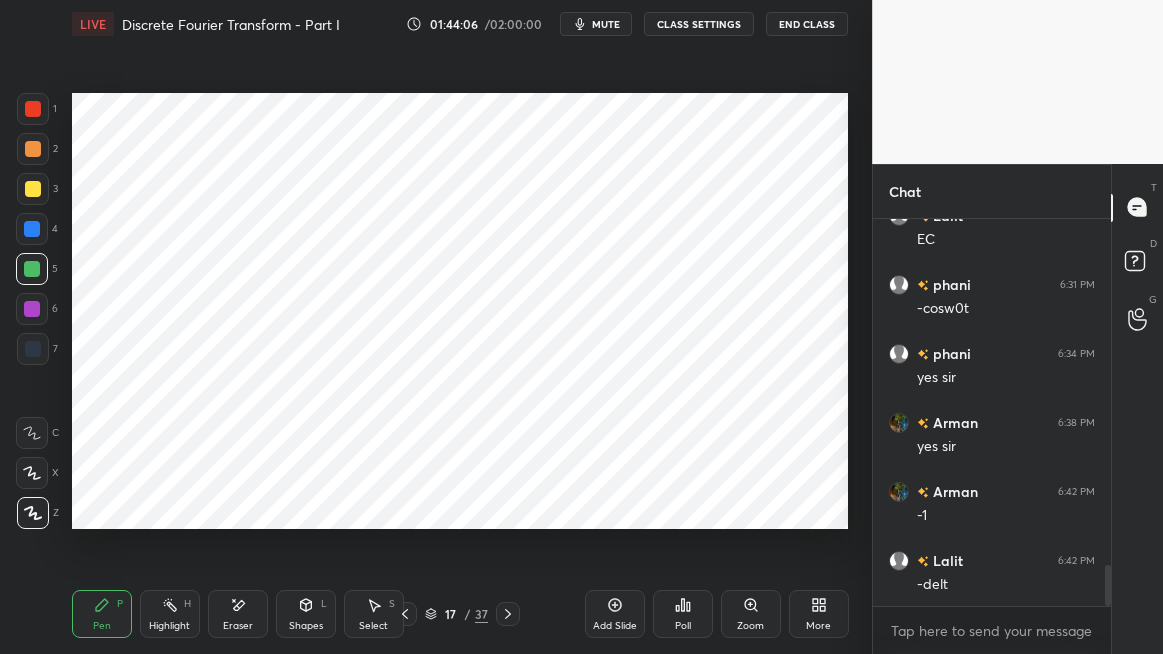 click at bounding box center (32, 309) 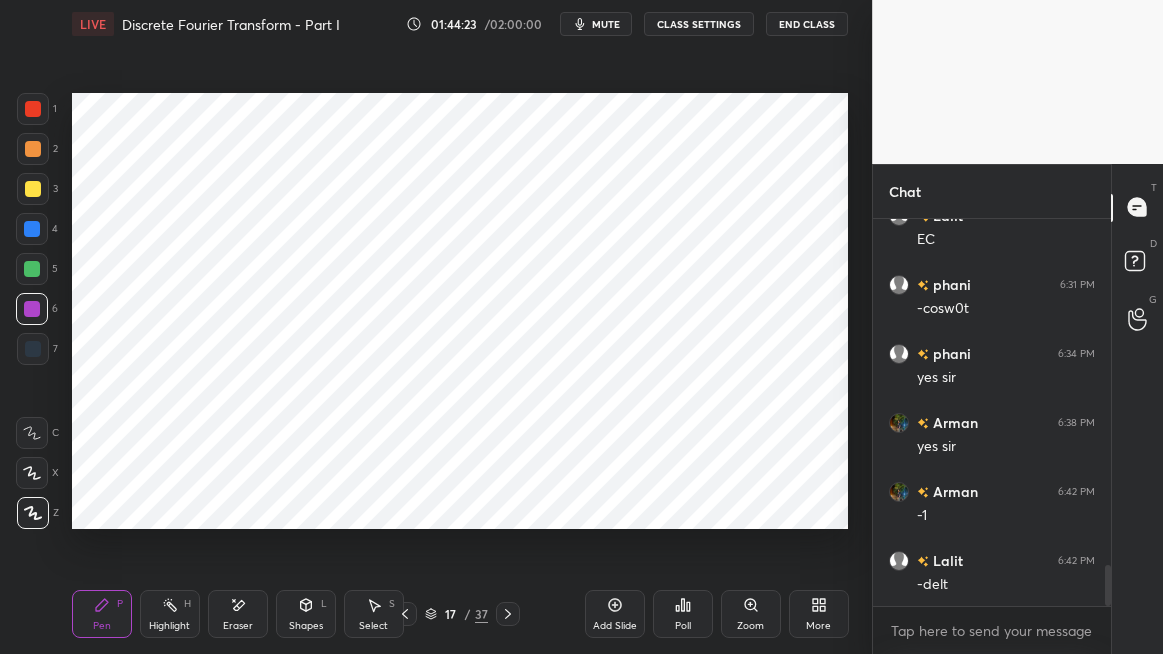 click at bounding box center (33, 349) 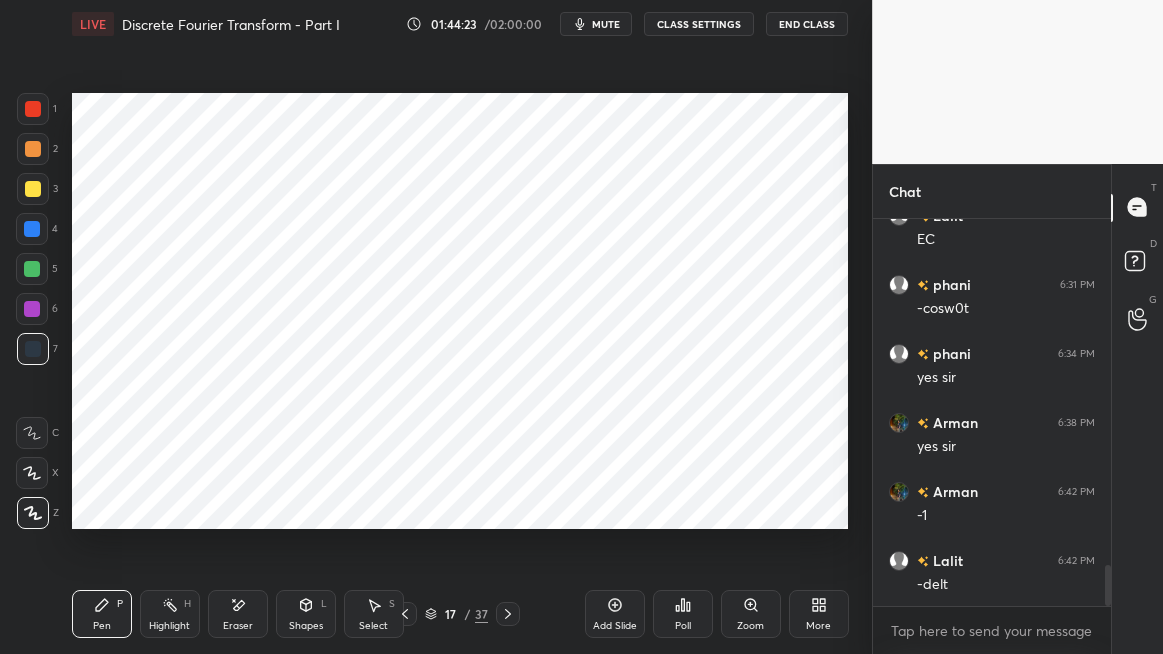 click on "Eraser" at bounding box center [238, 614] 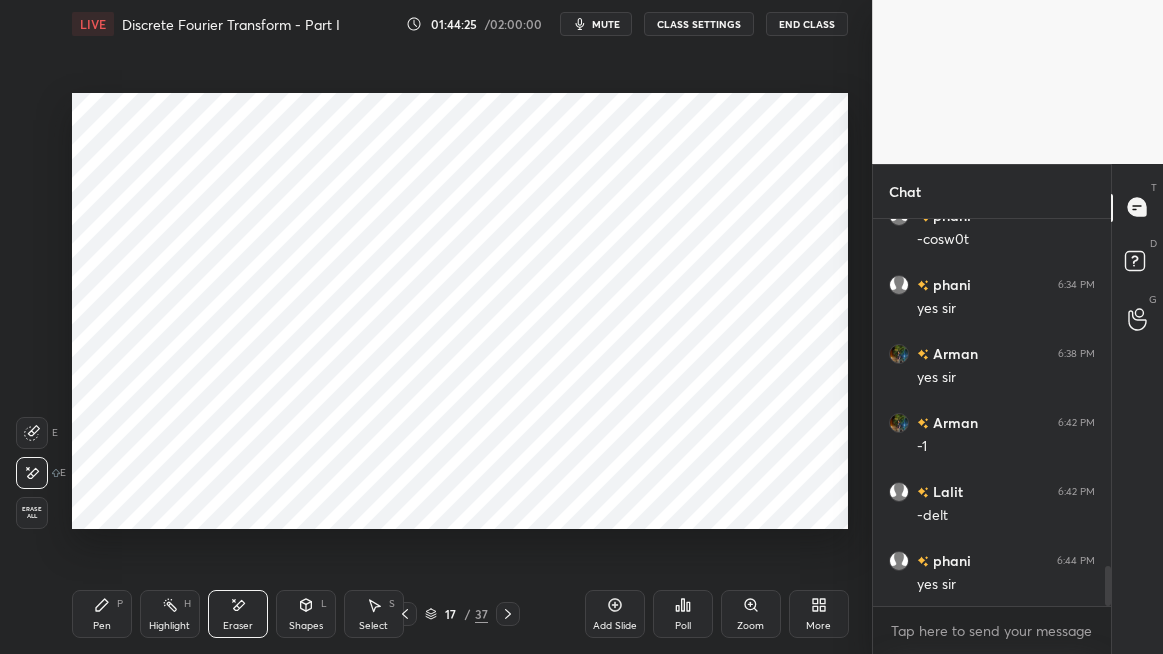 click 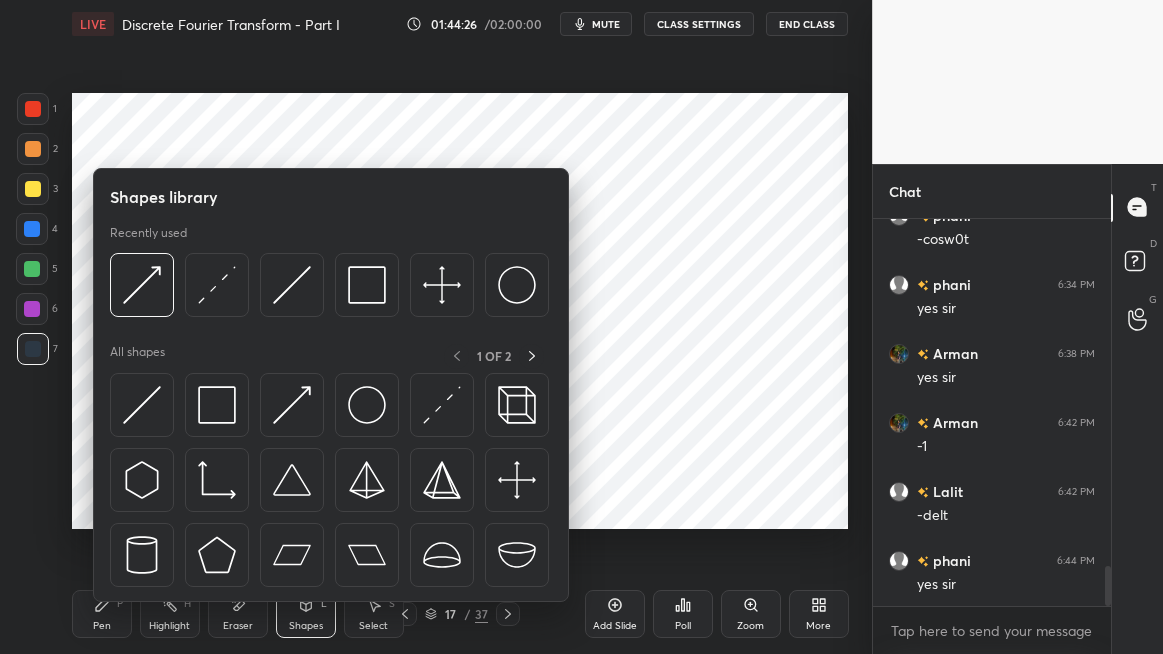 click at bounding box center [292, 405] 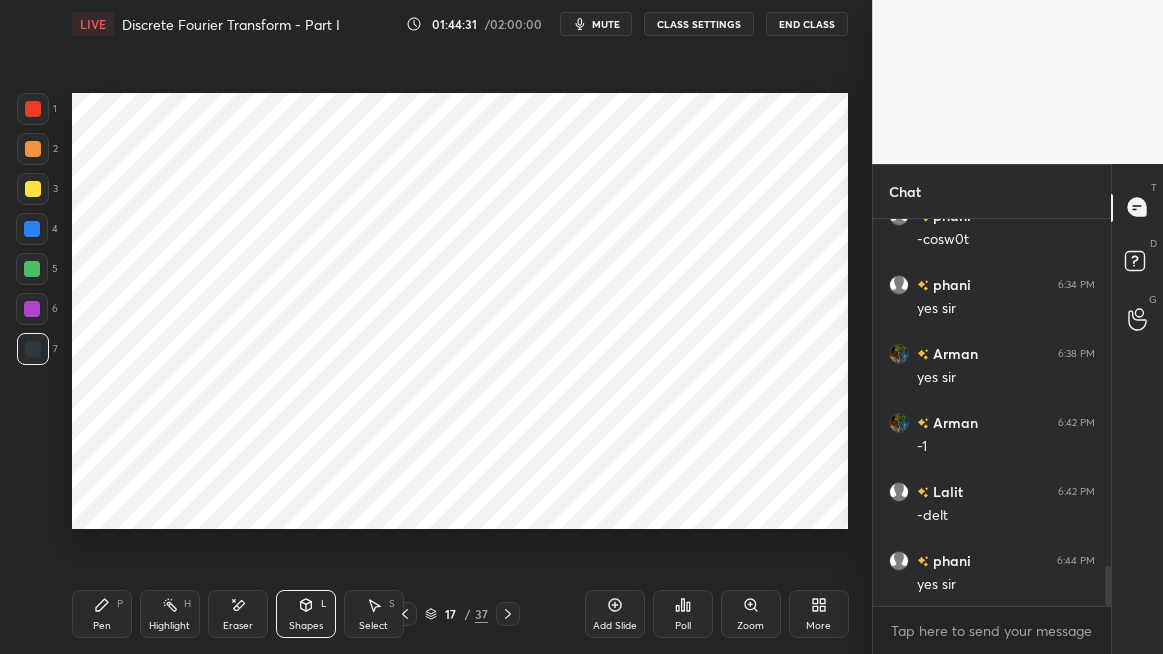 click on "Pen" at bounding box center [102, 626] 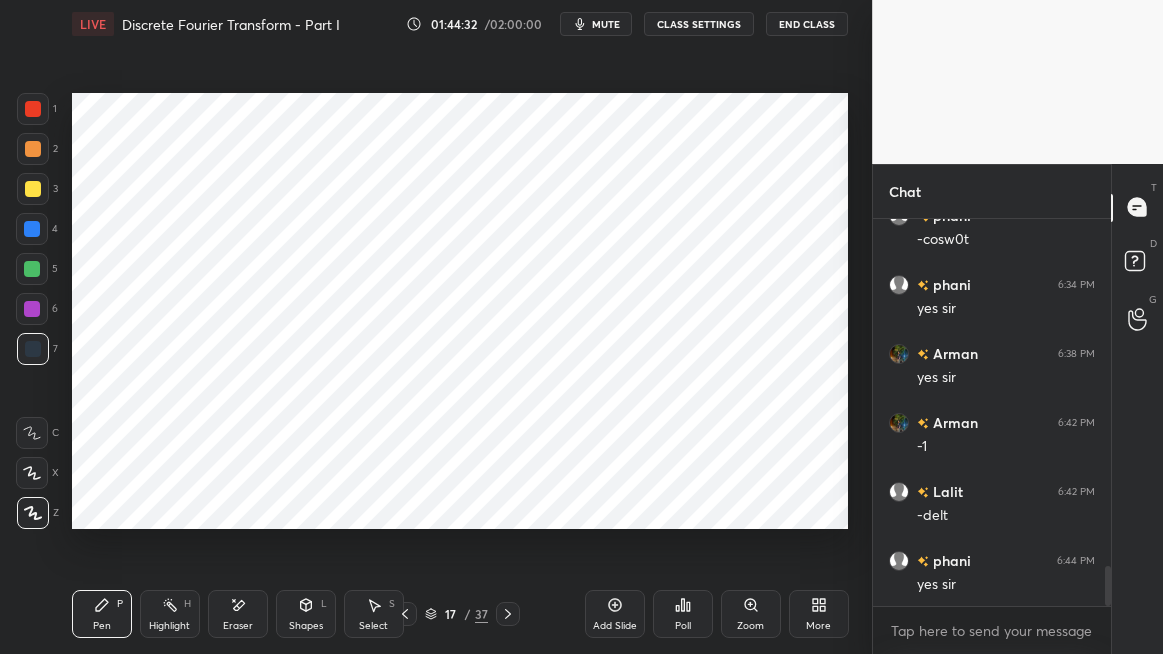click 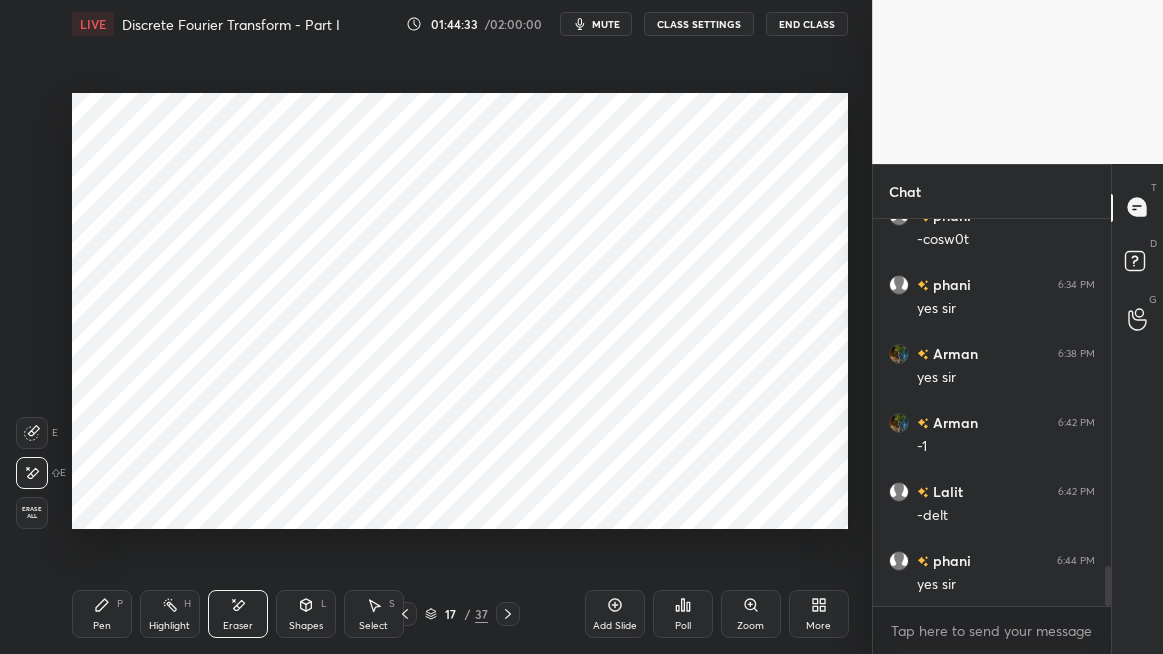 click on "Shapes L" at bounding box center [306, 614] 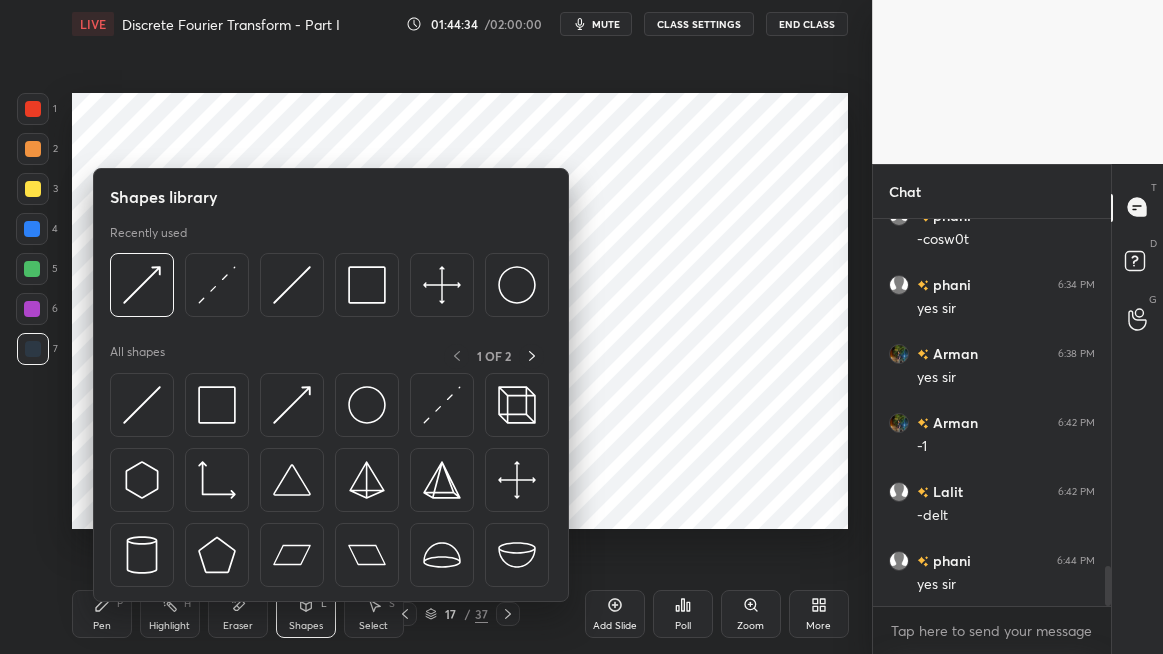 click at bounding box center [142, 405] 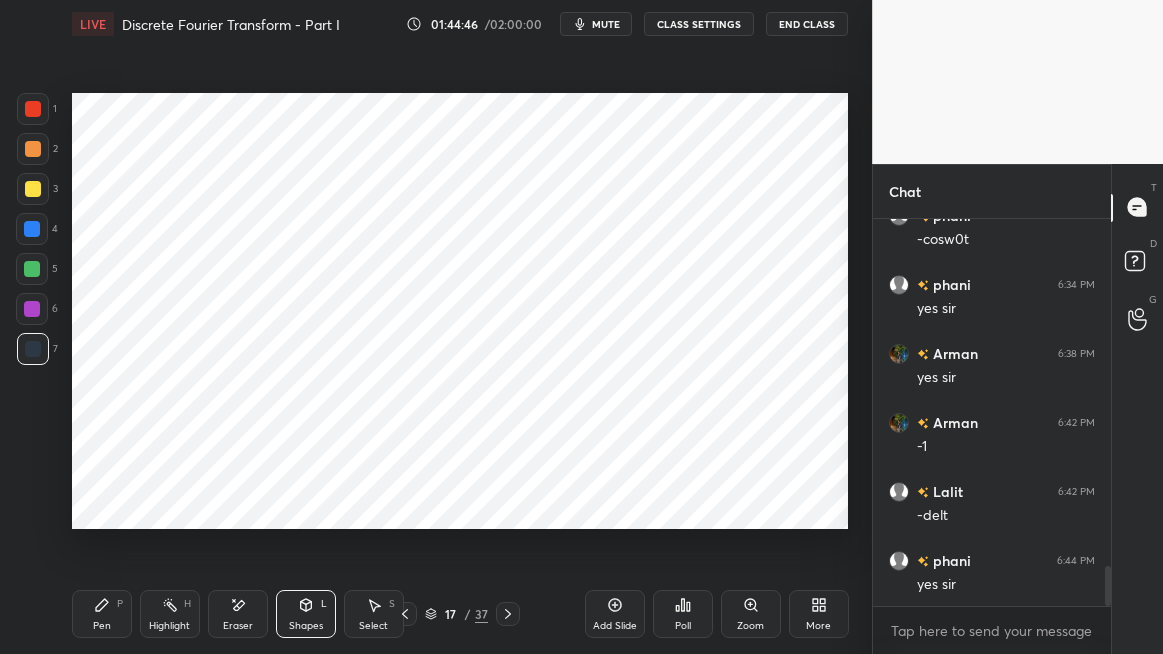 click on "Pen P" at bounding box center (102, 614) 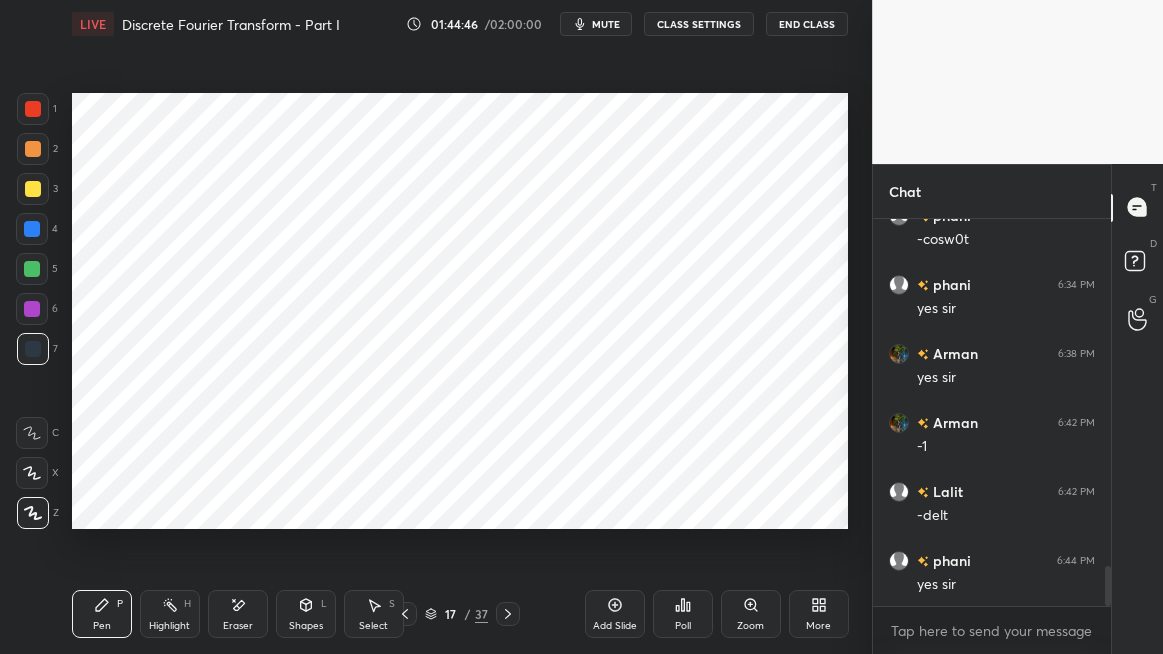 click on "Highlight" at bounding box center (169, 626) 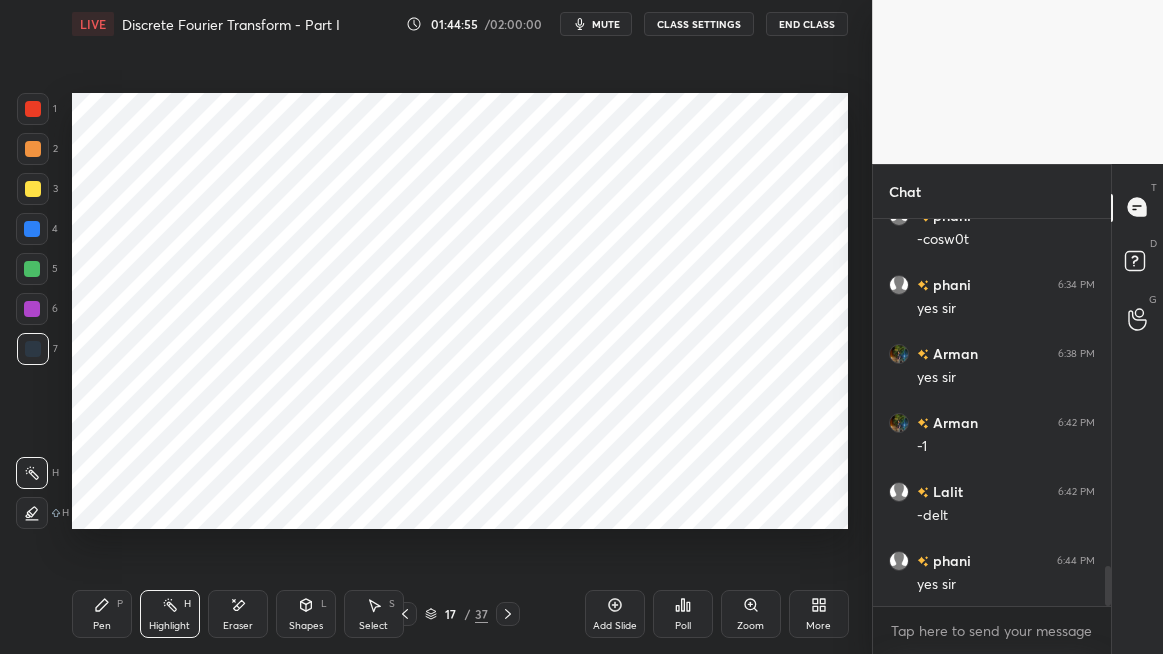 click on "Eraser" at bounding box center (238, 626) 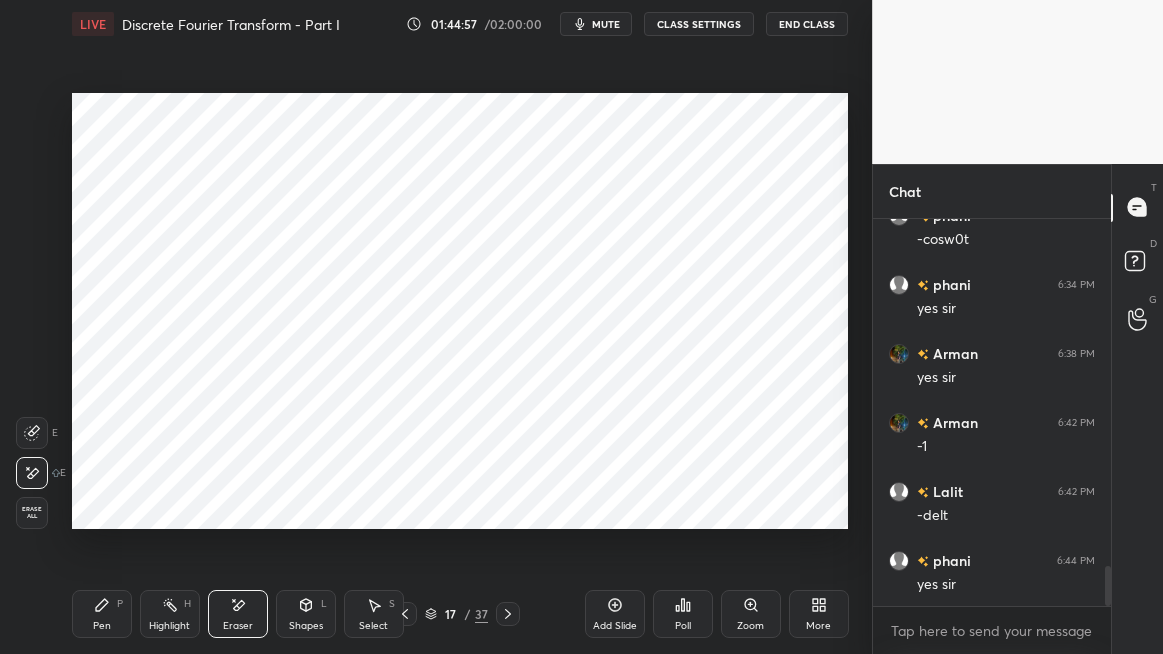 click on "Eraser" at bounding box center (238, 614) 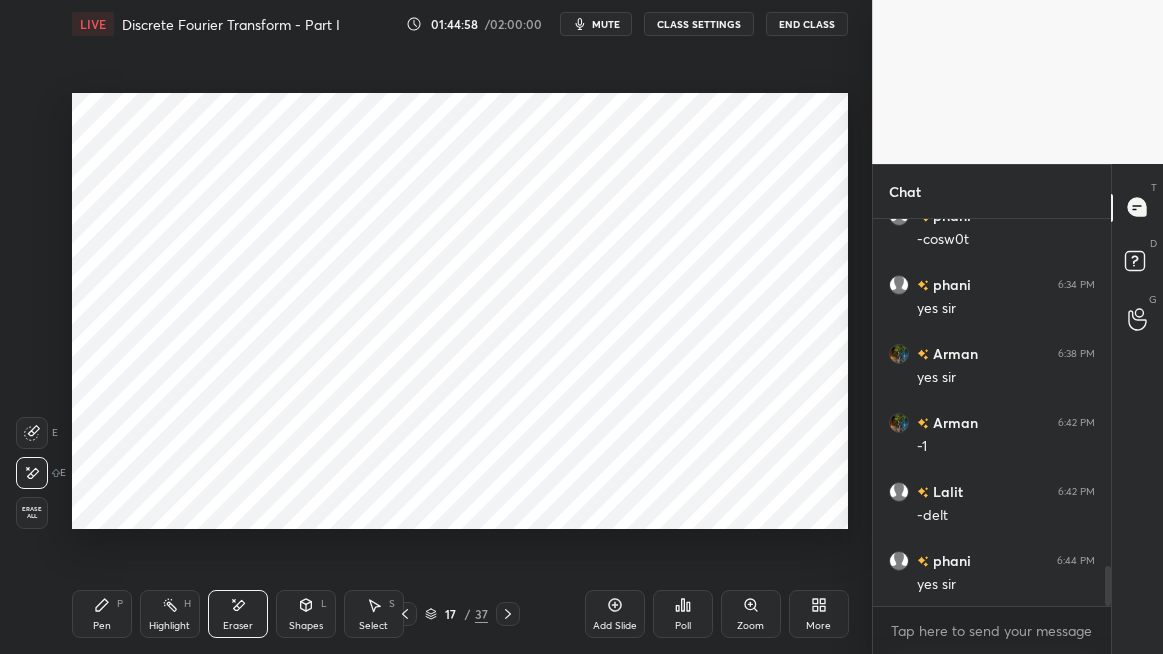 click on "Shapes L" at bounding box center [306, 614] 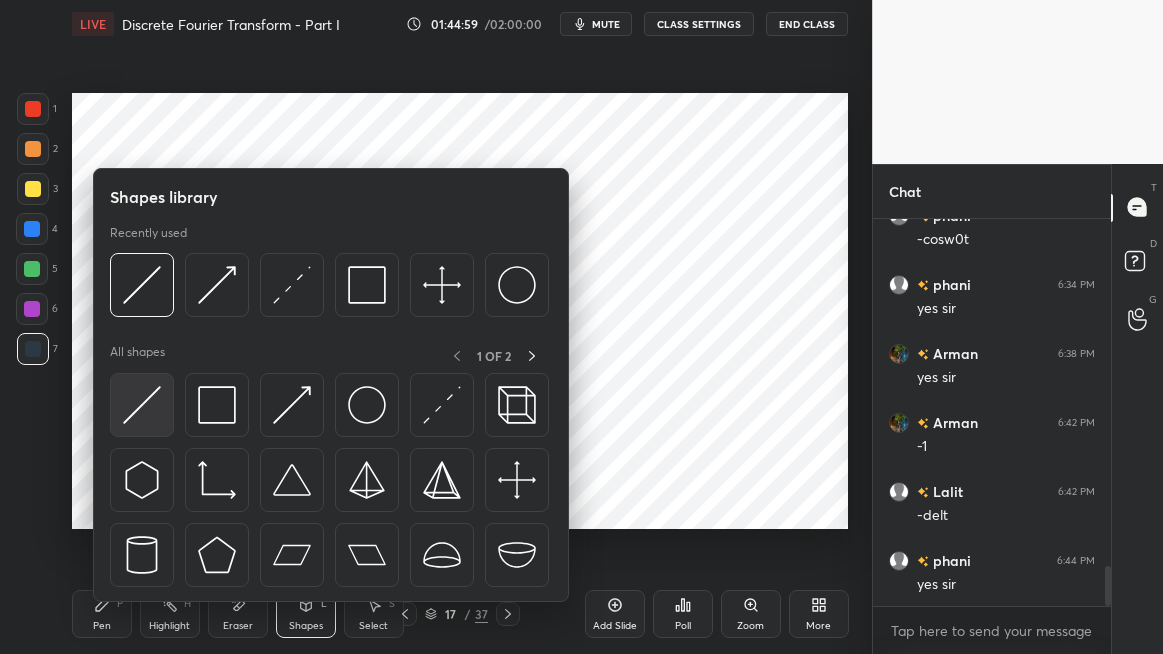click at bounding box center (142, 405) 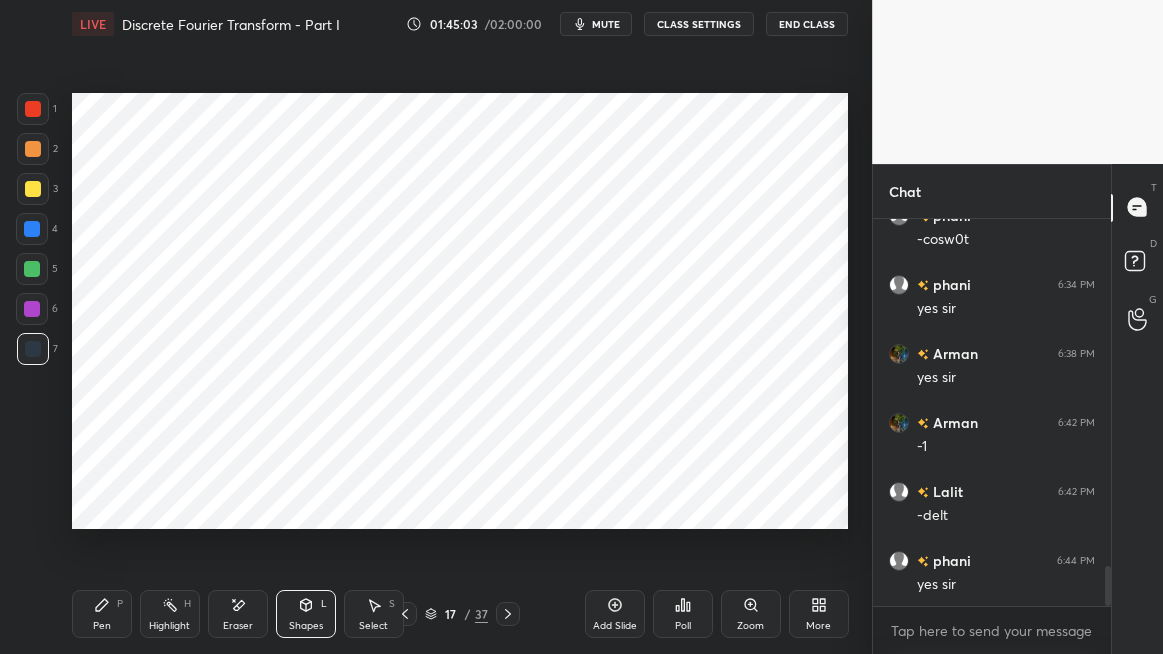 click 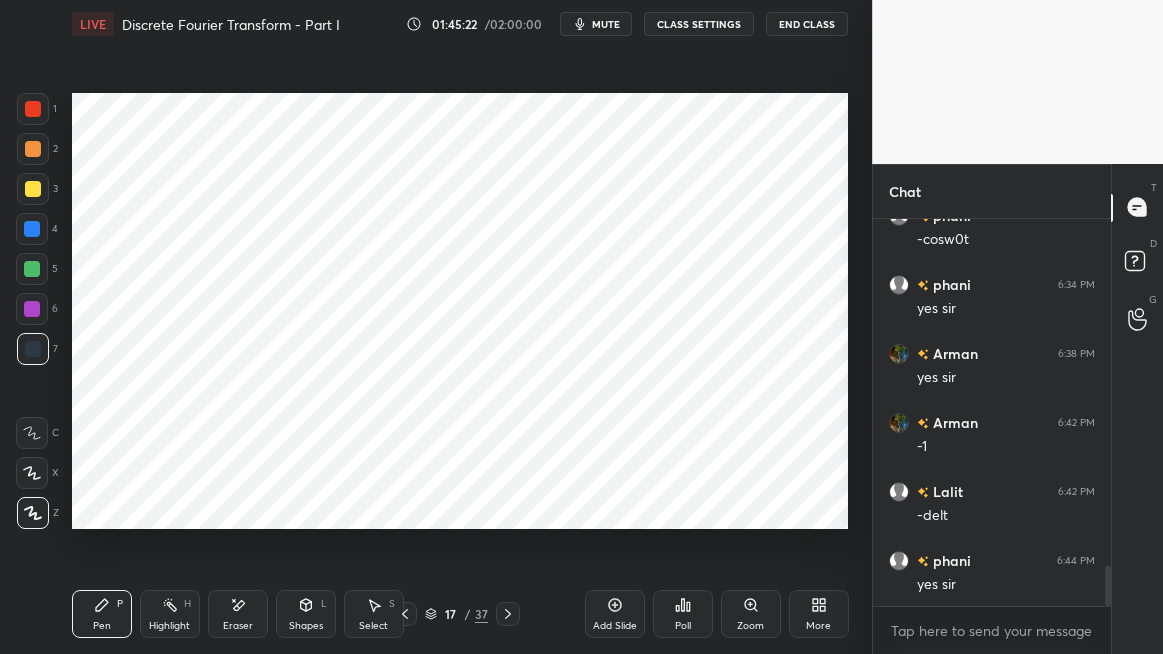 click on "Eraser" at bounding box center (238, 614) 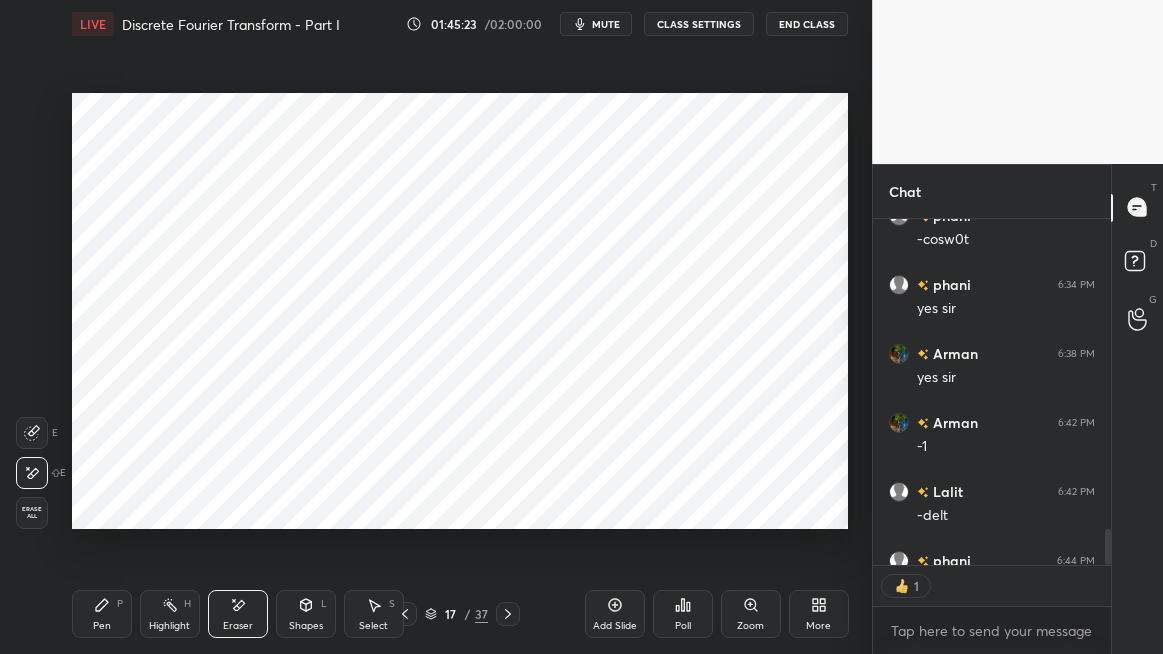 scroll, scrollTop: 341, scrollLeft: 232, axis: both 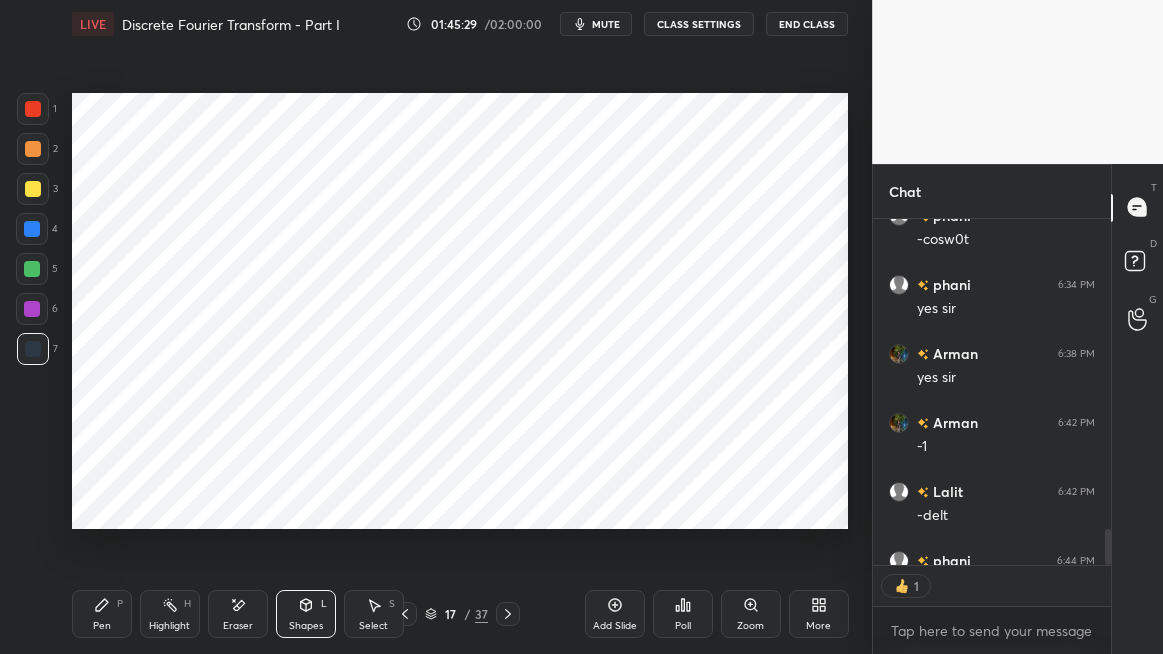 click on "Eraser" at bounding box center (238, 626) 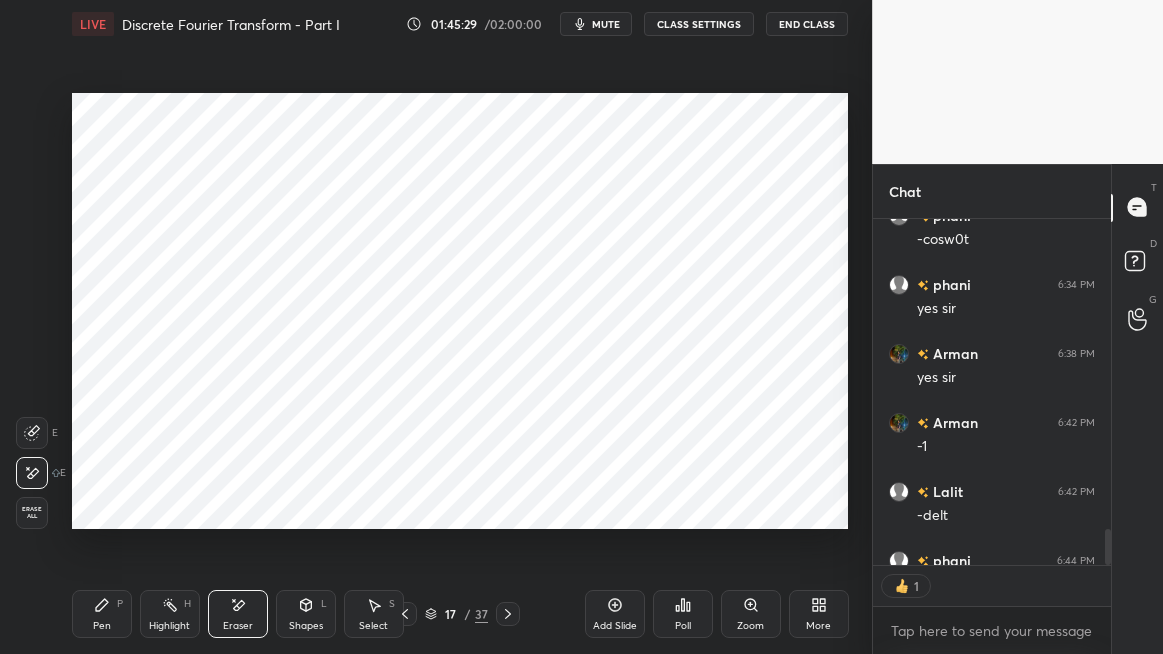 click on "Highlight" at bounding box center [169, 626] 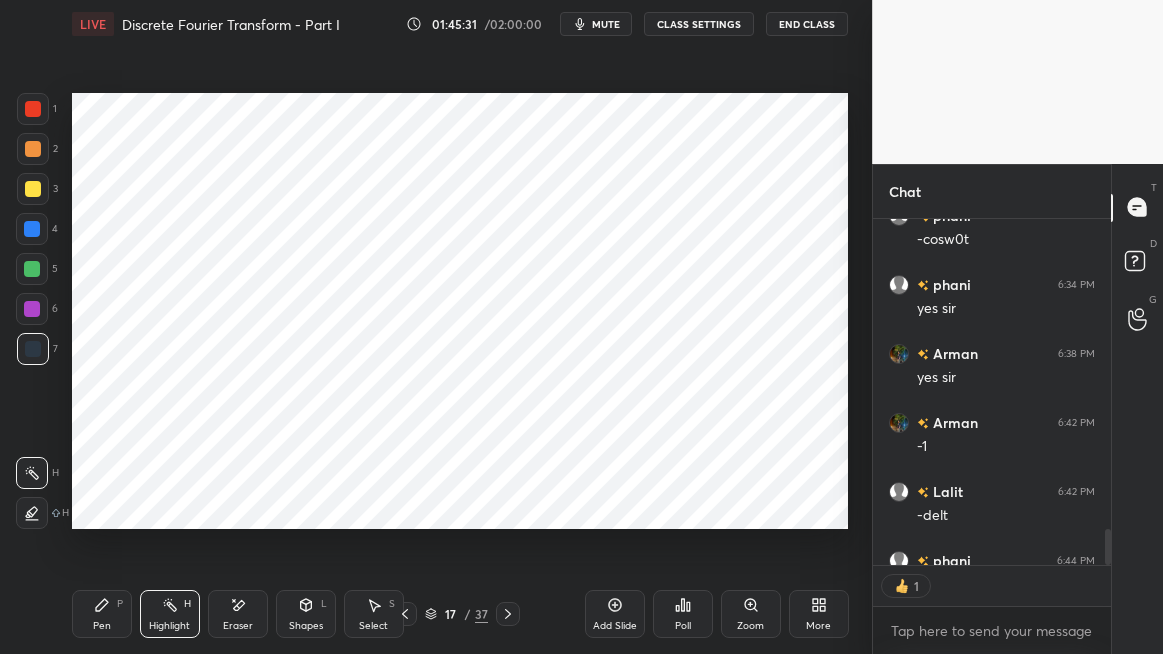 click at bounding box center (32, 309) 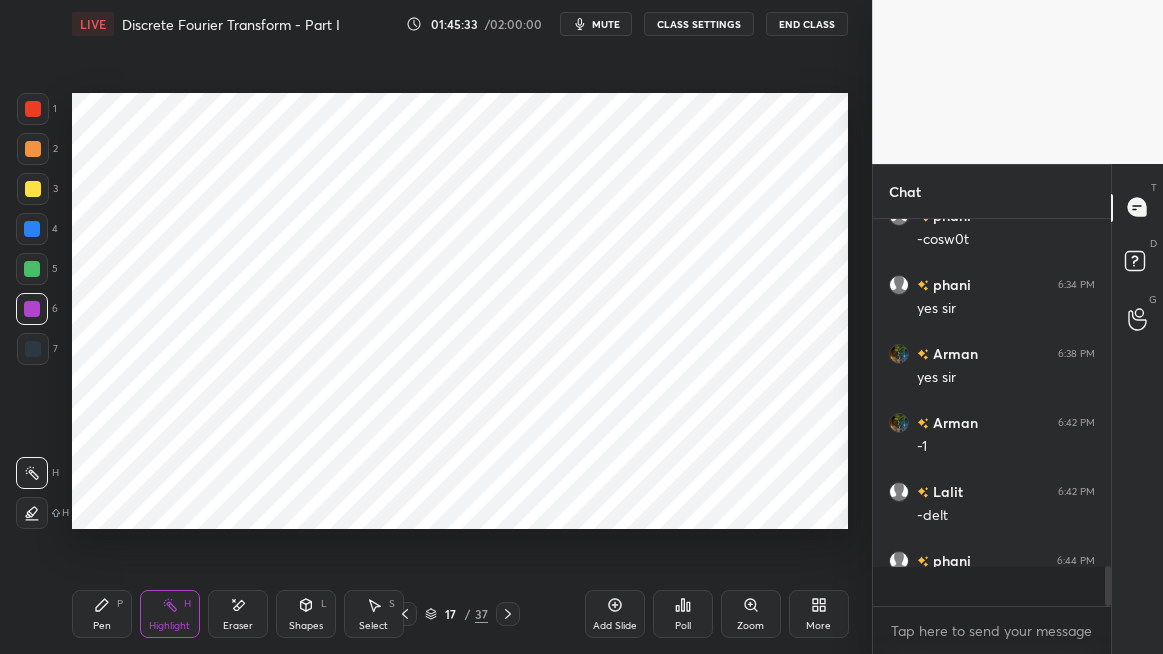 scroll, scrollTop: 6, scrollLeft: 6, axis: both 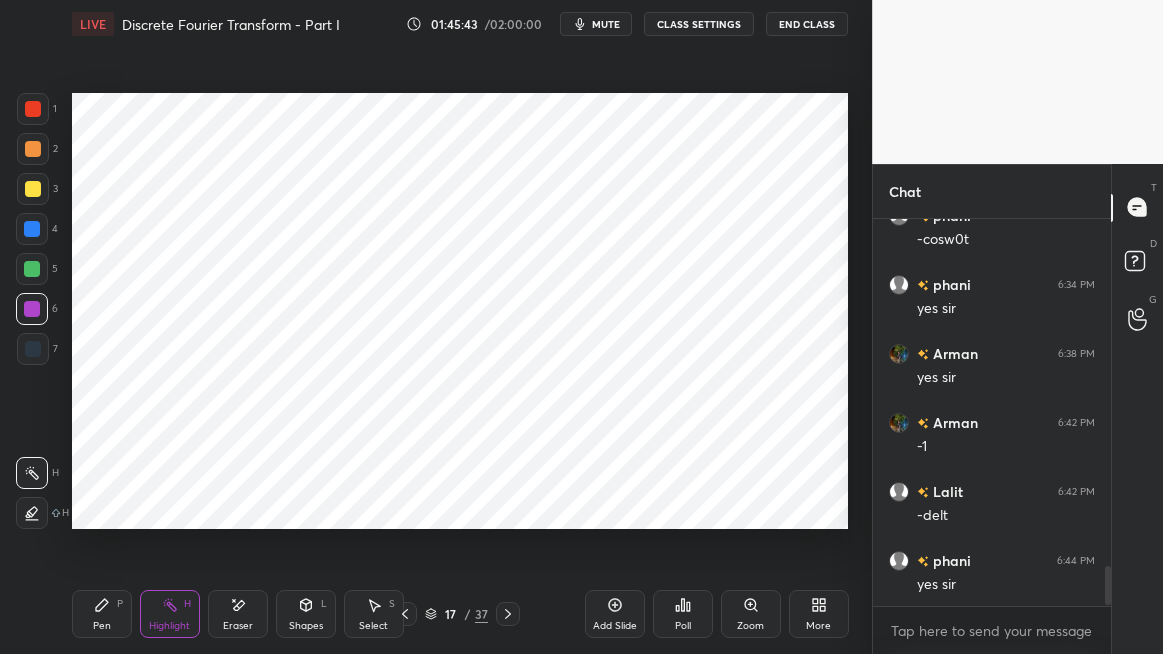 click 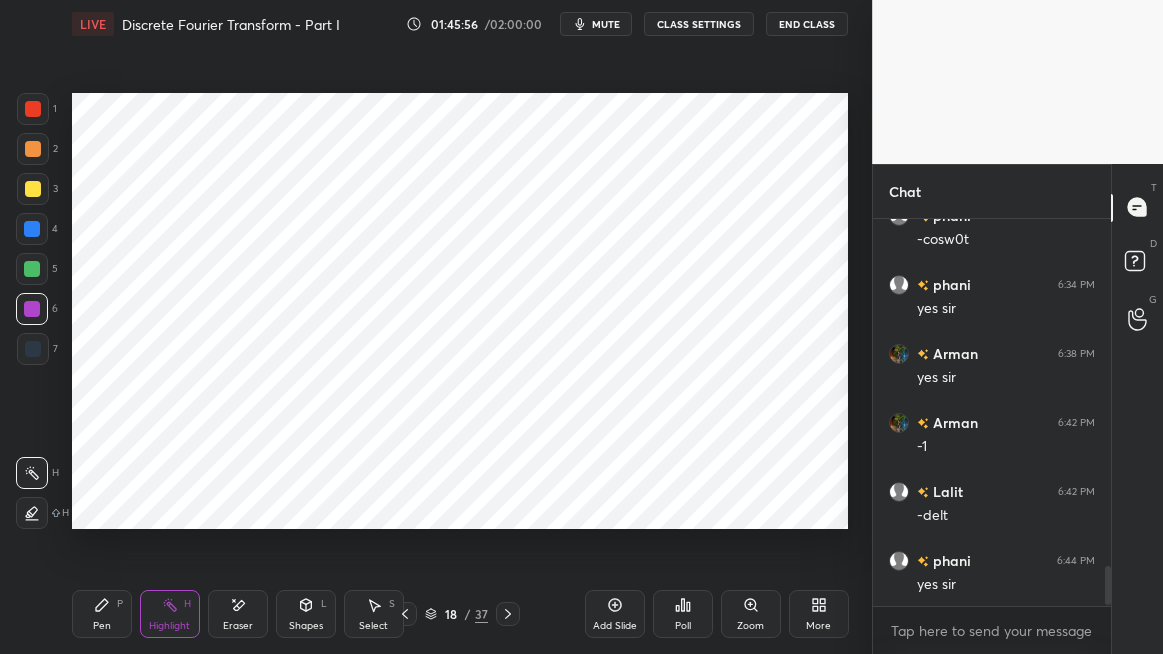 scroll, scrollTop: 3421, scrollLeft: 0, axis: vertical 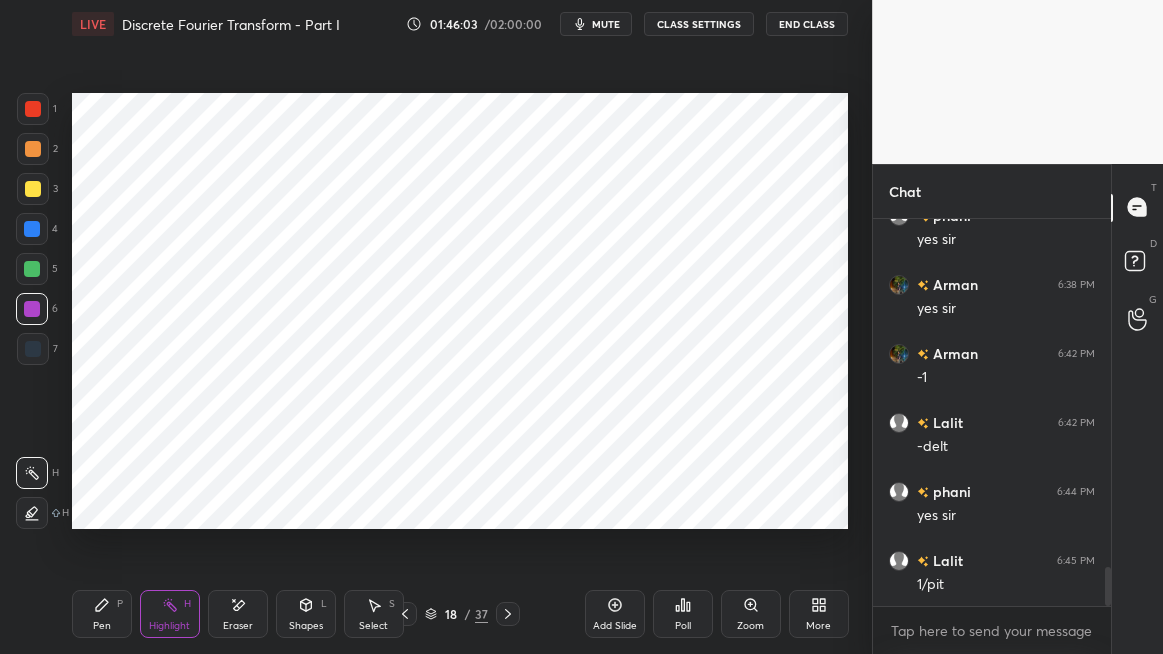 click at bounding box center (32, 229) 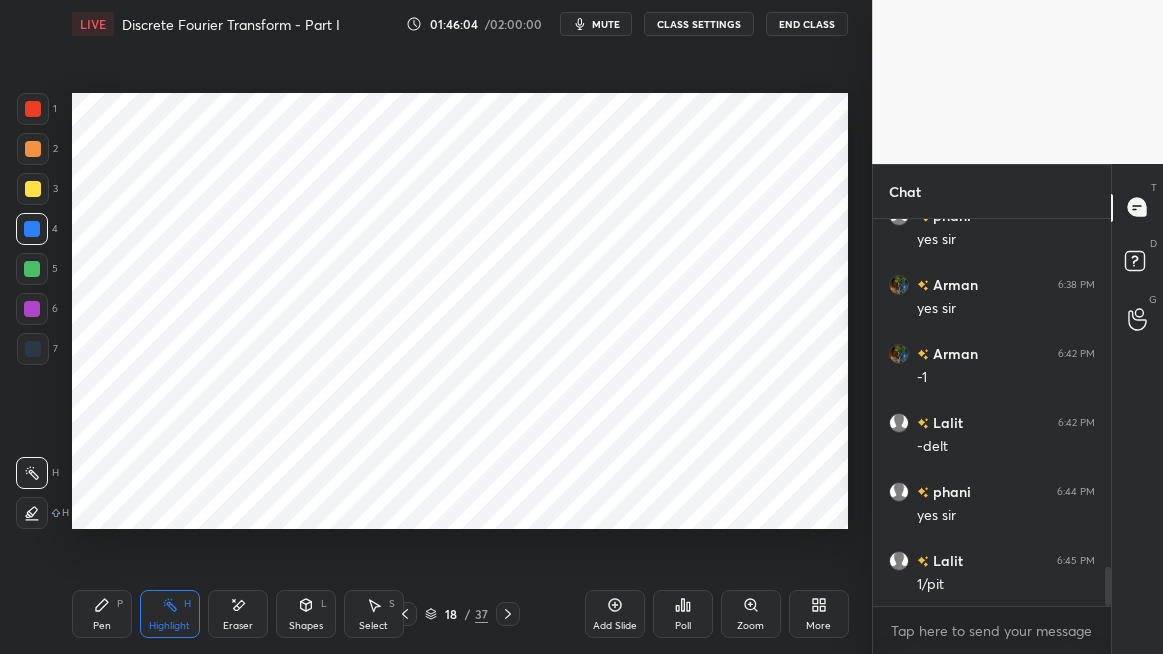 scroll, scrollTop: 3490, scrollLeft: 0, axis: vertical 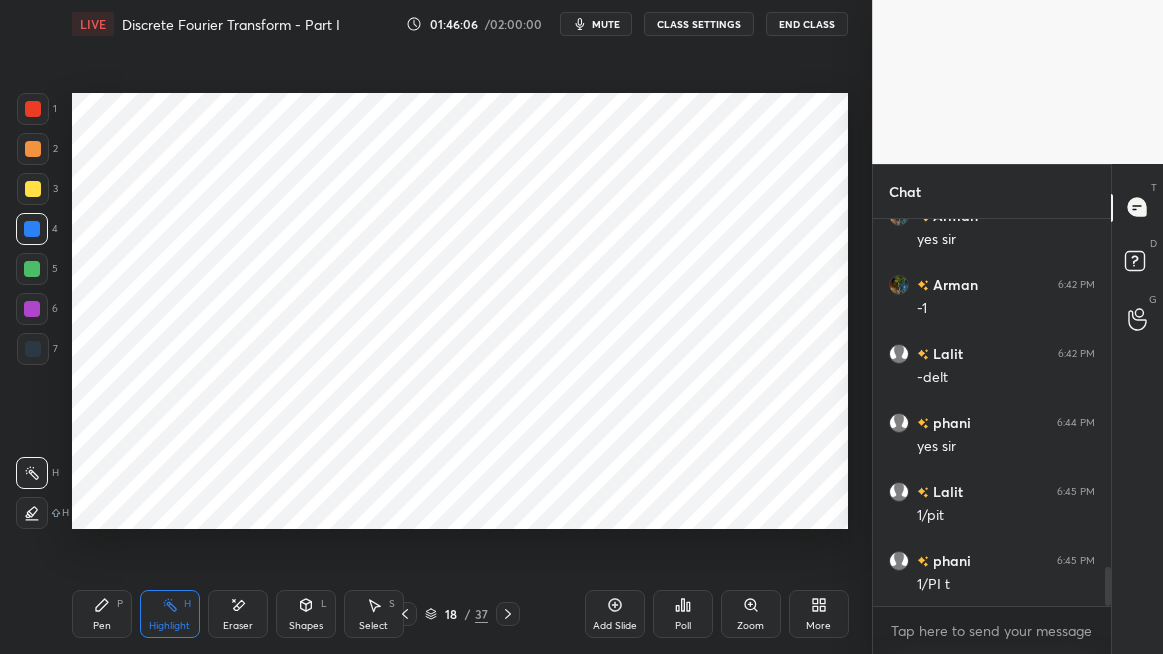 click on "Pen P" at bounding box center [102, 614] 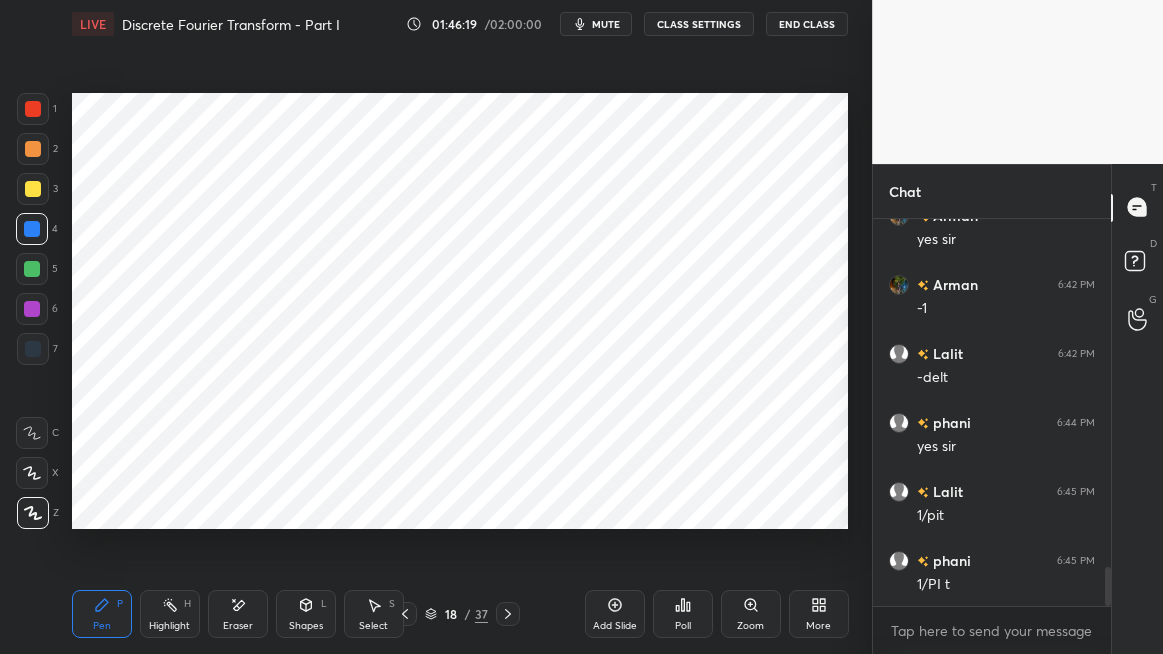 scroll, scrollTop: 342, scrollLeft: 232, axis: both 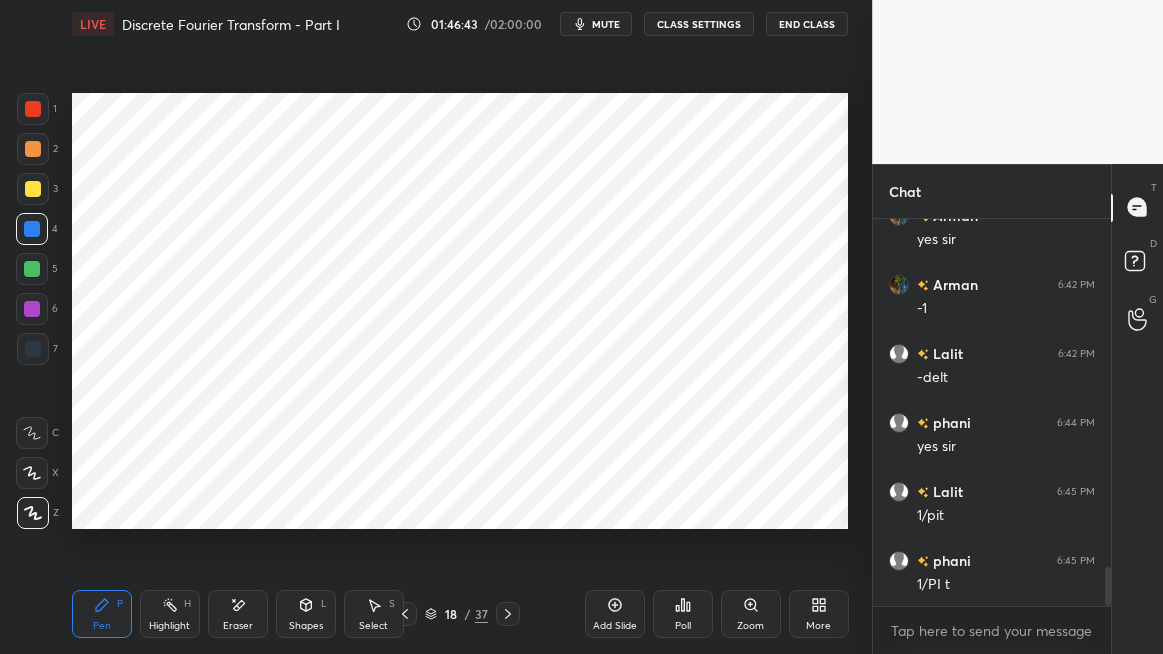 click 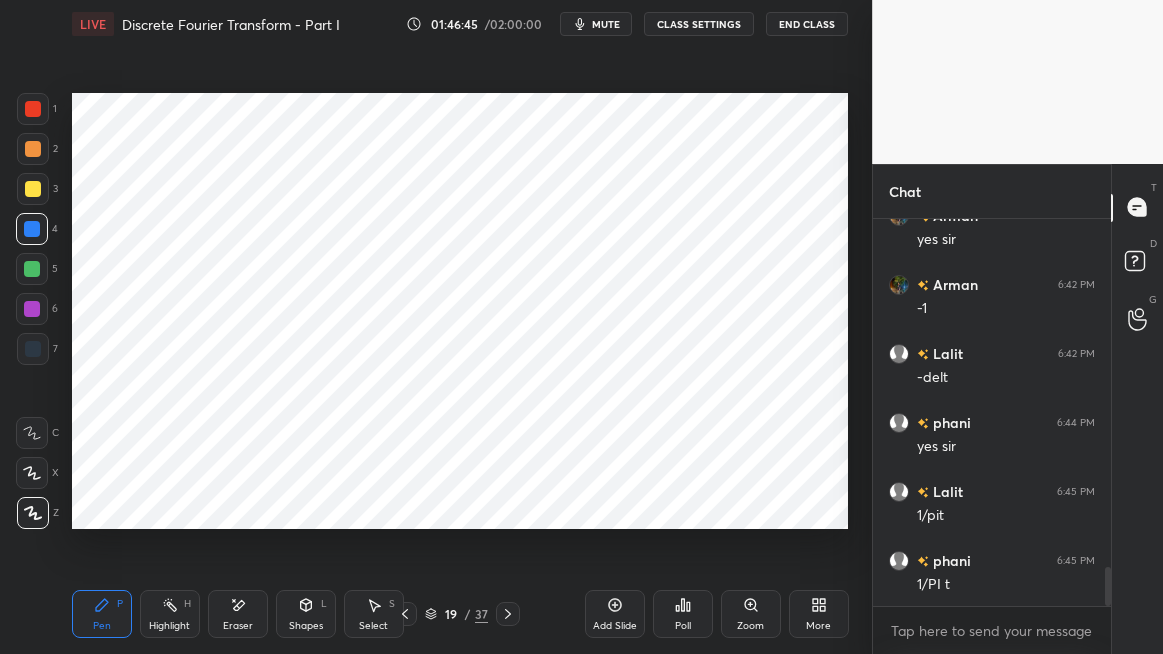 click at bounding box center (33, 109) 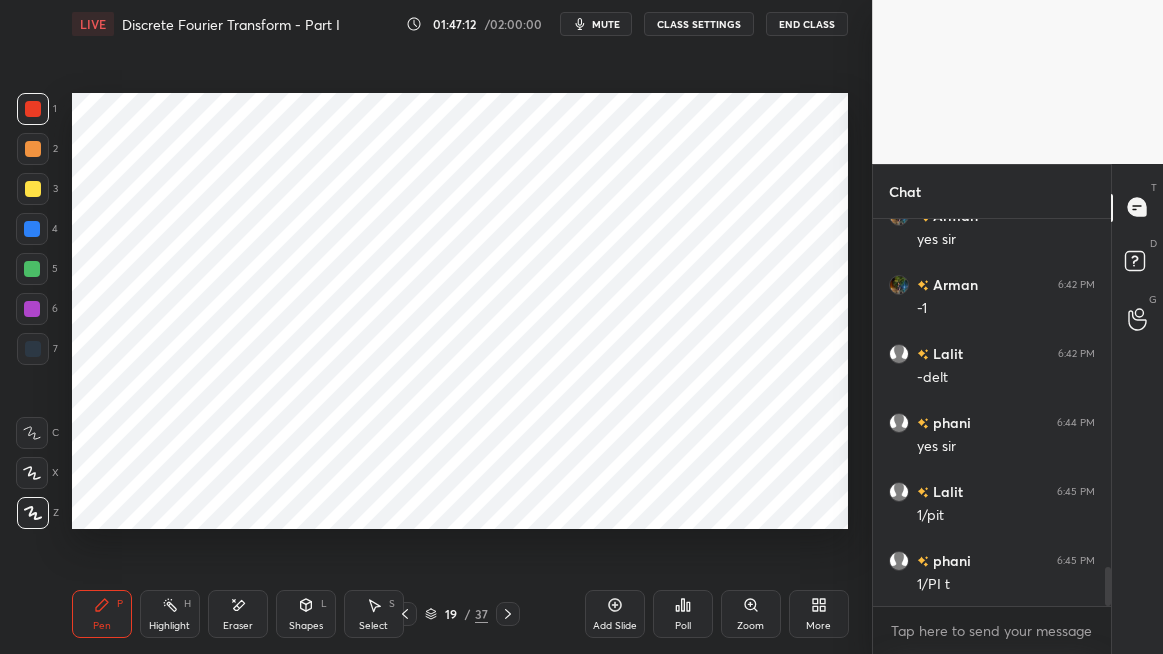 click at bounding box center [32, 229] 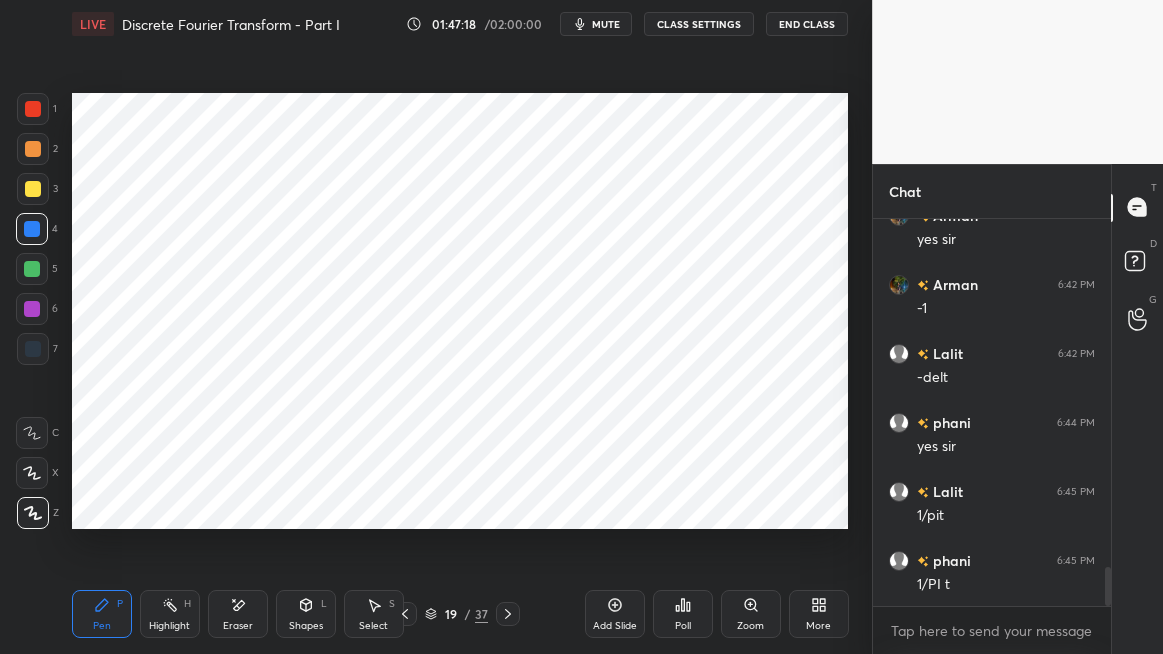 click 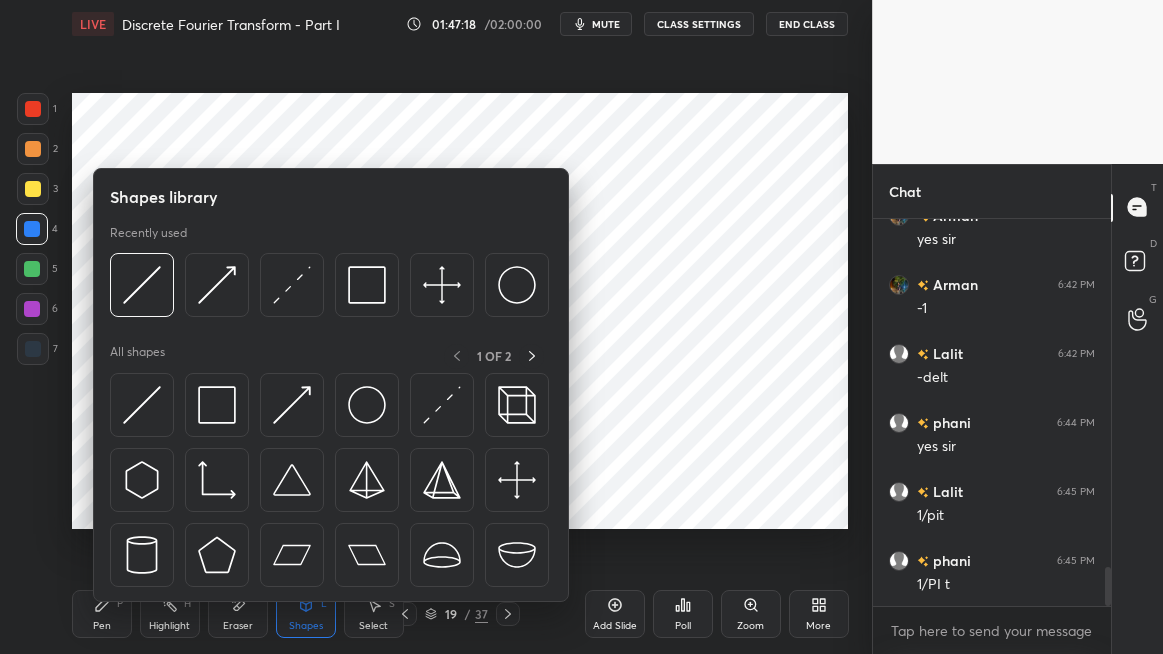click at bounding box center [292, 405] 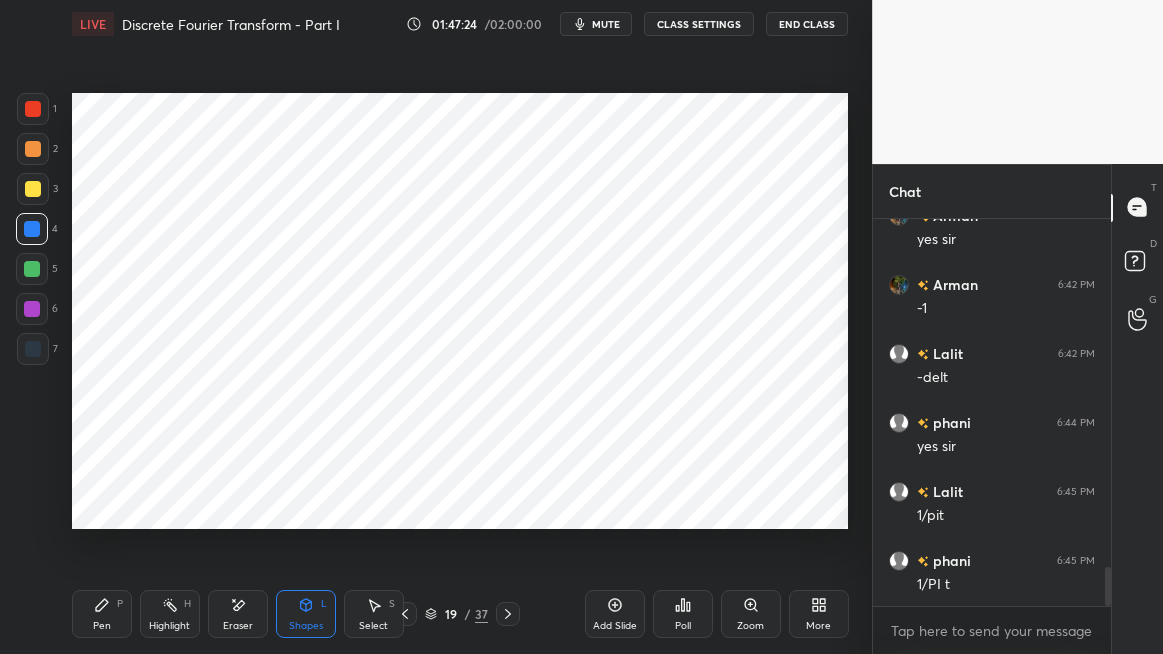 click 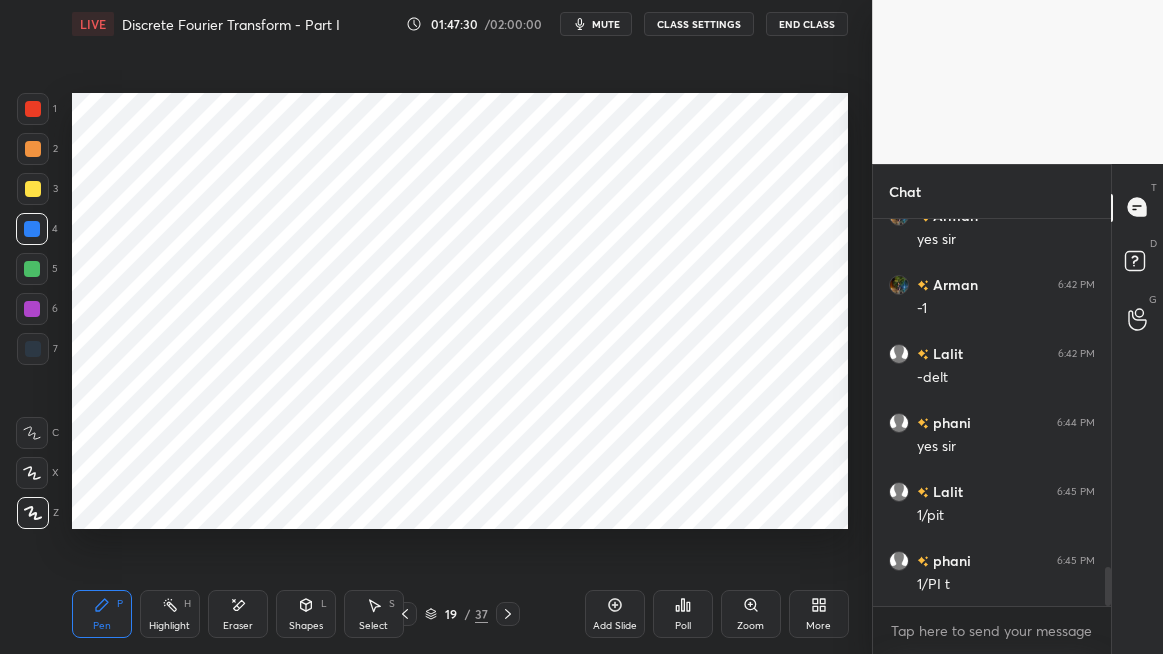 scroll, scrollTop: 3538, scrollLeft: 0, axis: vertical 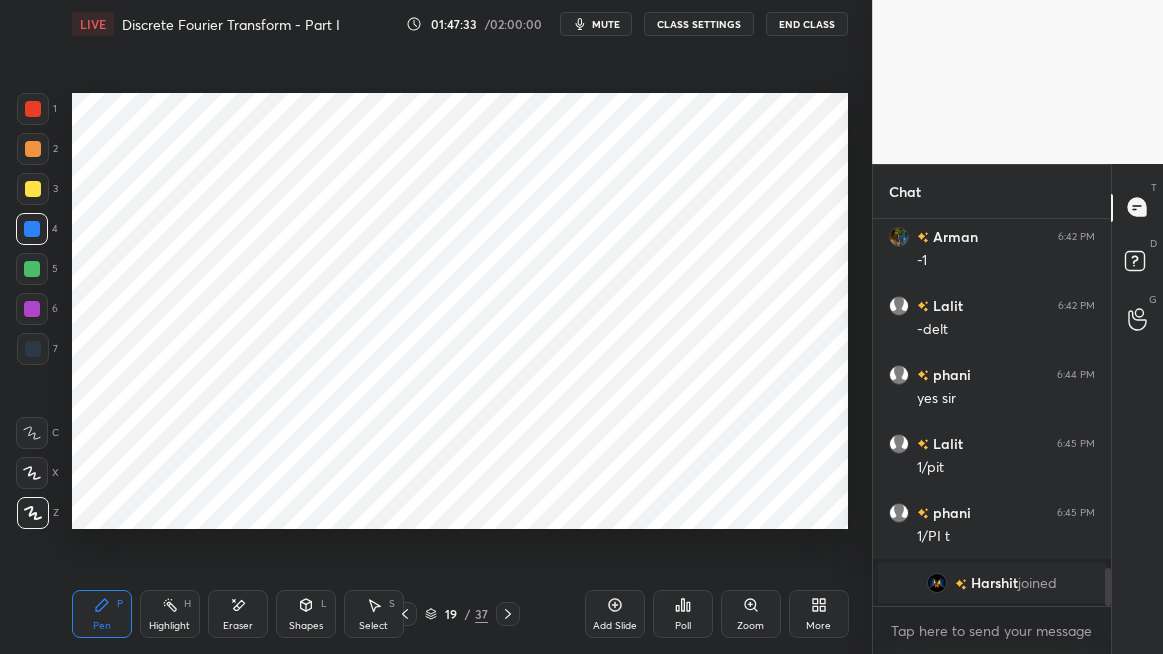 click on "Harshit" at bounding box center [994, 583] 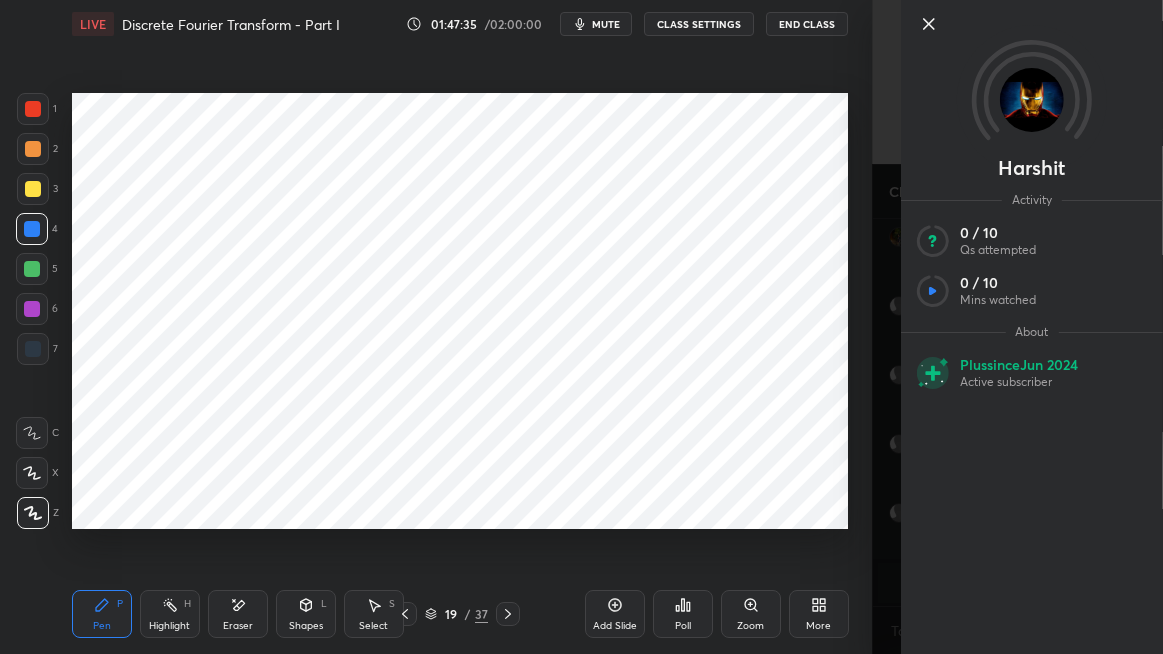 click 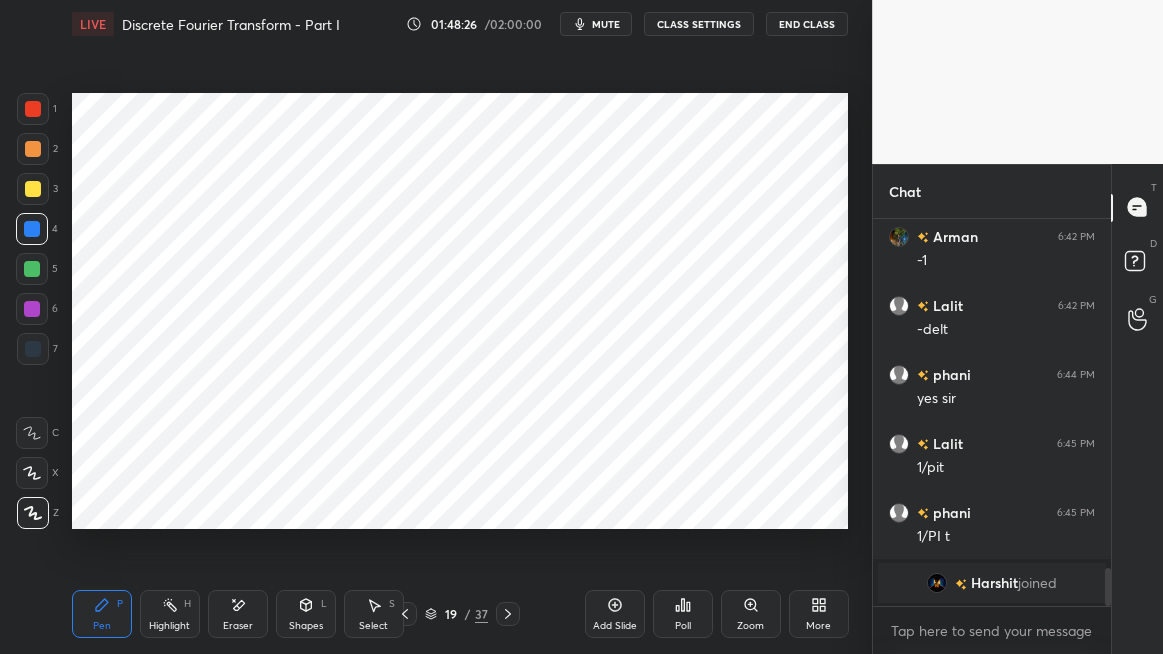click at bounding box center [32, 309] 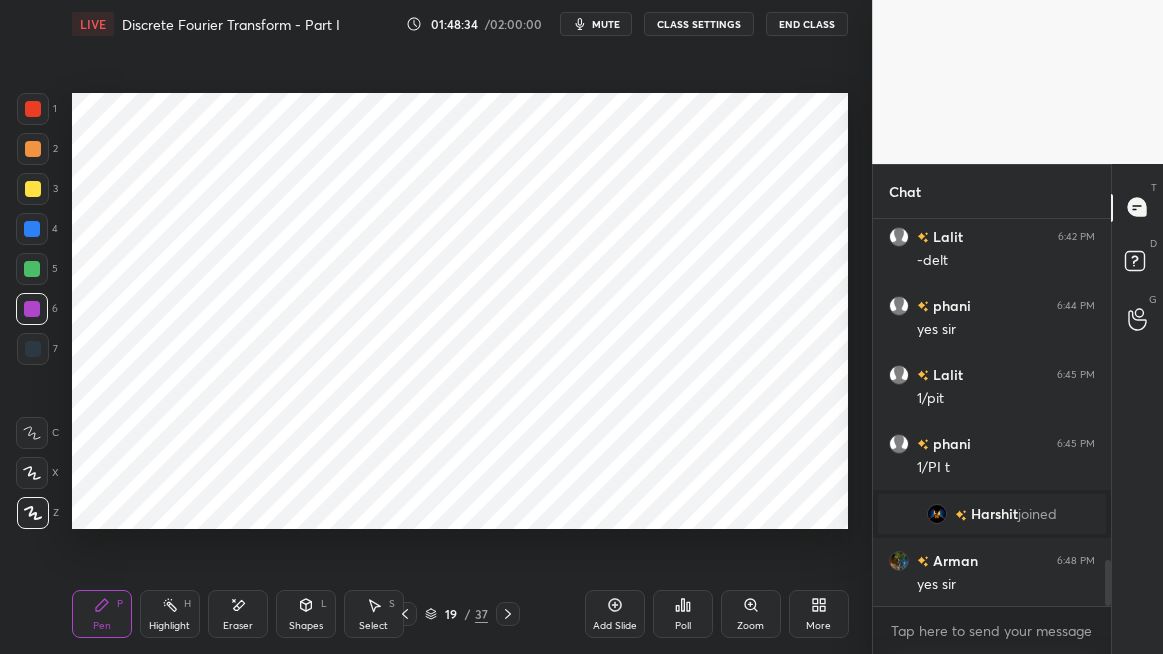 scroll, scrollTop: 2901, scrollLeft: 0, axis: vertical 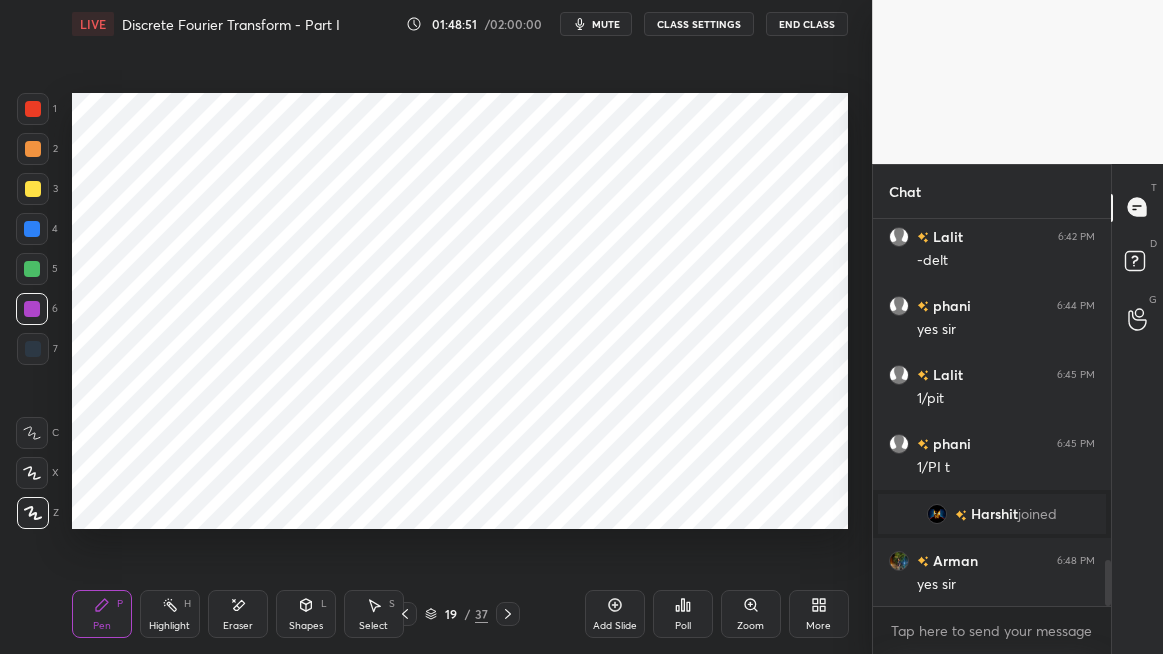 click on "Shapes L" at bounding box center [306, 614] 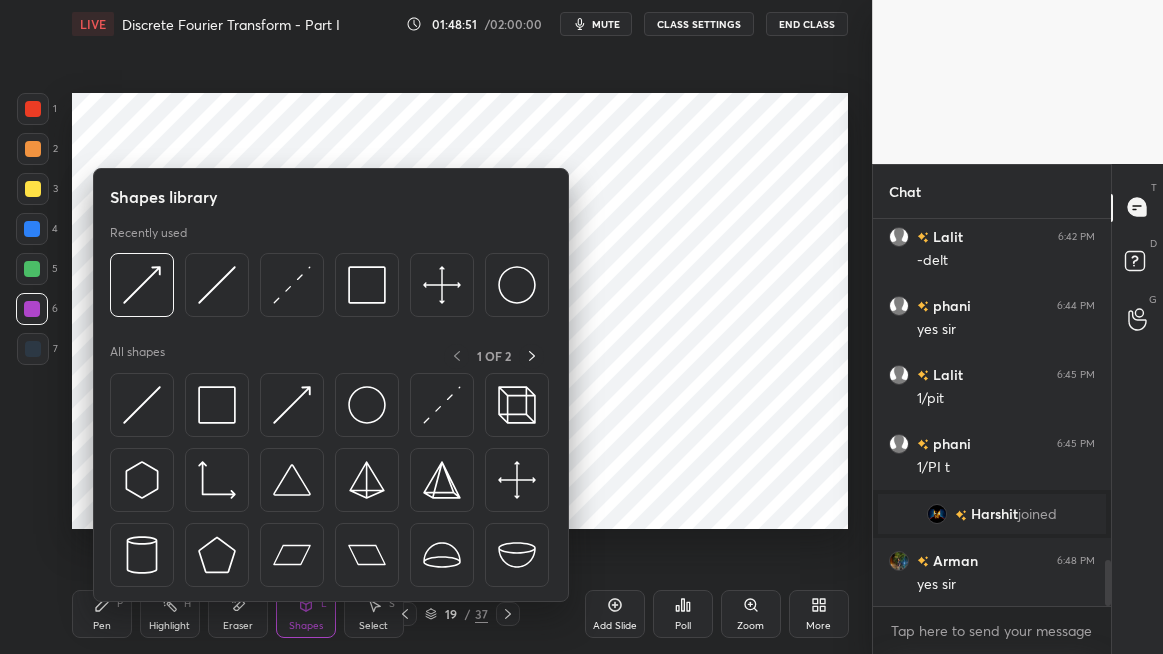 click at bounding box center (292, 405) 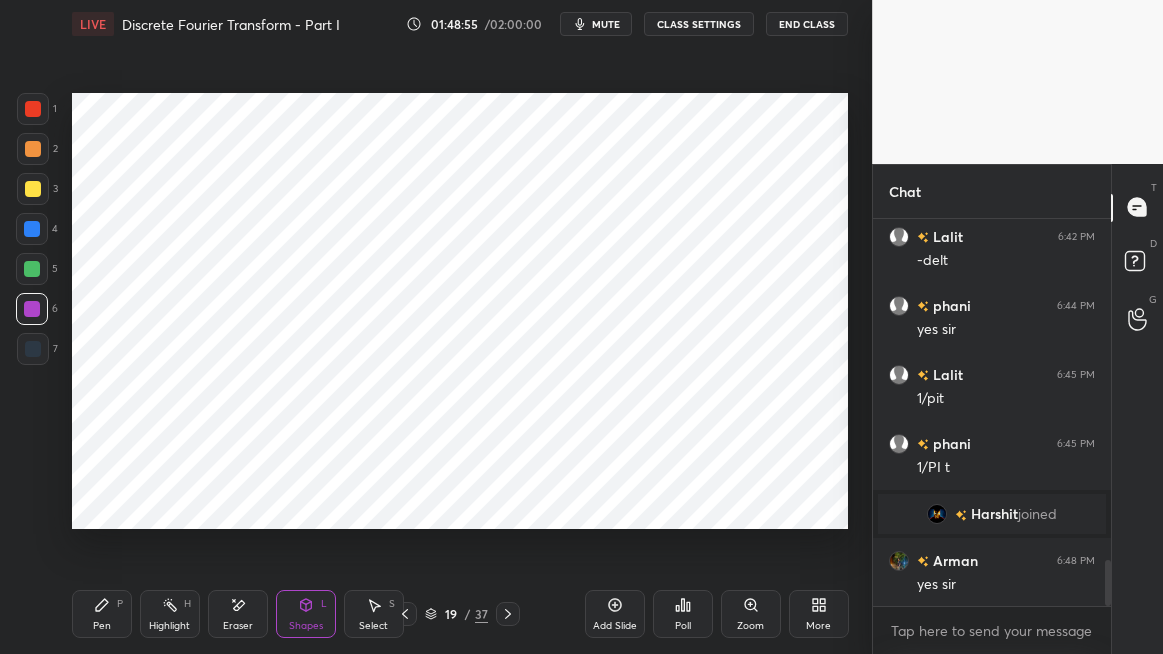 click on "Pen P" at bounding box center (102, 614) 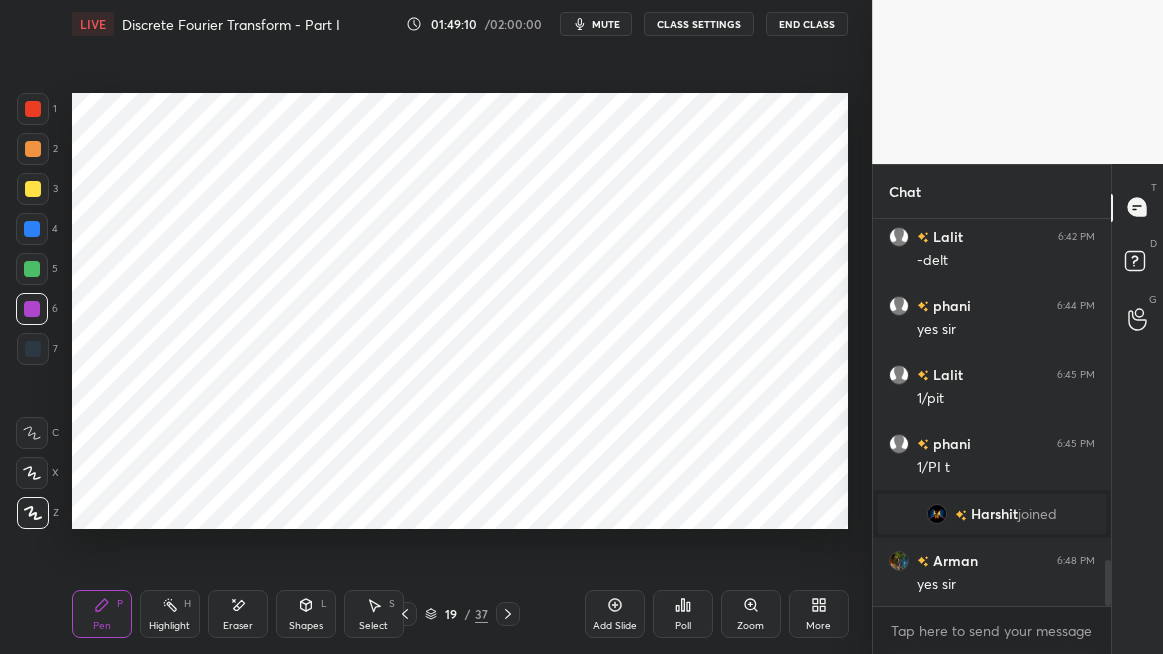 click on "Highlight" at bounding box center (169, 626) 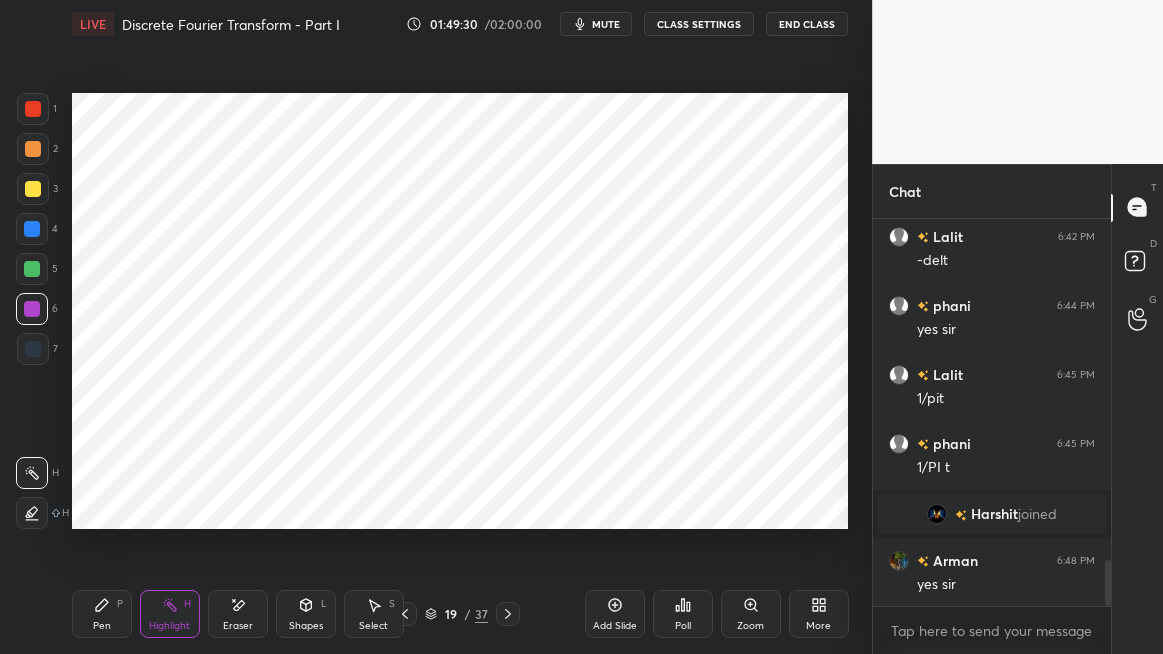 click on "Pen" at bounding box center [102, 626] 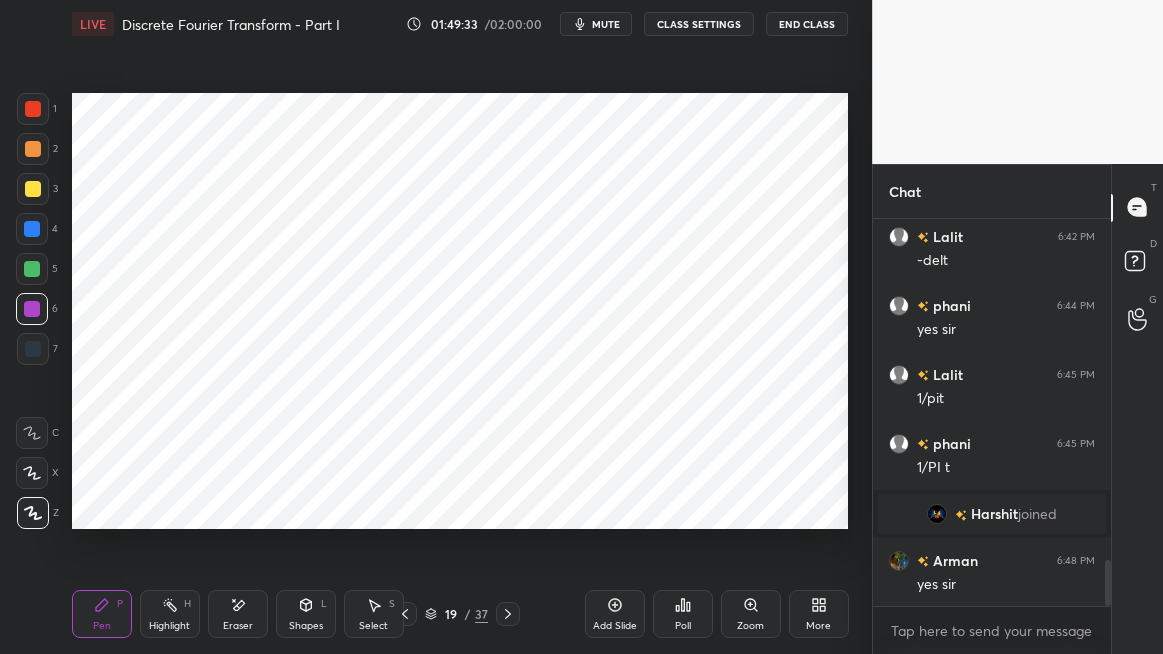 click 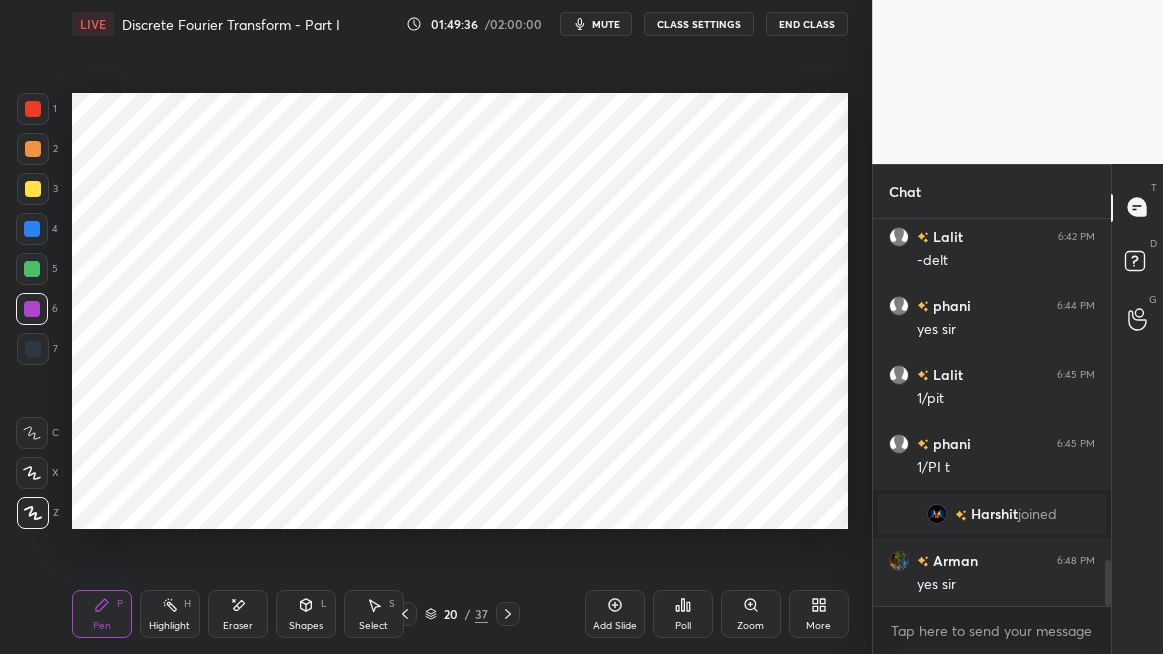 click at bounding box center [32, 229] 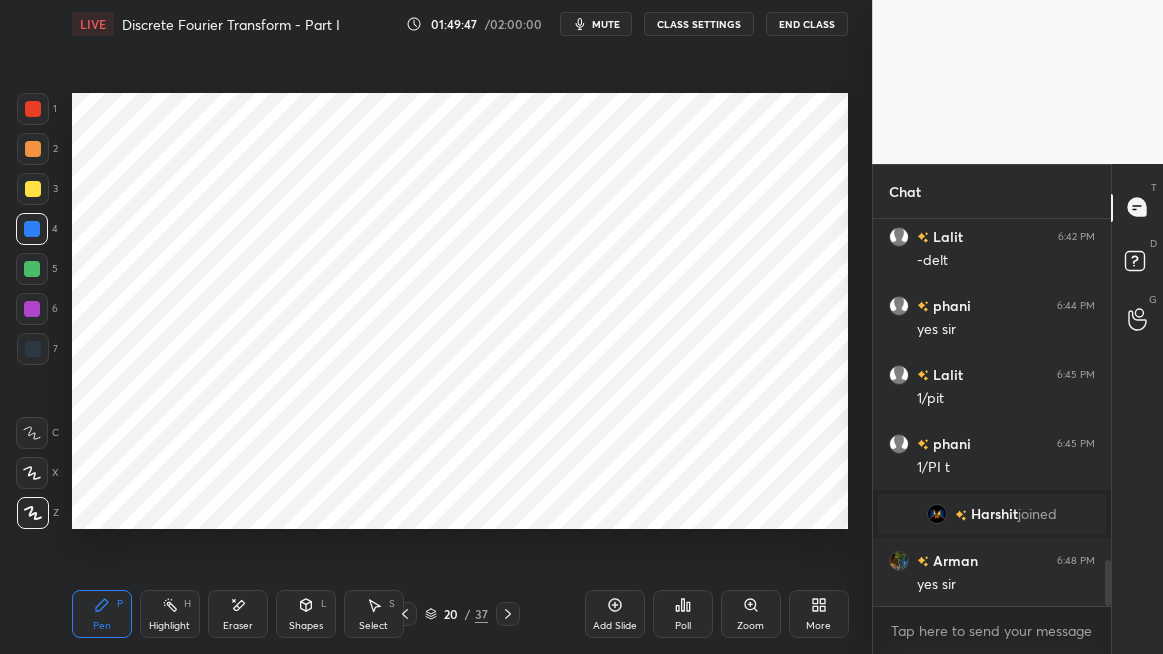 click on "Shapes L" at bounding box center (306, 614) 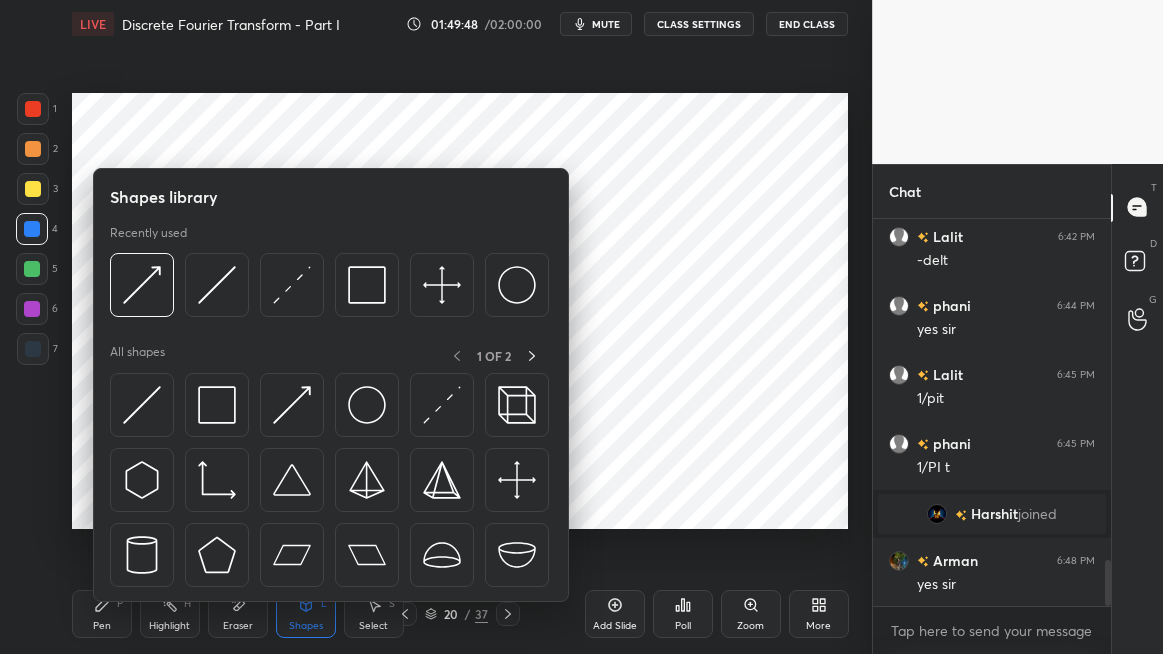 click at bounding box center (292, 405) 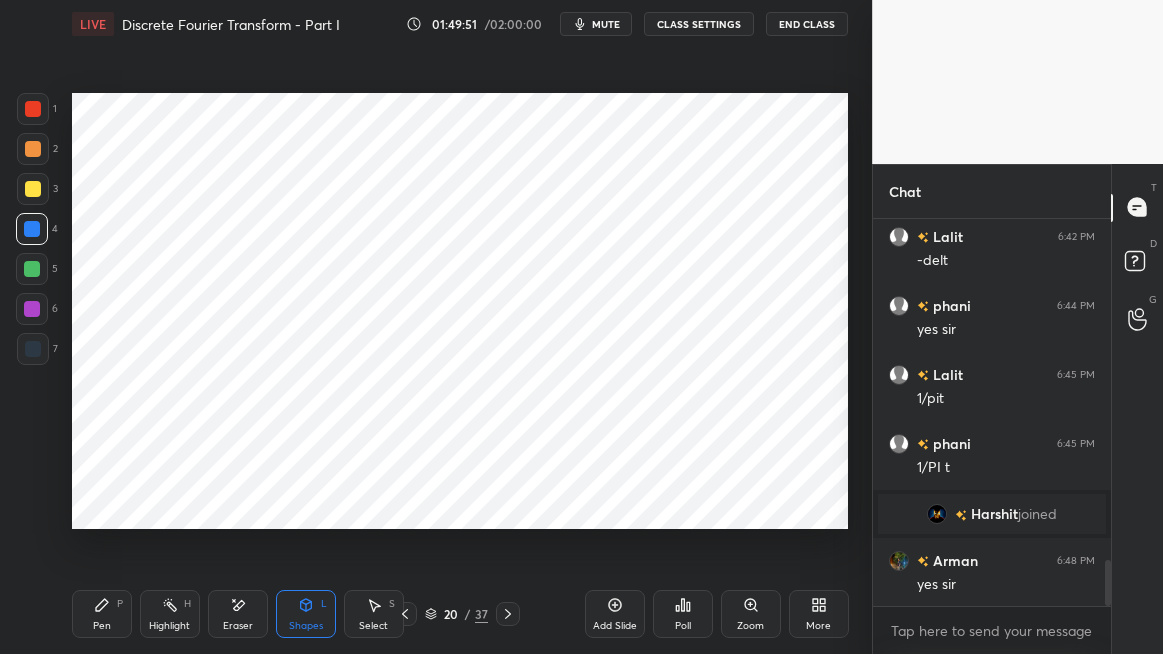 click on "Pen P" at bounding box center (102, 614) 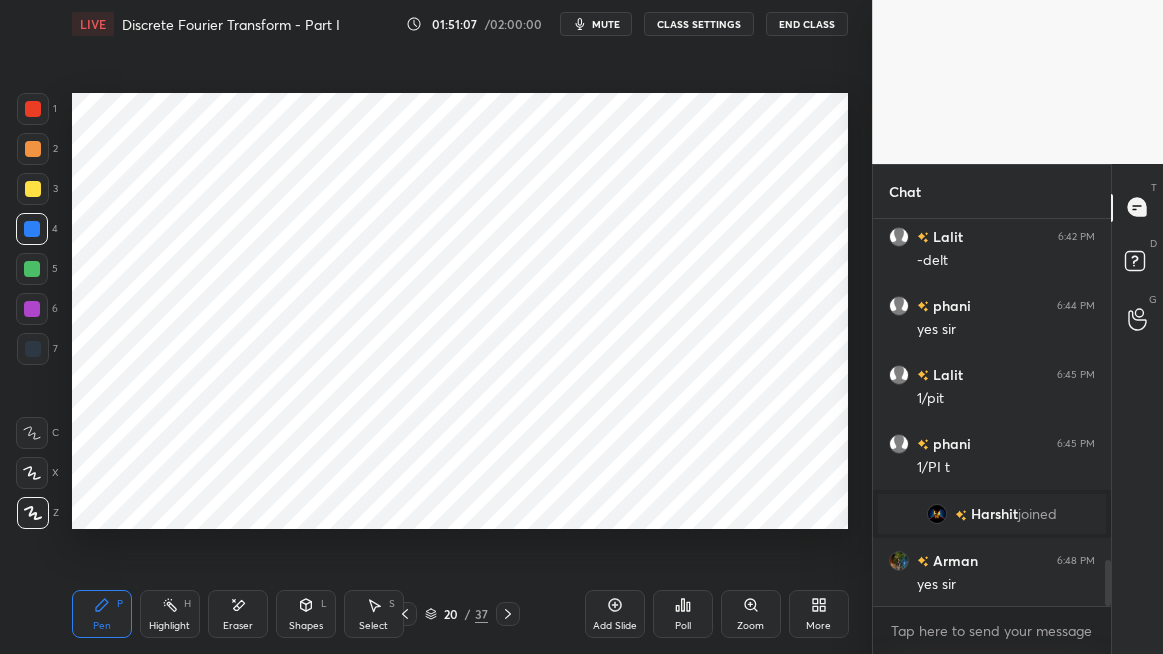 click on "Shapes L" at bounding box center (306, 614) 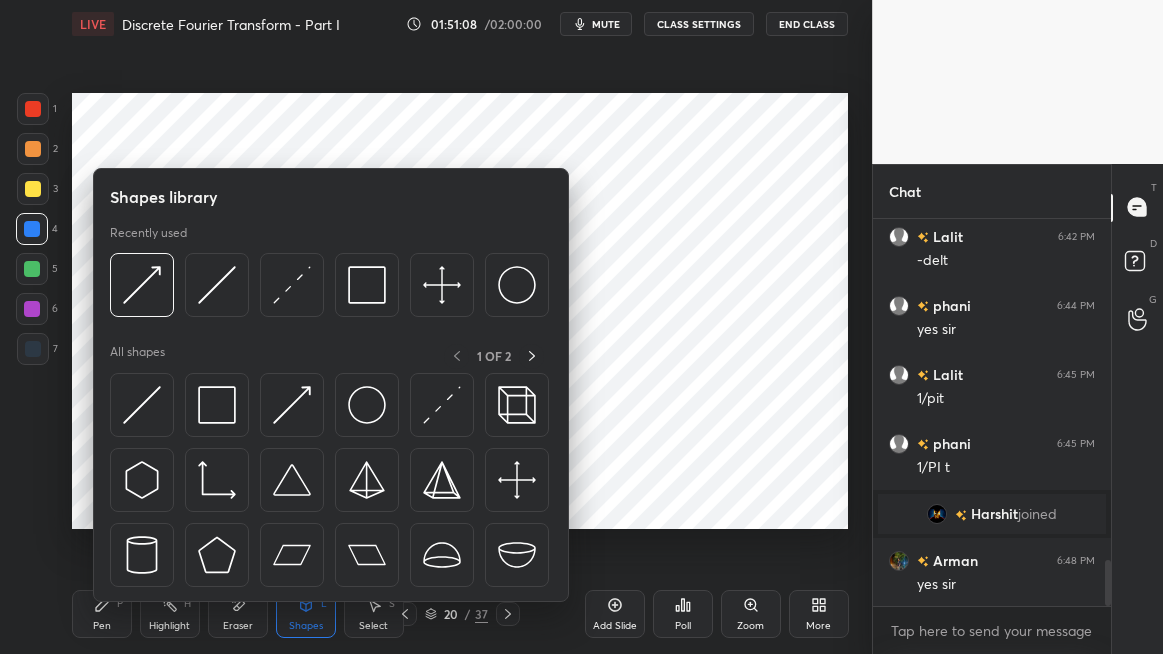click at bounding box center (217, 405) 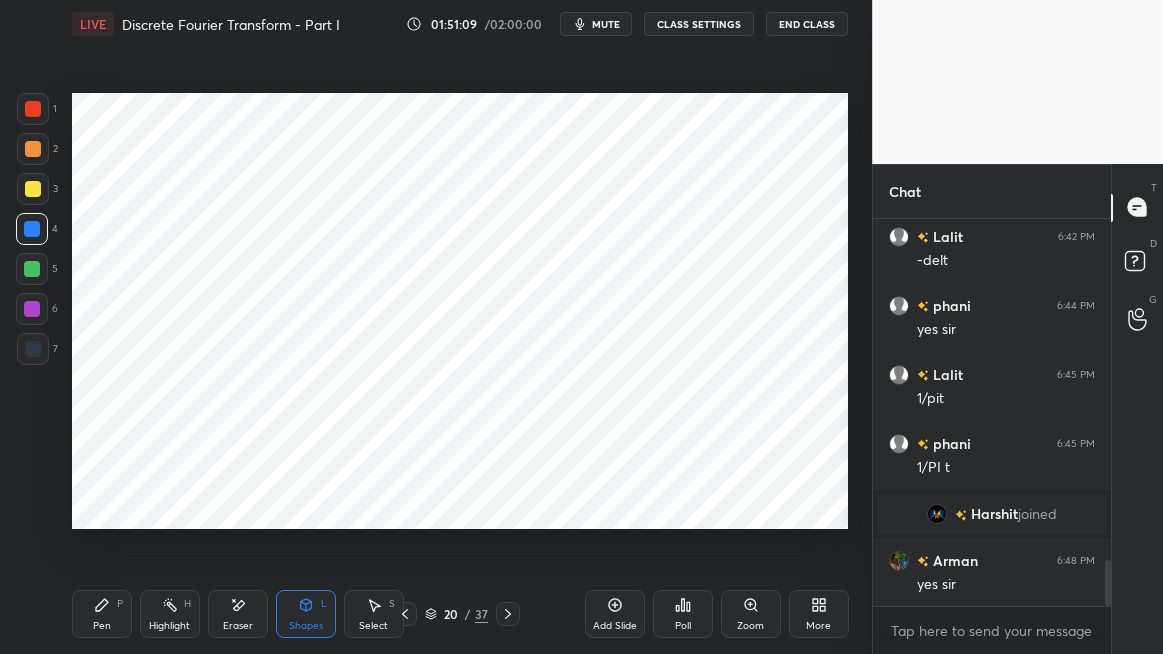 click at bounding box center (33, 149) 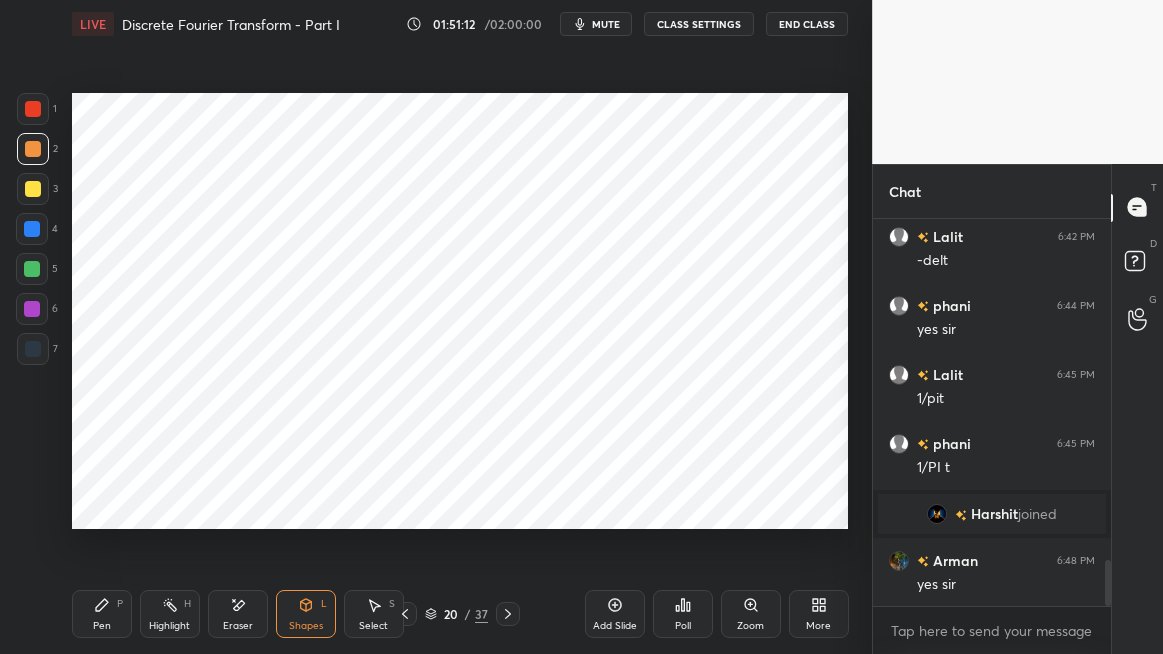 click 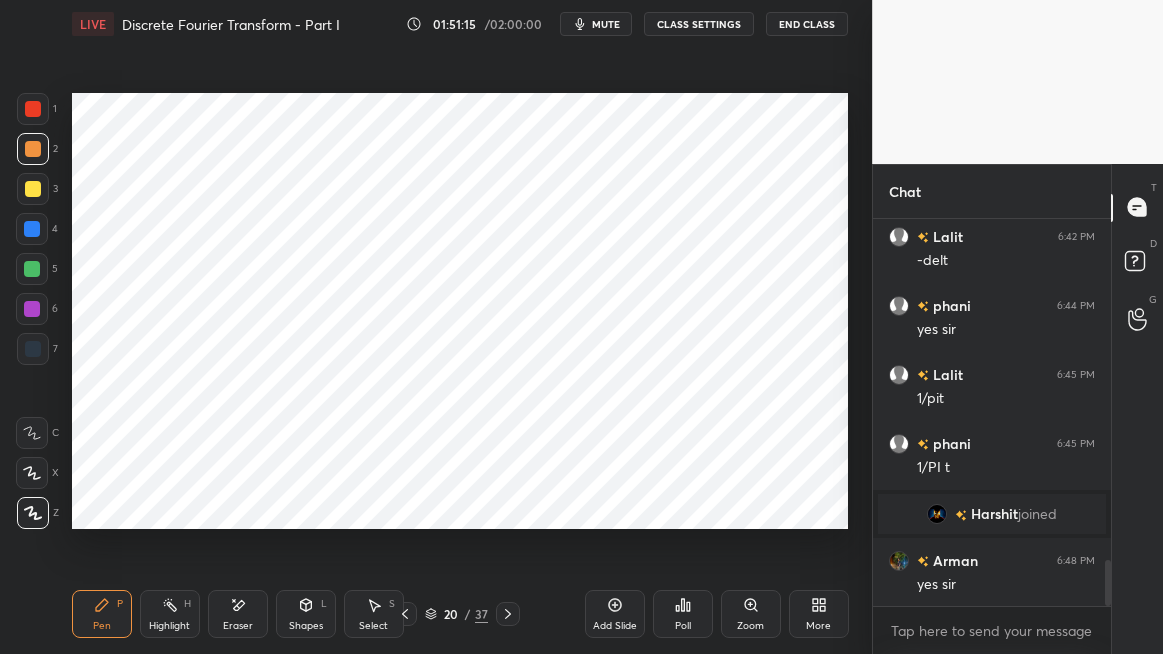 click on "Eraser" at bounding box center (238, 626) 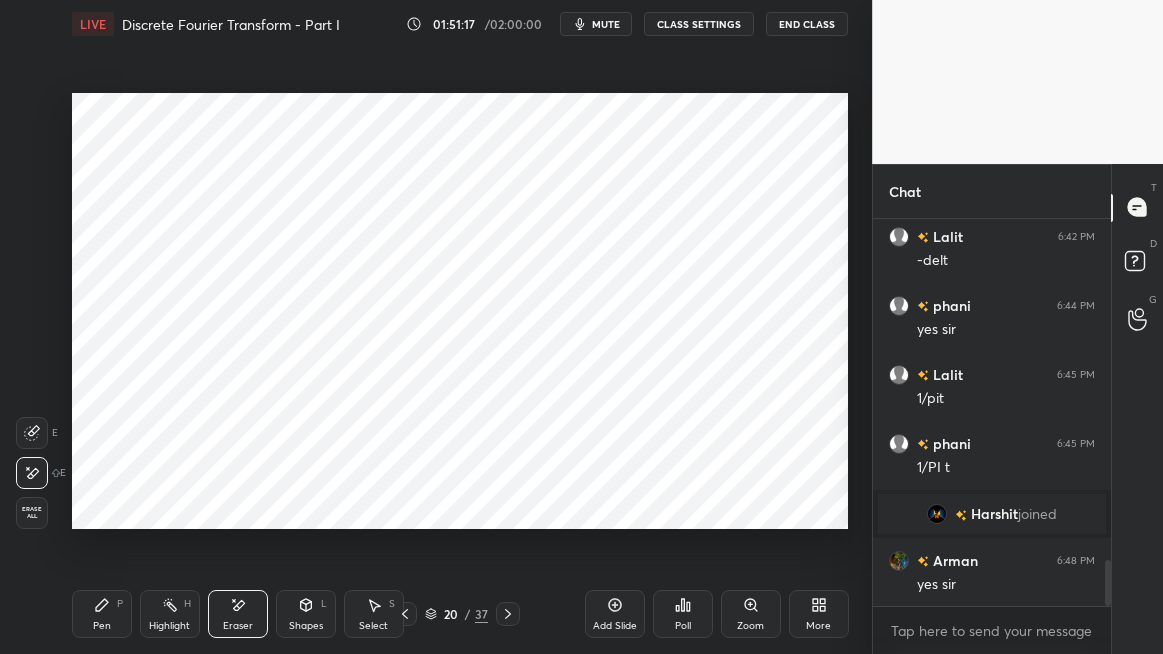click 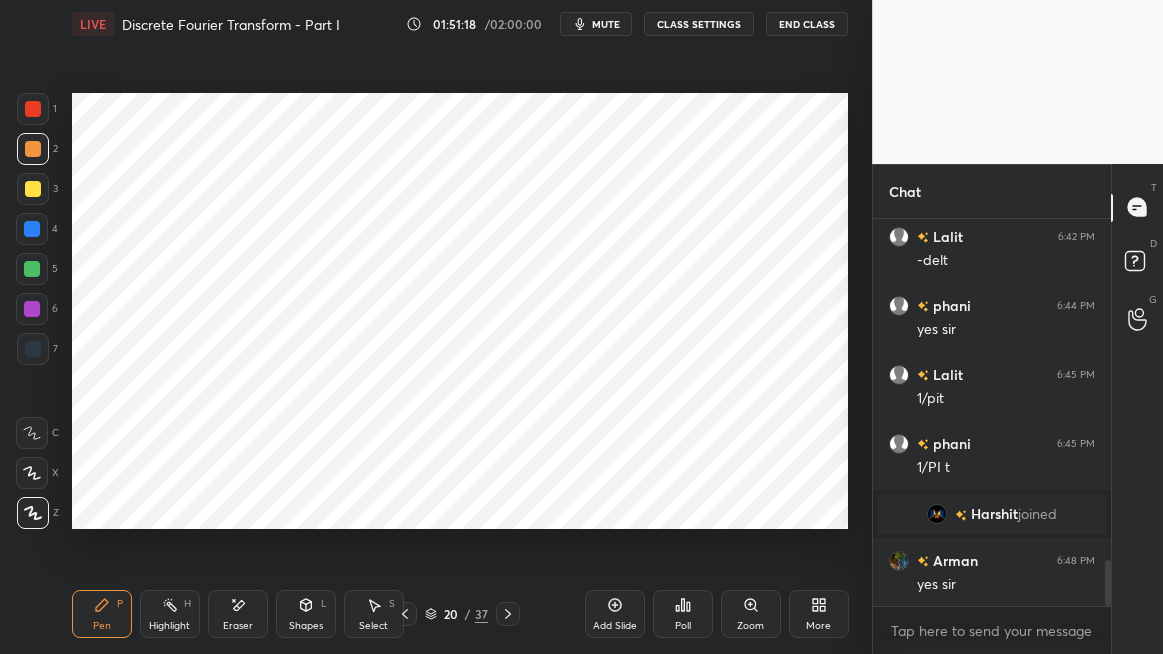 click at bounding box center (33, 109) 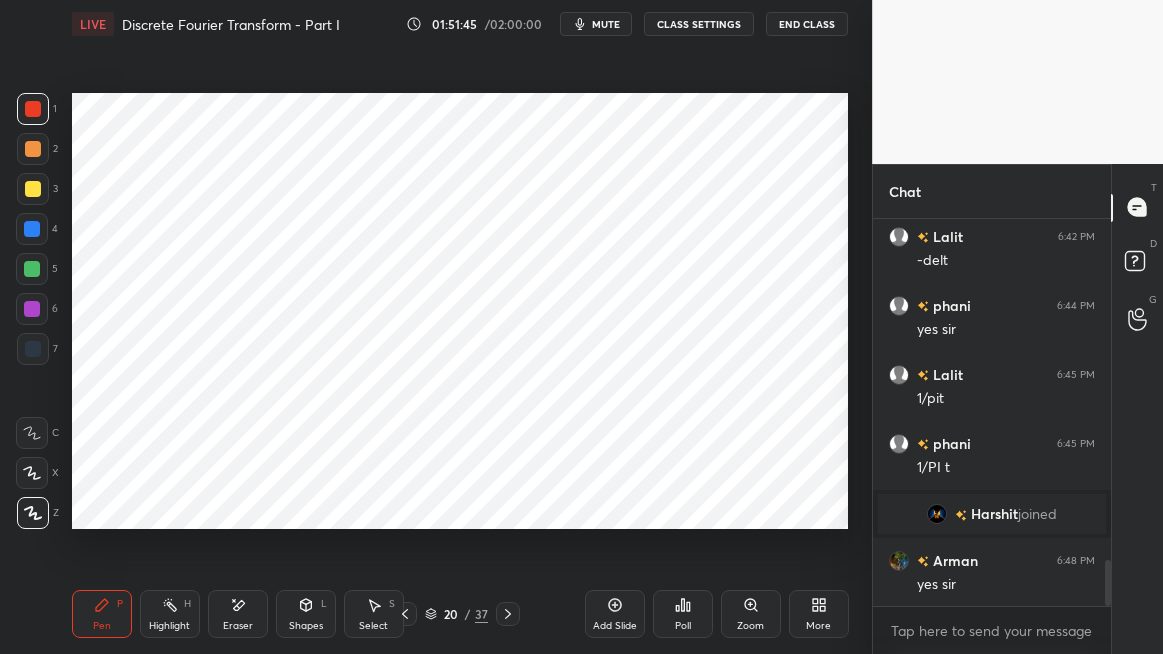 click 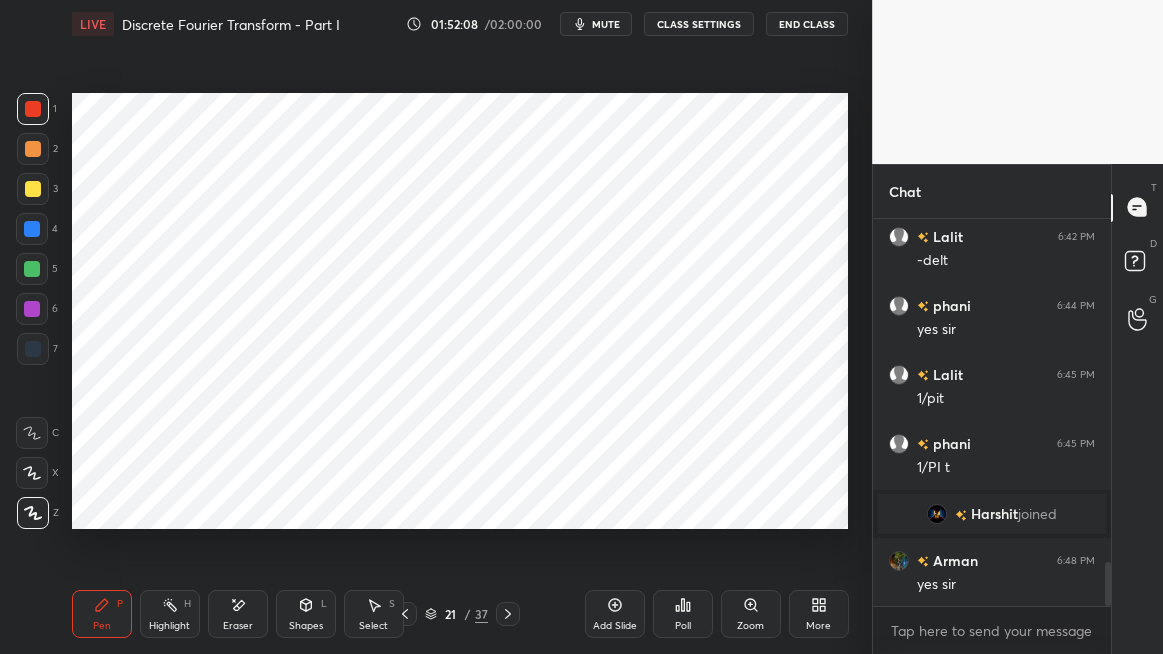 scroll, scrollTop: 3006, scrollLeft: 0, axis: vertical 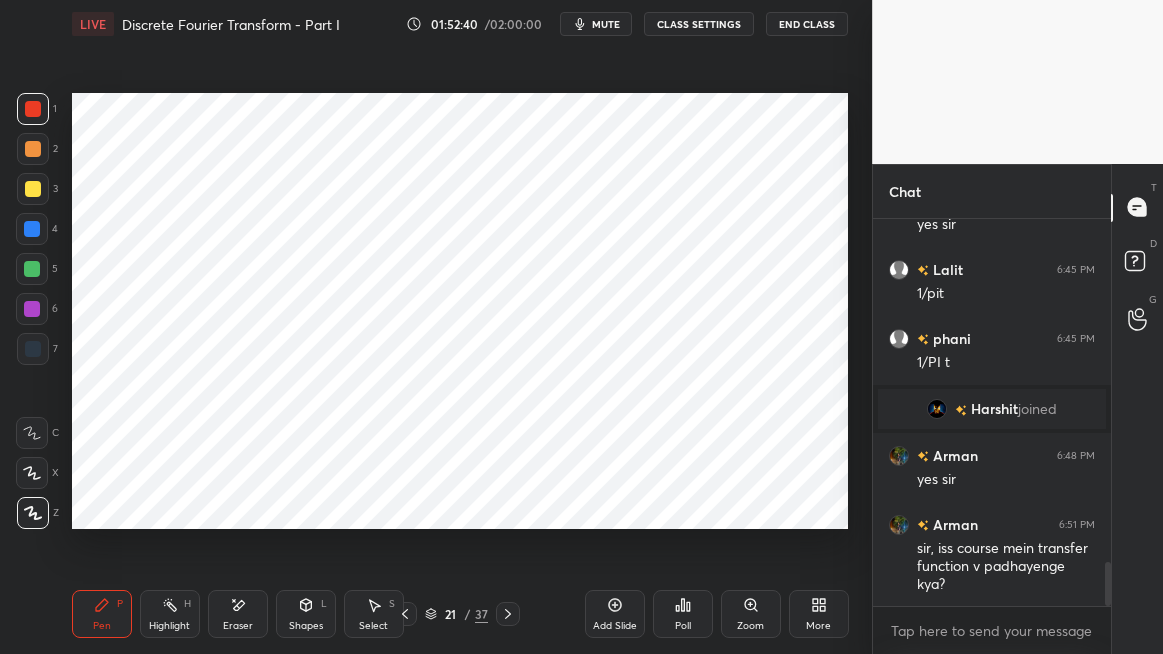 click 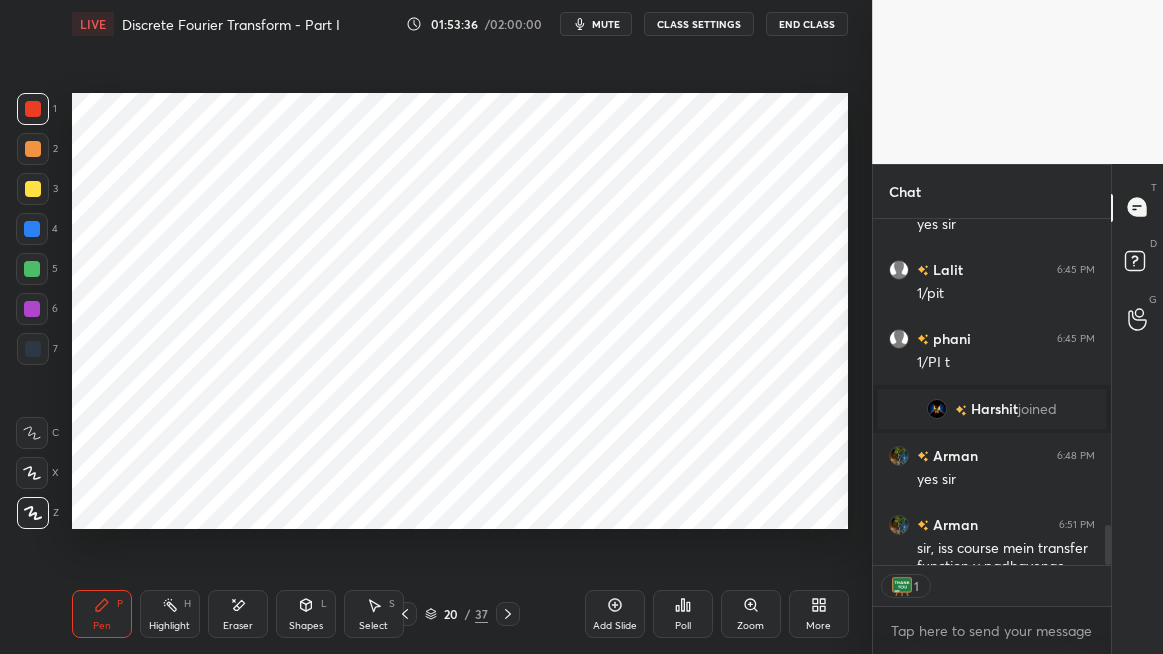 scroll, scrollTop: 341, scrollLeft: 232, axis: both 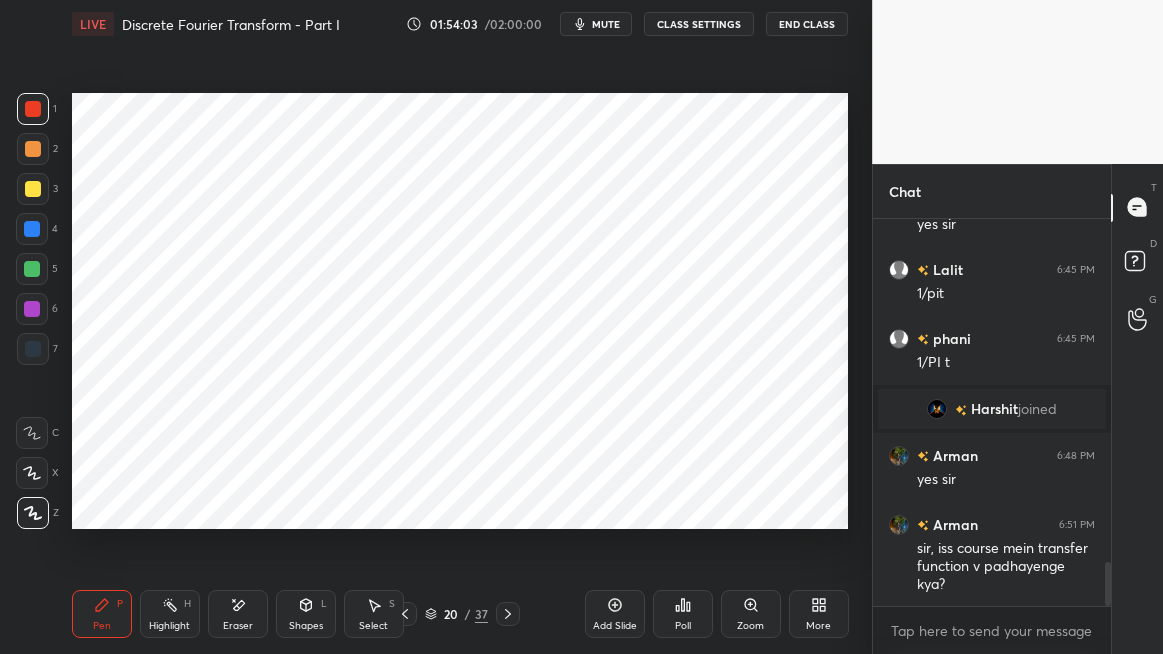 click at bounding box center (32, 309) 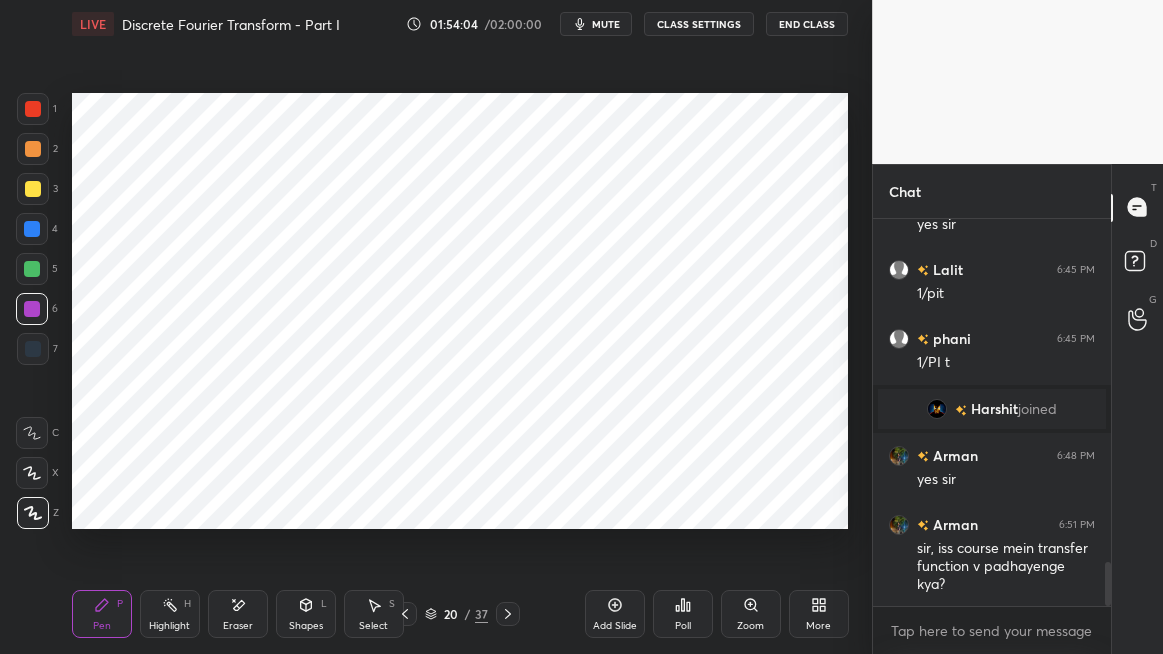 click on "Eraser" at bounding box center (238, 614) 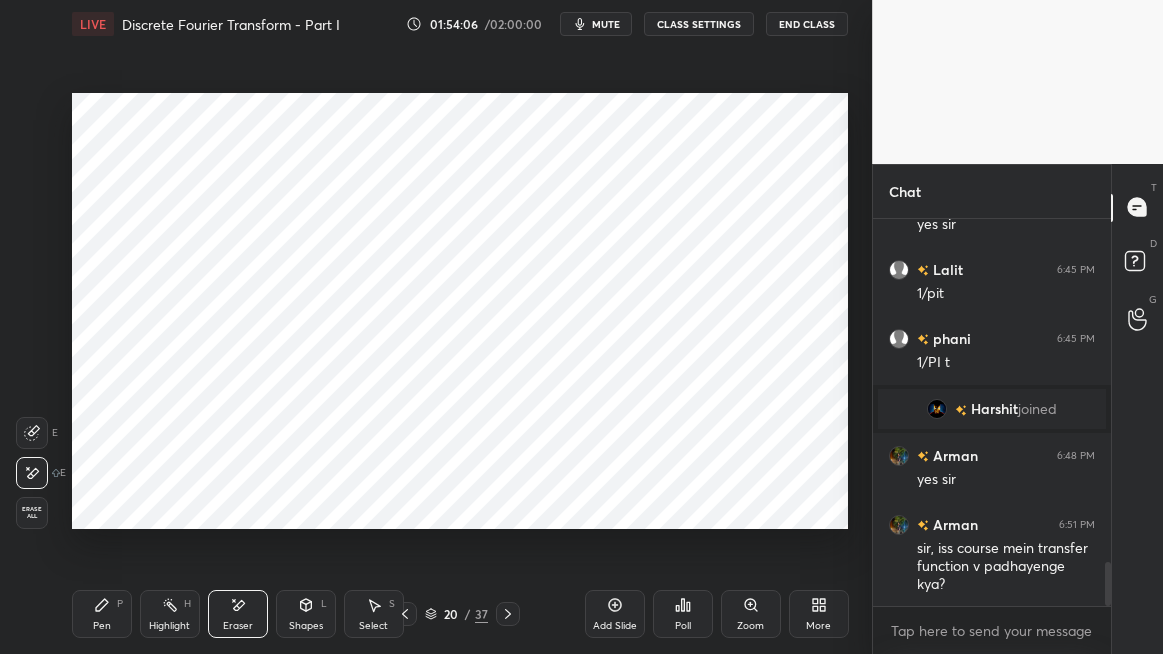 click on "Pen P" at bounding box center [102, 614] 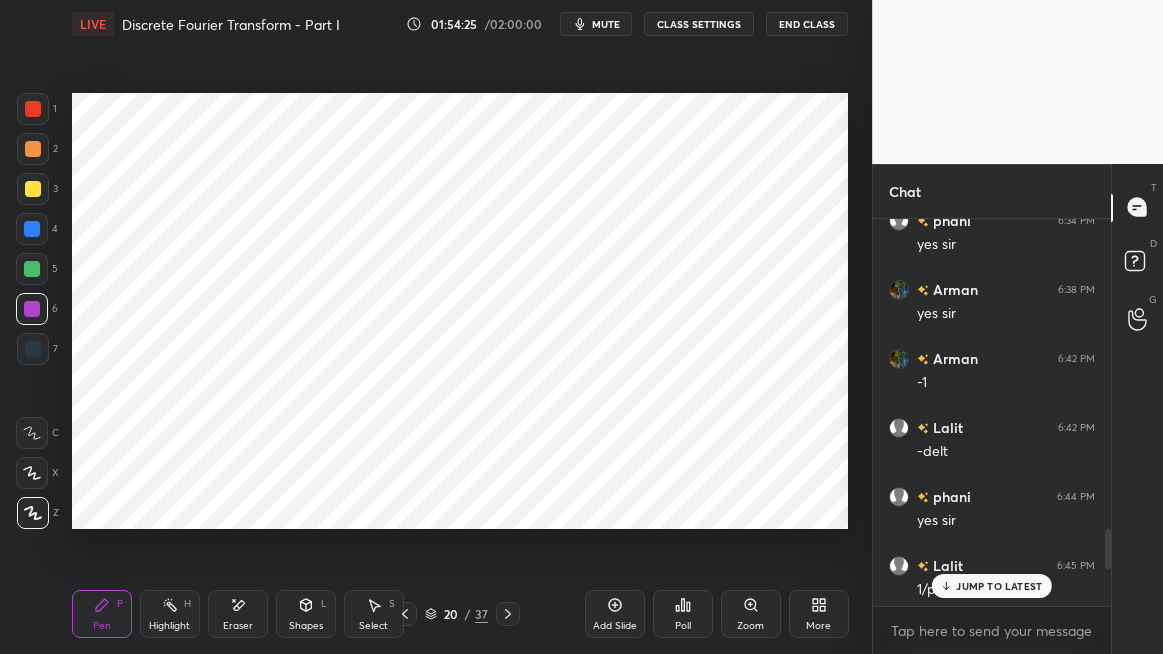 scroll, scrollTop: 3456, scrollLeft: 0, axis: vertical 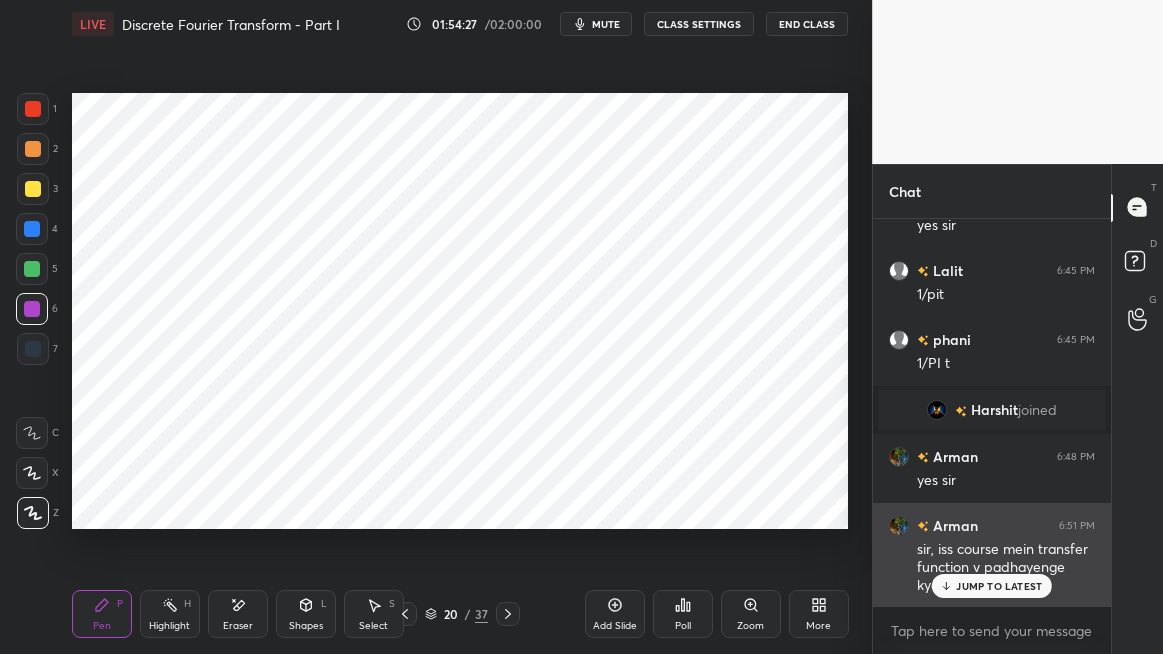 click on "JUMP TO LATEST" at bounding box center (992, 586) 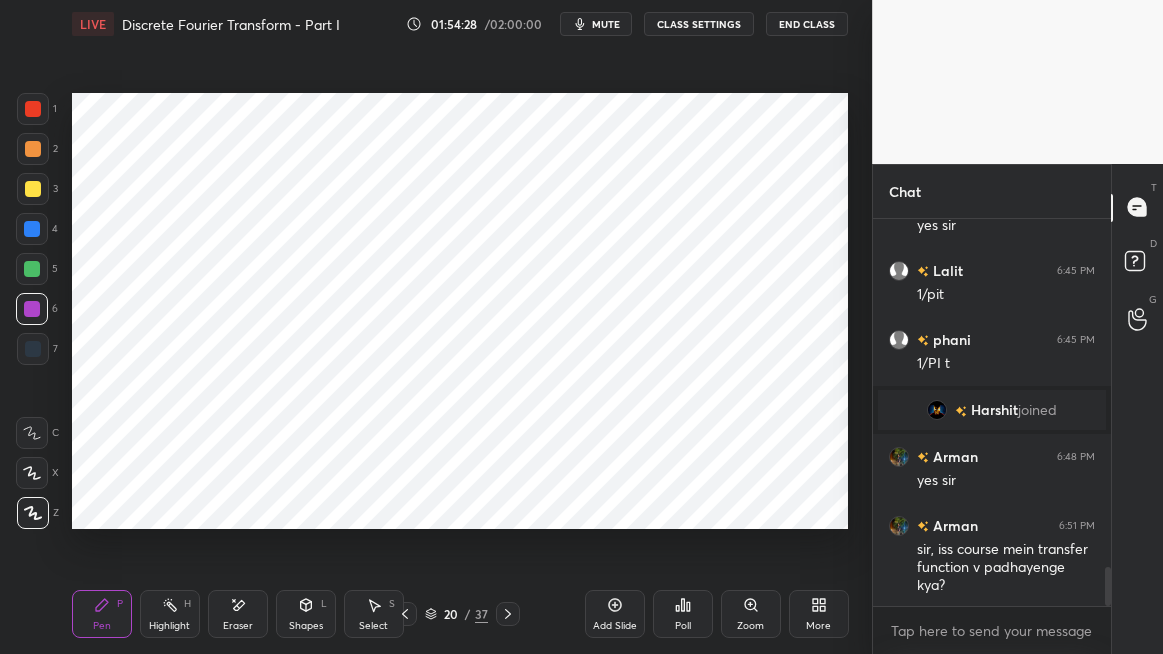 click 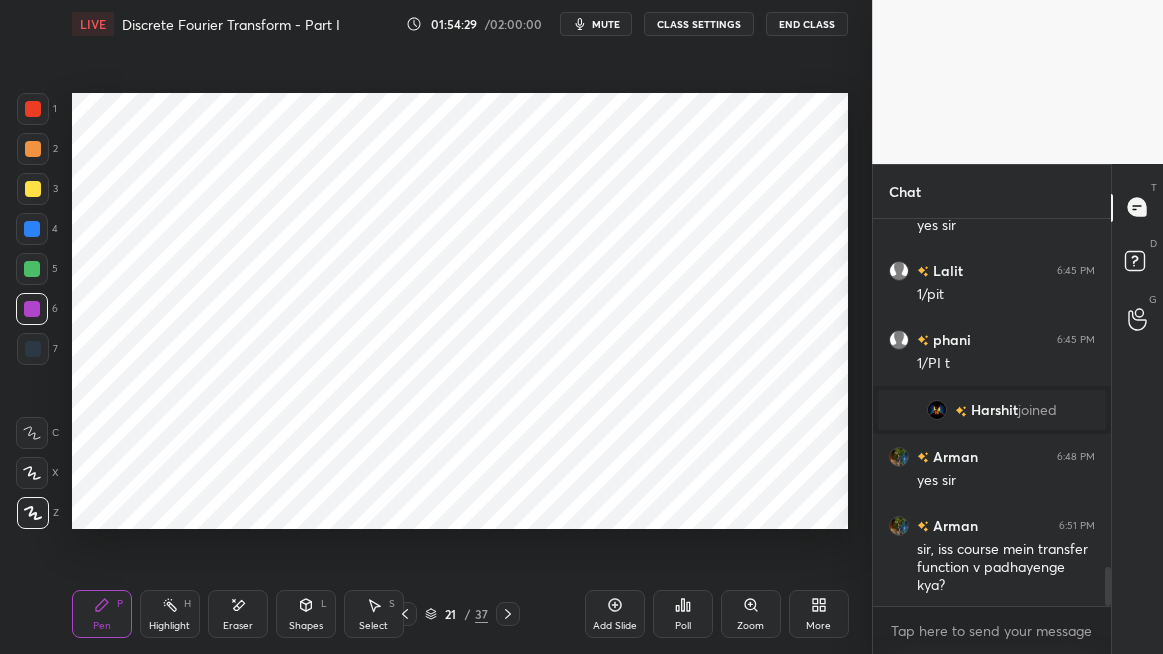 click 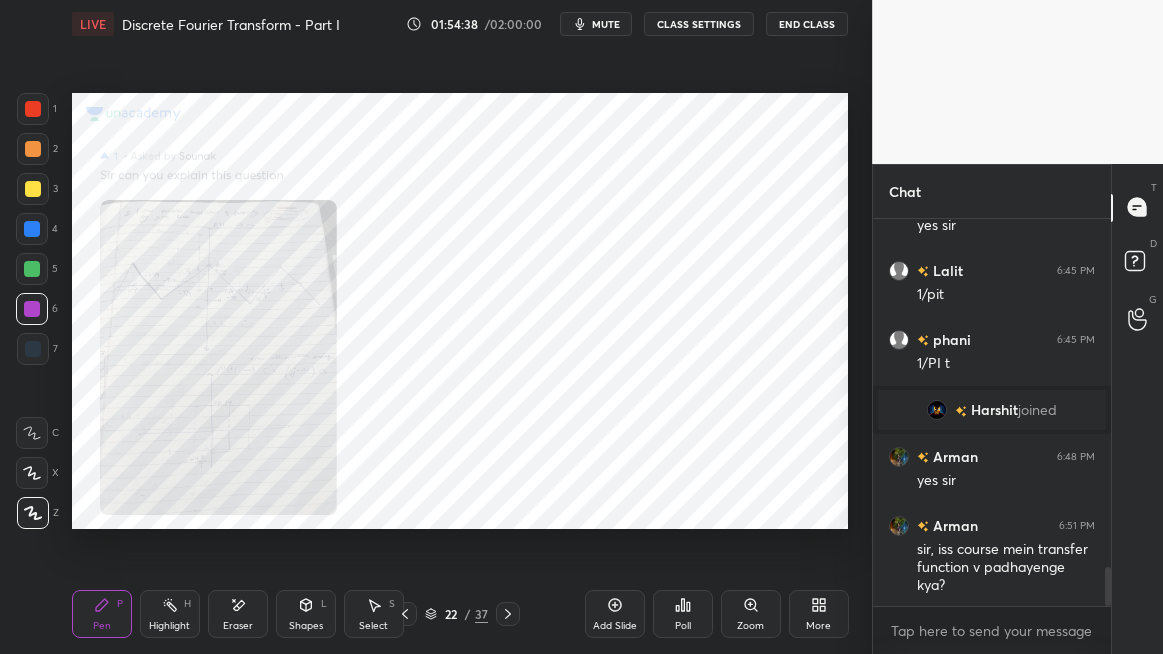 click 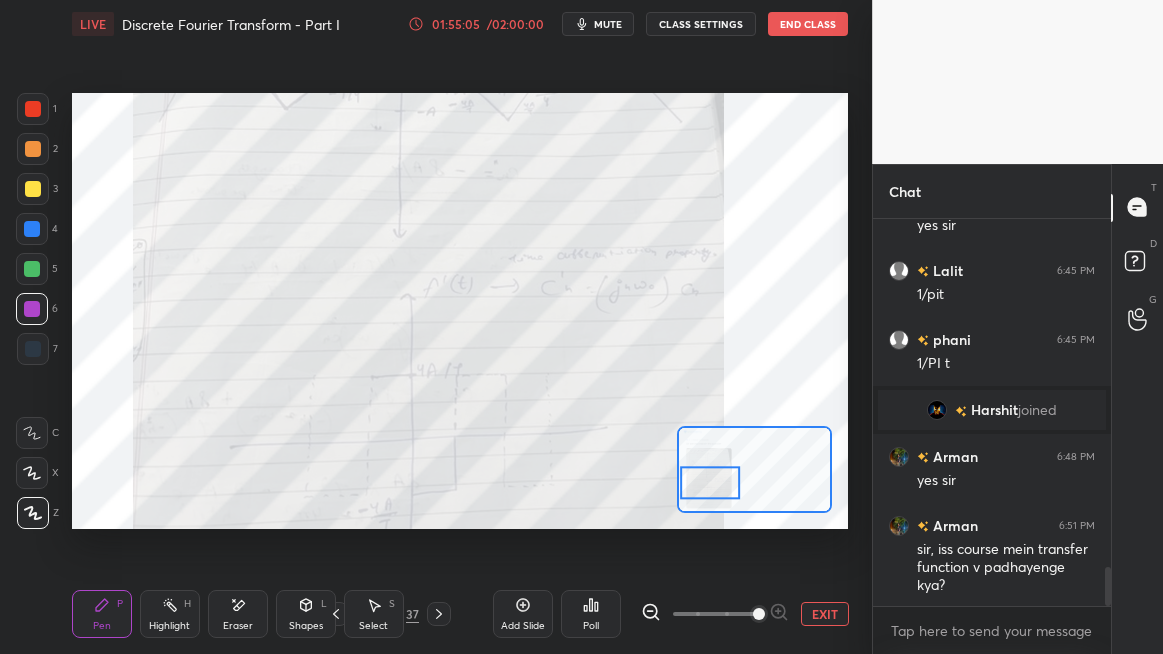 click on "EXIT" at bounding box center (825, 614) 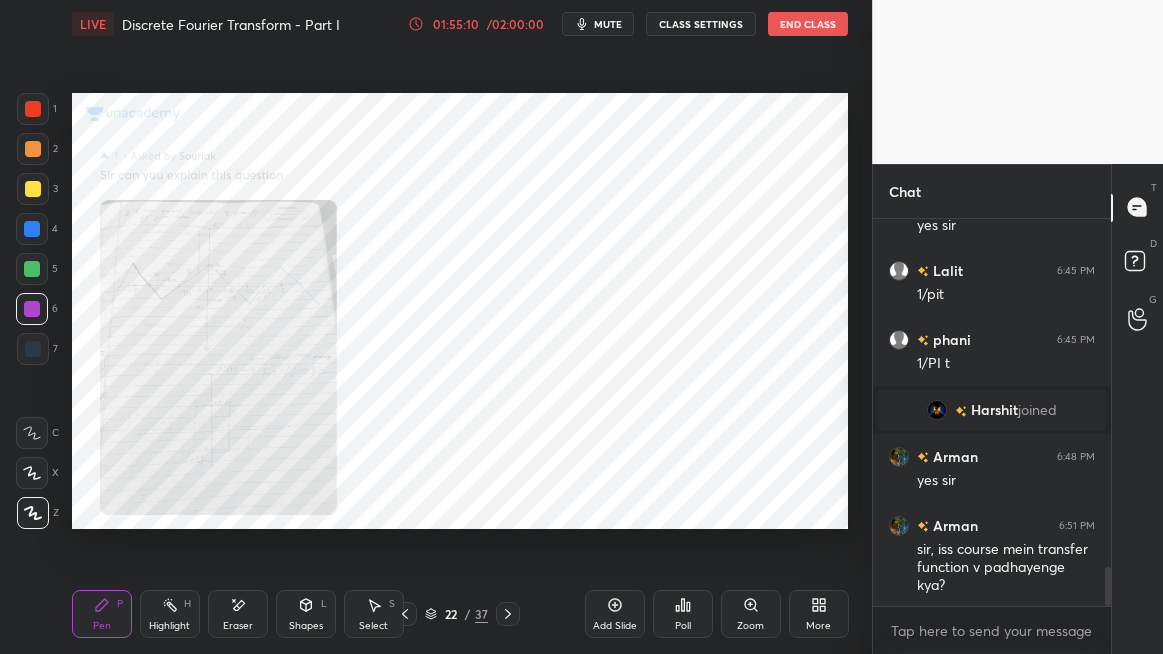 click on "Poll" at bounding box center (683, 614) 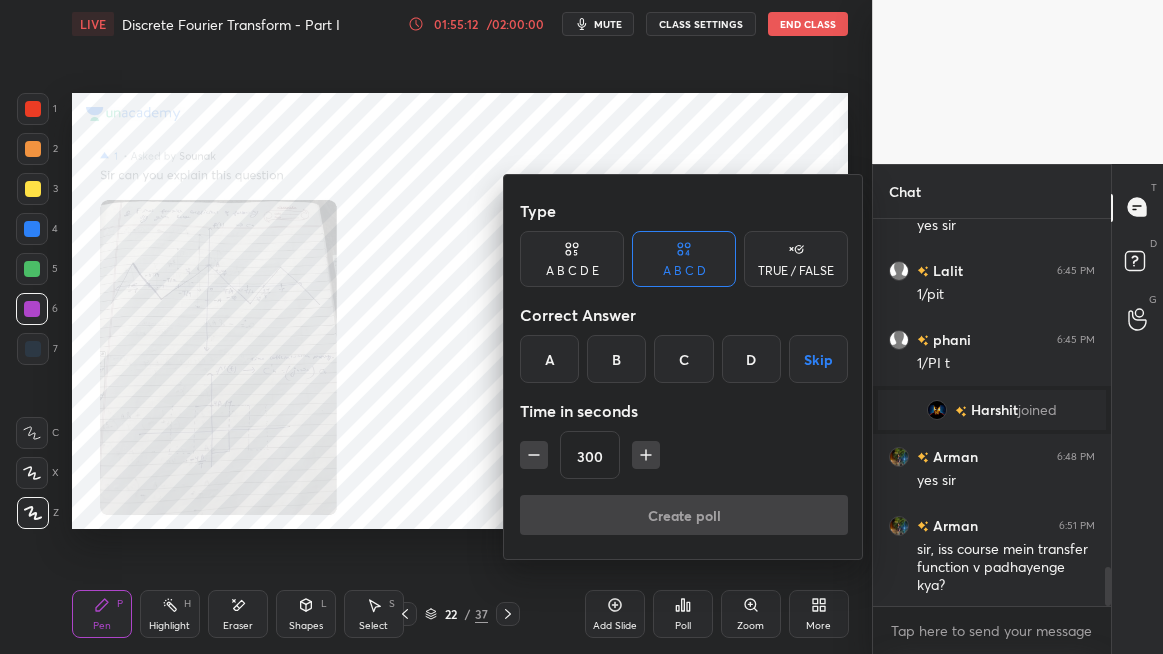 click on "Skip" at bounding box center (818, 359) 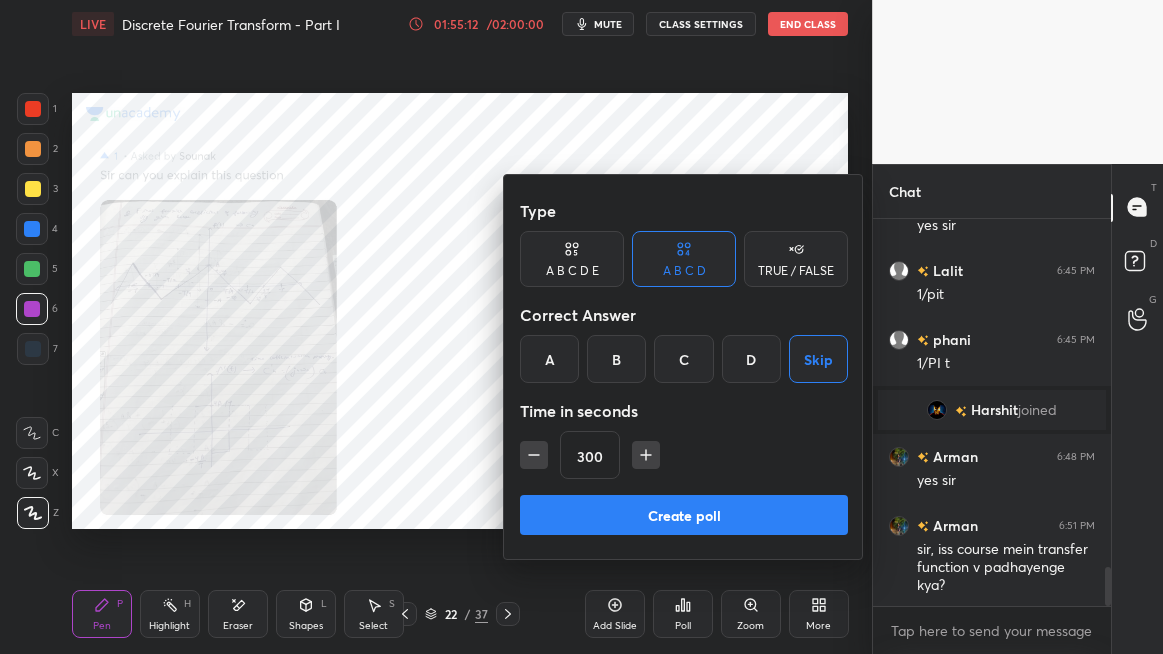 click on "Create poll" at bounding box center [684, 515] 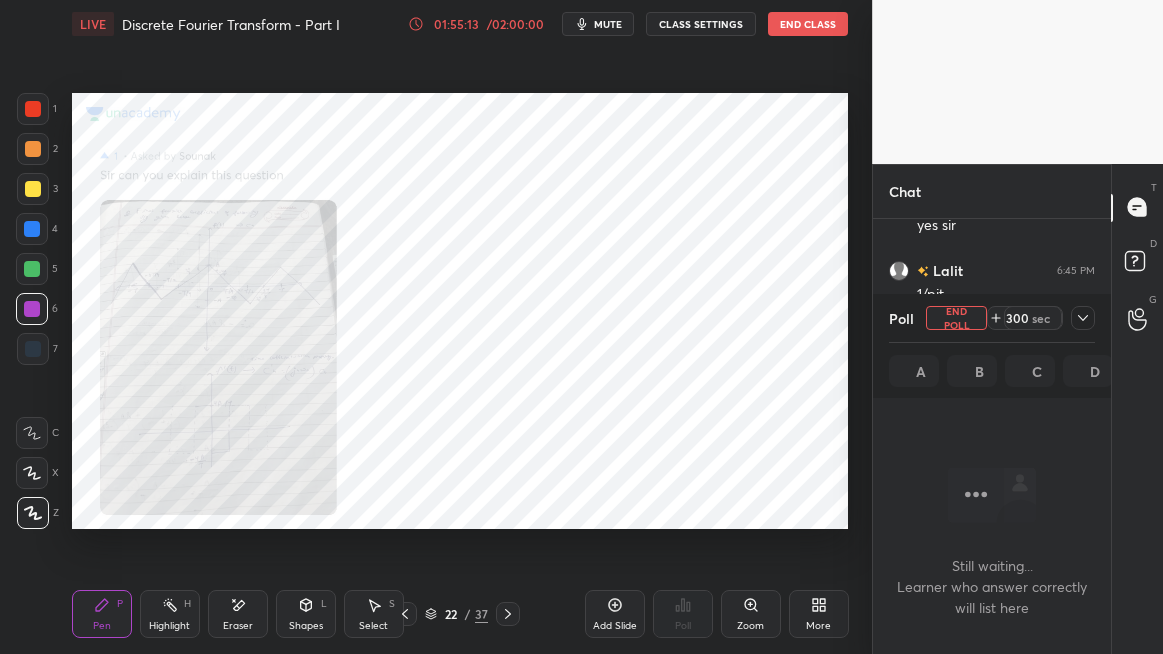 scroll, scrollTop: 330, scrollLeft: 232, axis: both 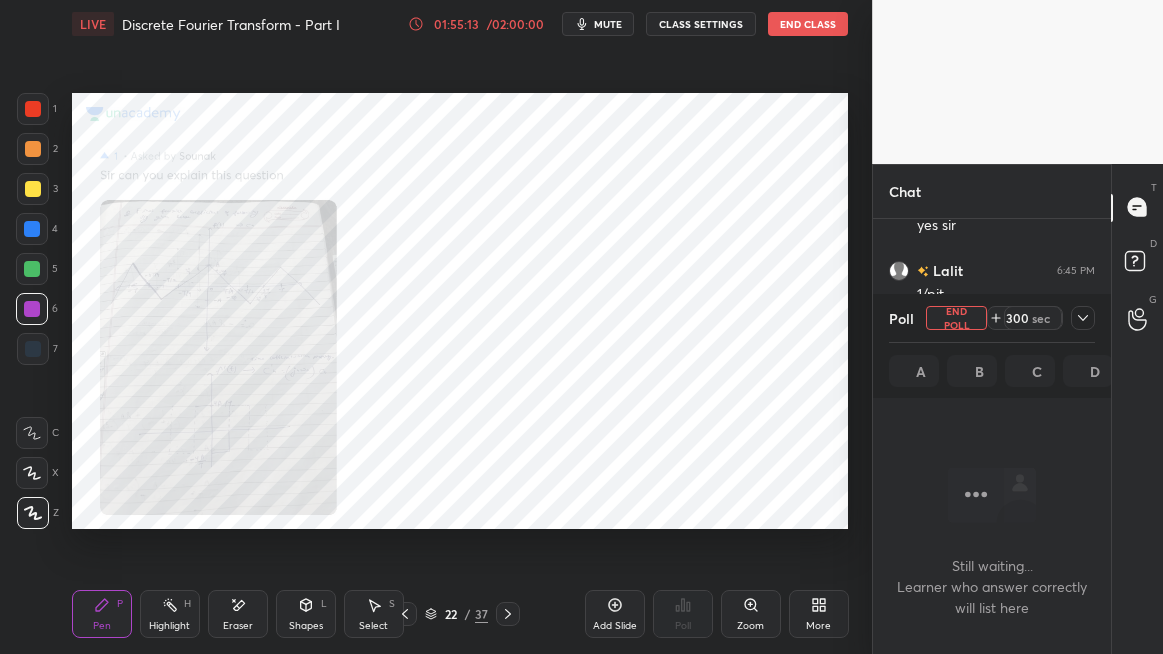 click 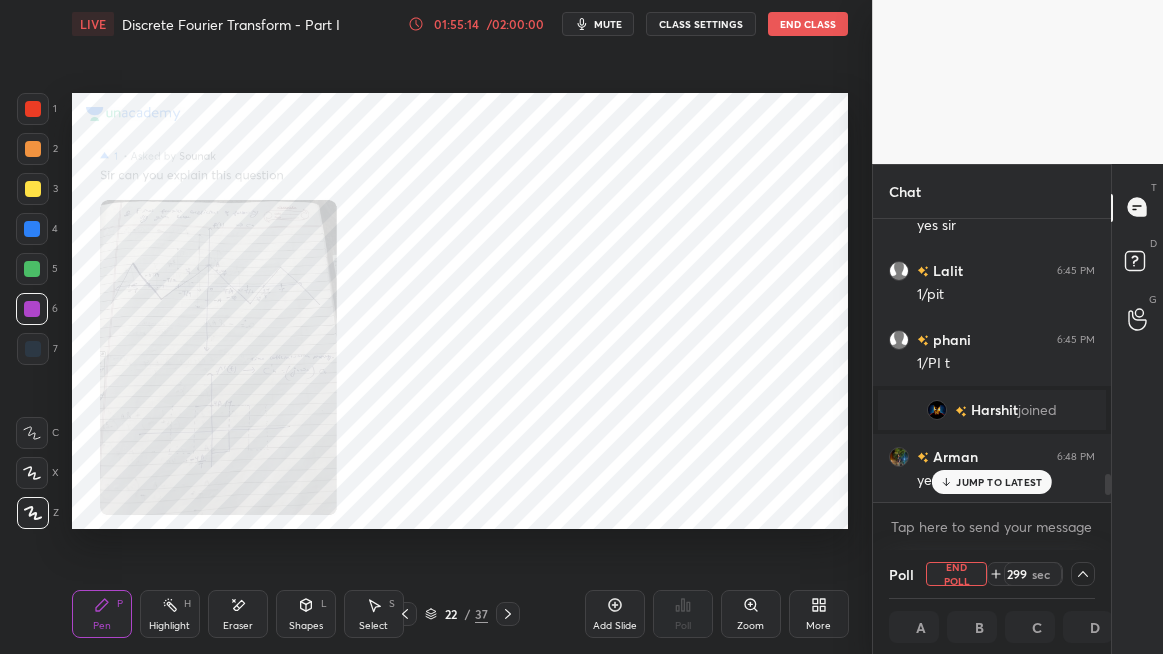 scroll, scrollTop: 3560, scrollLeft: 0, axis: vertical 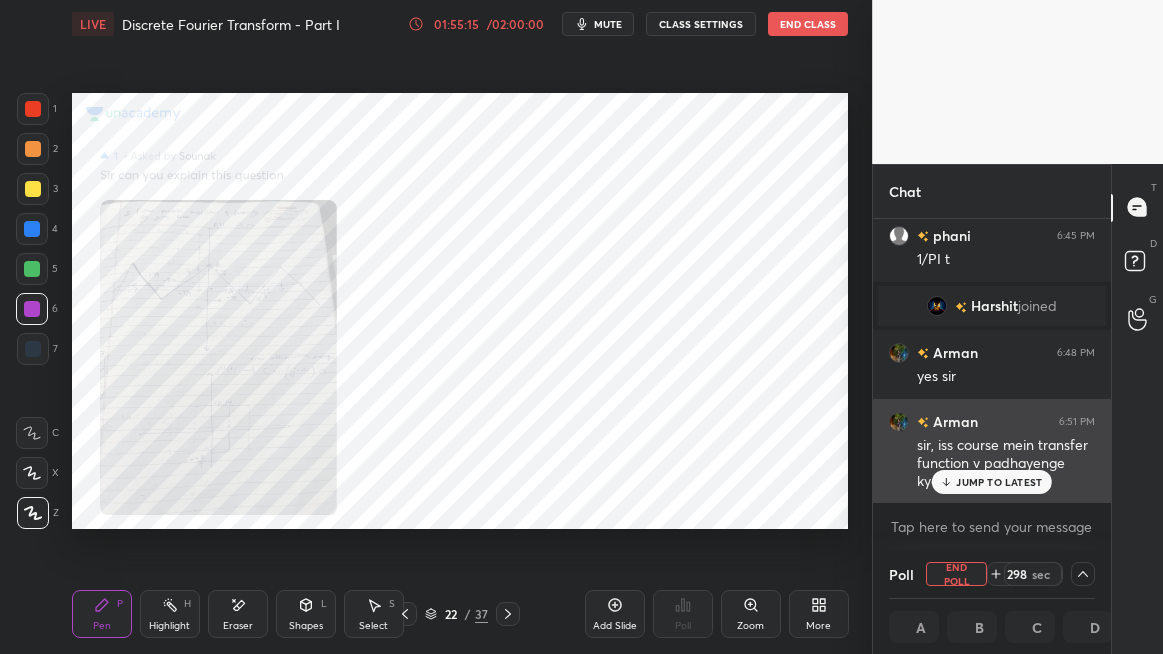 click on "JUMP TO LATEST" at bounding box center (999, 482) 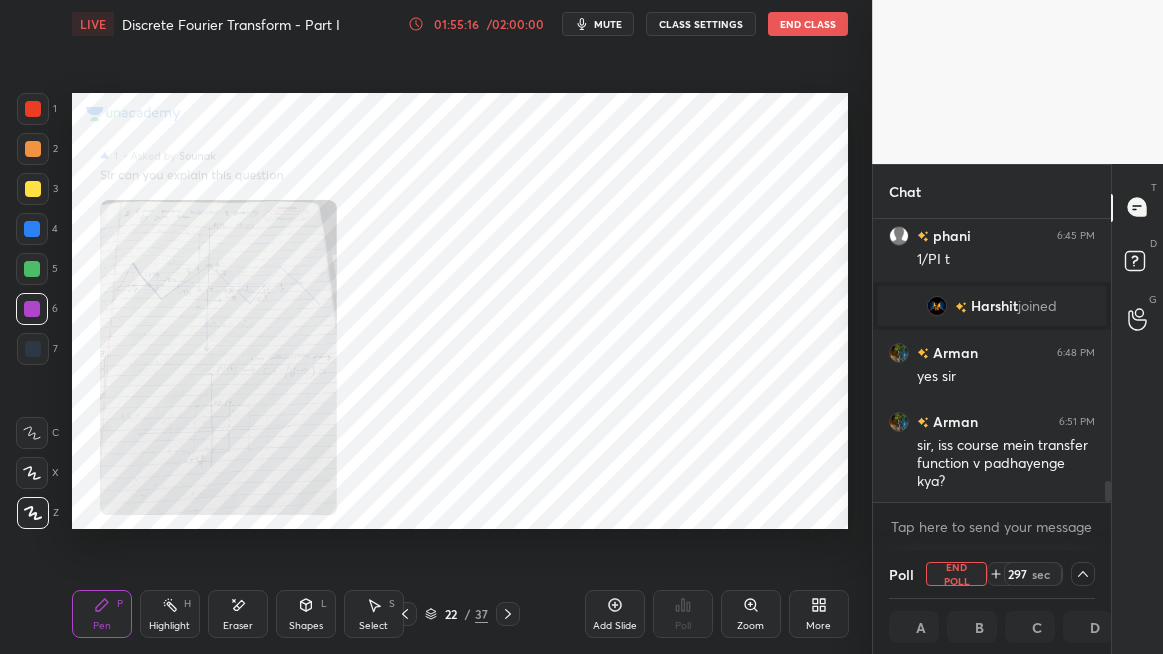 click on "mute" at bounding box center (608, 24) 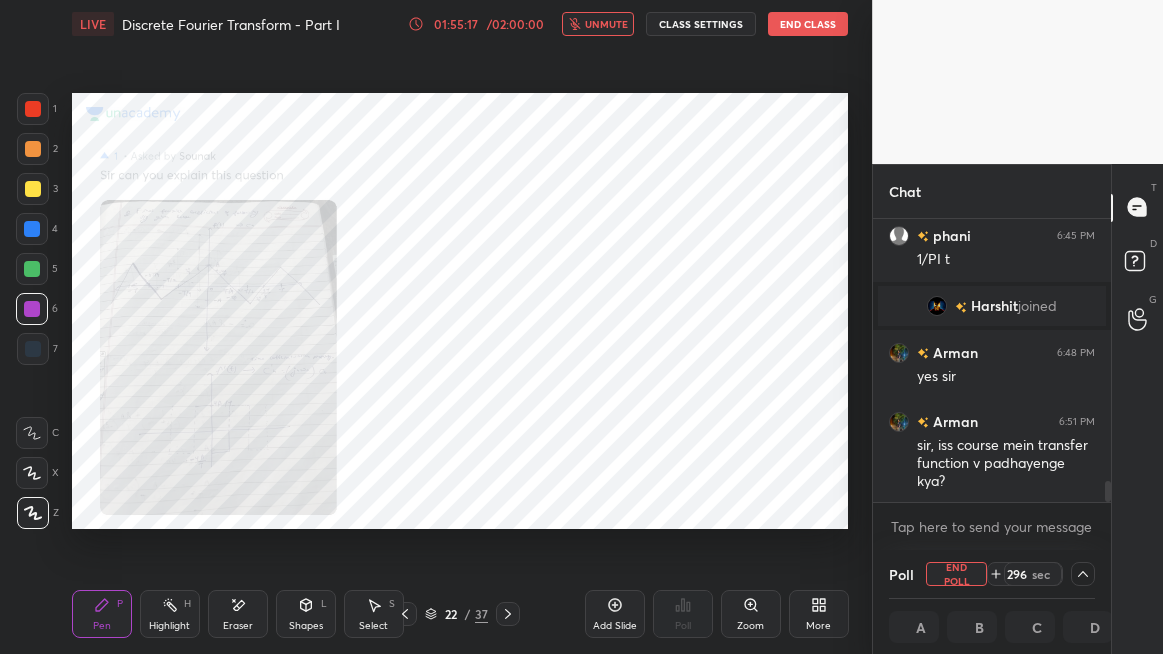 click on "End Class" at bounding box center (808, 24) 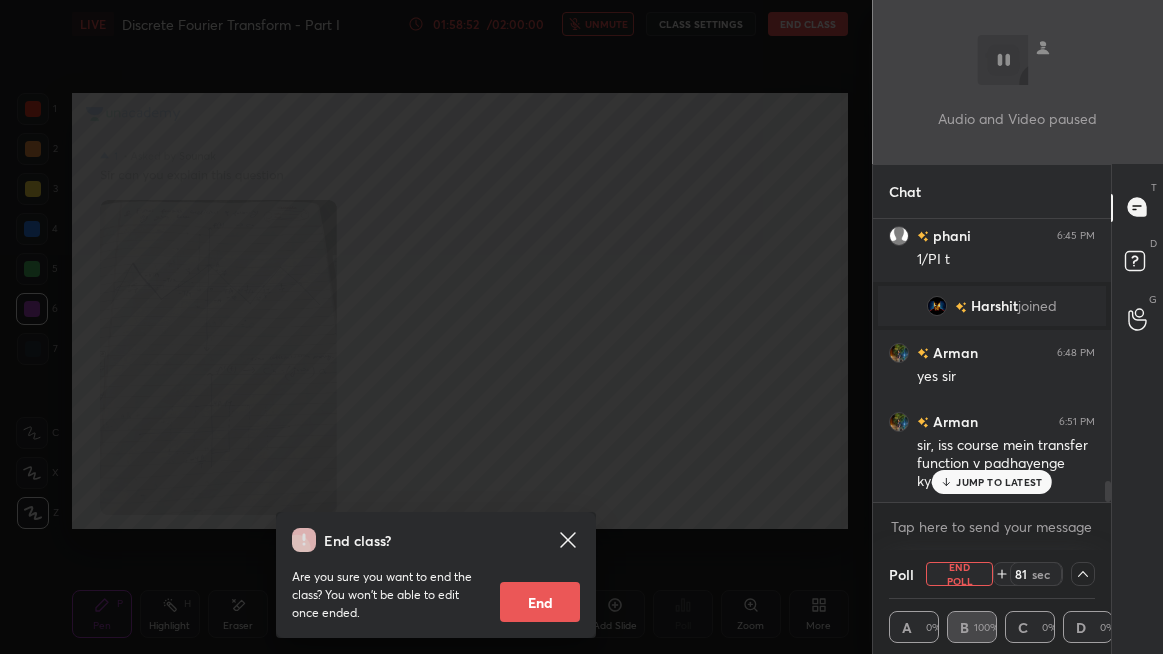 scroll, scrollTop: 3608, scrollLeft: 0, axis: vertical 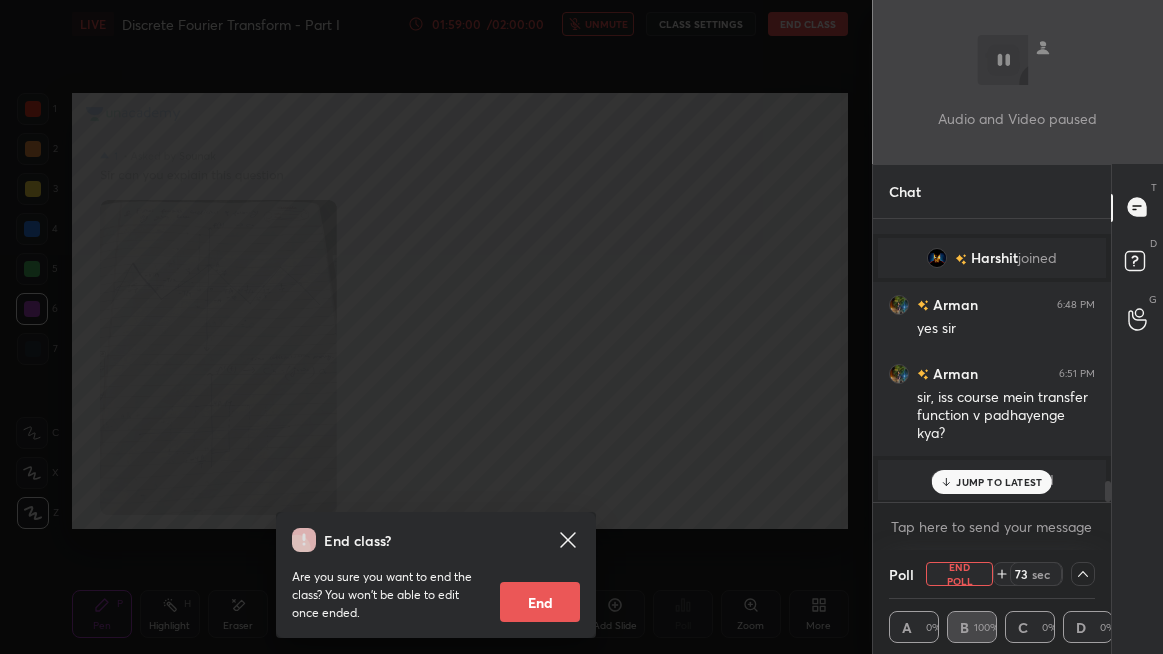 click on "End class? Are you sure you want to end the class? You won’t be able to edit once ended. End" at bounding box center [436, 327] 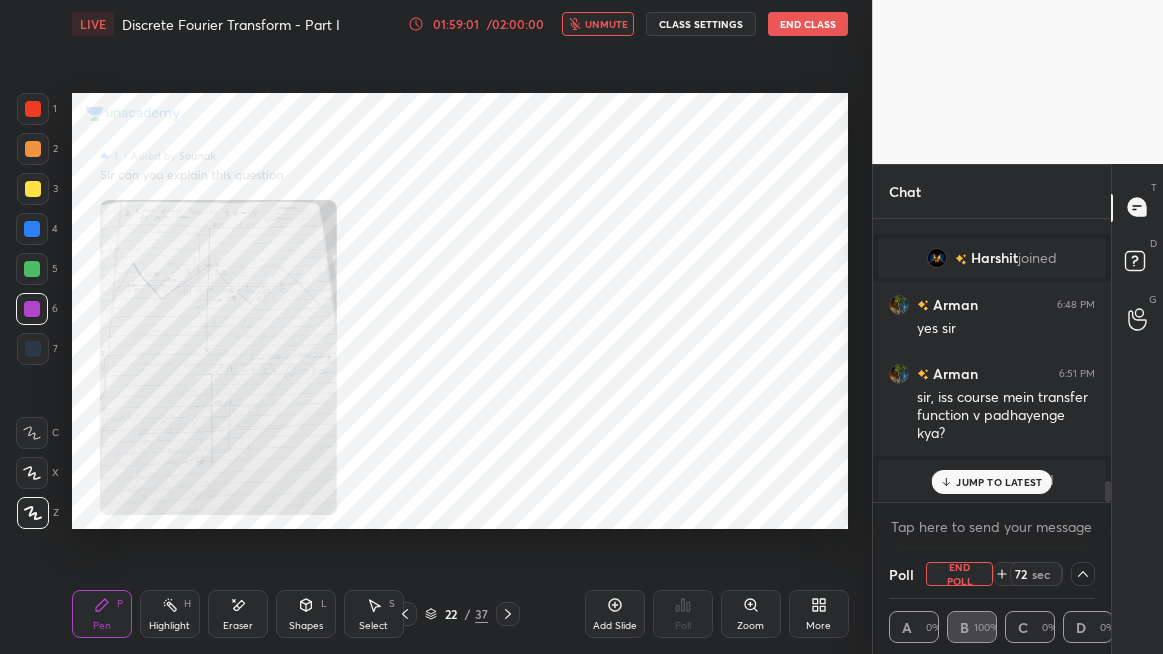 click on "JUMP TO LATEST" at bounding box center (999, 482) 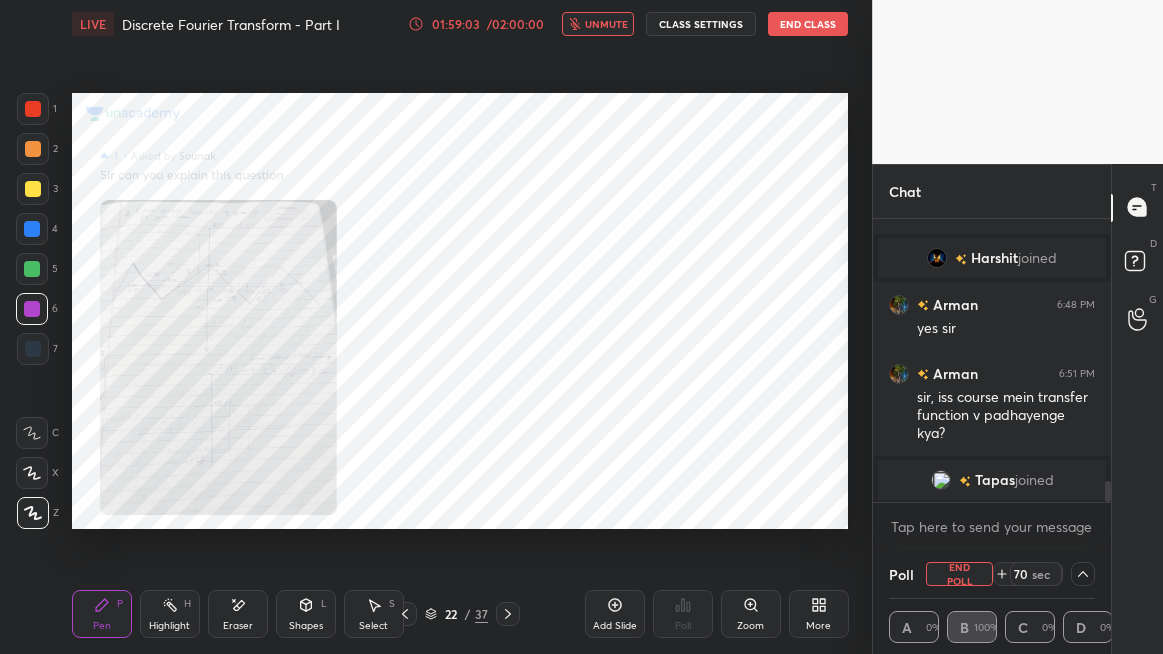 click on "Tapas" at bounding box center (995, 480) 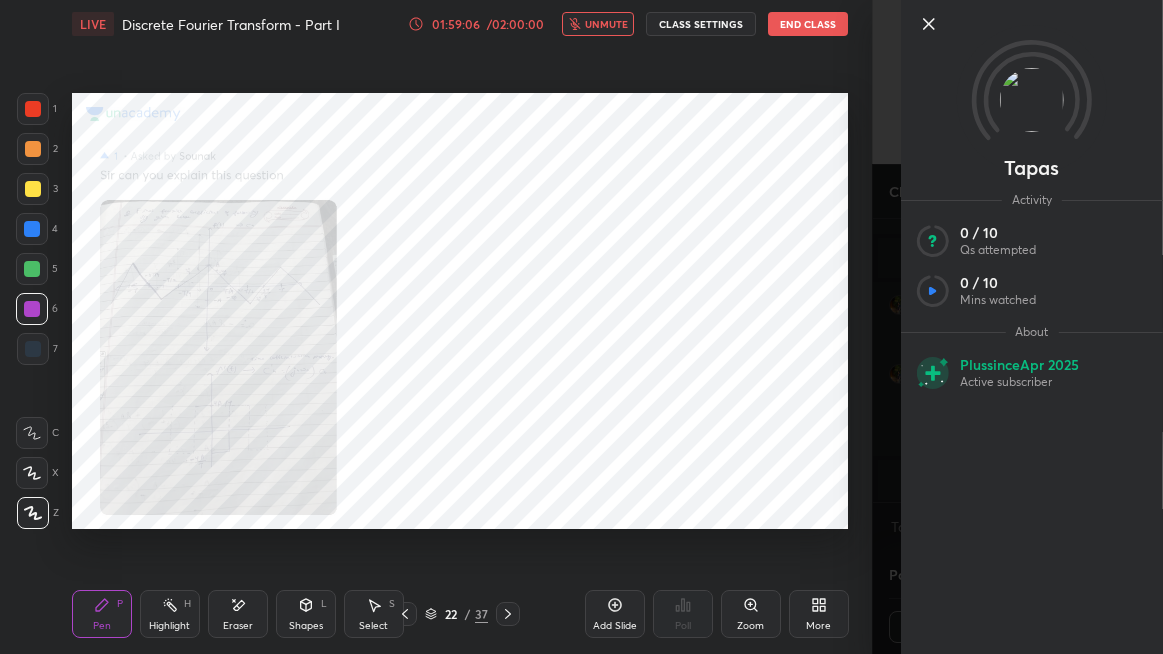 click 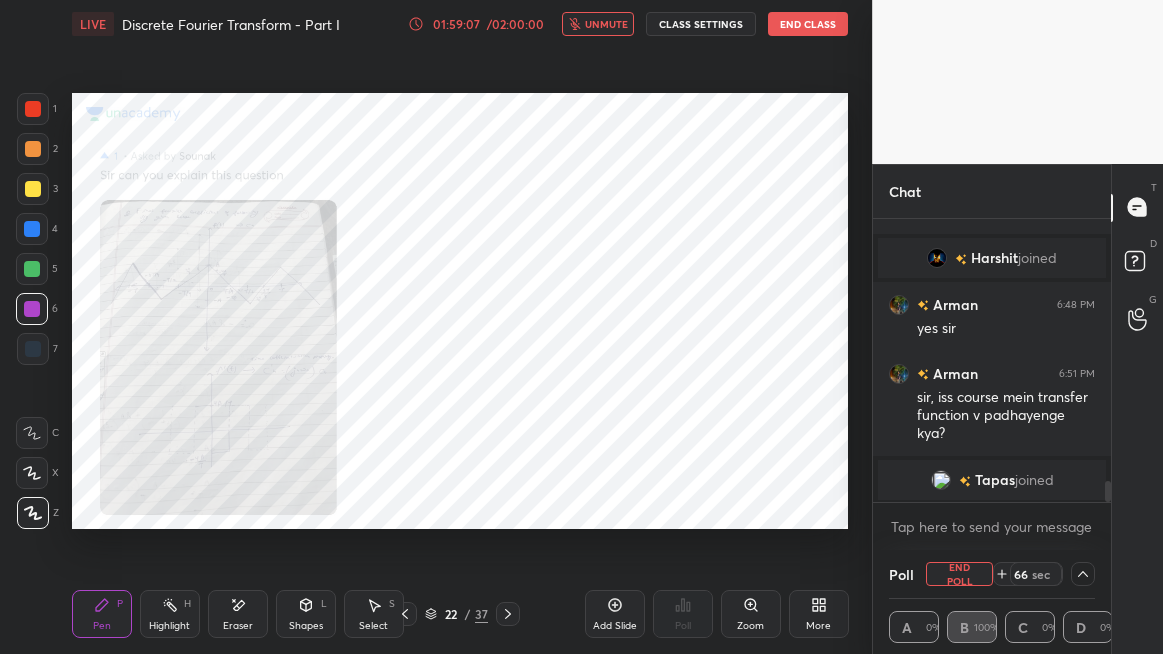 click on "unmute" at bounding box center (606, 24) 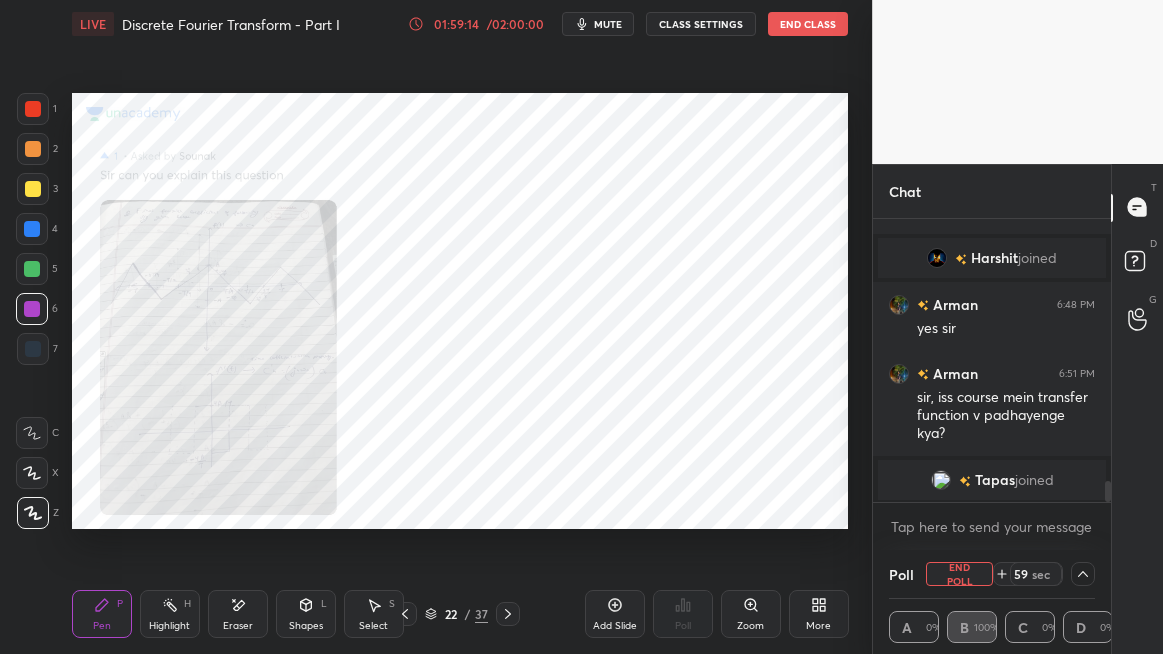 click on "End Poll" at bounding box center [959, 574] 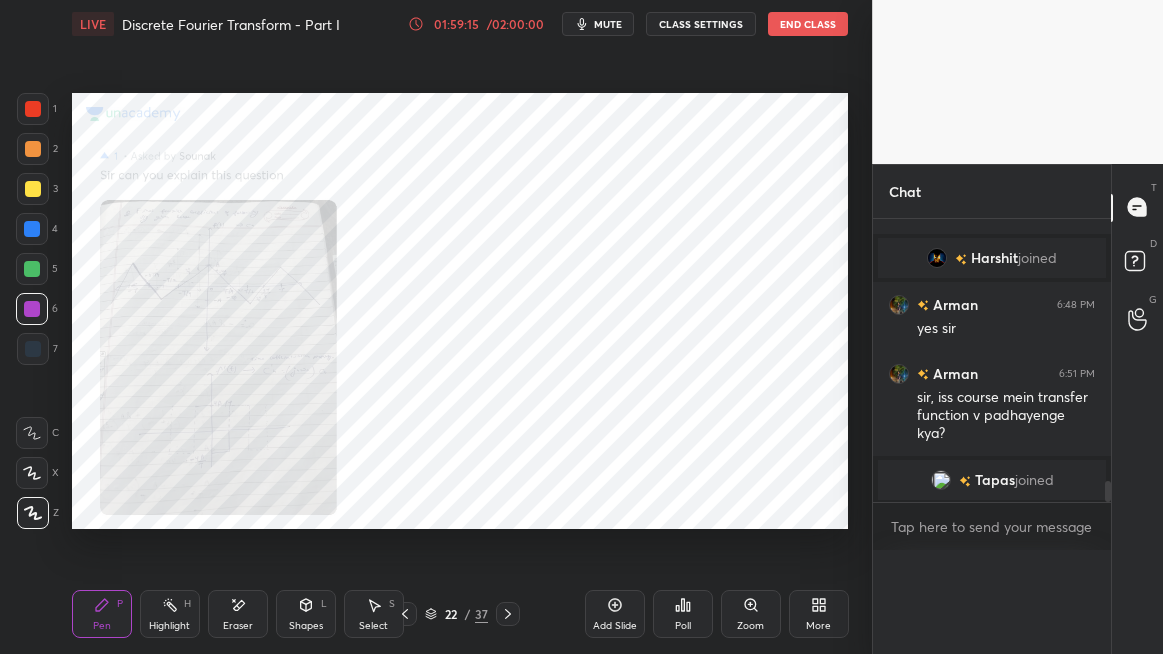 scroll, scrollTop: 6, scrollLeft: 6, axis: both 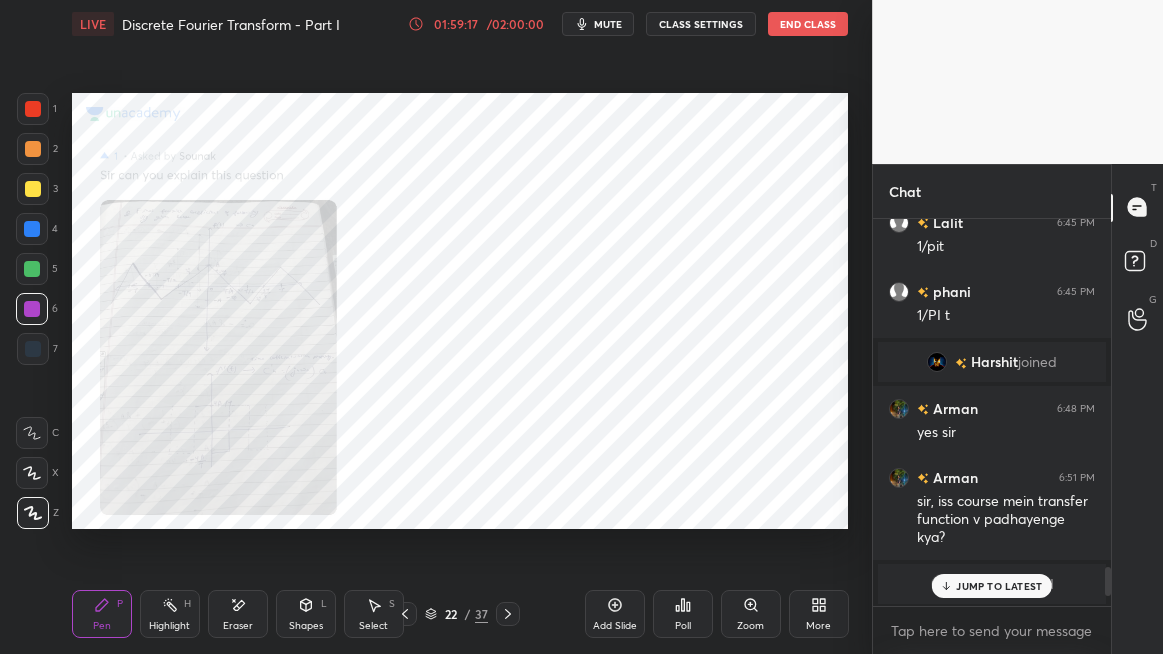 click on "Eraser" at bounding box center [238, 626] 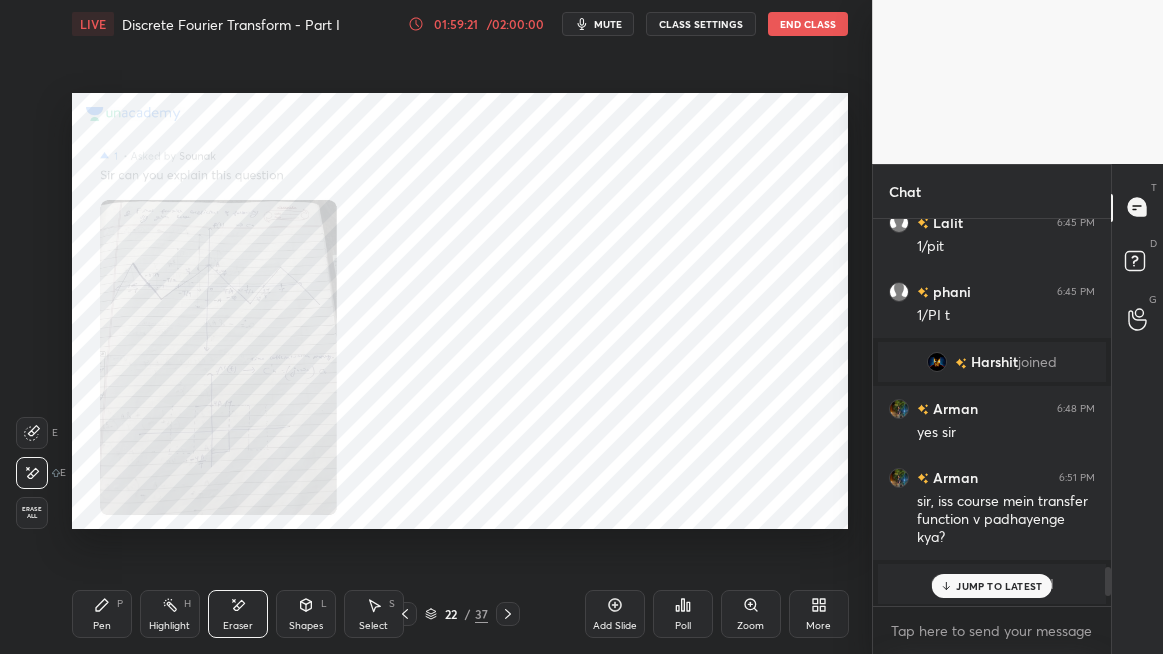 click 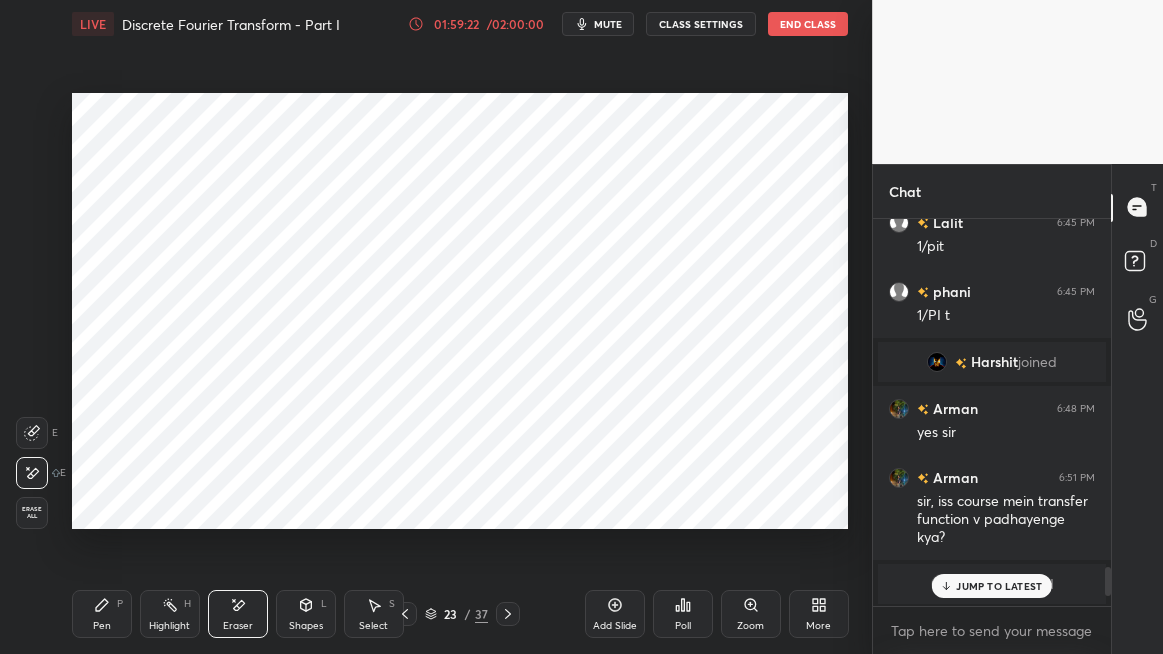 click 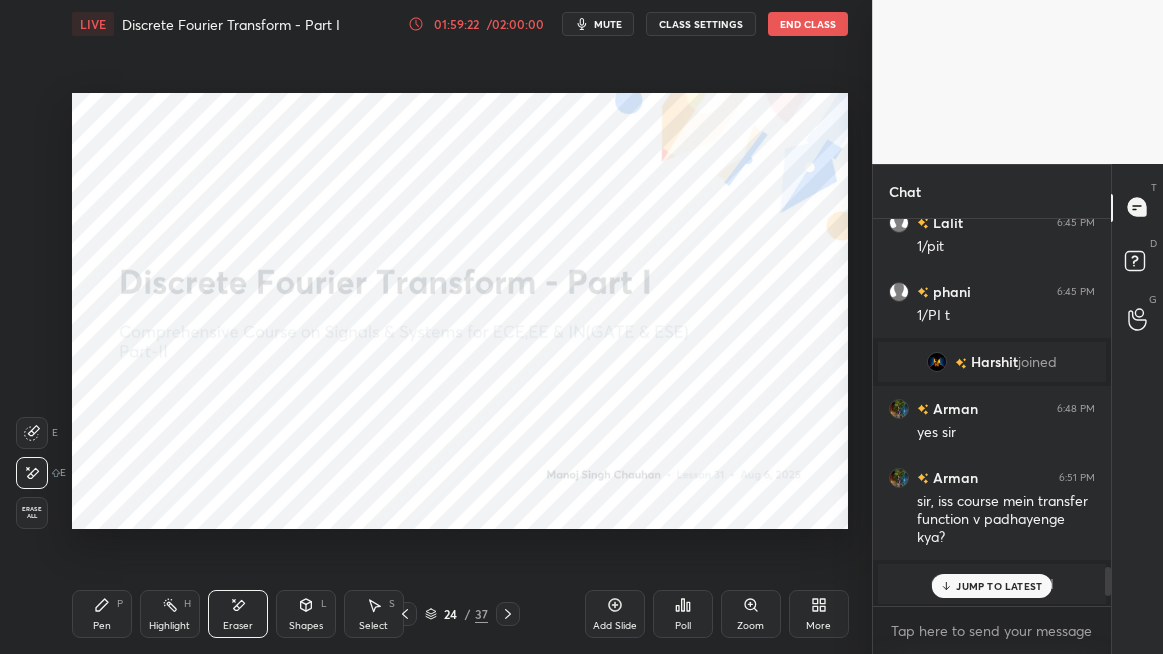 click 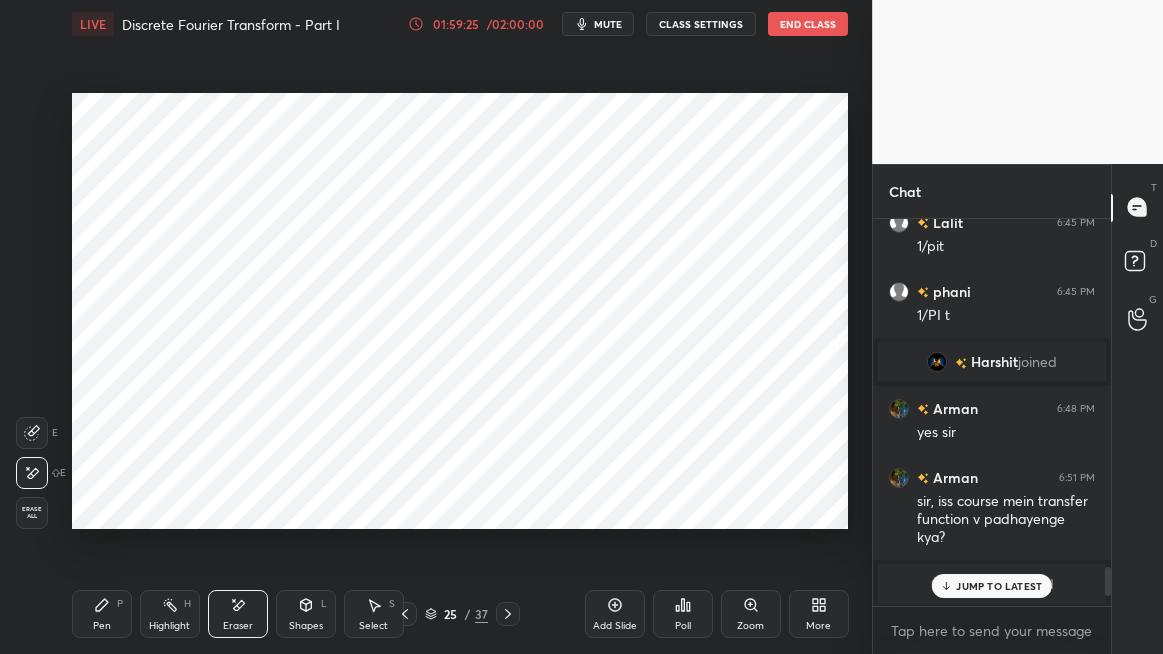 click 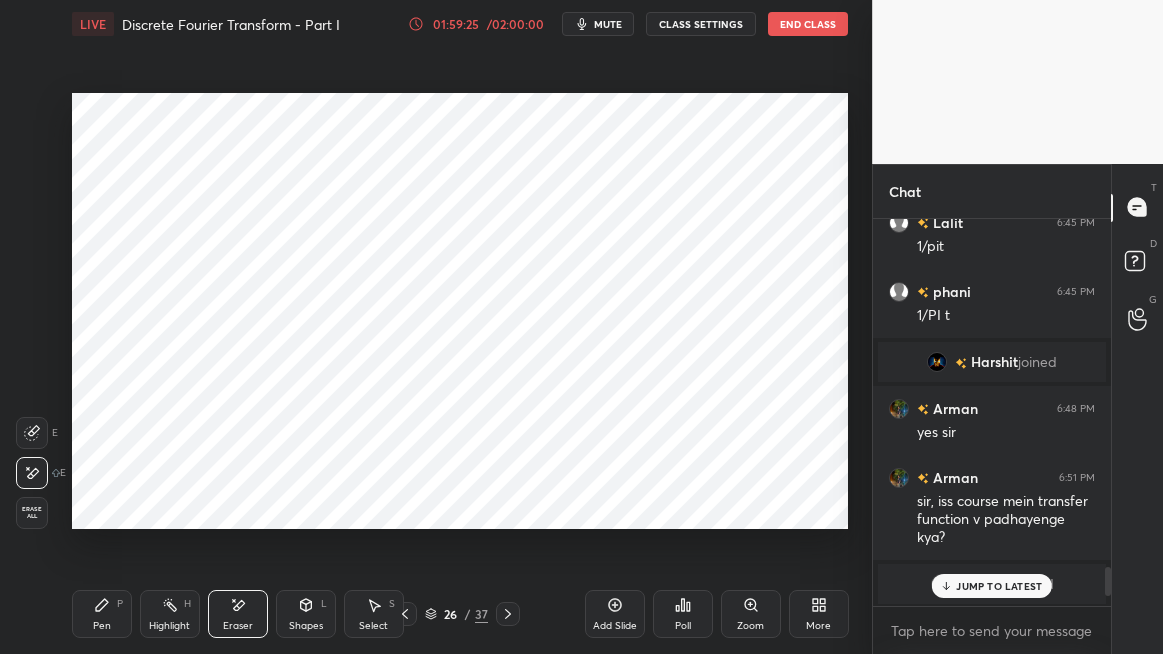 click 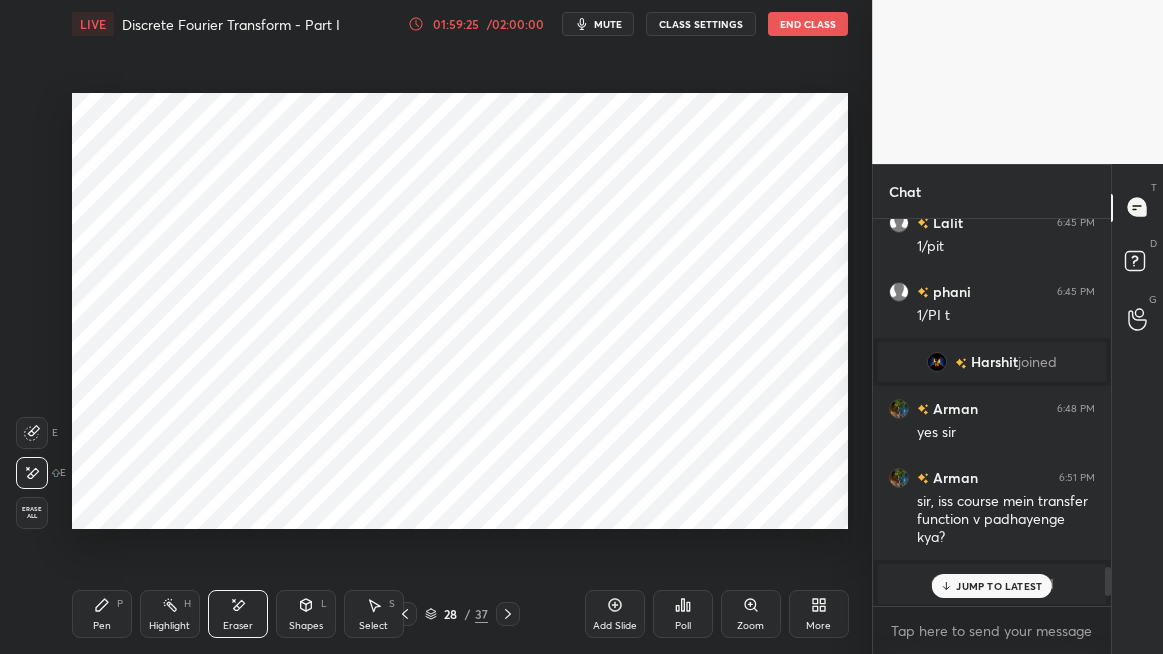 click 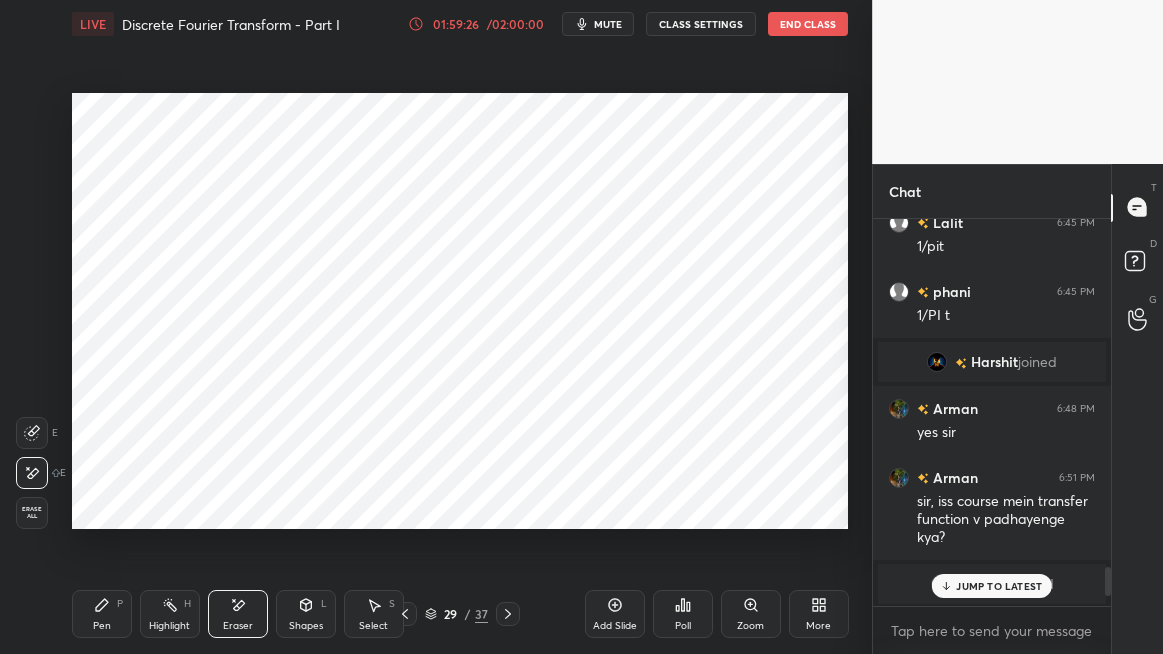 click 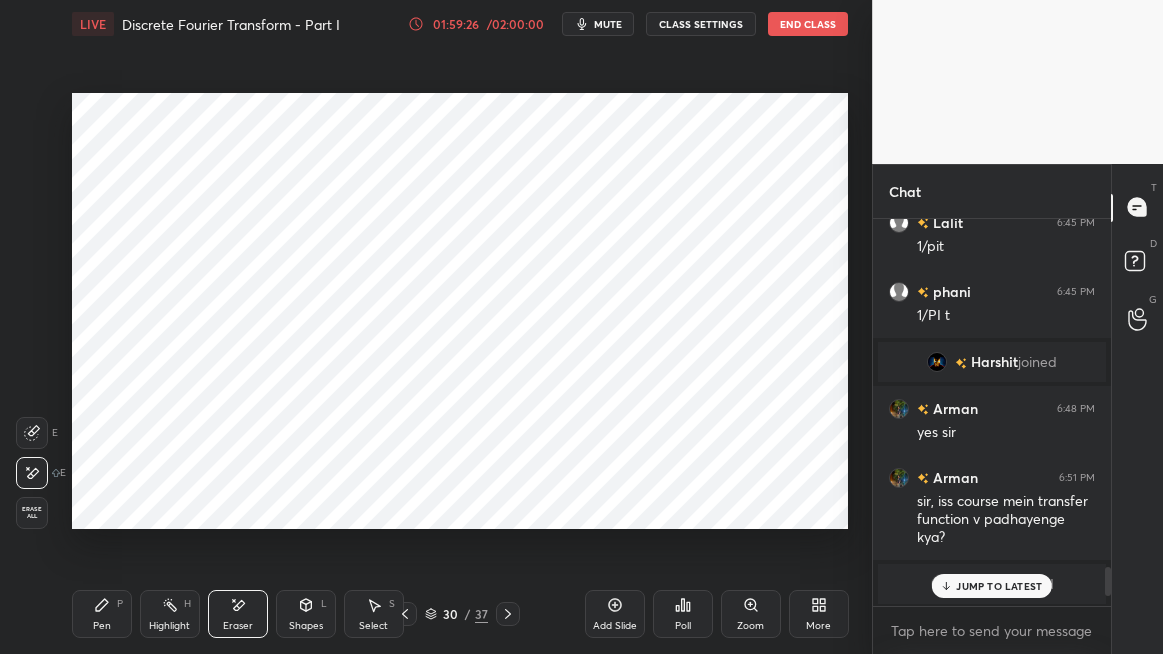 click 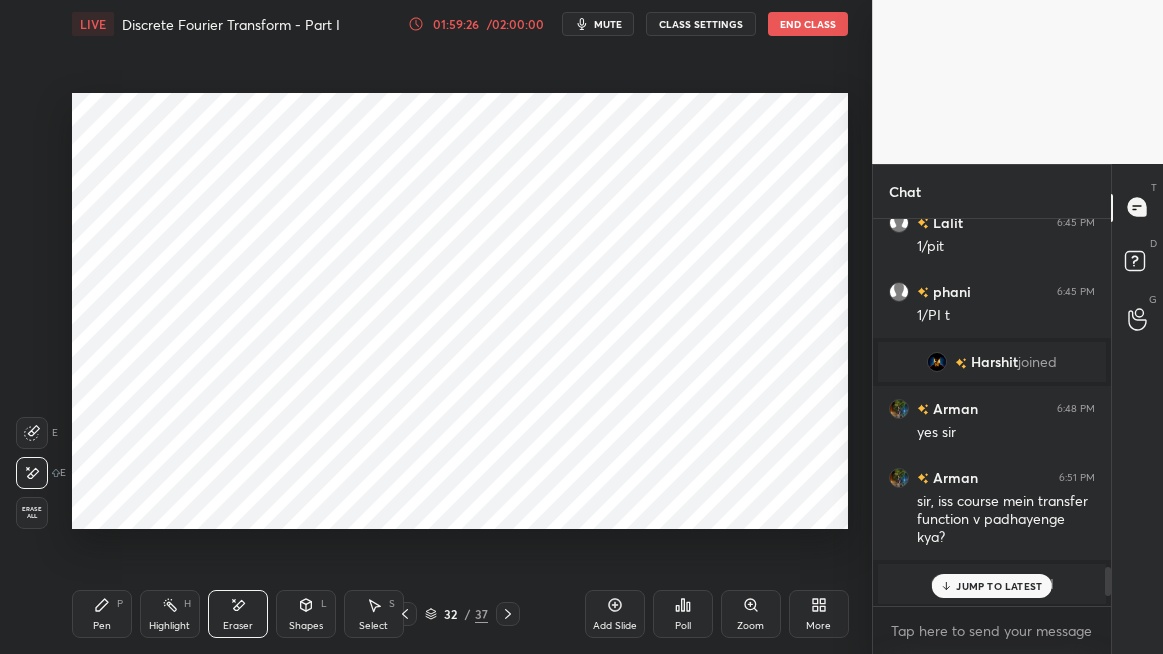 click 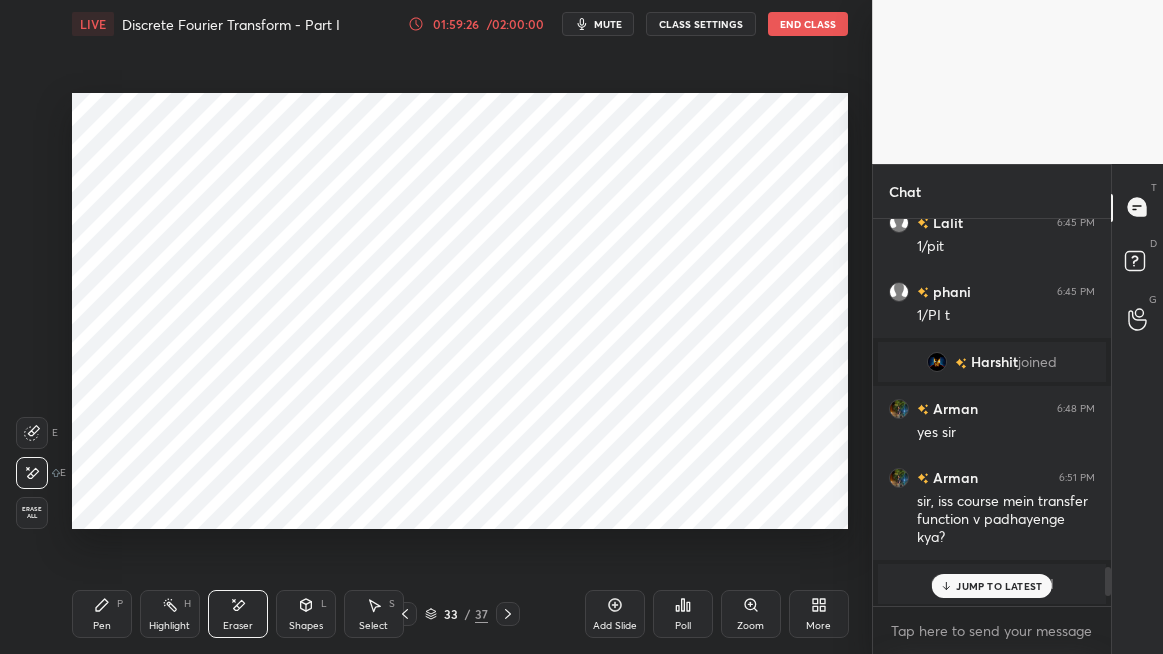 click 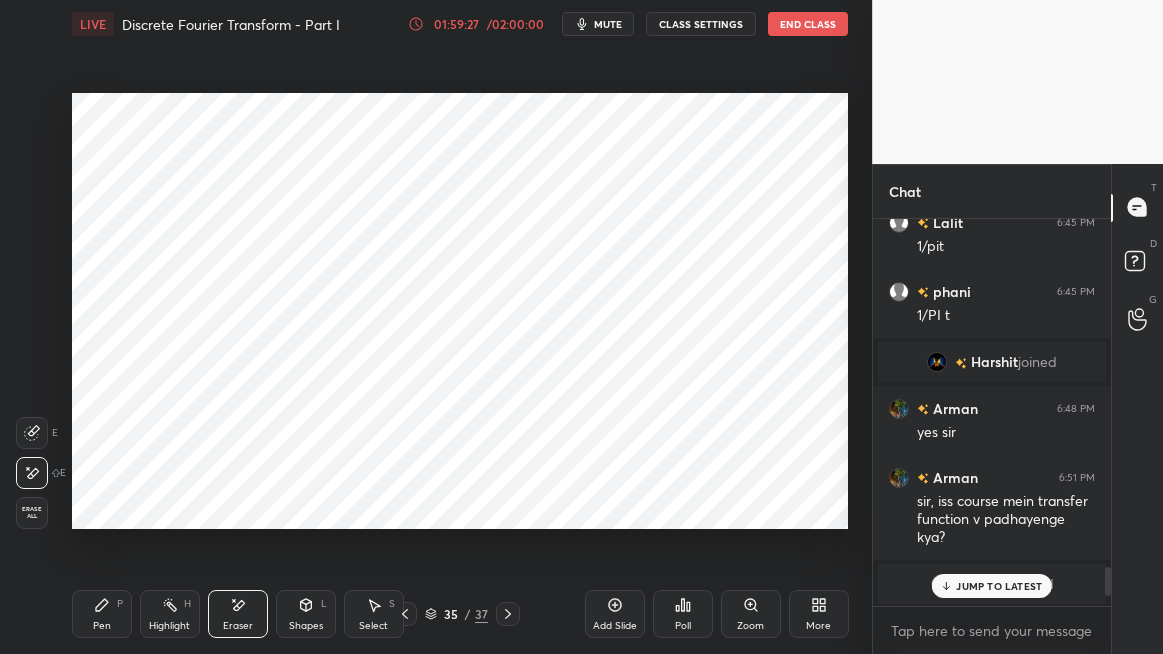 click 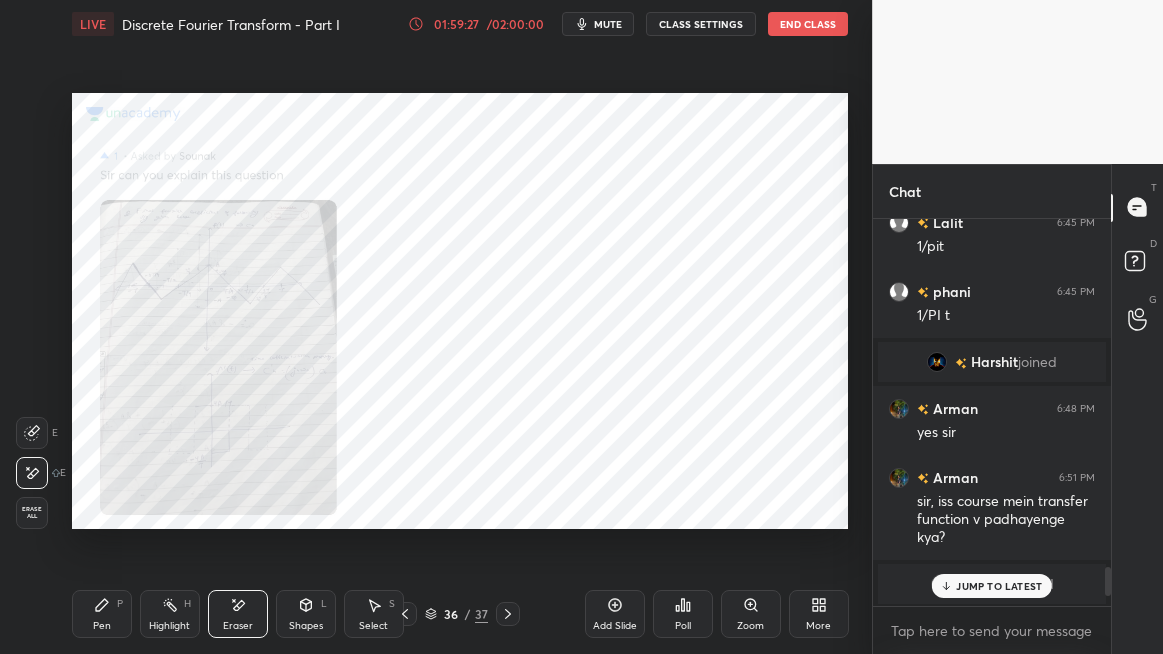 click 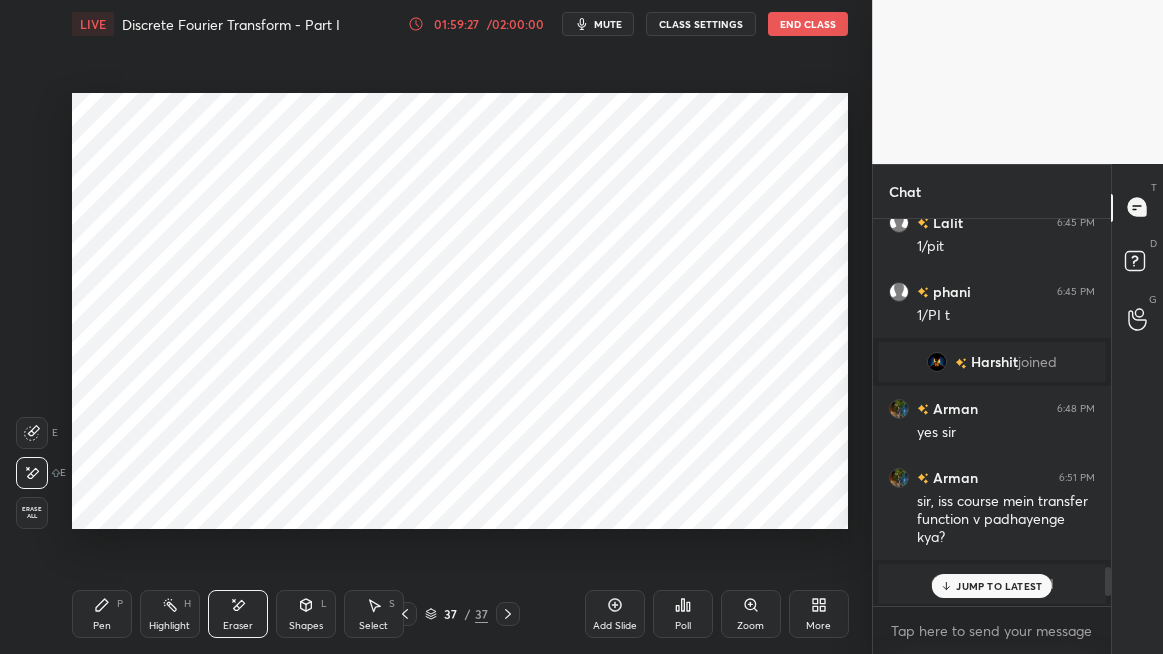 click 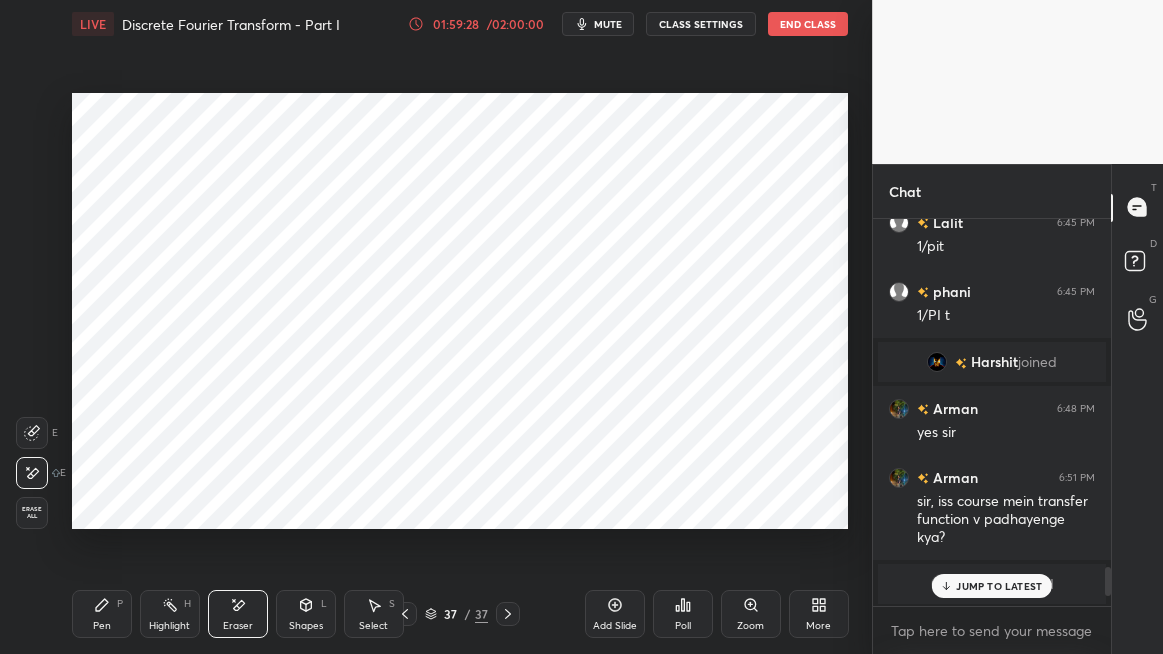 click 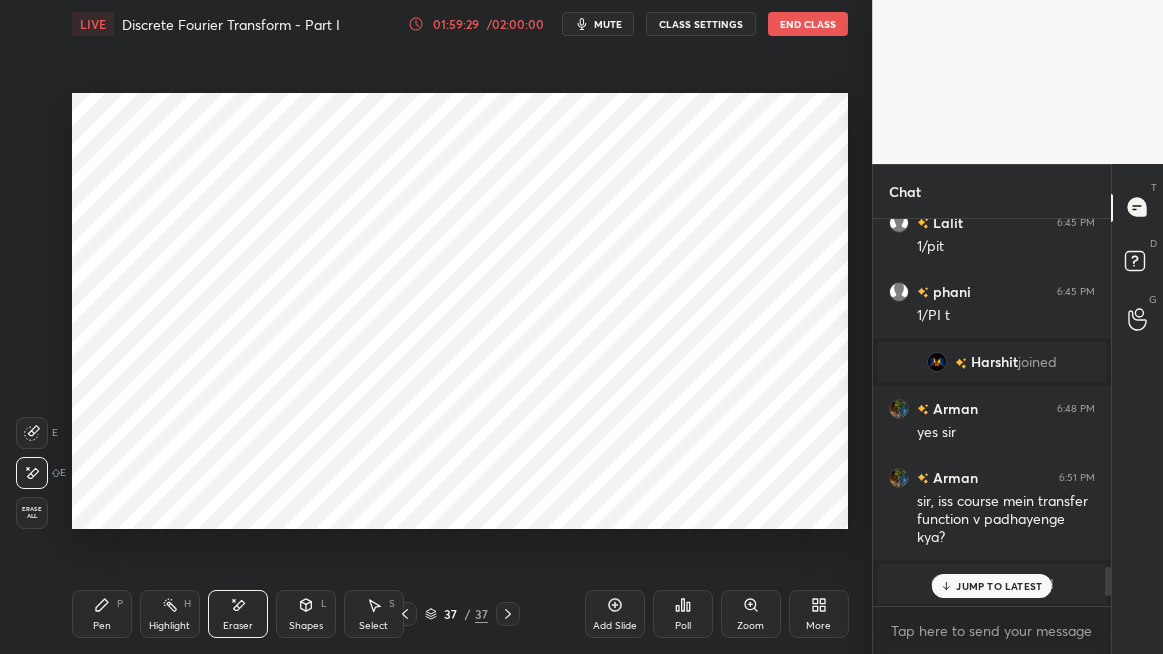 click 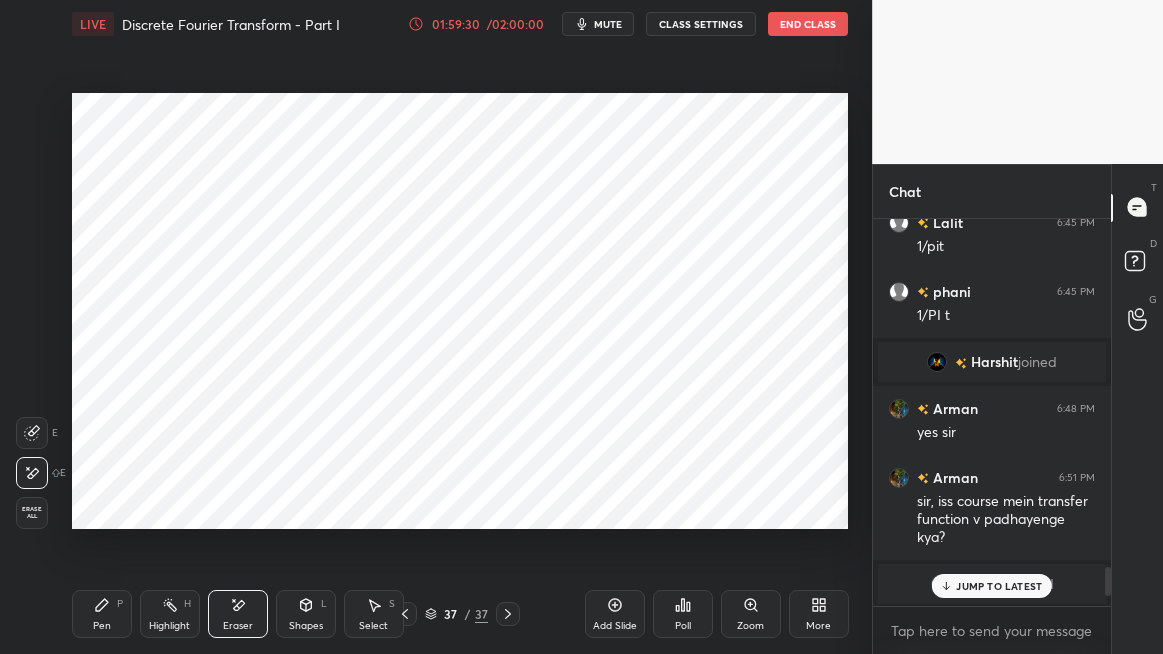 click 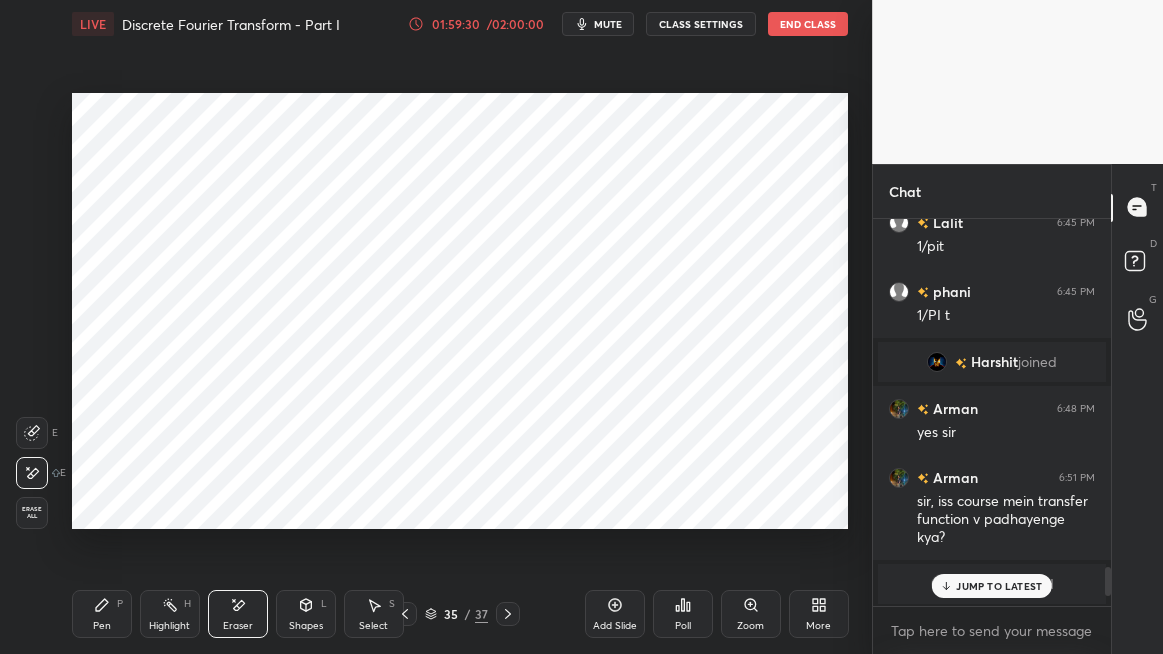 click 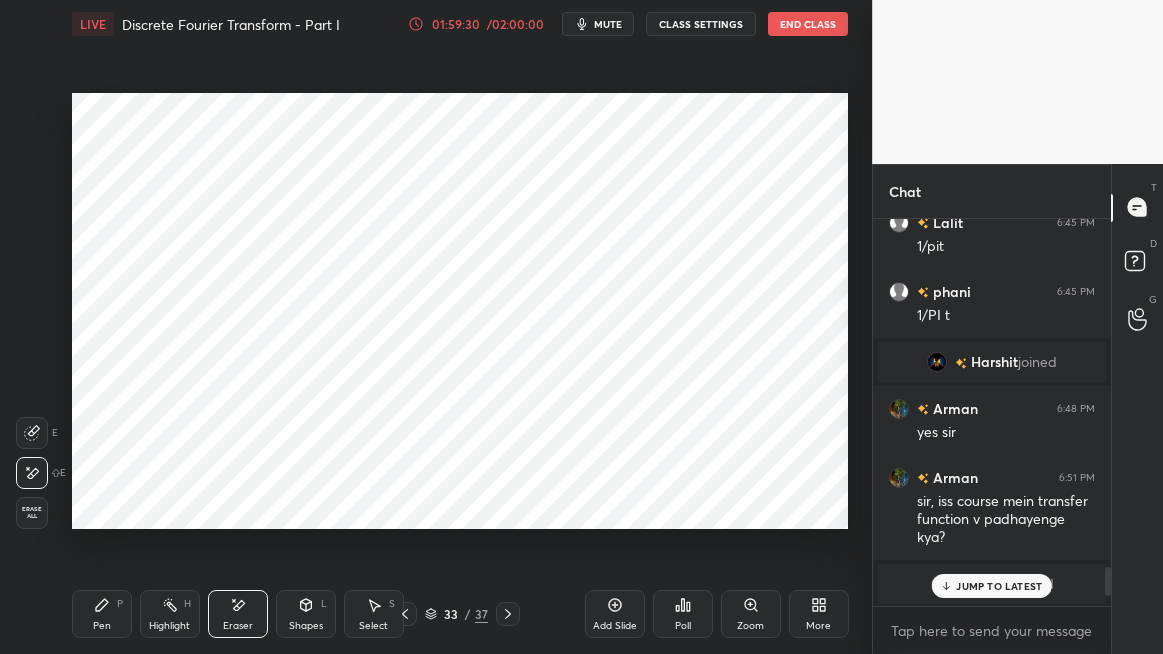 click 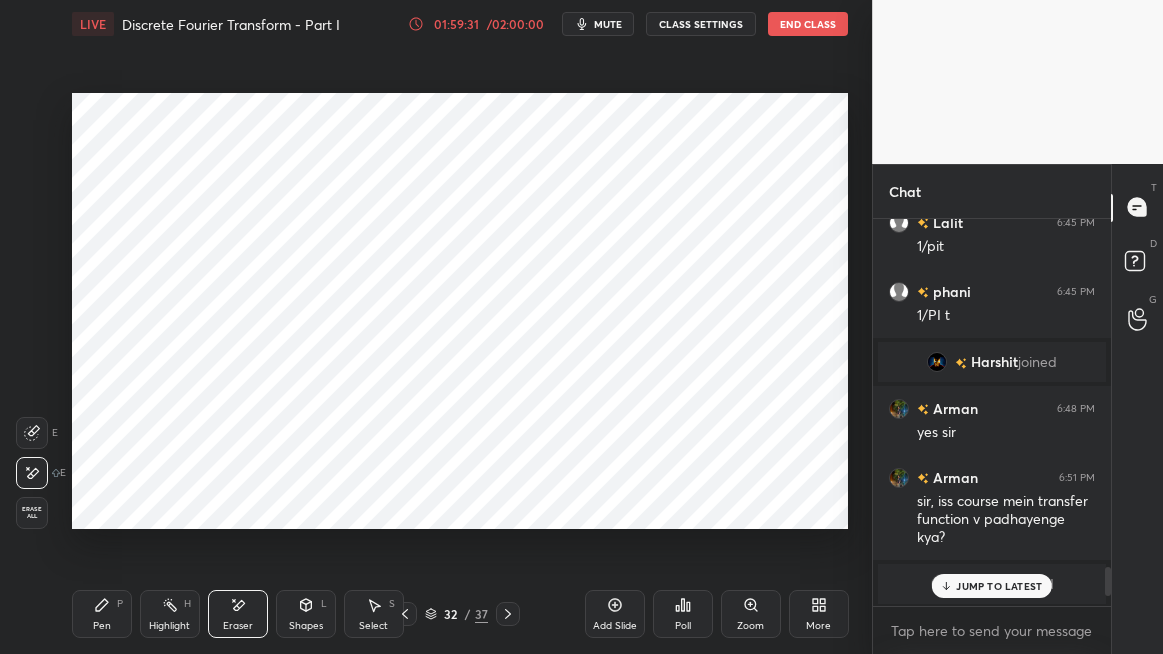 click 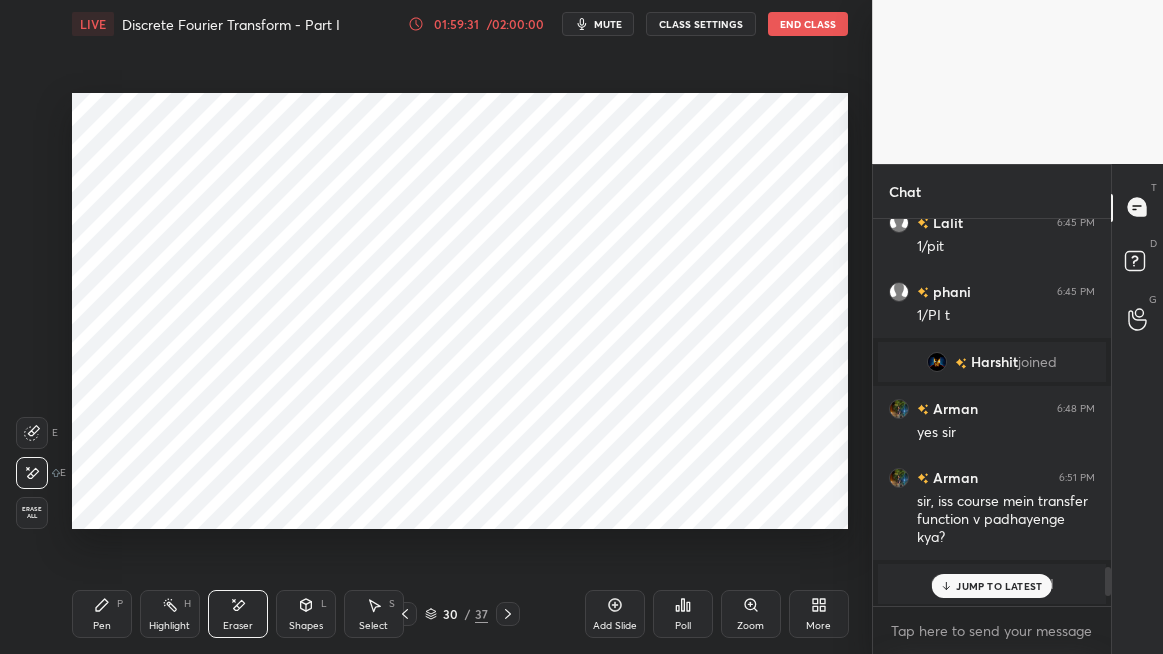click 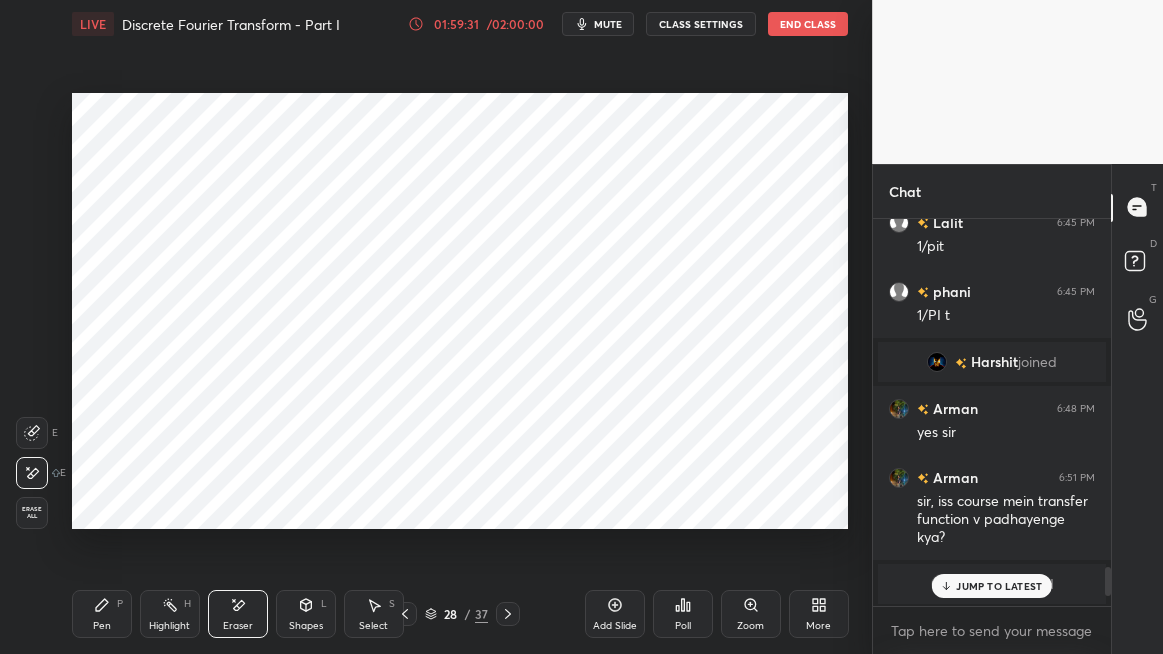 click 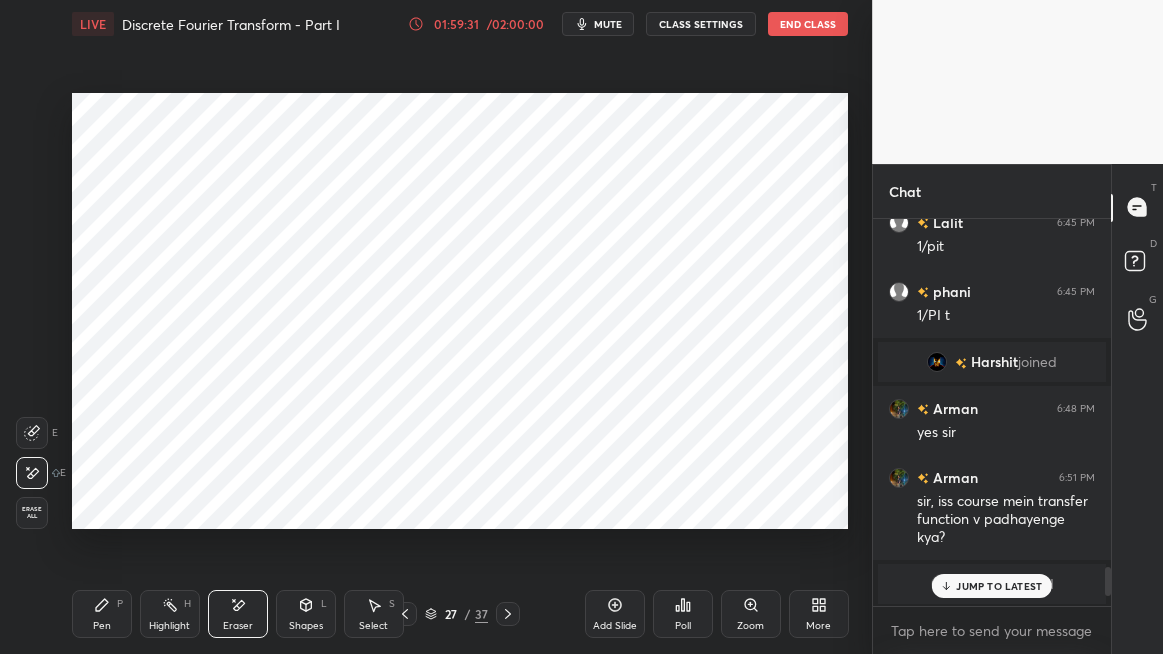 click 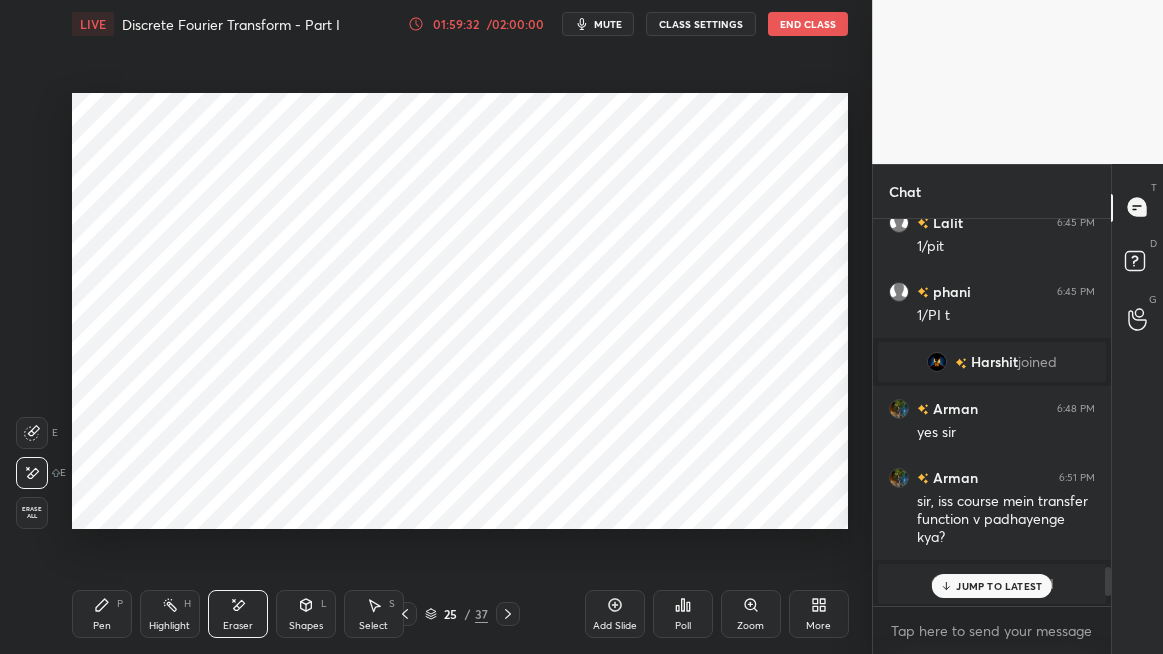 click 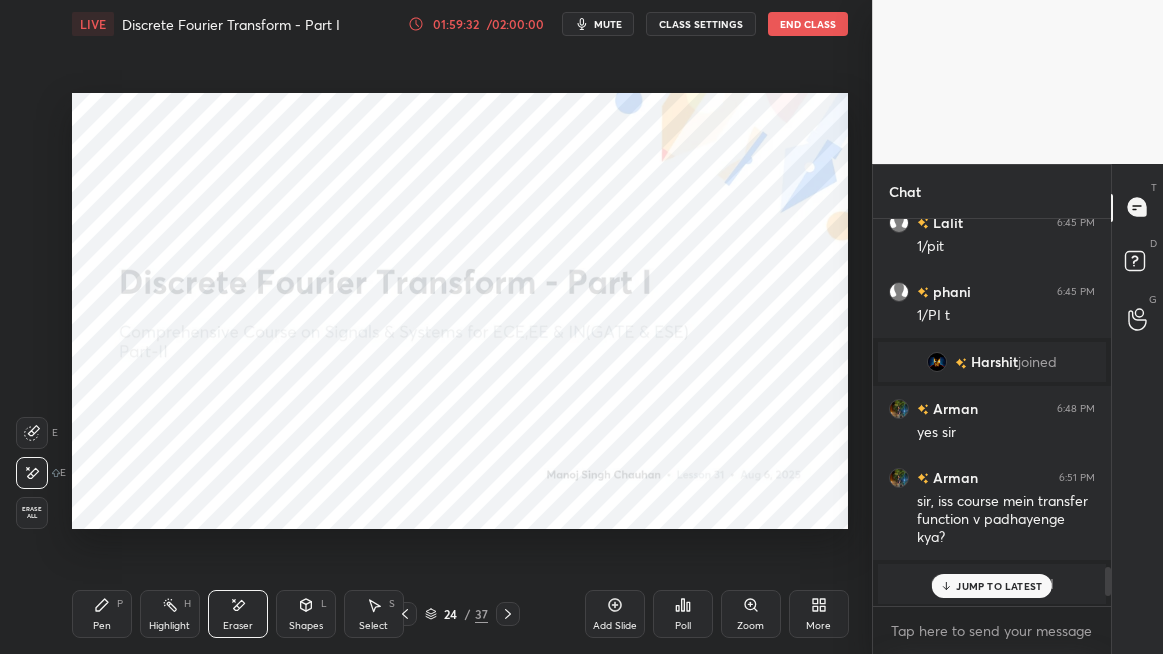 click 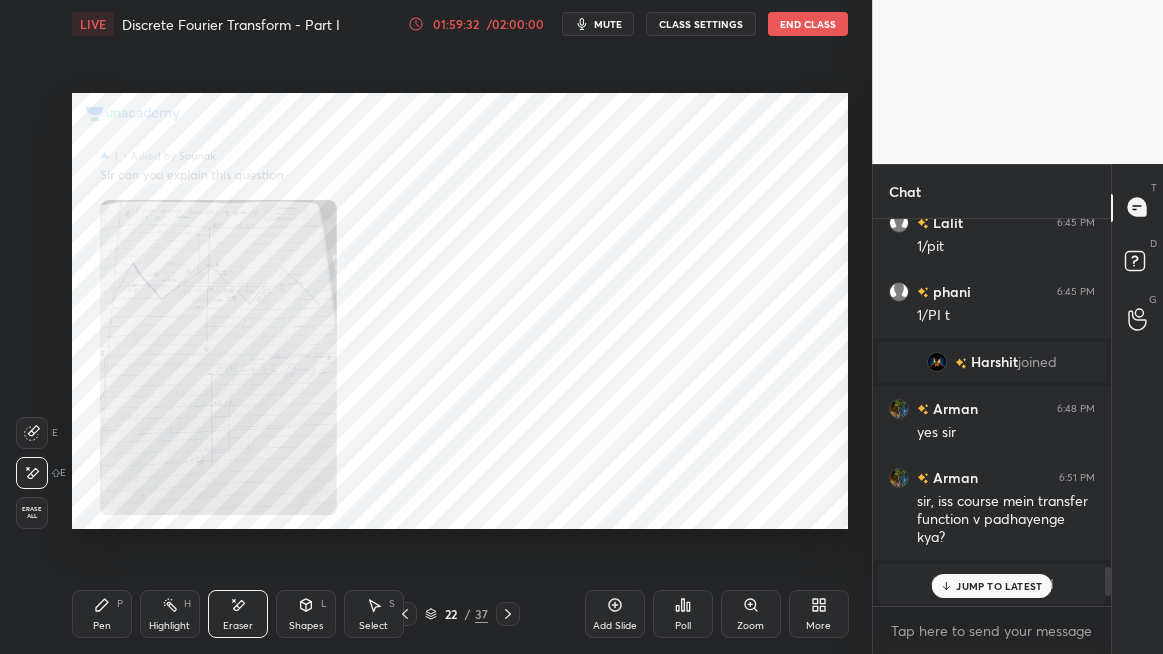 click 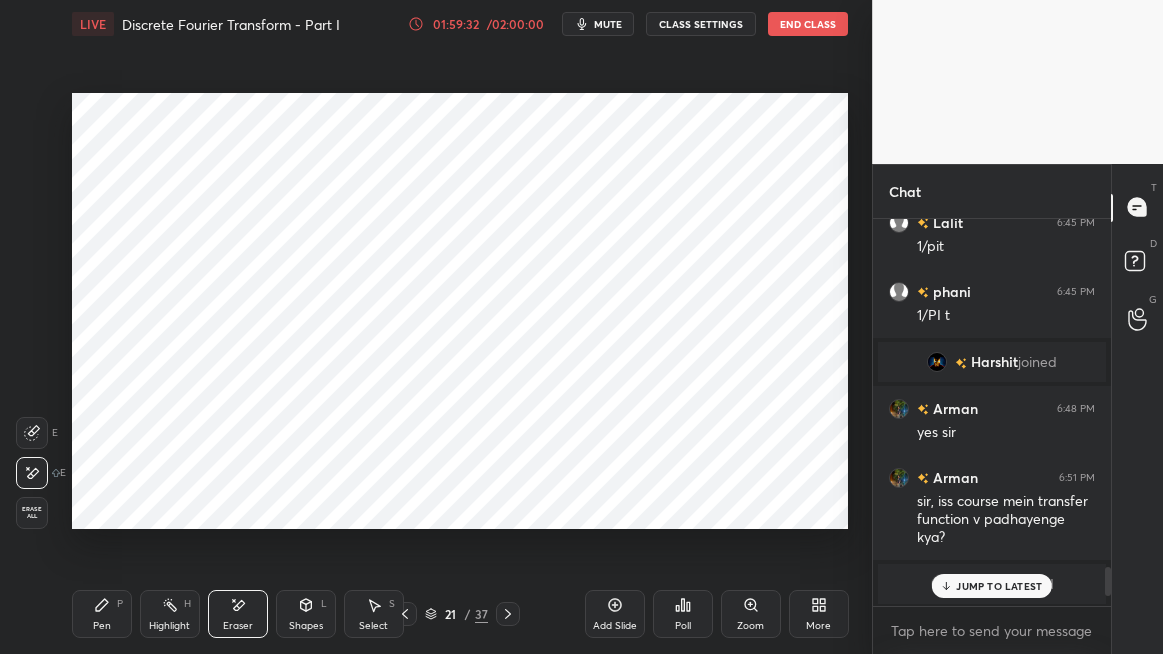 click 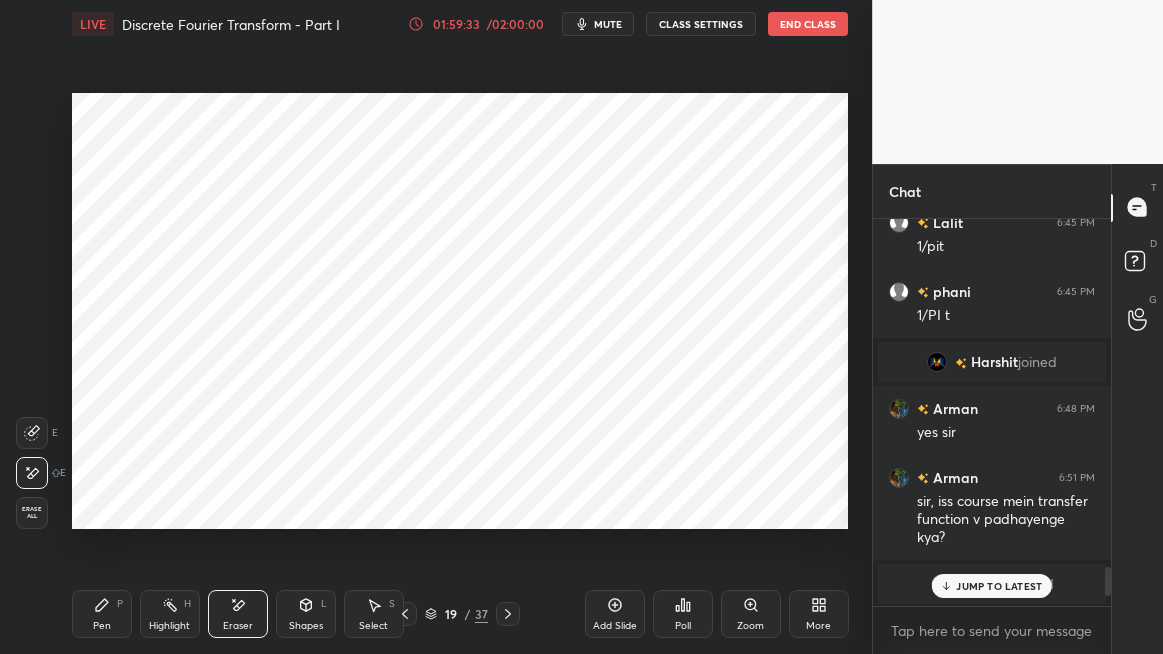 click 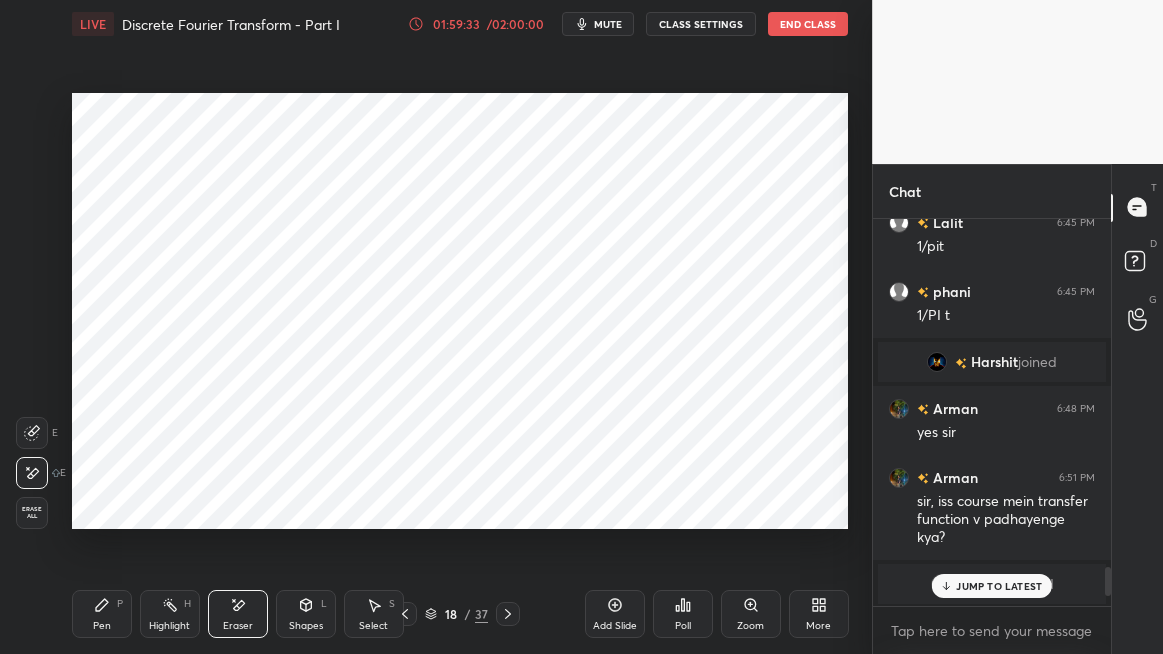 click 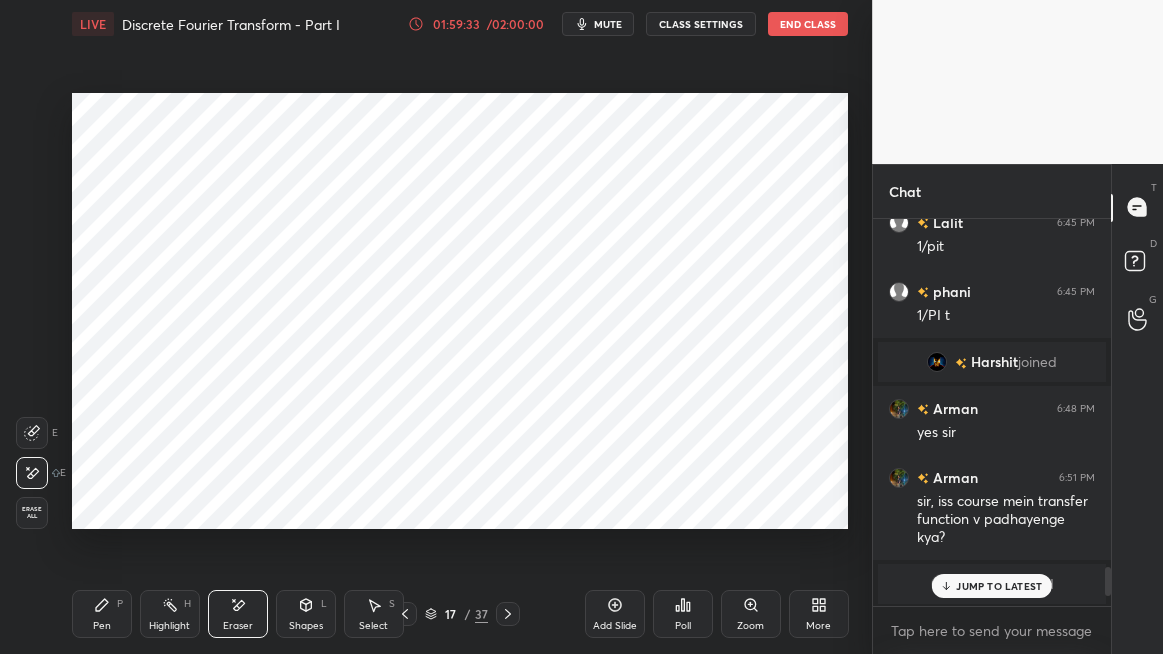 click 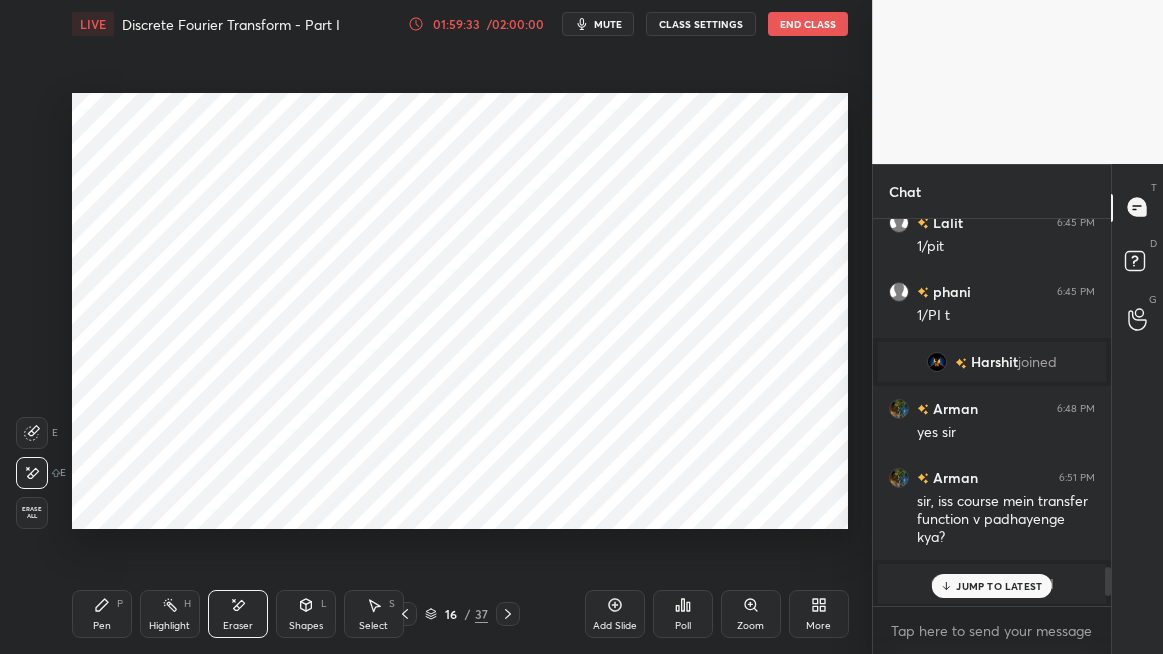 click 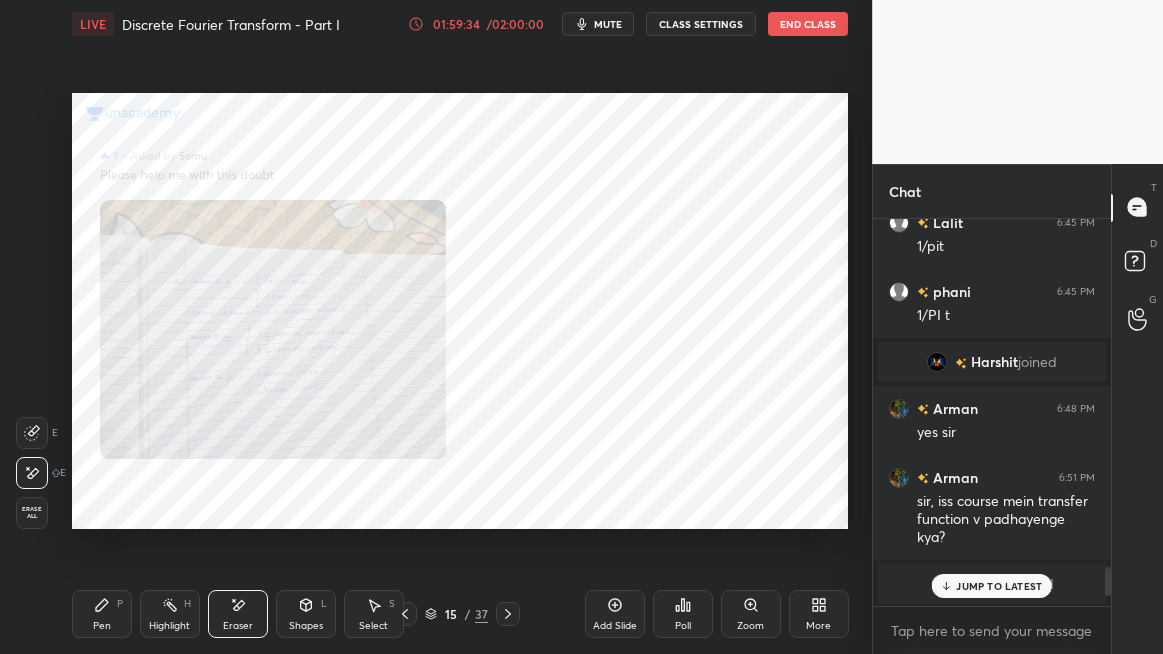 click 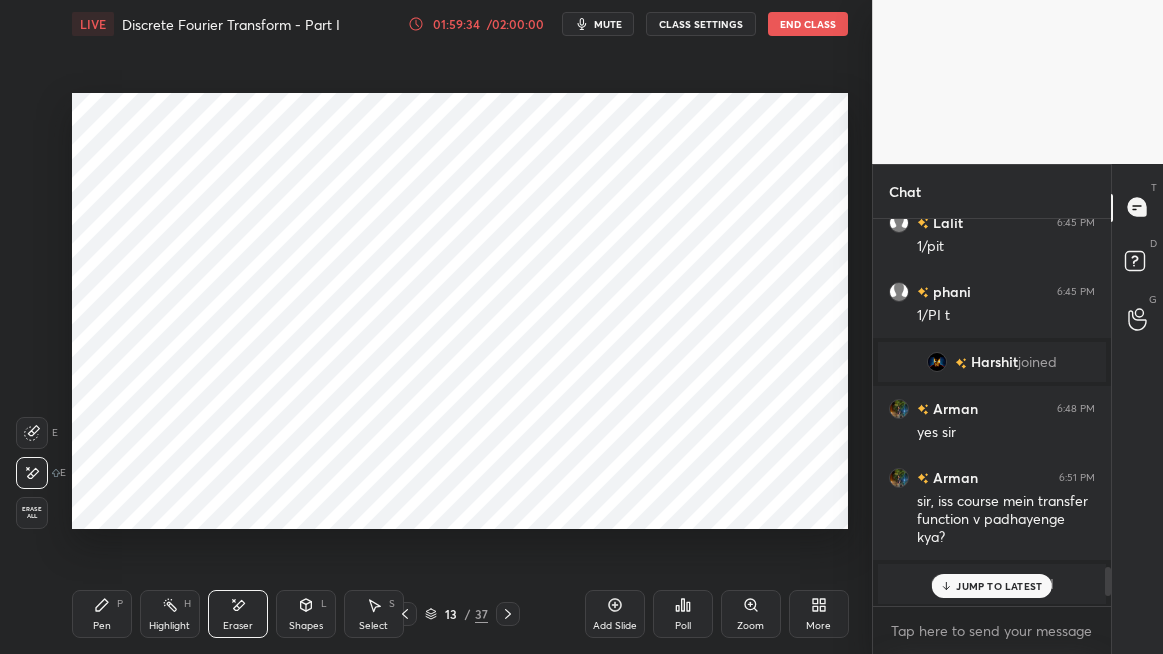 click 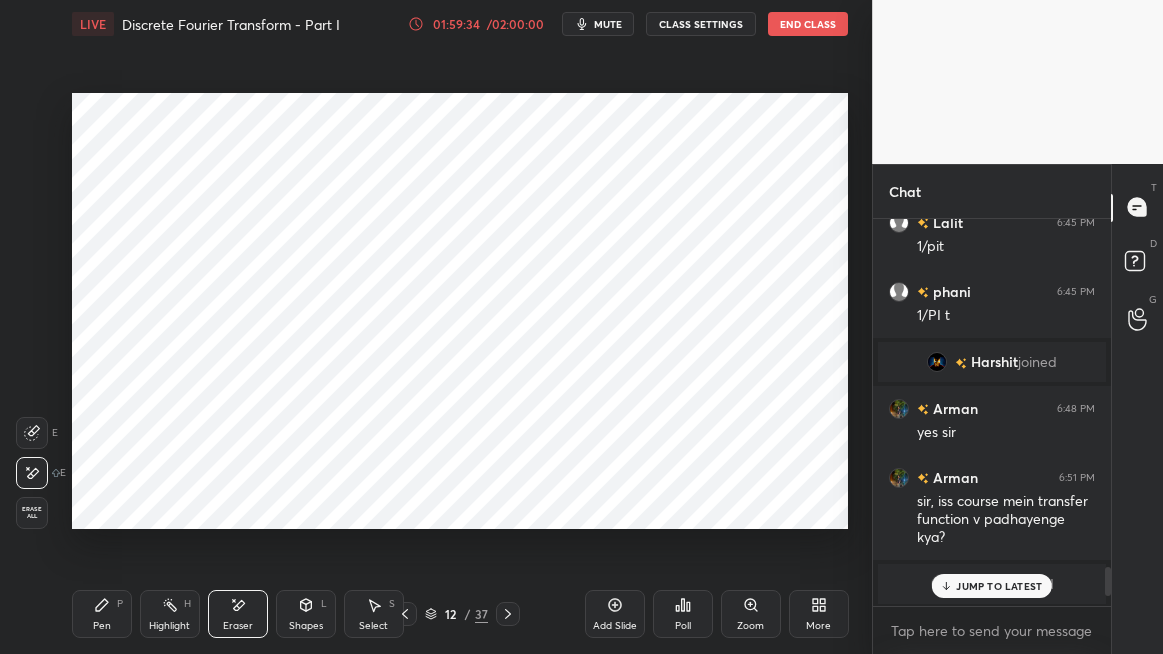 click 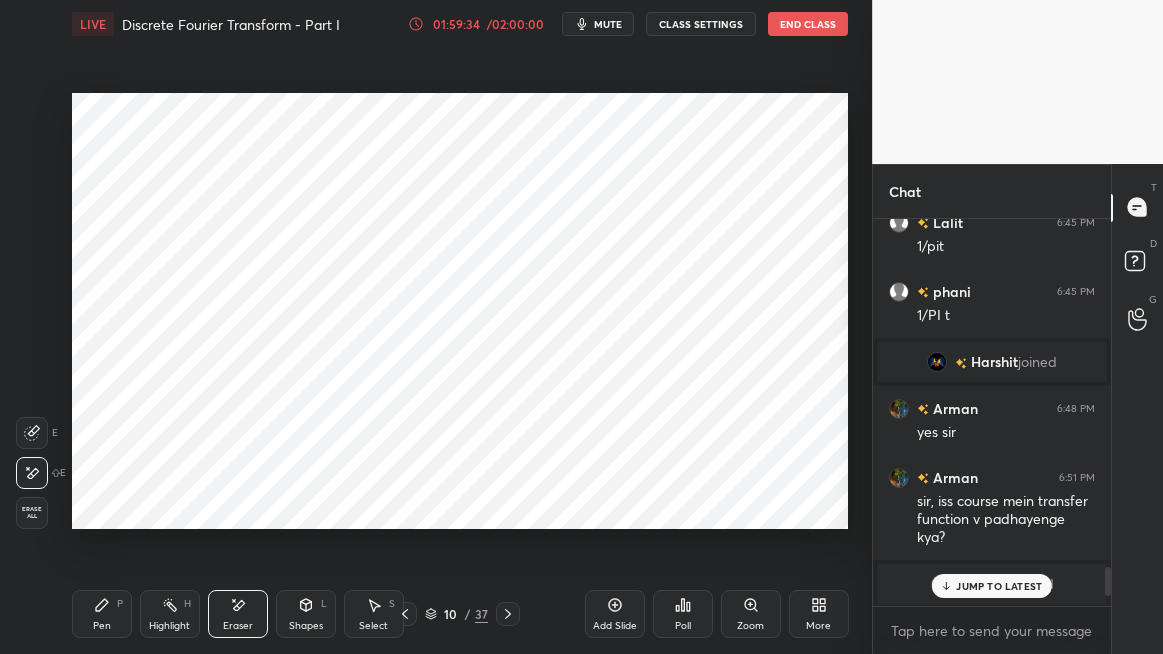 click 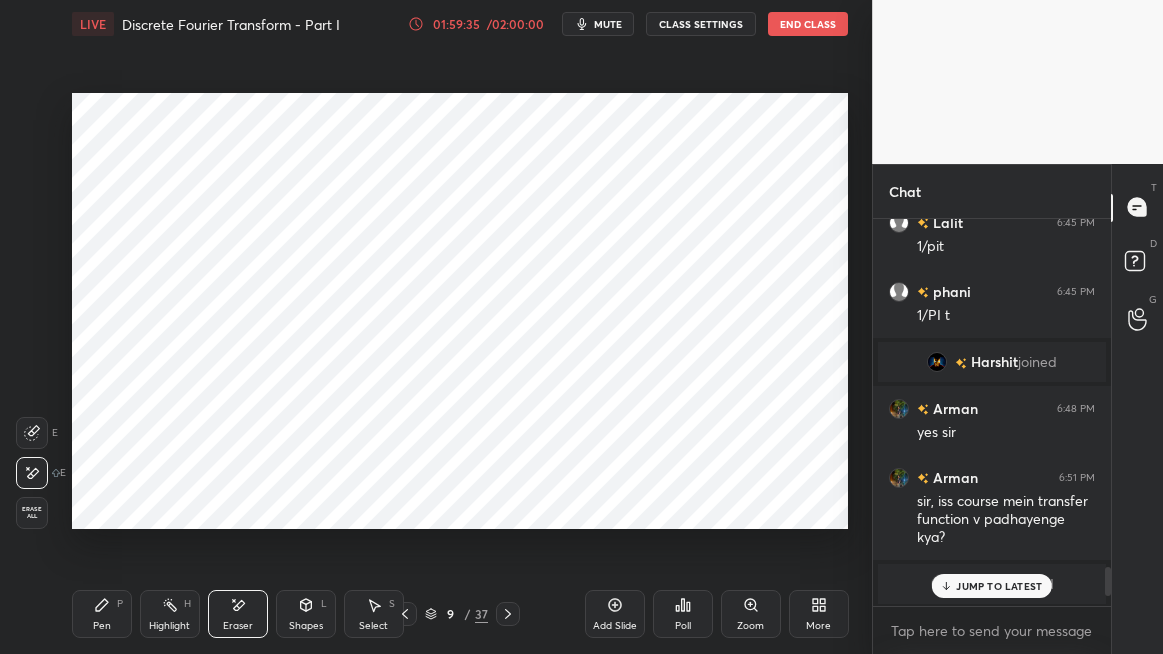 click 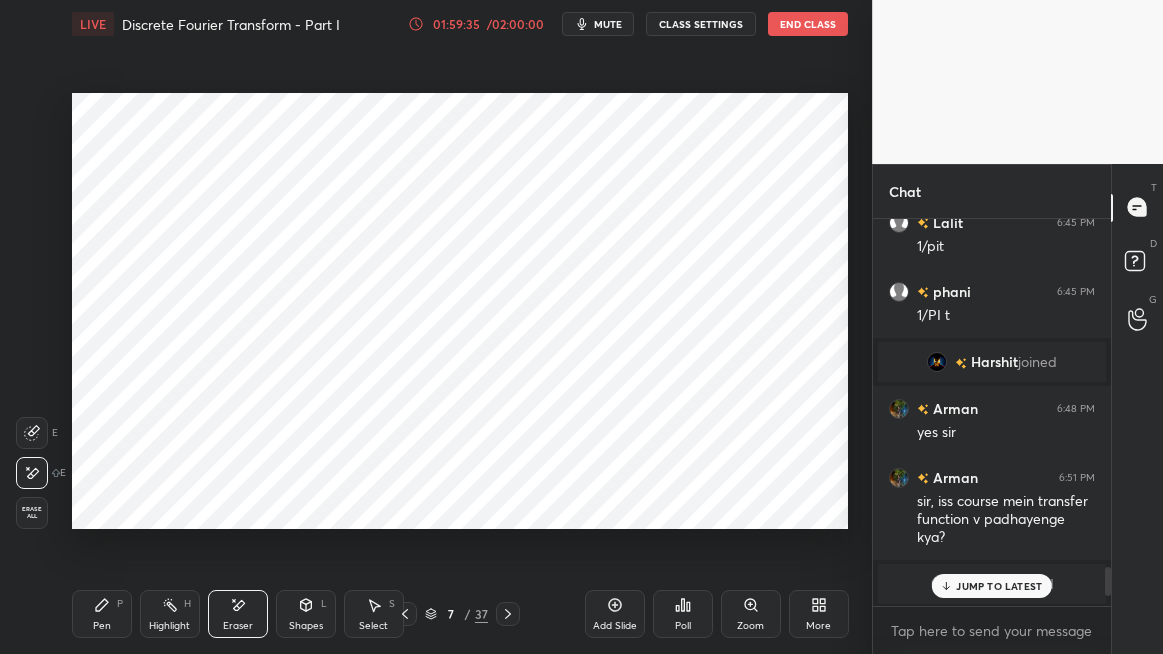 click 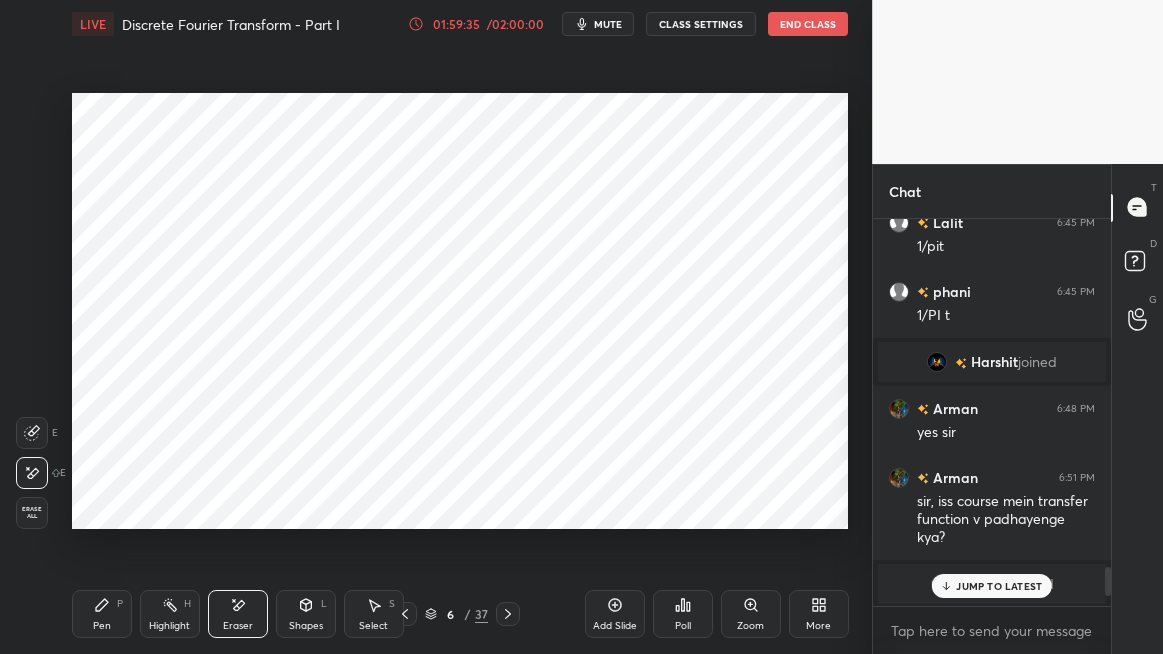 click 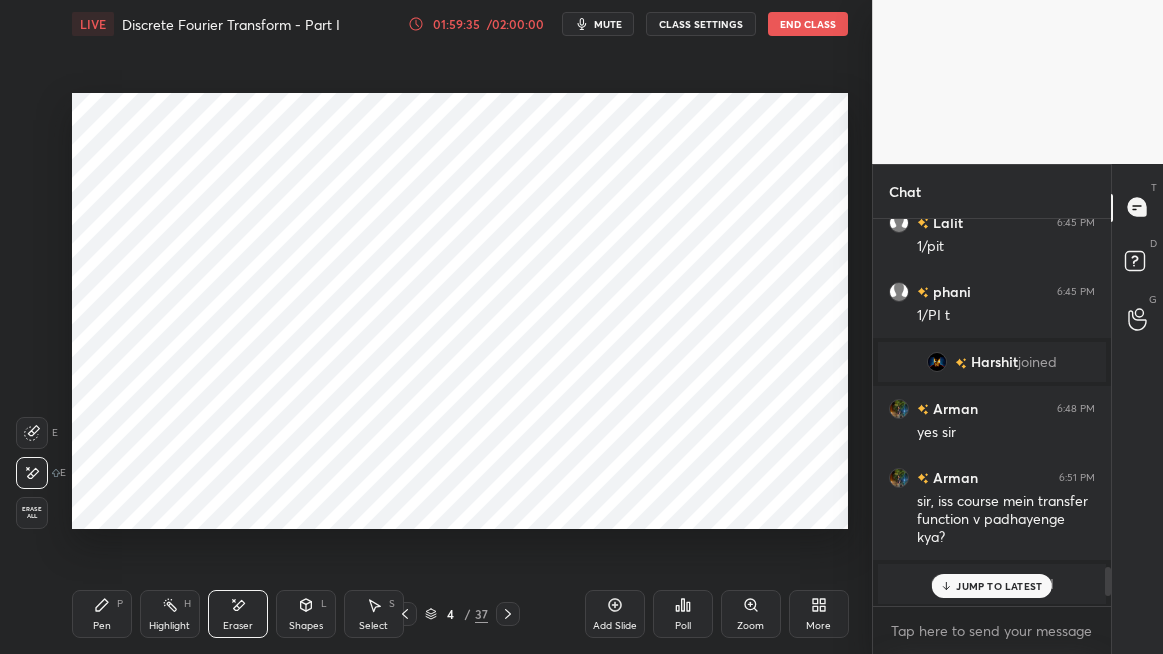 click 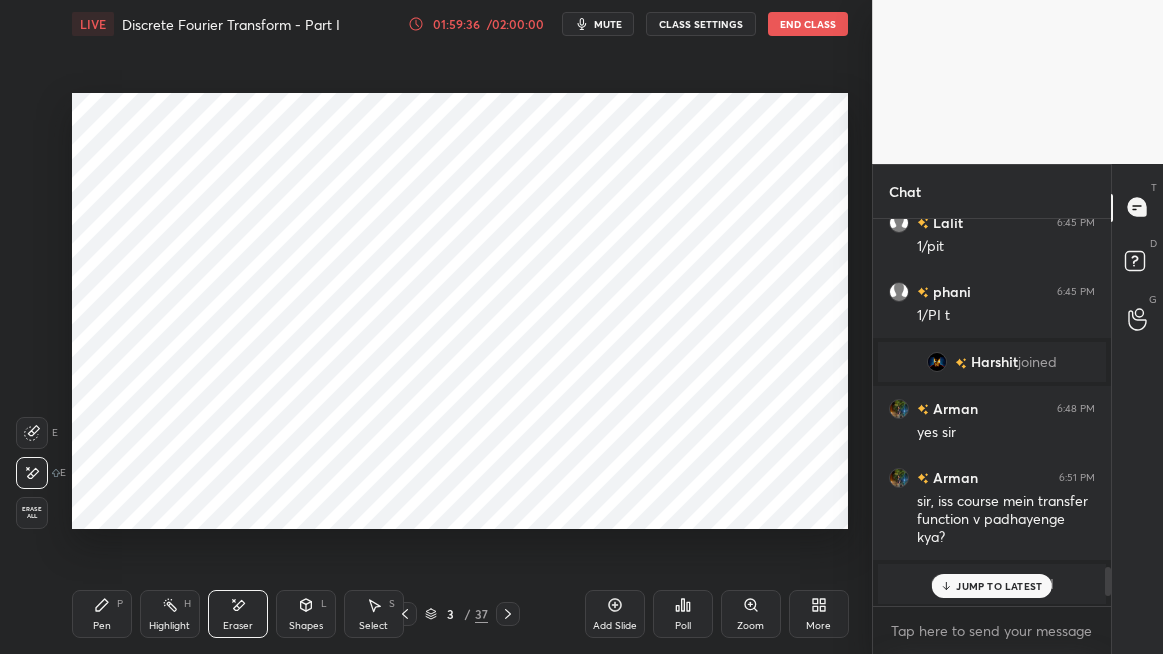 click at bounding box center [405, 614] 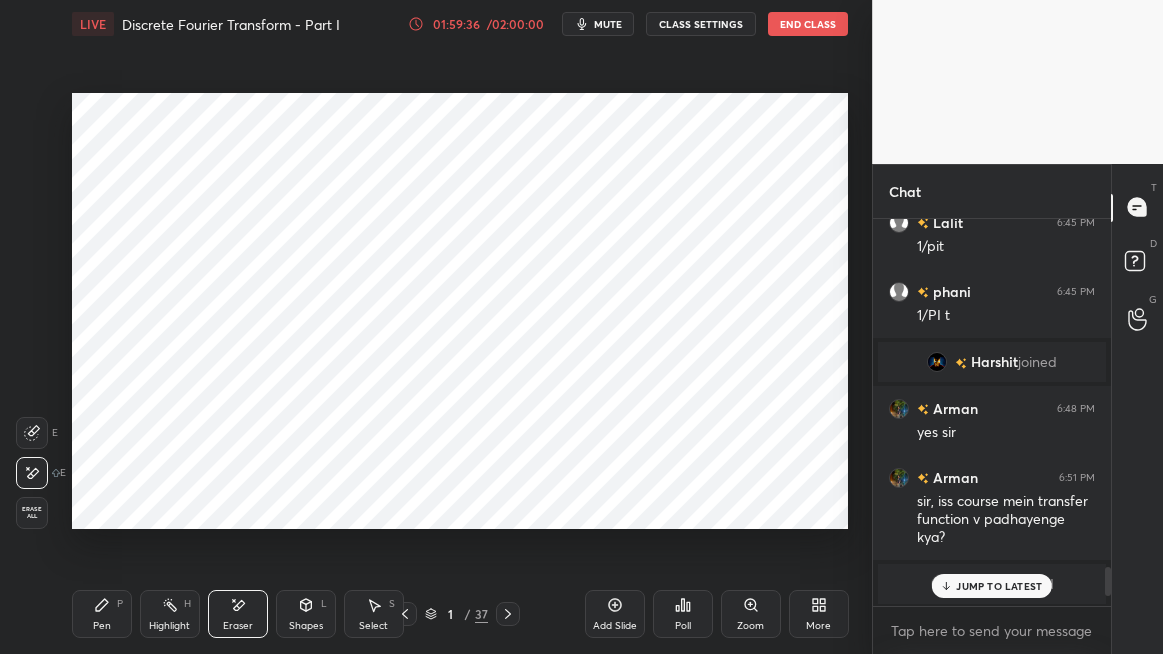 click at bounding box center [405, 614] 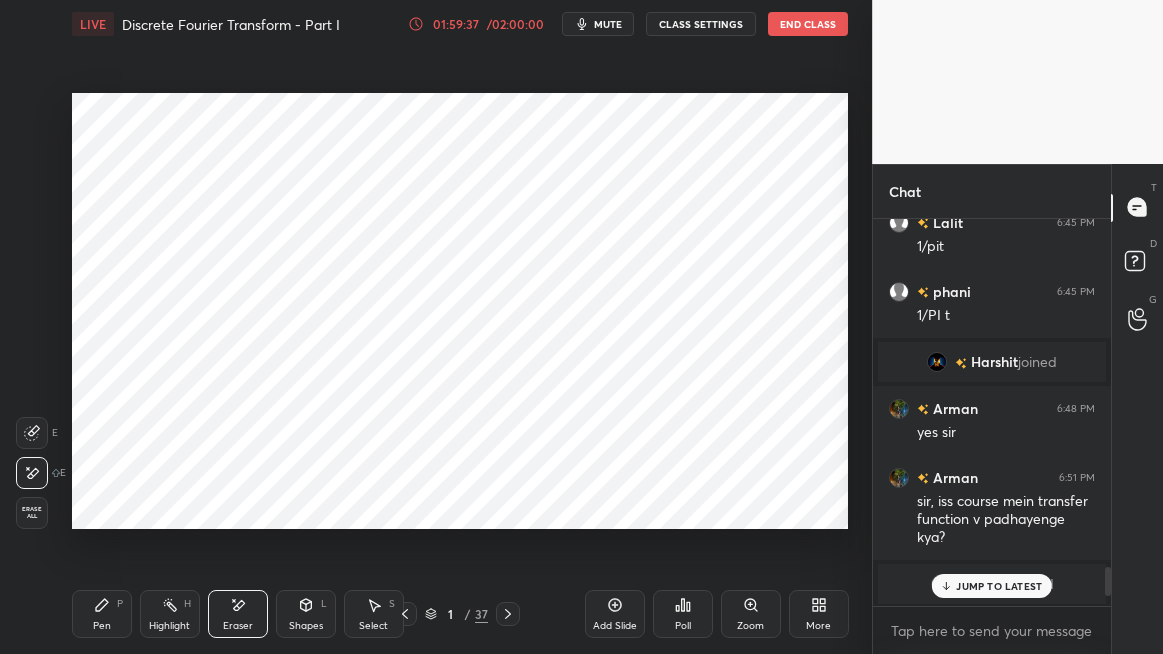 click on "JUMP TO LATEST" at bounding box center (992, 586) 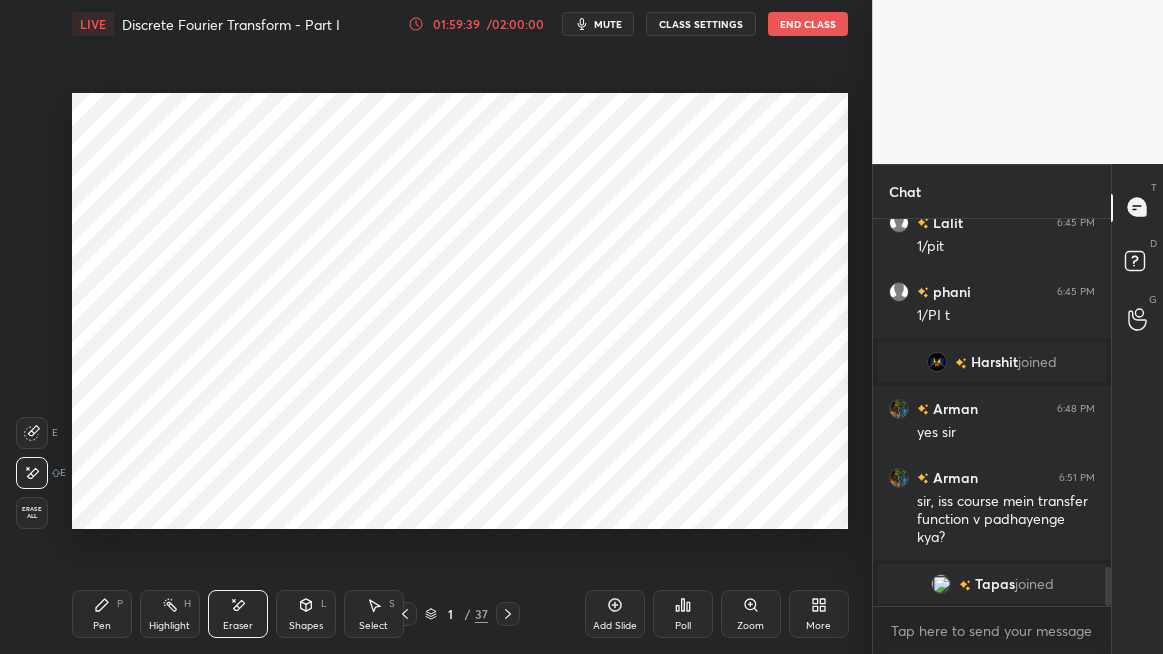 click 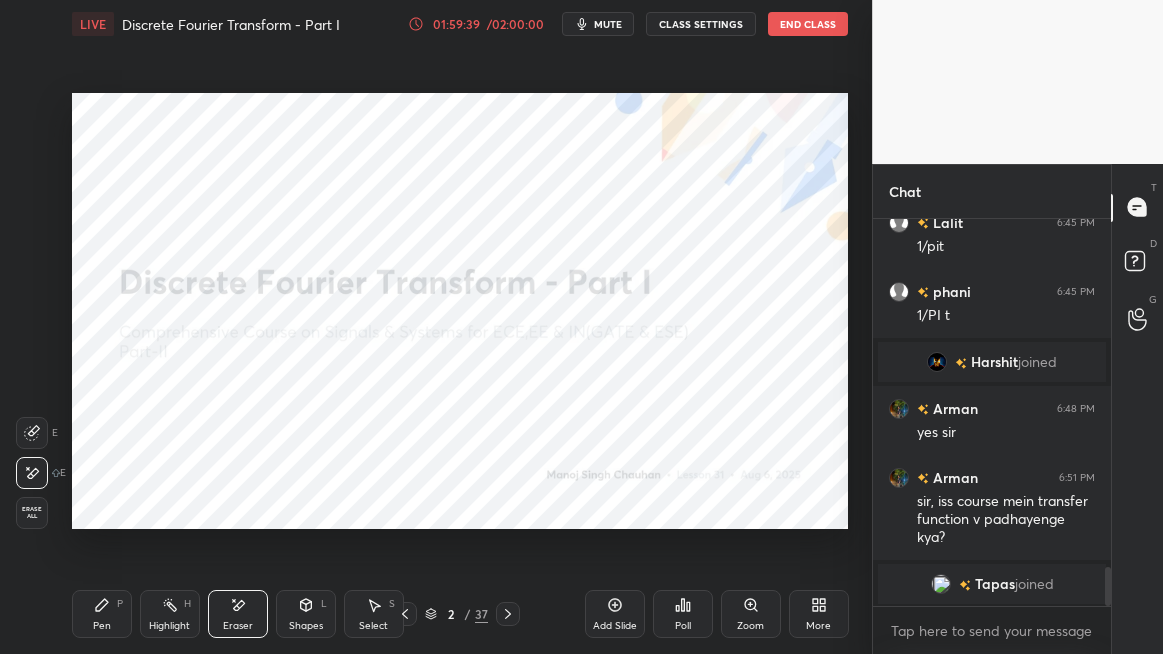 click 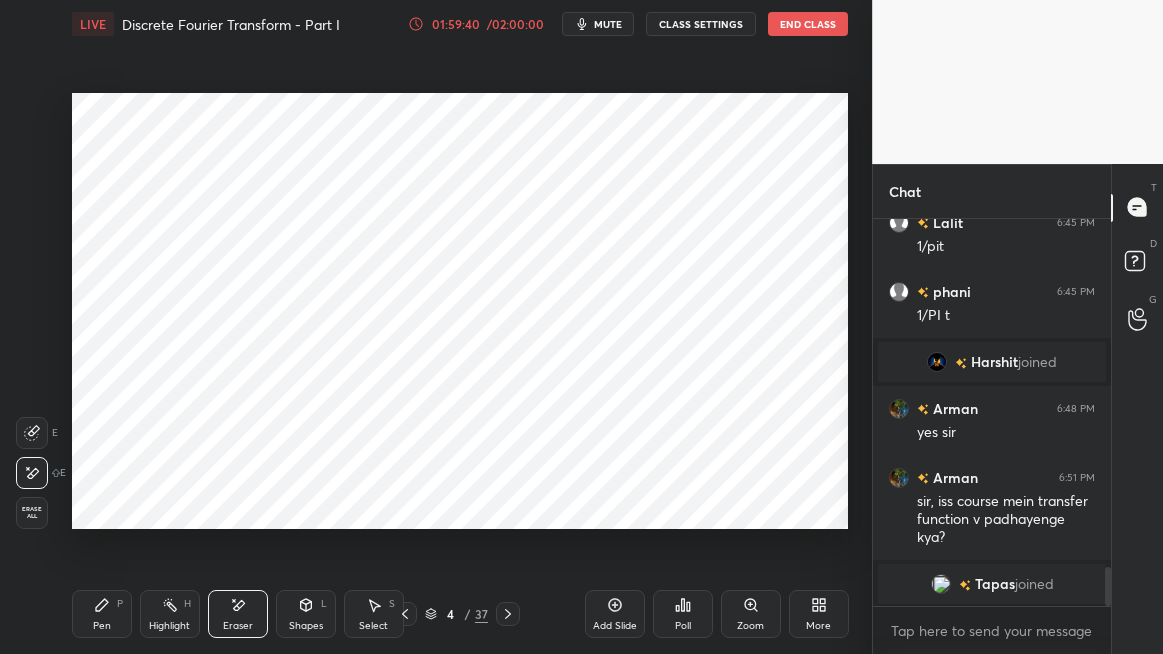click 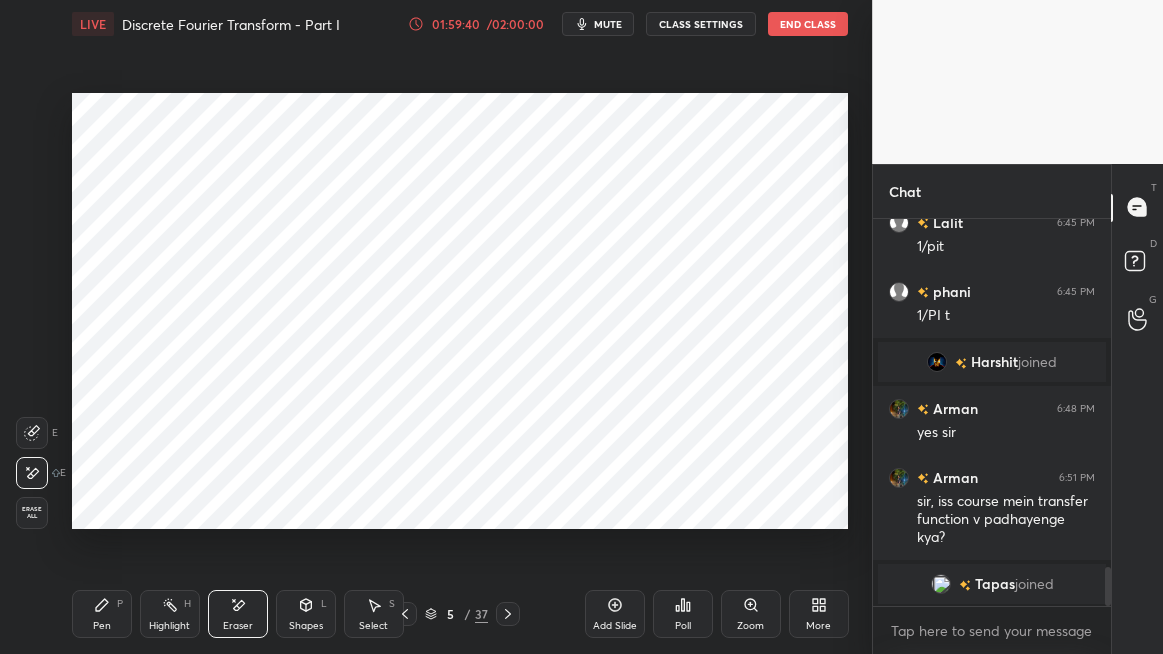 click 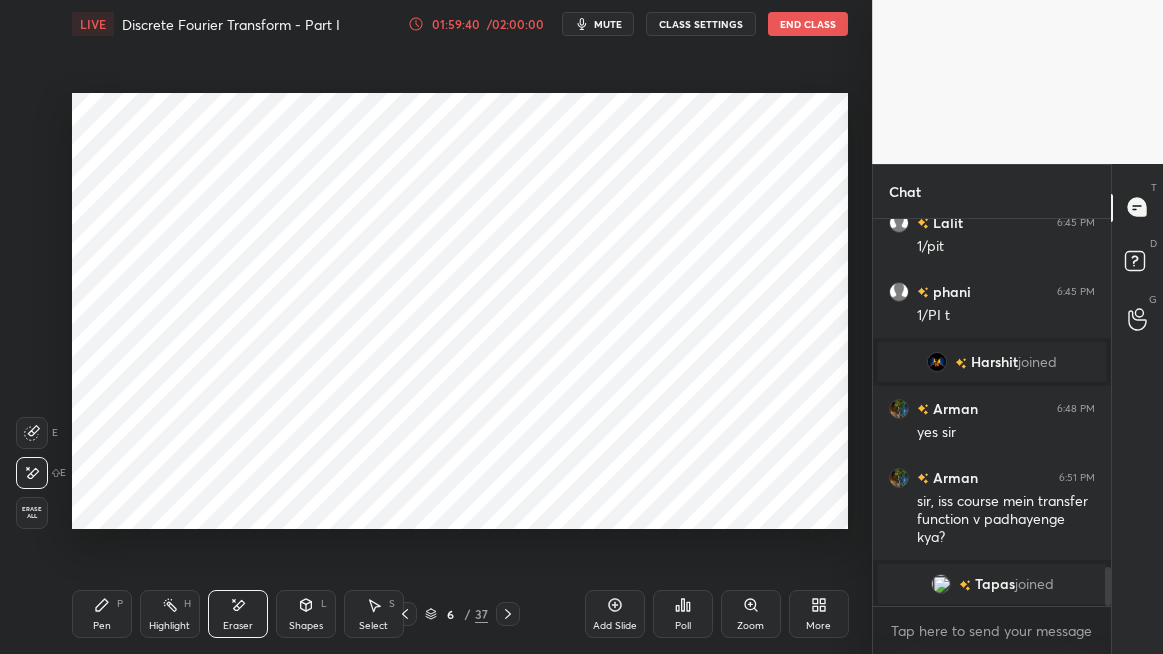 click 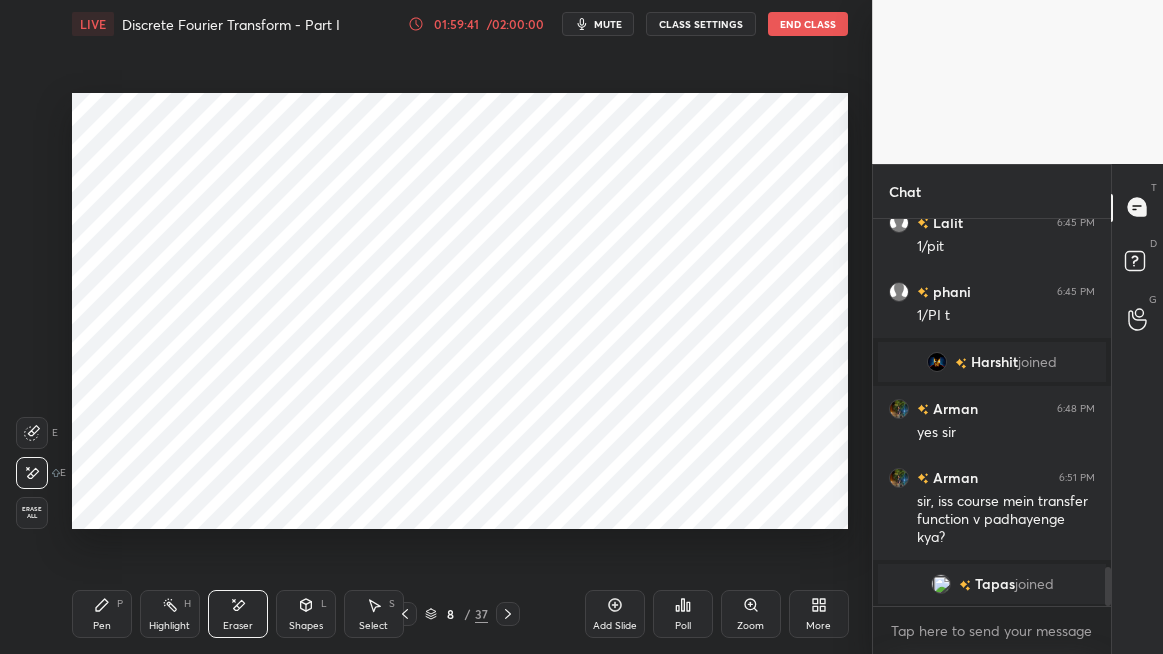 click 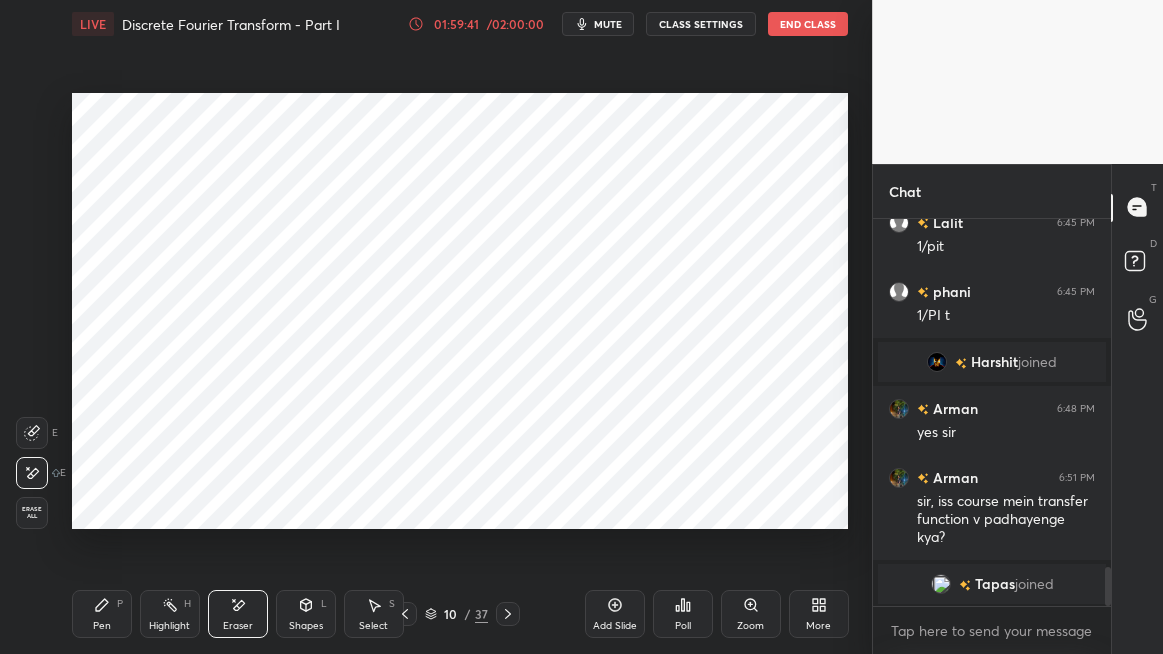 click 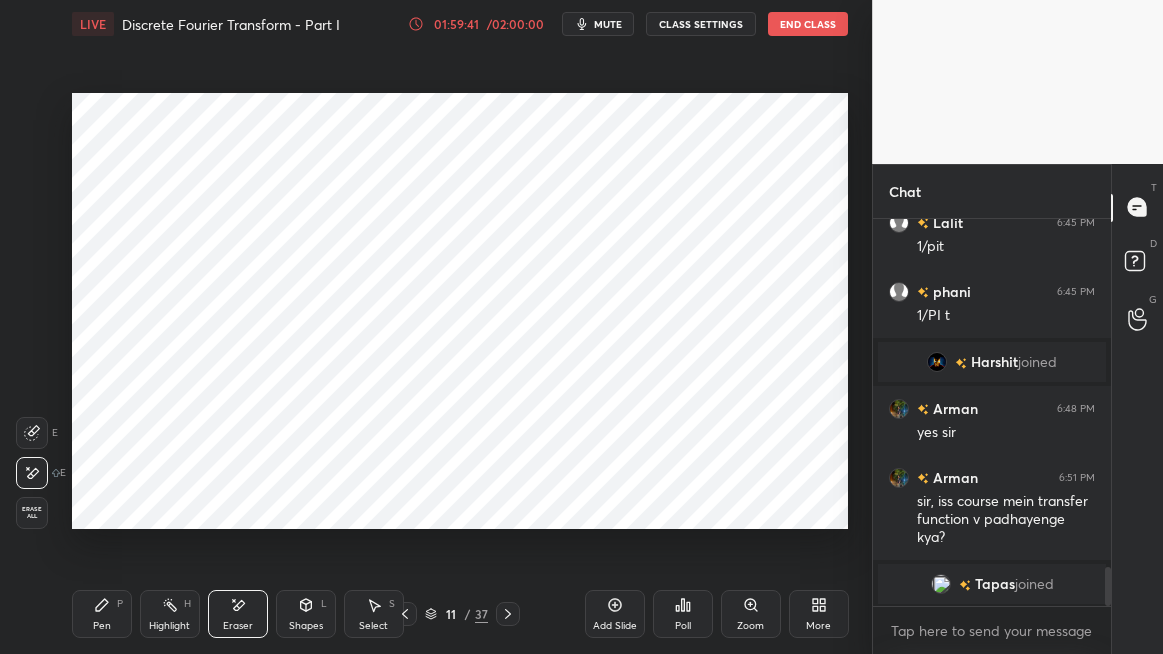 click 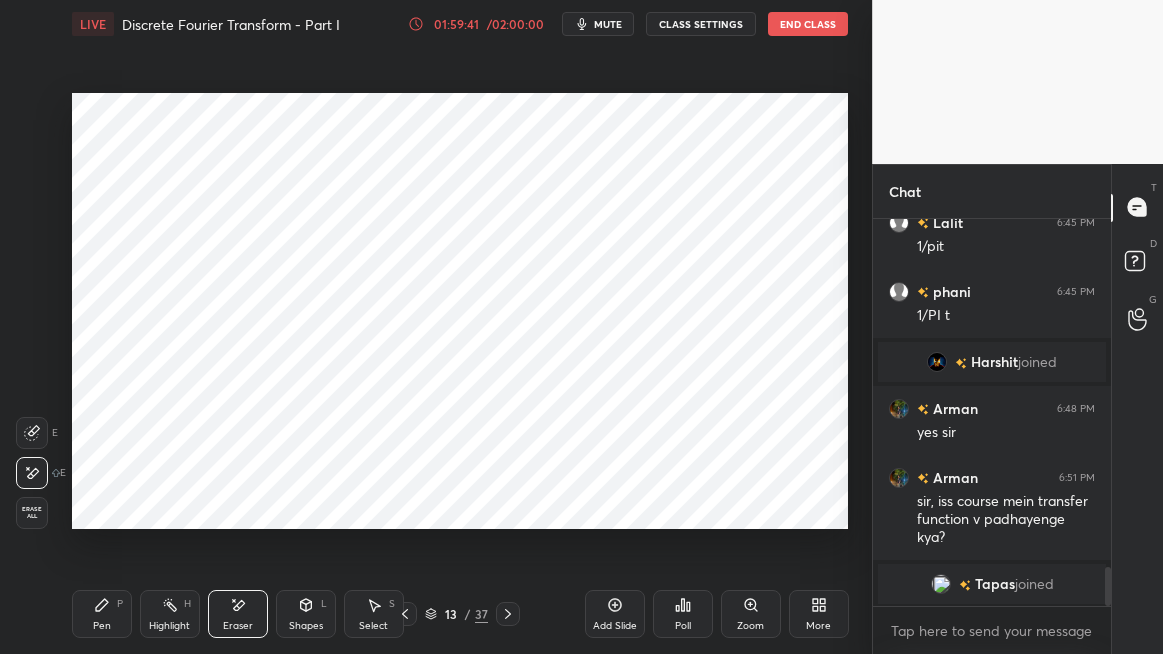 click 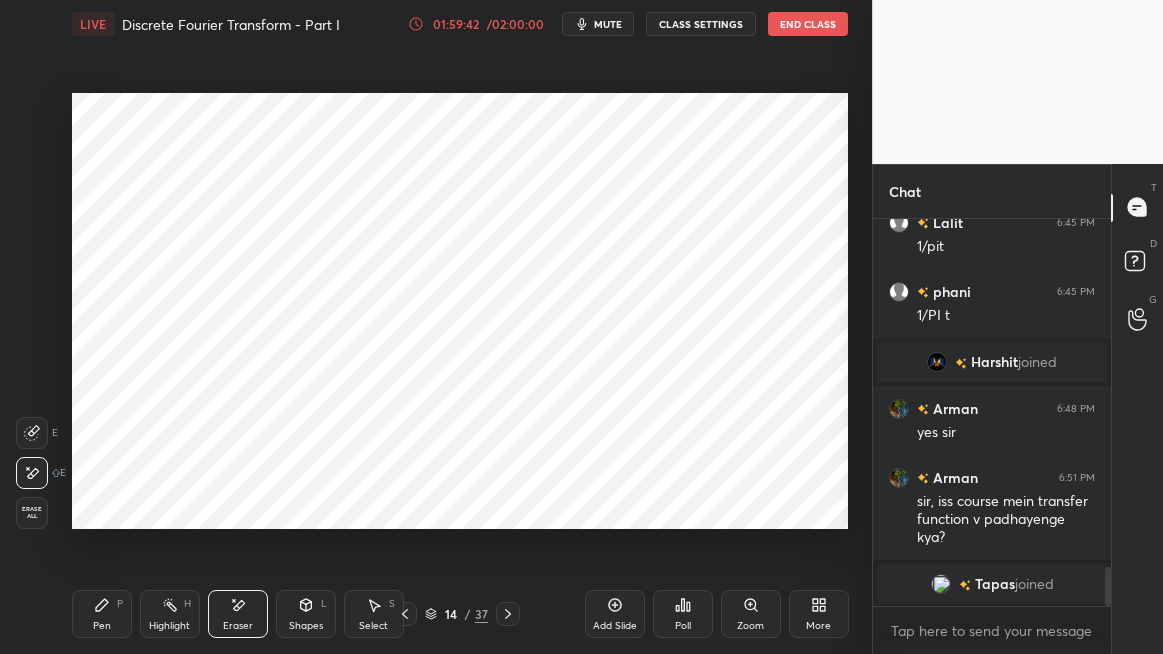 click 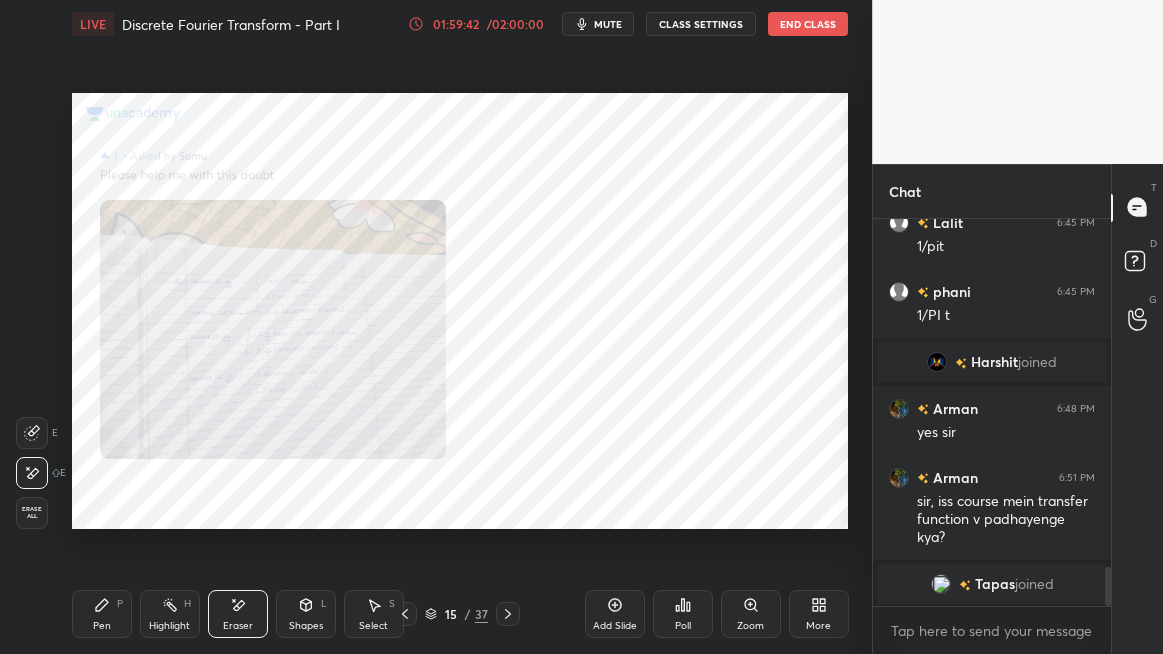 click 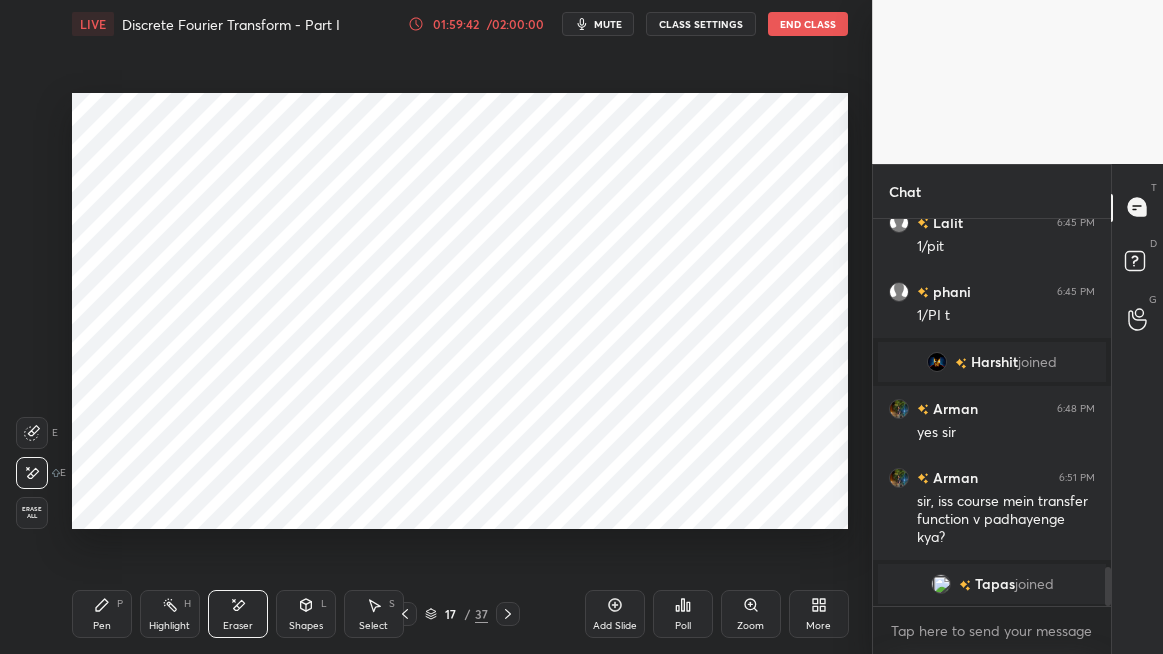click 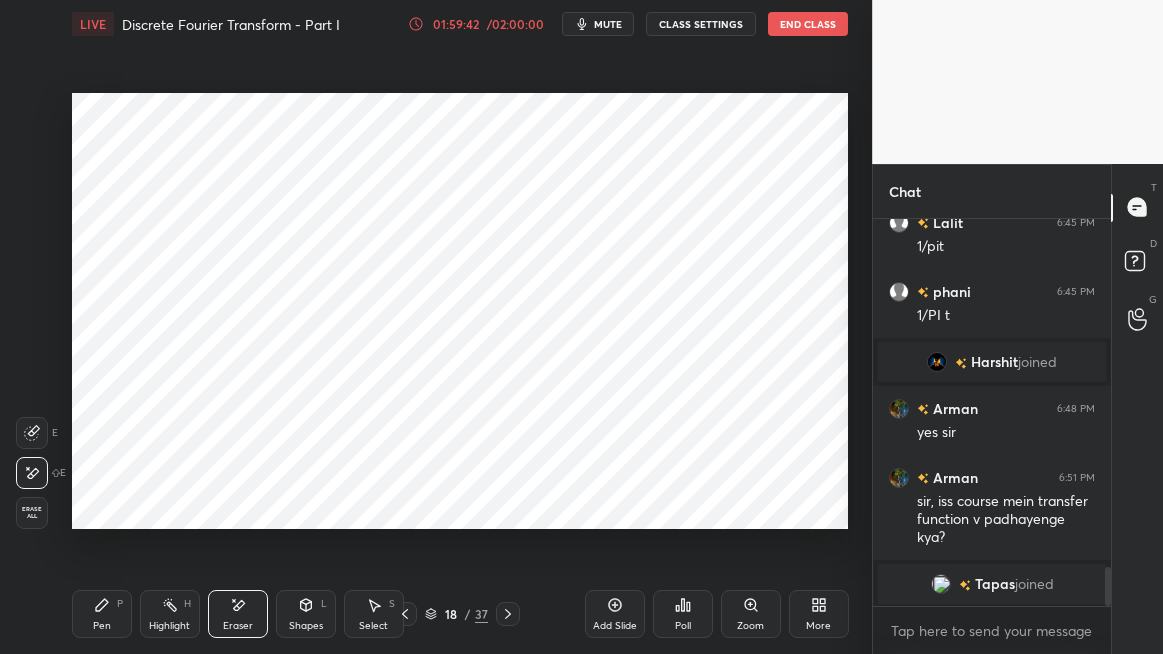 click 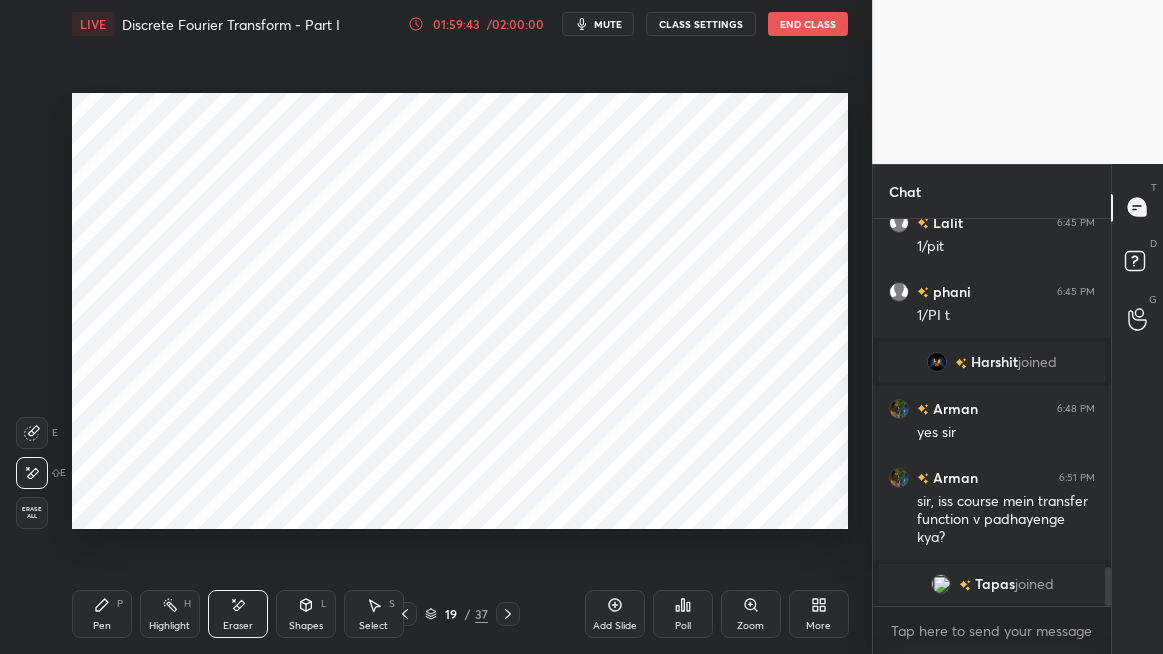 click 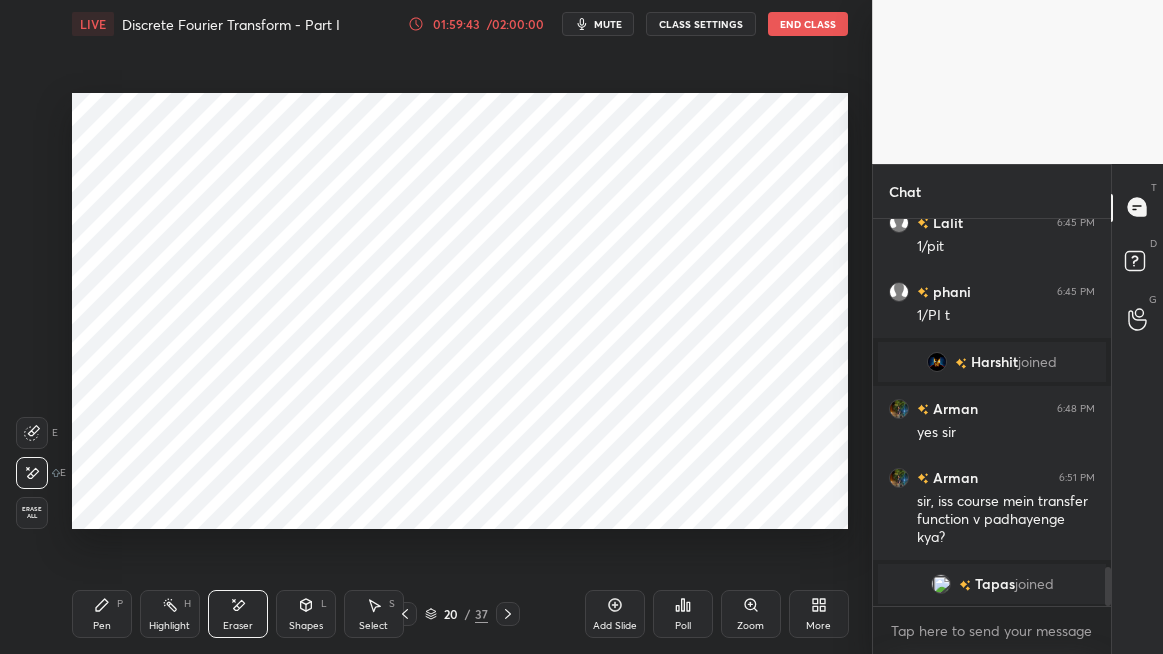 click 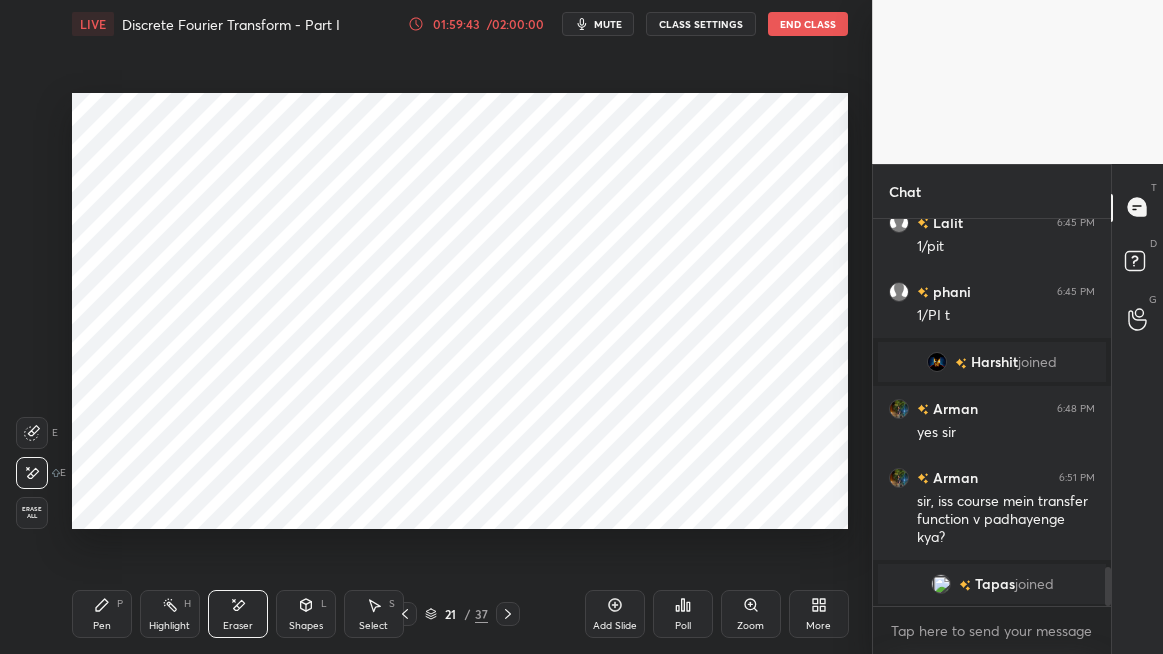 click 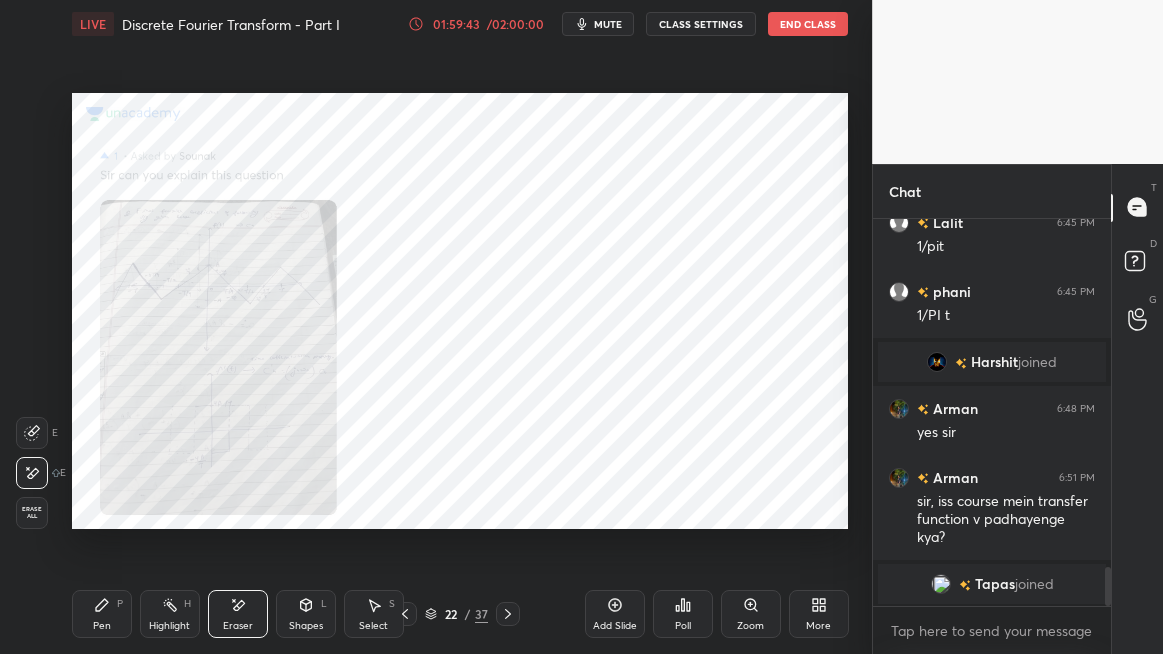 click 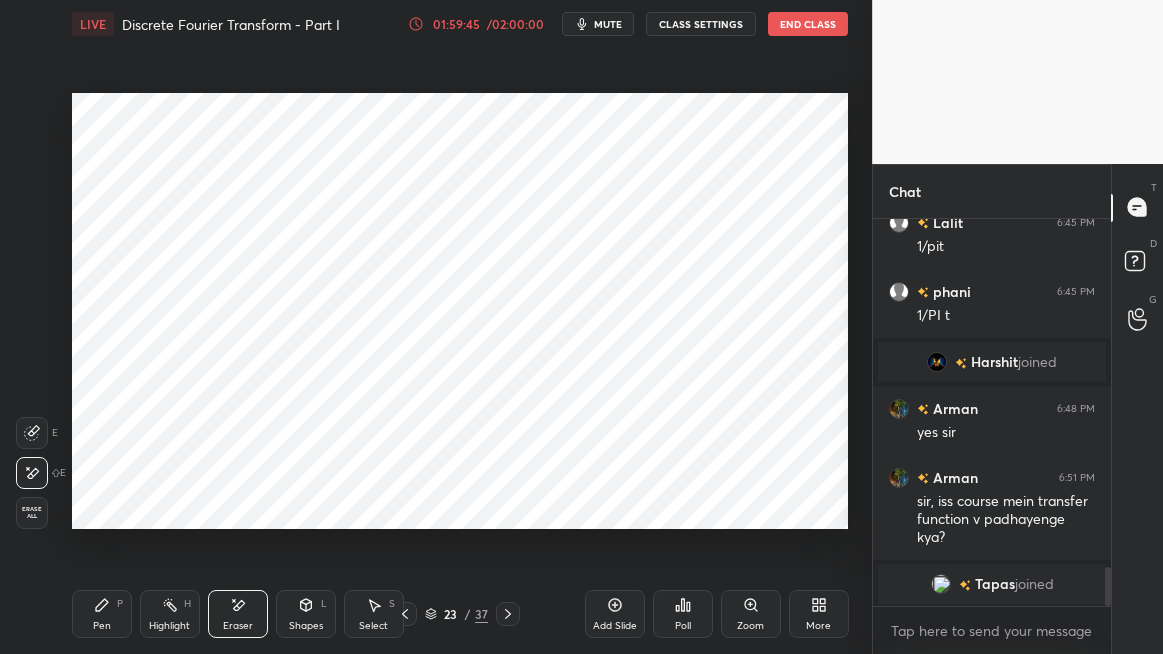 click at bounding box center (405, 614) 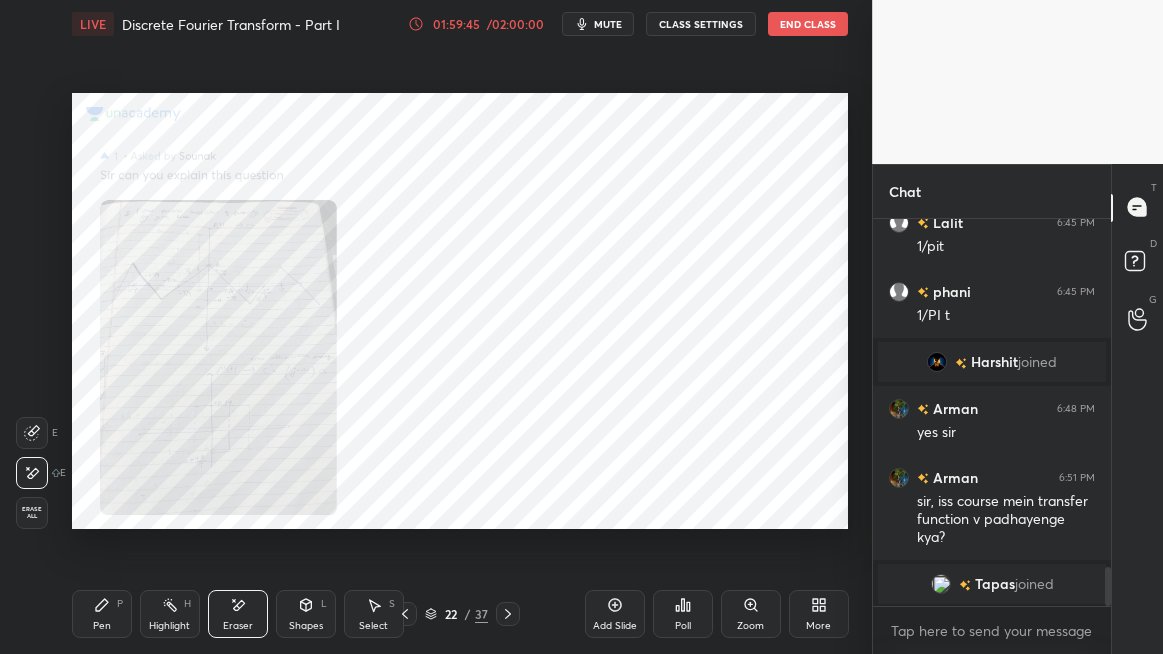 click 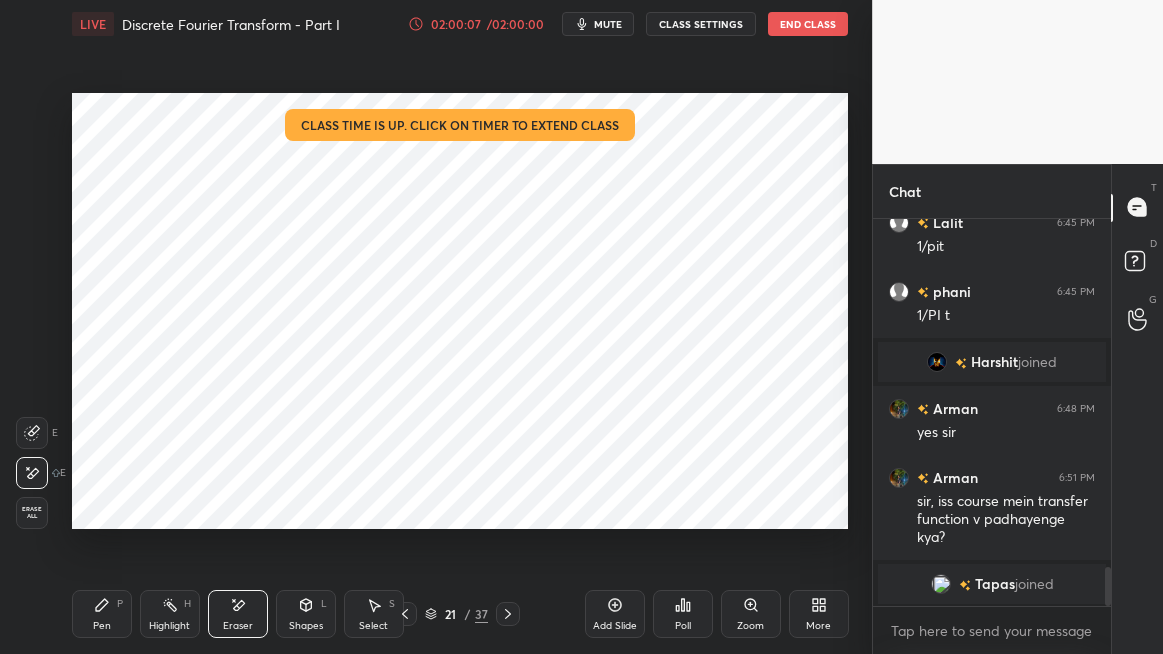 click on "End Class" at bounding box center (808, 24) 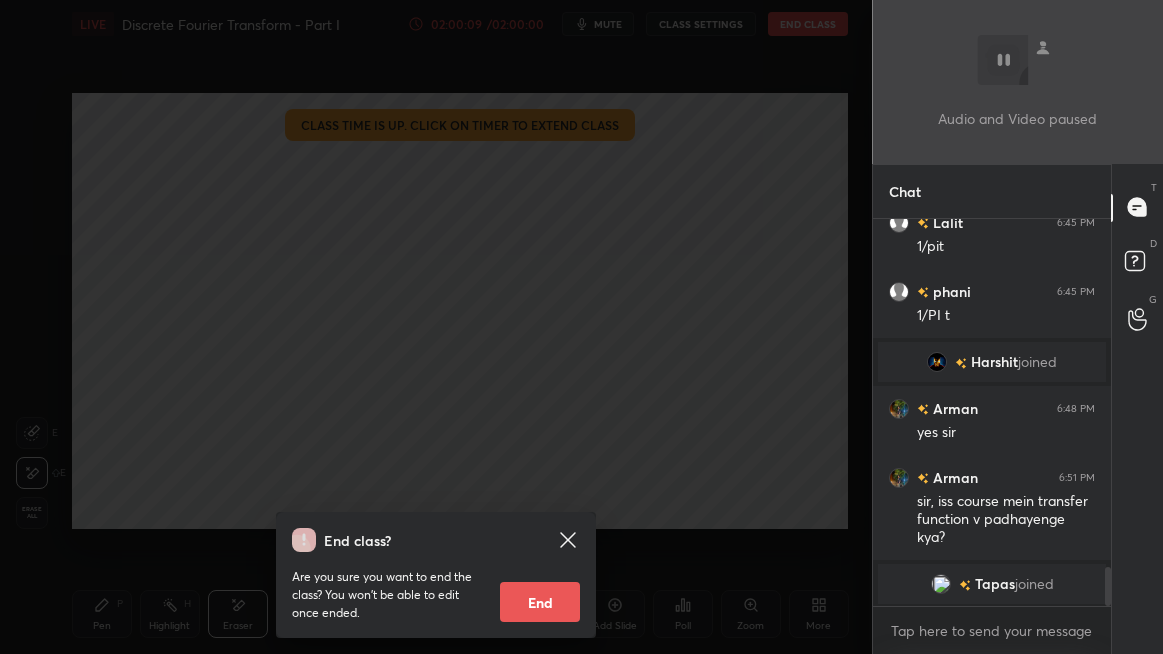 click on "End" at bounding box center (540, 602) 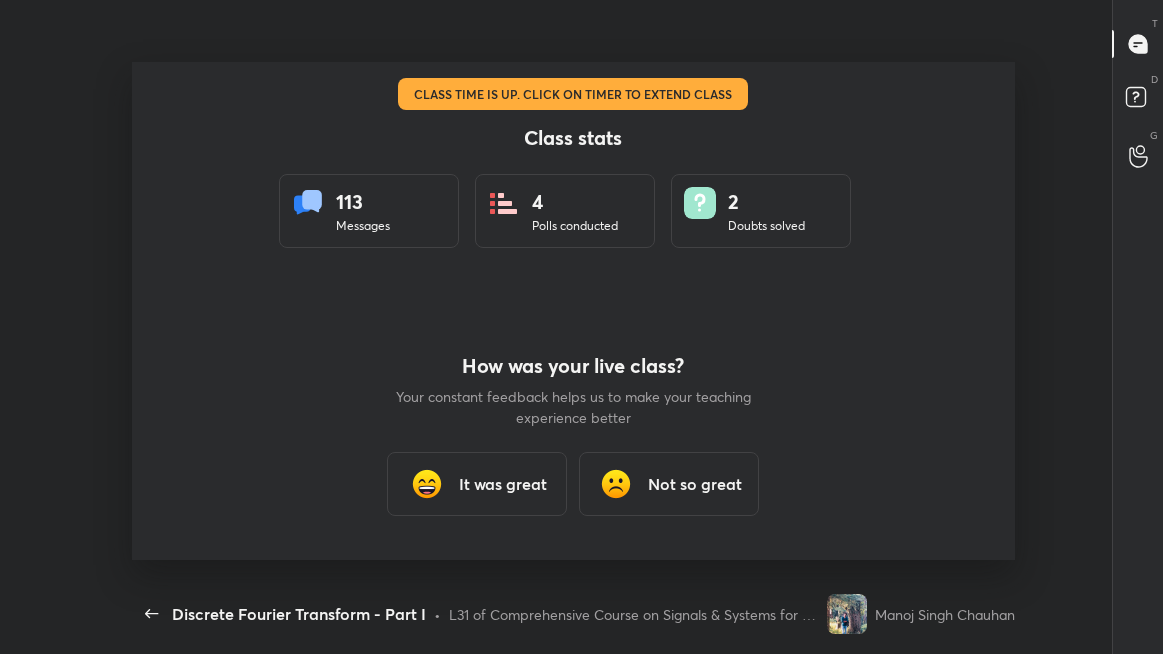scroll, scrollTop: 99473, scrollLeft: 98964, axis: both 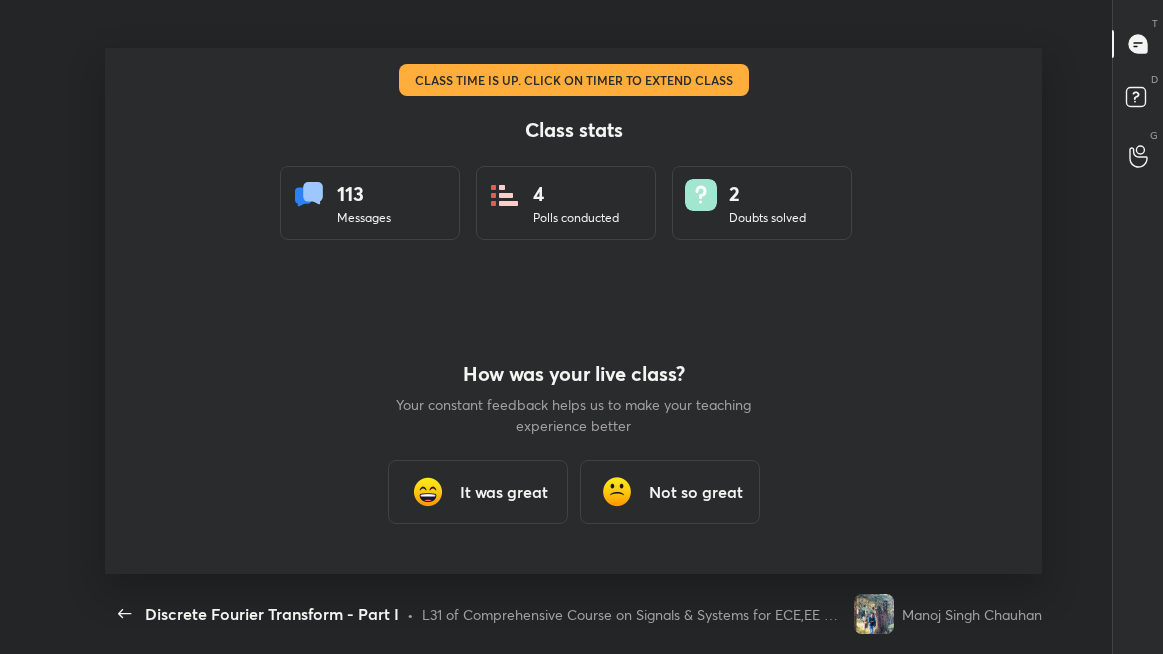 click on "It was great" at bounding box center [504, 492] 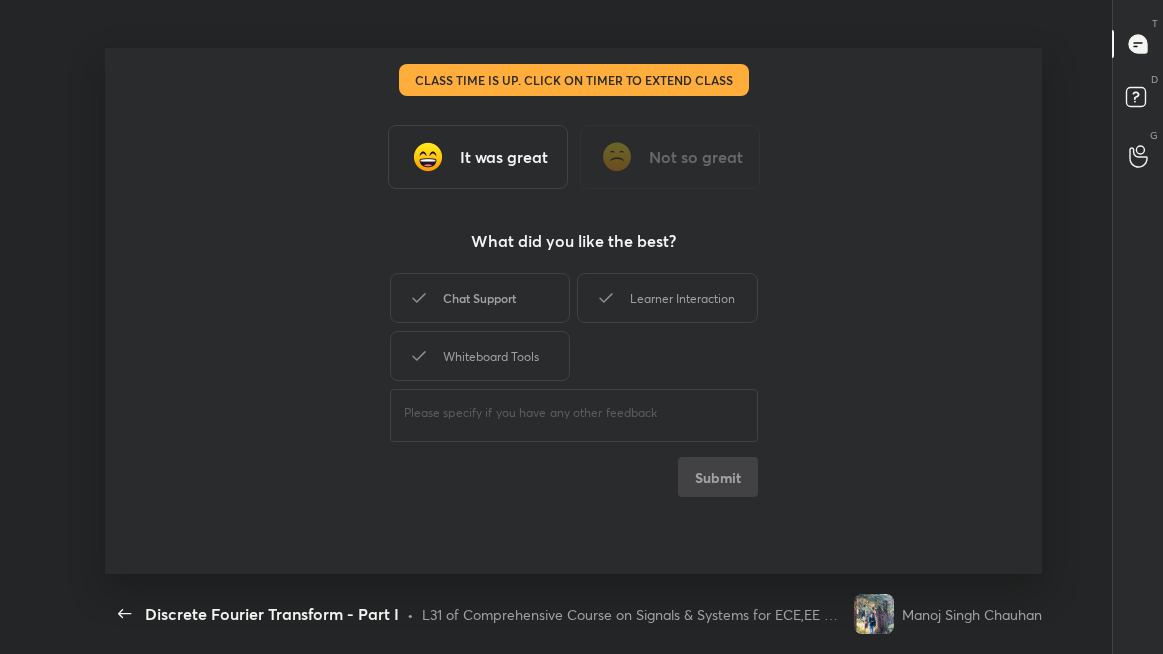 click on "Chat Support" at bounding box center (480, 298) 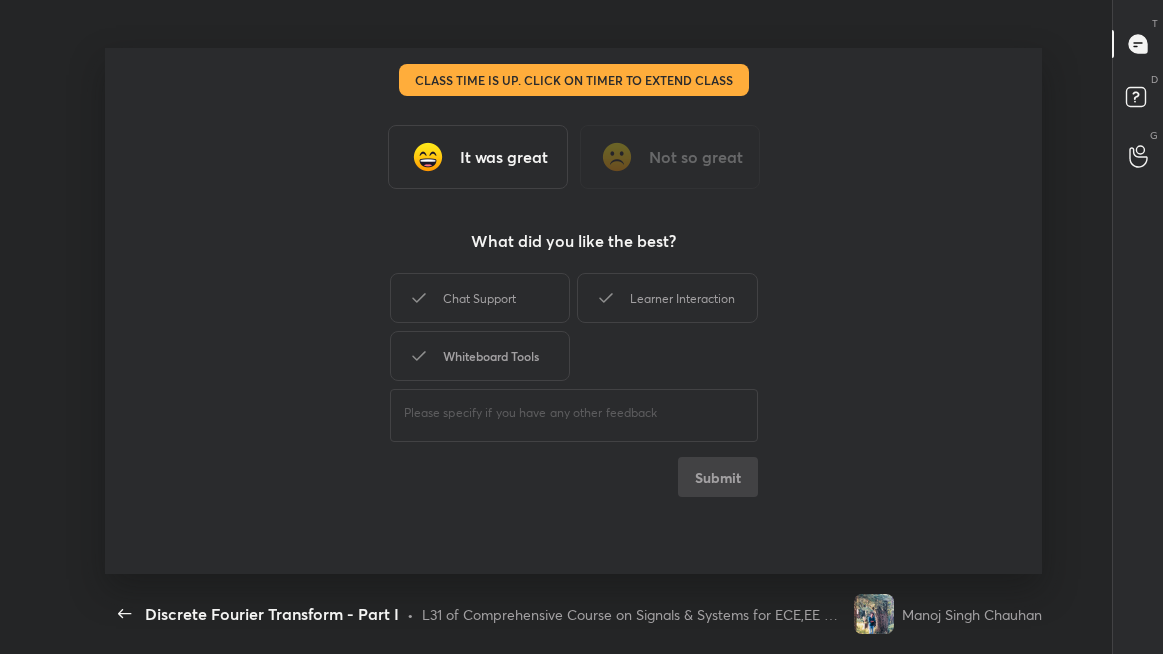 click on "Whiteboard Tools" at bounding box center [480, 356] 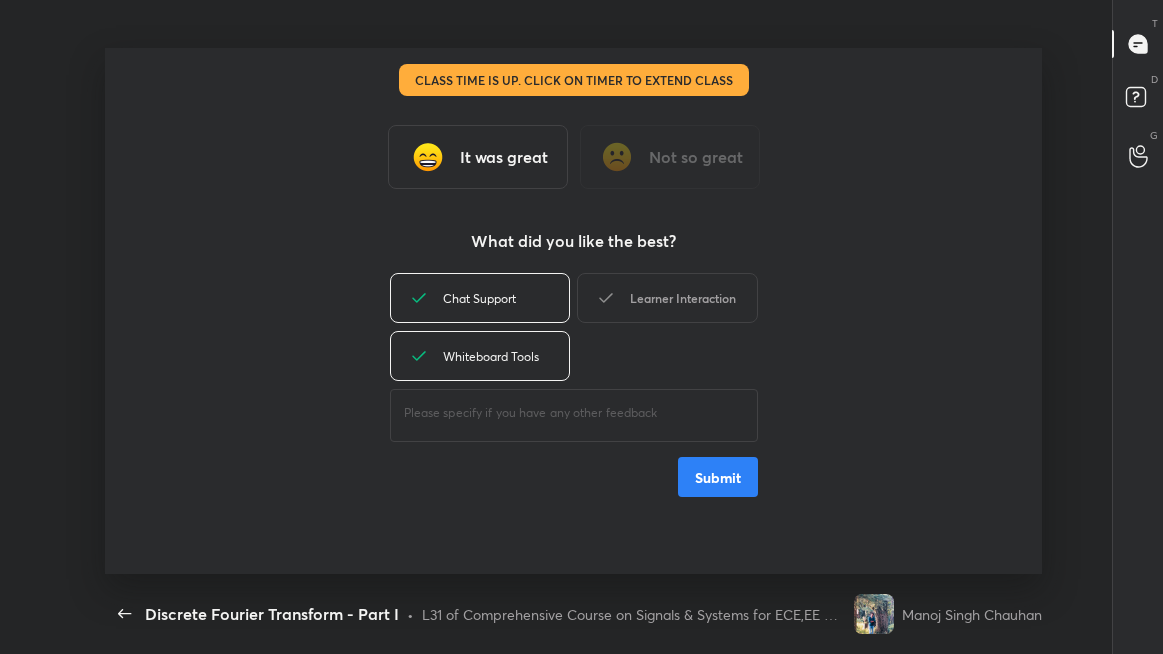 click on "Learner Interaction" at bounding box center (667, 298) 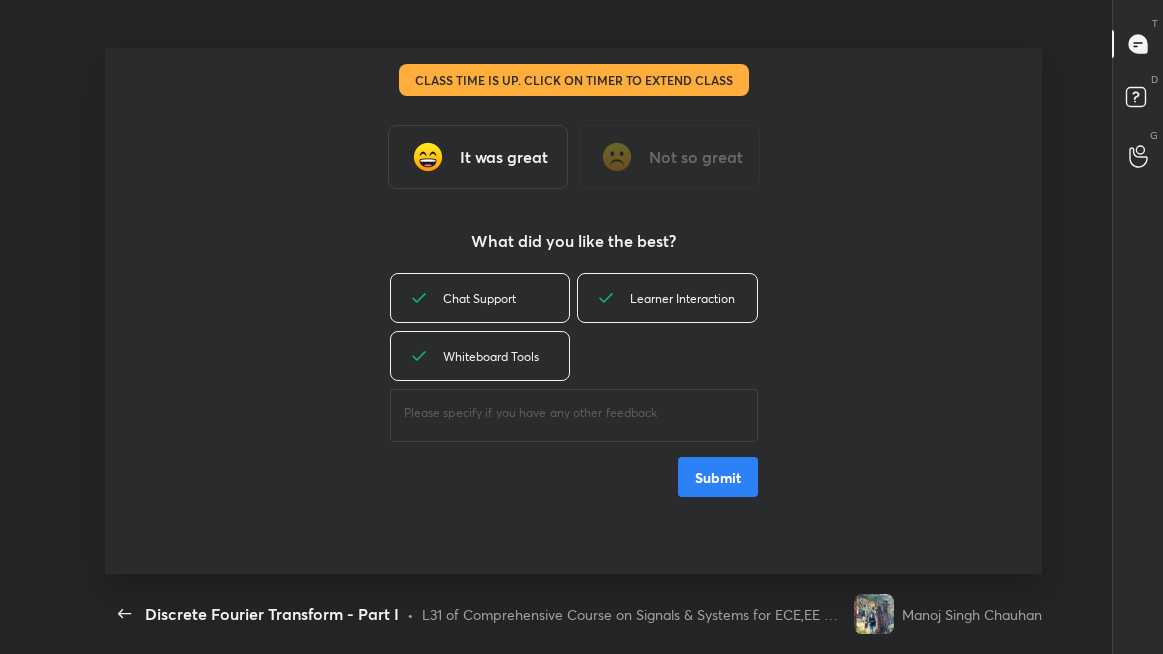 click on "Submit" at bounding box center (718, 477) 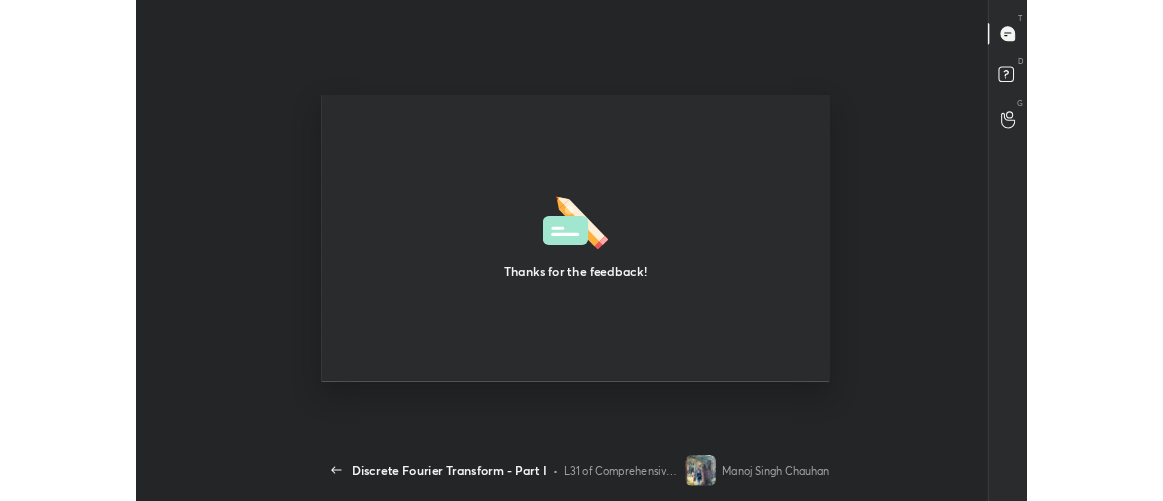 scroll, scrollTop: 373, scrollLeft: 1147, axis: both 